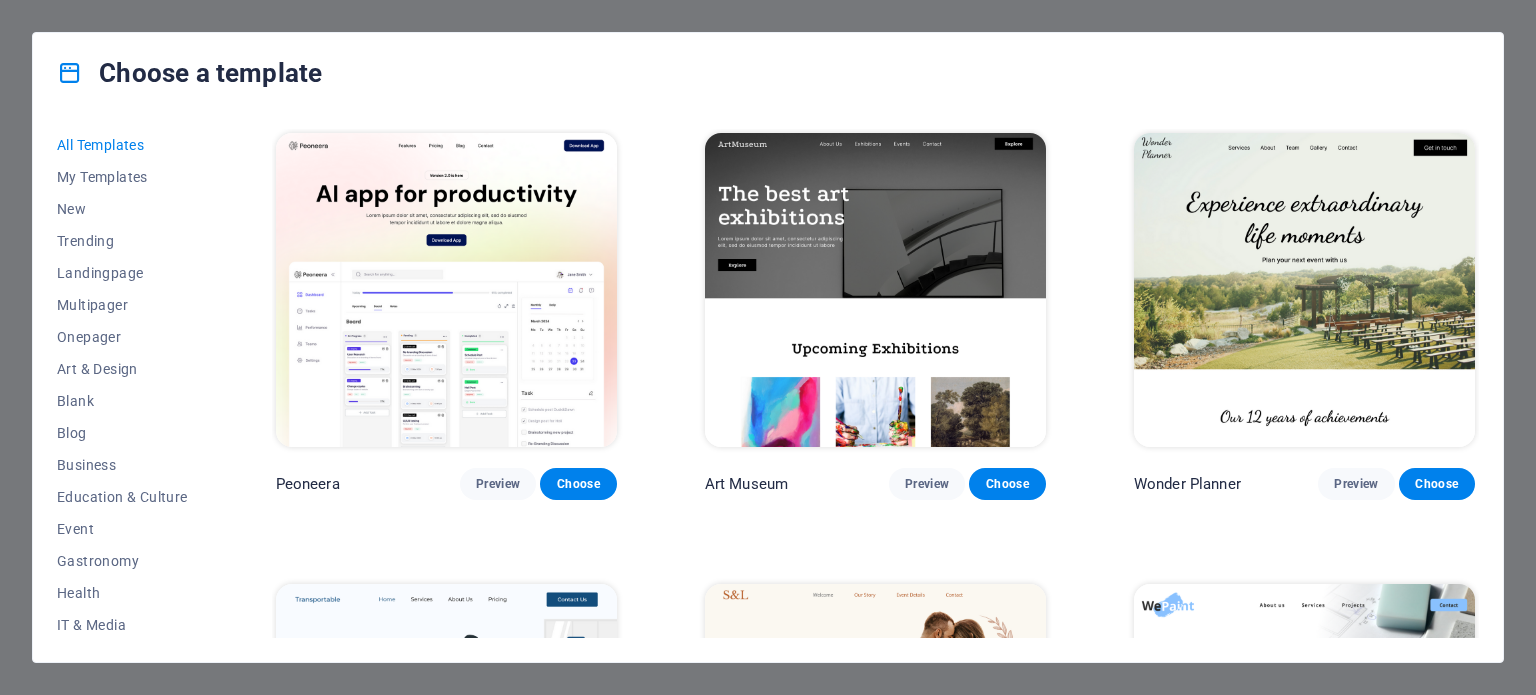 scroll, scrollTop: 0, scrollLeft: 0, axis: both 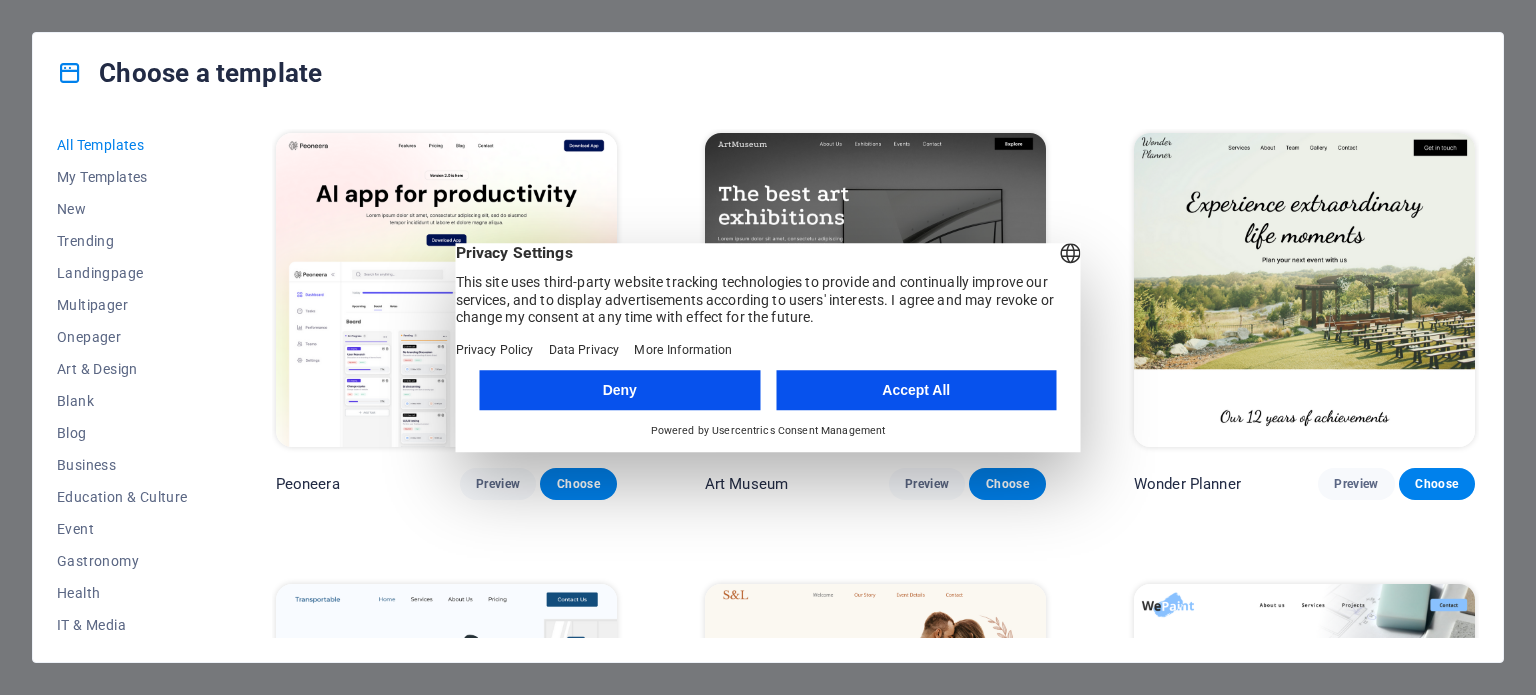 click on "Accept All" at bounding box center [916, 390] 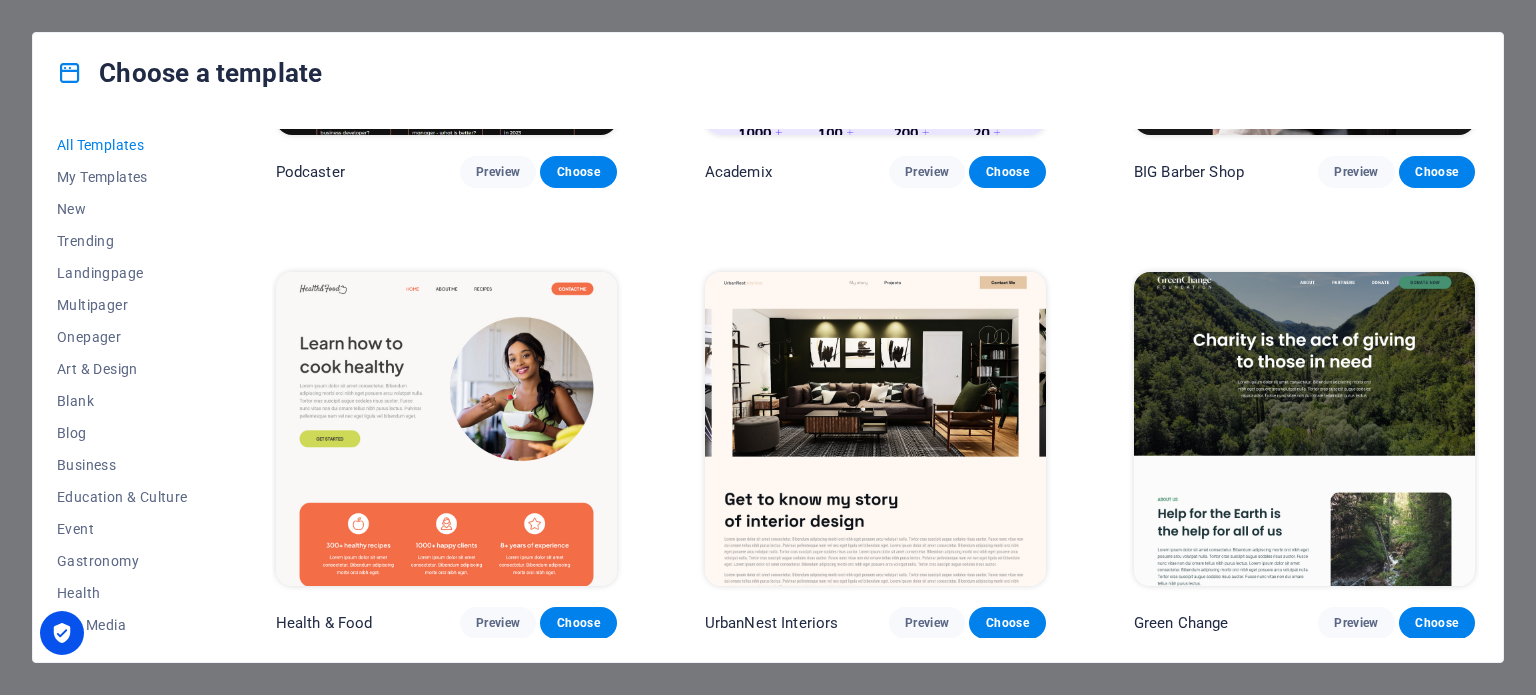 scroll, scrollTop: 1700, scrollLeft: 0, axis: vertical 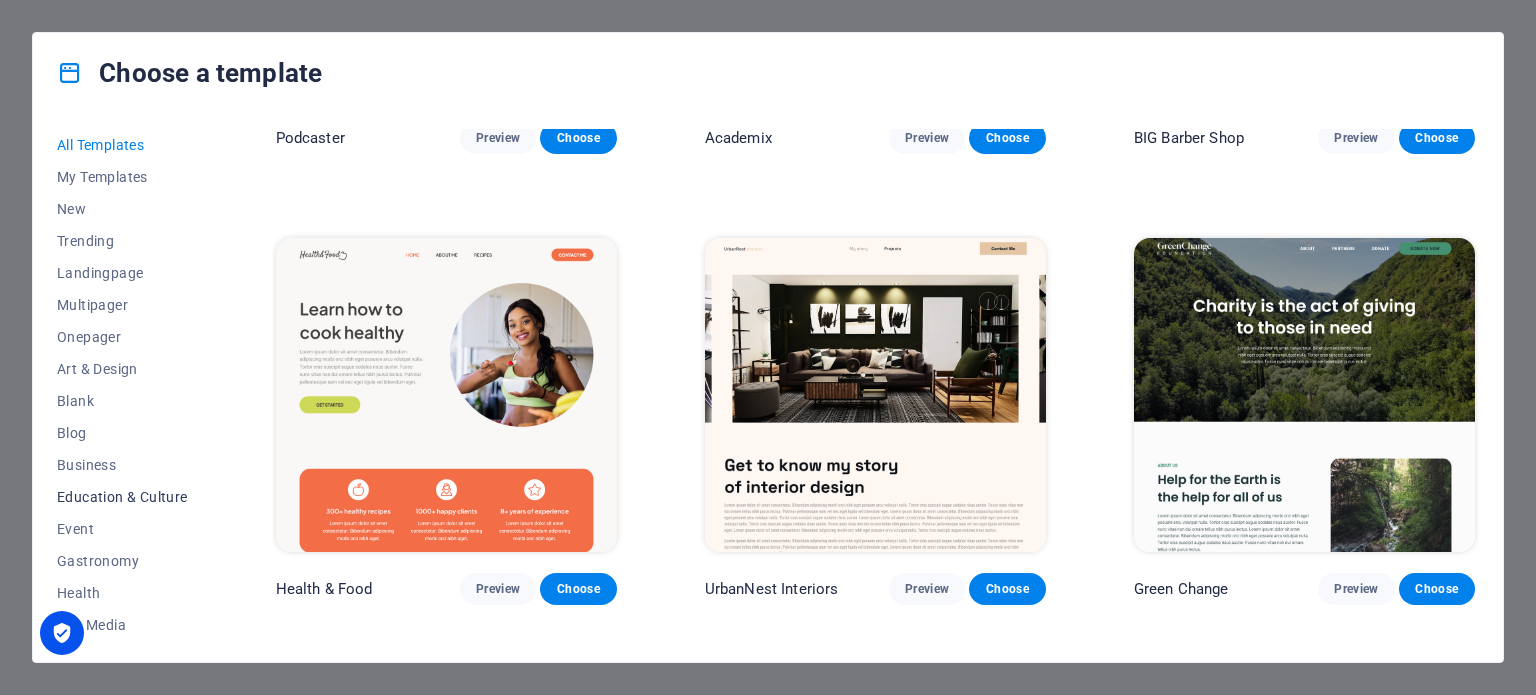 click on "Education & Culture" at bounding box center [122, 497] 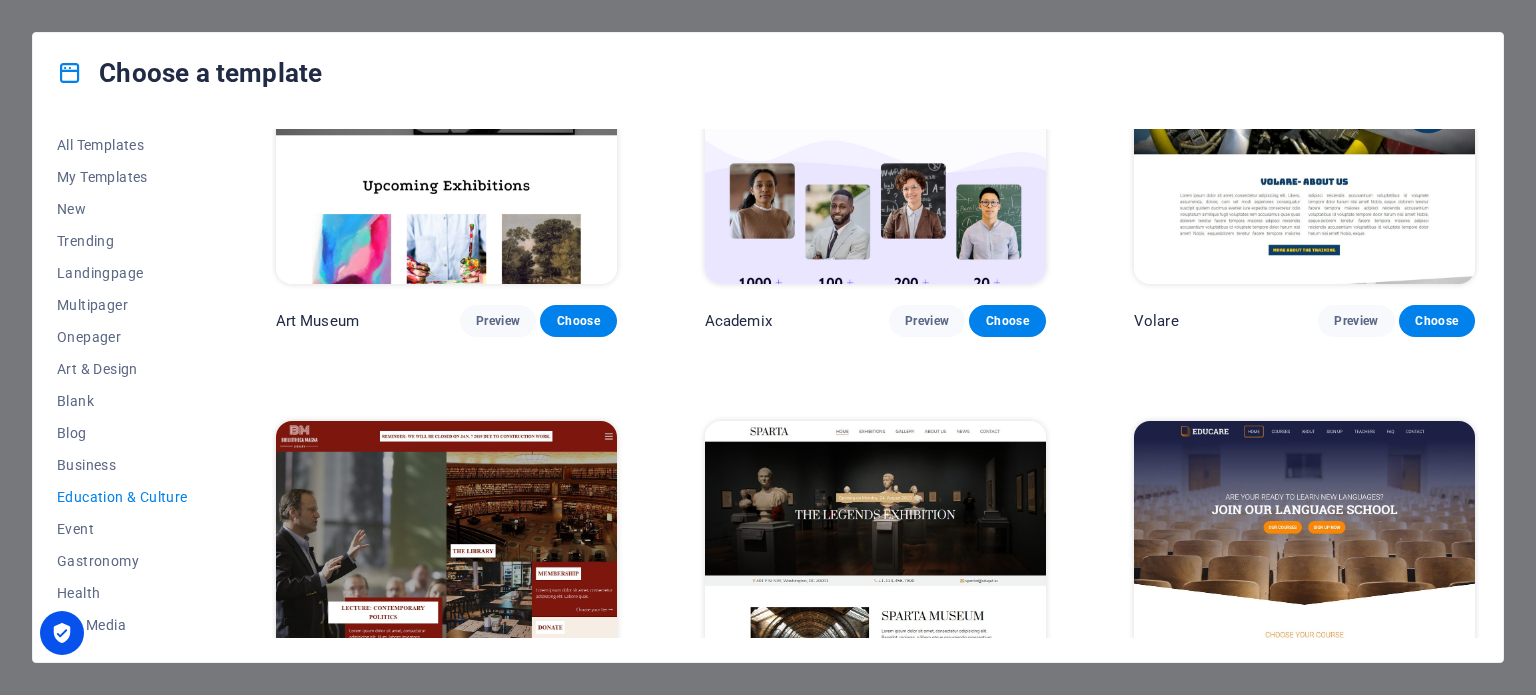 scroll, scrollTop: 352, scrollLeft: 0, axis: vertical 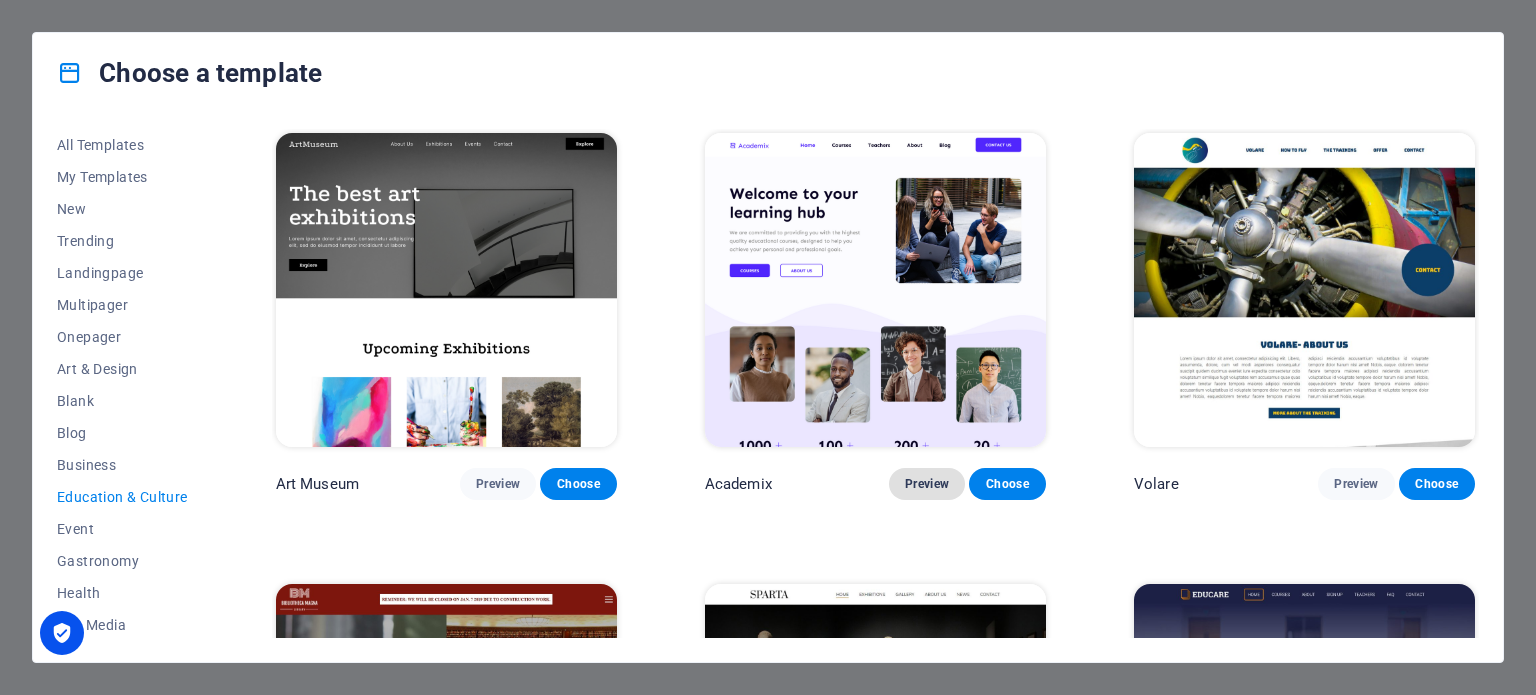 click on "Preview" at bounding box center (927, 484) 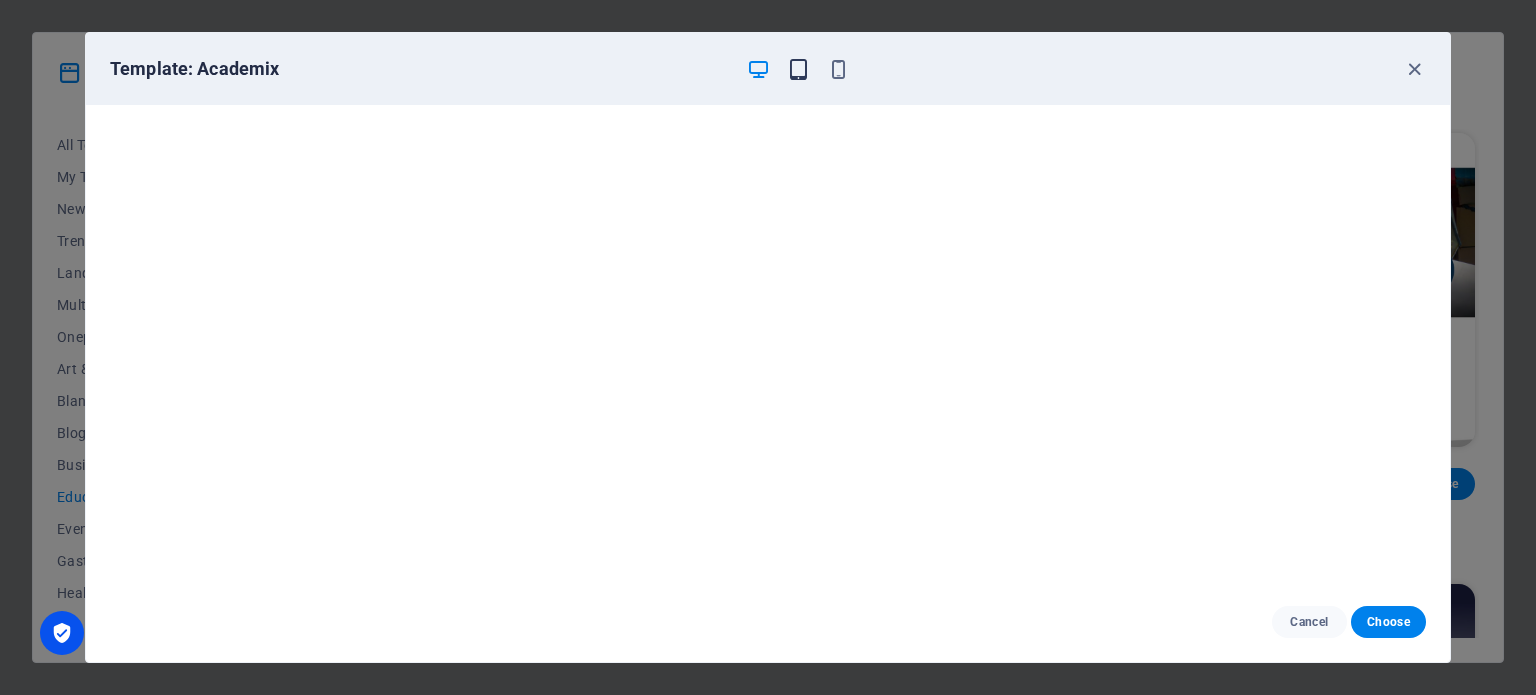 click at bounding box center [798, 69] 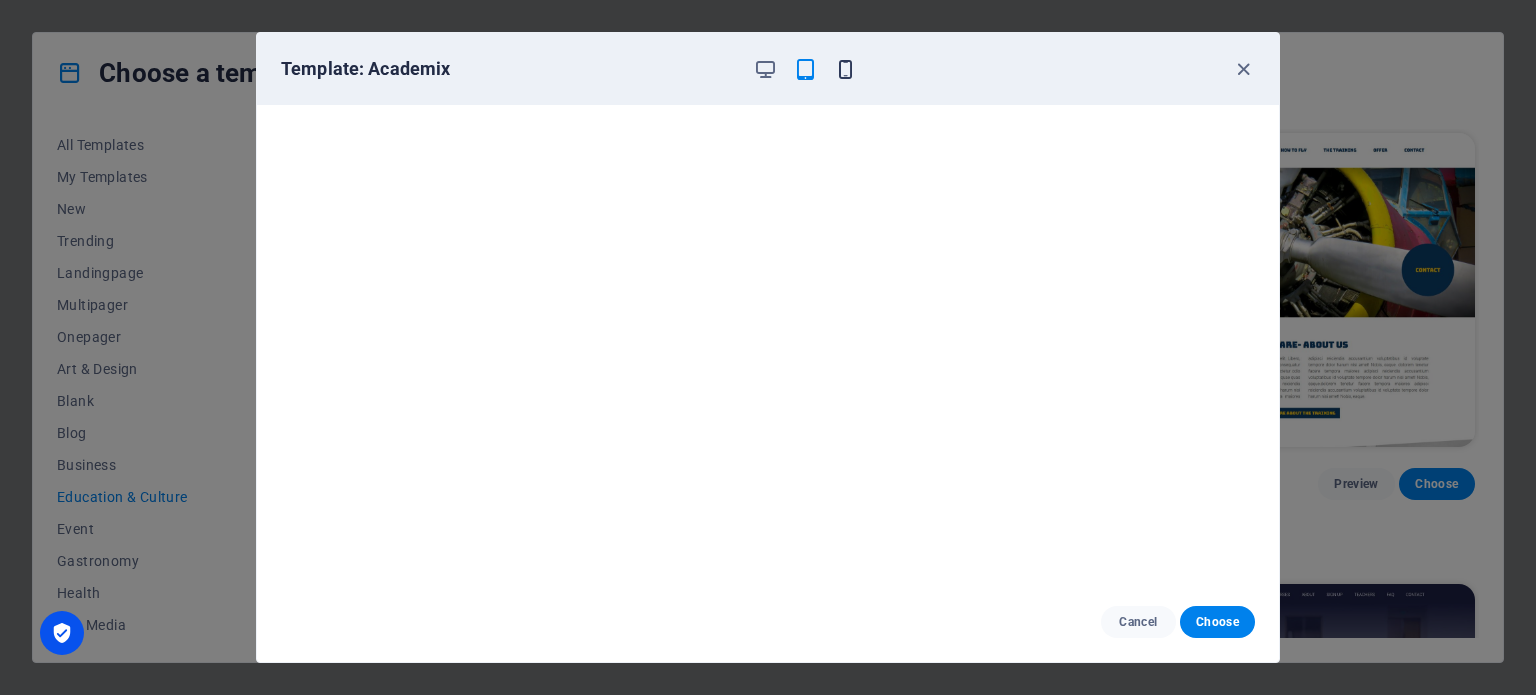 click at bounding box center (845, 69) 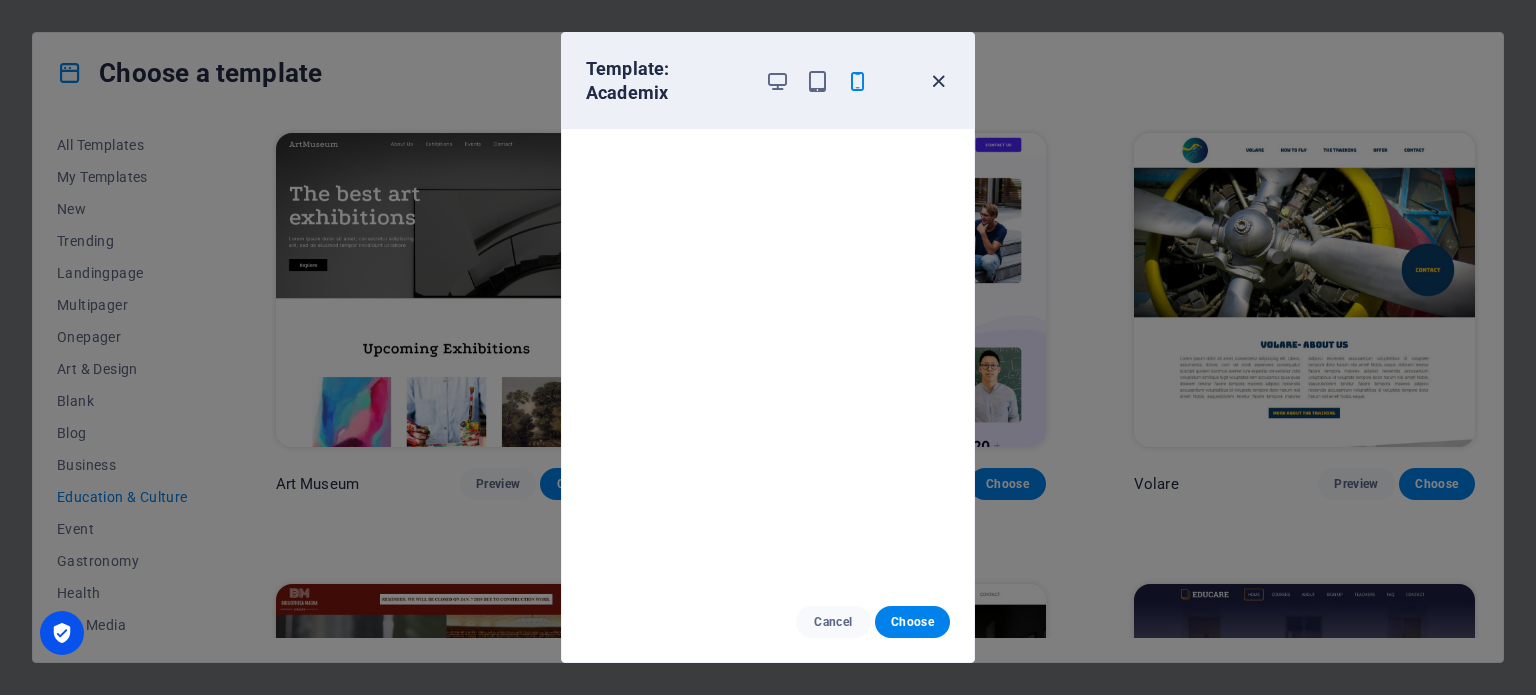 click at bounding box center (938, 81) 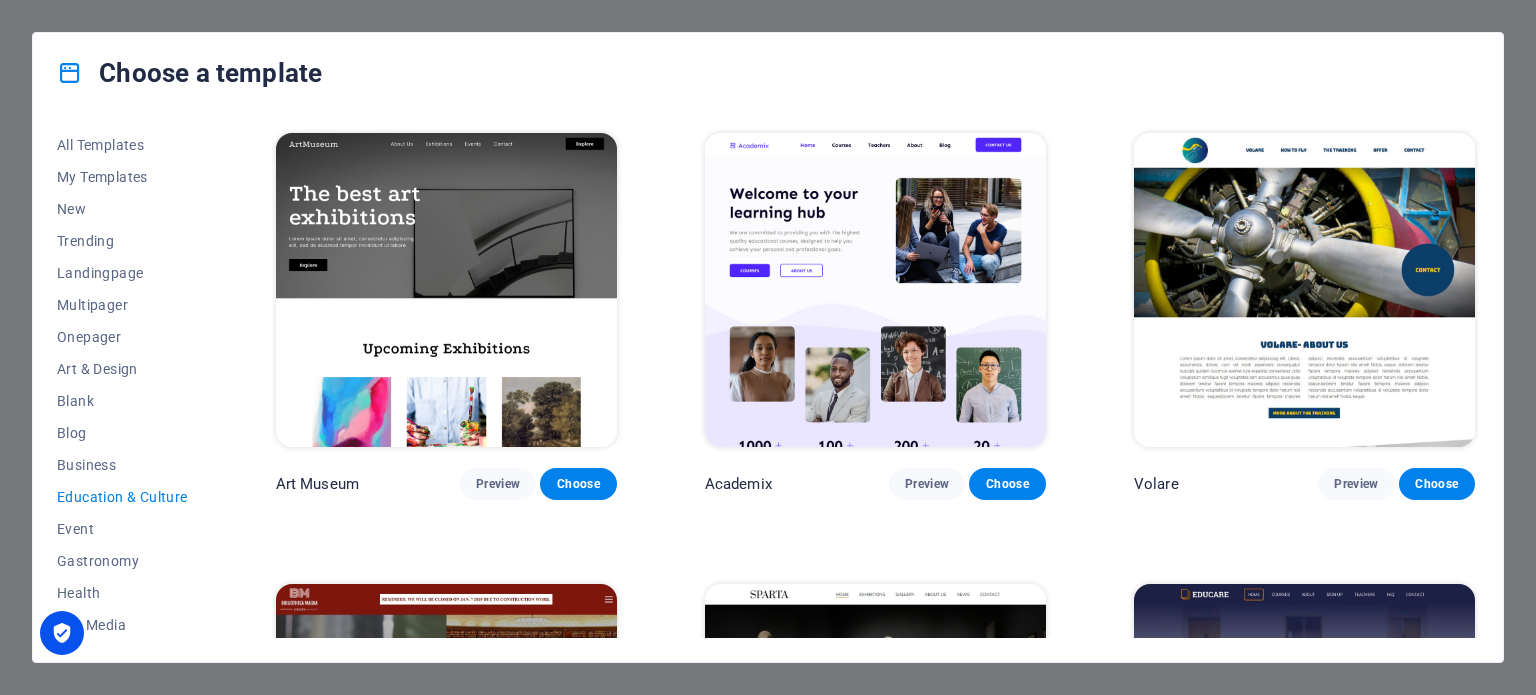 click at bounding box center [446, 290] 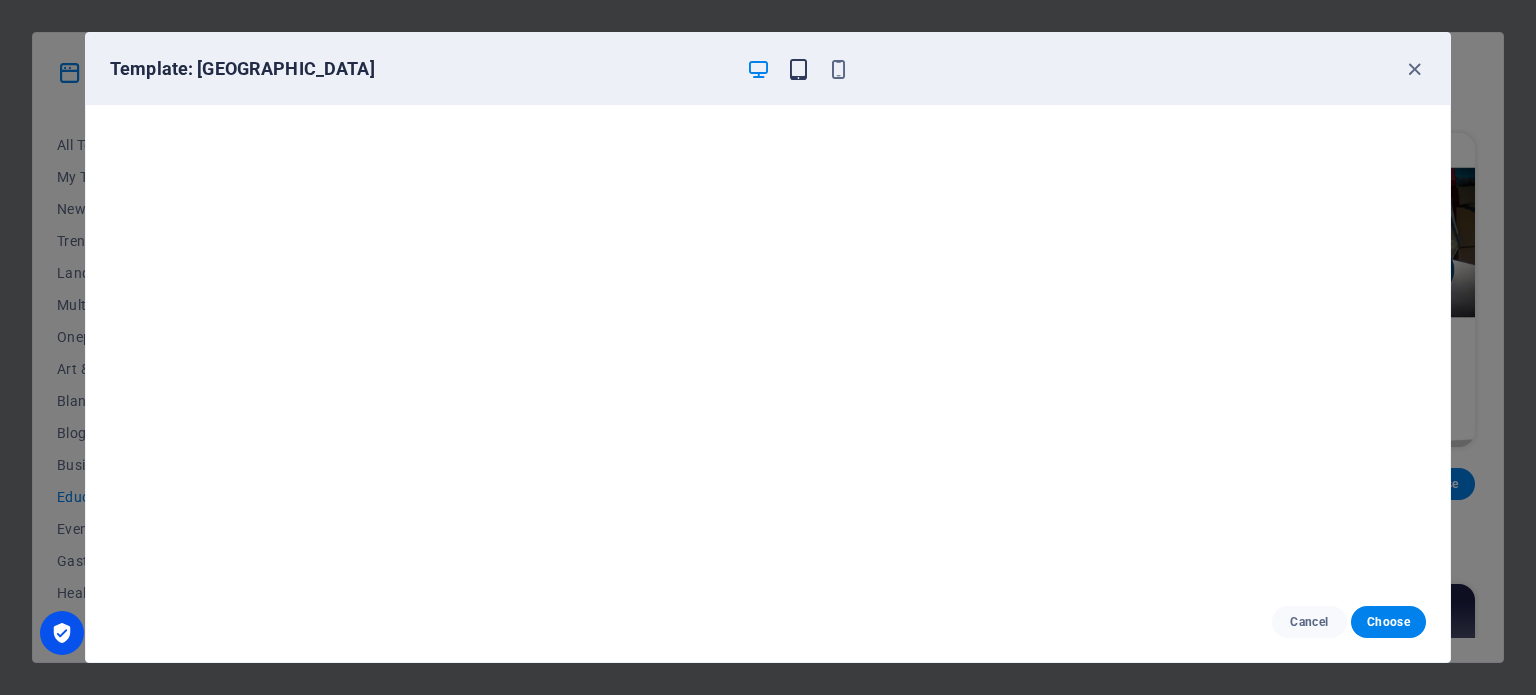 click at bounding box center [798, 69] 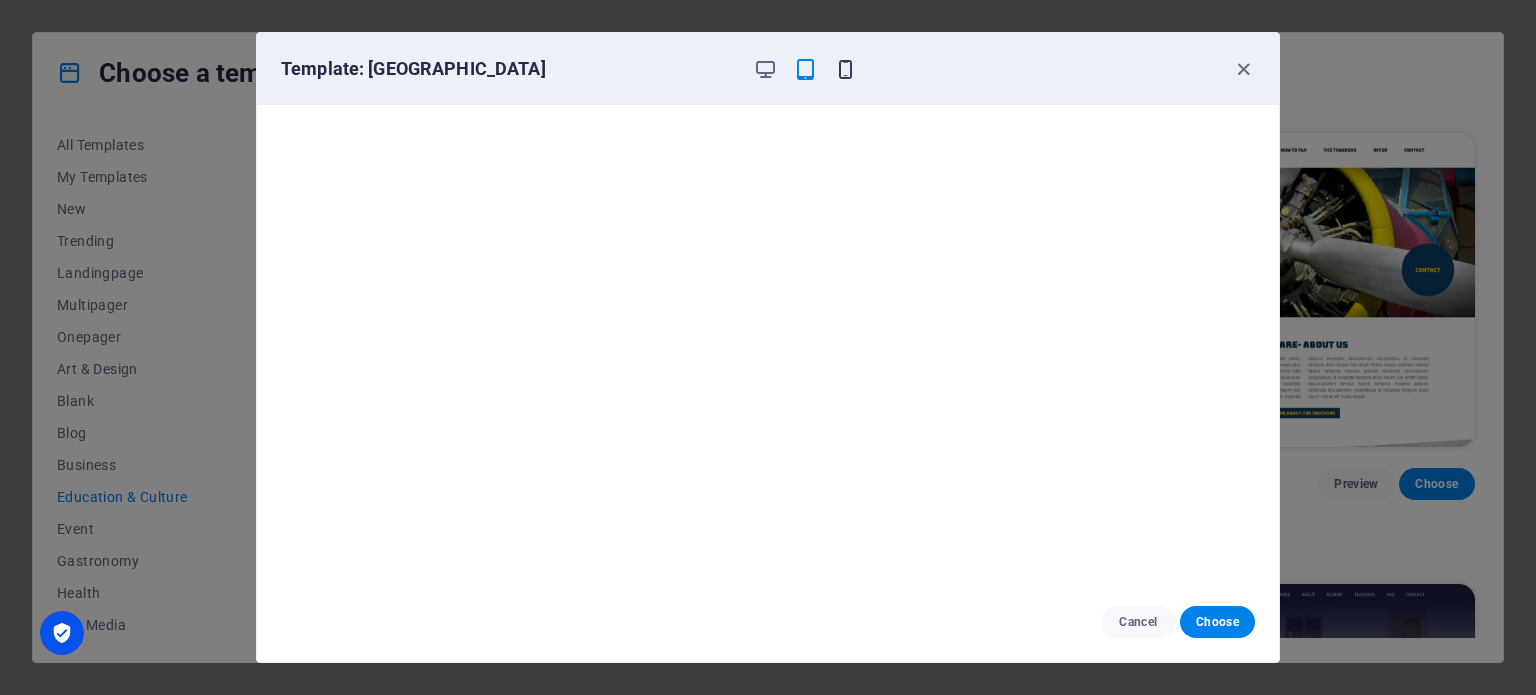 click at bounding box center [845, 69] 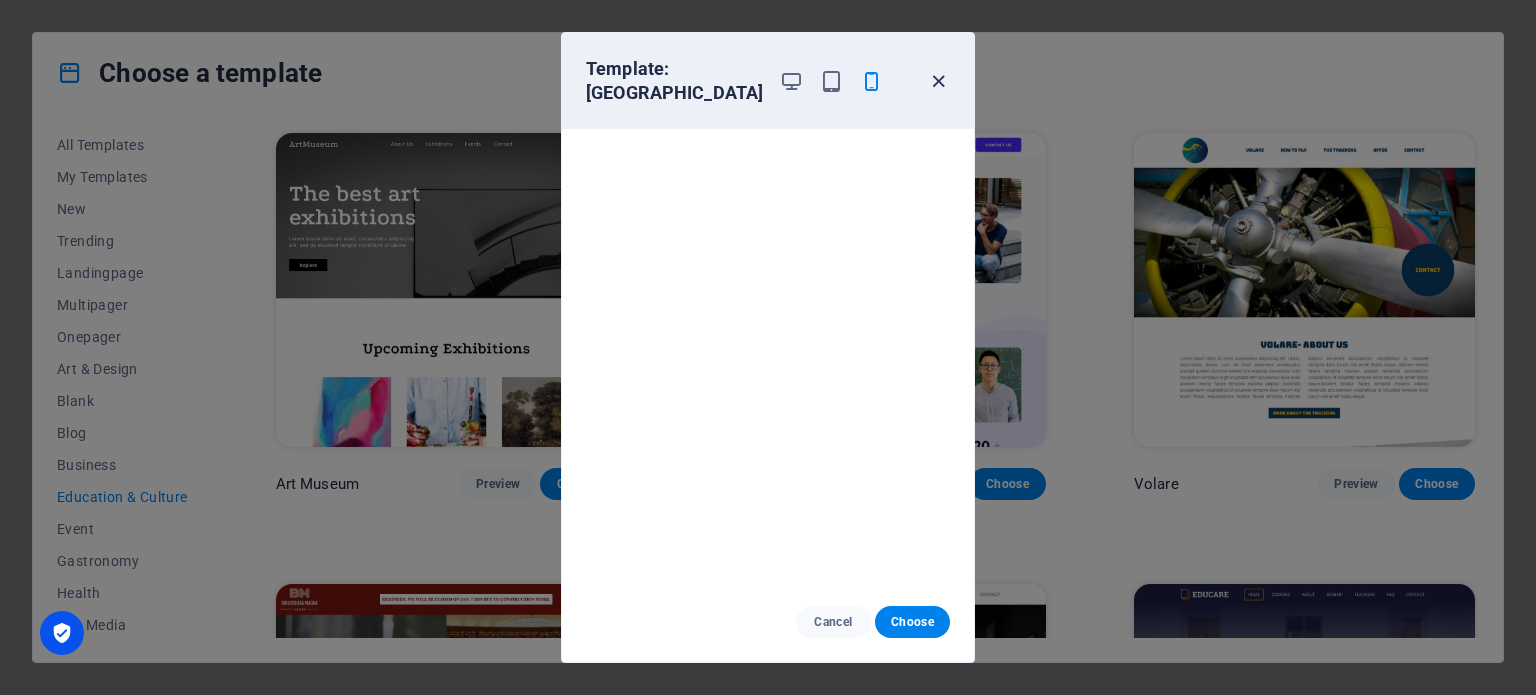 click at bounding box center [938, 81] 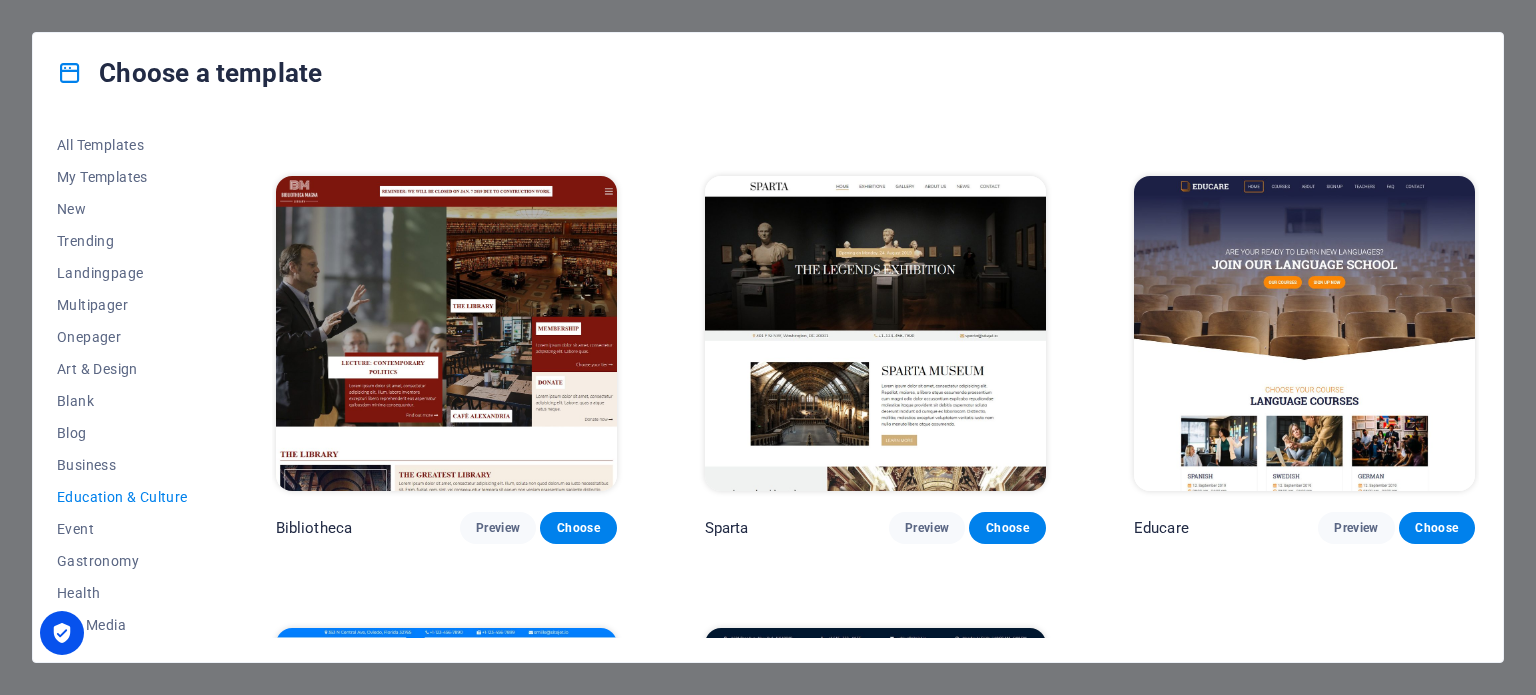 scroll, scrollTop: 500, scrollLeft: 0, axis: vertical 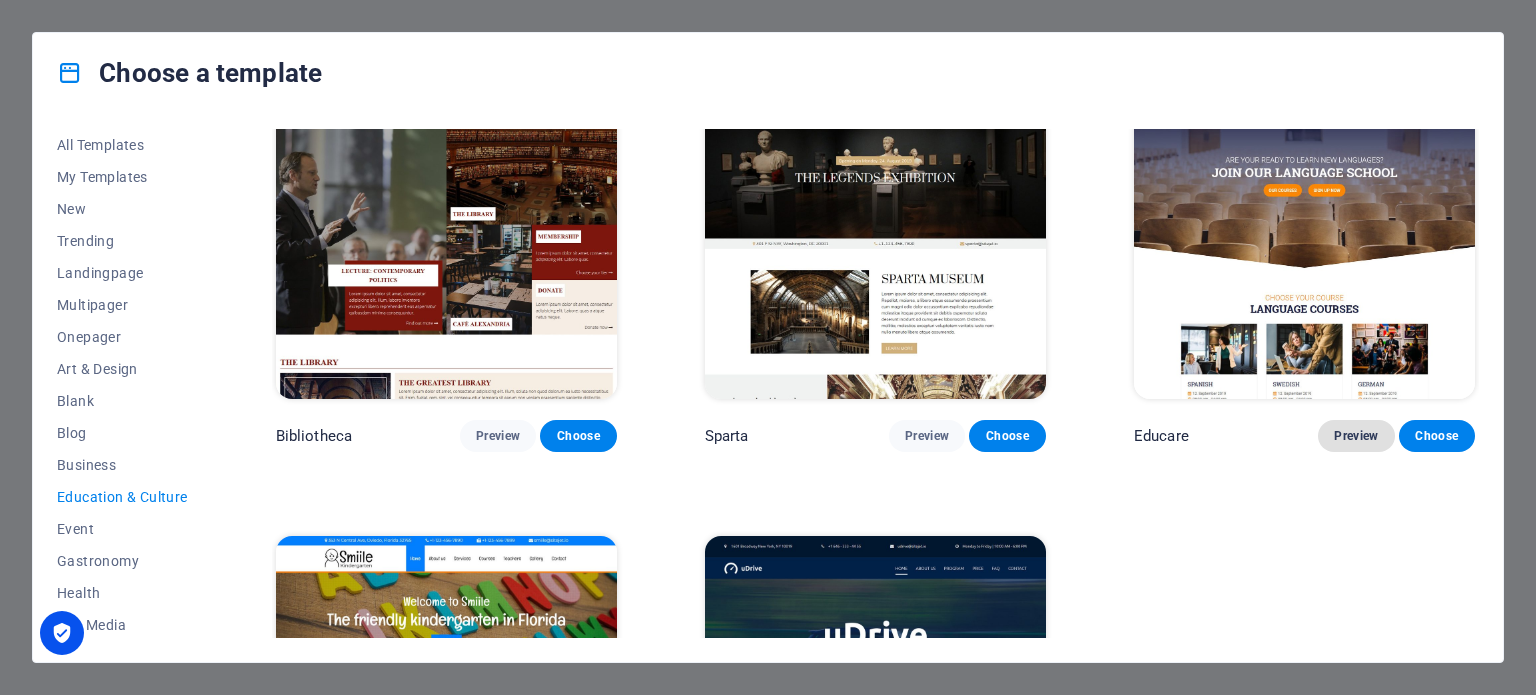 click on "Preview" at bounding box center (1356, 436) 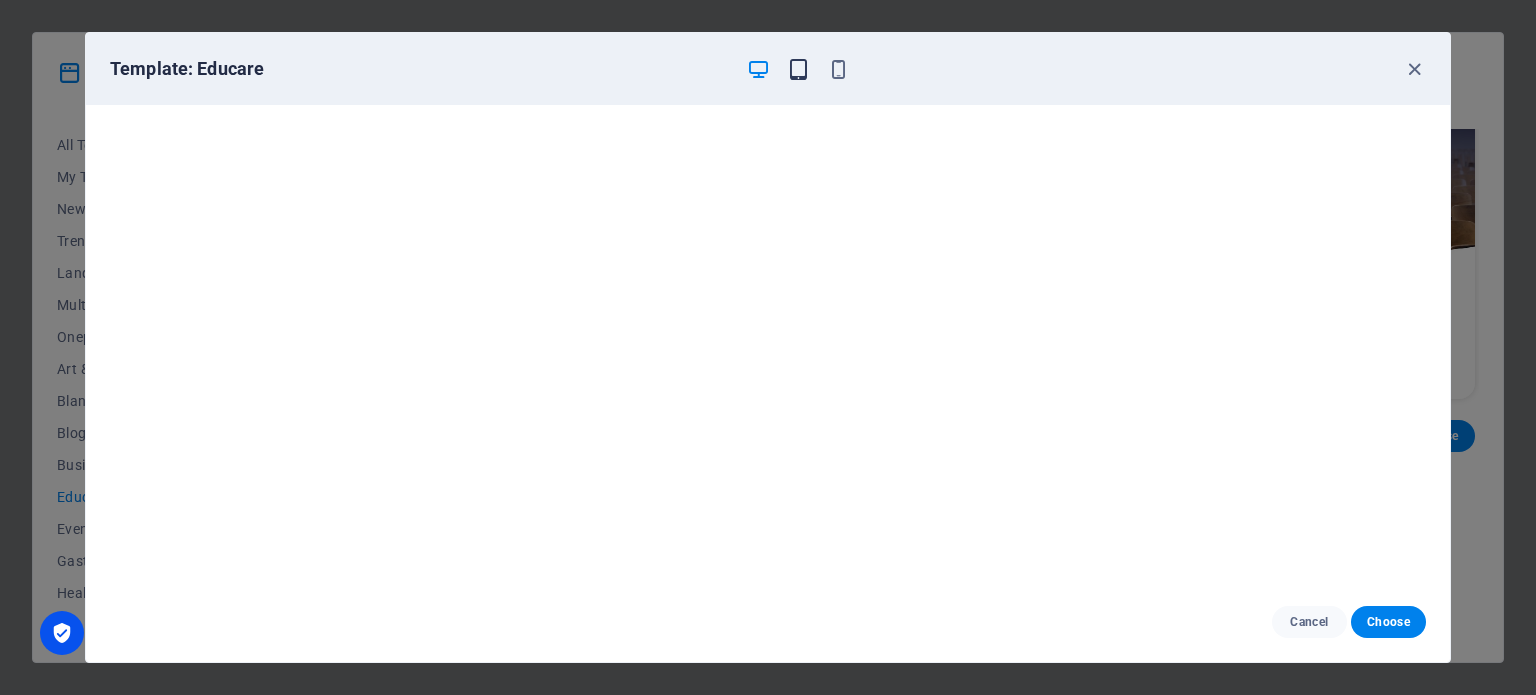 click at bounding box center (798, 69) 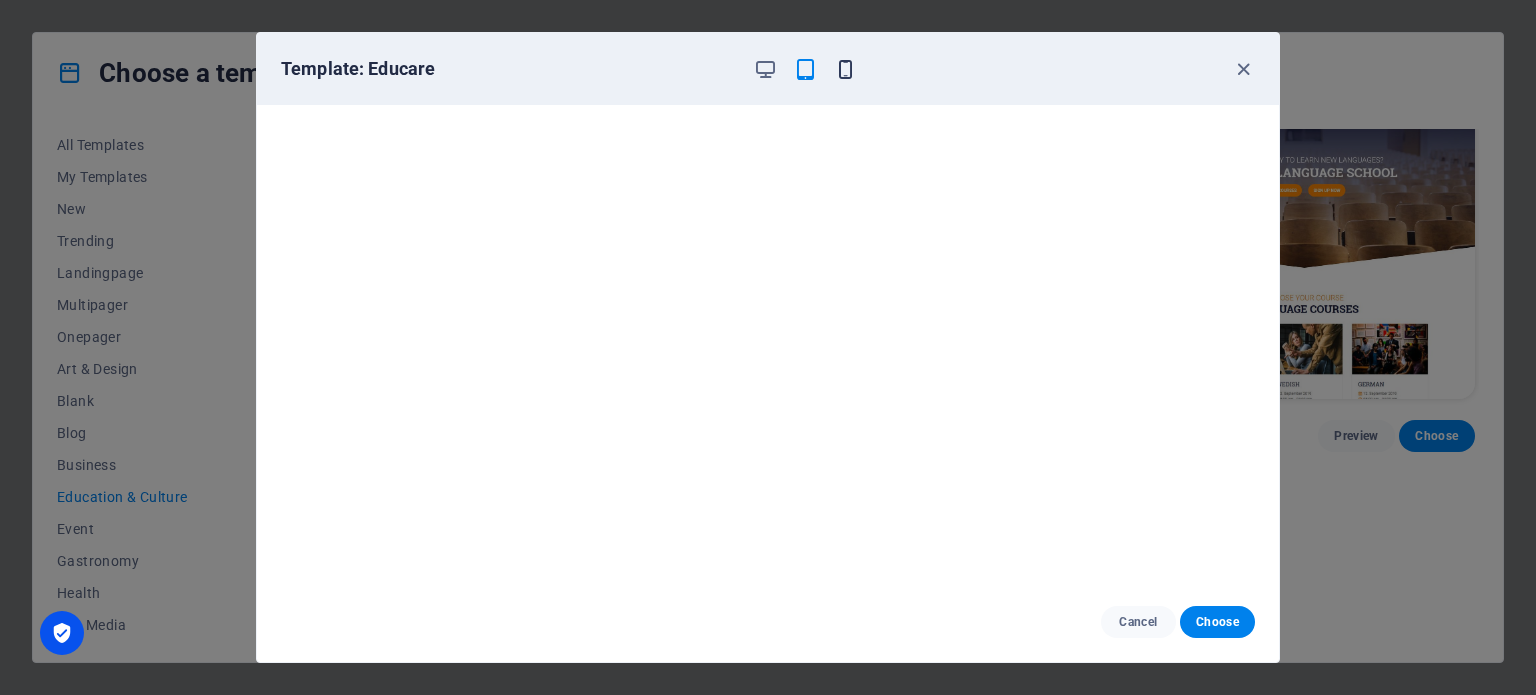 click at bounding box center (845, 69) 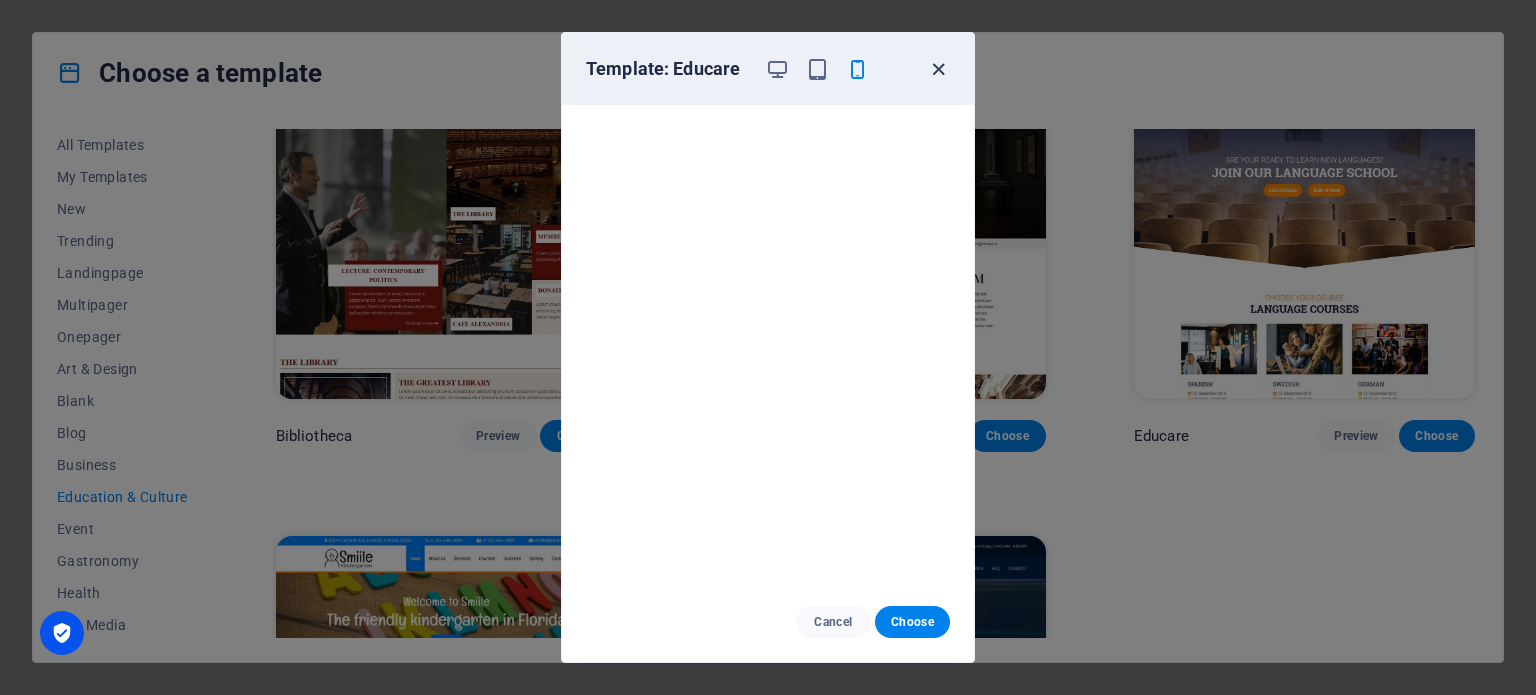 click at bounding box center (938, 69) 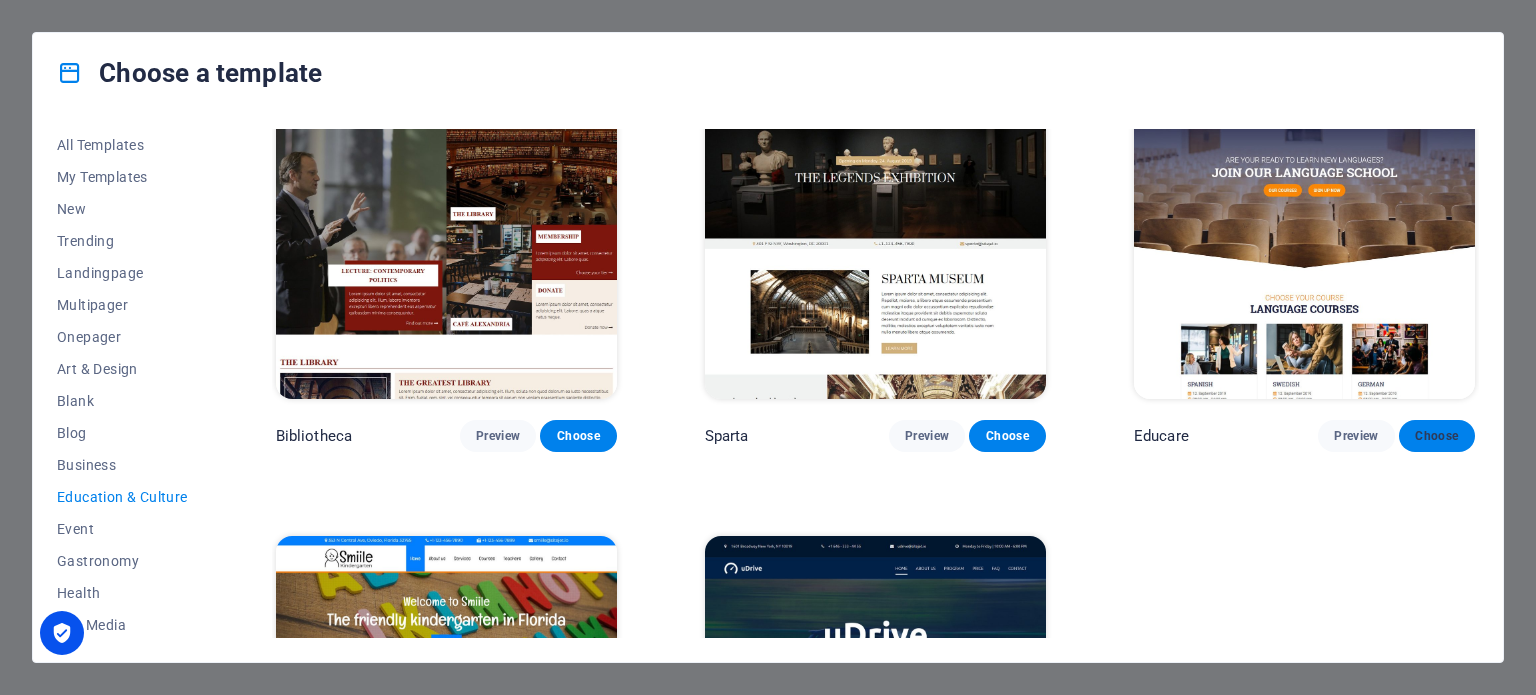 click on "Choose" at bounding box center [1437, 436] 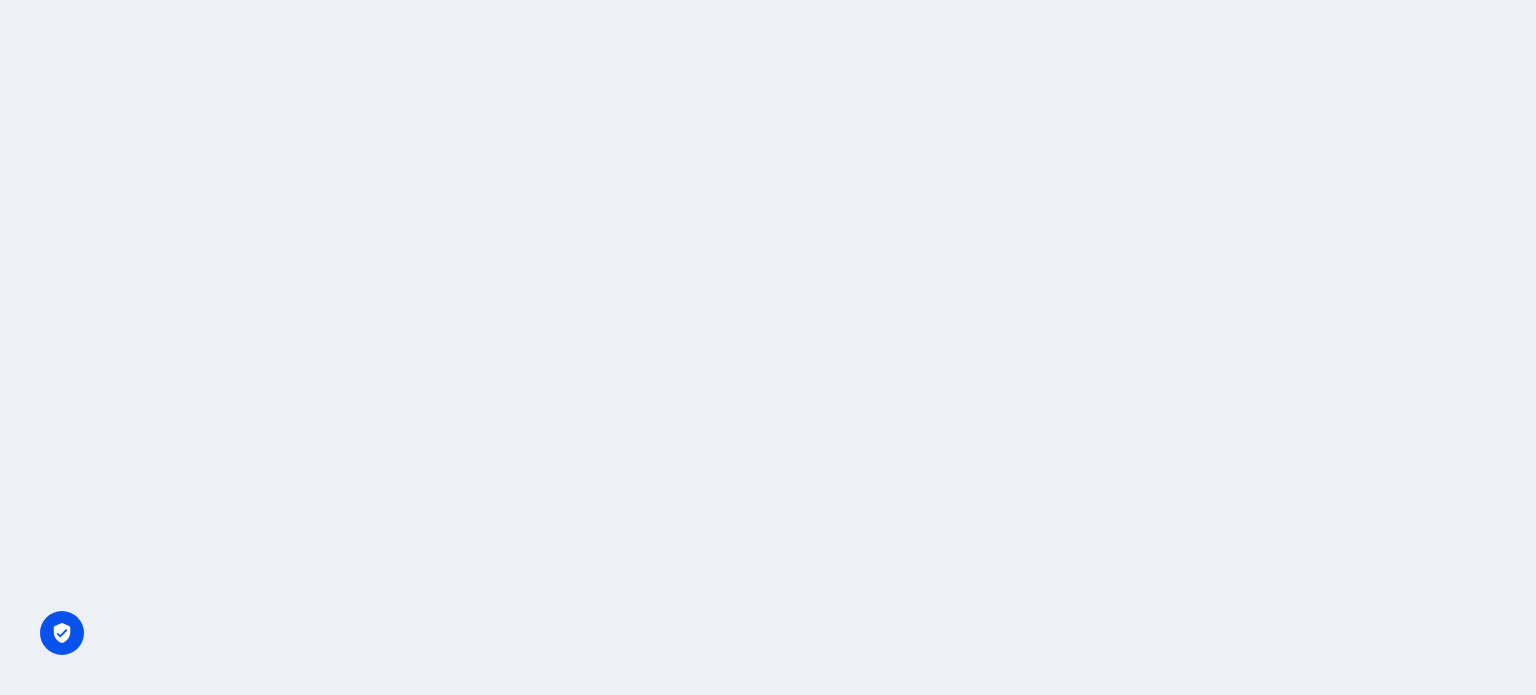 scroll, scrollTop: 0, scrollLeft: 0, axis: both 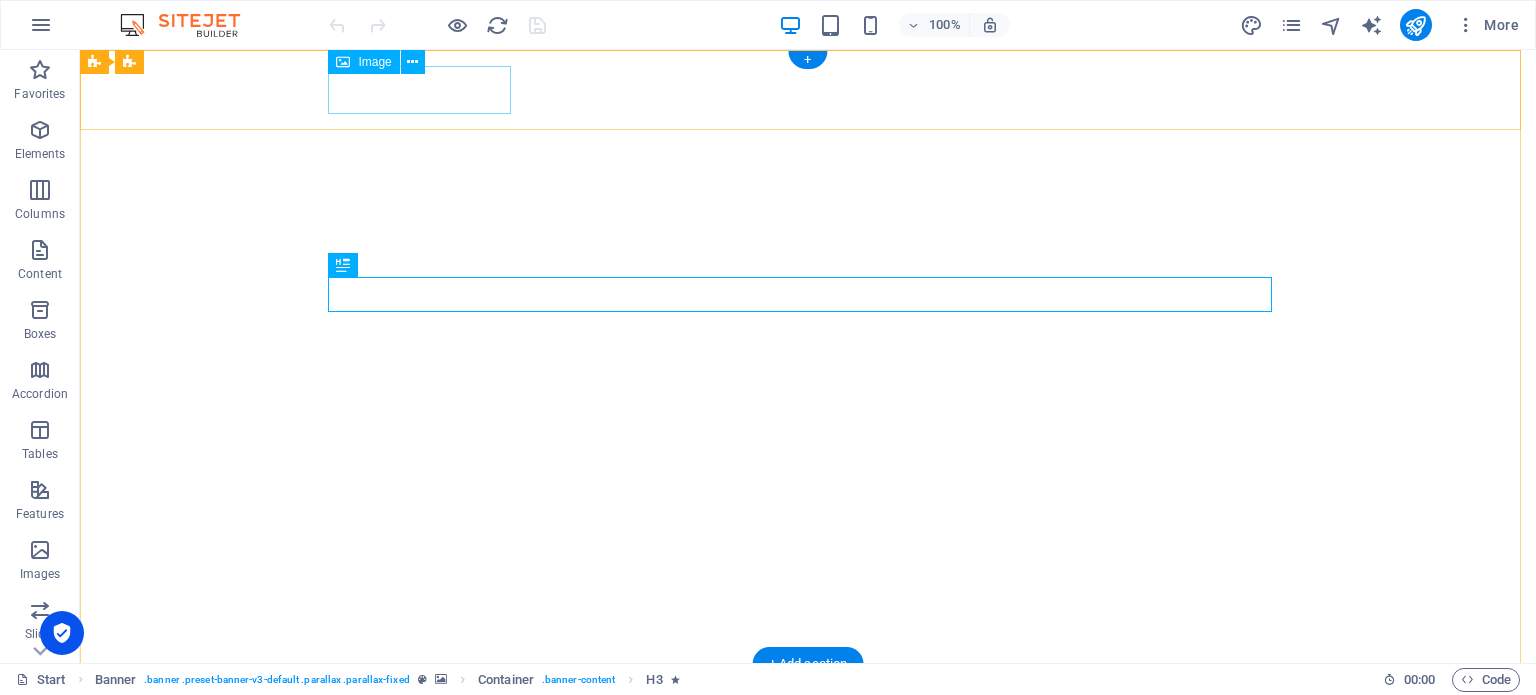 select on "px" 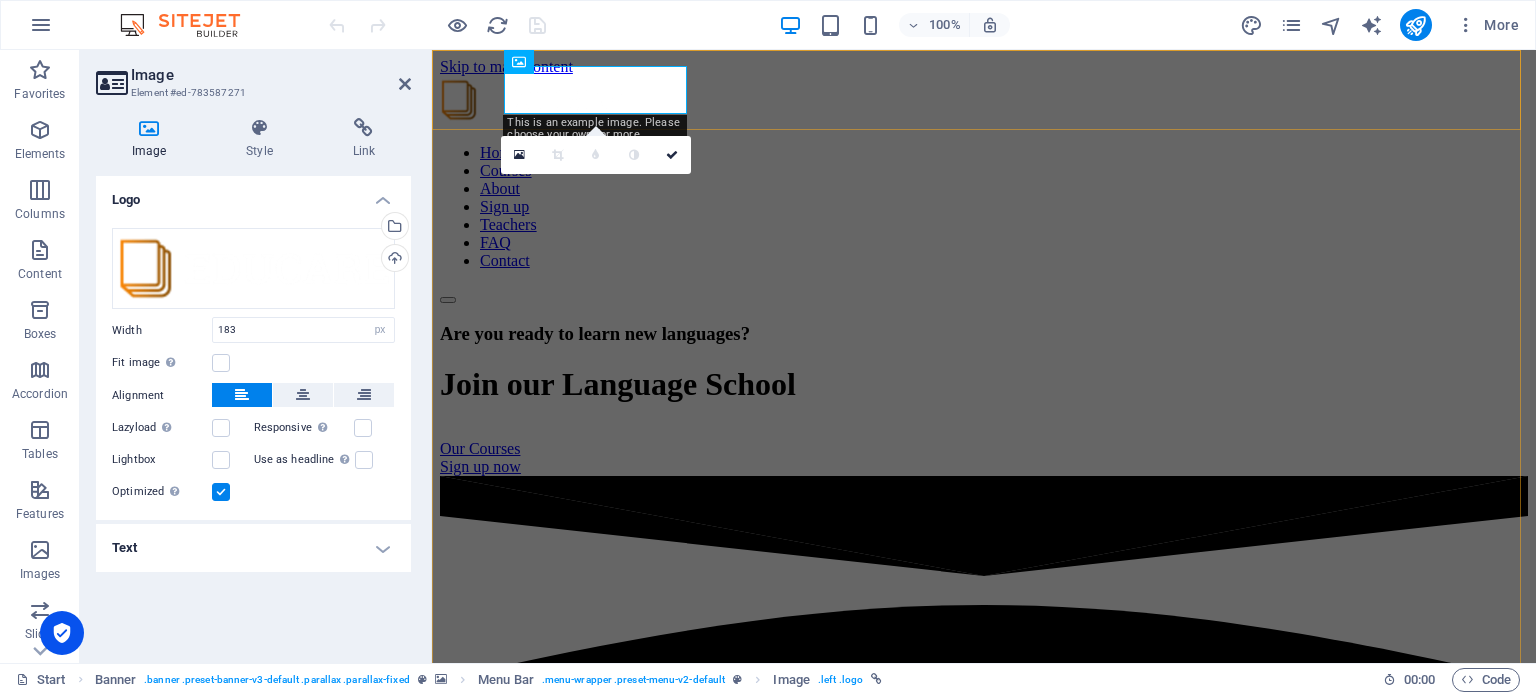 scroll, scrollTop: 0, scrollLeft: 0, axis: both 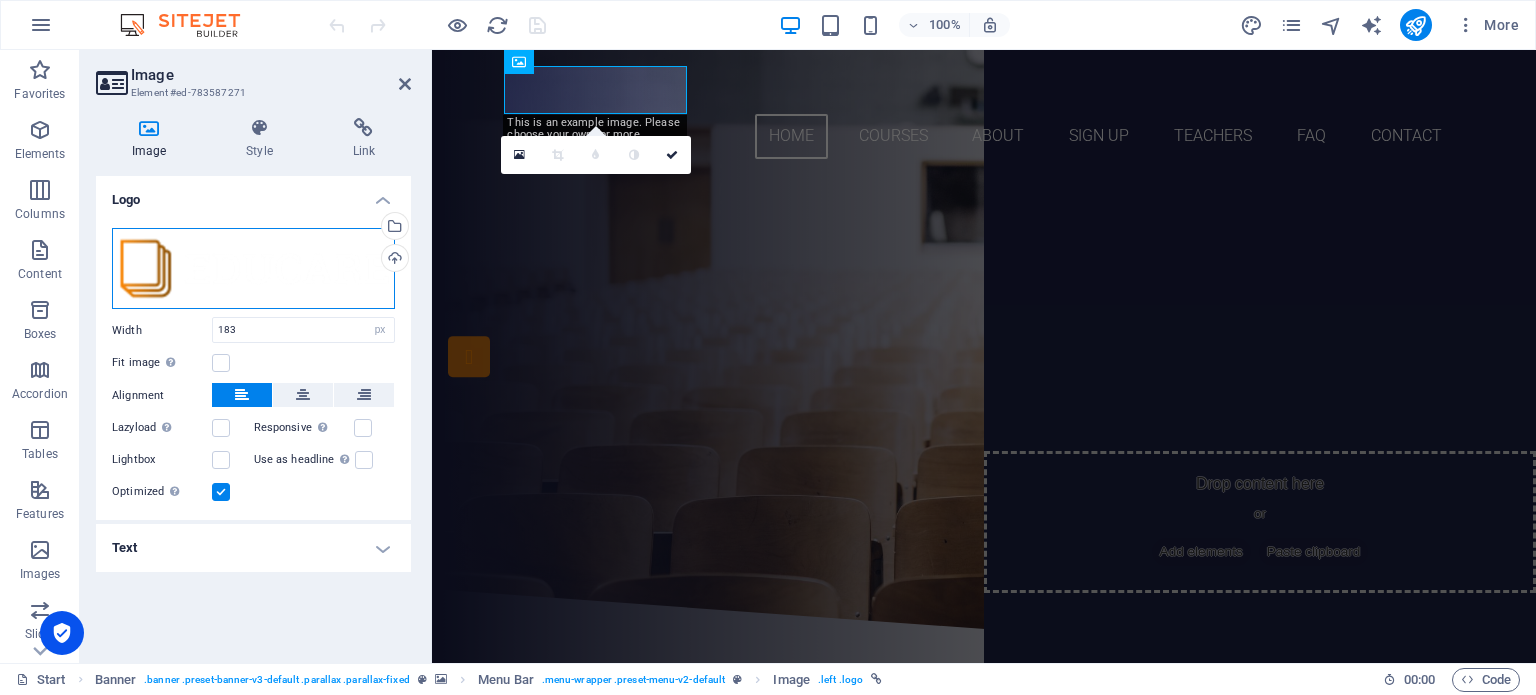 click on "Drag files here, click to choose files or select files from Files or our free stock photos & videos" at bounding box center (253, 269) 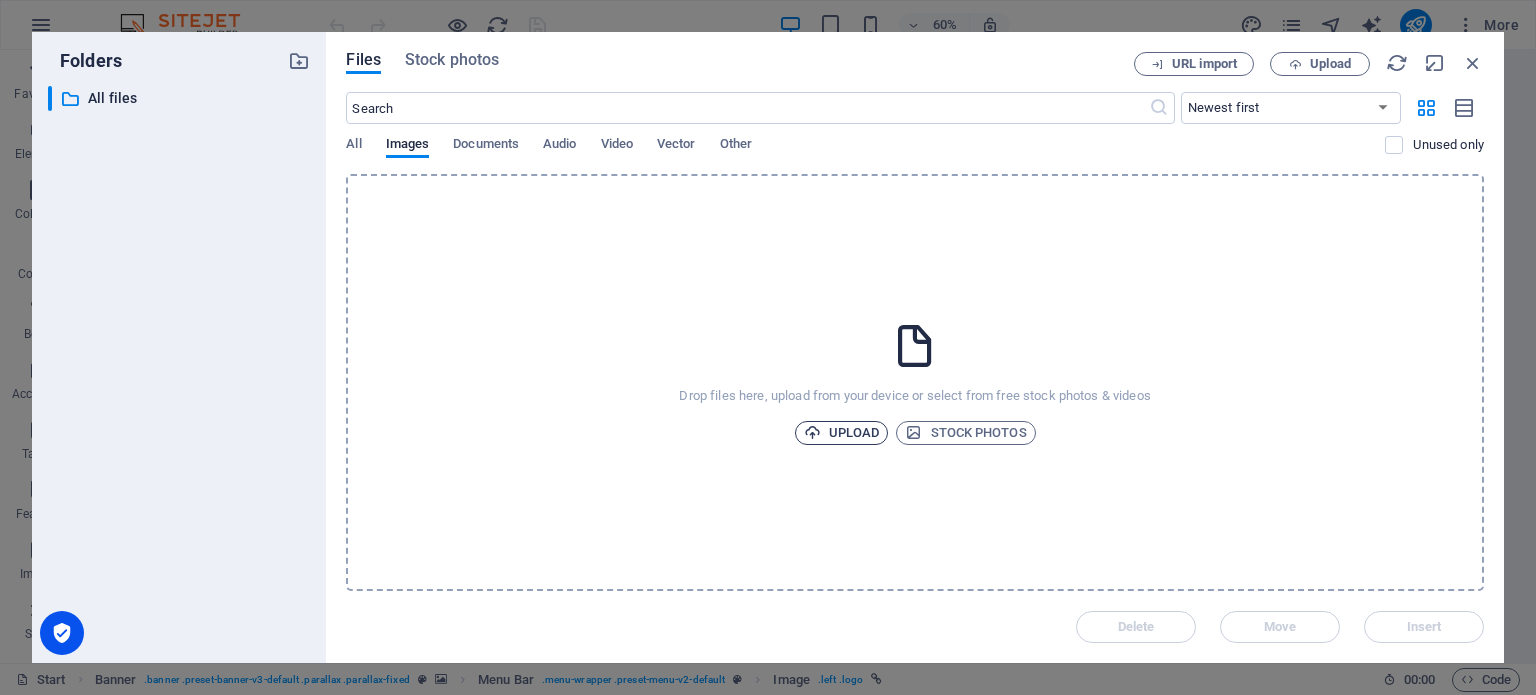 click on "Upload" at bounding box center (842, 433) 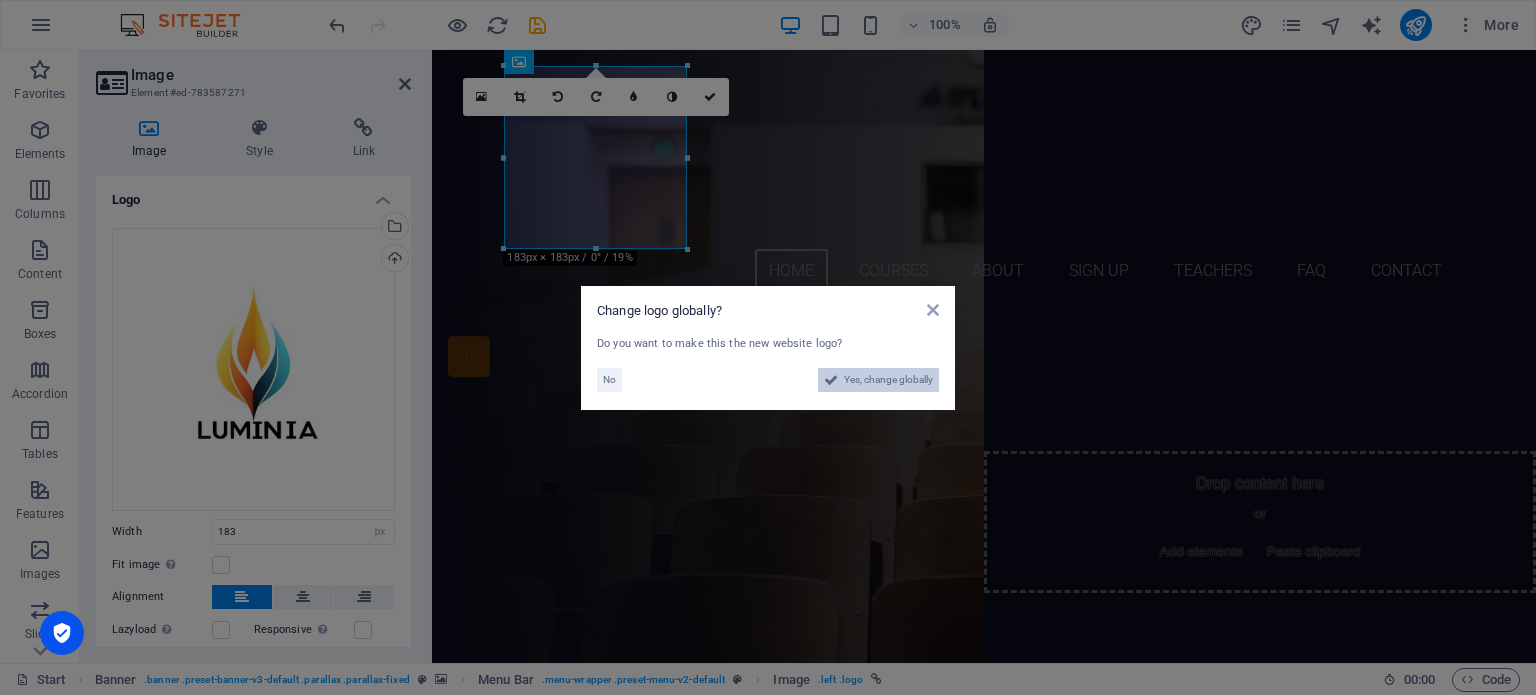 drag, startPoint x: 875, startPoint y: 382, endPoint x: 730, endPoint y: 569, distance: 236.63051 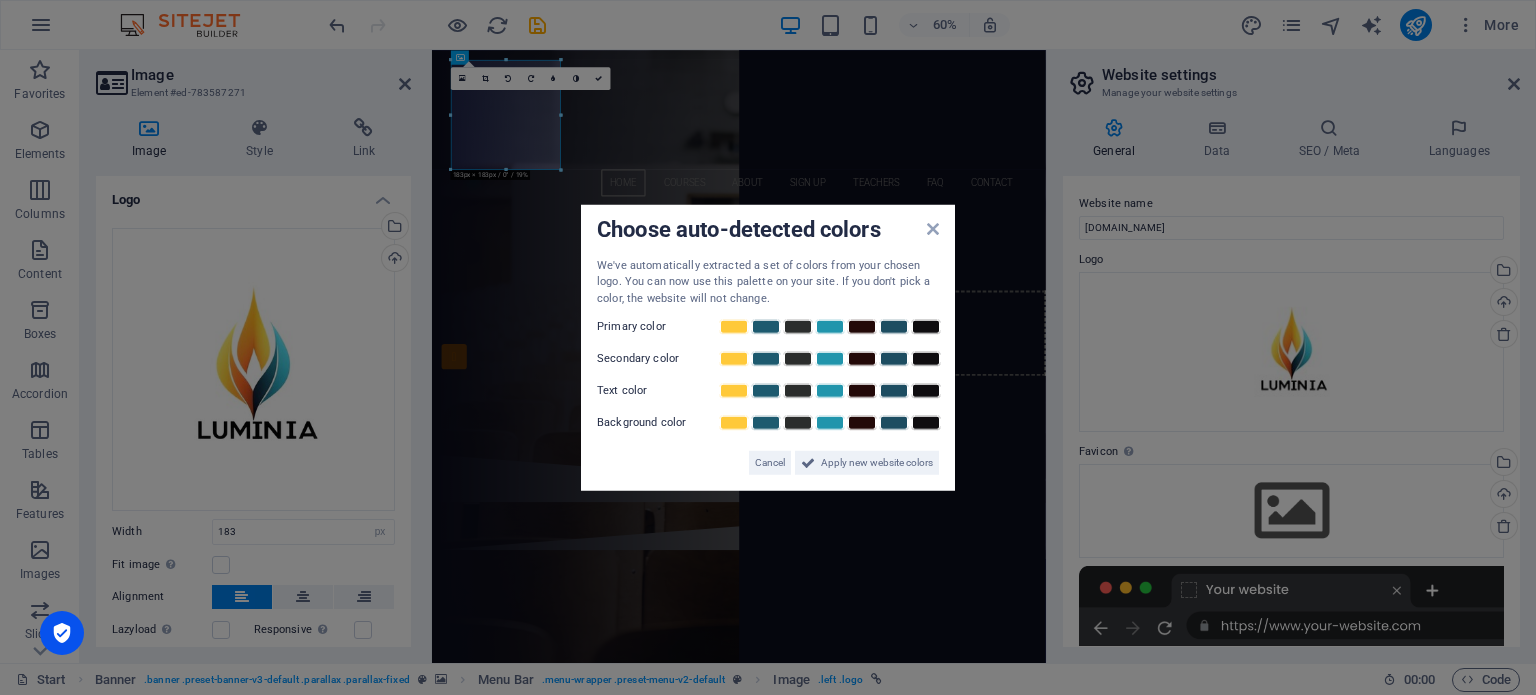 click on "Primary color" at bounding box center [657, 327] 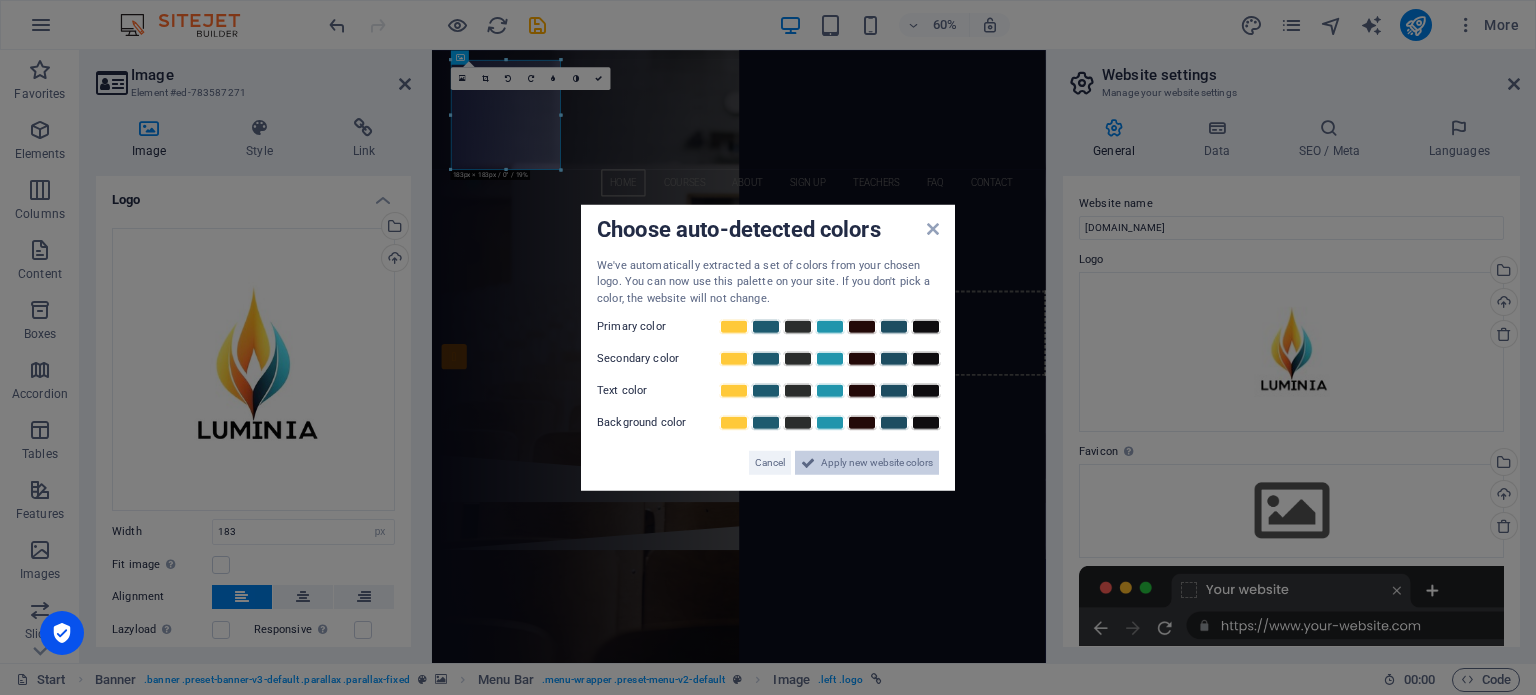 drag, startPoint x: 877, startPoint y: 468, endPoint x: 765, endPoint y: 703, distance: 260.3248 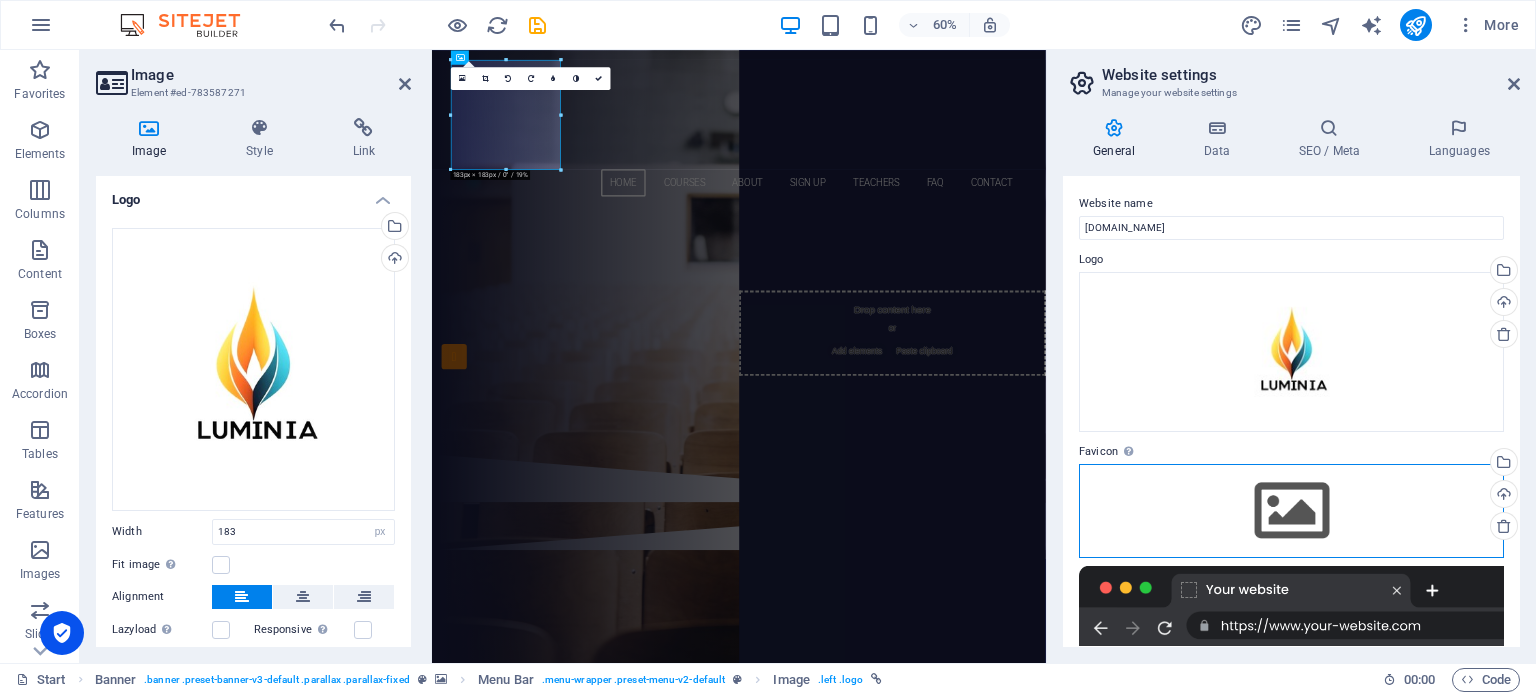 click on "Drag files here, click to choose files or select files from Files or our free stock photos & videos" at bounding box center [1291, 511] 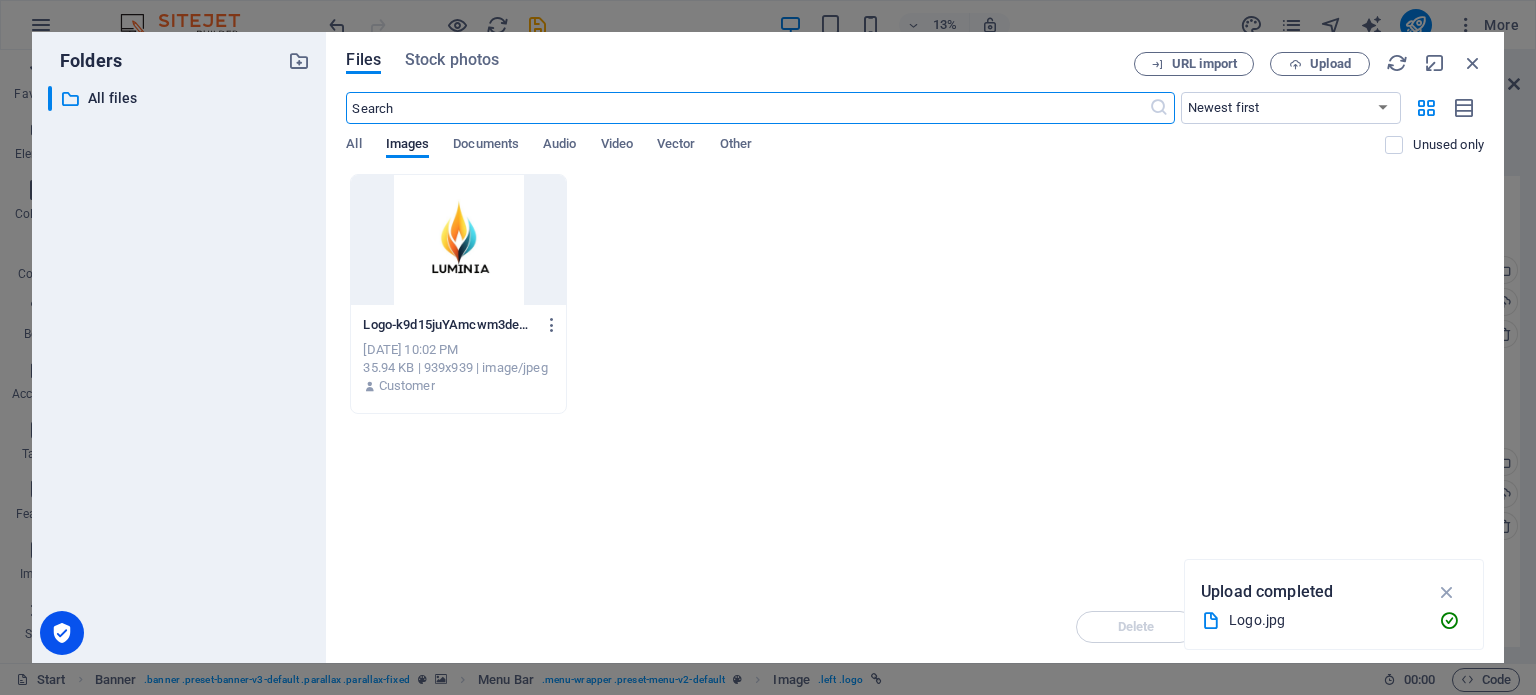 click at bounding box center [458, 240] 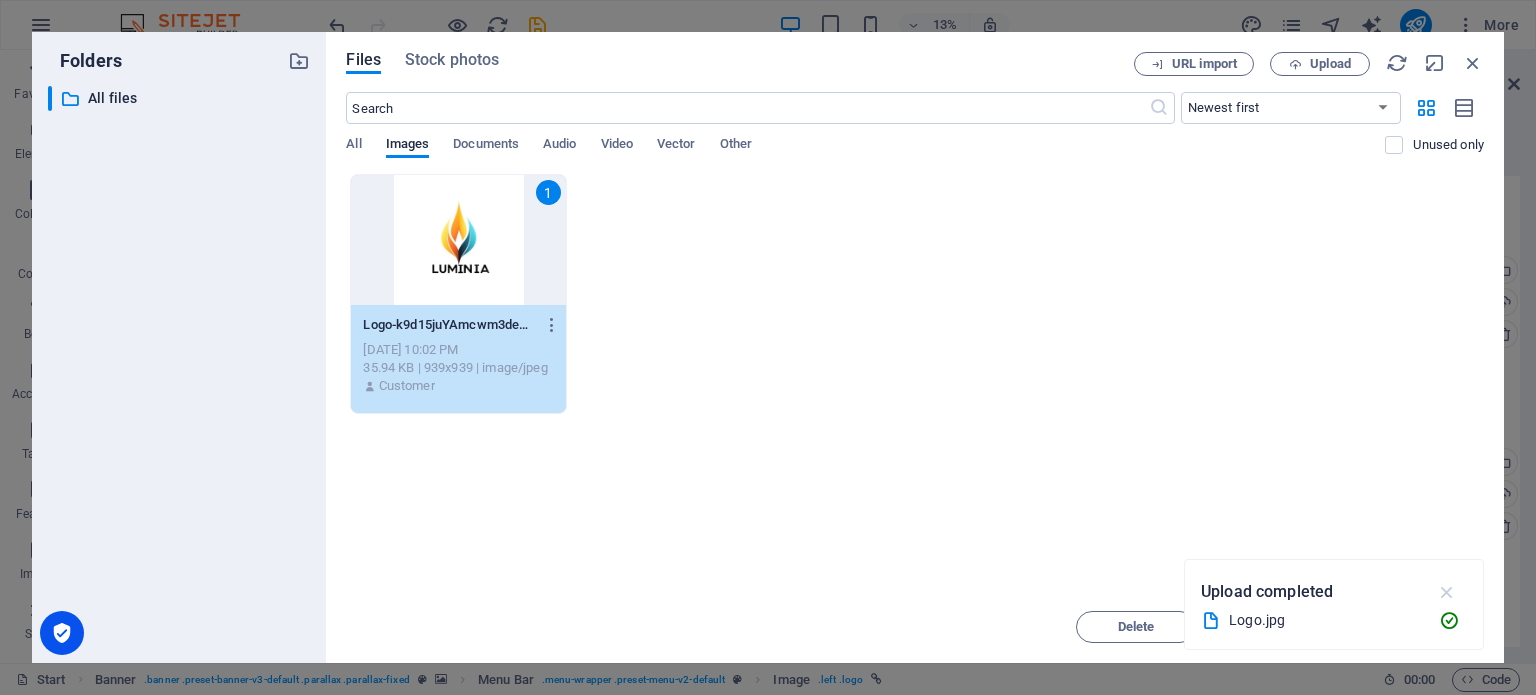 click at bounding box center [1447, 592] 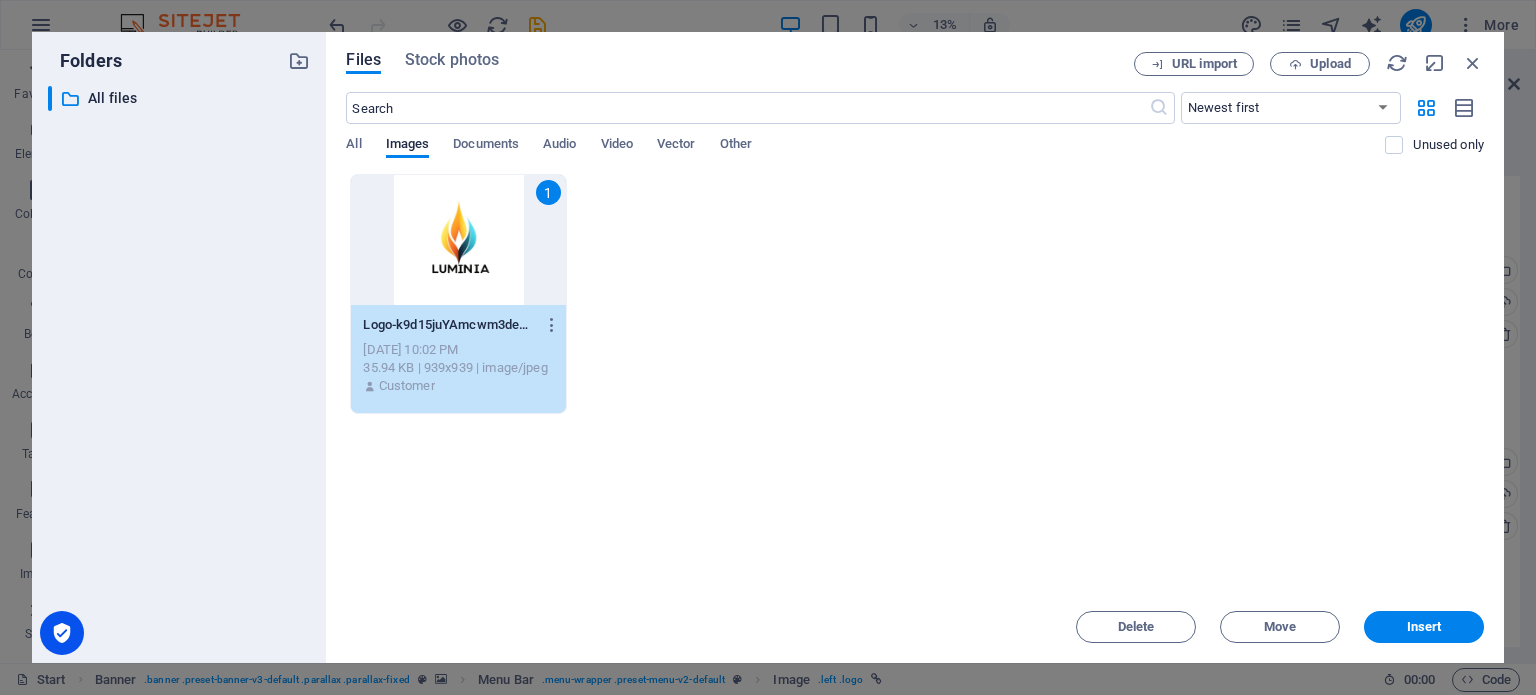 click on "Insert" at bounding box center (1424, 627) 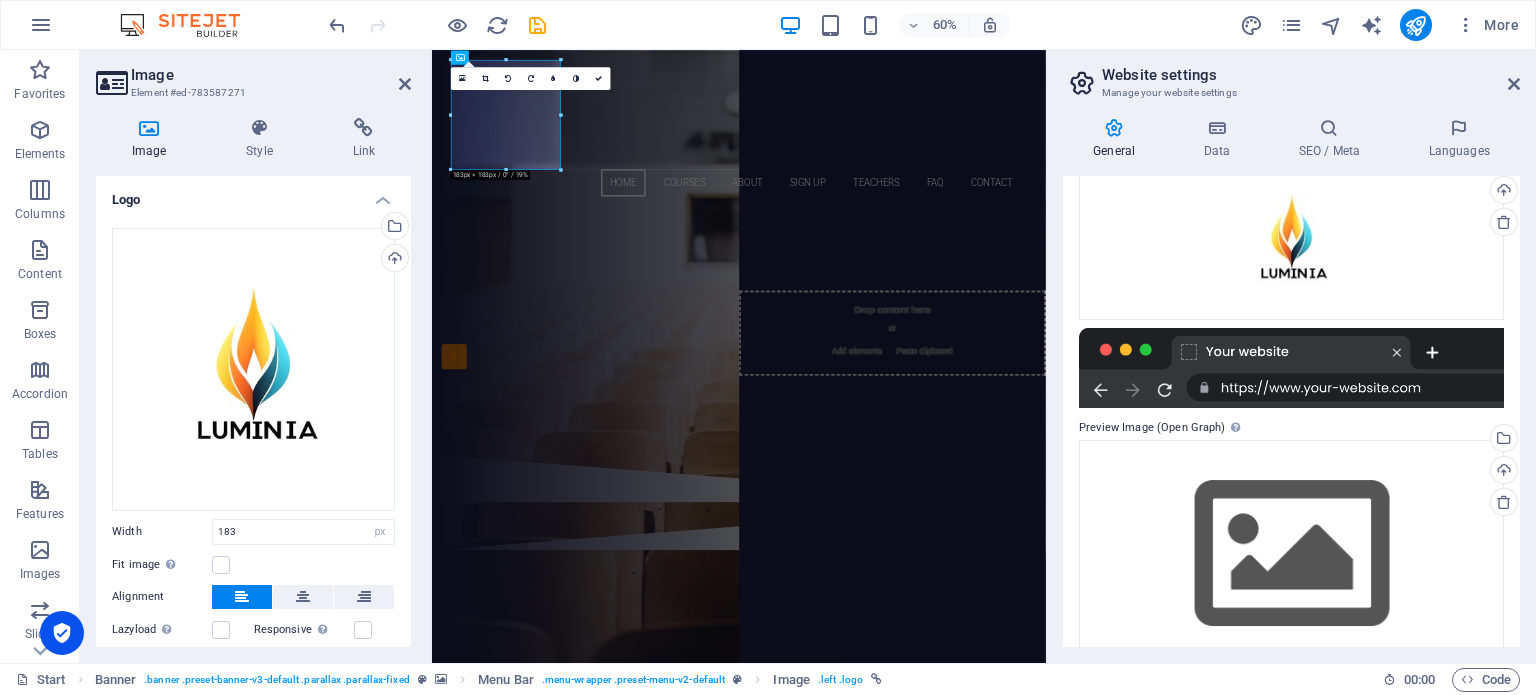 scroll, scrollTop: 341, scrollLeft: 0, axis: vertical 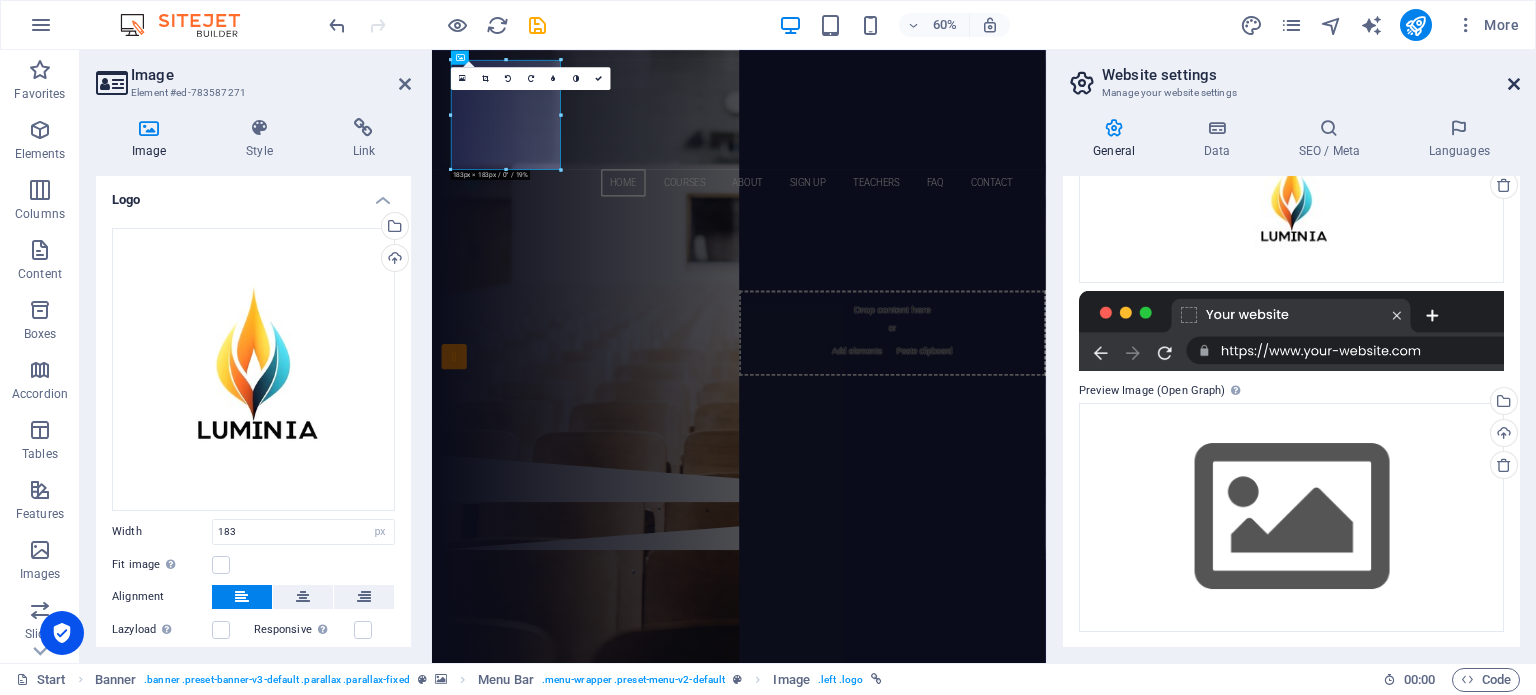 click at bounding box center [1514, 84] 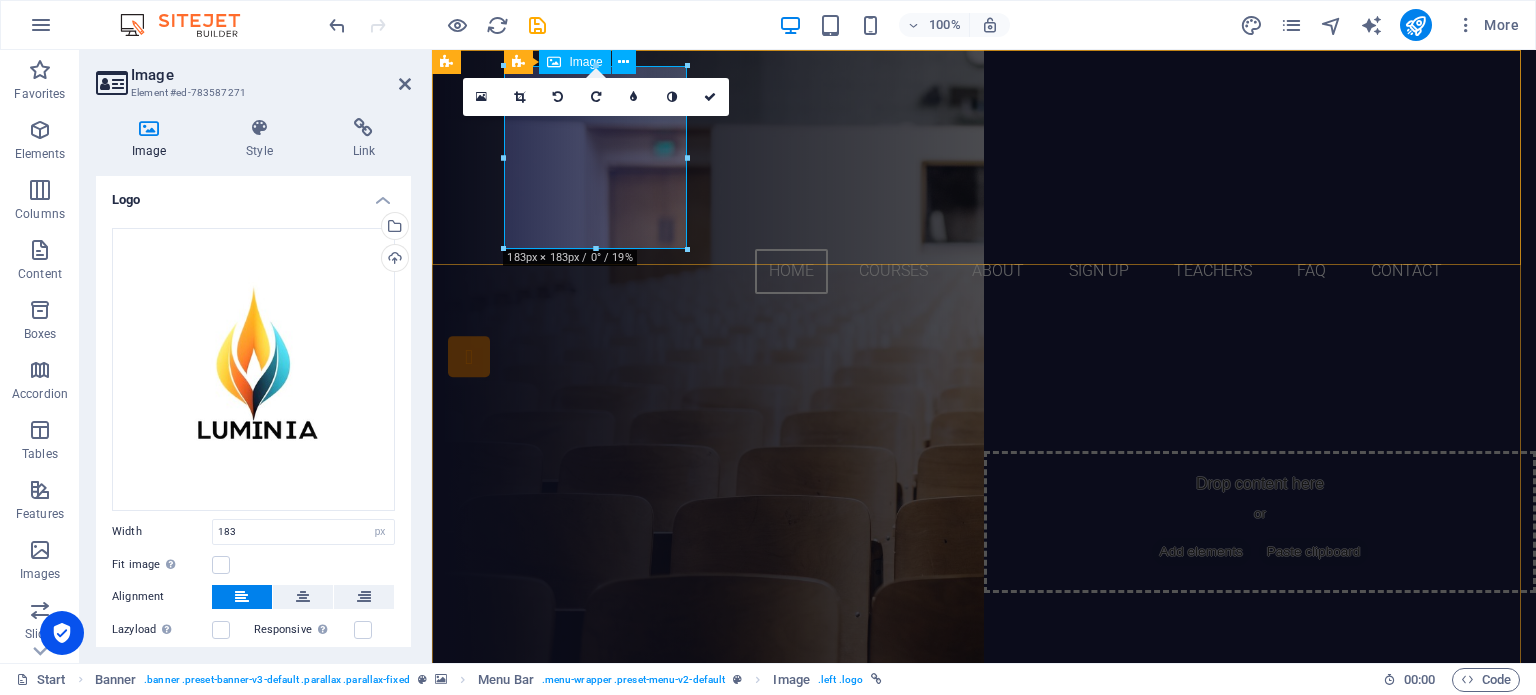 click at bounding box center [984, 157] 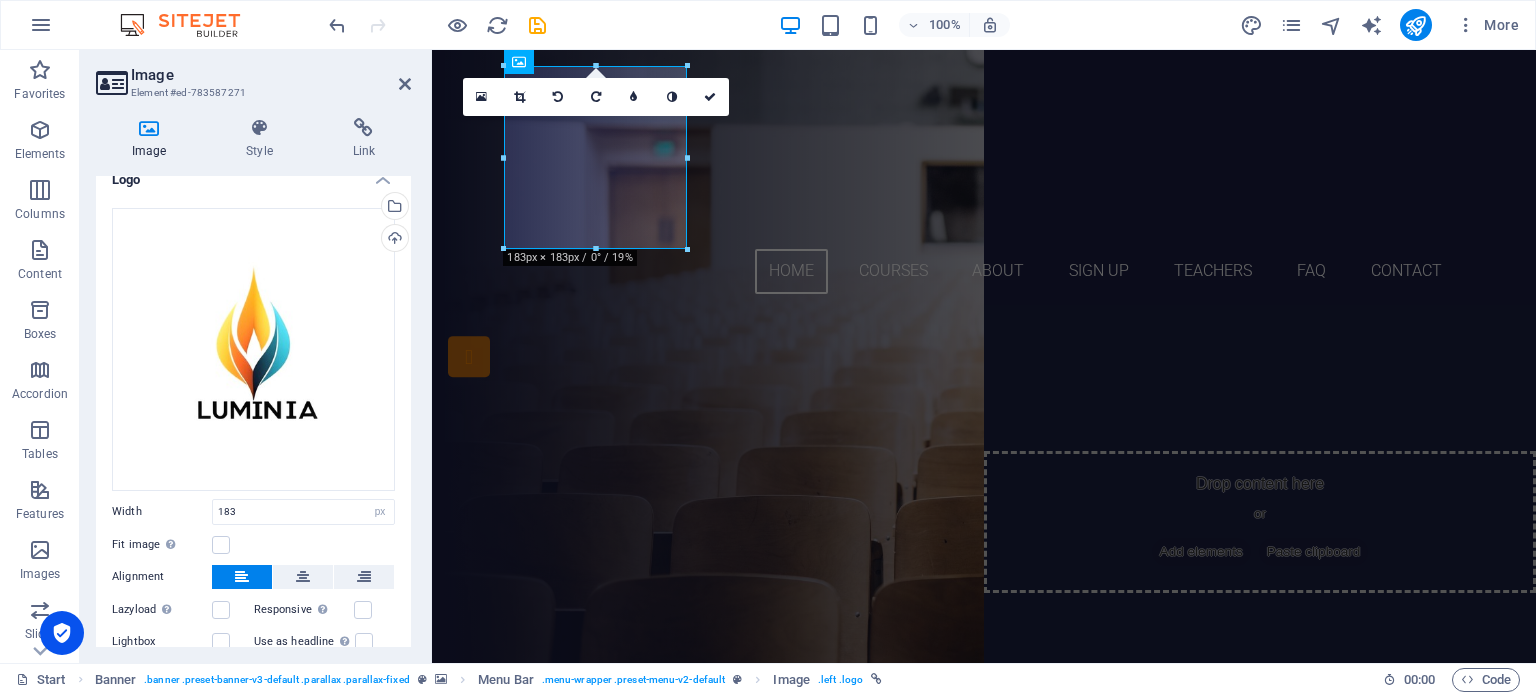 scroll, scrollTop: 0, scrollLeft: 0, axis: both 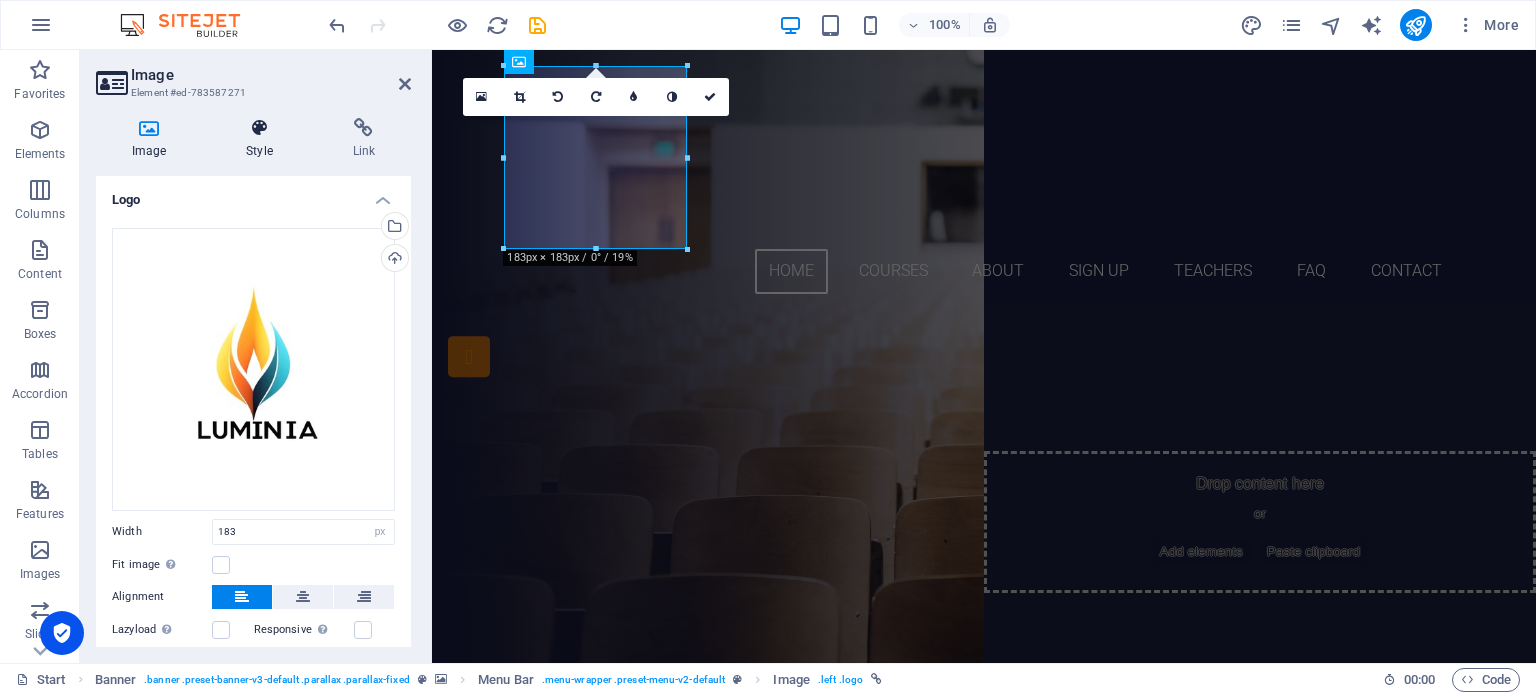 click at bounding box center [259, 128] 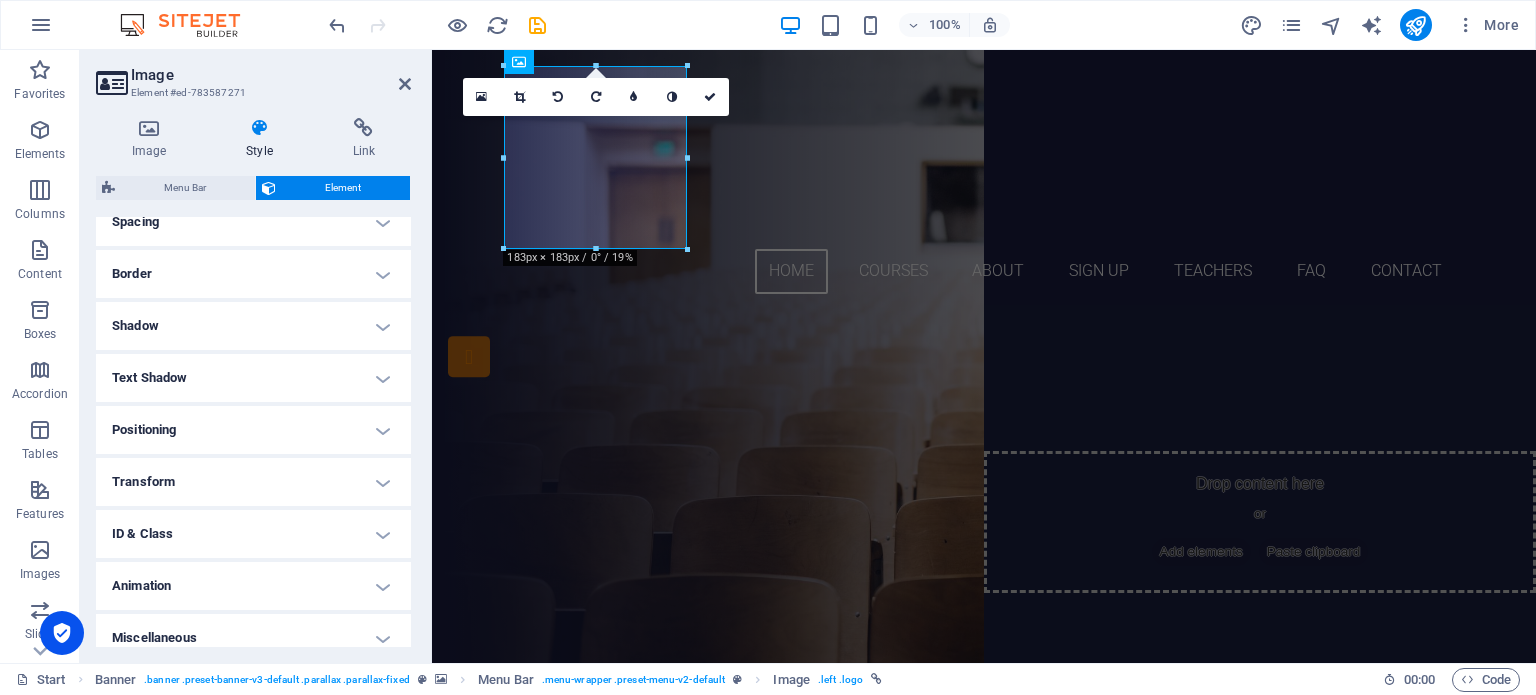 scroll, scrollTop: 414, scrollLeft: 0, axis: vertical 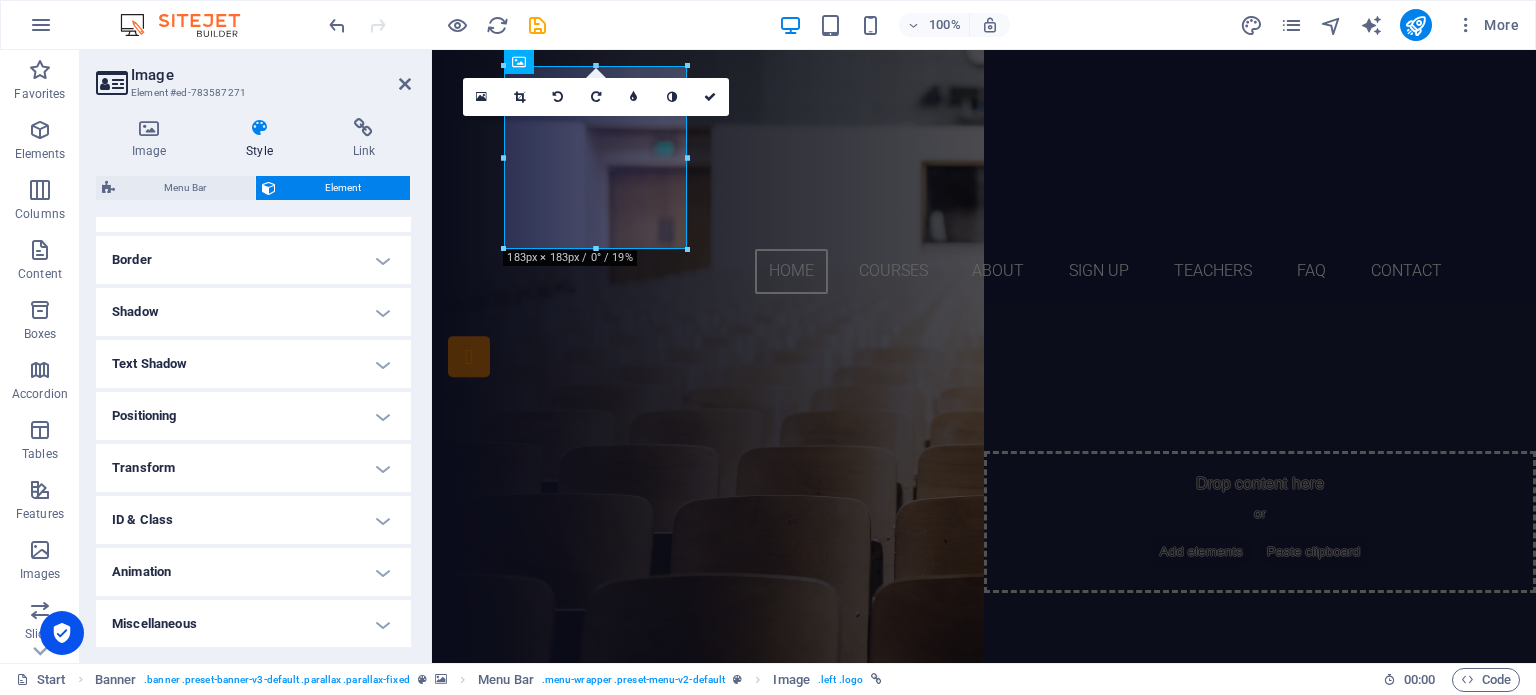 click on "Transform" at bounding box center [253, 468] 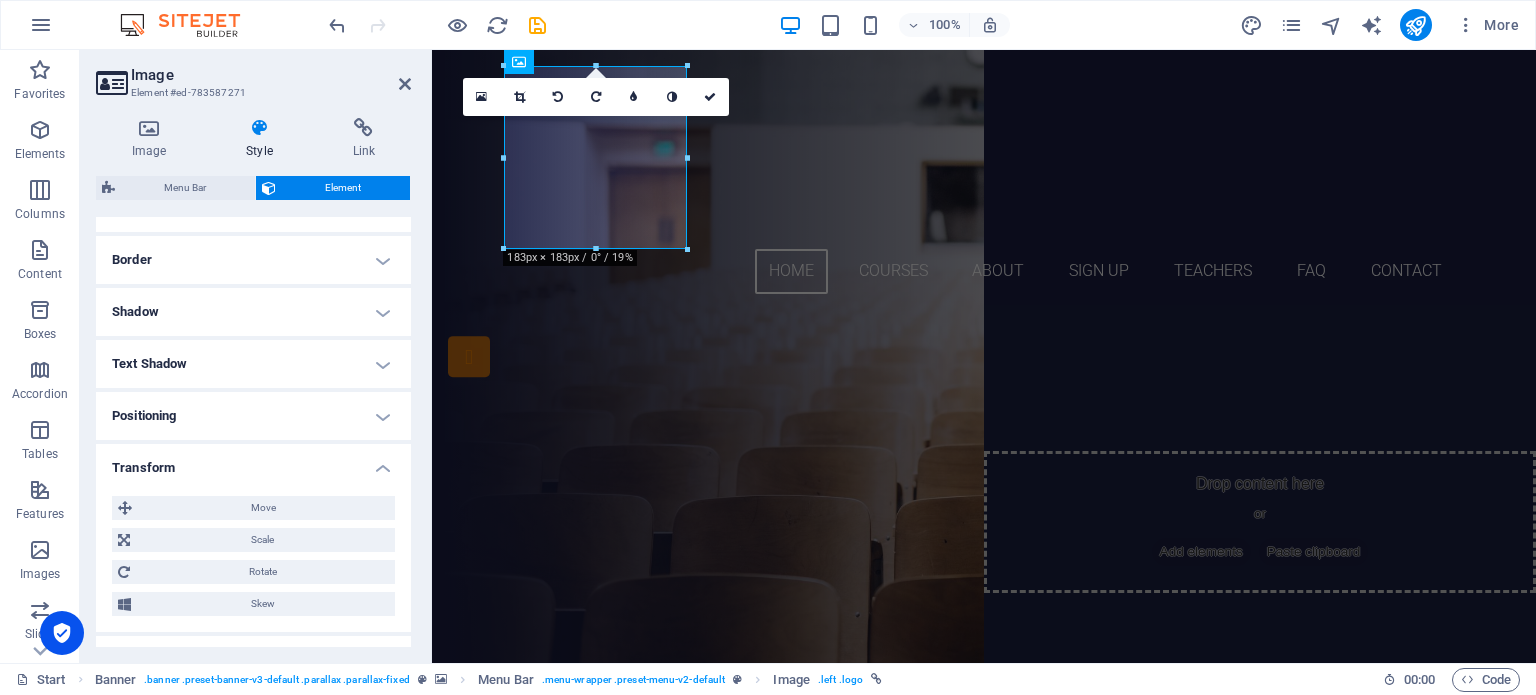 click on "Transform" at bounding box center [253, 462] 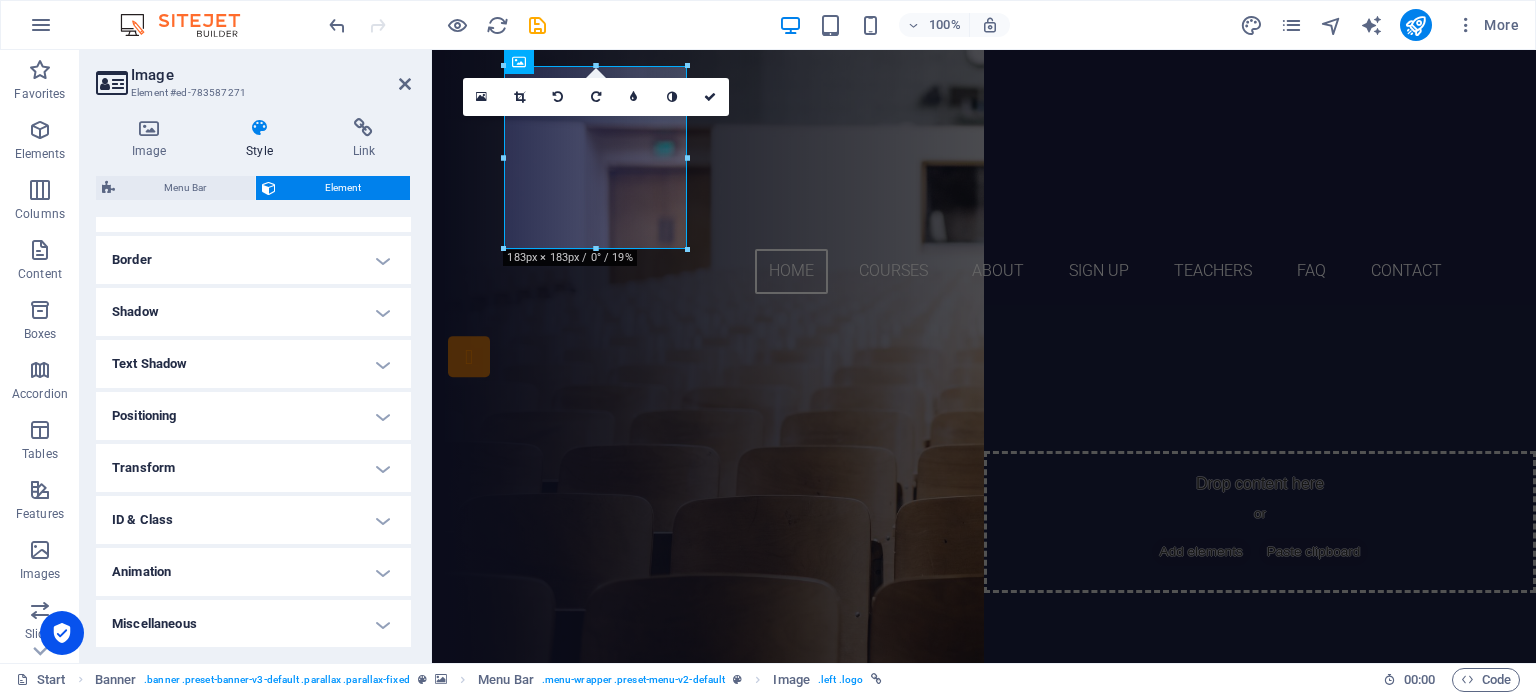 click on "Miscellaneous" at bounding box center (253, 624) 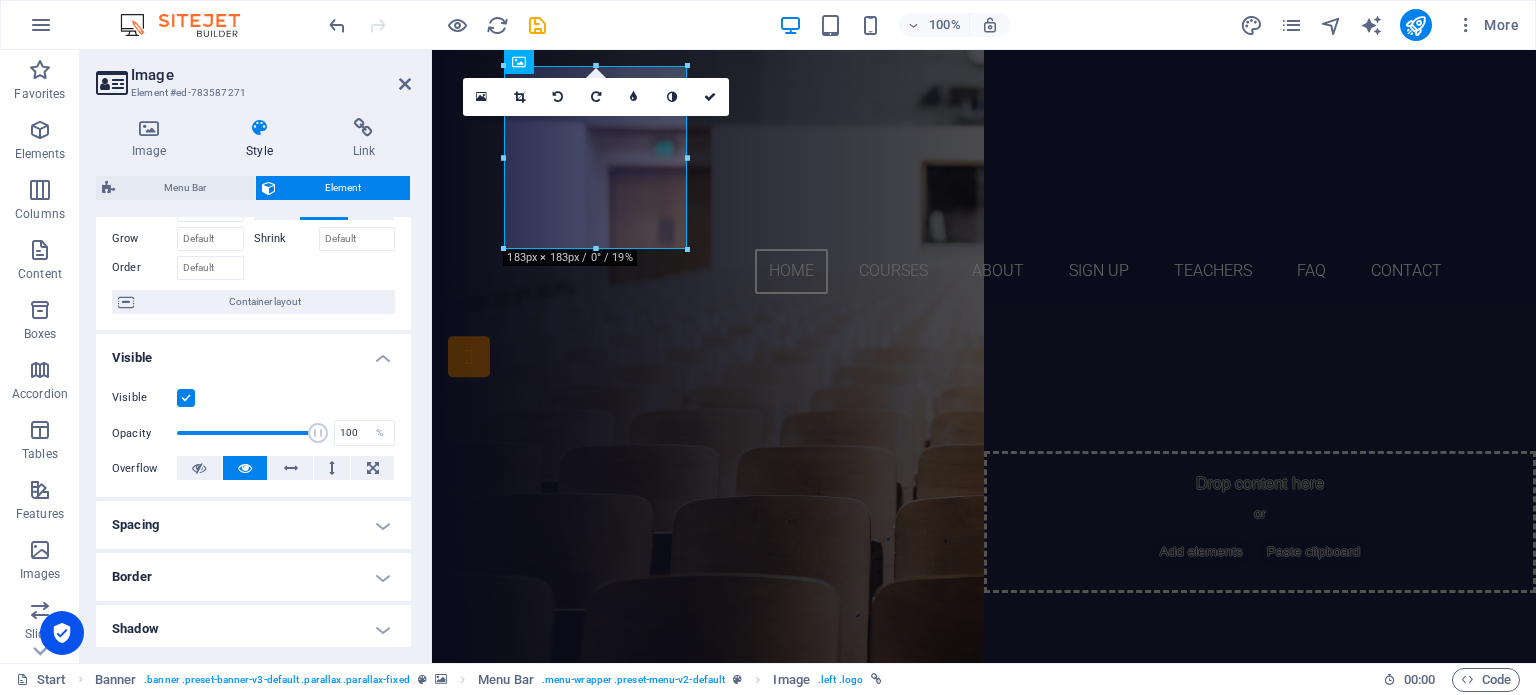 scroll, scrollTop: 0, scrollLeft: 0, axis: both 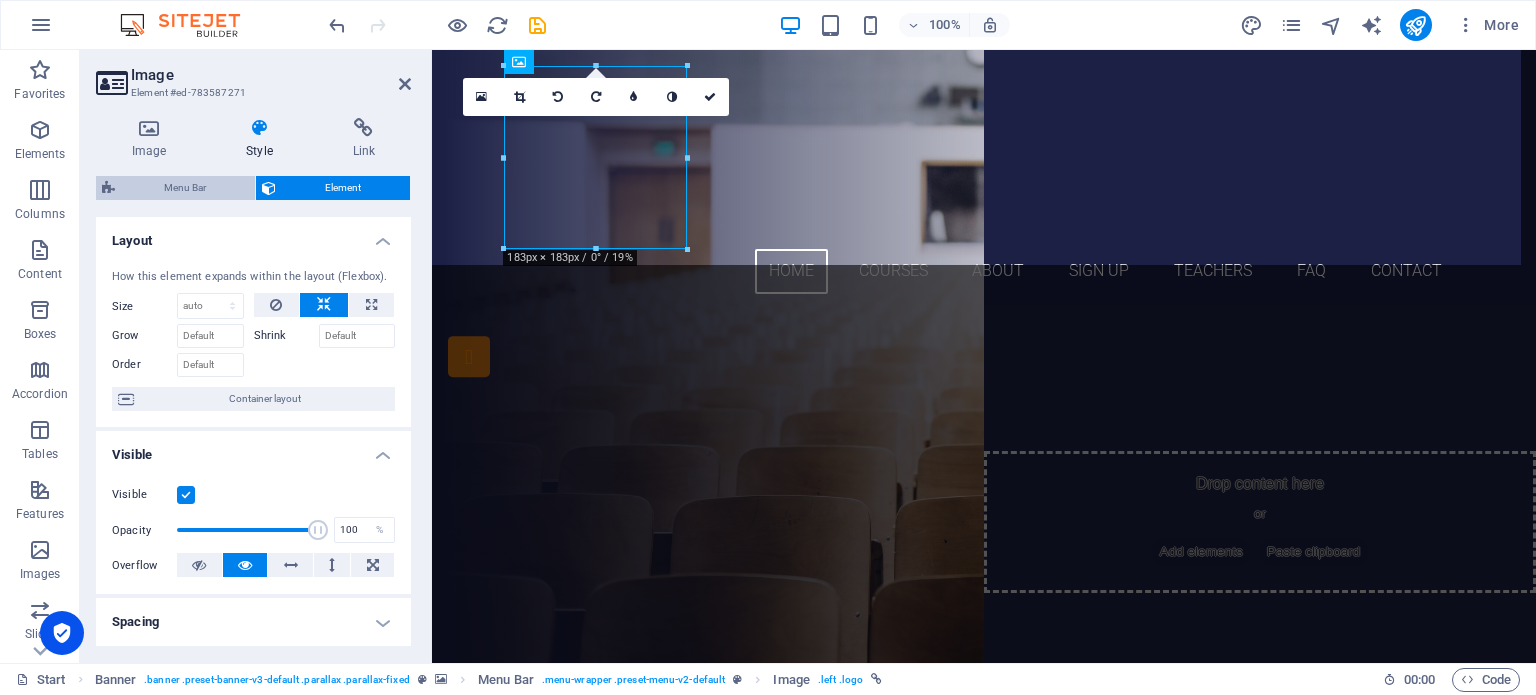 click on "Menu Bar" at bounding box center [185, 188] 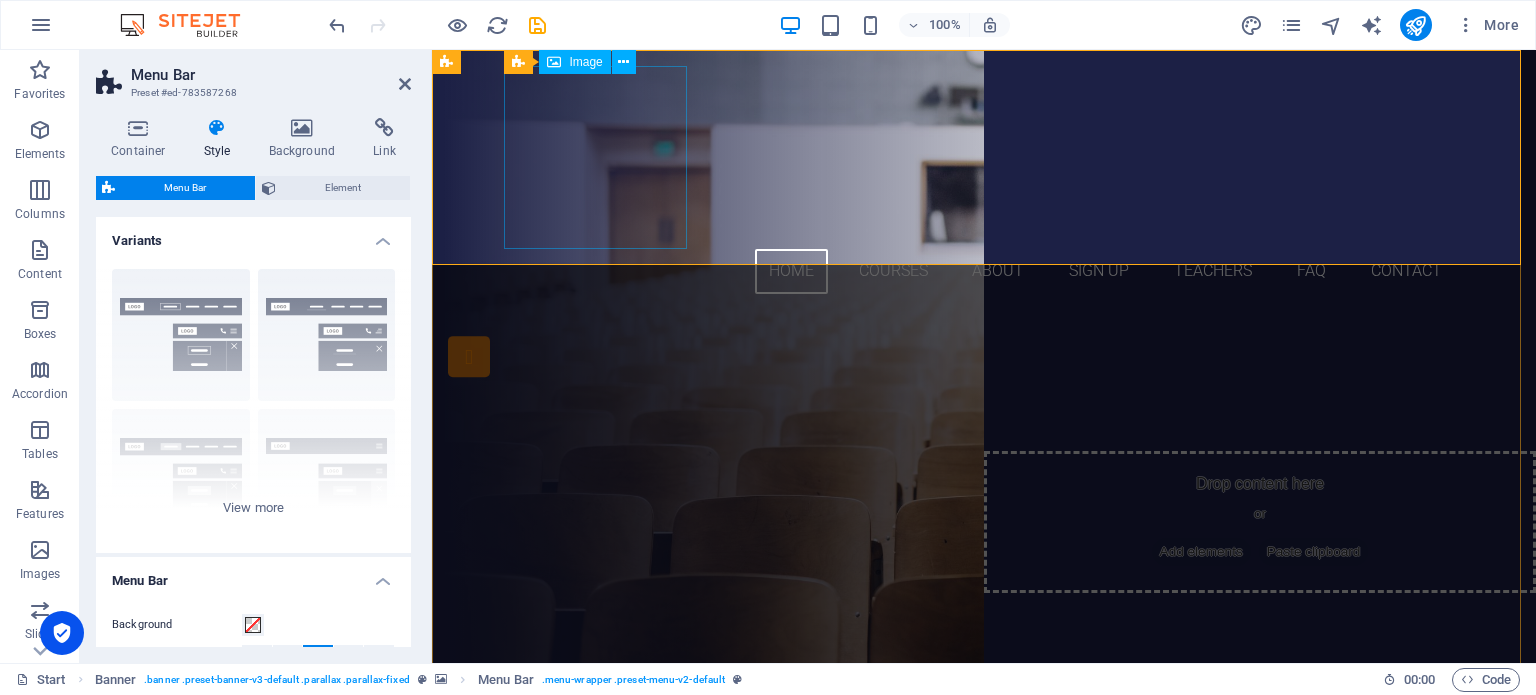 click at bounding box center [984, 157] 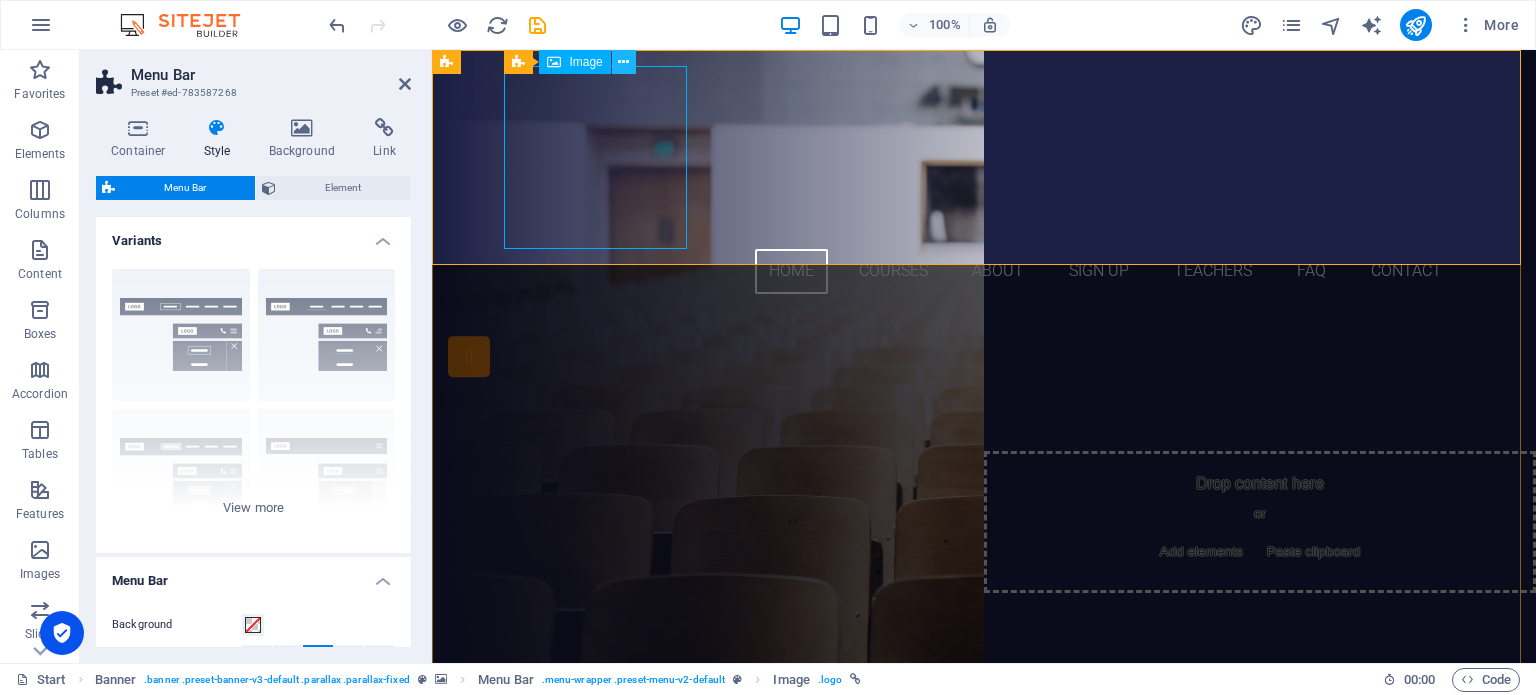 click at bounding box center [623, 62] 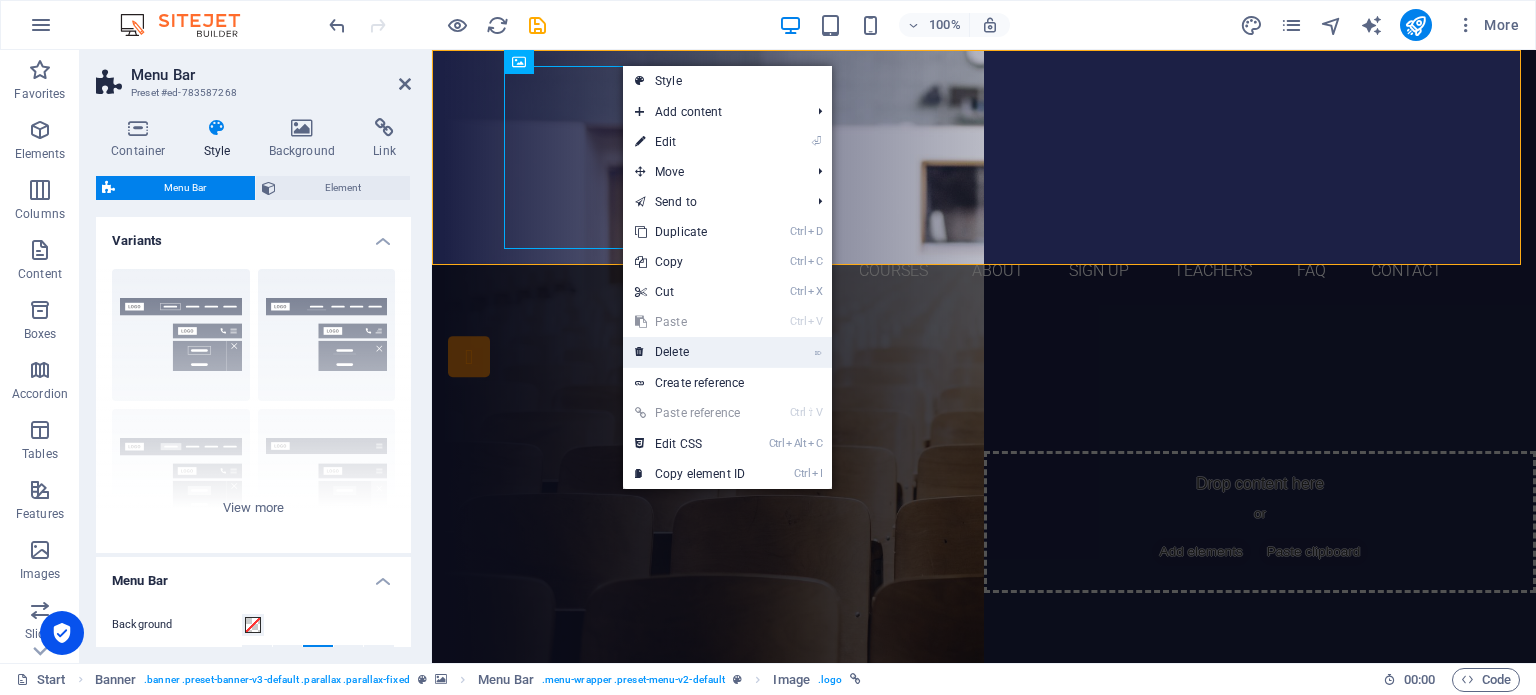 drag, startPoint x: 738, startPoint y: 347, endPoint x: 306, endPoint y: 298, distance: 434.77005 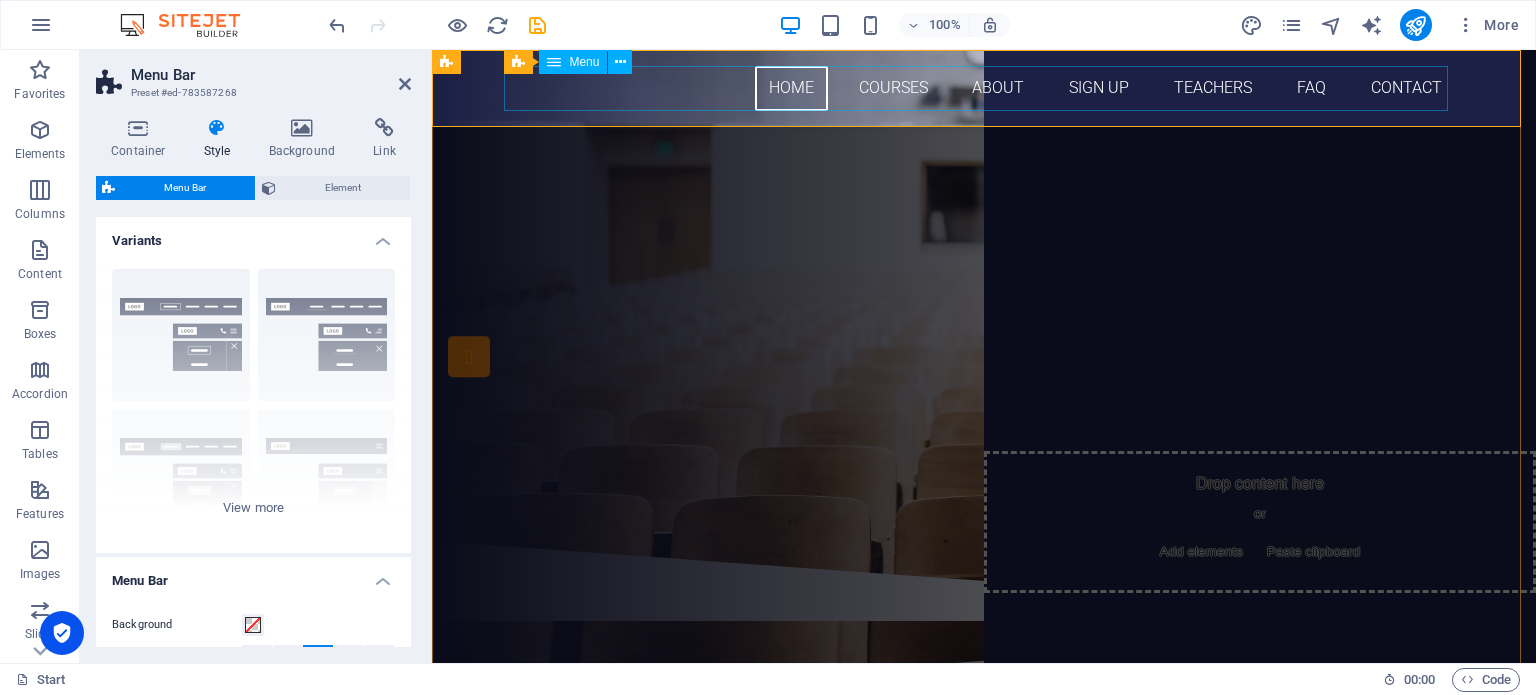 click on "Home Courses About Sign up Teachers FAQ Contact" at bounding box center (984, 88) 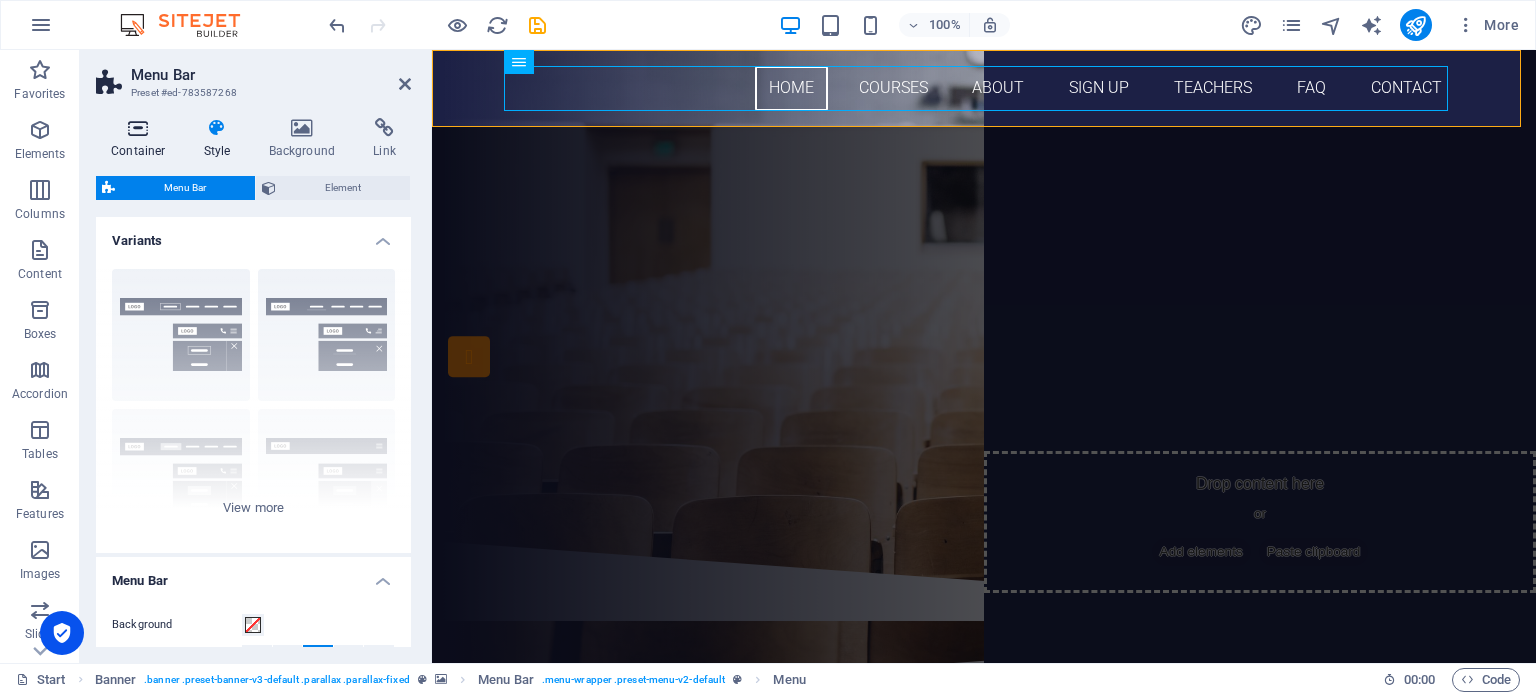 click on "Container" at bounding box center (142, 139) 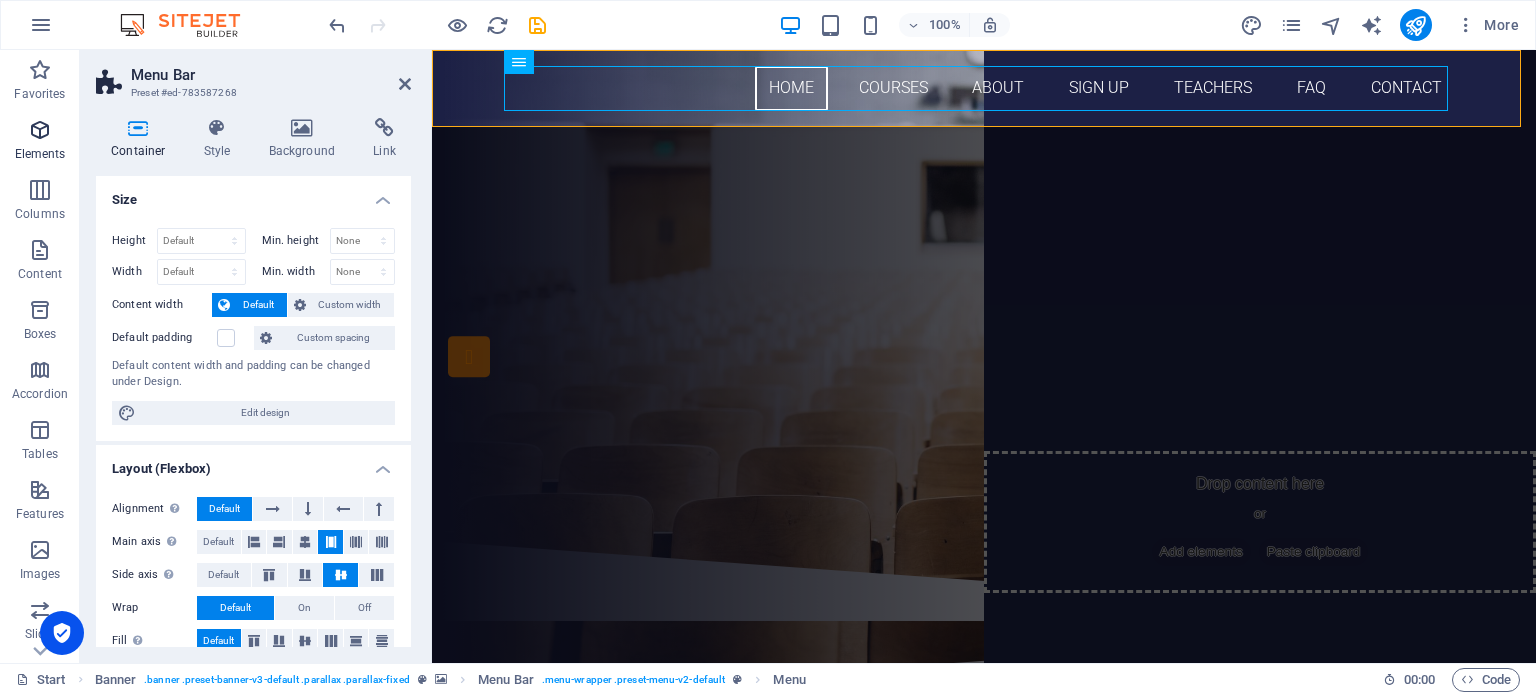 drag, startPoint x: 52, startPoint y: 140, endPoint x: 46, endPoint y: 151, distance: 12.529964 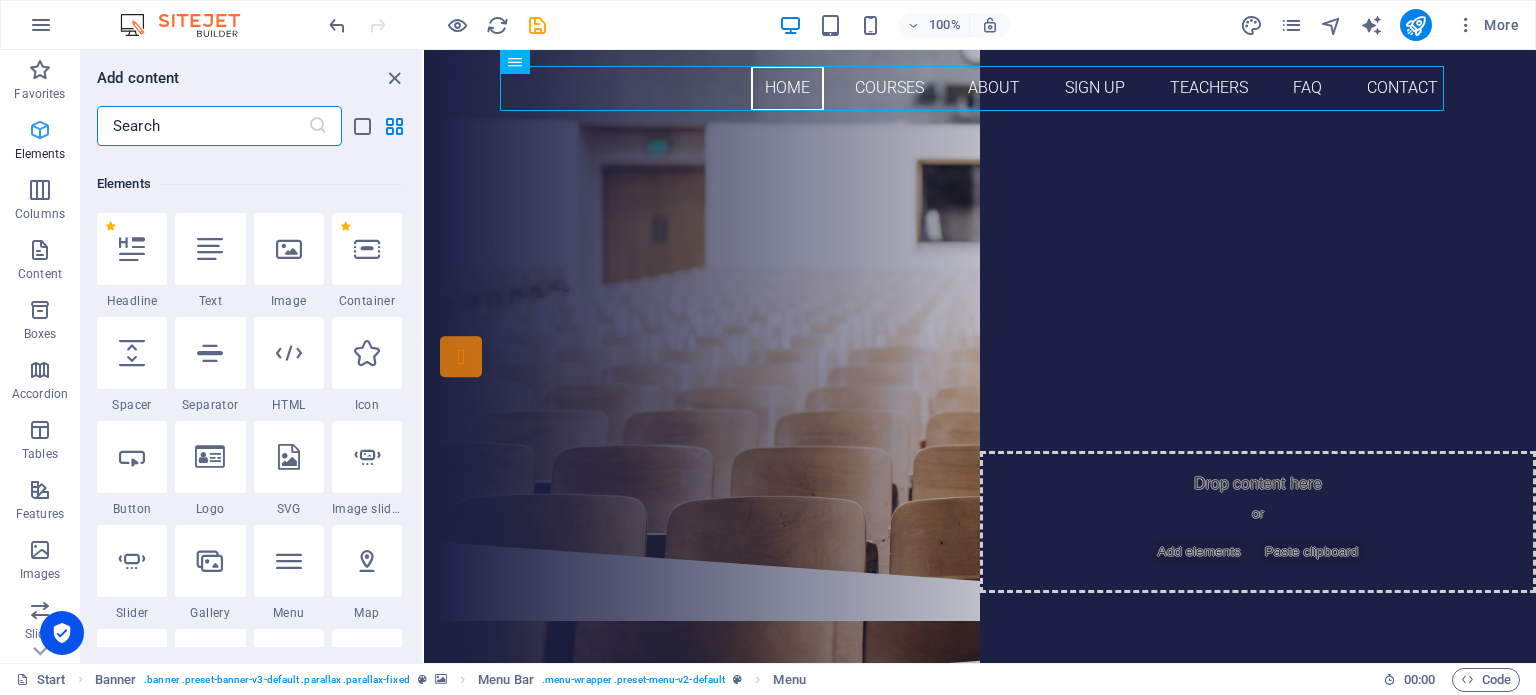 scroll, scrollTop: 212, scrollLeft: 0, axis: vertical 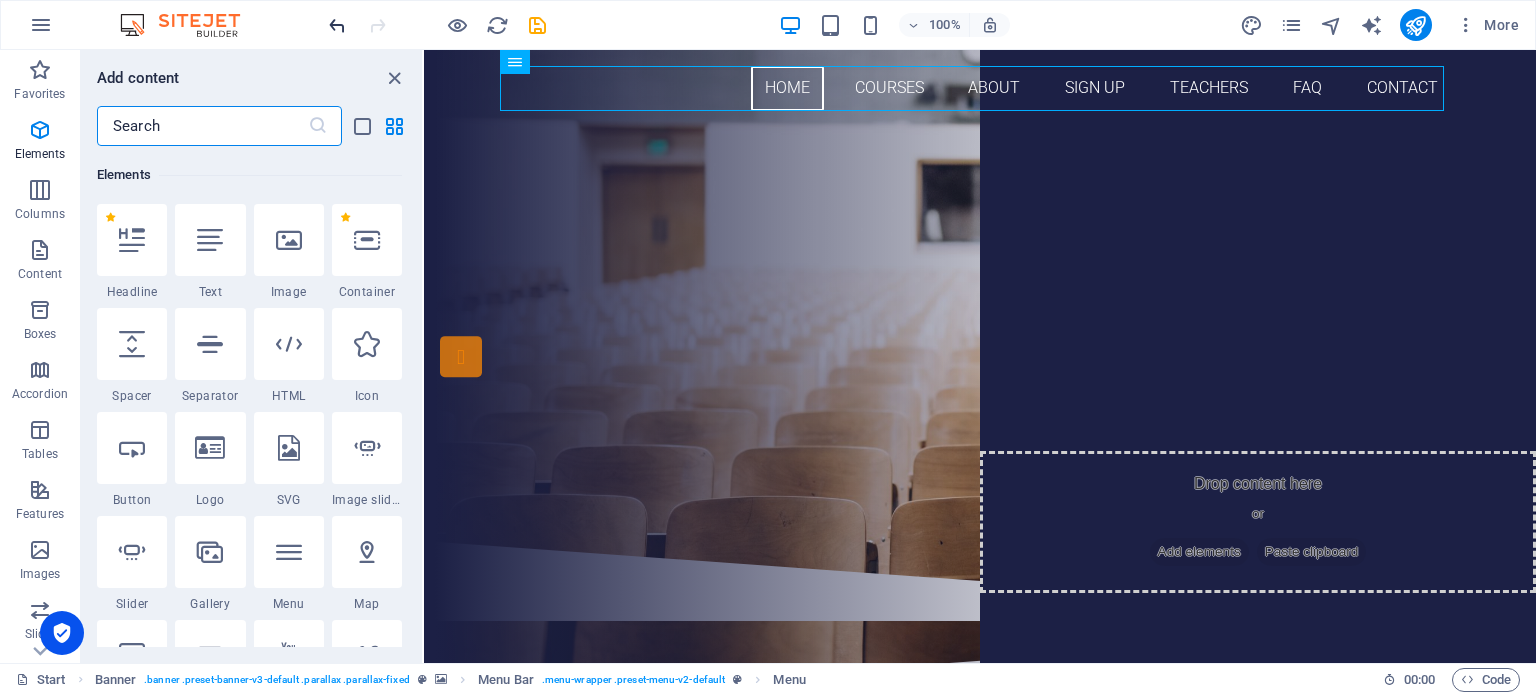 click at bounding box center (337, 25) 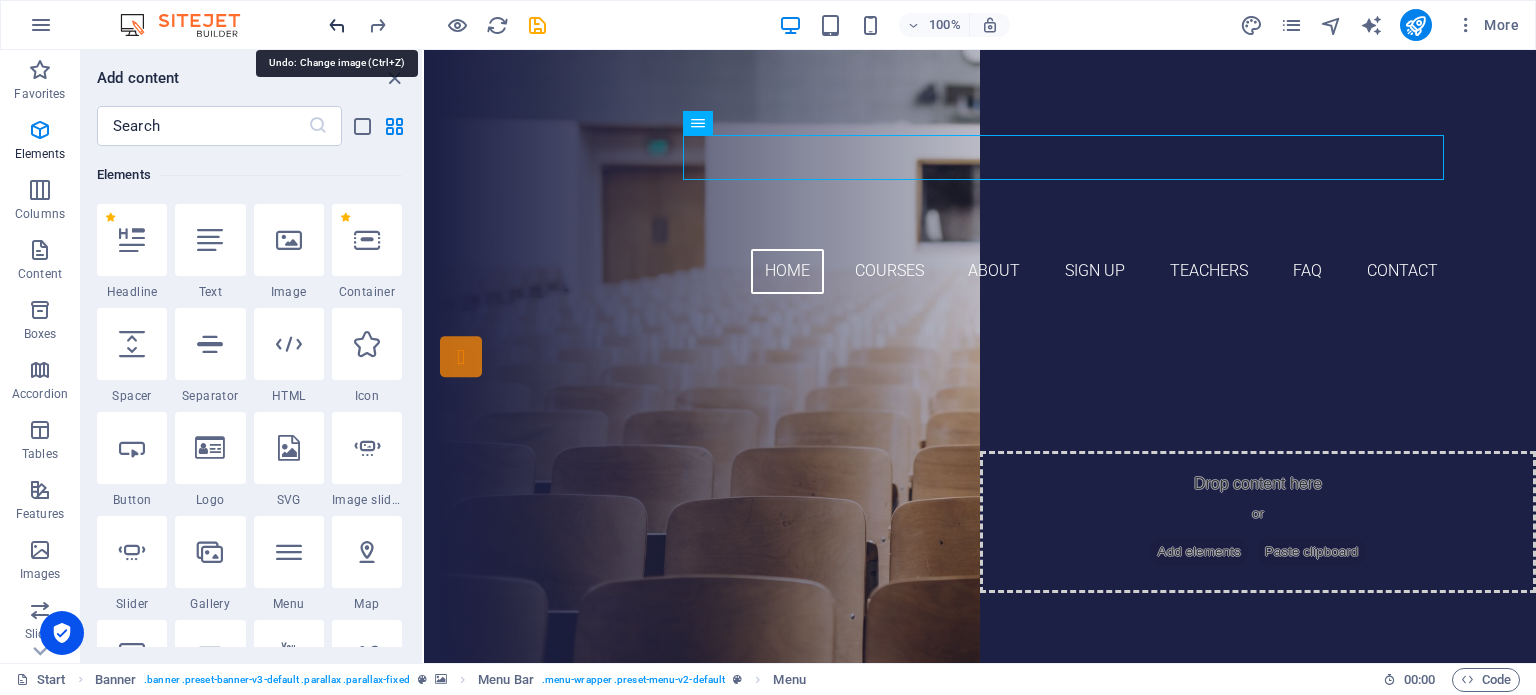 click at bounding box center [337, 25] 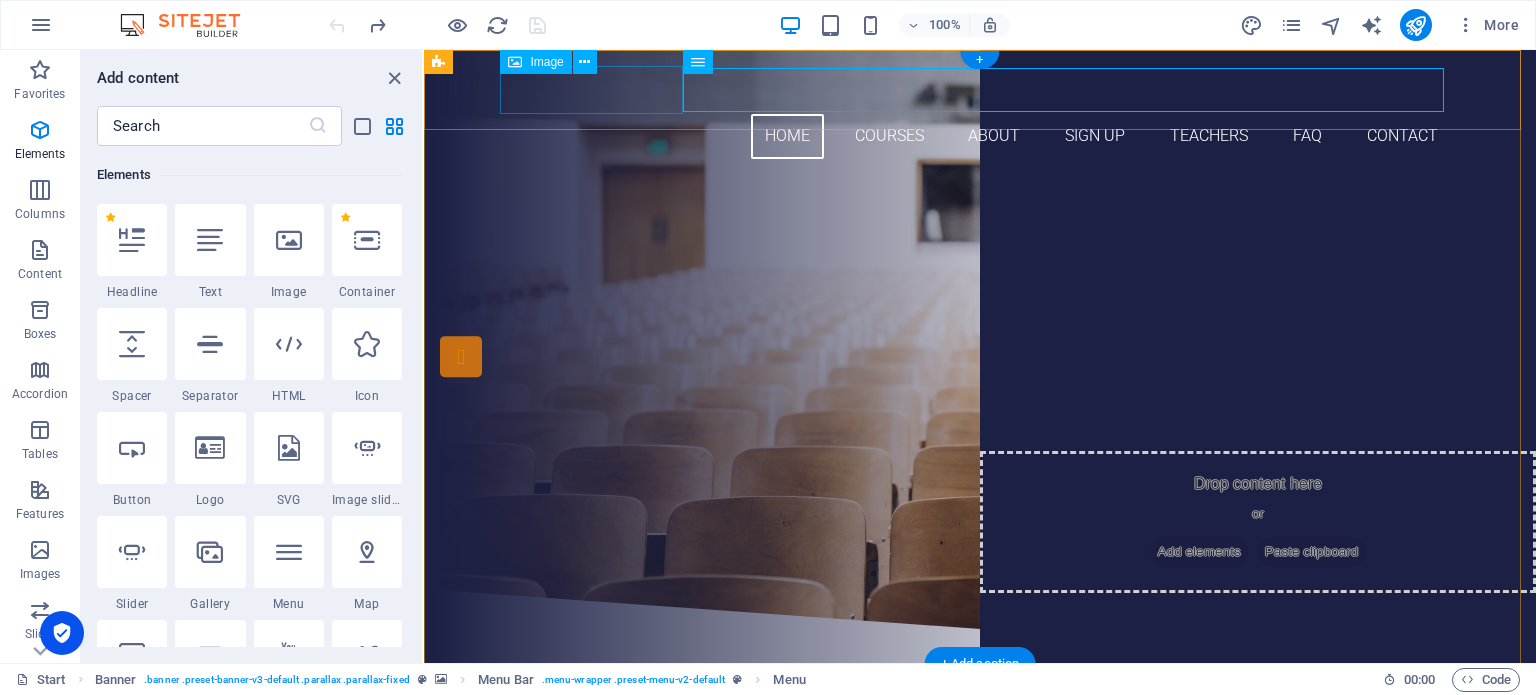 click at bounding box center (980, 90) 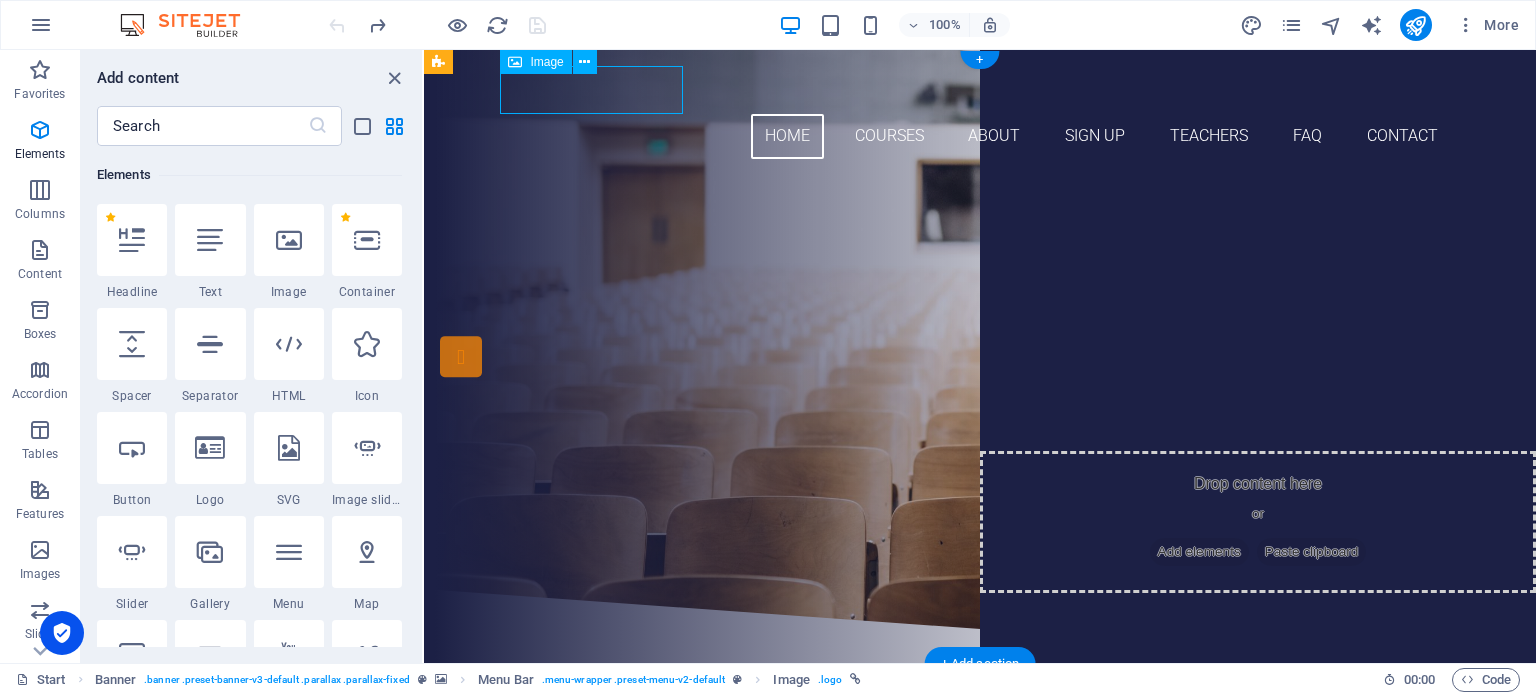 click at bounding box center [980, 90] 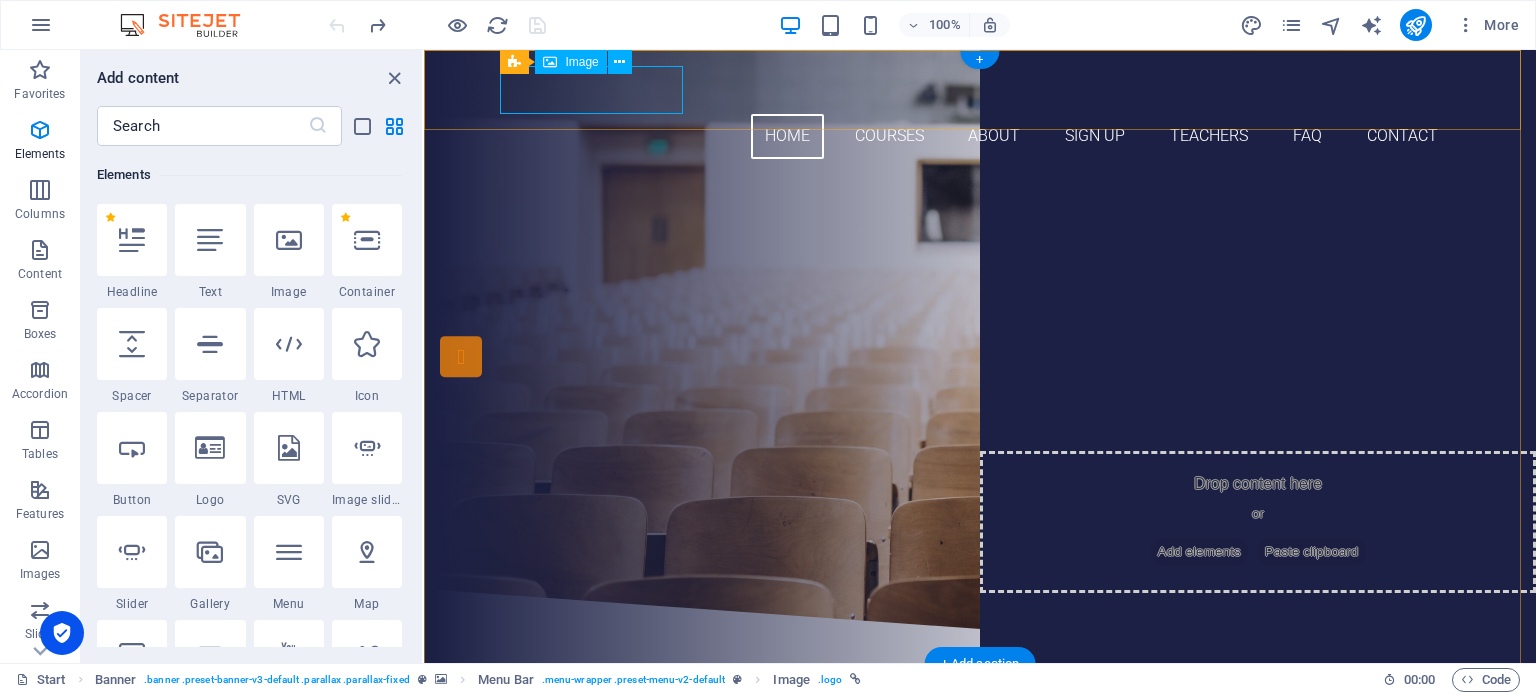 click at bounding box center (980, 90) 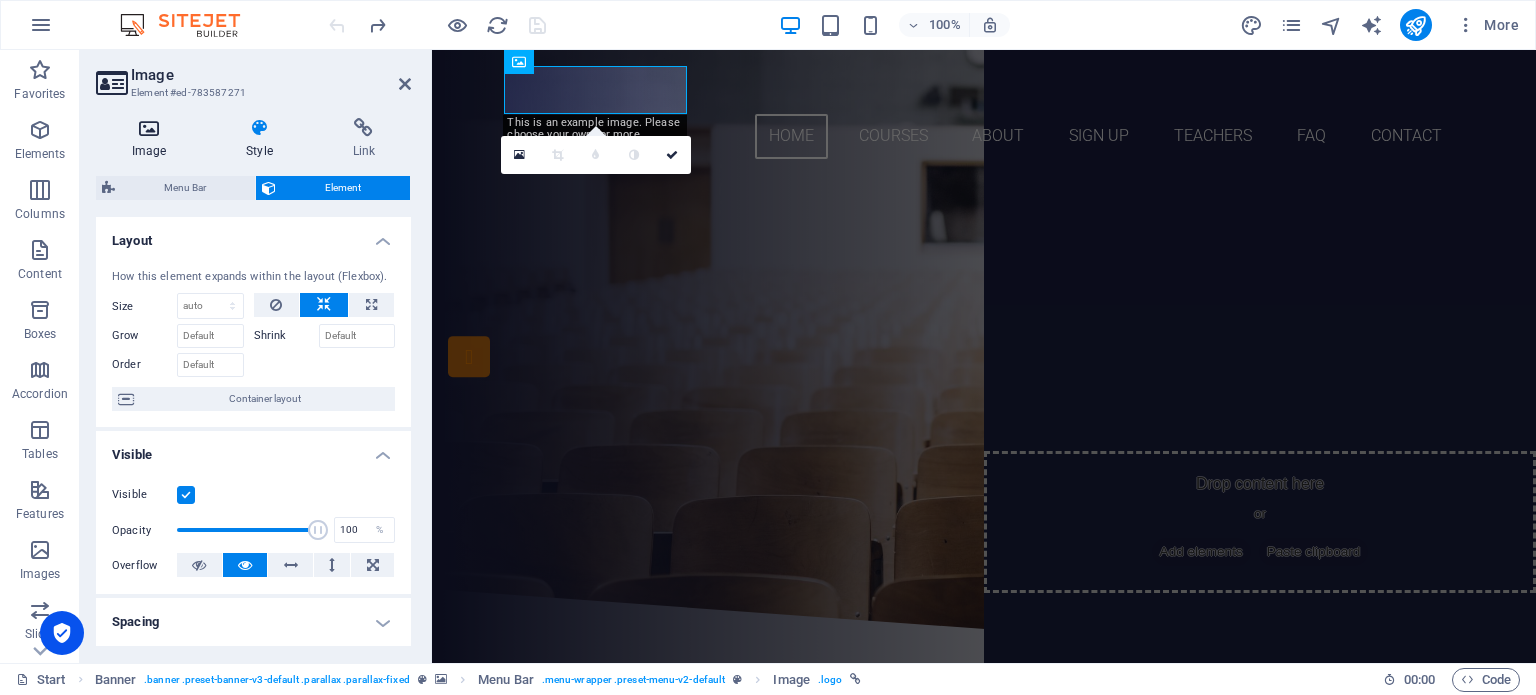 click on "Image" at bounding box center (153, 139) 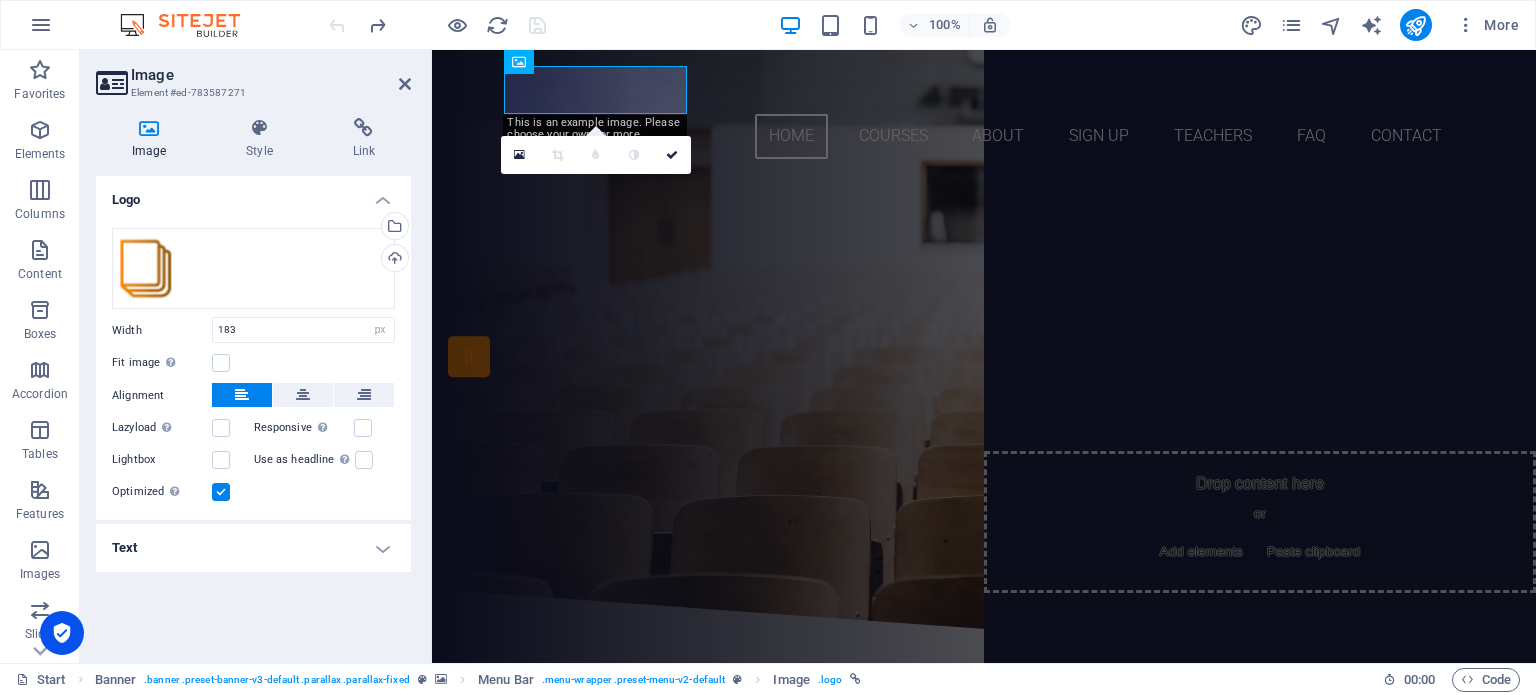 click on "Text" at bounding box center (253, 548) 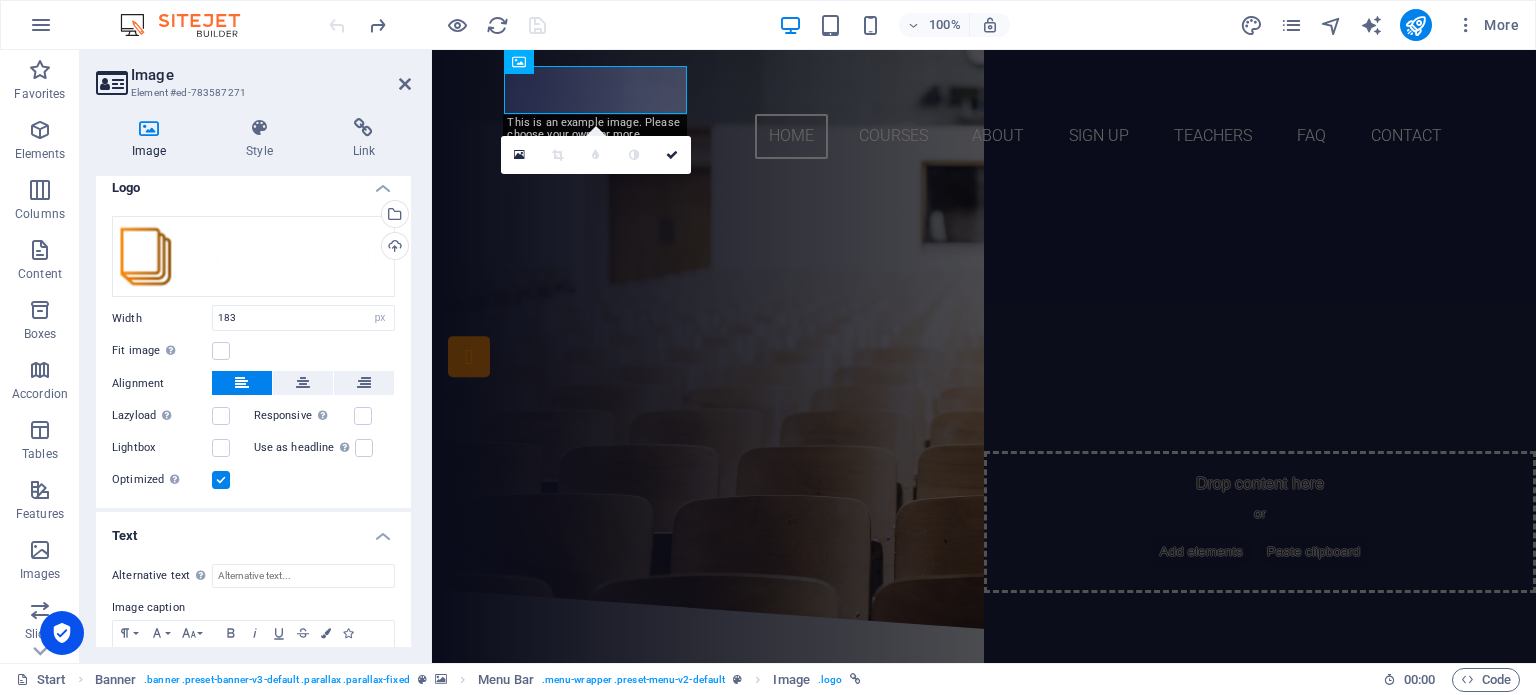 scroll, scrollTop: 0, scrollLeft: 0, axis: both 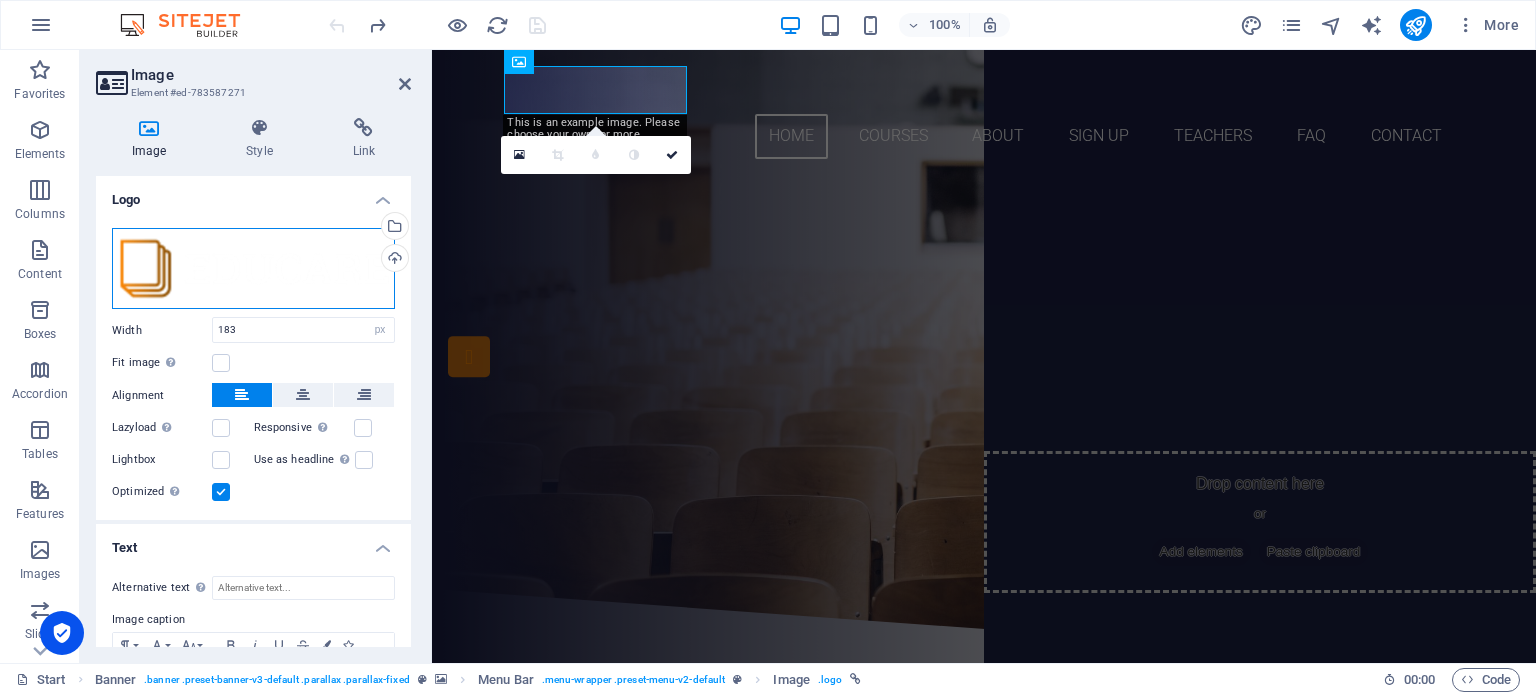 click on "Drag files here, click to choose files or select files from Files or our free stock photos & videos" at bounding box center (253, 269) 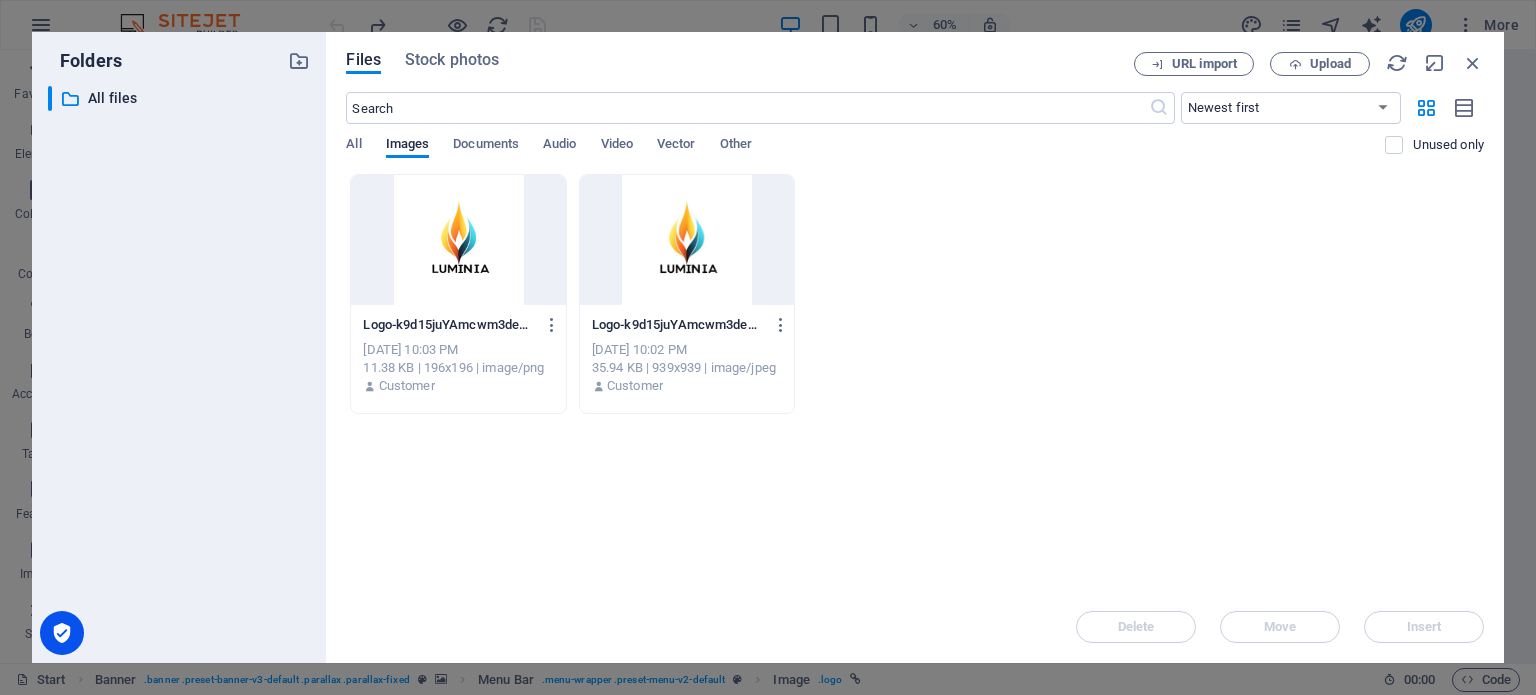 drag, startPoint x: 1239, startPoint y: 303, endPoint x: 1237, endPoint y: 229, distance: 74.02702 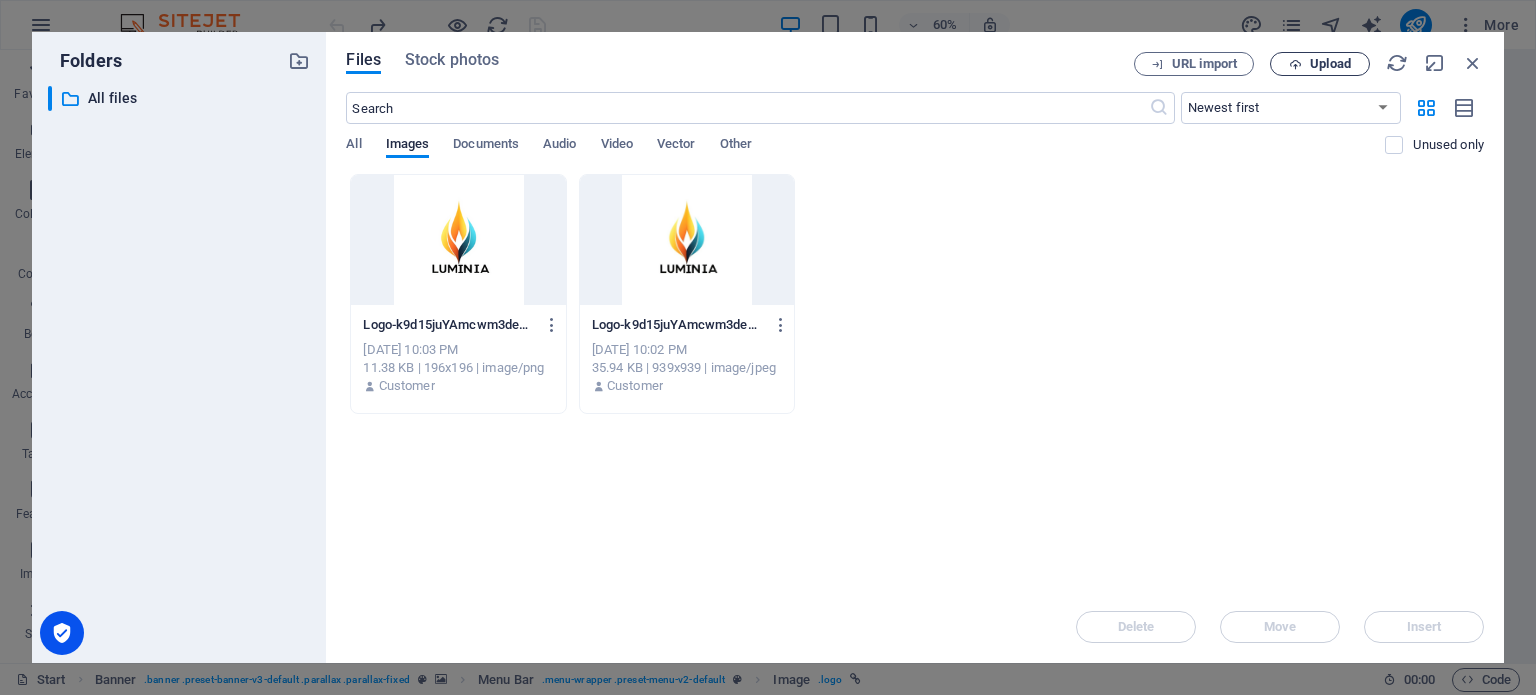 click on "Upload" at bounding box center (1320, 64) 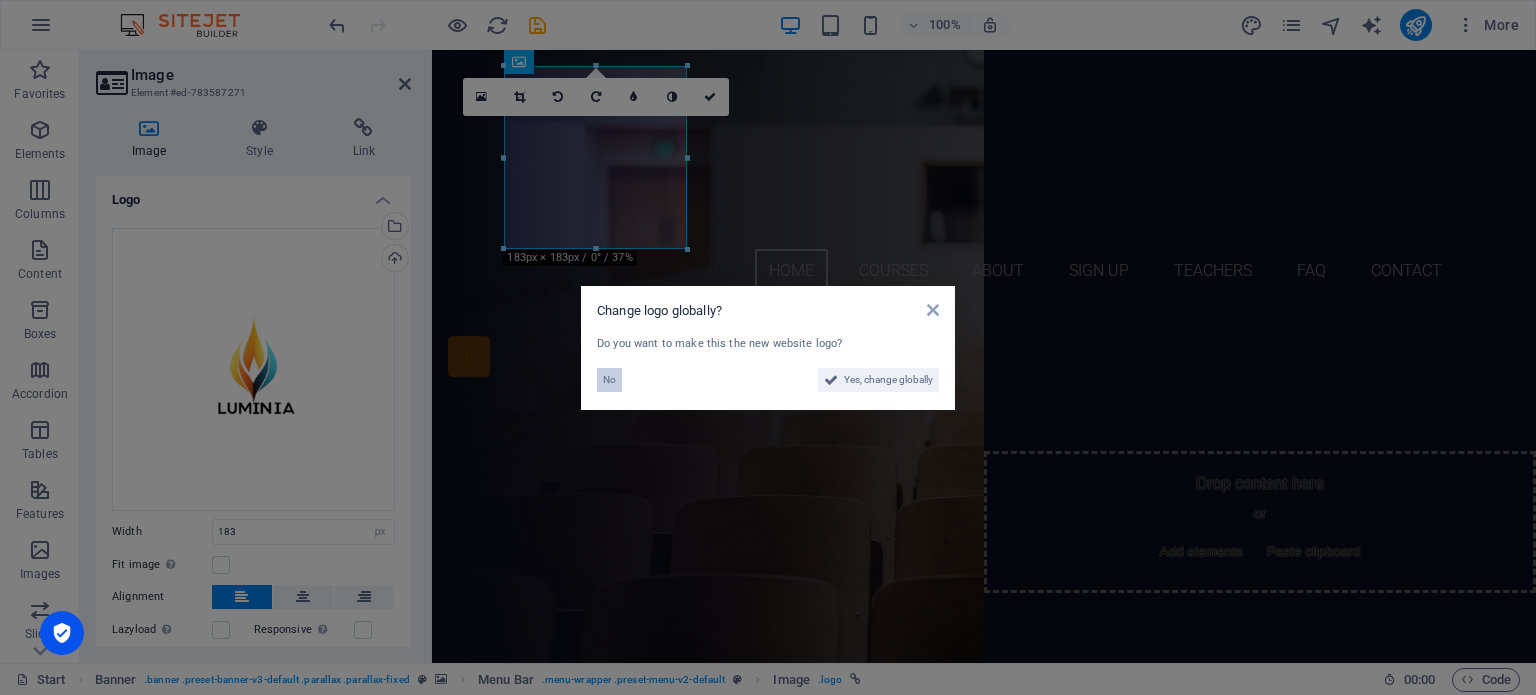 drag, startPoint x: 612, startPoint y: 376, endPoint x: 180, endPoint y: 326, distance: 434.88388 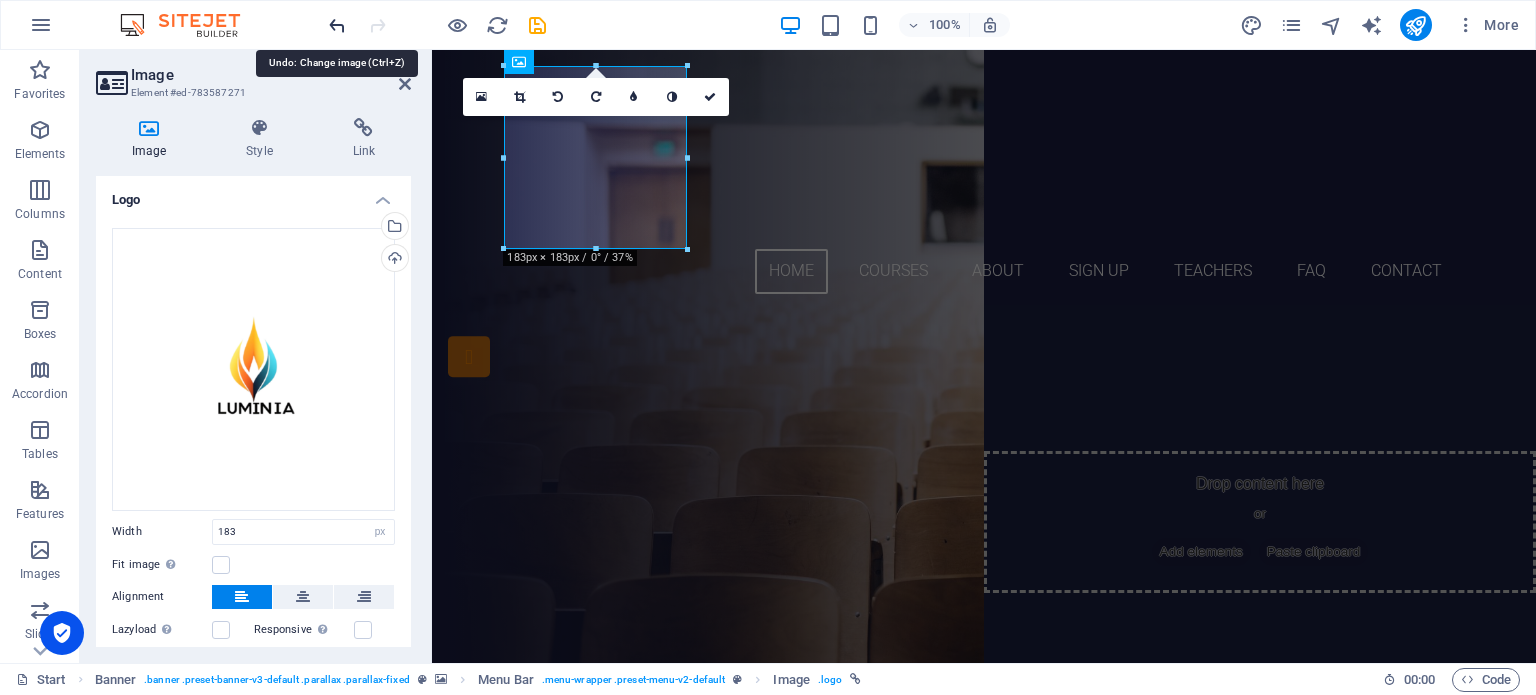 click at bounding box center (337, 25) 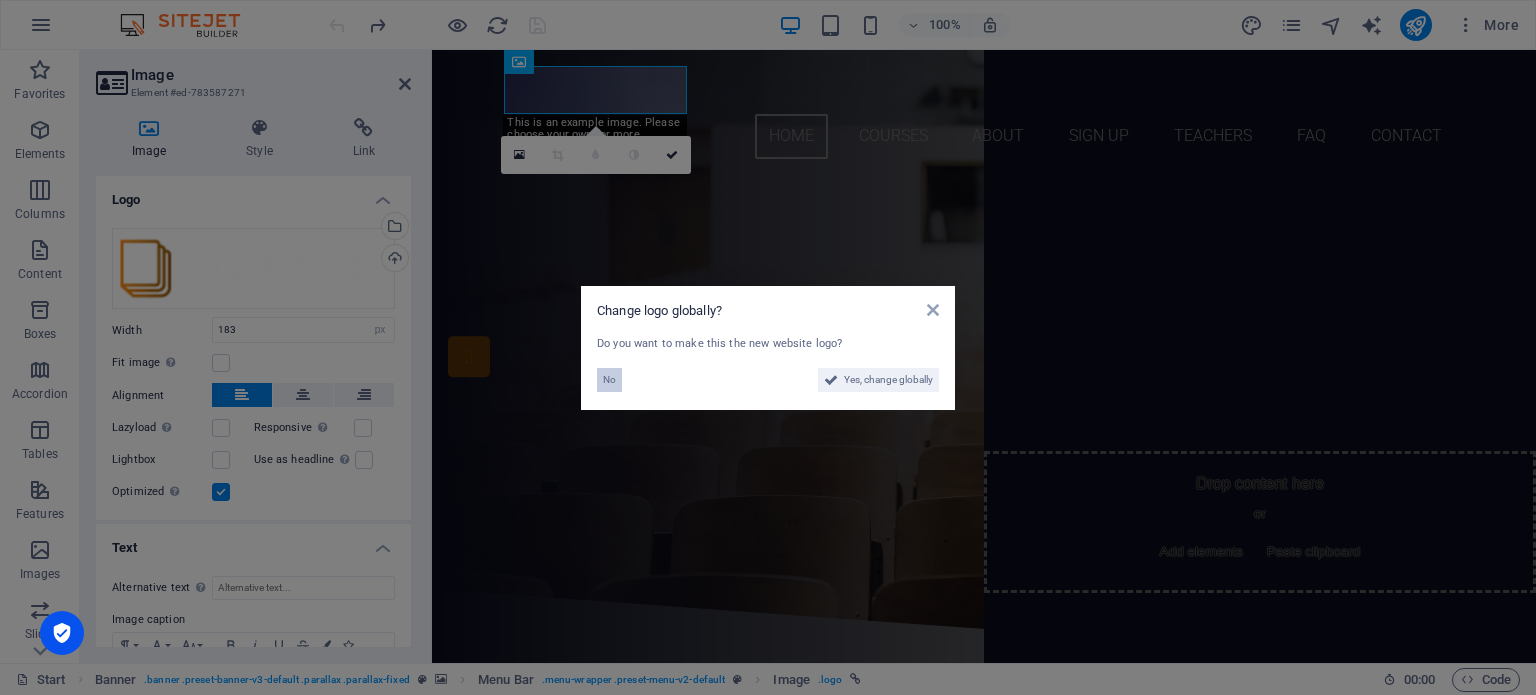 click on "No" at bounding box center [609, 380] 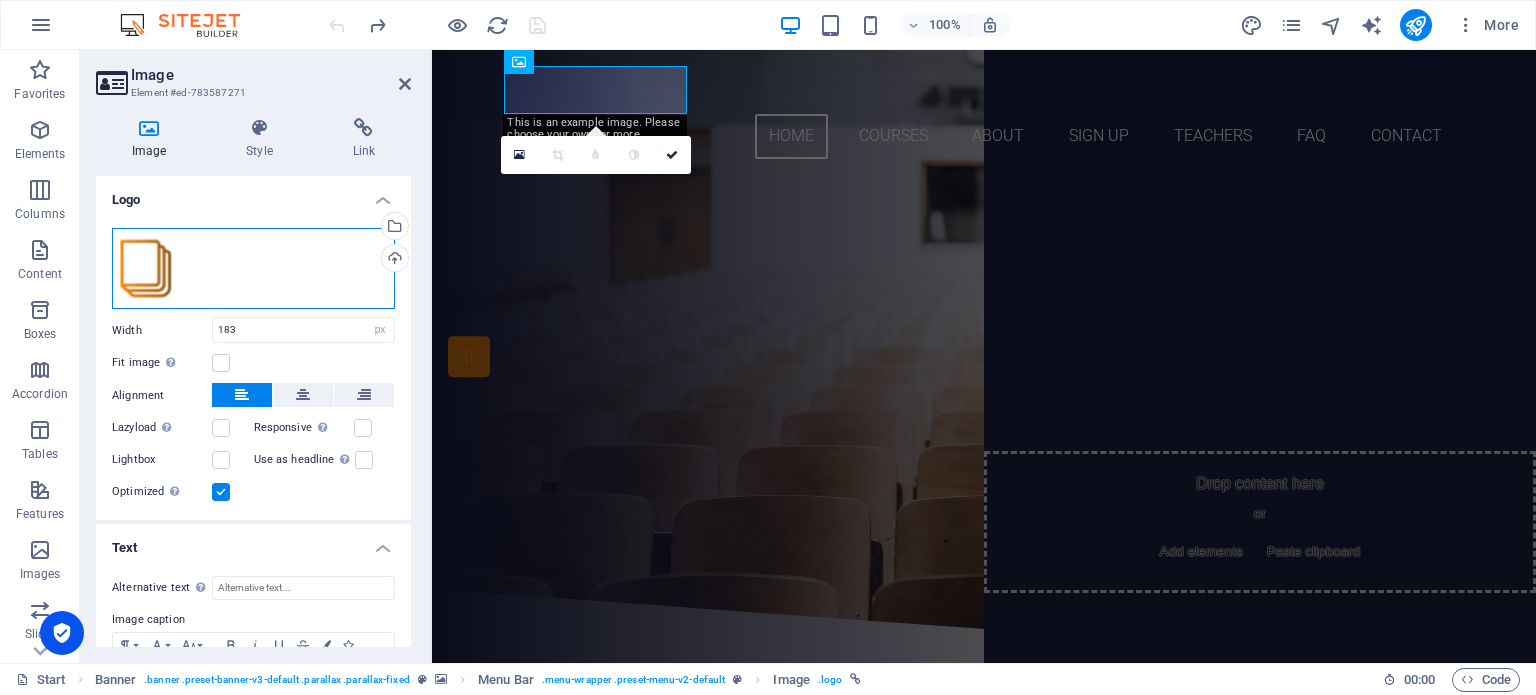 click on "Drag files here, click to choose files or select files from Files or our free stock photos & videos" at bounding box center (253, 269) 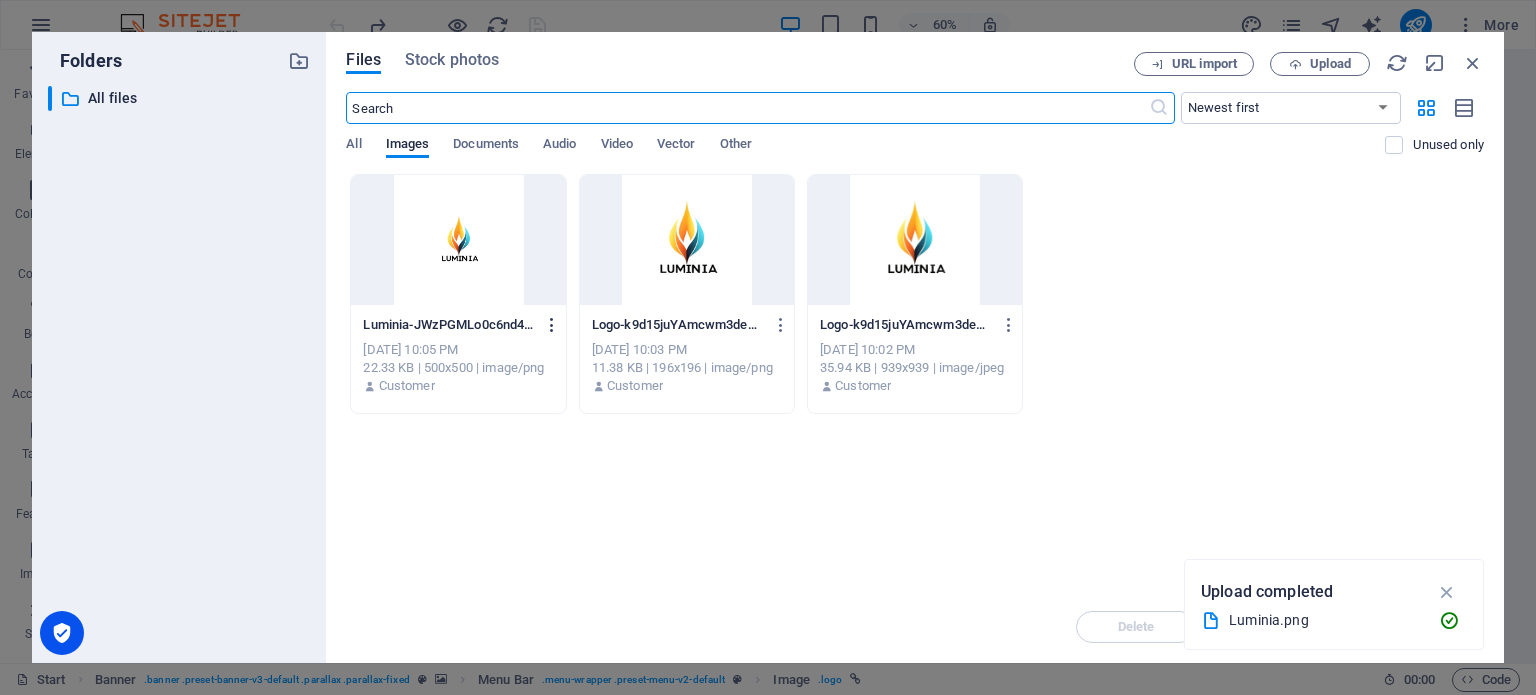 click at bounding box center [552, 325] 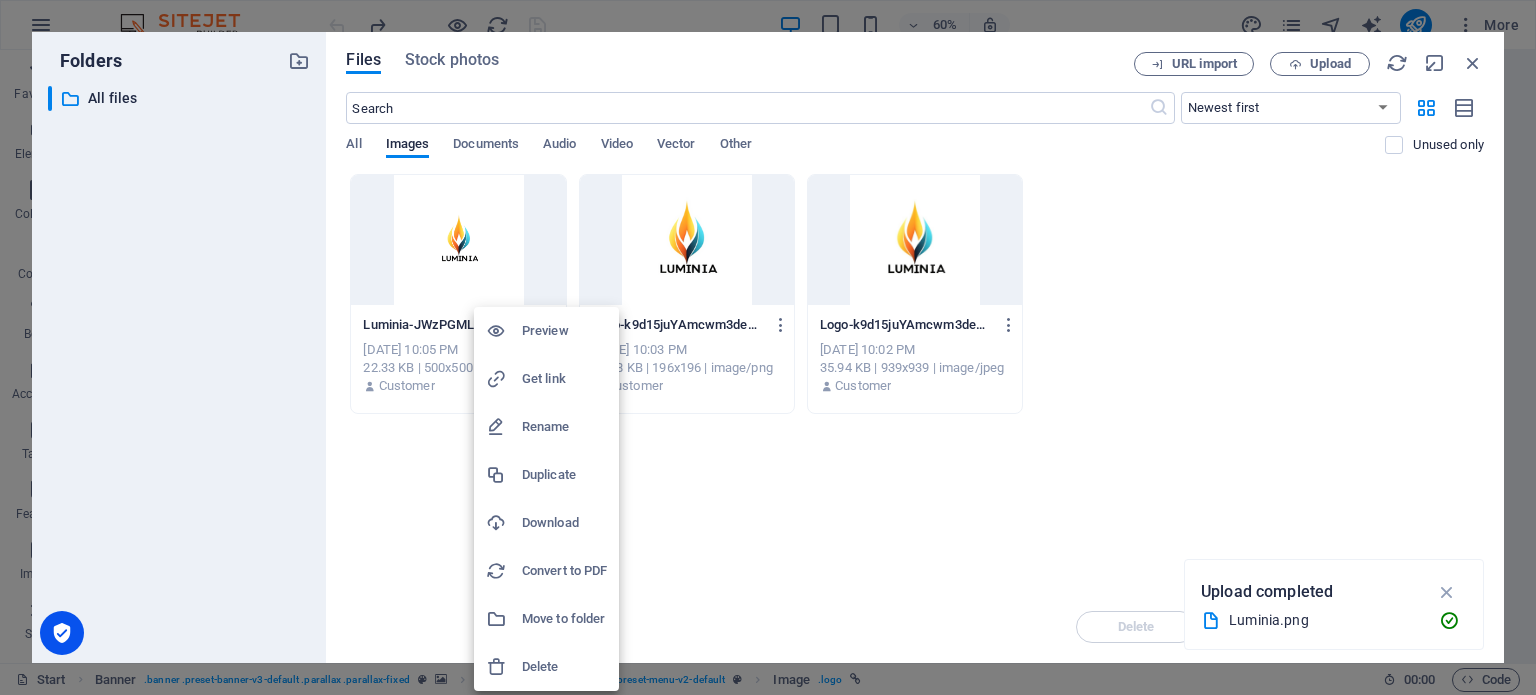 click on "Delete" at bounding box center (564, 667) 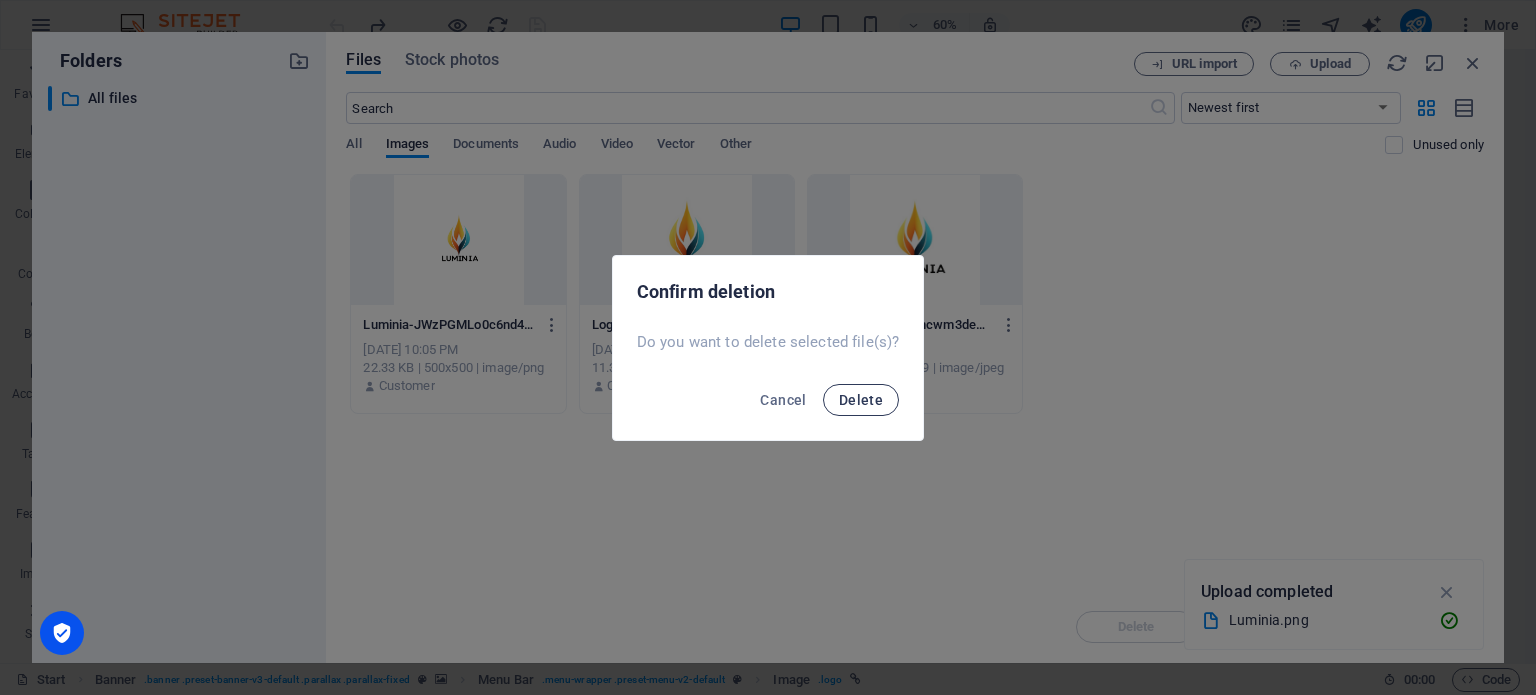 click on "Delete" at bounding box center (861, 400) 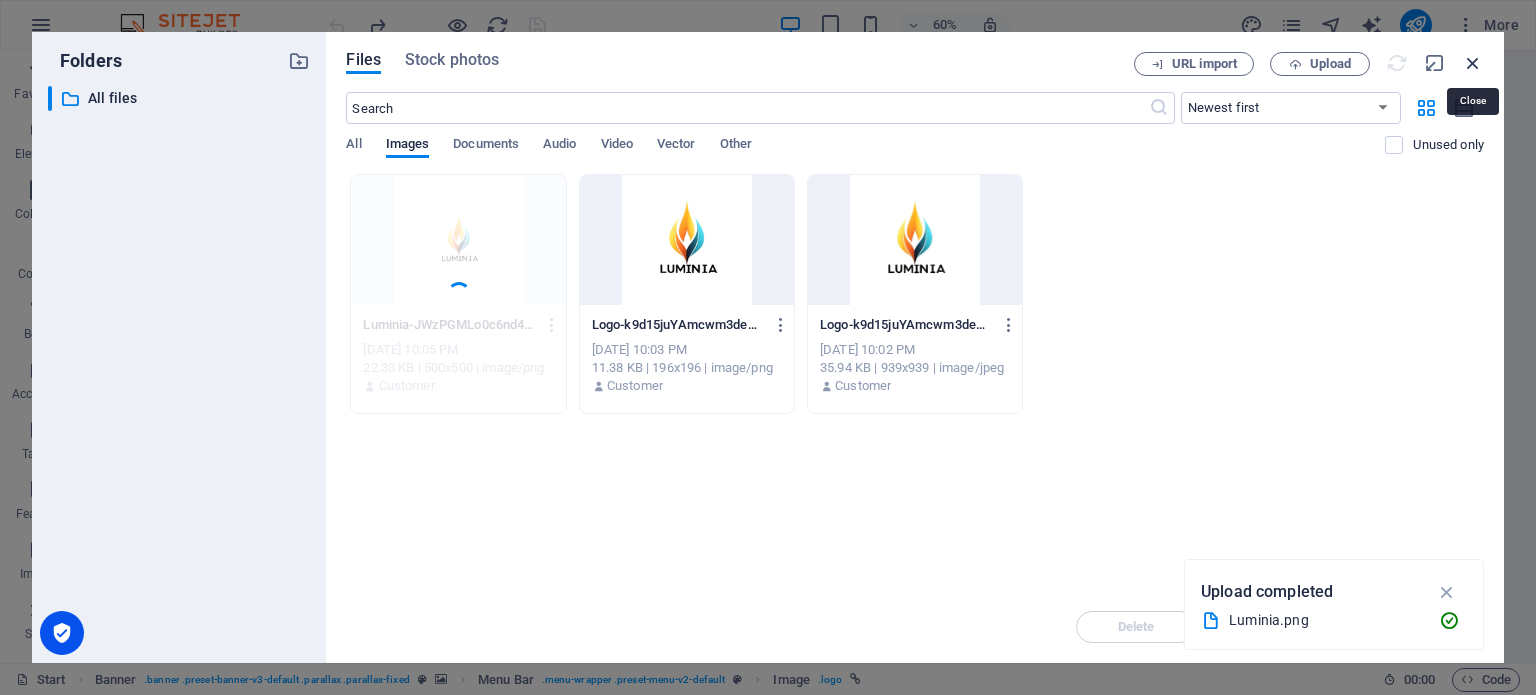 click at bounding box center (1473, 63) 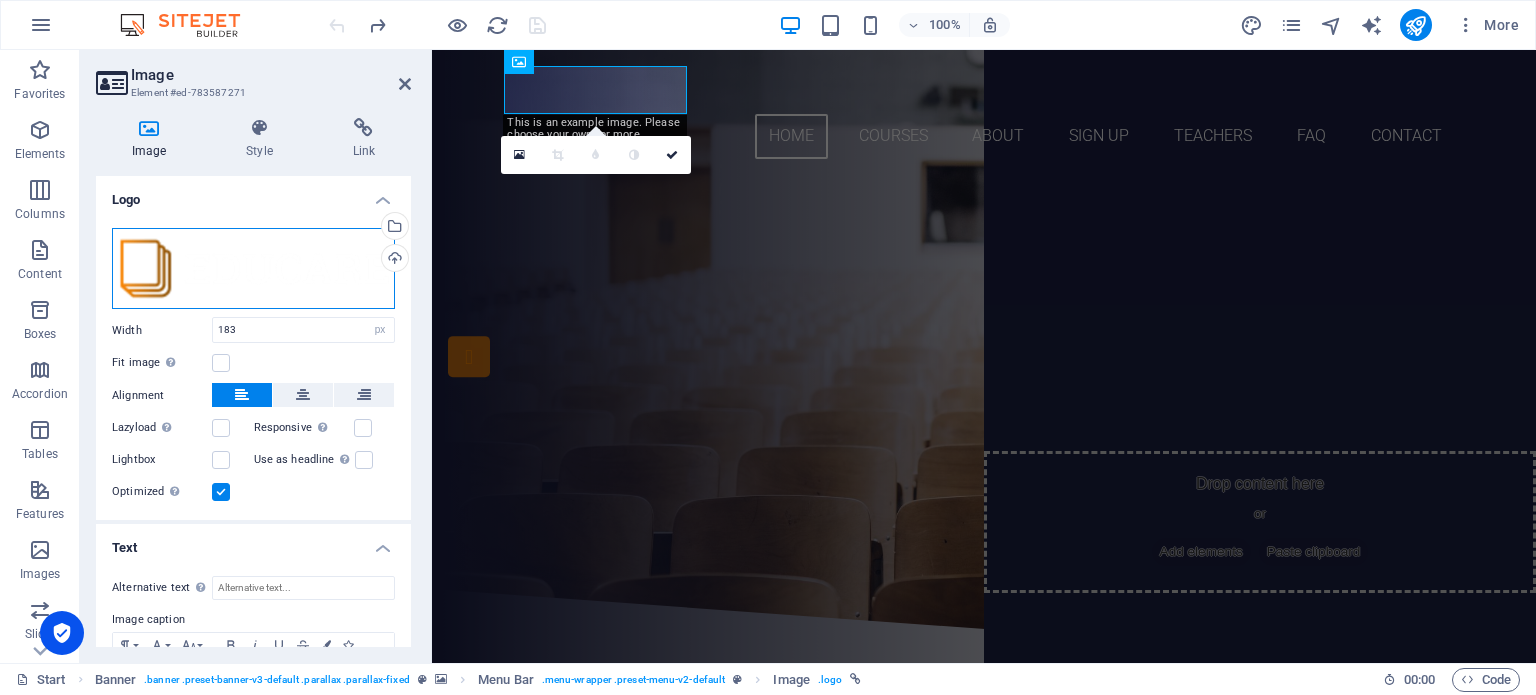 click on "Drag files here, click to choose files or select files from Files or our free stock photos & videos" at bounding box center [253, 269] 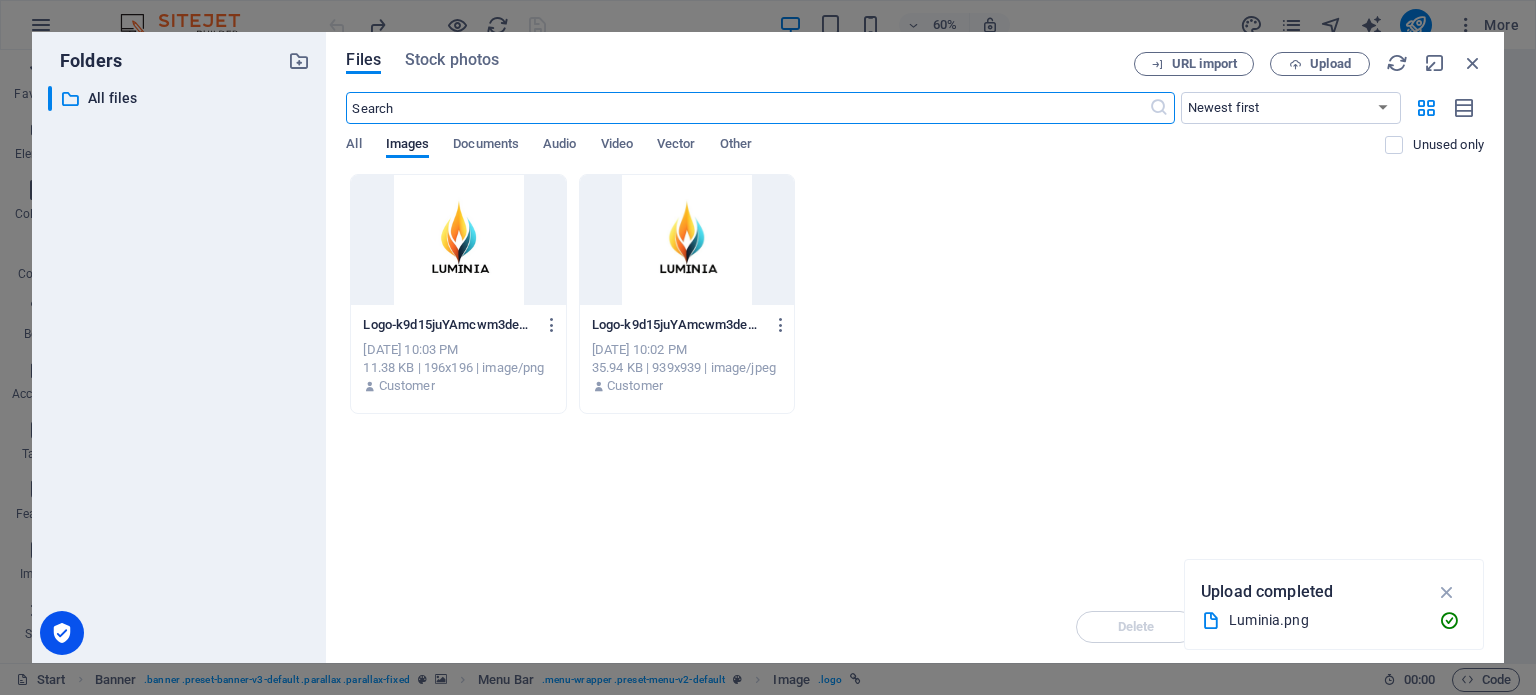 click at bounding box center [687, 240] 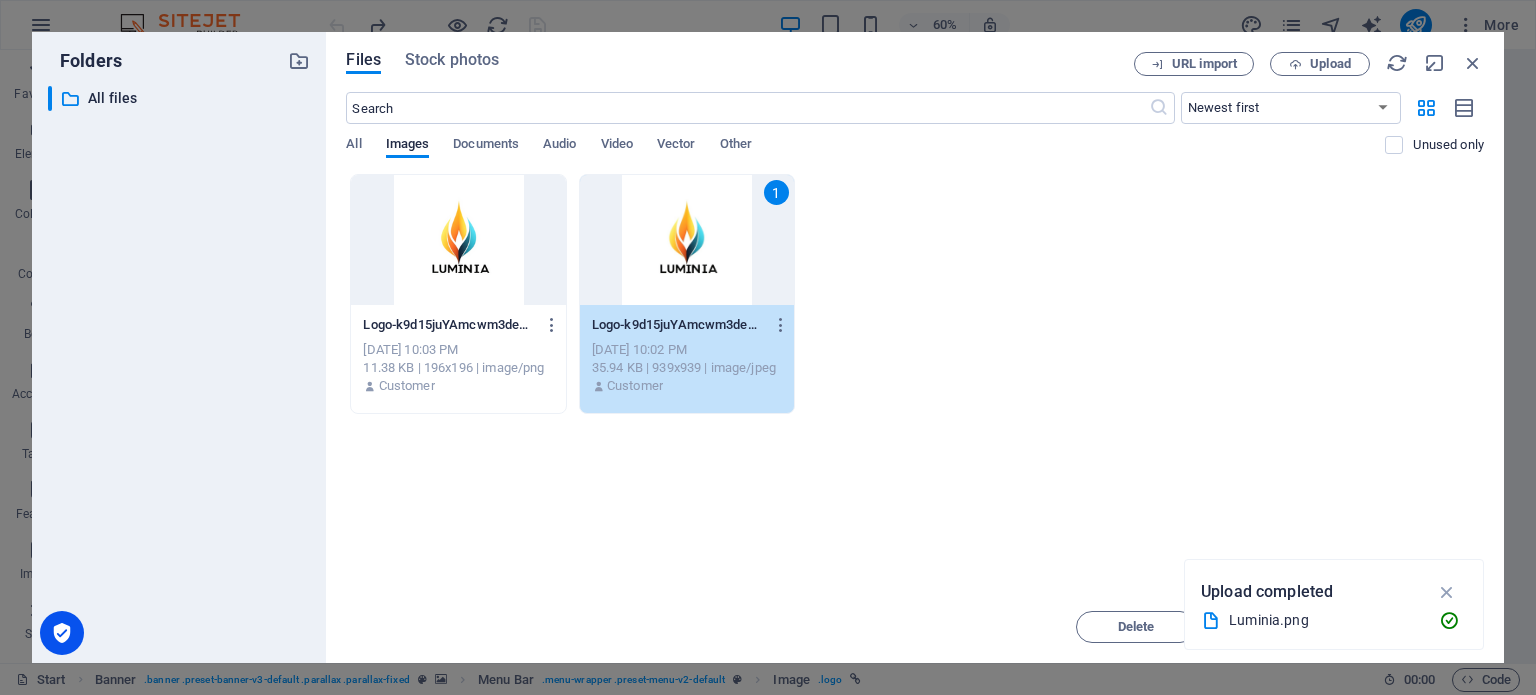 click at bounding box center [1447, 592] 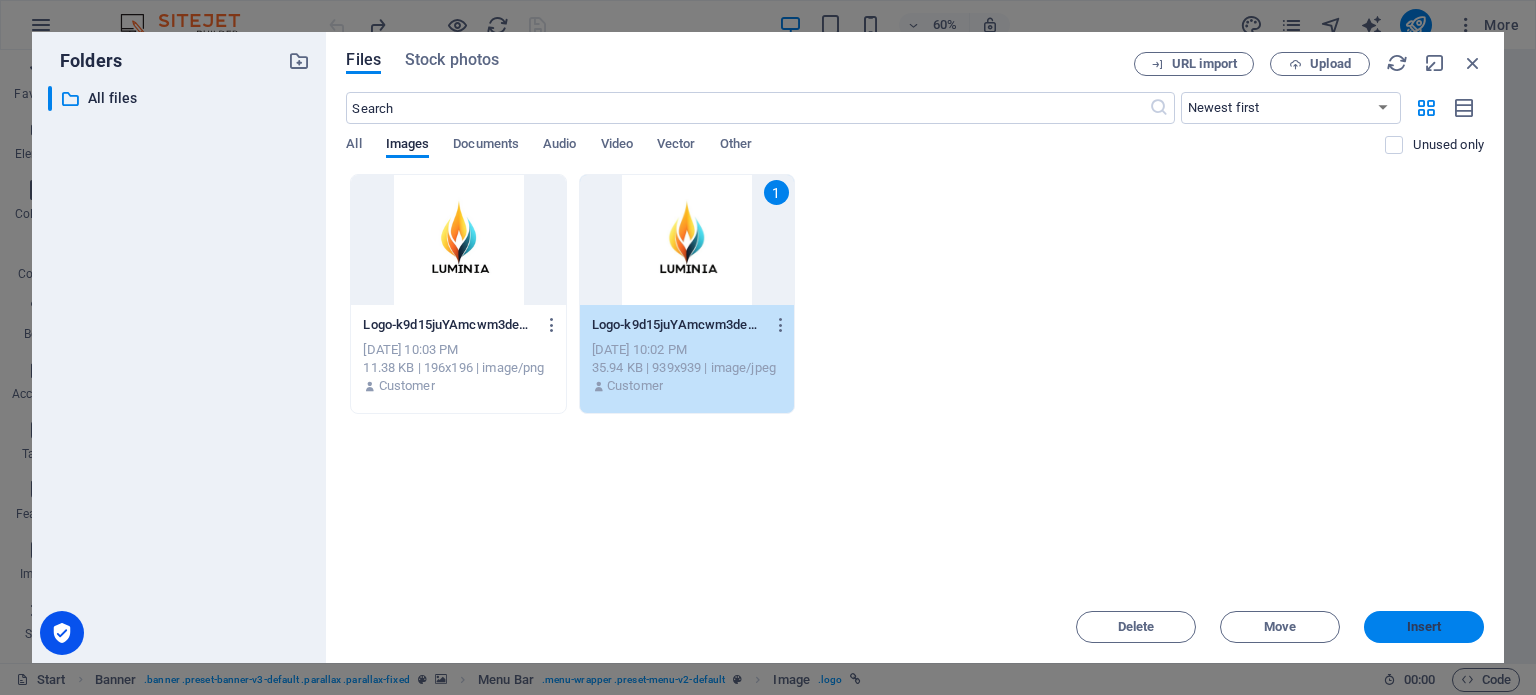 click on "Insert" at bounding box center [1424, 627] 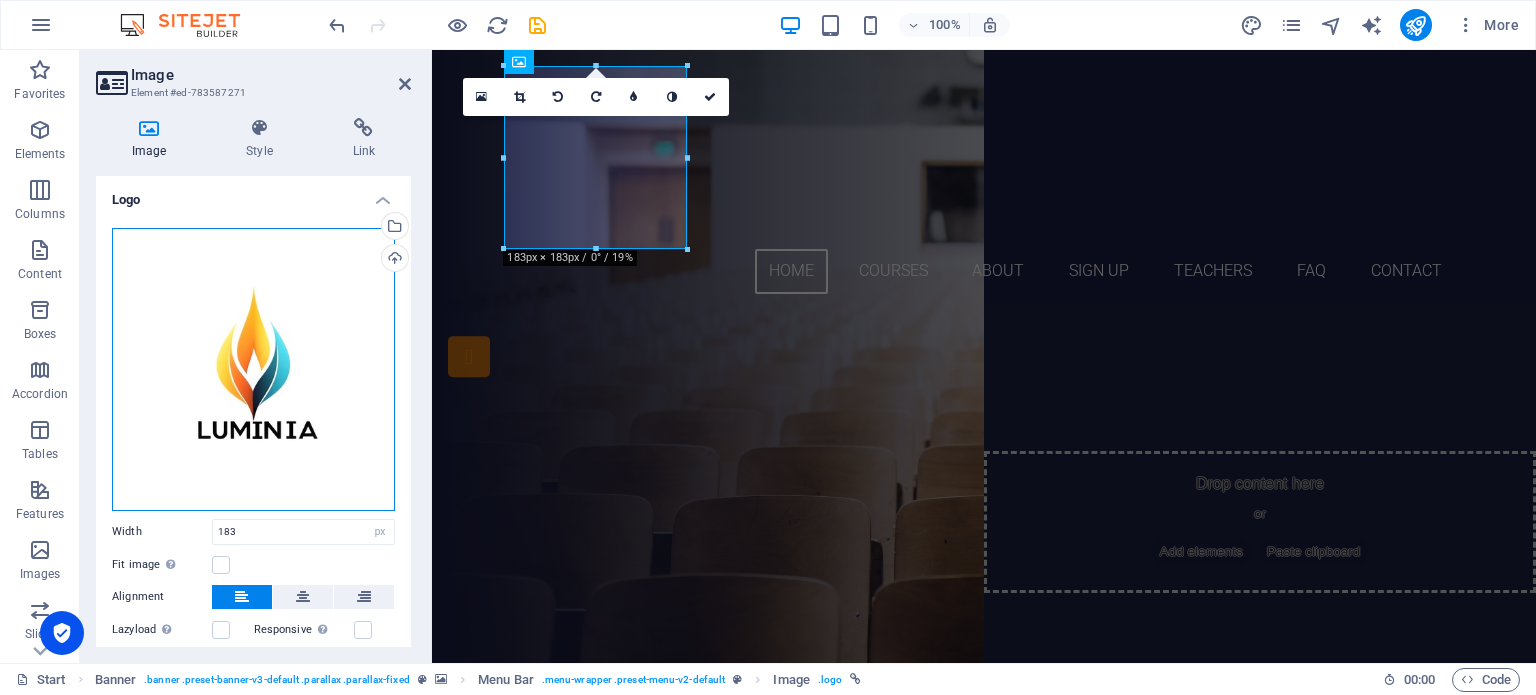 click on "Drag files here, click to choose files or select files from Files or our free stock photos & videos" at bounding box center [253, 369] 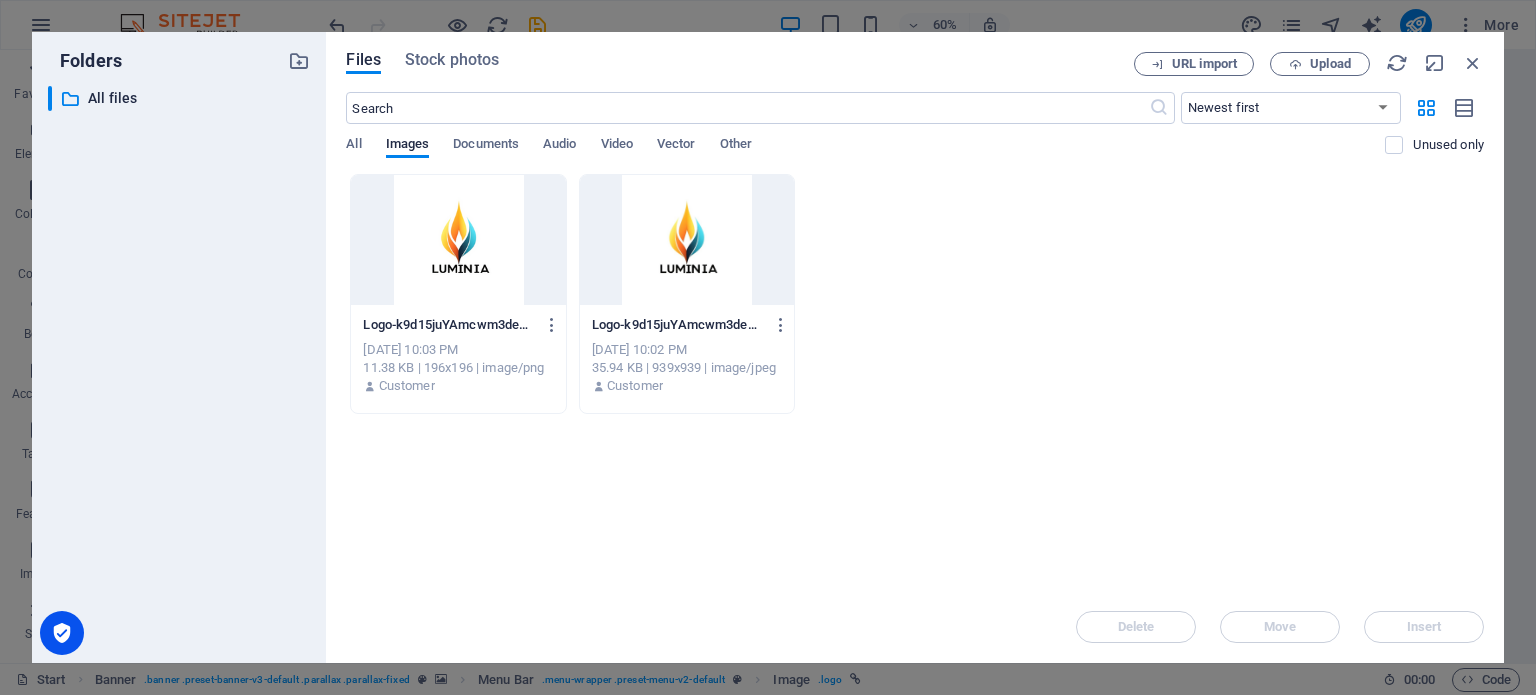 click on "Files Stock photos URL import Upload ​ Newest first Oldest first Name (A-Z) Name (Z-A) Size (0-9) Size (9-0) Resolution (0-9) Resolution (9-0) All Images Documents Audio Video Vector Other Unused only Drop files here to upload them instantly Logo-k9d15juYAmcwm3dehNXvyA-x03qKzEHn-WYw72DcdcbQQ.png Logo-k9d15juYAmcwm3dehNXvyA-x03qKzEHn-WYw72DcdcbQQ.png [DATE] 10:03 PM 11.38 KB | 196x196 | image/png Customer Logo-k9d15juYAmcwm3dehNXvyA.jpg Logo-k9d15juYAmcwm3dehNXvyA.jpg [DATE] 10:02 PM 35.94 KB | 939x939 | image/jpeg Customer Delete Move Insert" at bounding box center (915, 347) 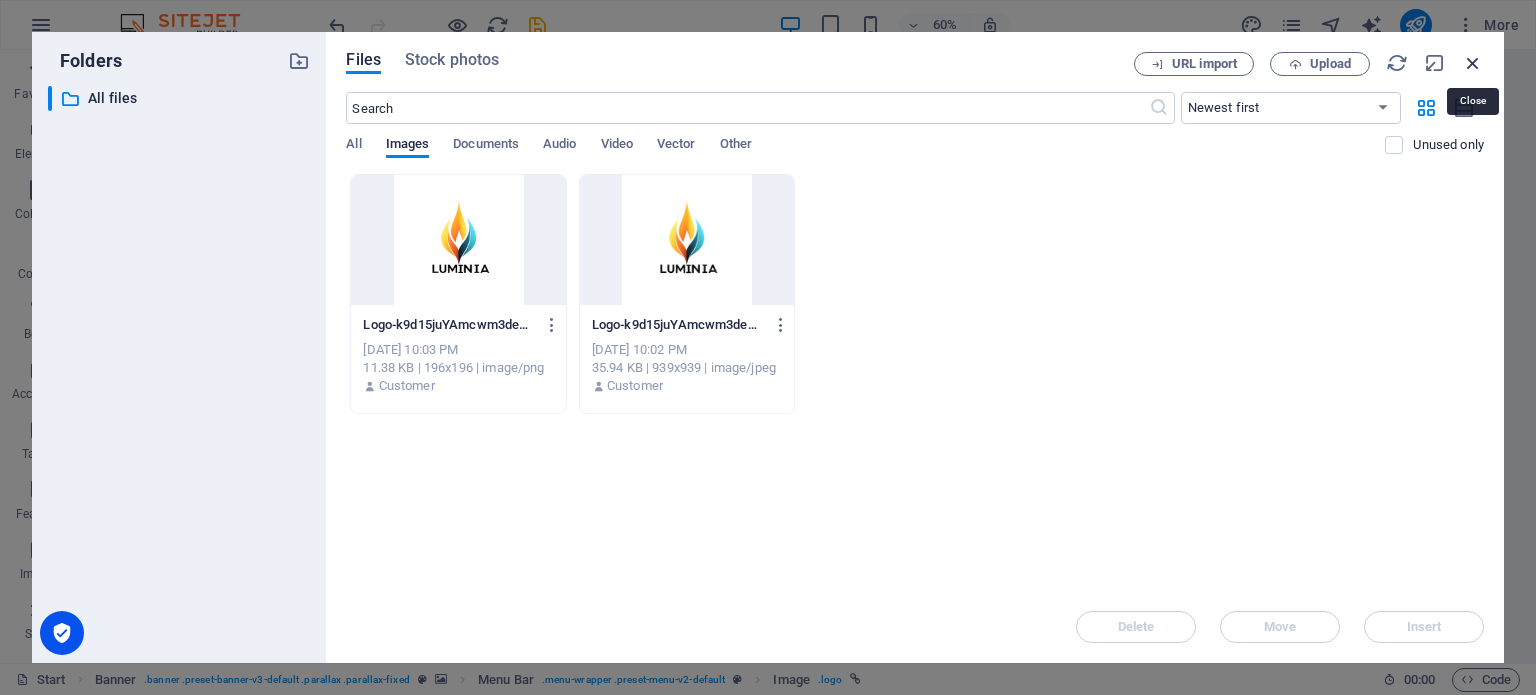 click at bounding box center (1473, 63) 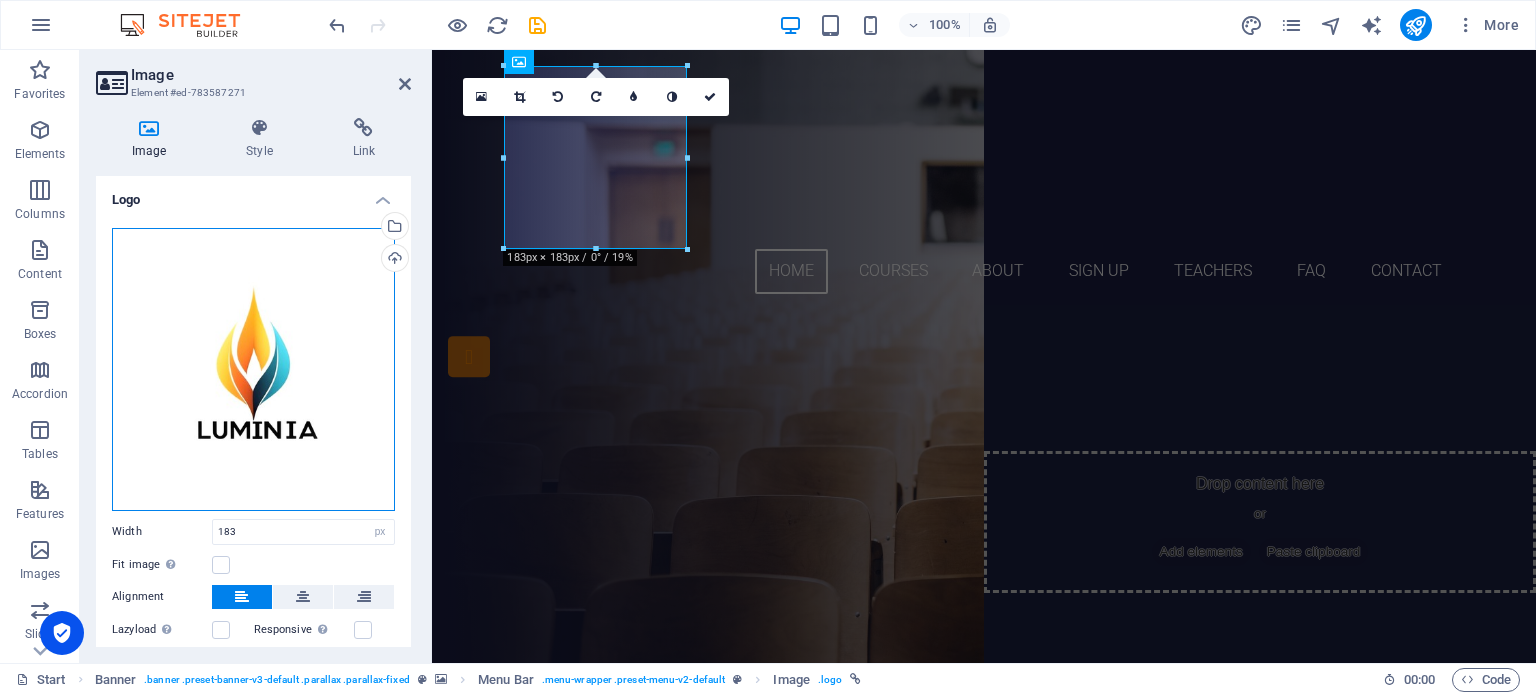 click on "Drag files here, click to choose files or select files from Files or our free stock photos & videos" at bounding box center [253, 369] 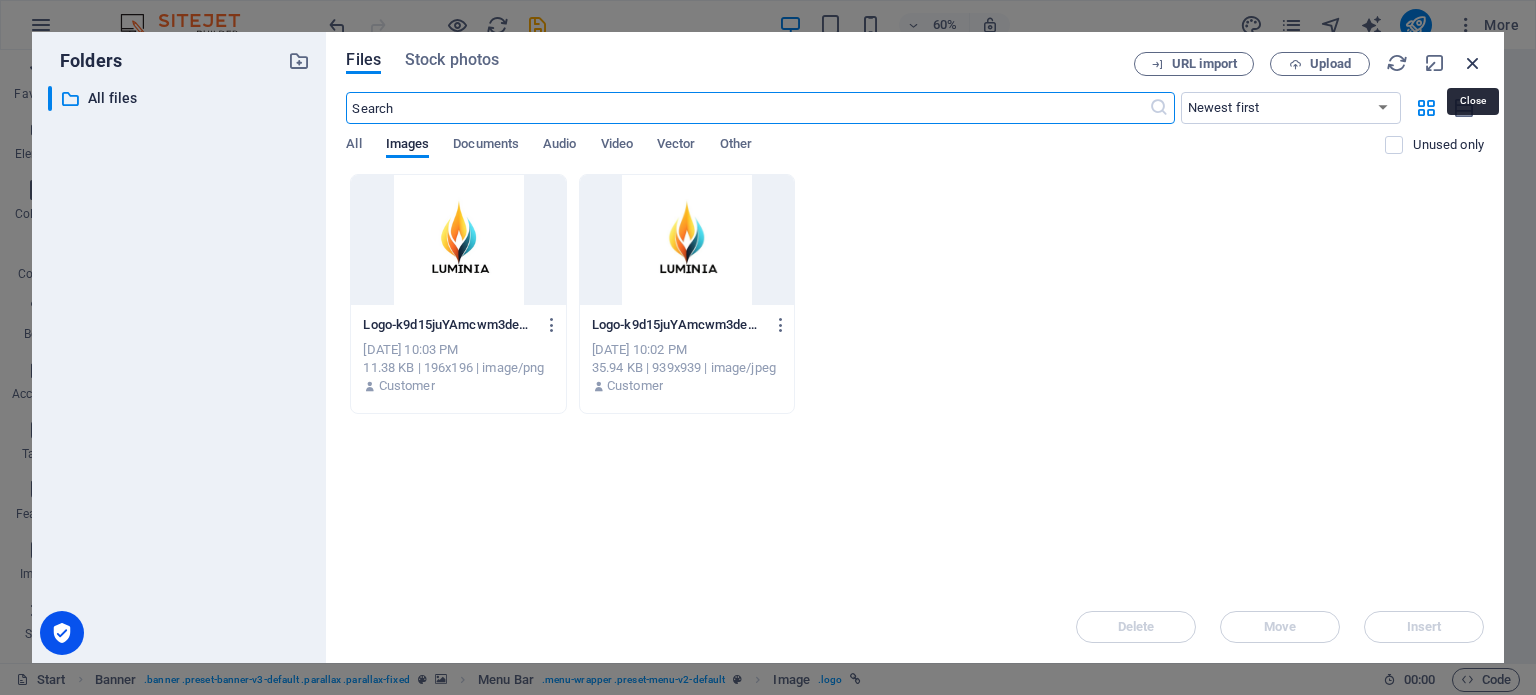 click at bounding box center (1473, 63) 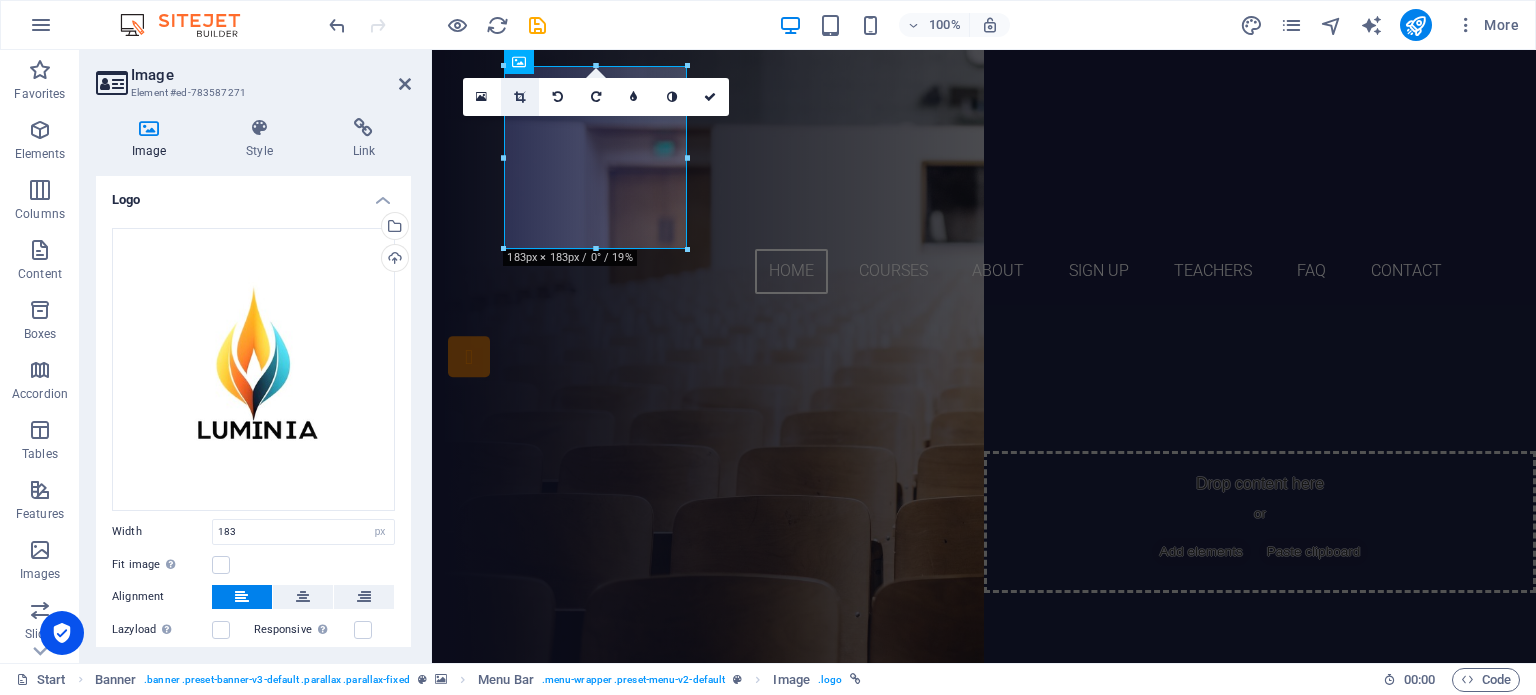 click at bounding box center (519, 97) 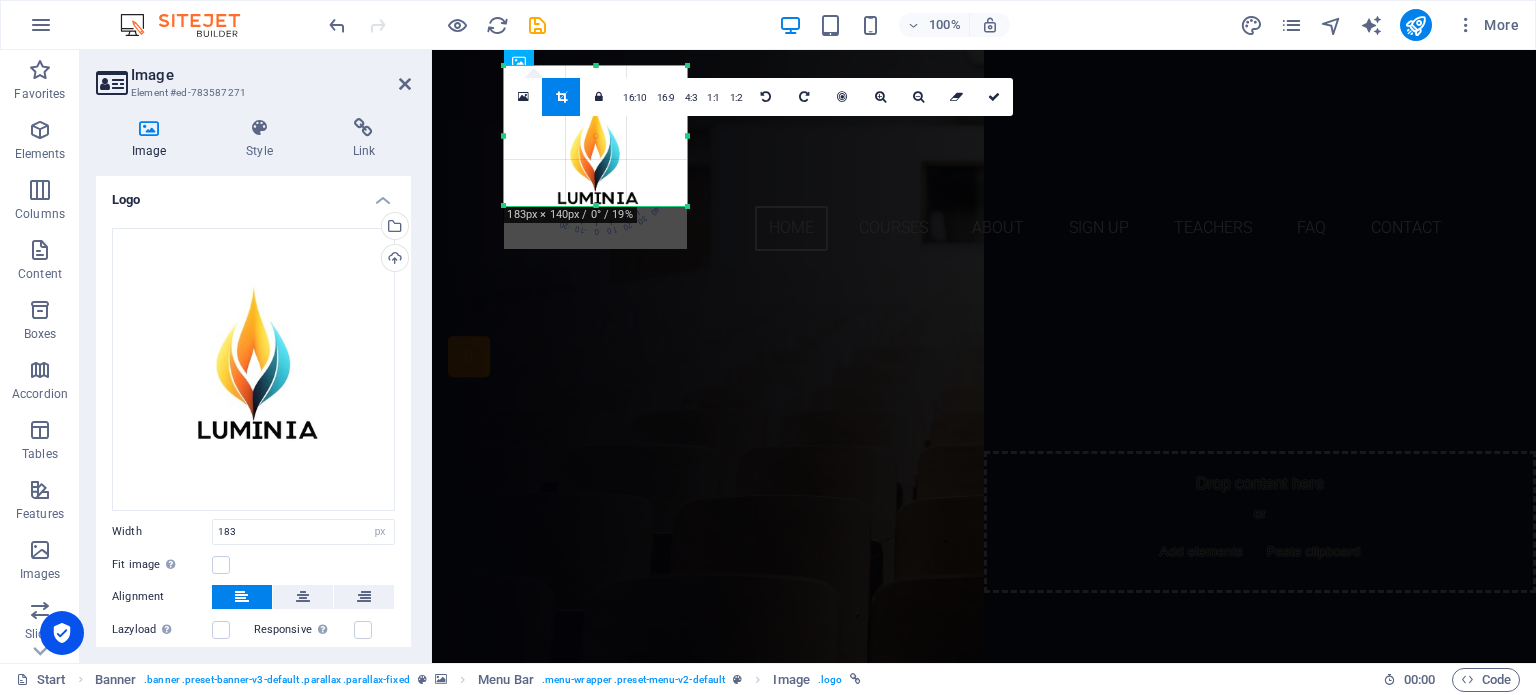 drag, startPoint x: 594, startPoint y: 249, endPoint x: 592, endPoint y: 206, distance: 43.046486 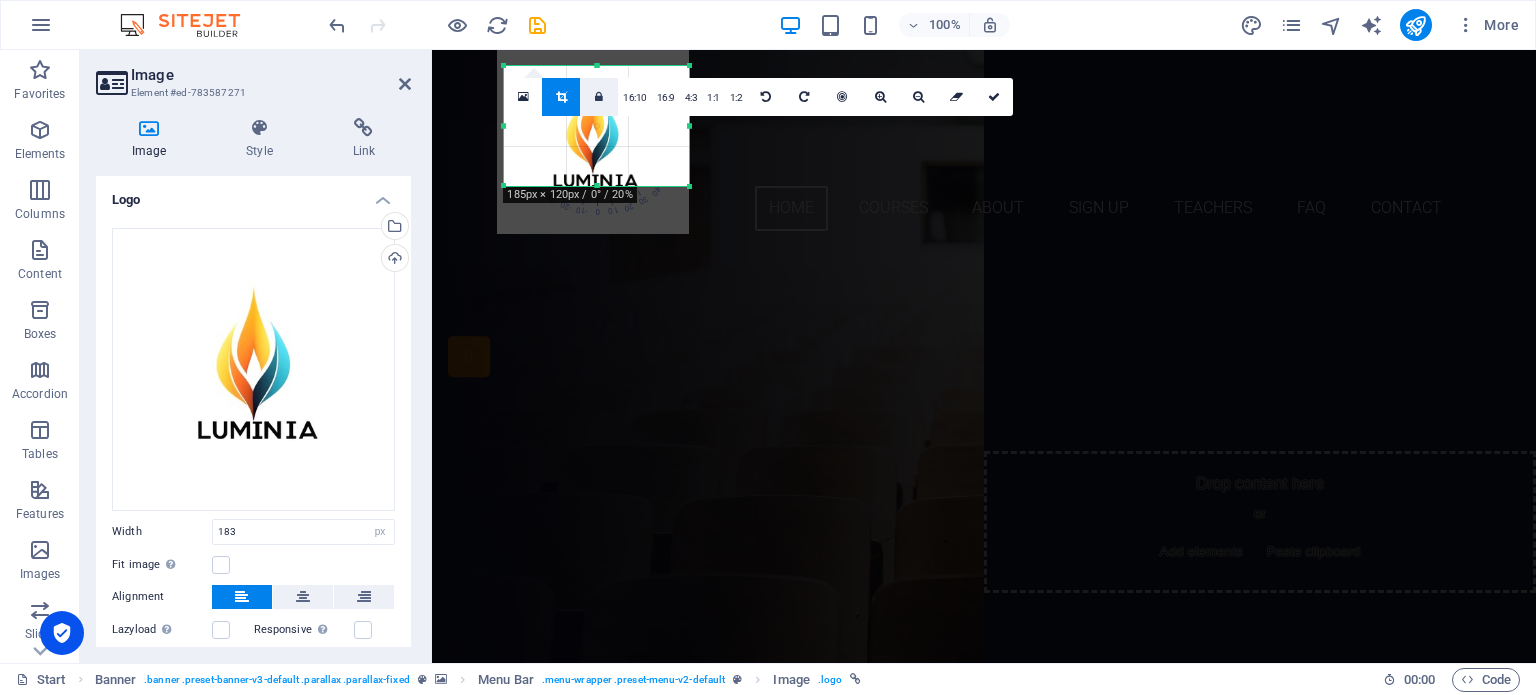 drag, startPoint x: 596, startPoint y: 63, endPoint x: 594, endPoint y: 85, distance: 22.090721 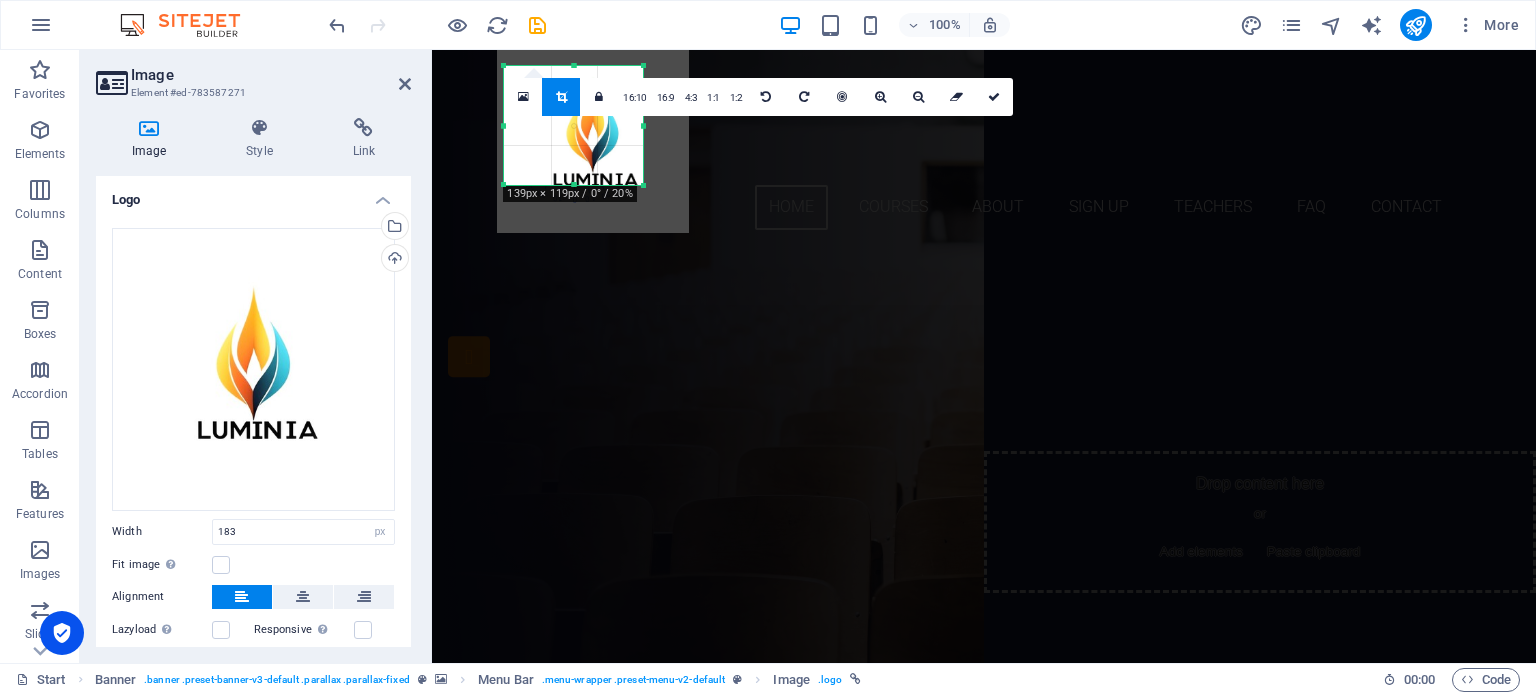 drag, startPoint x: 686, startPoint y: 127, endPoint x: 640, endPoint y: 125, distance: 46.043457 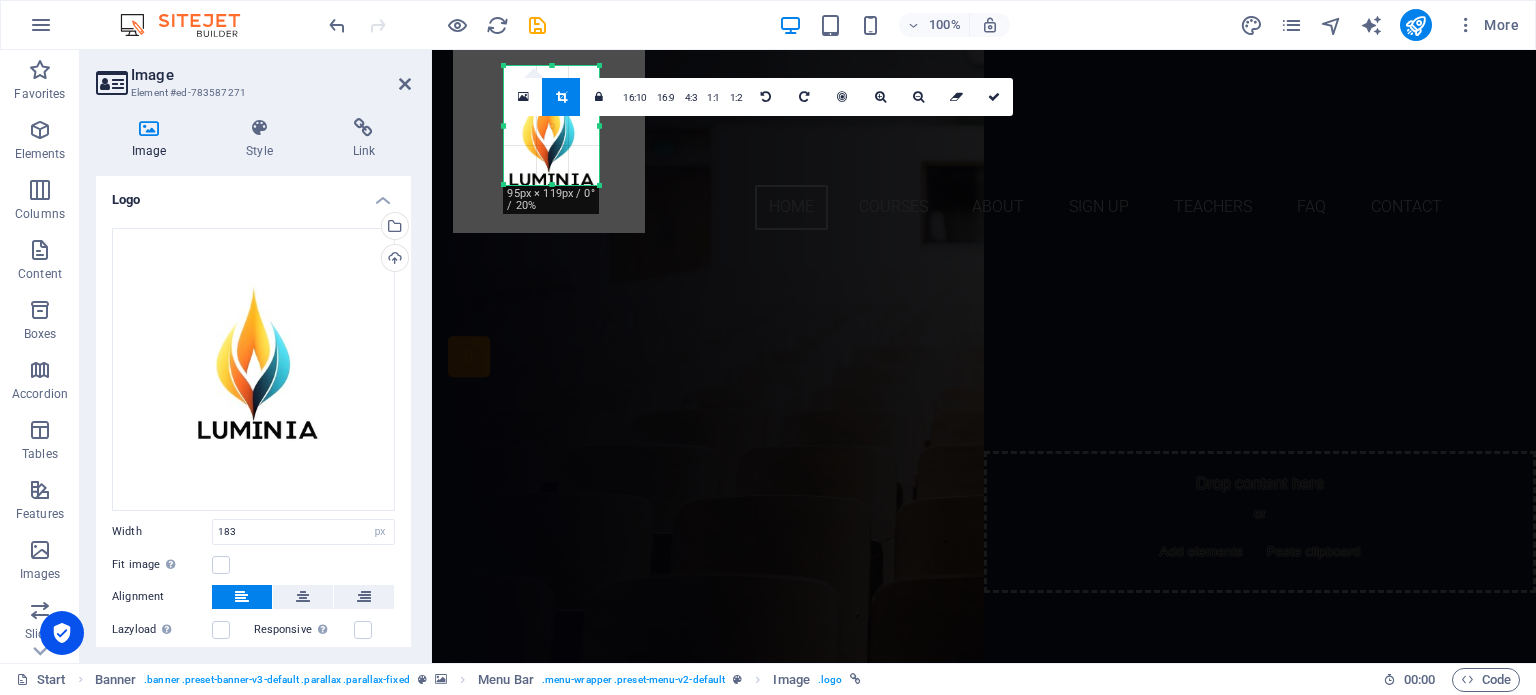 drag, startPoint x: 504, startPoint y: 127, endPoint x: 548, endPoint y: 134, distance: 44.553337 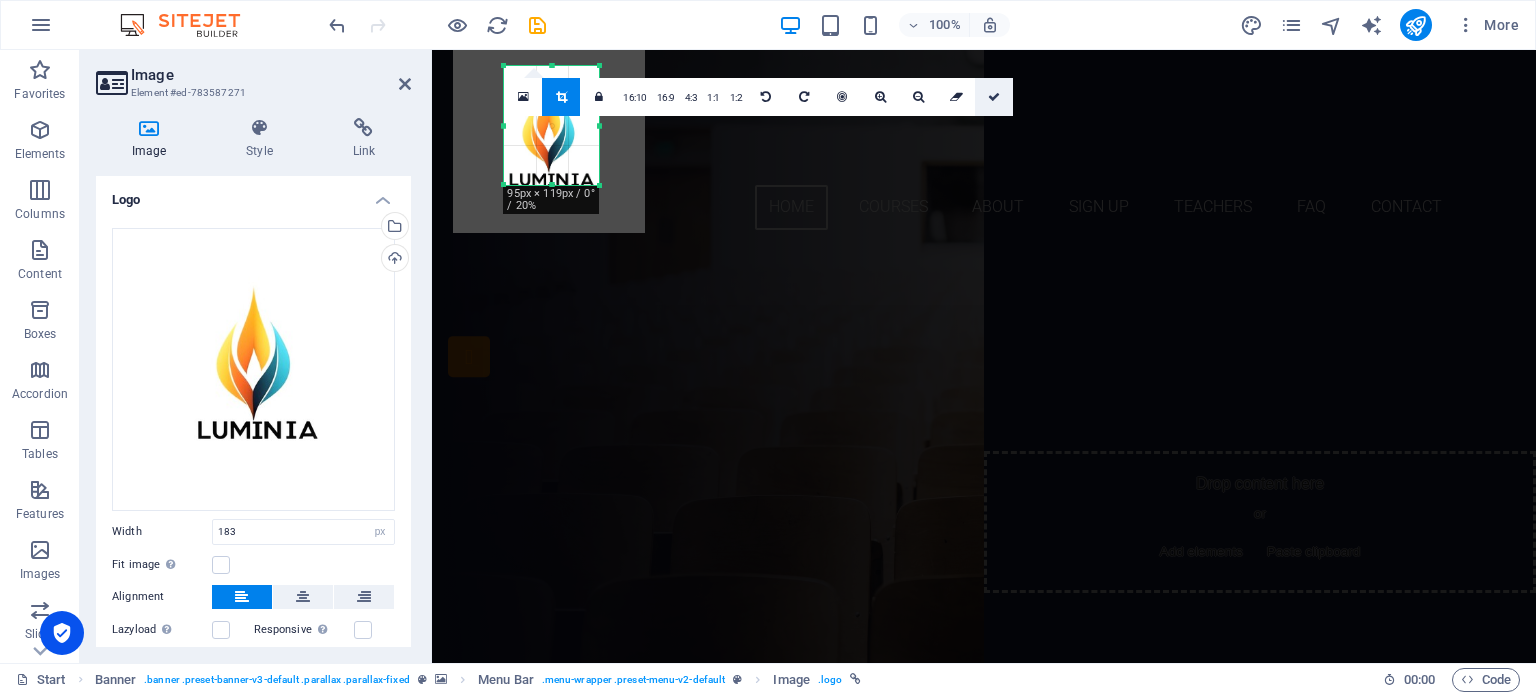 click at bounding box center (994, 97) 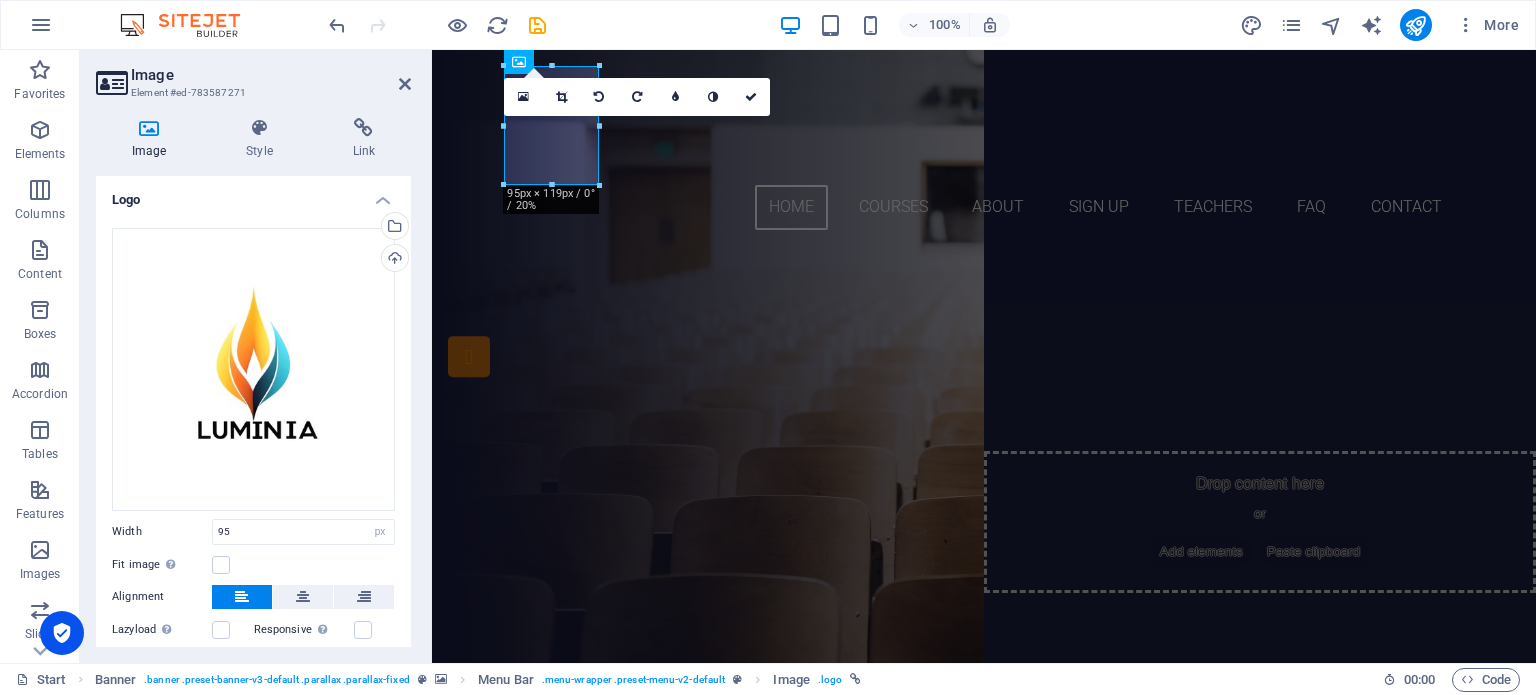 click on "100% More" at bounding box center [768, 25] 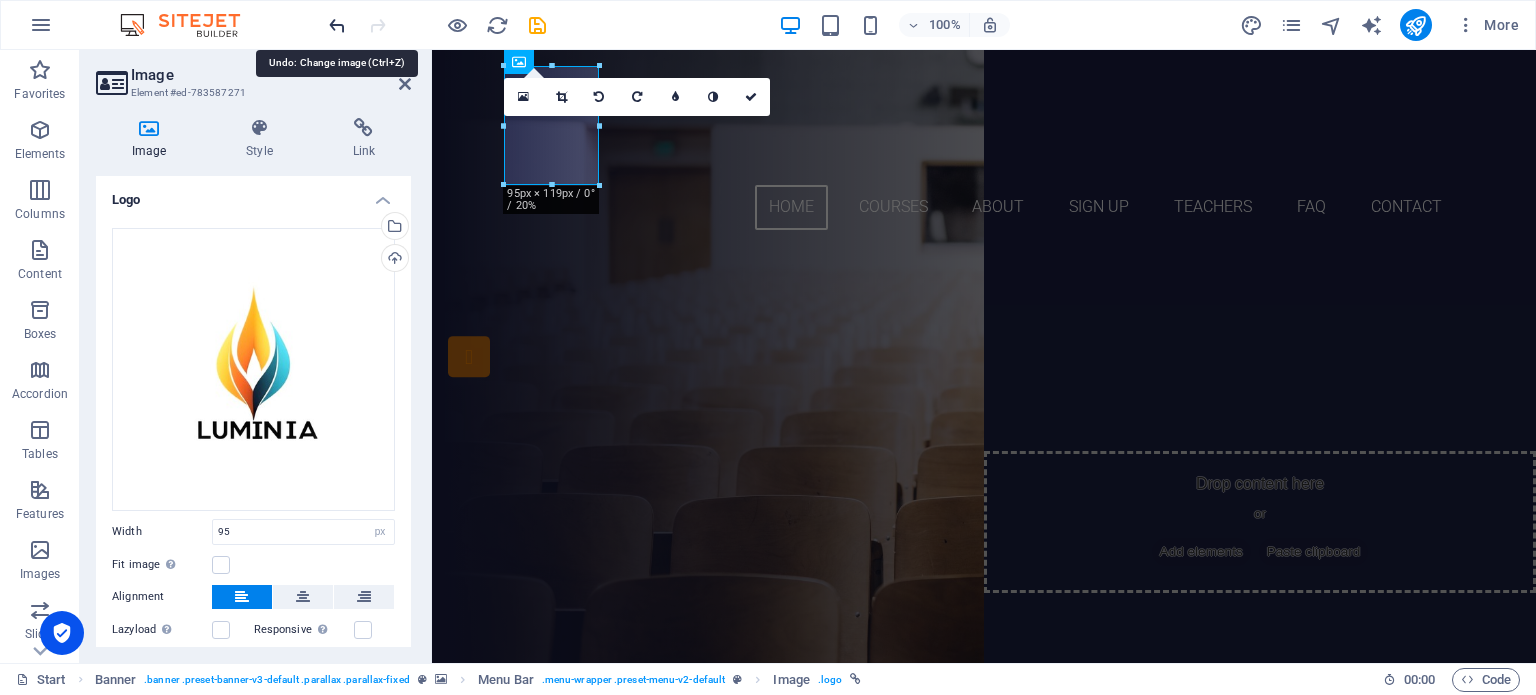 click at bounding box center [337, 25] 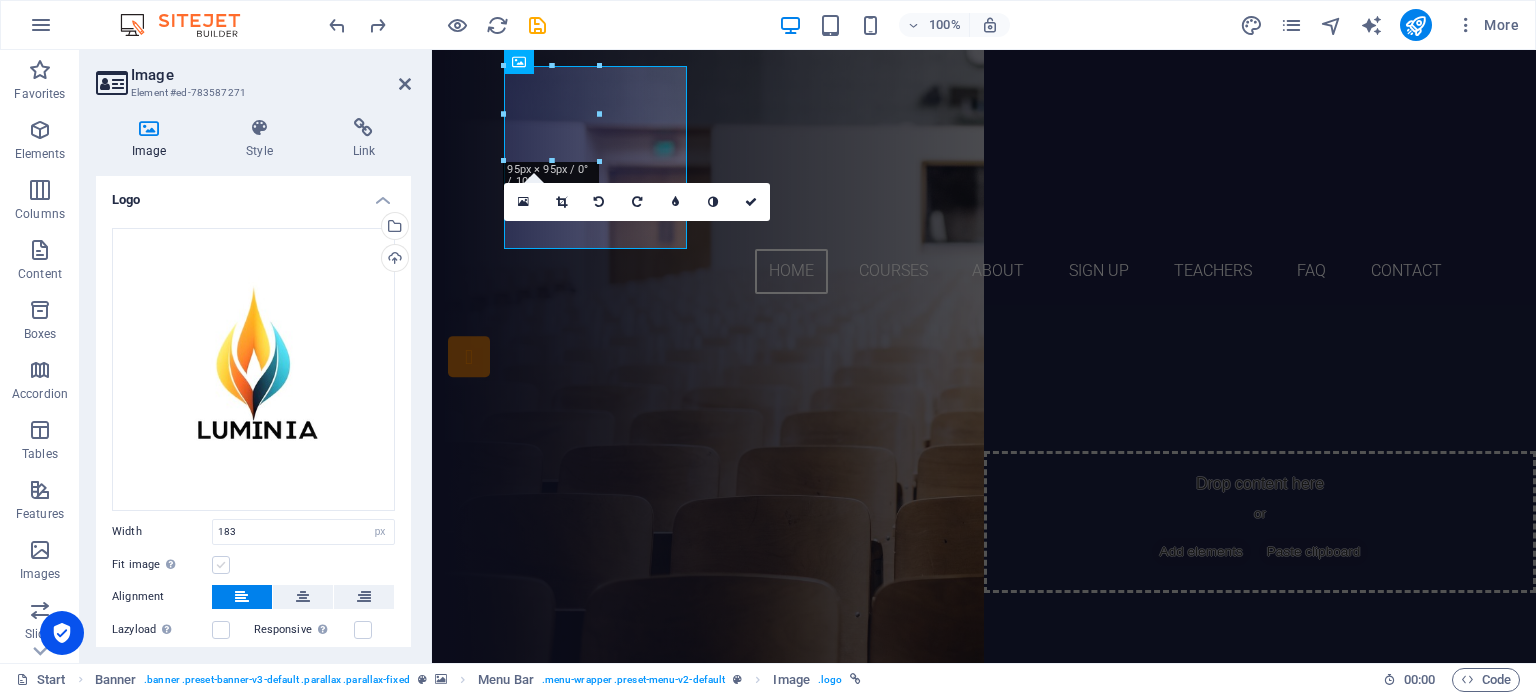 click at bounding box center [221, 565] 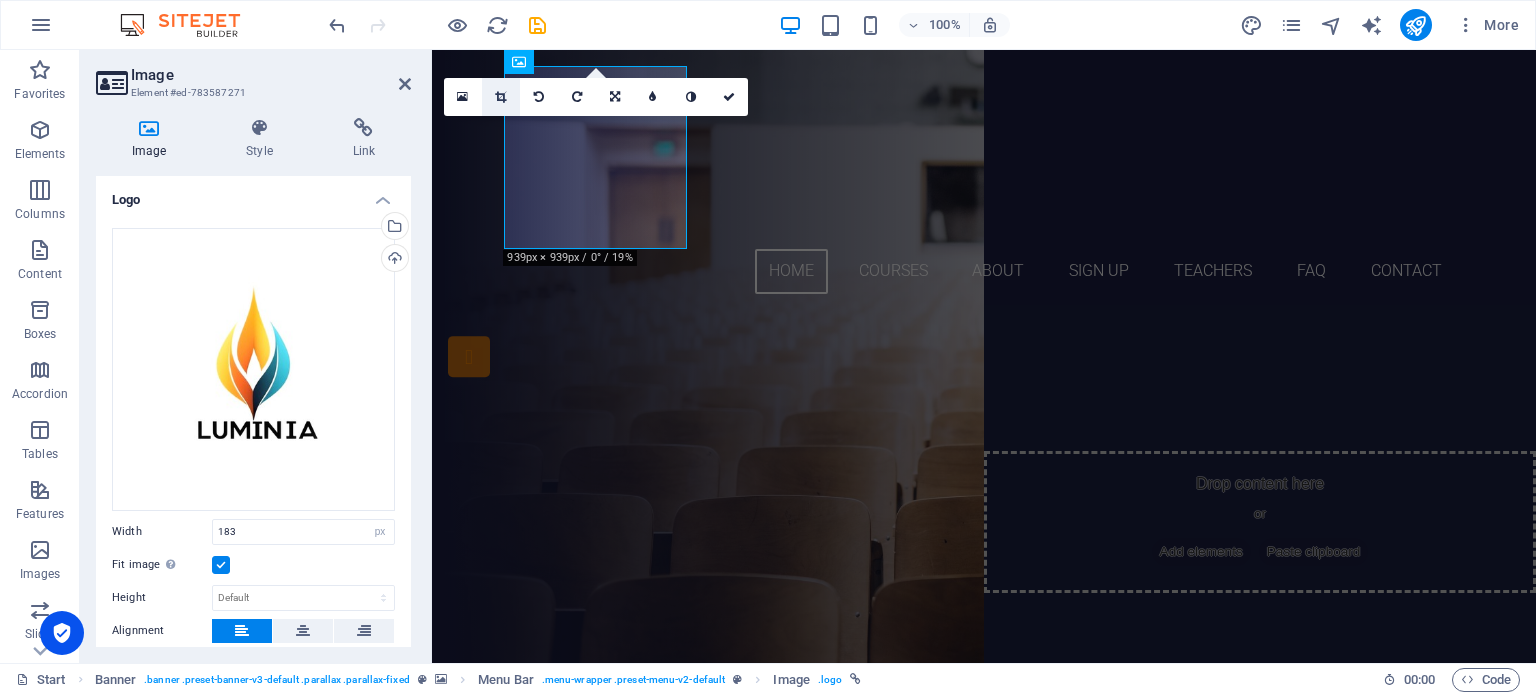 click at bounding box center (501, 97) 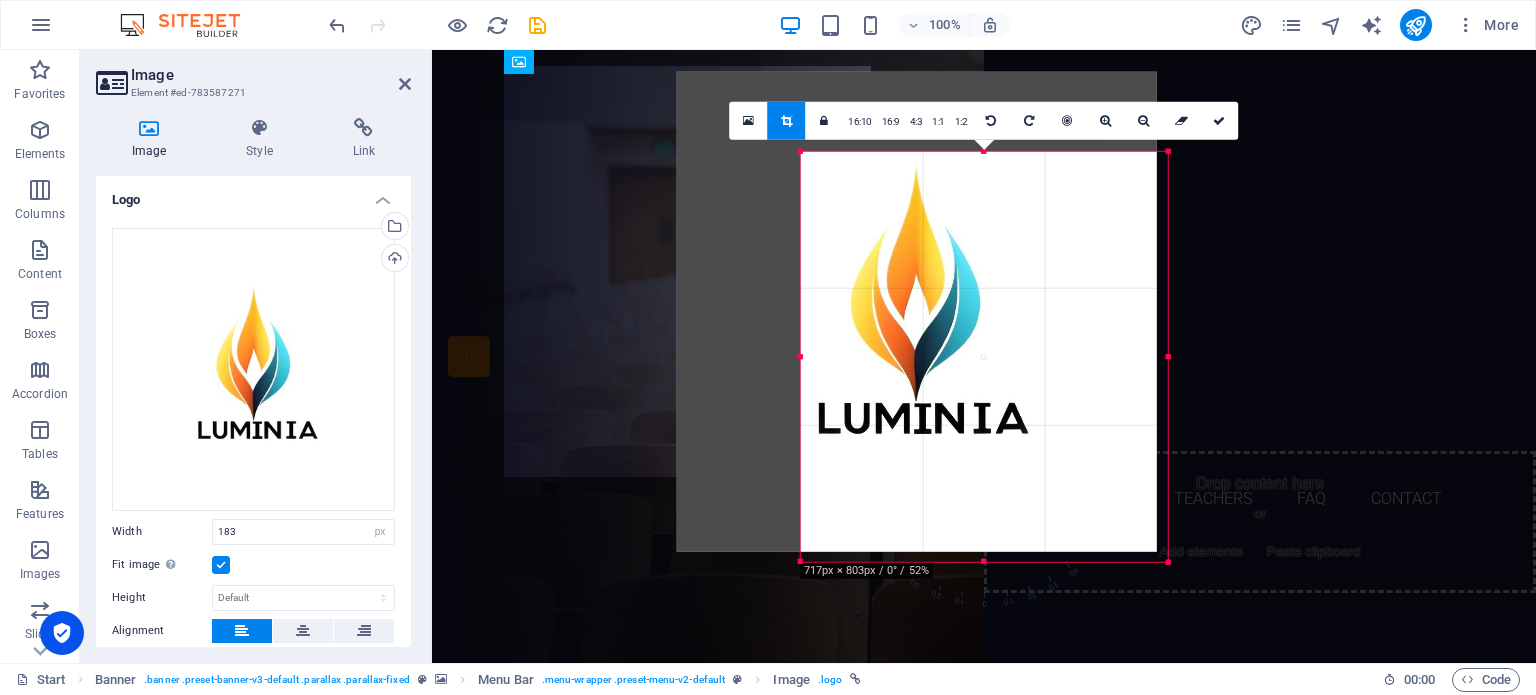 drag, startPoint x: 736, startPoint y: 111, endPoint x: 860, endPoint y: 191, distance: 147.56694 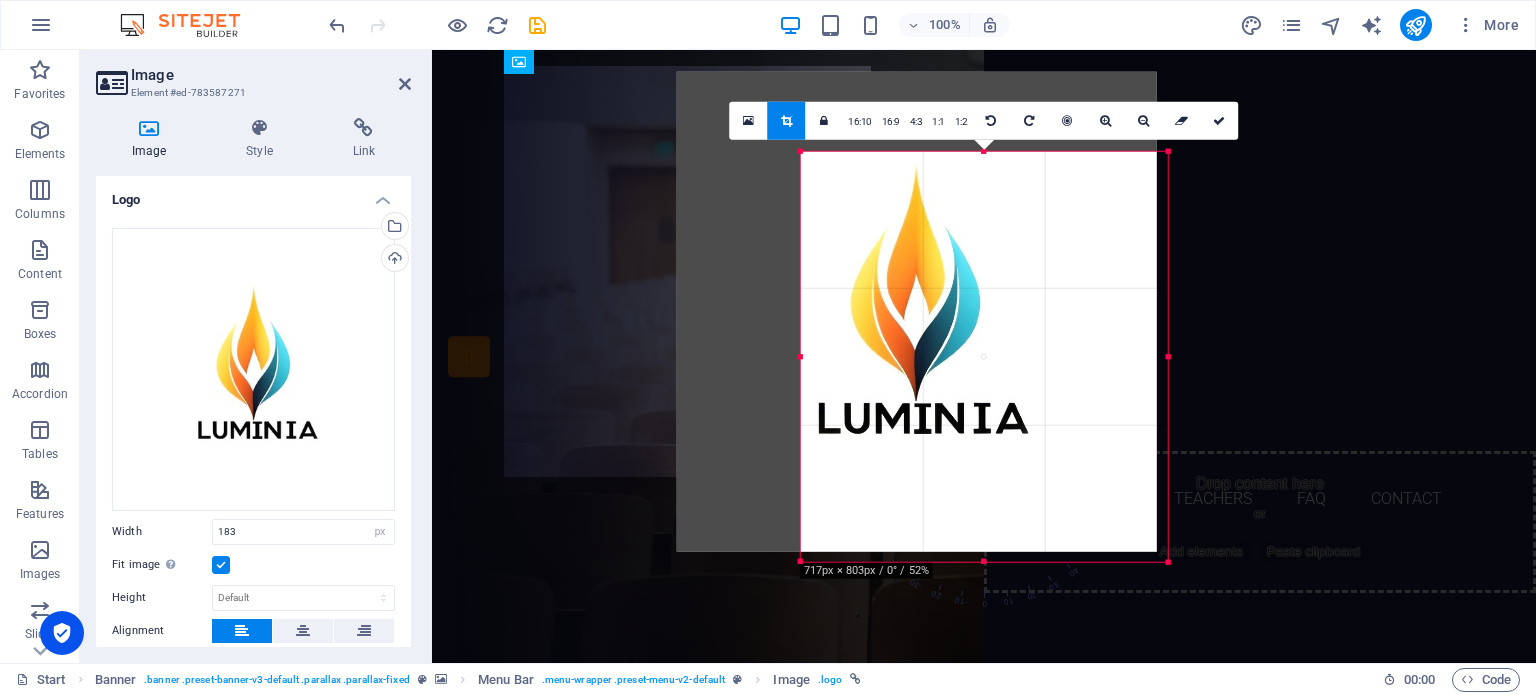 click on "180 170 160 150 140 130 120 110 100 90 80 70 60 50 40 30 20 10 0 -10 -20 -30 -40 -50 -60 -70 -80 -90 -100 -110 -120 -130 -140 -150 -160 -170 717px × 803px / 0° / 52% 16:10 16:9 4:3 1:1 1:2 0" at bounding box center (984, 356) 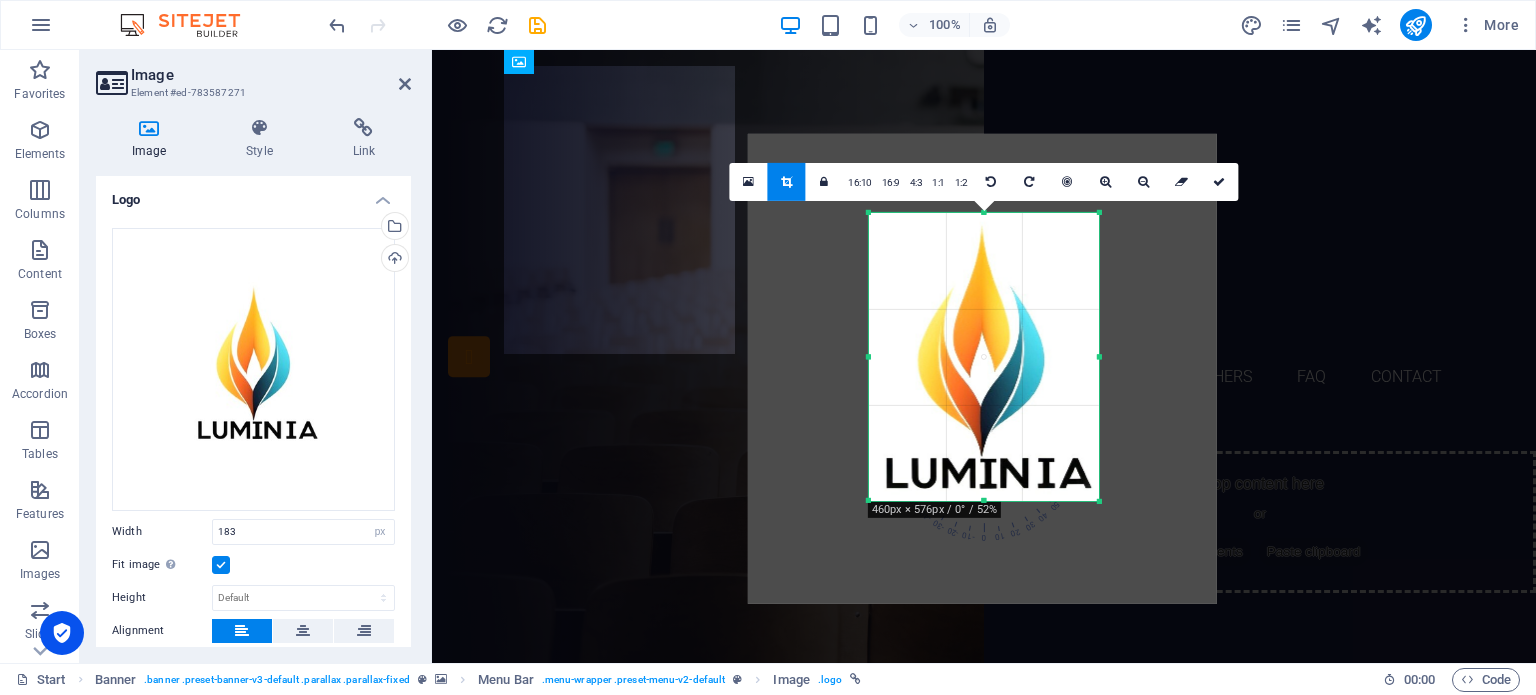 drag, startPoint x: 1104, startPoint y: 511, endPoint x: 1033, endPoint y: 443, distance: 98.31073 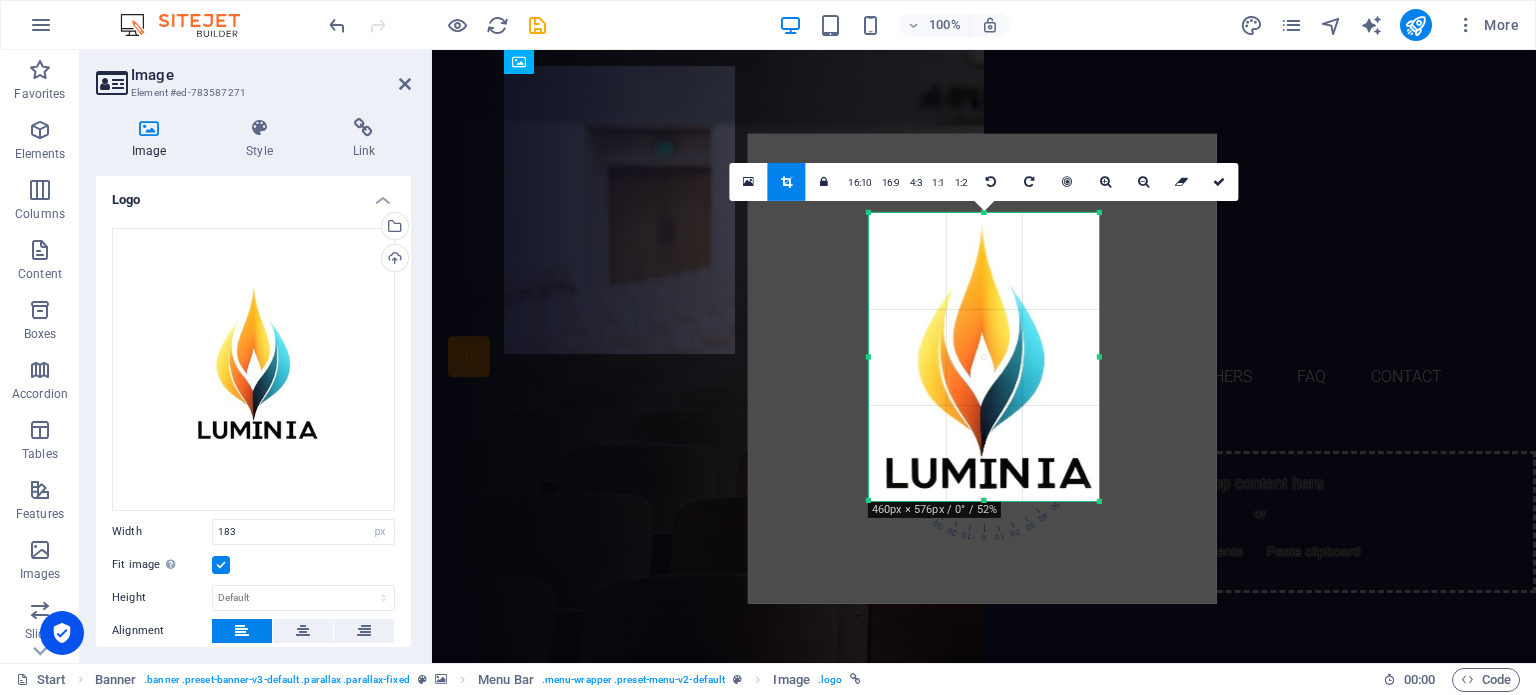 click on "180 170 160 150 140 130 120 110 100 90 80 70 60 50 40 30 20 10 0 -10 -20 -30 -40 -50 -60 -70 -80 -90 -100 -110 -120 -130 -140 -150 -160 -170 460px × 576px / 0° / 52% 16:10 16:9 4:3 1:1 1:2 0" at bounding box center [984, 356] 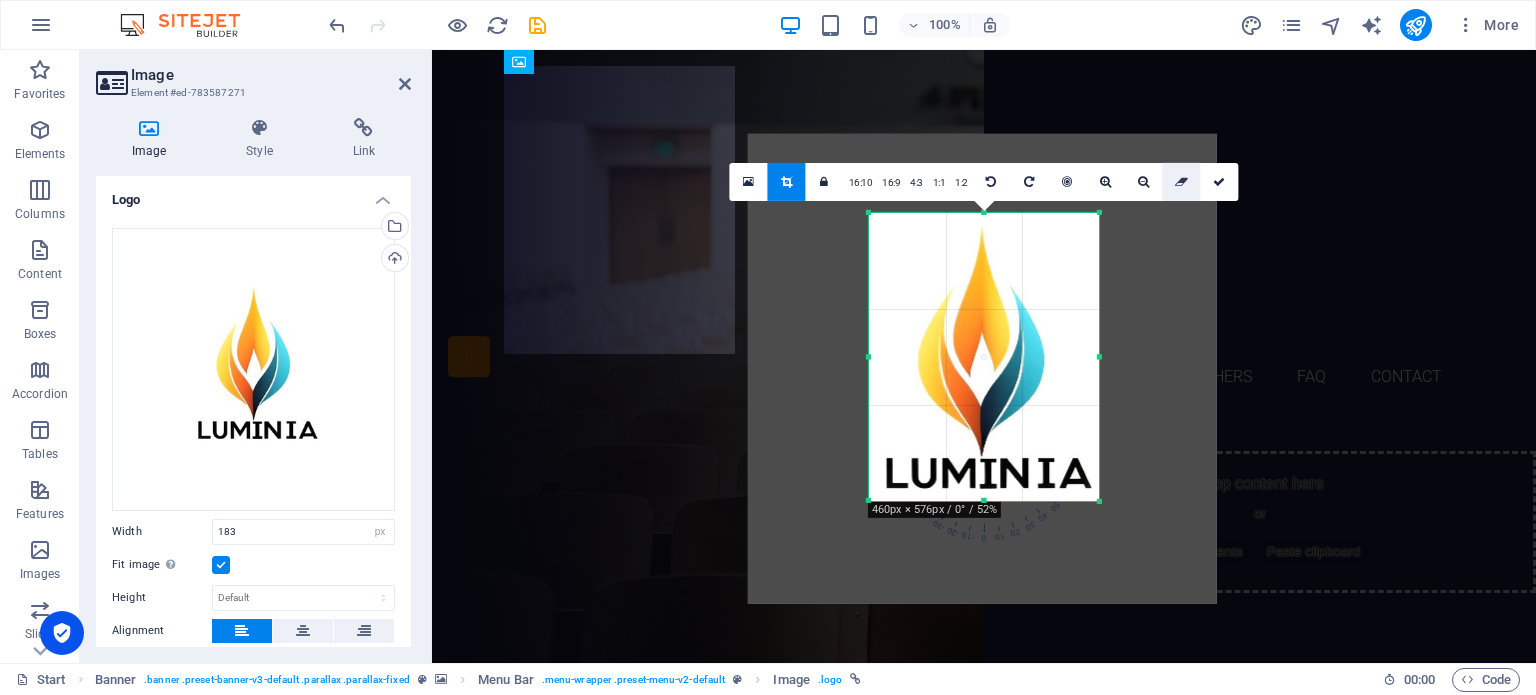 click at bounding box center (1182, 181) 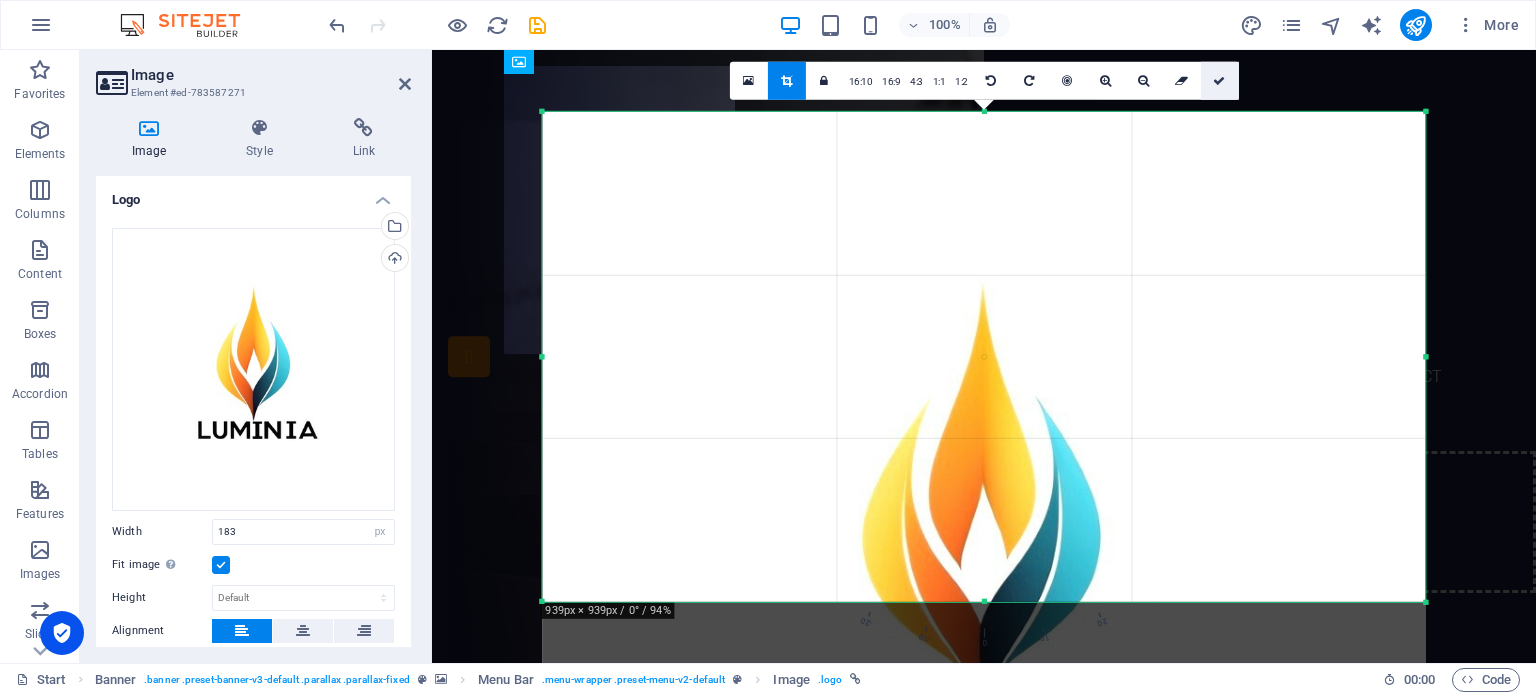 click at bounding box center [1220, 80] 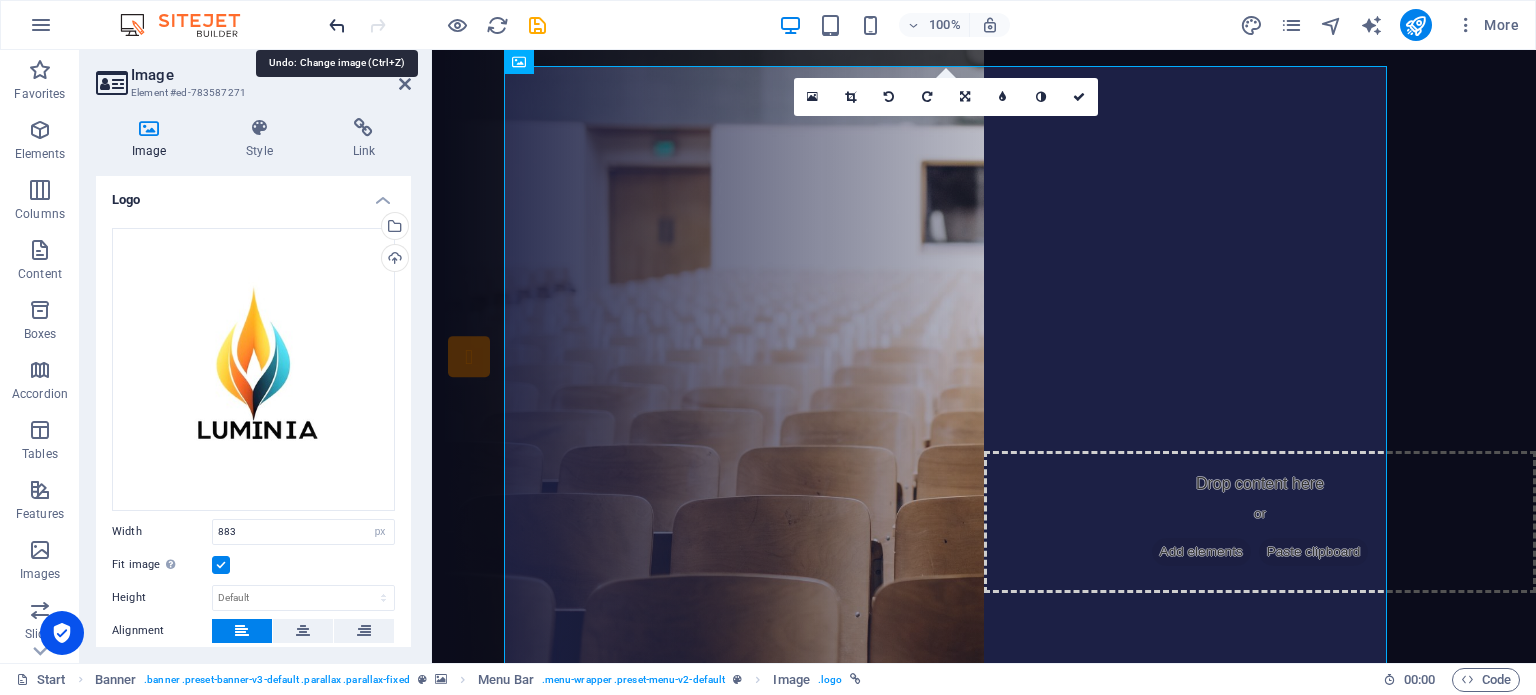 click at bounding box center [337, 25] 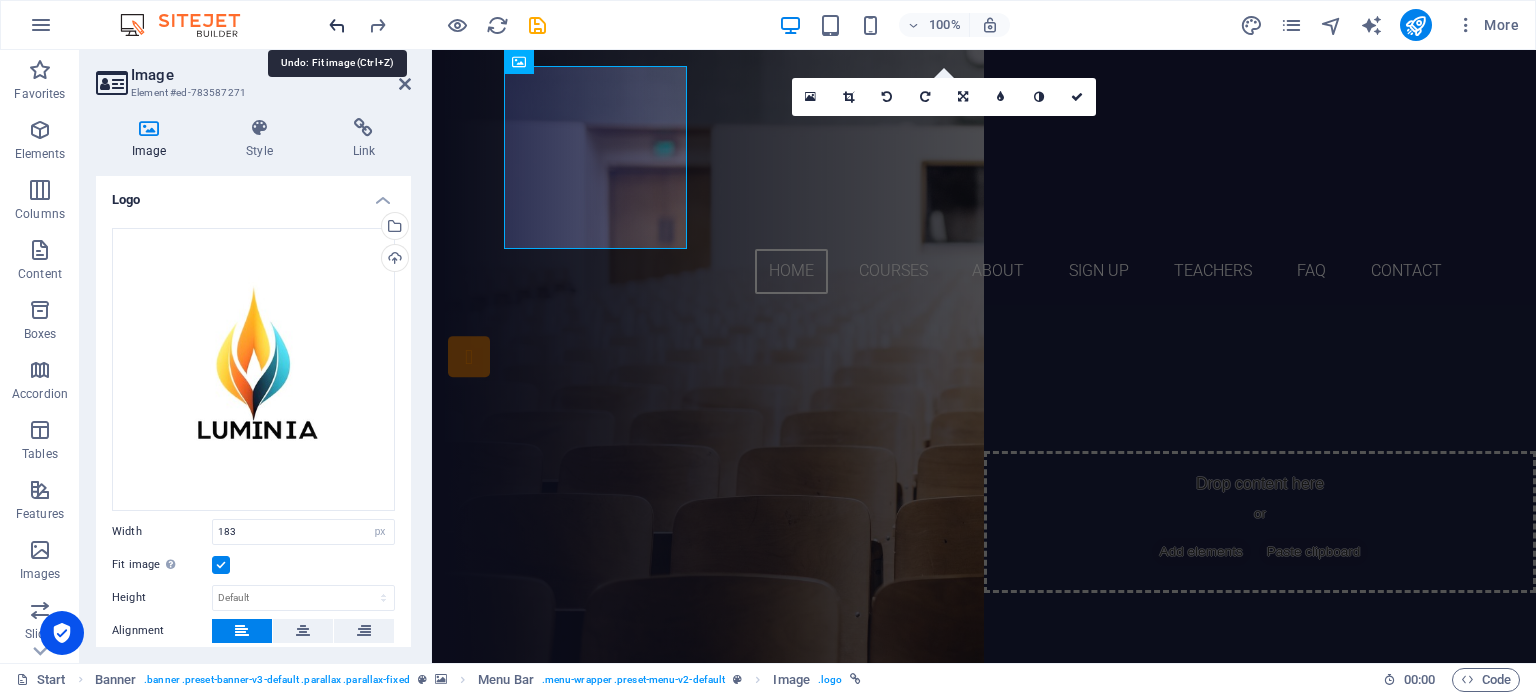 click at bounding box center [337, 25] 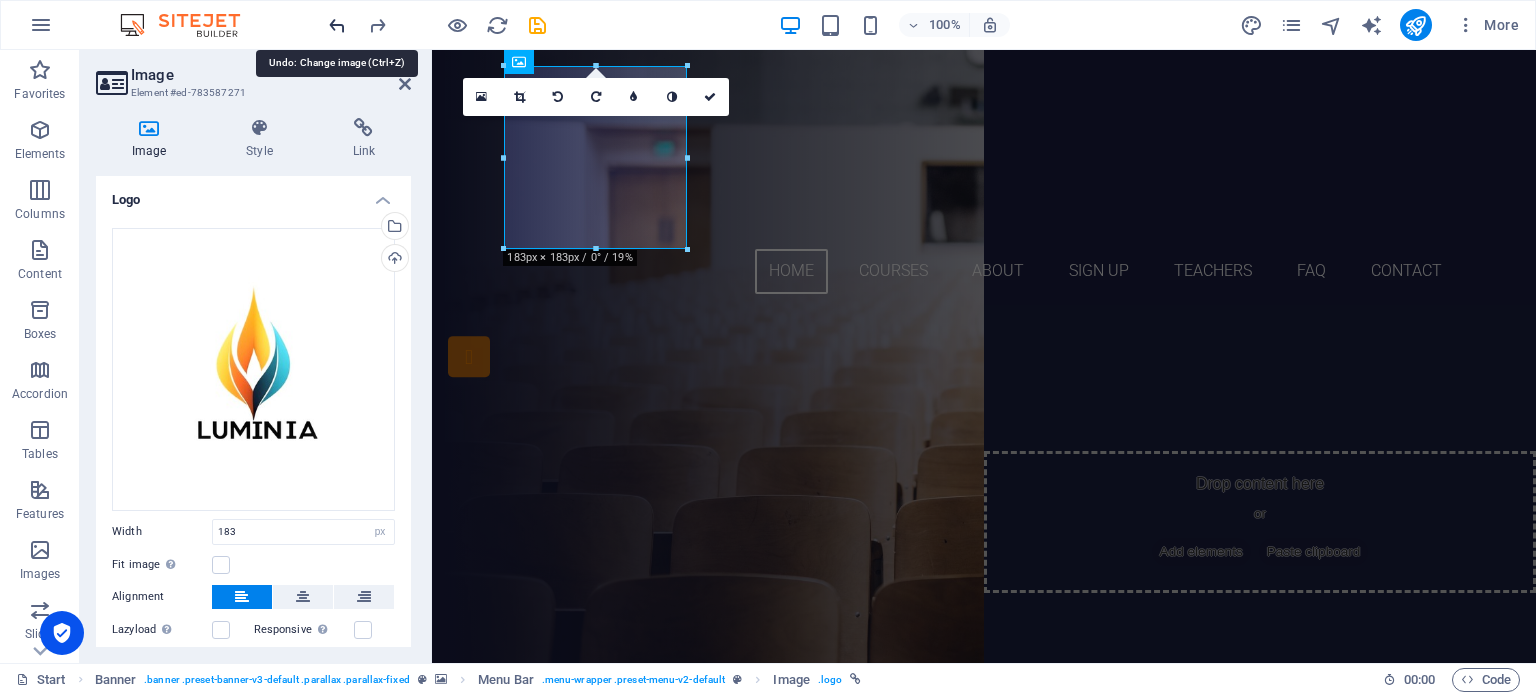 click at bounding box center (337, 25) 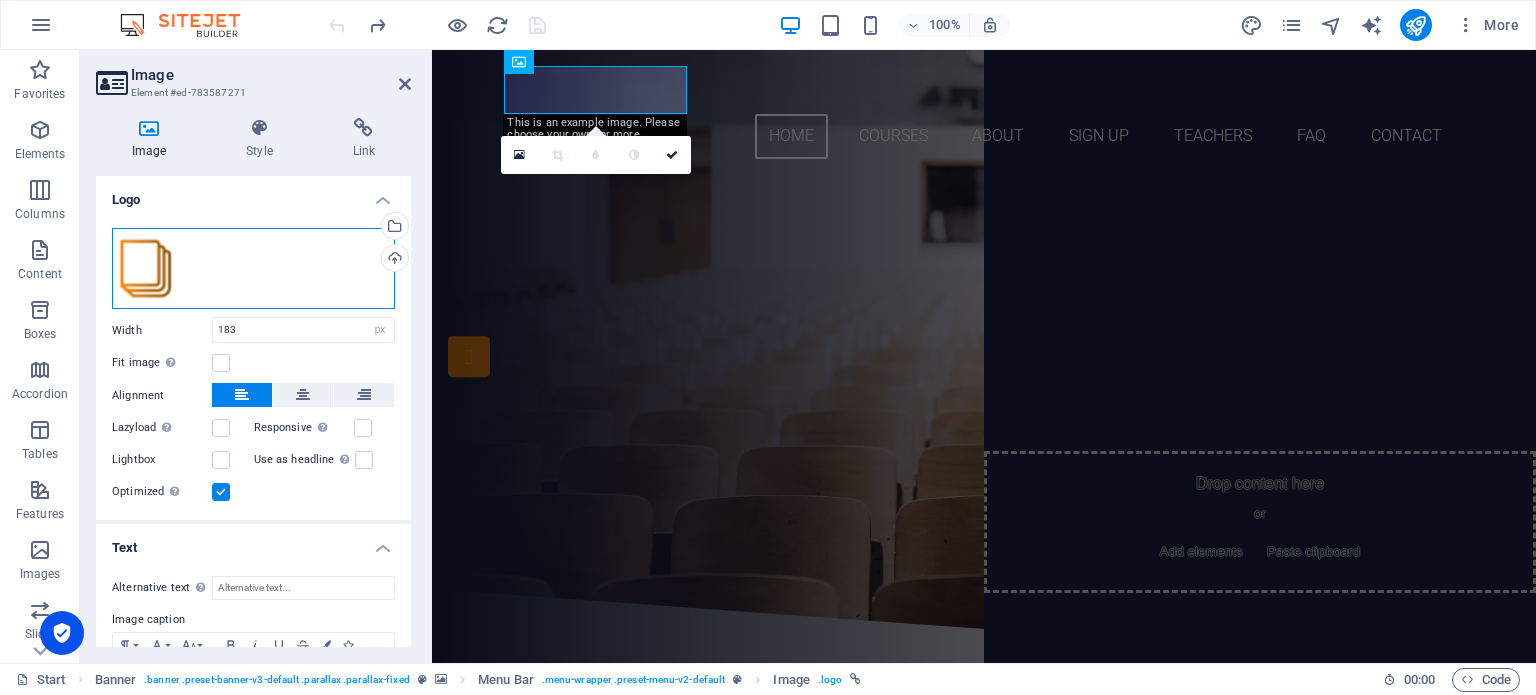 click on "Drag files here, click to choose files or select files from Files or our free stock photos & videos" at bounding box center [253, 269] 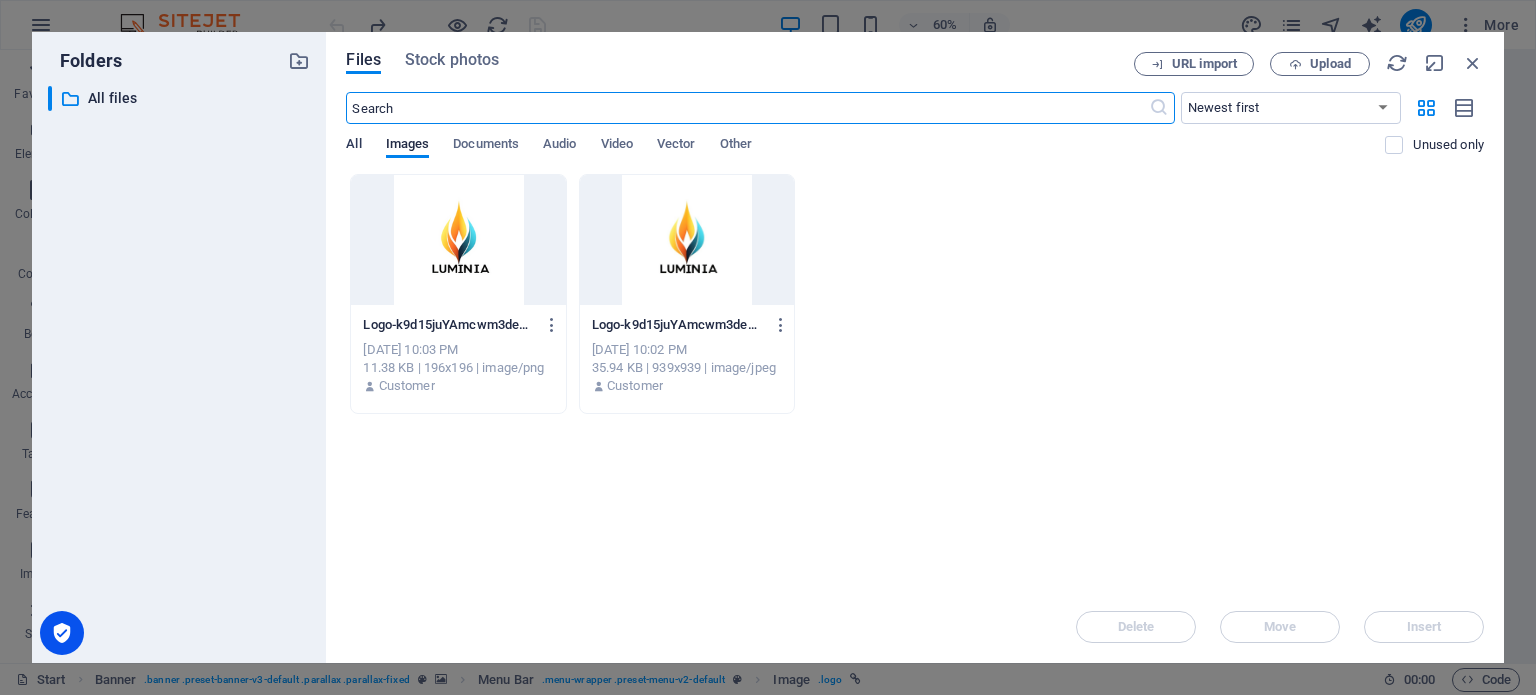 click on "All" at bounding box center [353, 146] 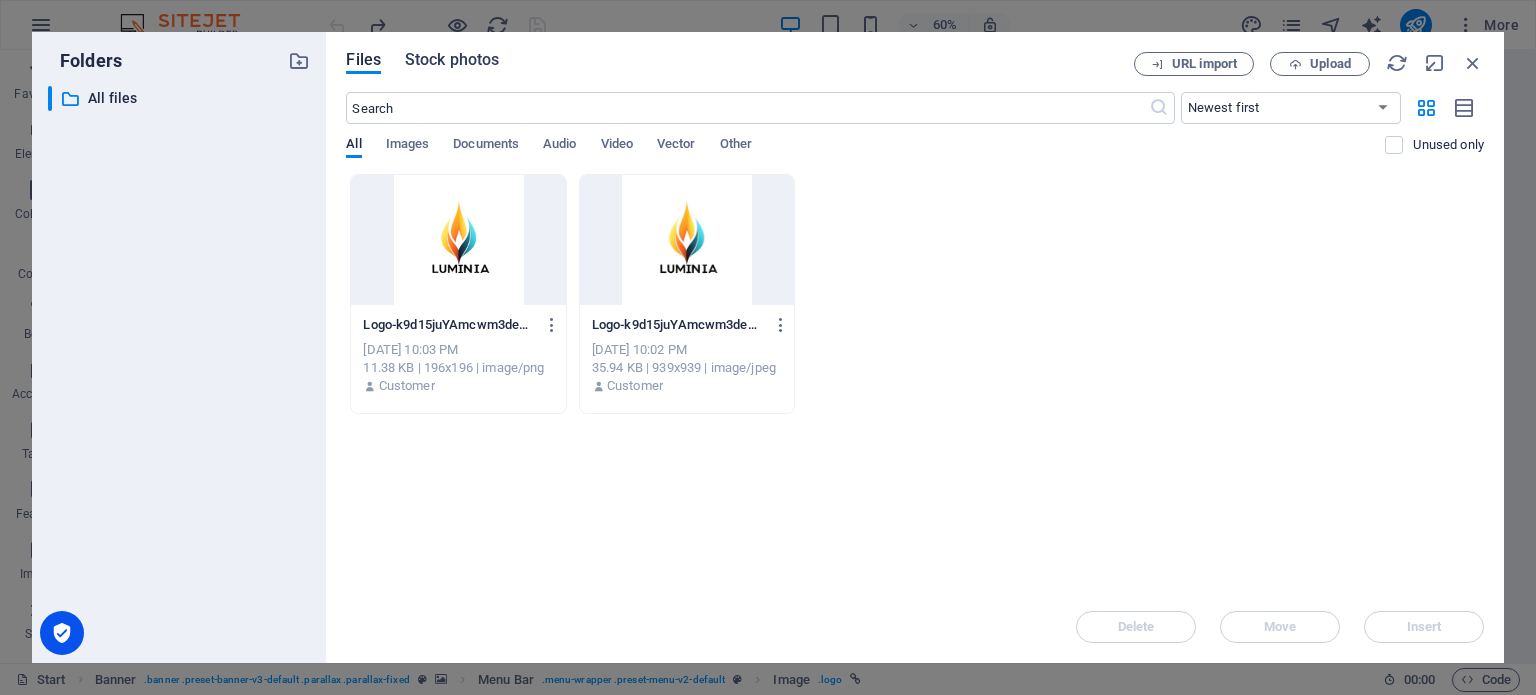 click on "Stock photos" at bounding box center (452, 60) 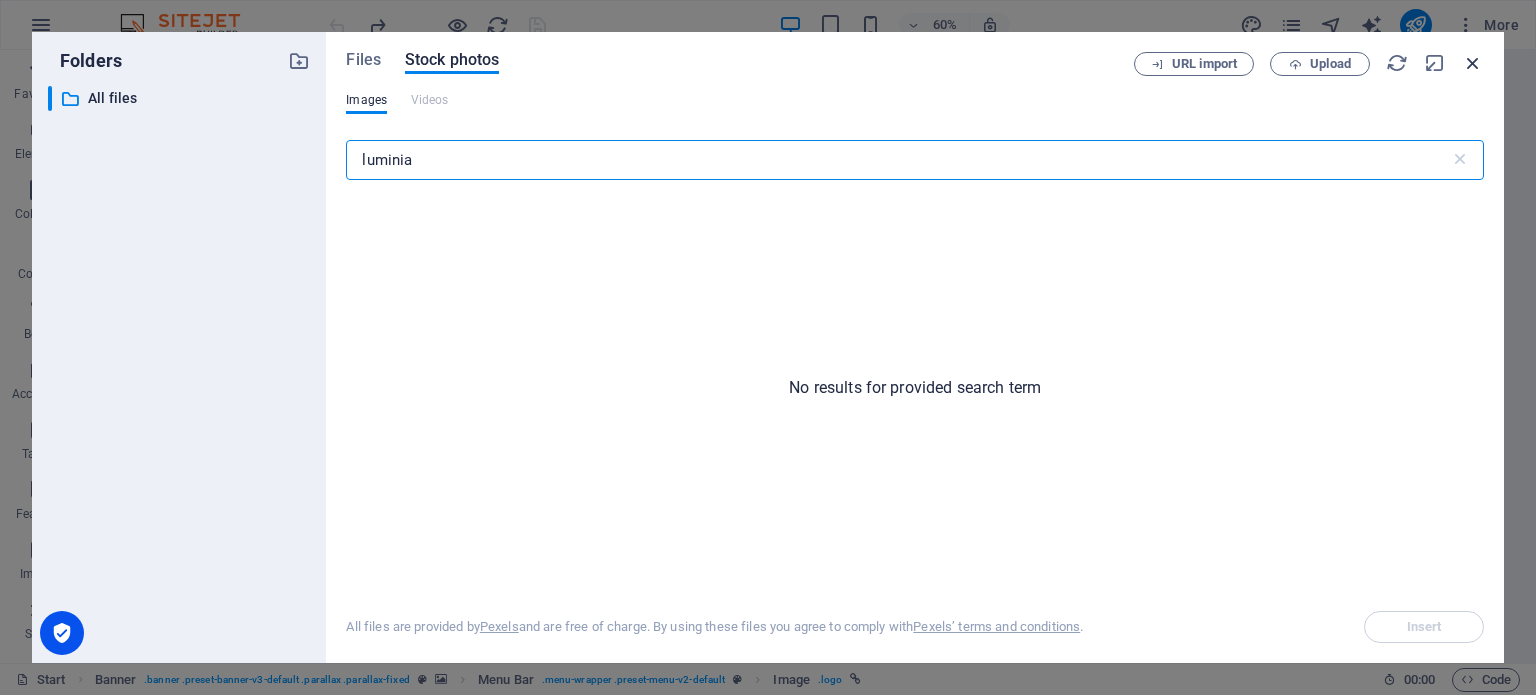 type on "luminia" 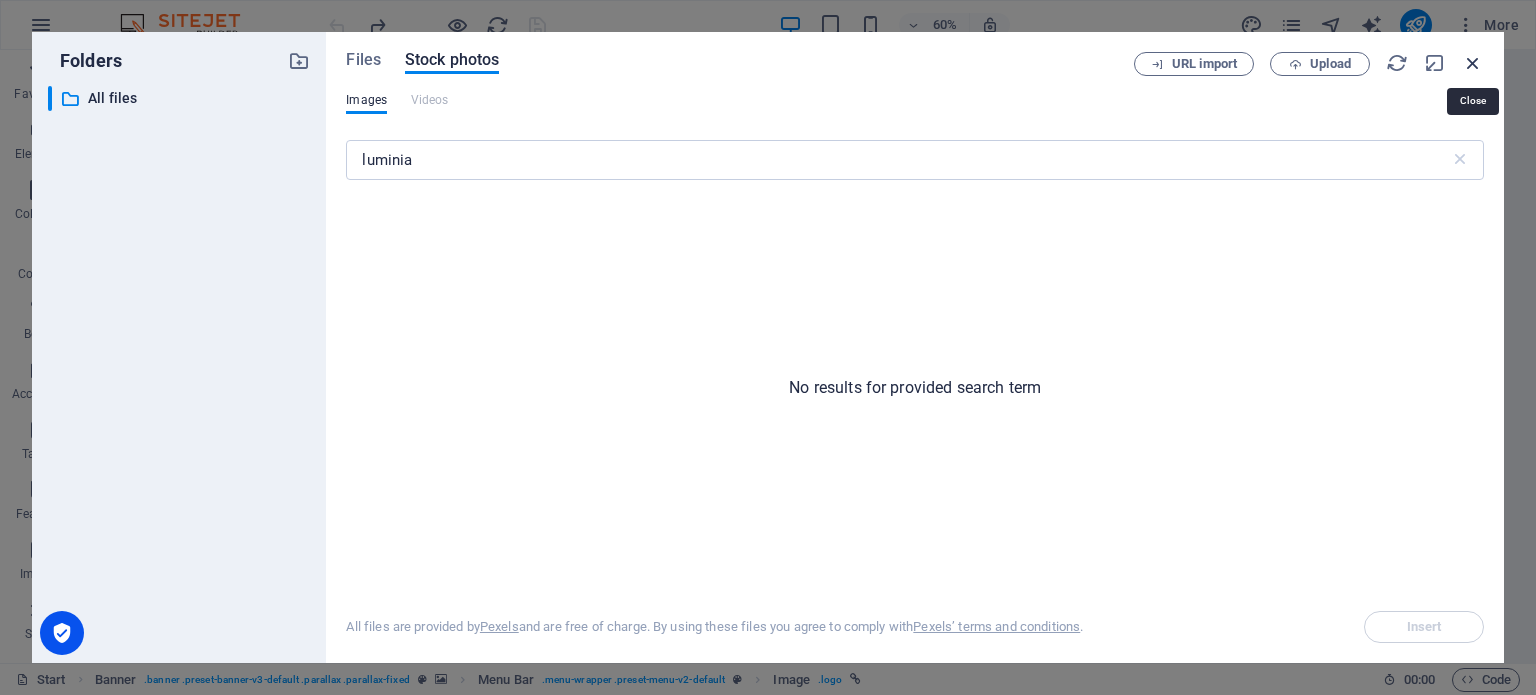 drag, startPoint x: 1469, startPoint y: 64, endPoint x: 1036, endPoint y: 15, distance: 435.7637 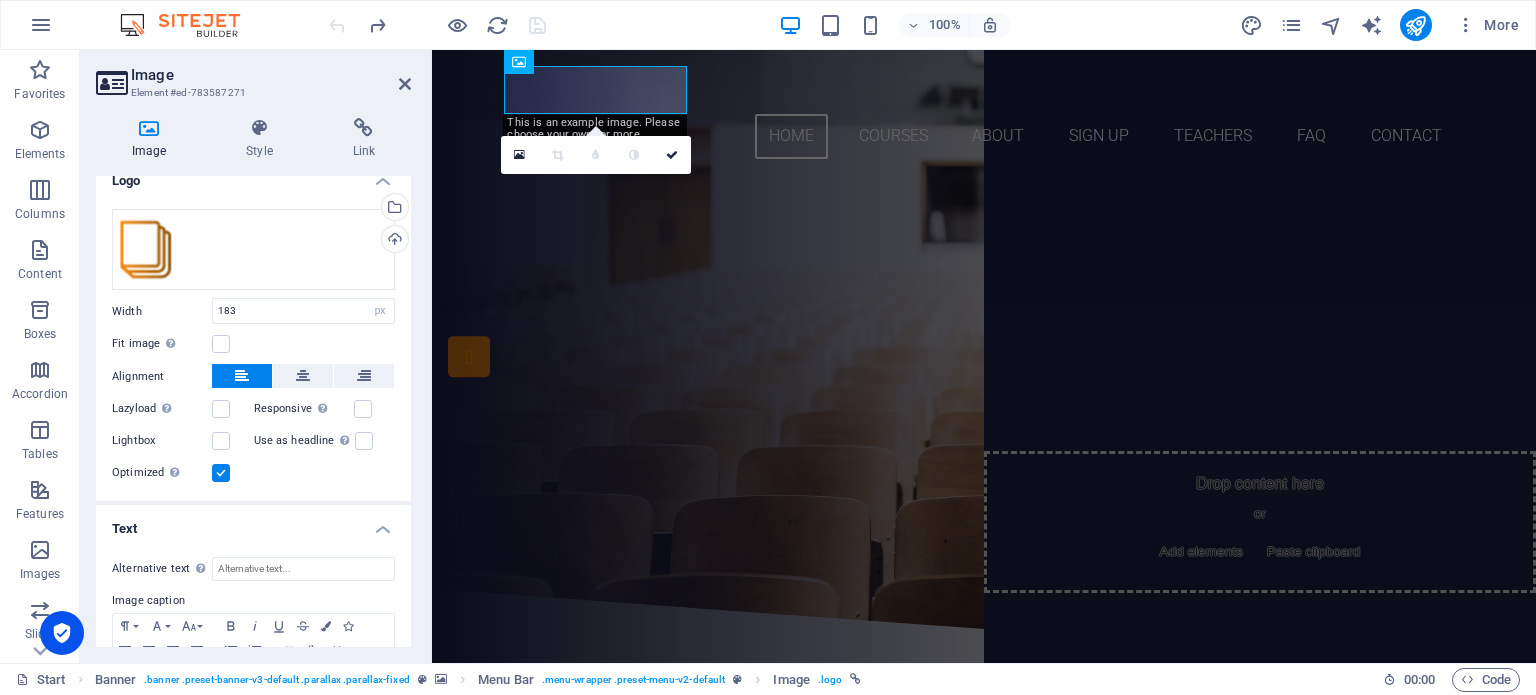 scroll, scrollTop: 0, scrollLeft: 0, axis: both 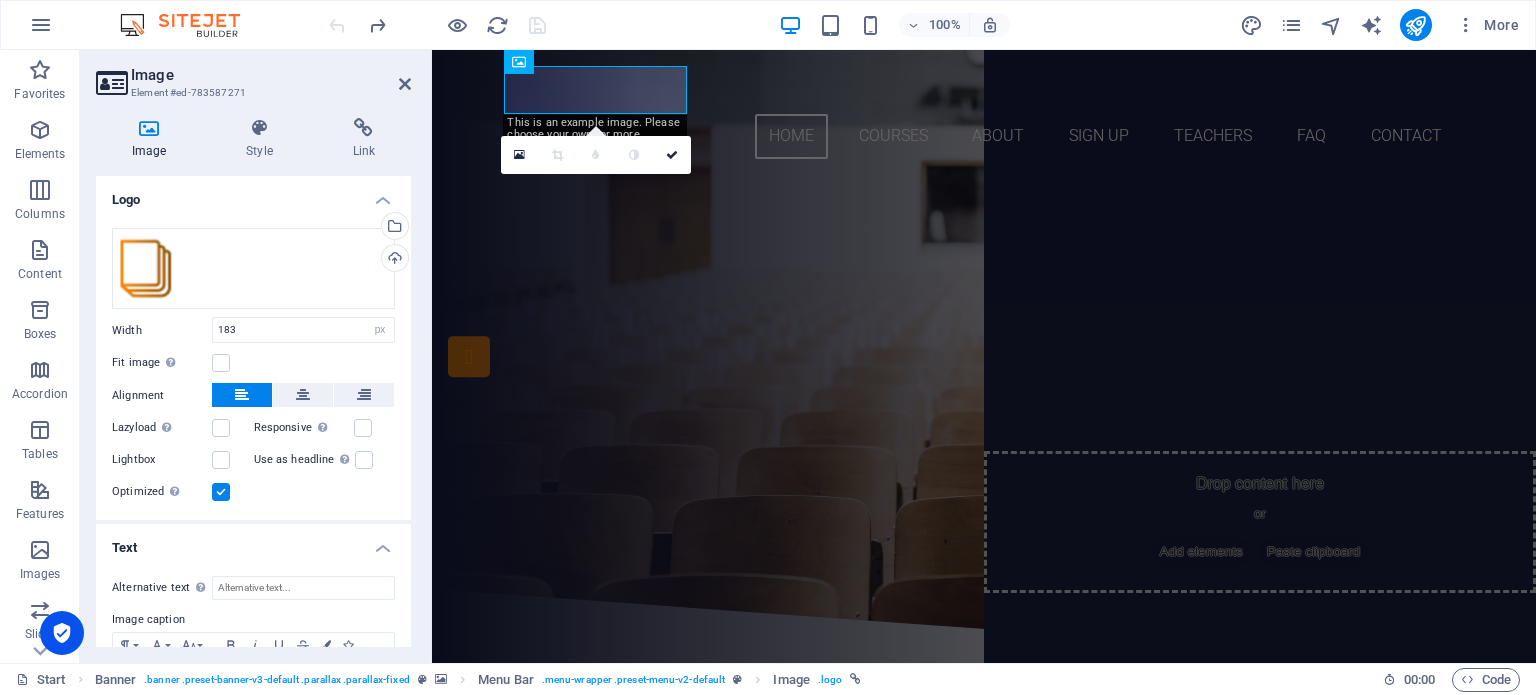 click on "This is an example image. Please choose your own for more options.  Or import this image" at bounding box center [595, 135] 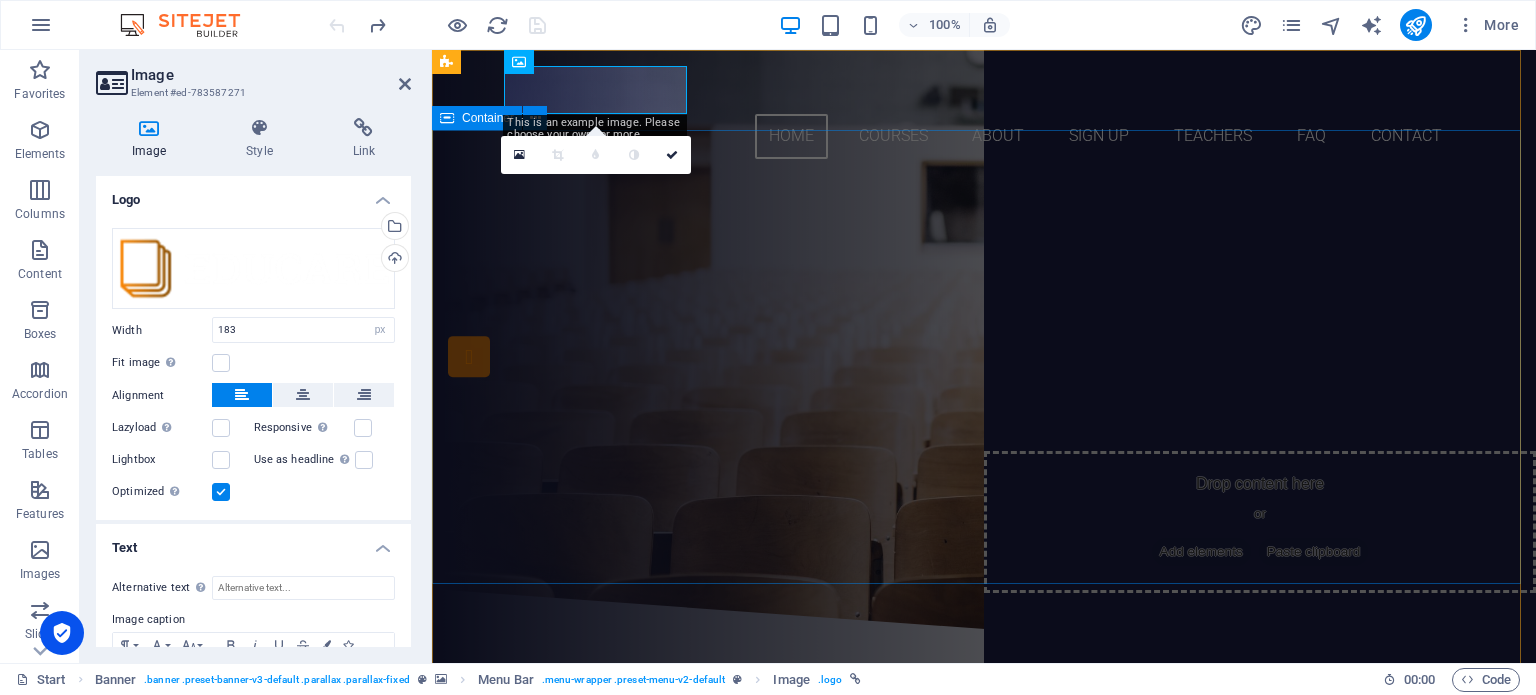 click on "Are you ready to learn new languages? Join our Language School Our Courses Sign up now" at bounding box center (984, 382) 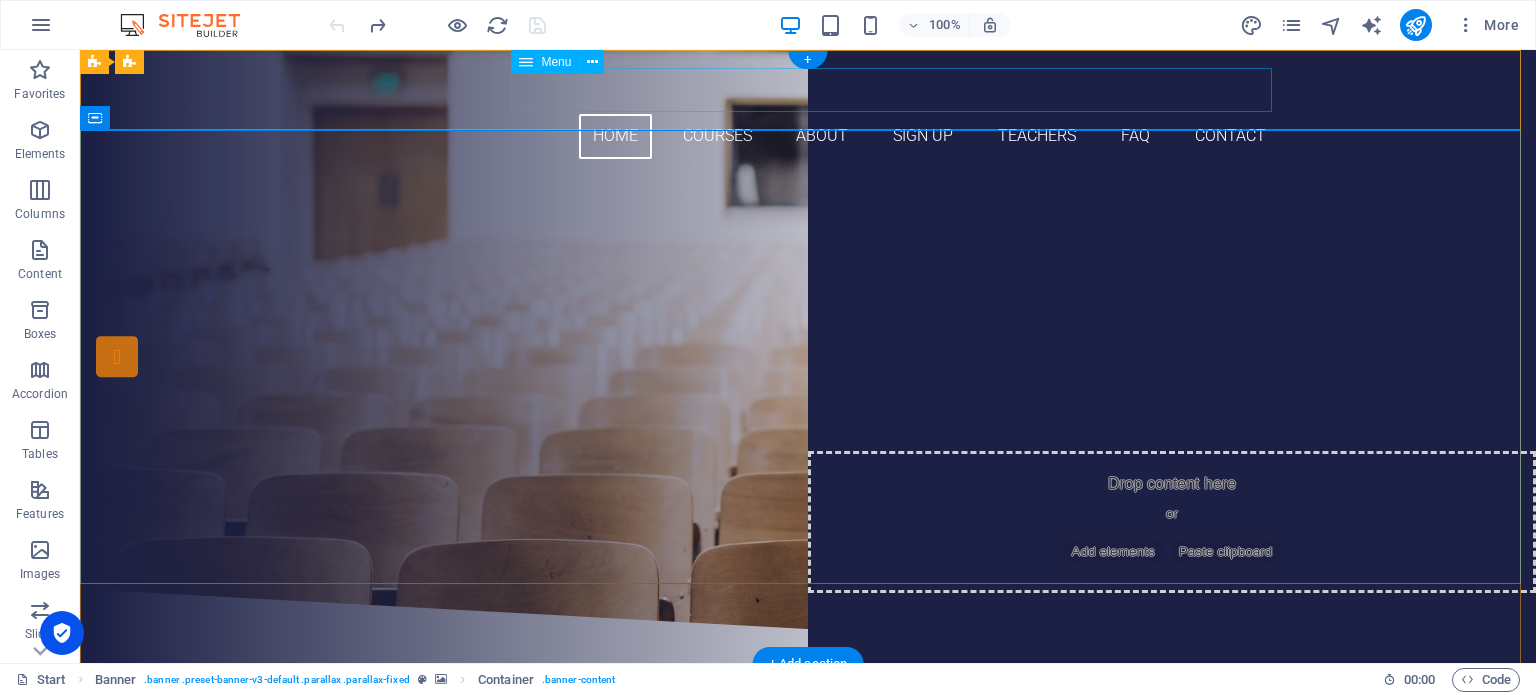 click on "Home Courses About Sign up Teachers FAQ Contact" at bounding box center [808, 136] 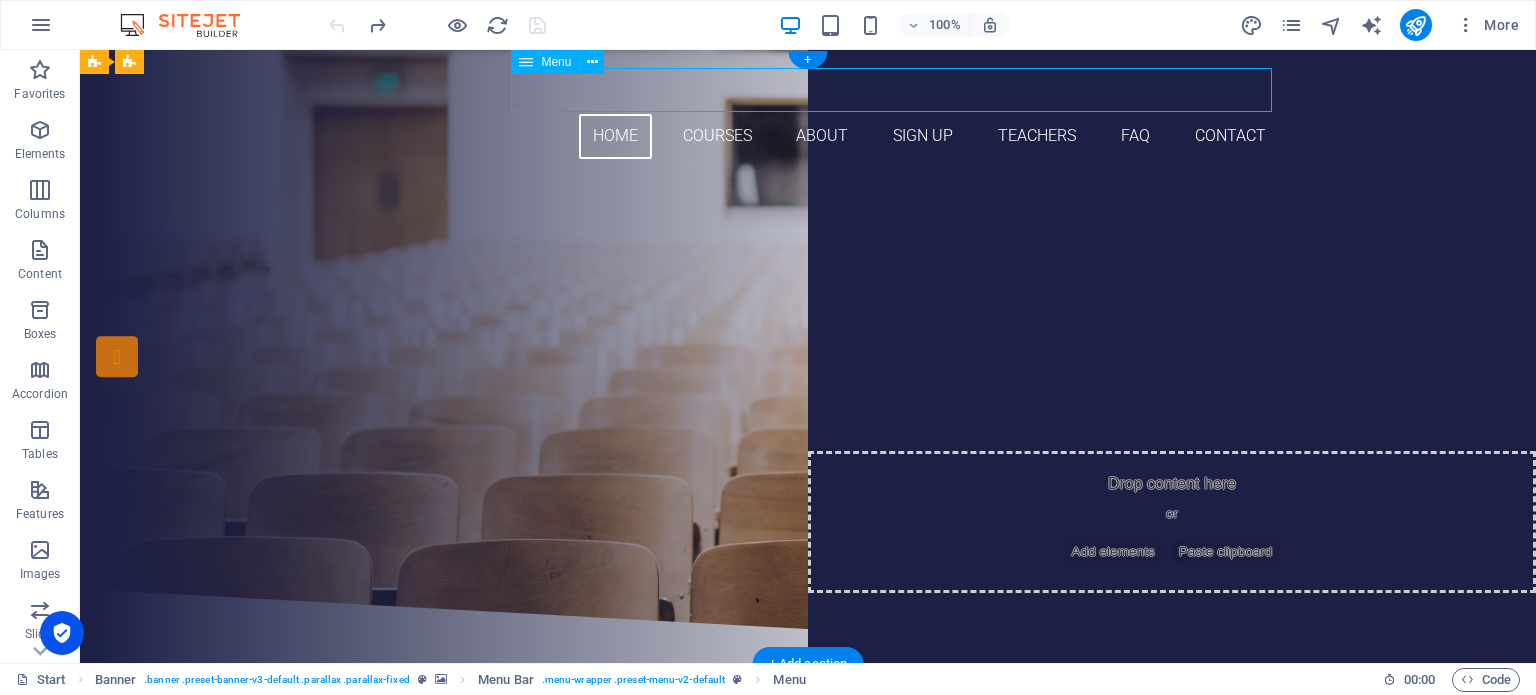 click on "Home Courses About Sign up Teachers FAQ Contact" at bounding box center (808, 136) 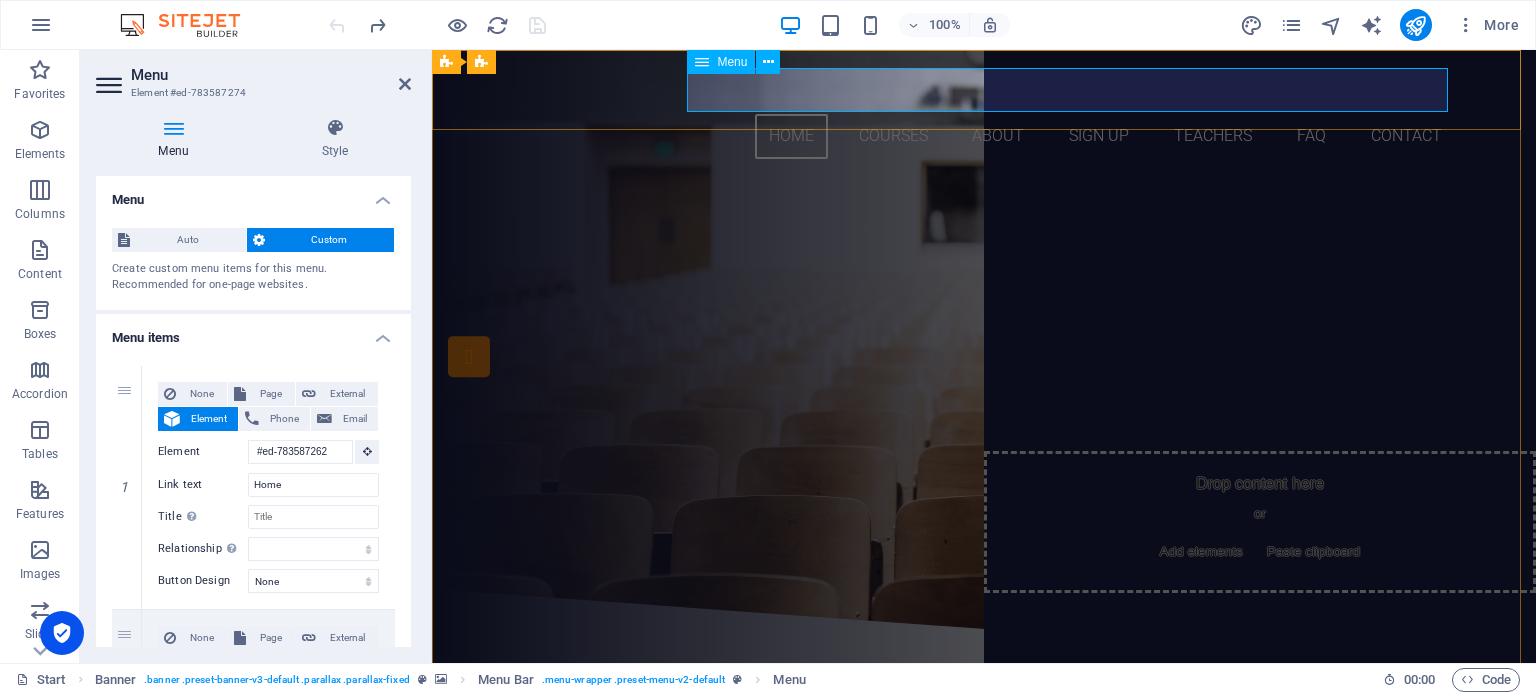 click on "Home Courses About Sign up Teachers FAQ Contact" at bounding box center [984, 136] 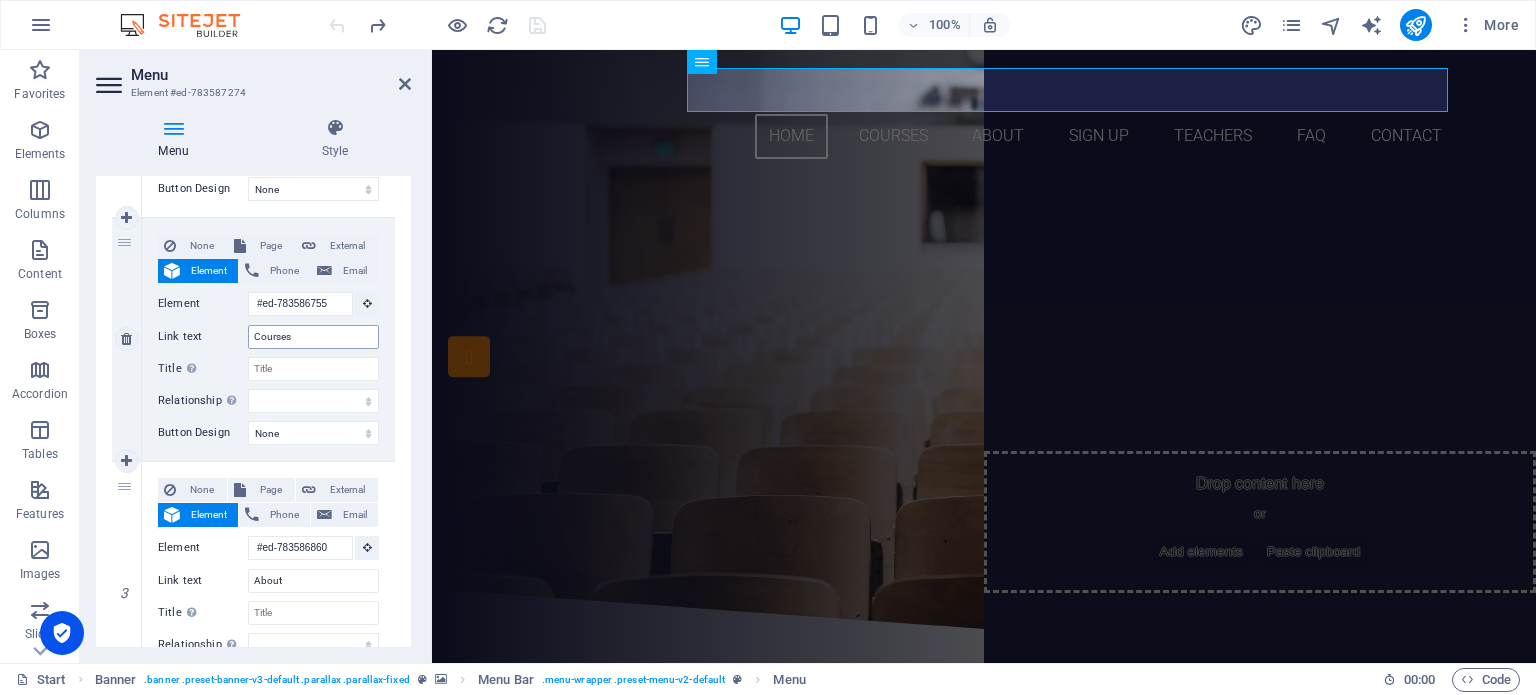 scroll, scrollTop: 400, scrollLeft: 0, axis: vertical 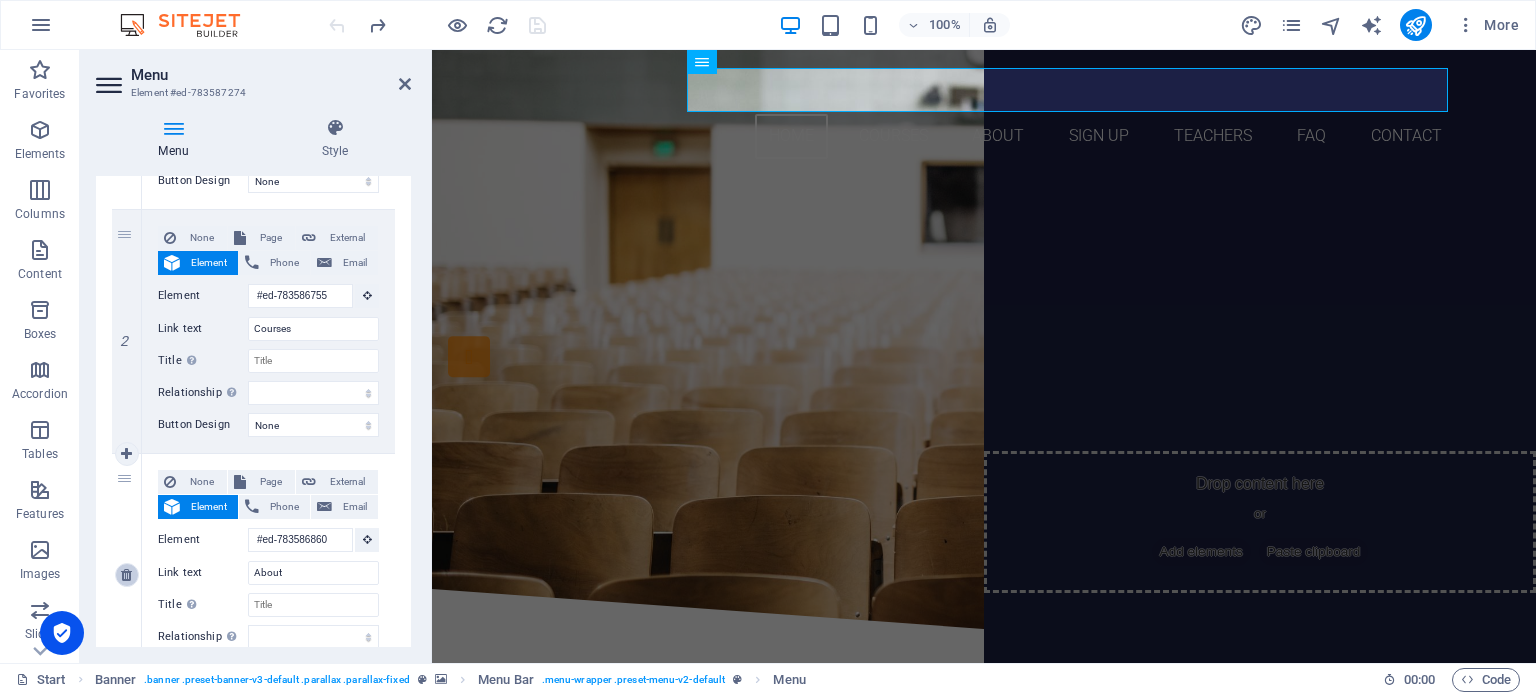 click at bounding box center (126, 575) 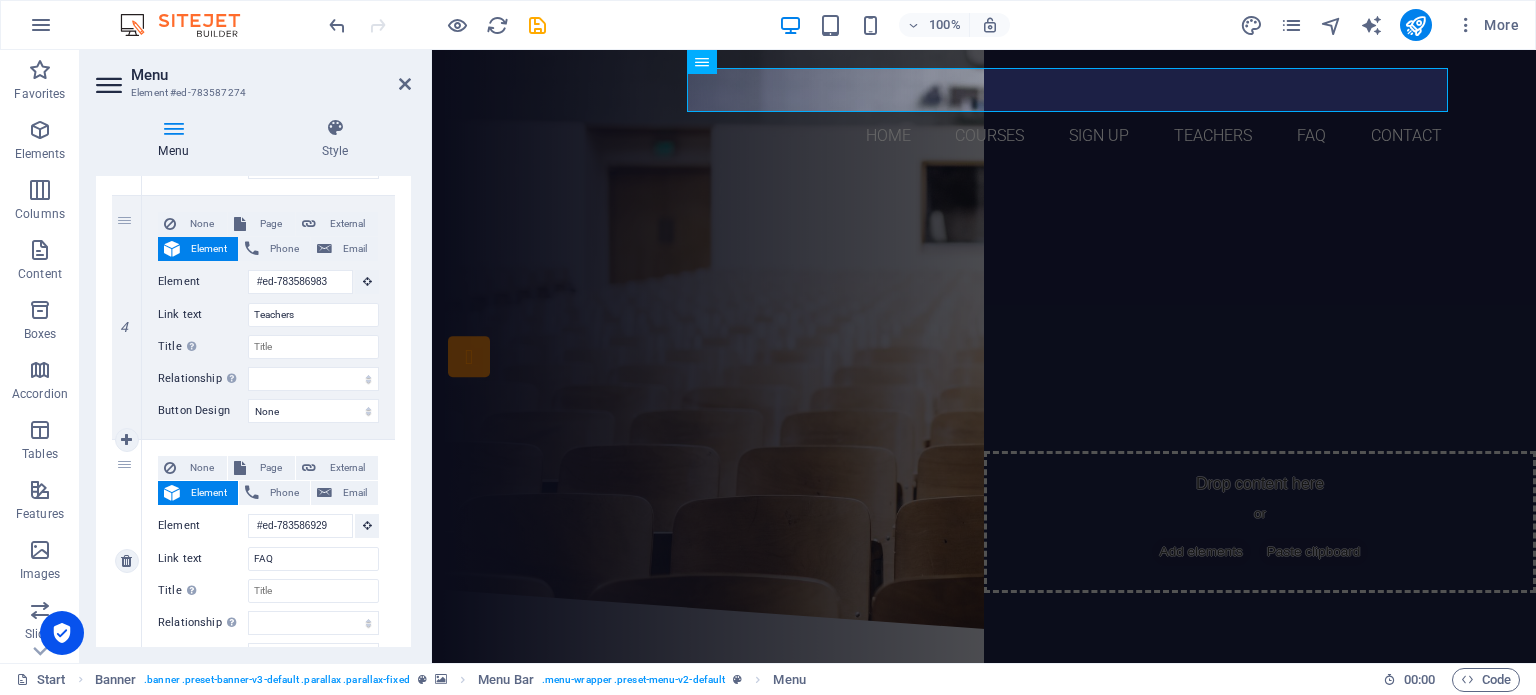 scroll, scrollTop: 900, scrollLeft: 0, axis: vertical 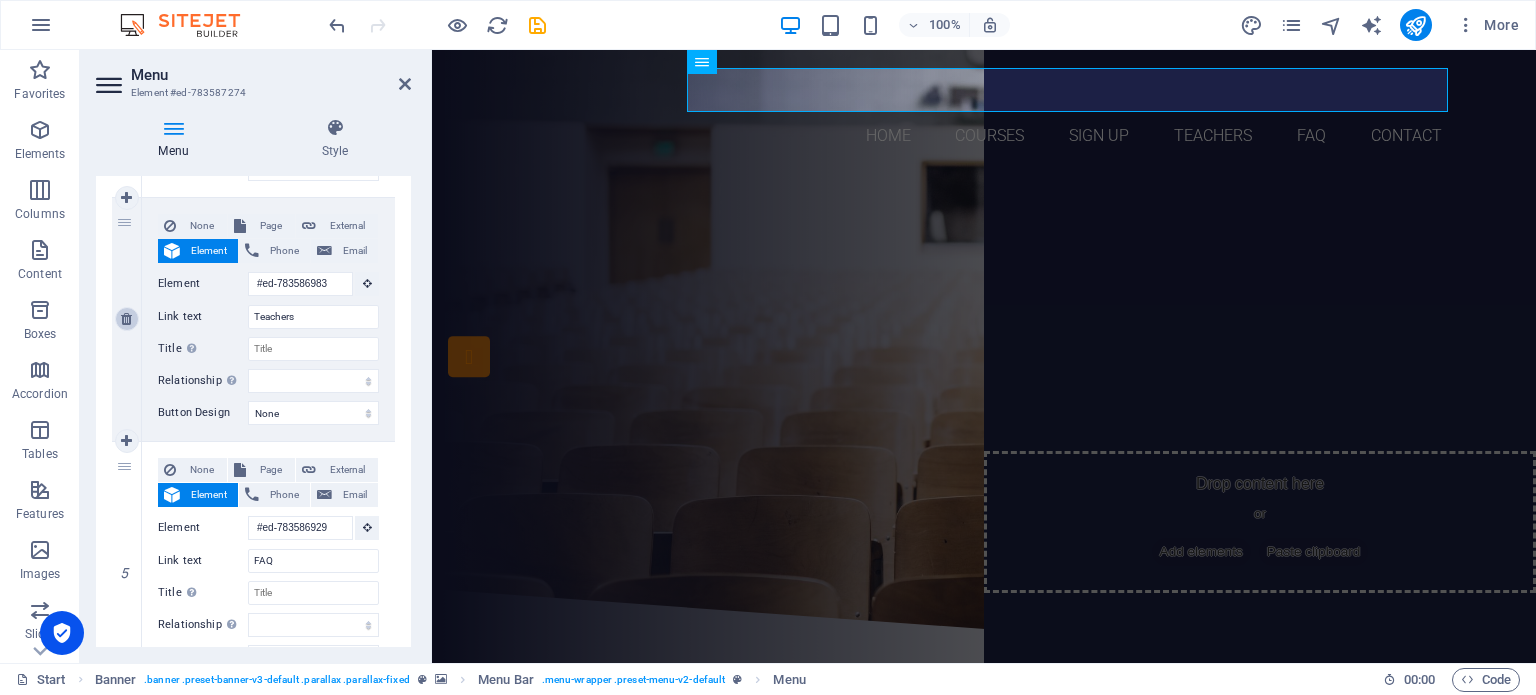 click at bounding box center [127, 319] 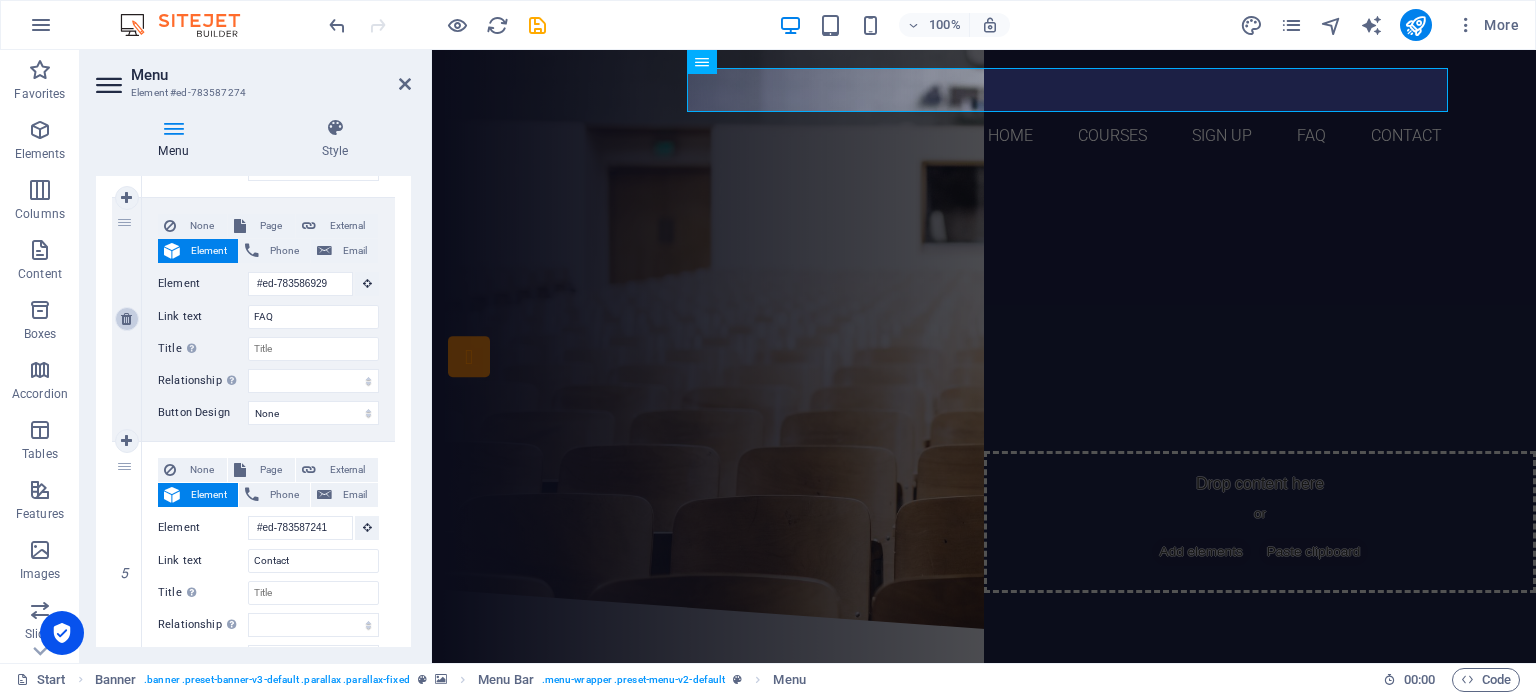 click at bounding box center (126, 319) 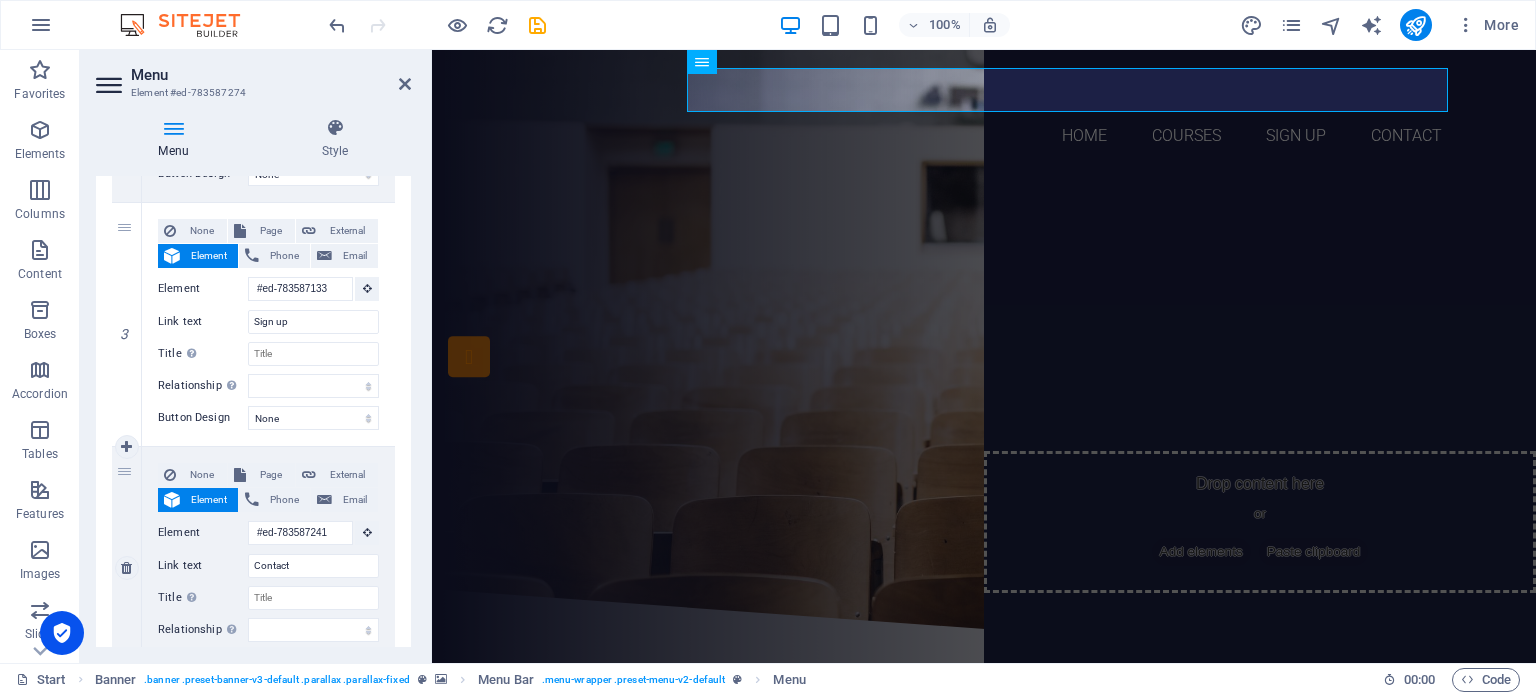 scroll, scrollTop: 649, scrollLeft: 0, axis: vertical 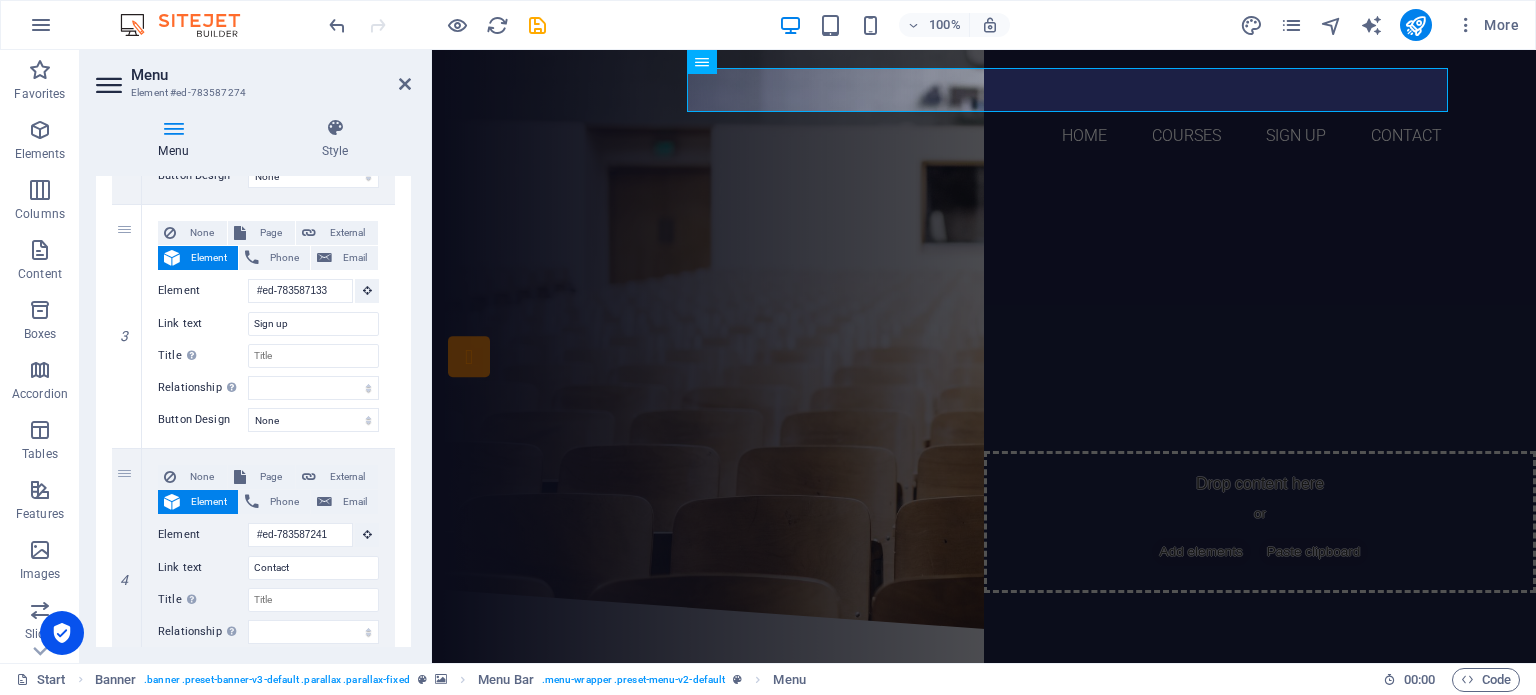 drag, startPoint x: 119, startPoint y: 229, endPoint x: 163, endPoint y: 647, distance: 420.30942 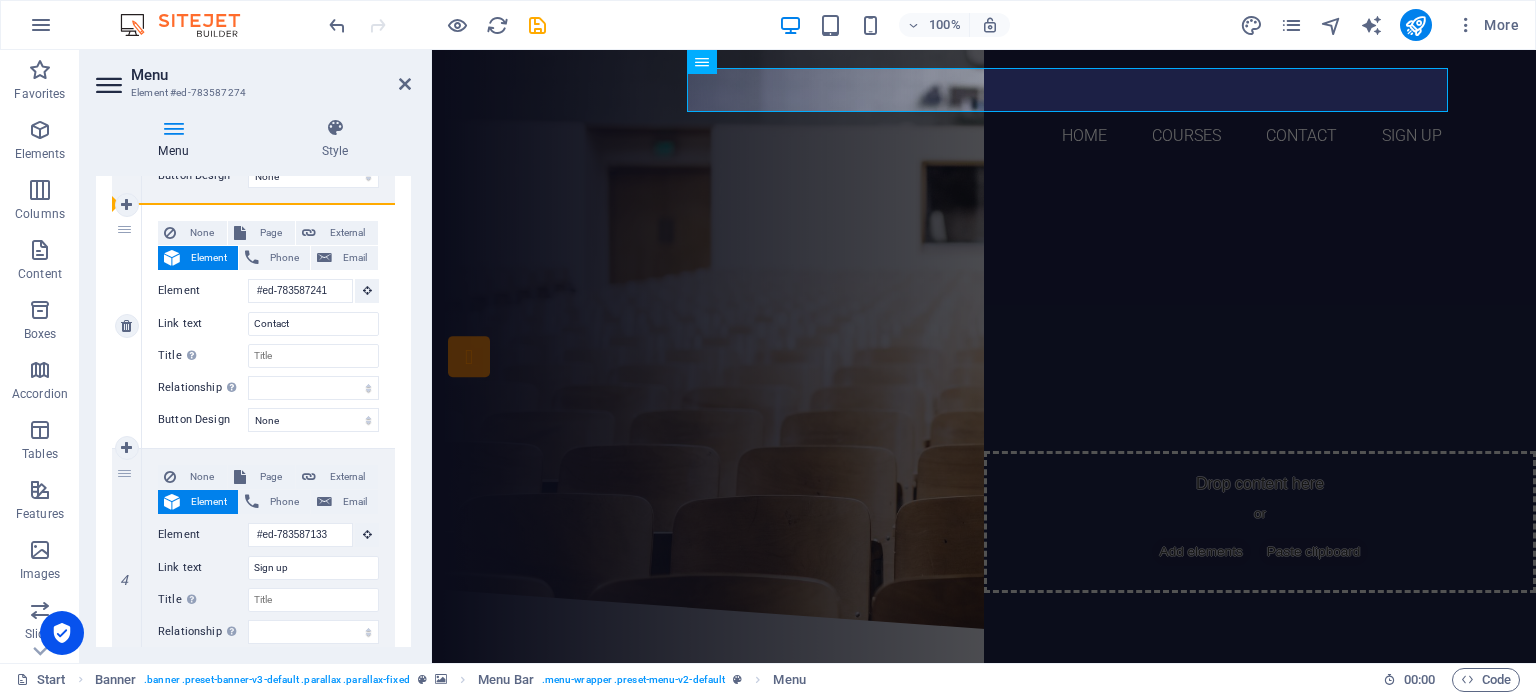 drag, startPoint x: 124, startPoint y: 470, endPoint x: 154, endPoint y: 245, distance: 226.9912 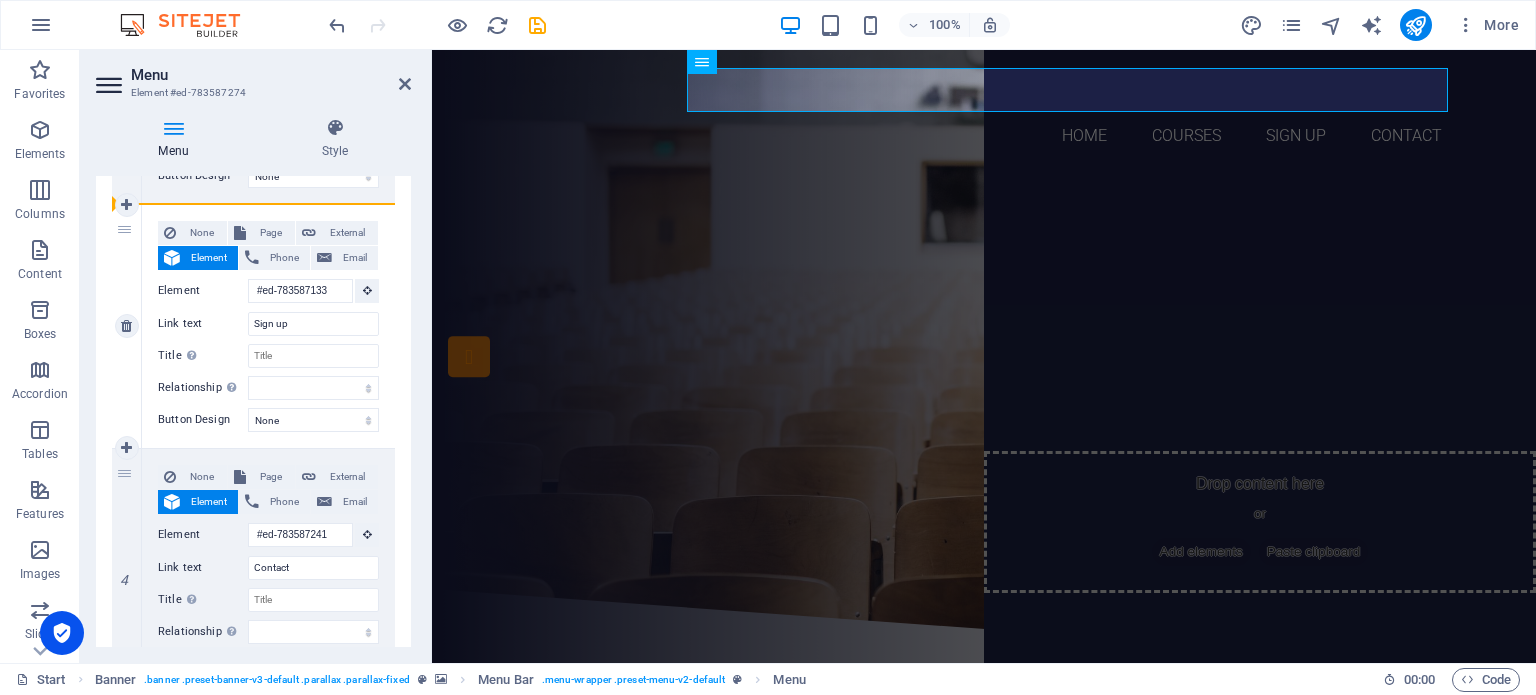 drag, startPoint x: 126, startPoint y: 469, endPoint x: 142, endPoint y: 257, distance: 212.60292 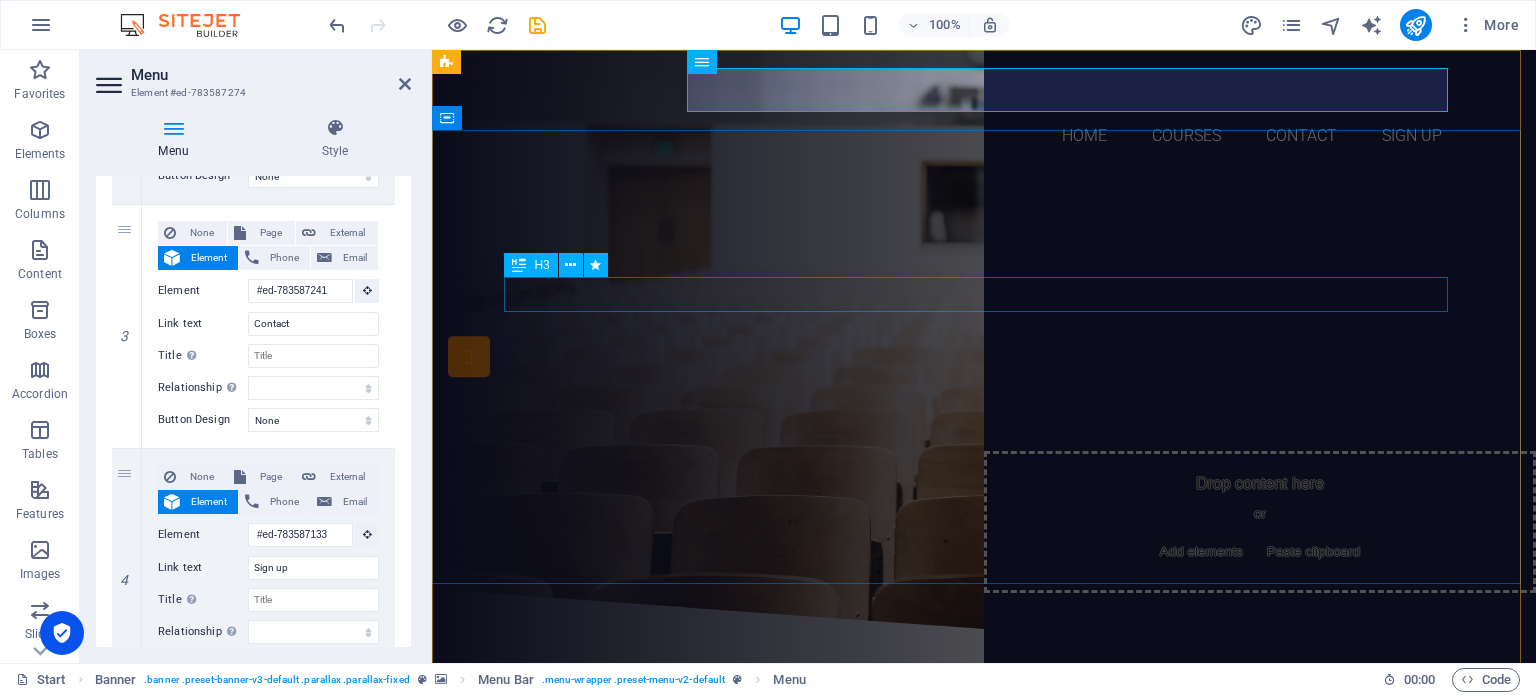 click on "Are you ready to learn new languages?" at bounding box center [984, 288] 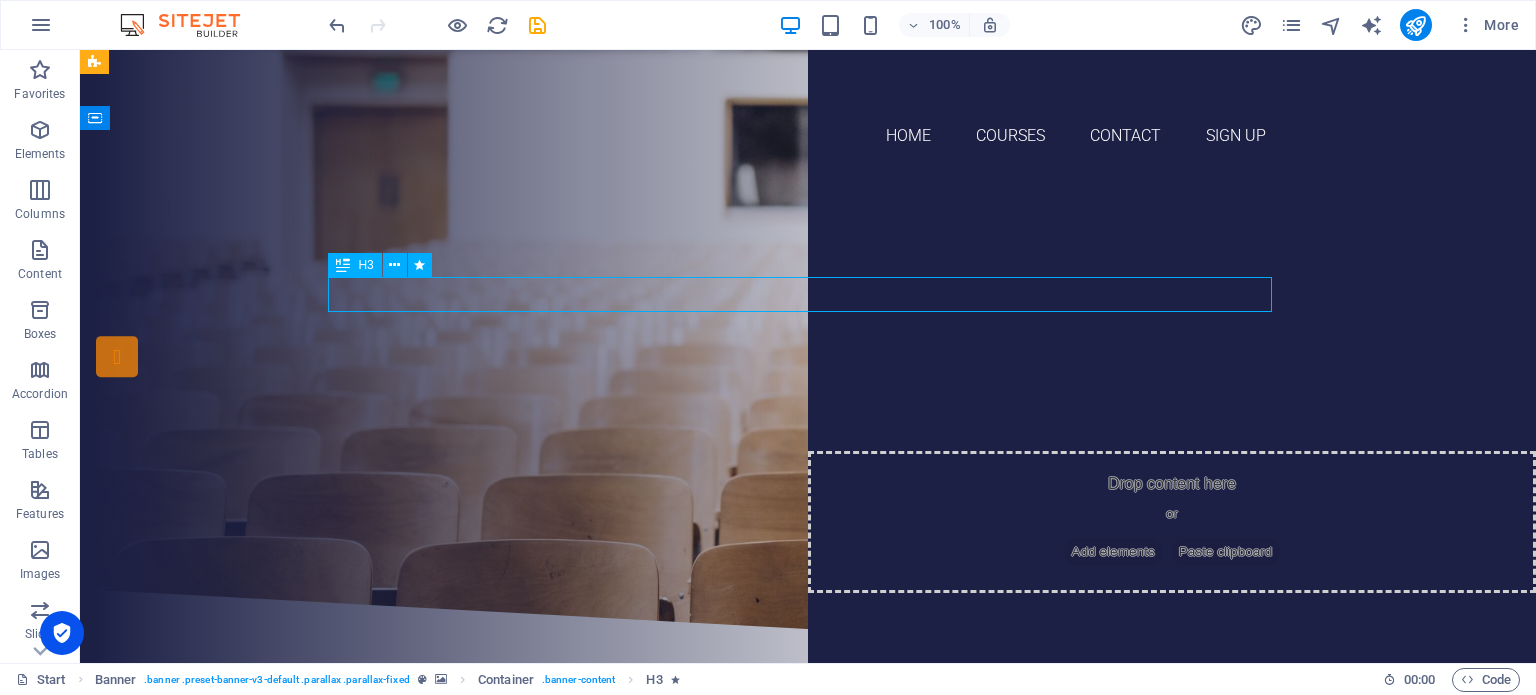 click on "Are you ready to learn new languages?" at bounding box center (808, 288) 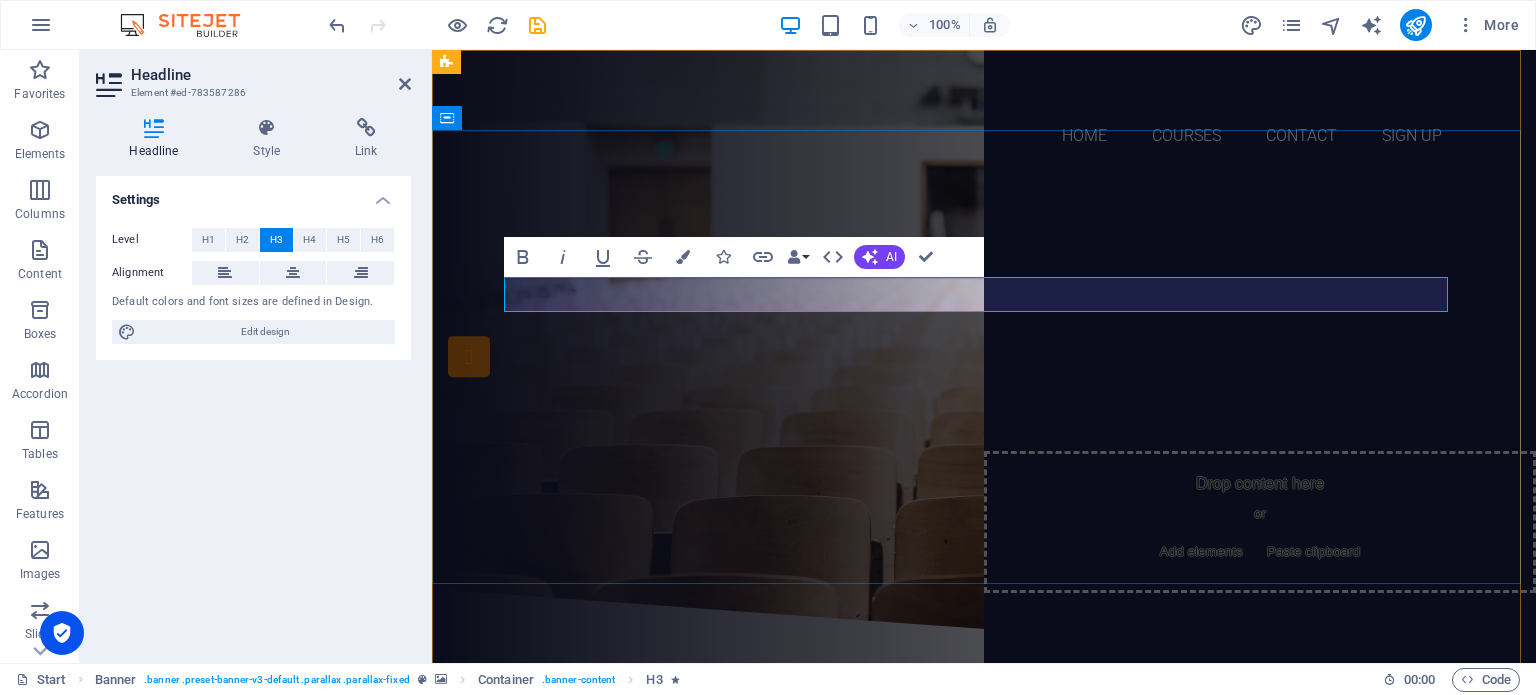 click on "Are you ready to learn new languages?" at bounding box center (984, 288) 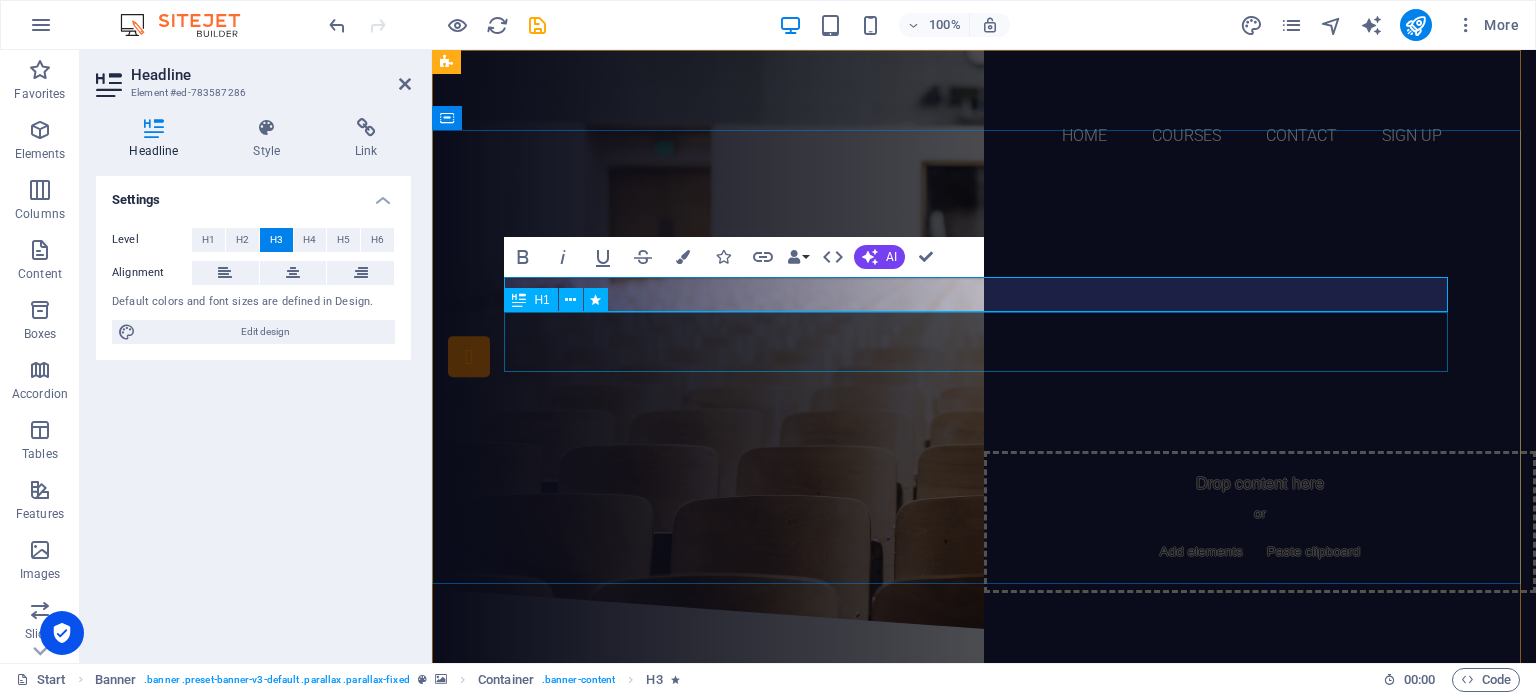 click on "Join our Language School" at bounding box center (984, 336) 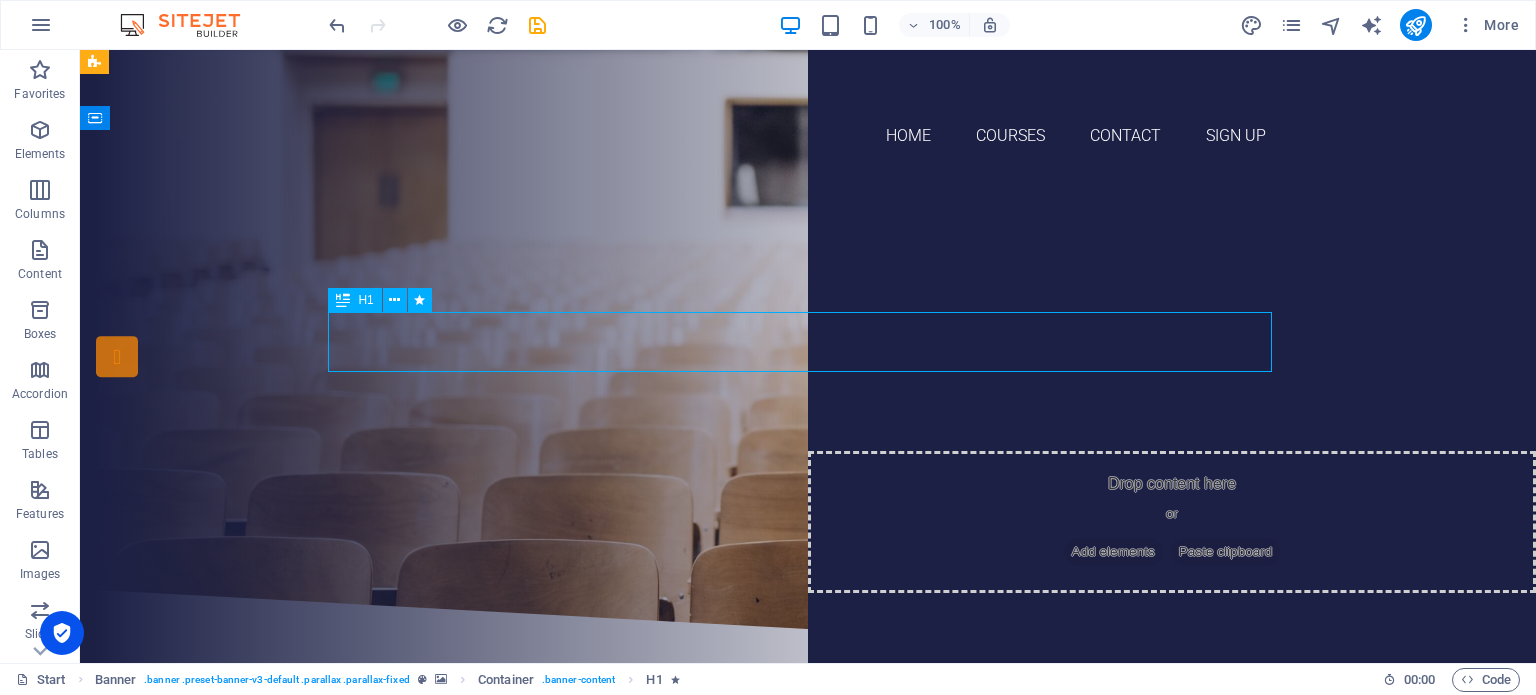 click on "Join our Language School" at bounding box center [808, 336] 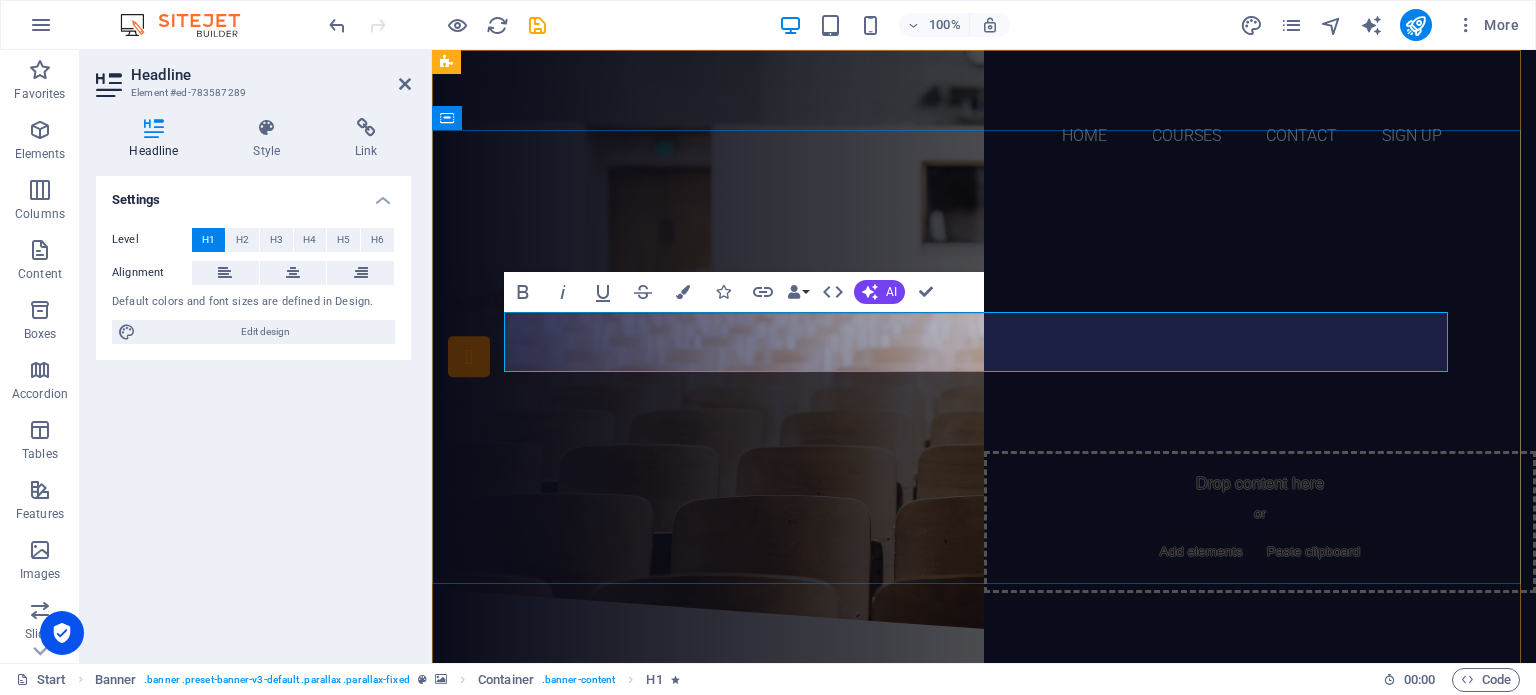 type 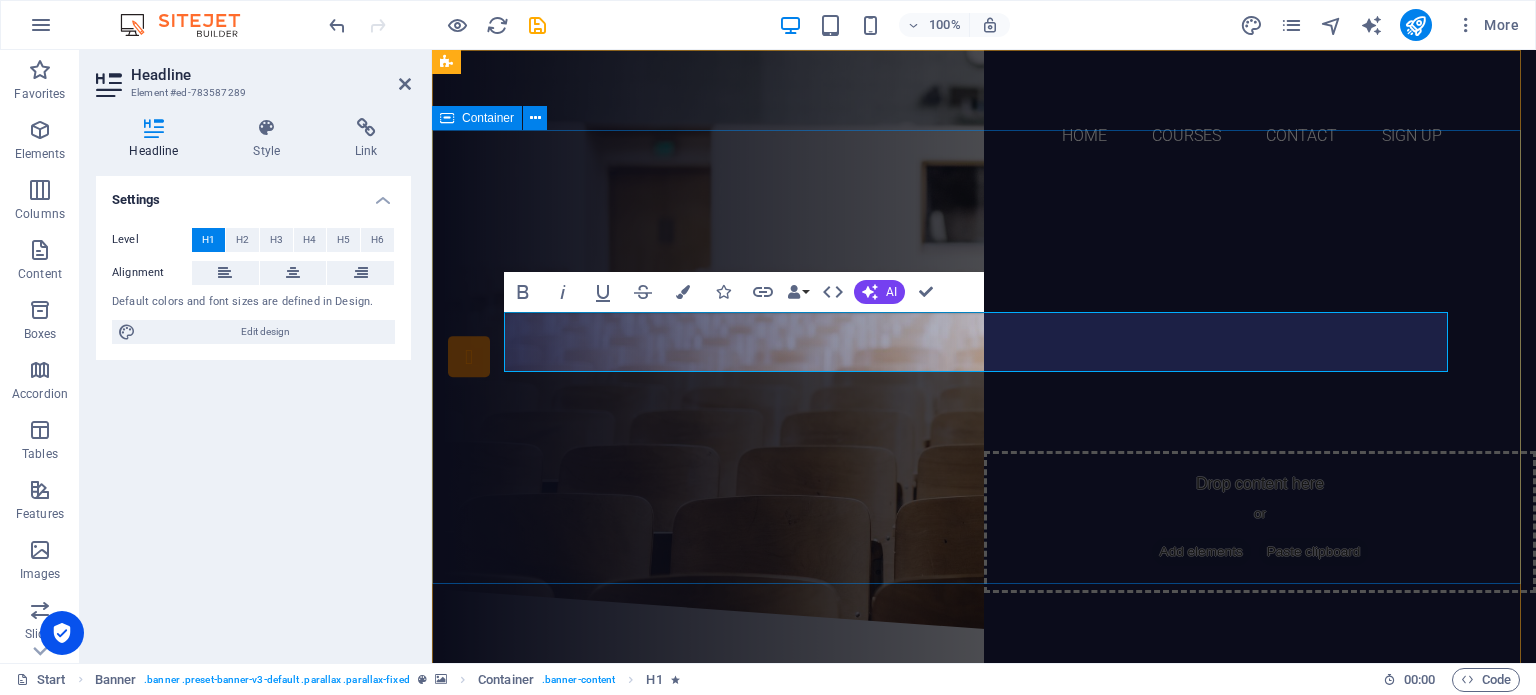 click on "Are you ready to learn? SIGN UP AND VIEW OUR COURSES Our Courses Sign up now" at bounding box center [984, 382] 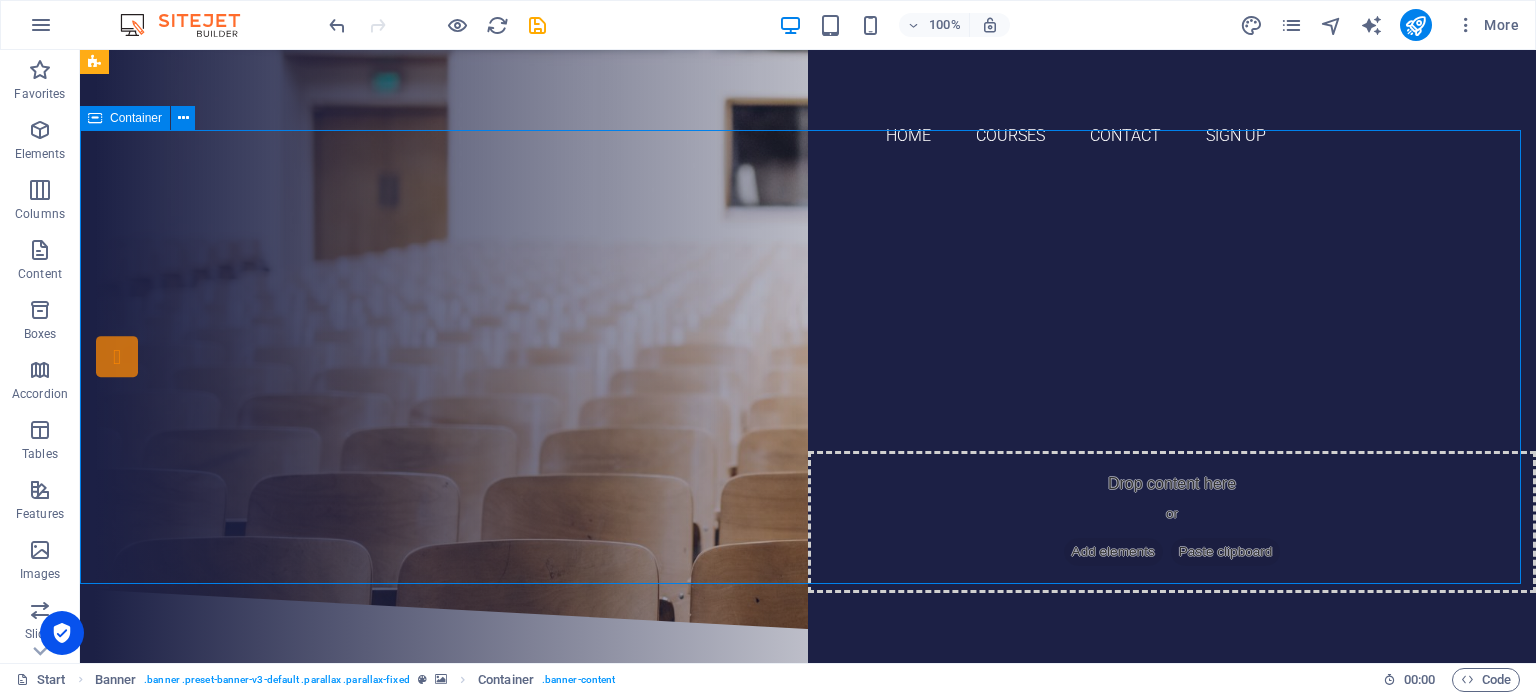 click on "Are you ready to learn? SIGN UP AND VIEW OUR COURSES Our Courses Sign up now" at bounding box center [808, 382] 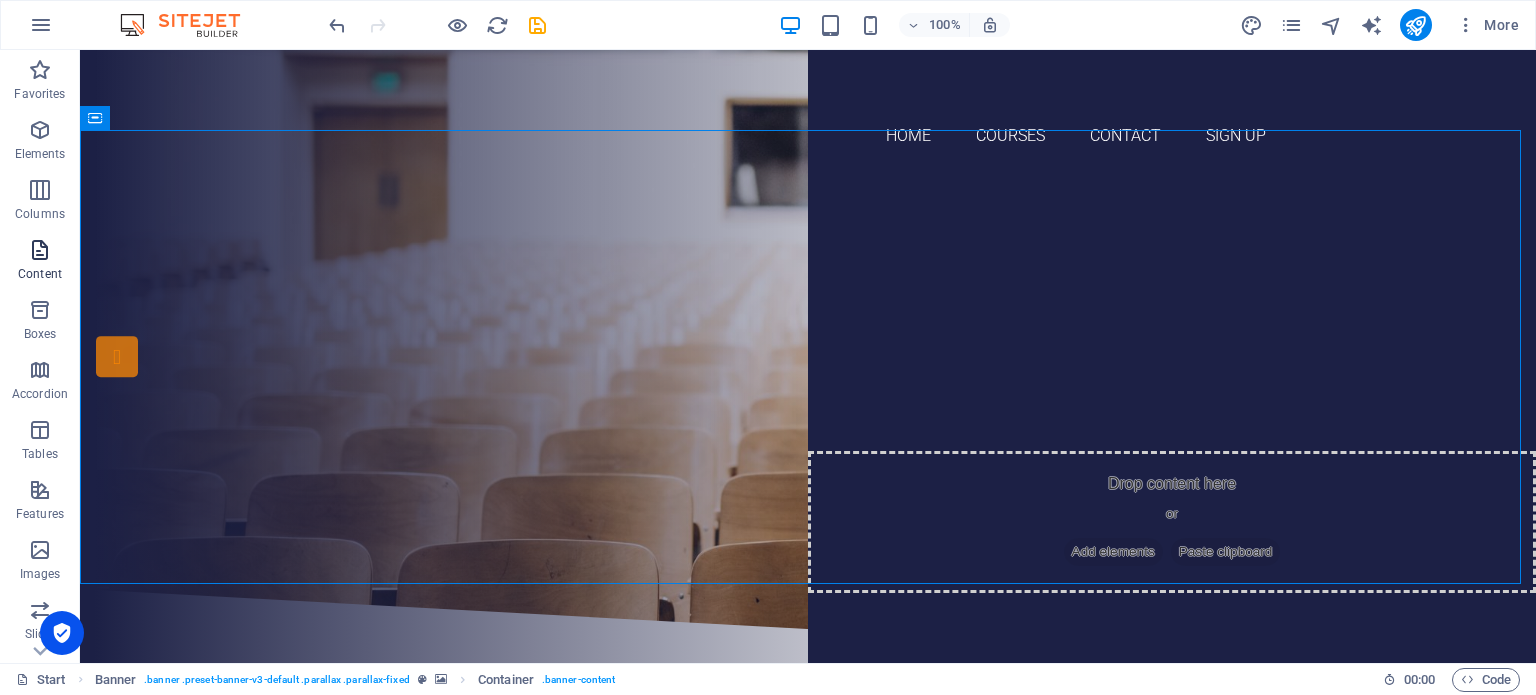 click at bounding box center (40, 250) 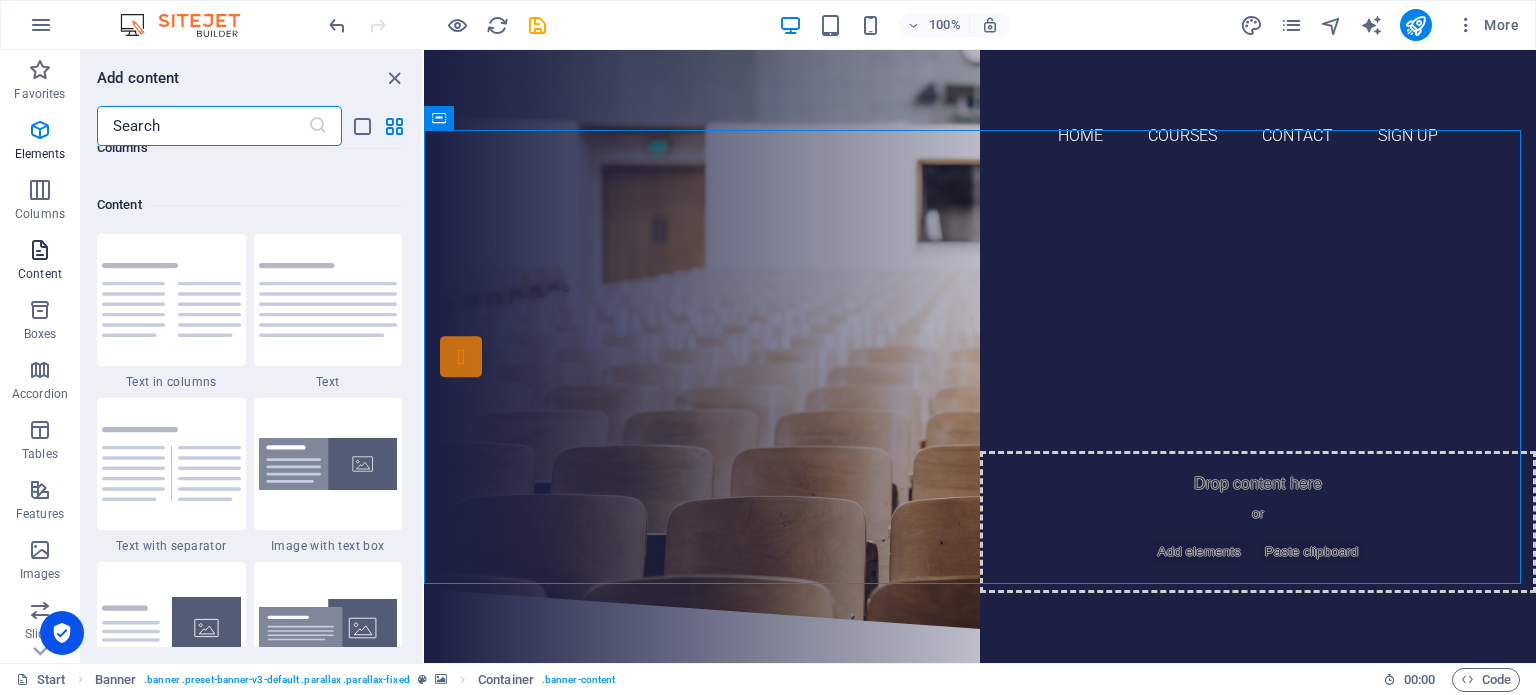 scroll, scrollTop: 3499, scrollLeft: 0, axis: vertical 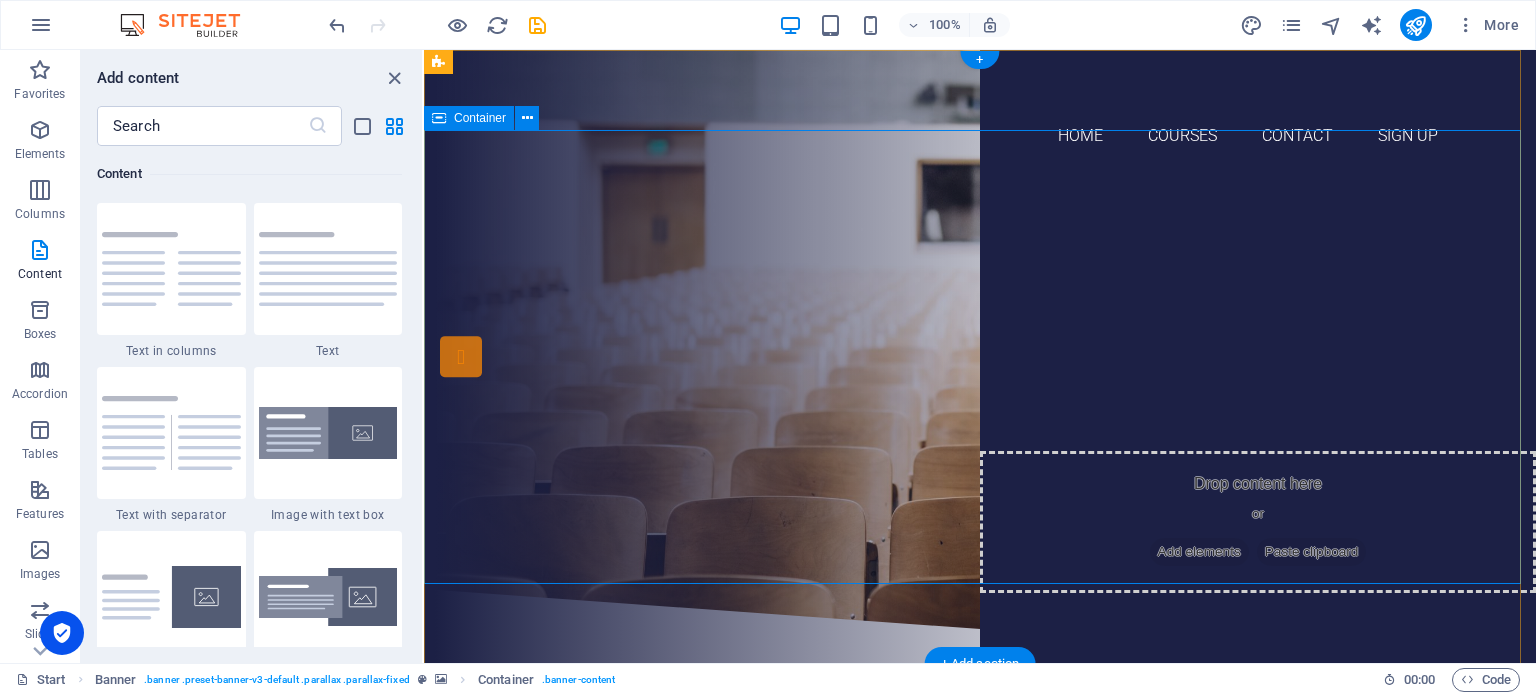 click on "Are you ready to learn? SIGN UP AND VIEW OUR COURSES Our Courses Sign up now" at bounding box center (980, 382) 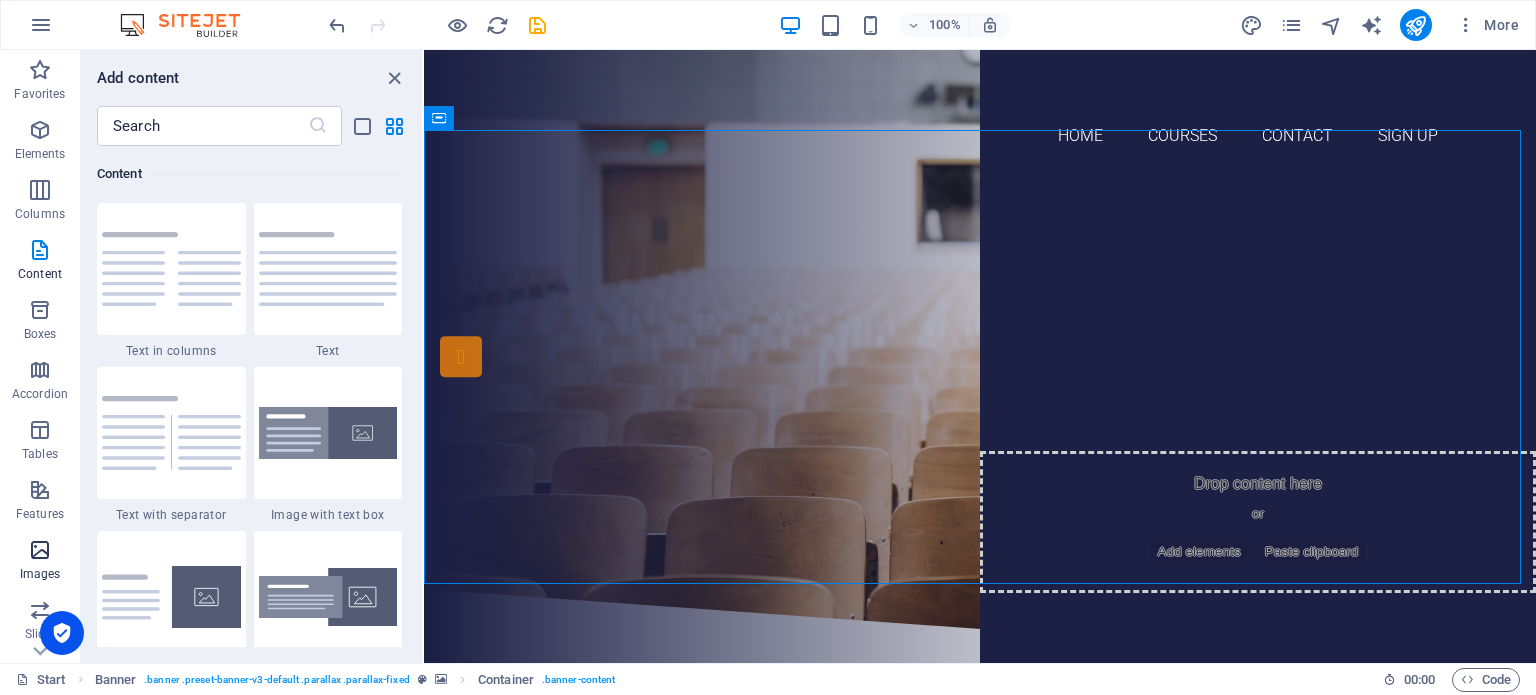 click at bounding box center (40, 550) 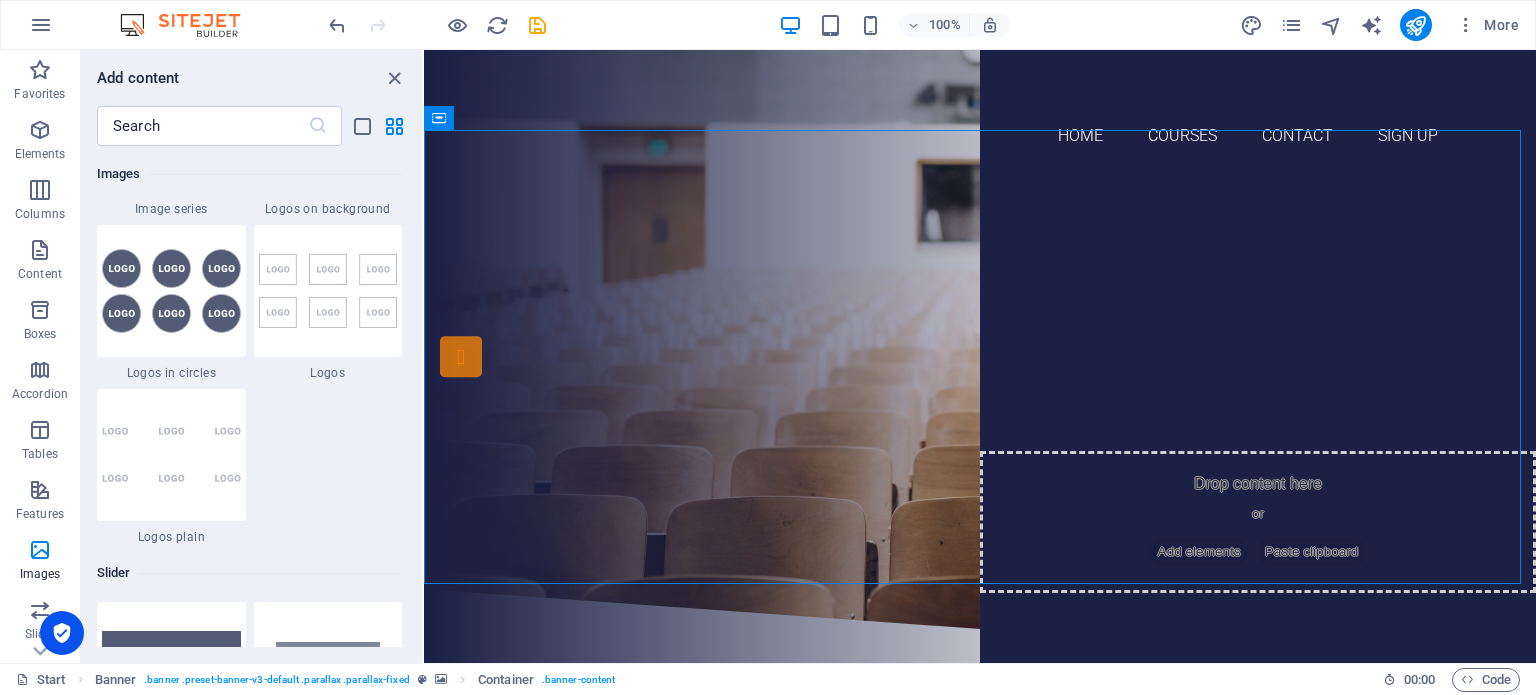 scroll, scrollTop: 10776, scrollLeft: 0, axis: vertical 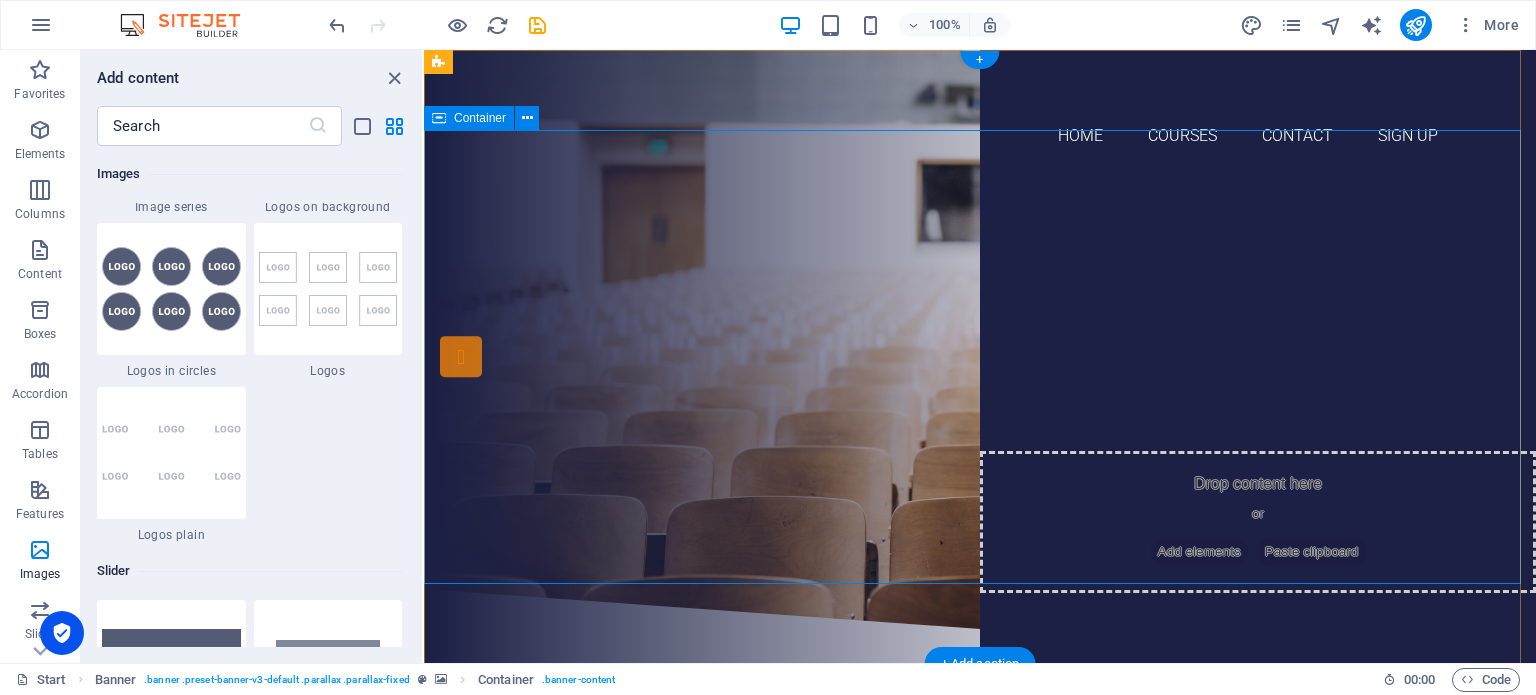 click on "Are you ready to learn? SIGN UP AND VIEW OUR COURSES Our Courses Sign up now" at bounding box center (980, 382) 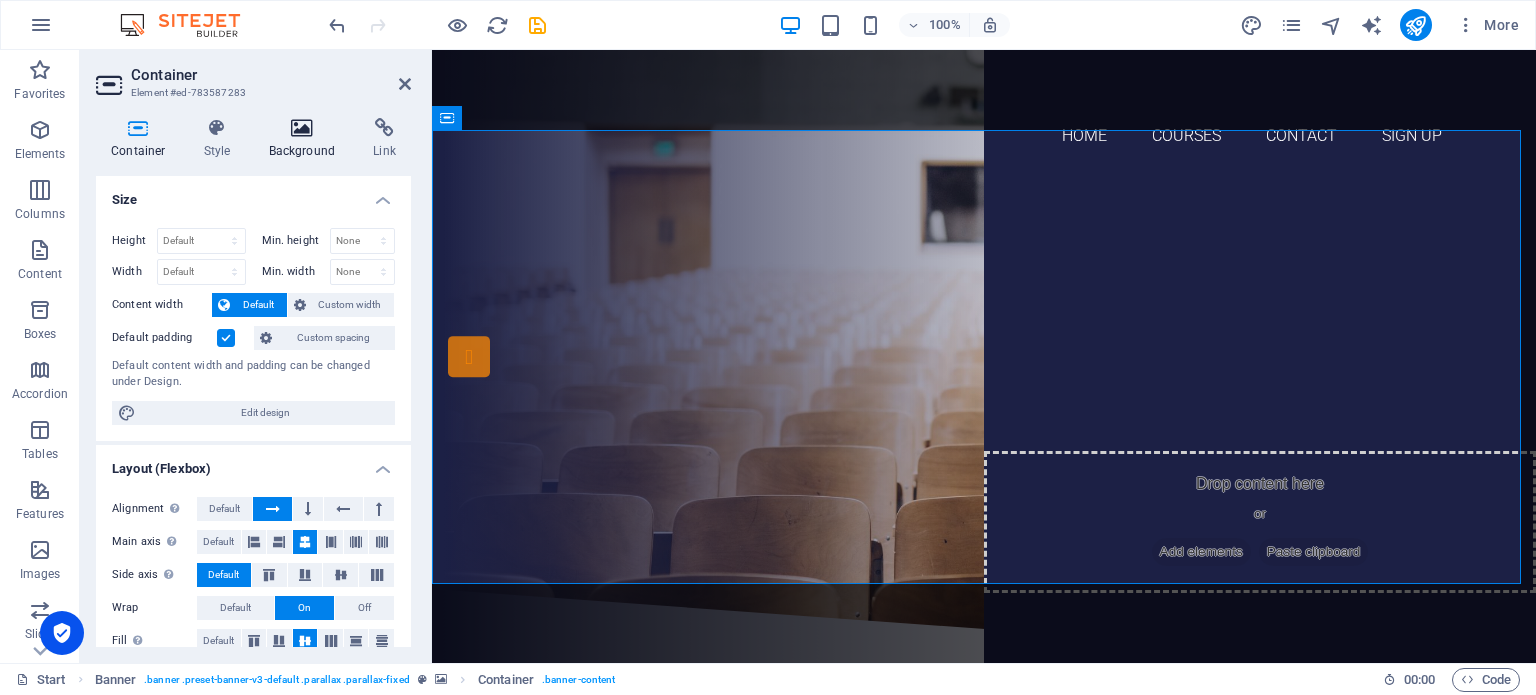 click at bounding box center (302, 128) 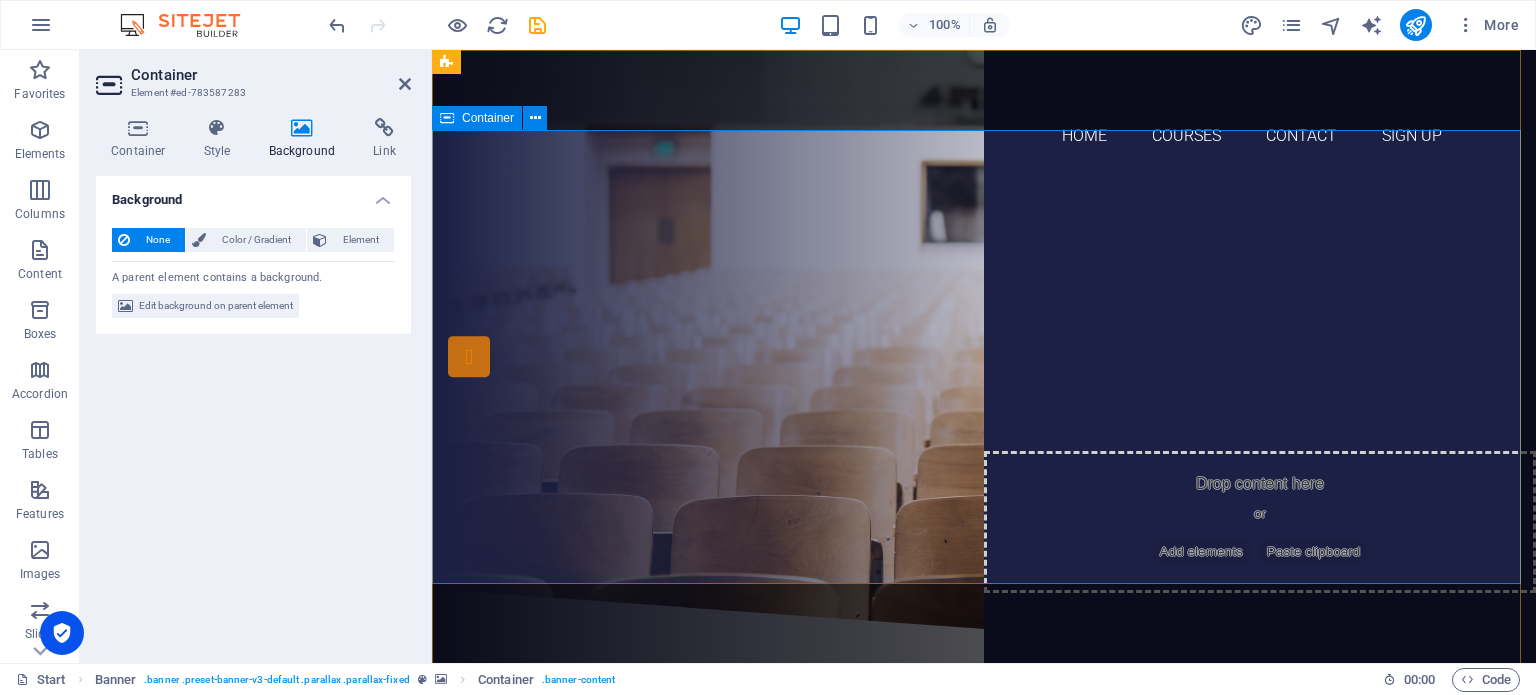click on "Are you ready to learn? SIGN UP AND VIEW OUR COURSES Our Courses Sign up now" at bounding box center [984, 382] 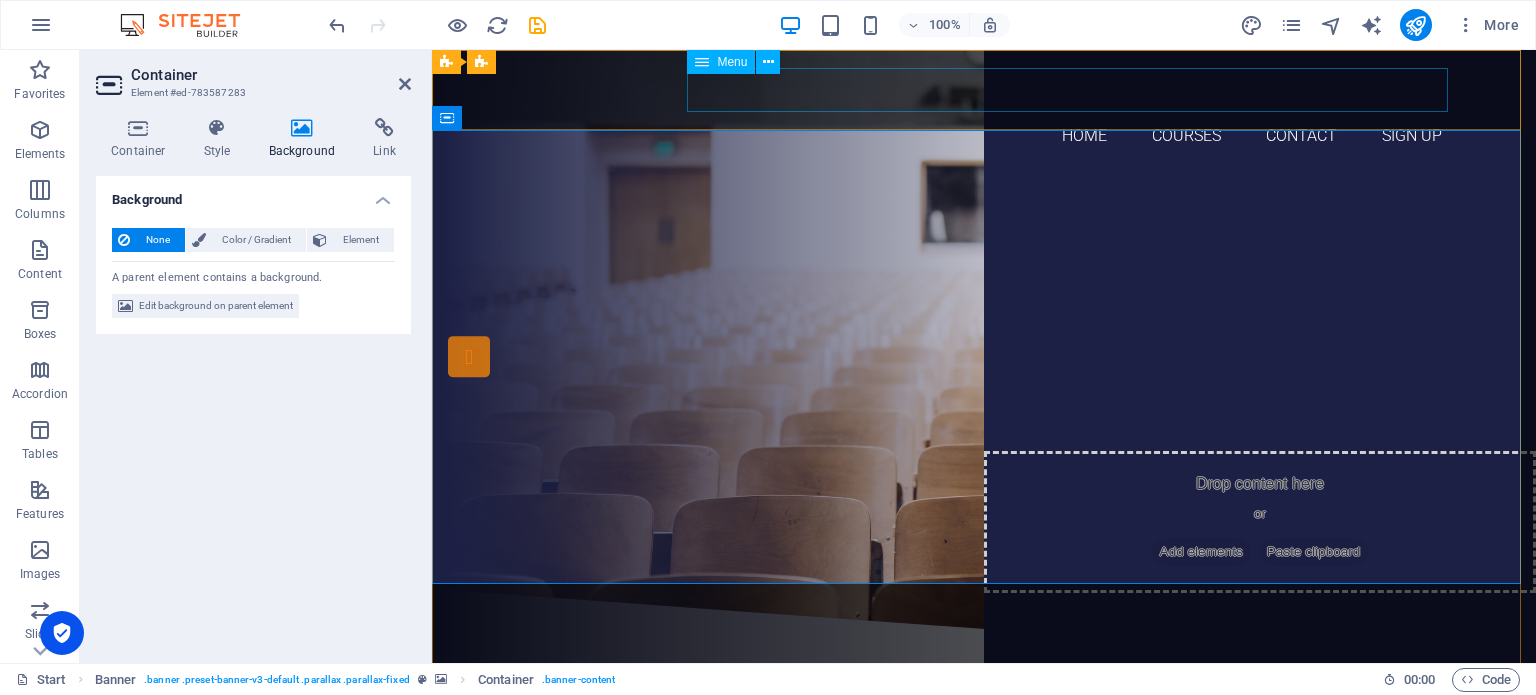 click on "Home Courses Contact Sign up" at bounding box center (984, 136) 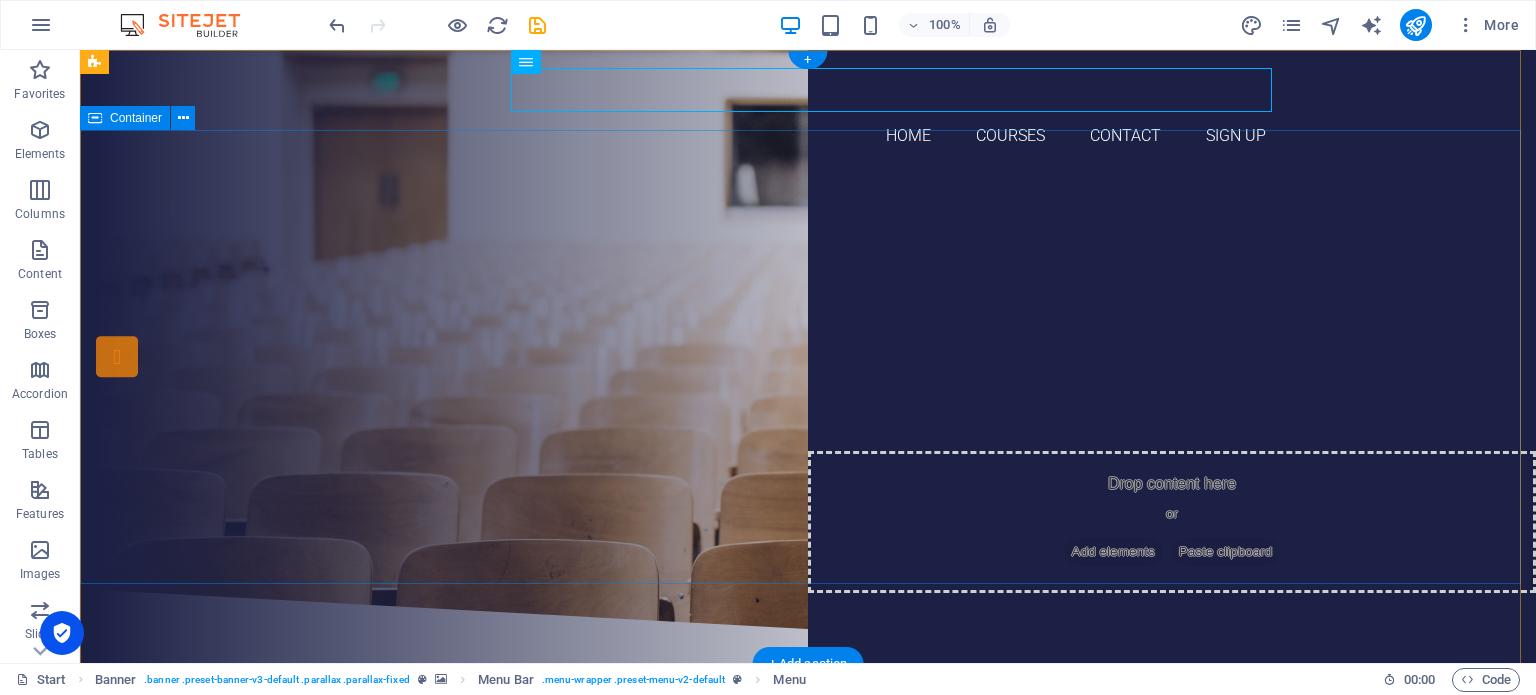 click on "Are you ready to learn? SIGN UP AND VIEW OUR COURSES Our Courses Sign up now" at bounding box center [808, 382] 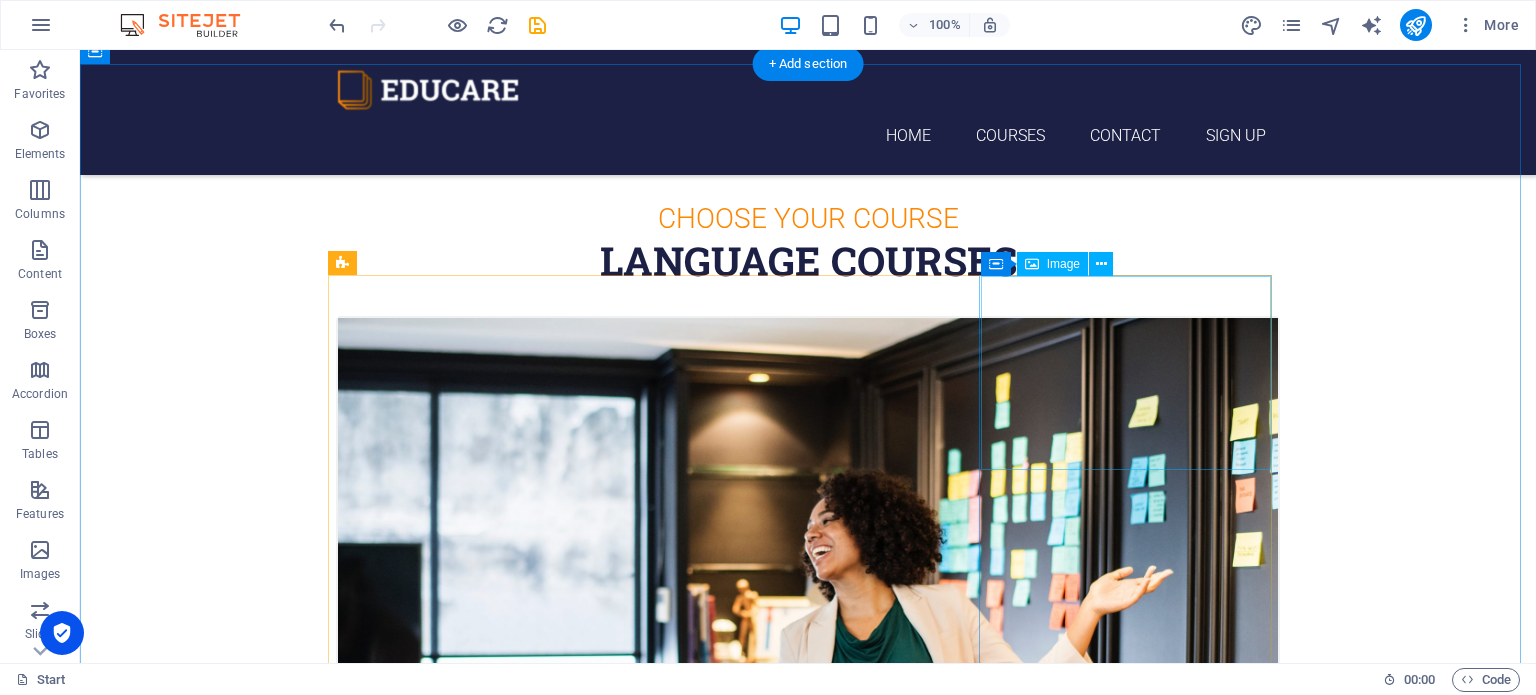 scroll, scrollTop: 600, scrollLeft: 0, axis: vertical 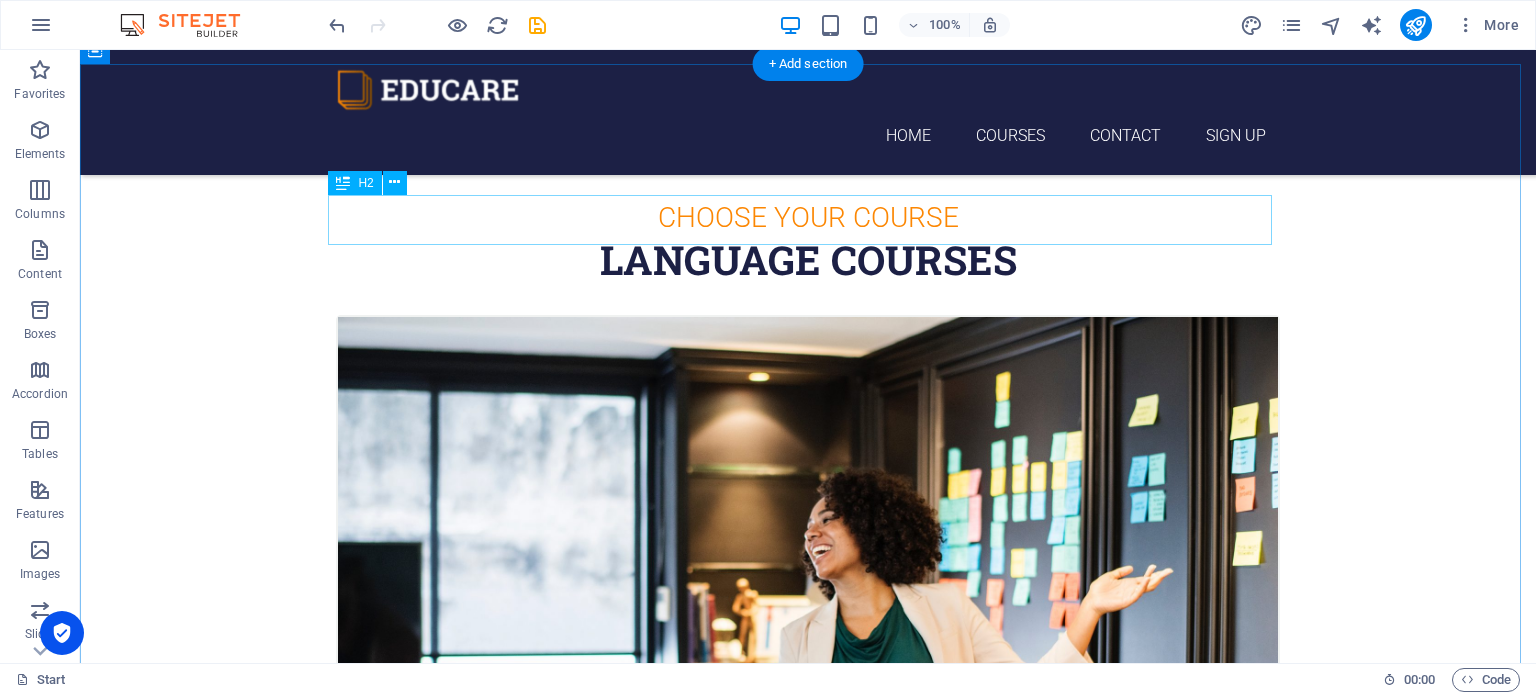click on "Language Courses" at bounding box center (808, 260) 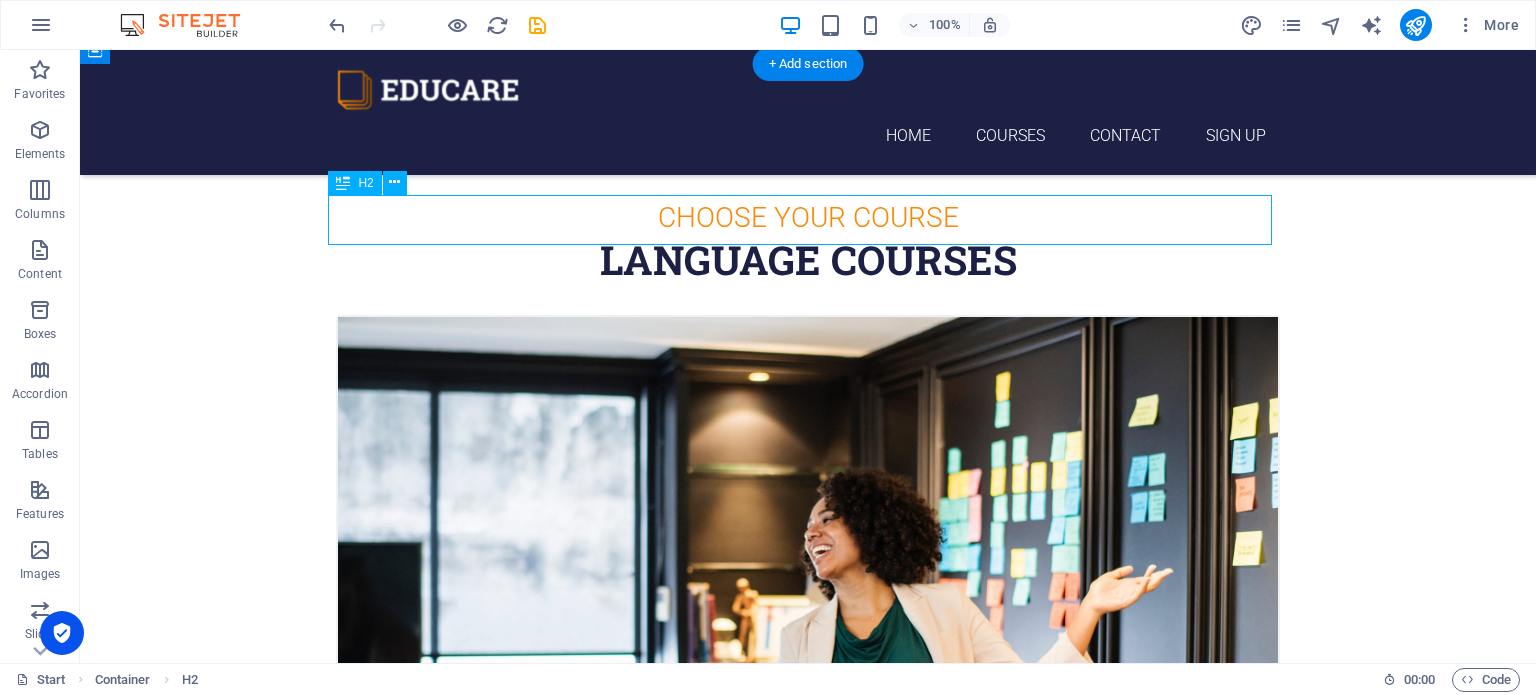 click on "Language Courses" at bounding box center [808, 260] 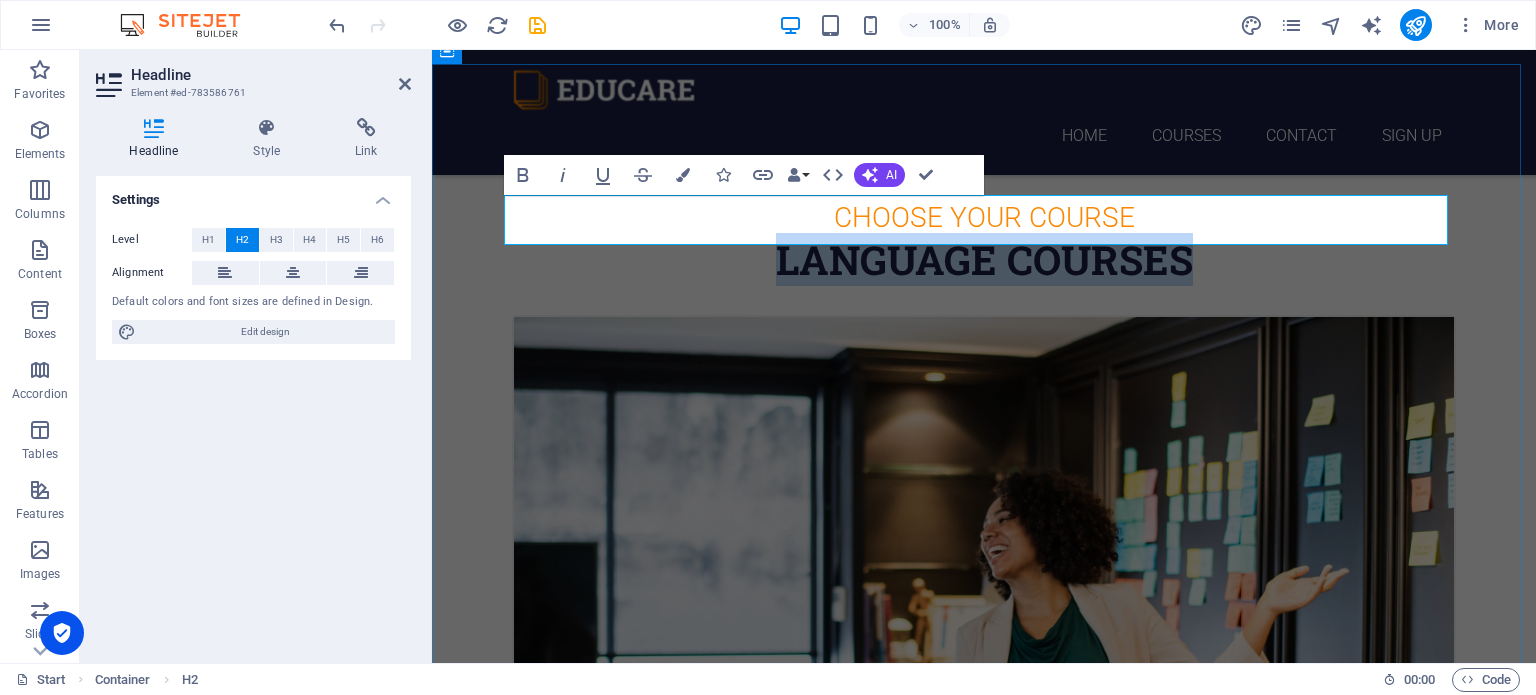 click on "Language Courses" at bounding box center (984, 260) 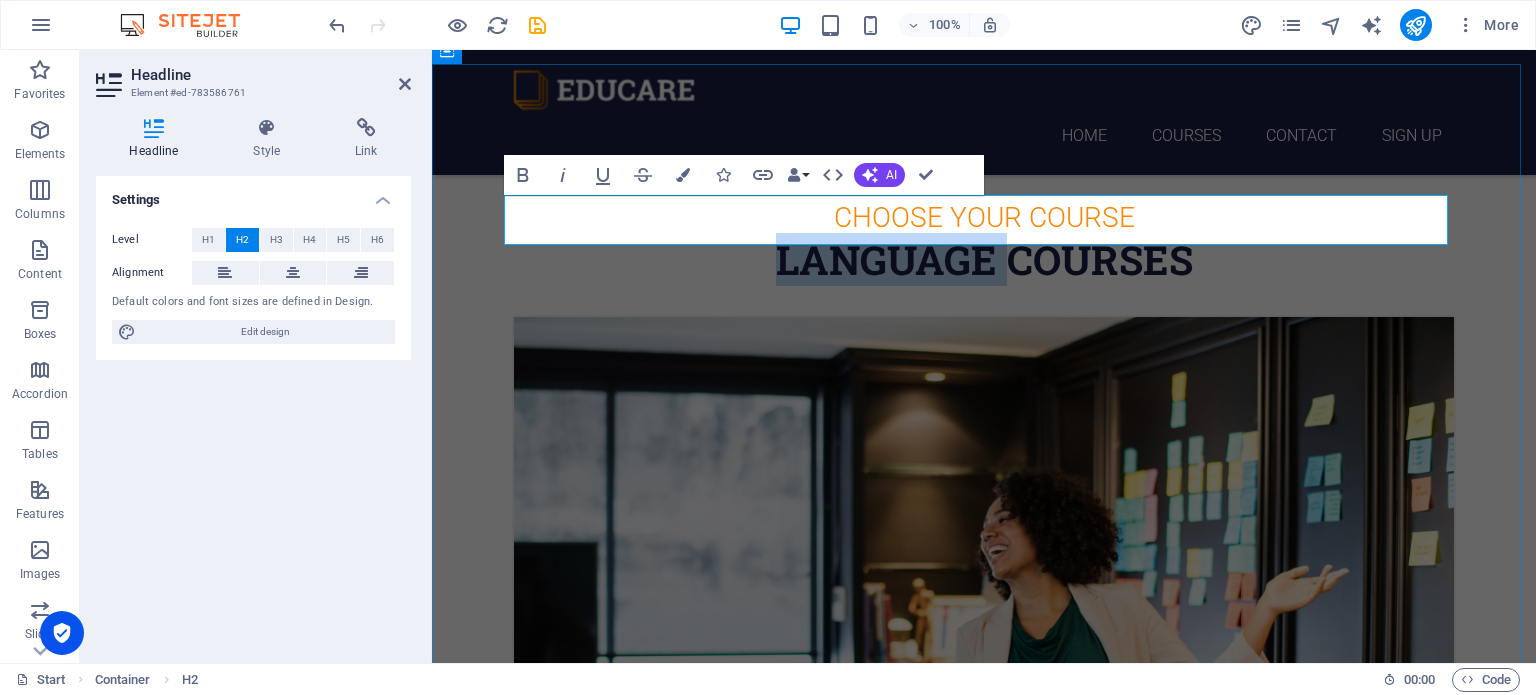 click on "Language Courses" at bounding box center [984, 260] 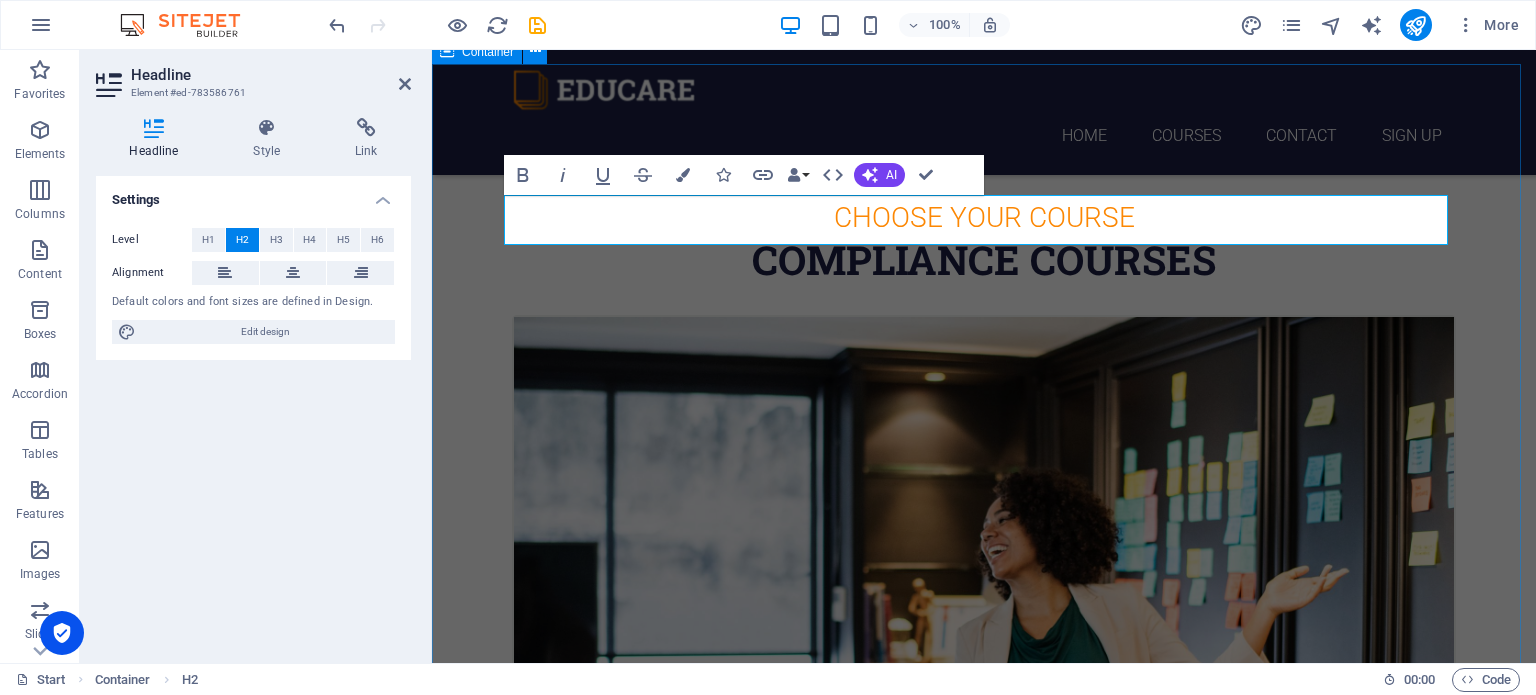 click on "Choose Your Course COMPLIANCE Courses Spanish  [DATE]  08:00 am - 04:00 pm Lorem ipsum dolor sit amet, consectetur adipisicing elit. Veritatis, dolorem! Swedish  [DATE]  08:00 am - 04:00 pm Lorem ipsum dolor sit amet, consectetur adipisicing elit. Veritatis, dolorem! German  [DATE]  08:00 am - 04:00 pm Lorem ipsum dolor sit amet, consectetur adipisicing elit. Veritatis, dolorem! Italian  [DATE]  08:00 am - 04:00 pm Lorem ipsum dolor sit amet, consectetur adipisicing elit. Veritatis, dolorem! French  [DATE]  08:00 am - 04:00 pm Lorem ipsum dolor sit amet, consectetur adipisicing elit. Veritatis, dolorem! Danish  [DATE]  08:00 am - 04:00 pm Lorem ipsum dolor sit amet, consectetur adipisicing elit. Veritatis, dolorem!" at bounding box center (984, 2706) 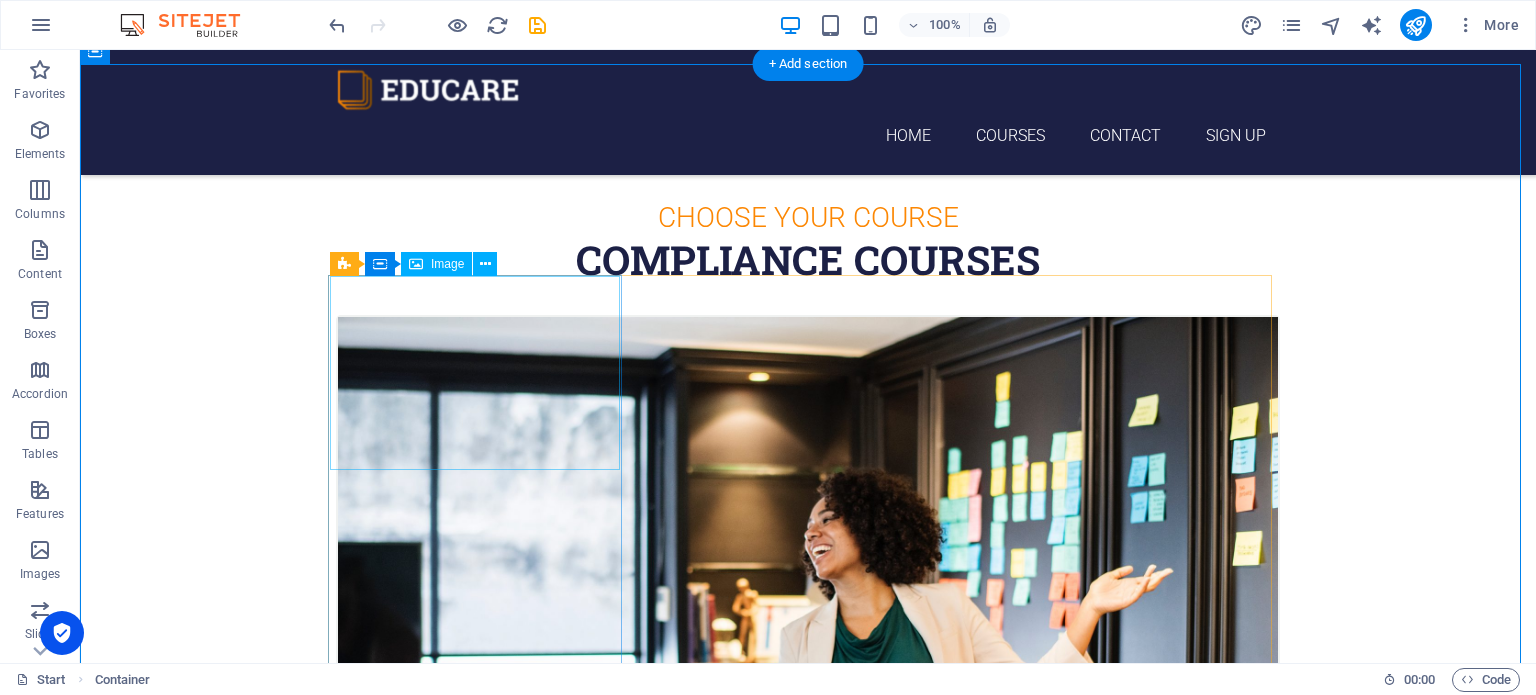 click at bounding box center [808, 630] 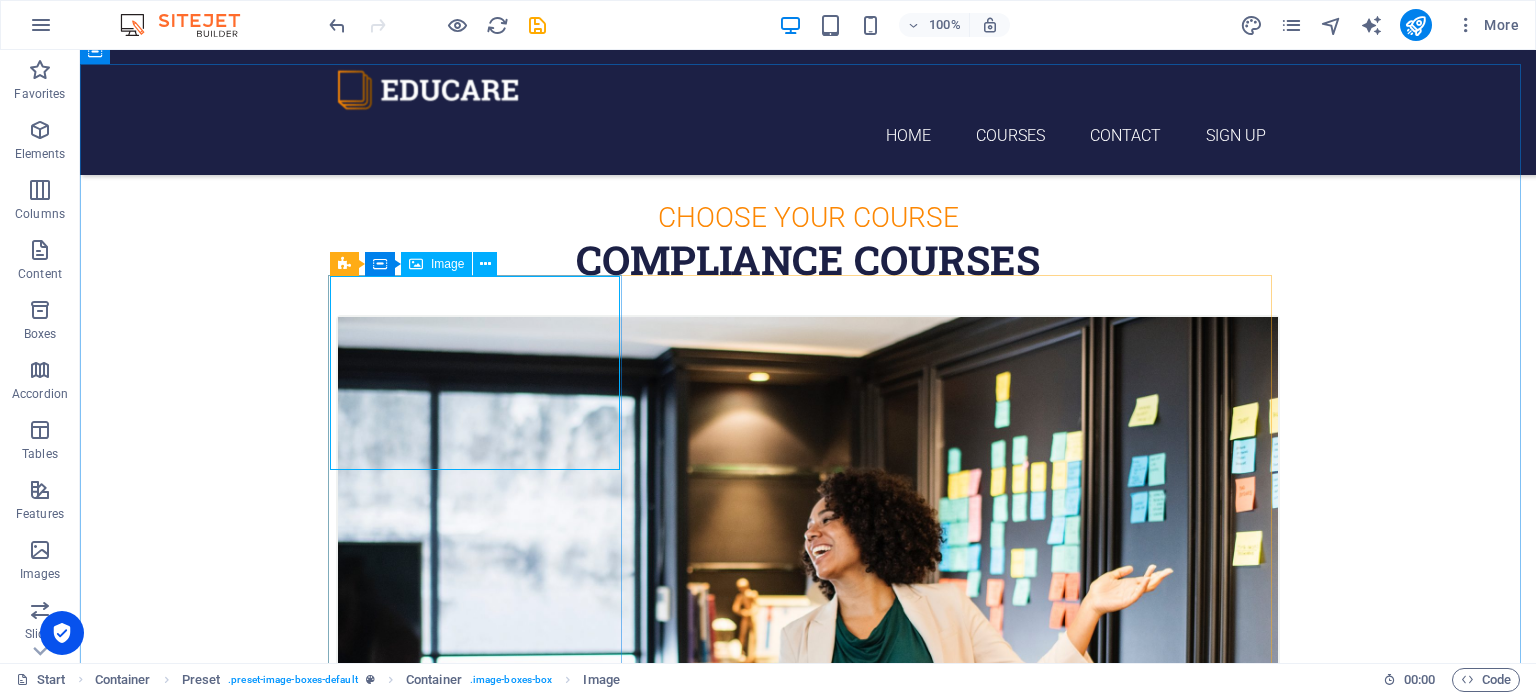 click on "Image" at bounding box center [447, 264] 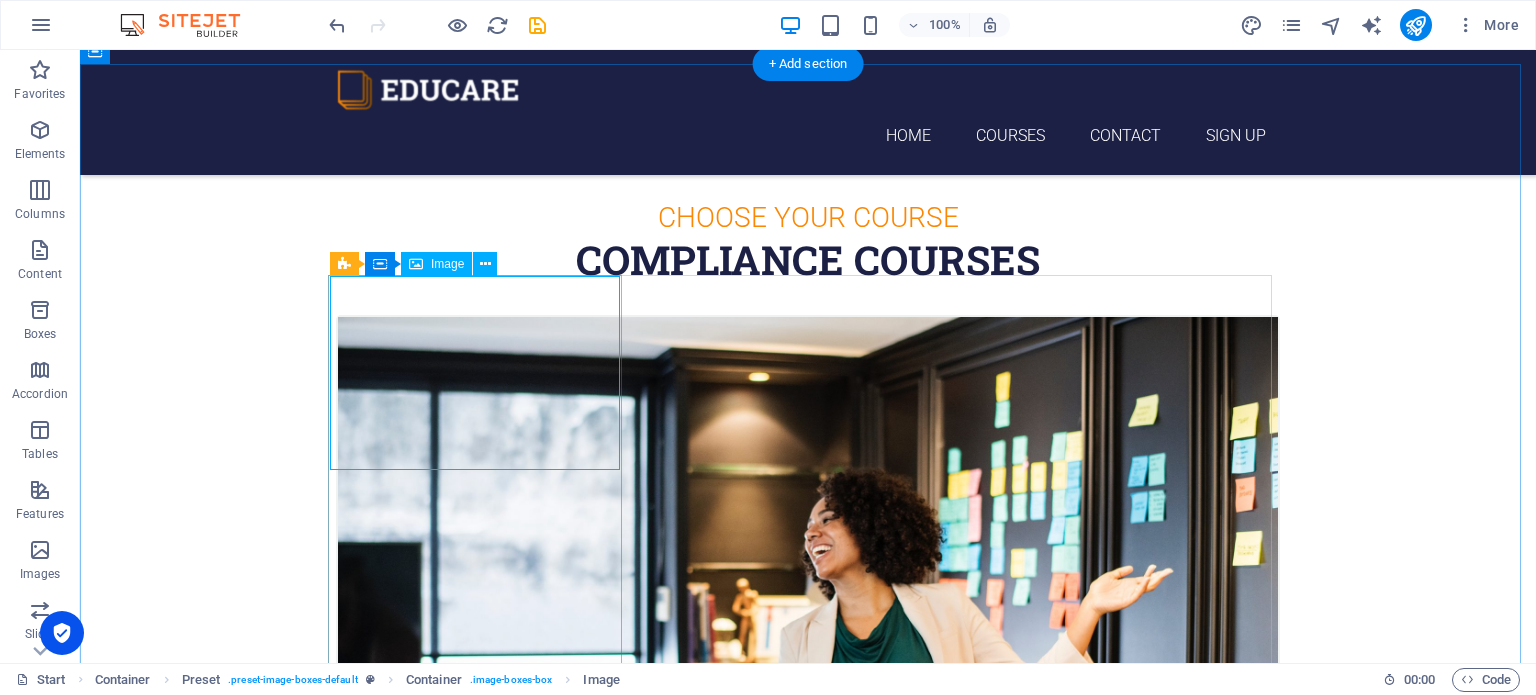 click at bounding box center [808, 630] 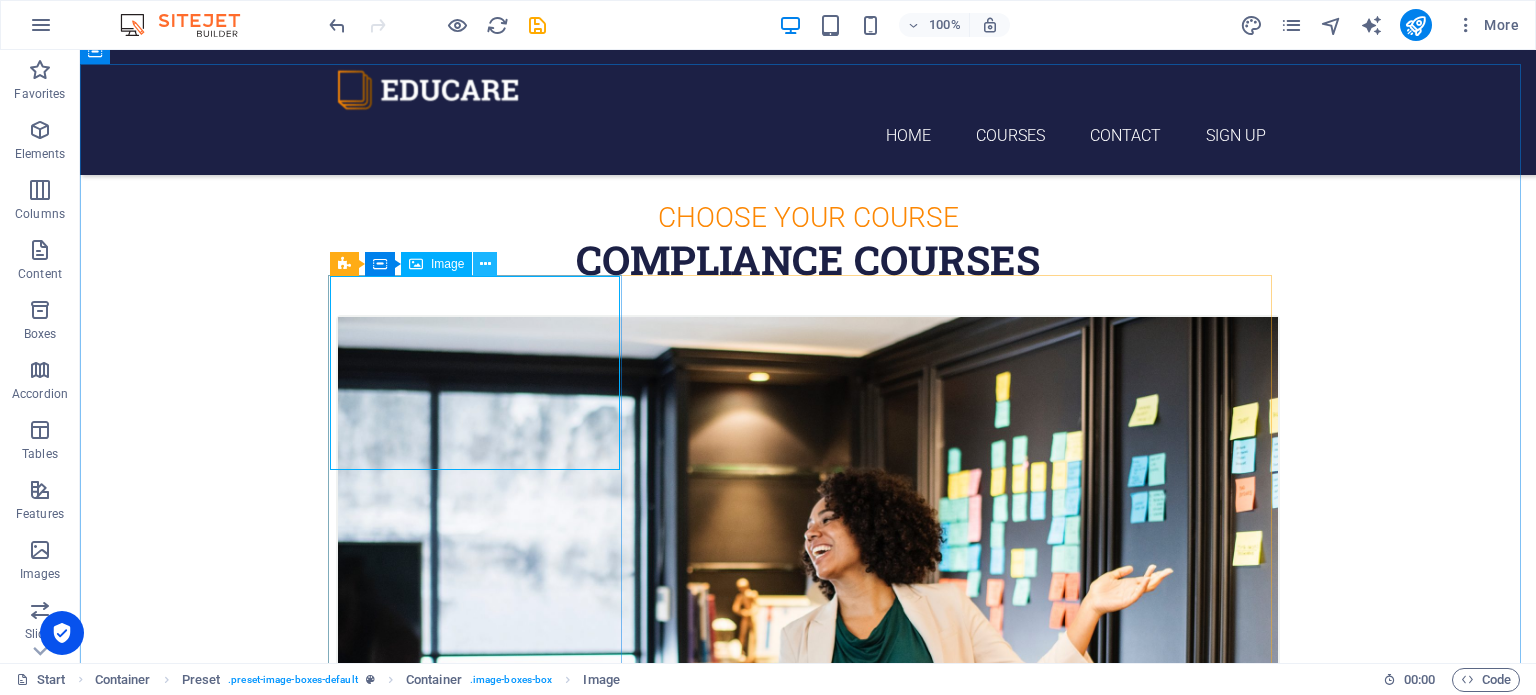 click at bounding box center (485, 264) 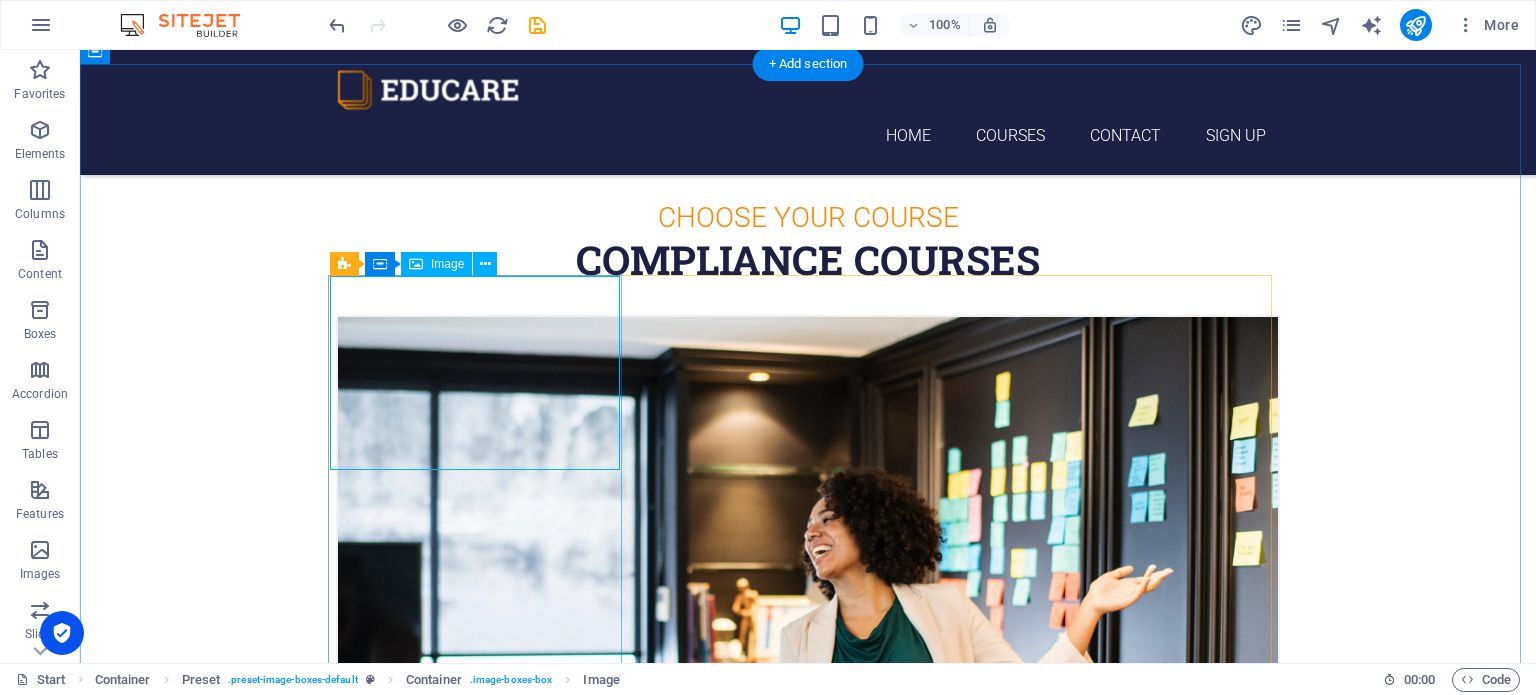 click at bounding box center (808, 630) 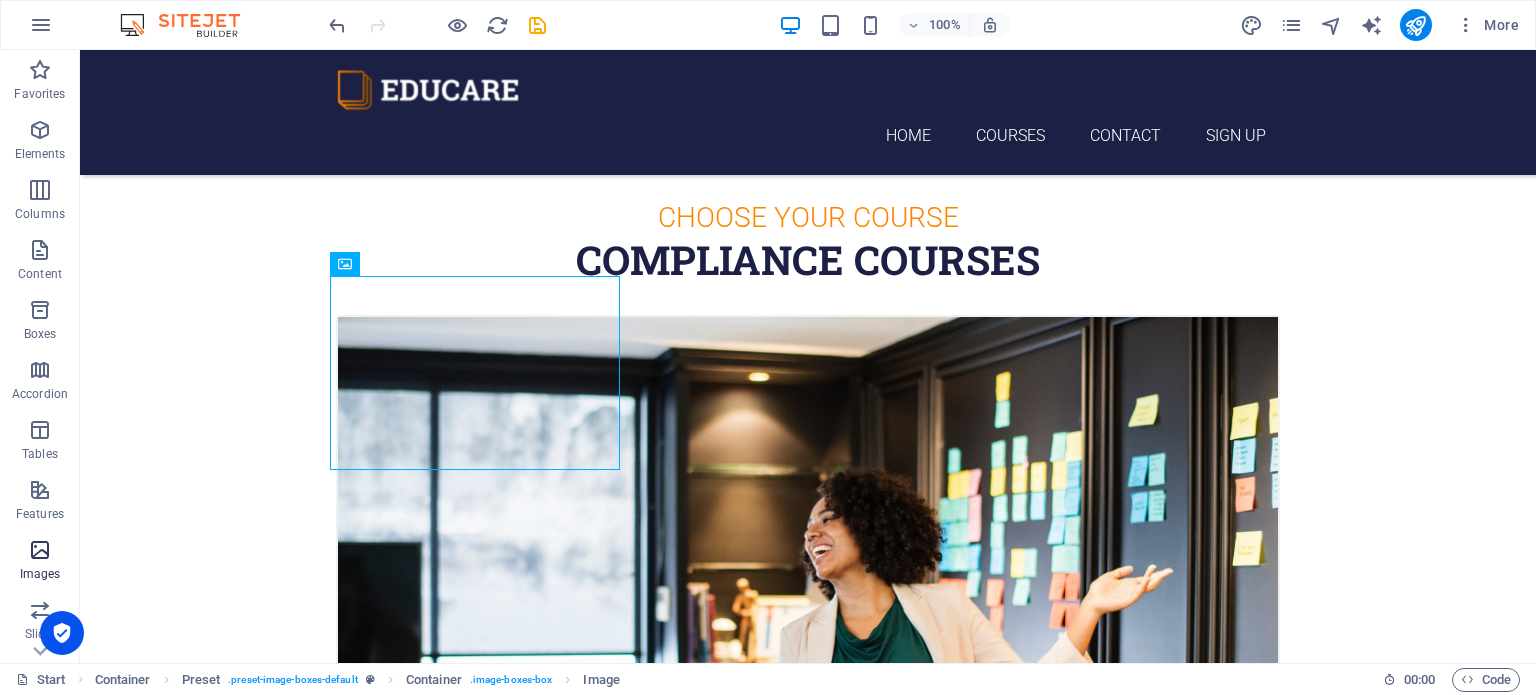 click at bounding box center (40, 550) 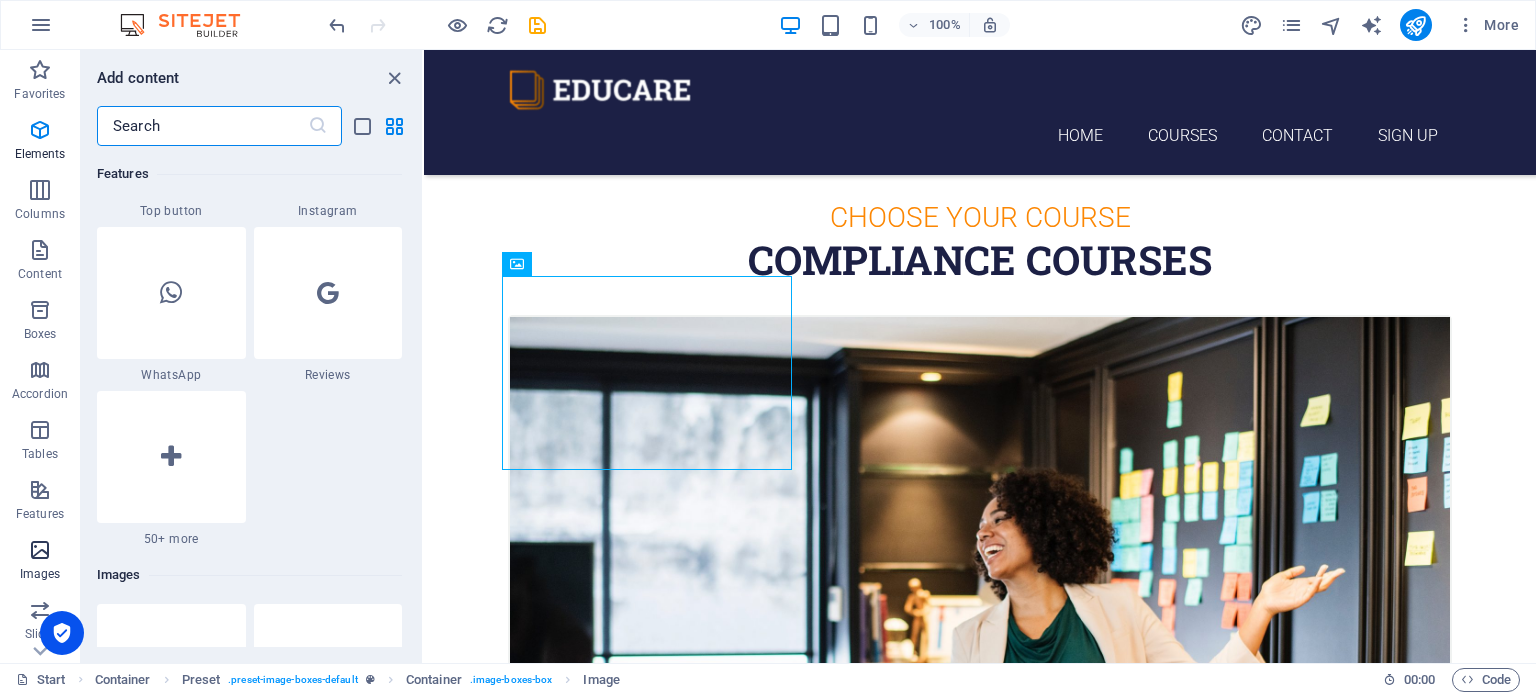 scroll, scrollTop: 9976, scrollLeft: 0, axis: vertical 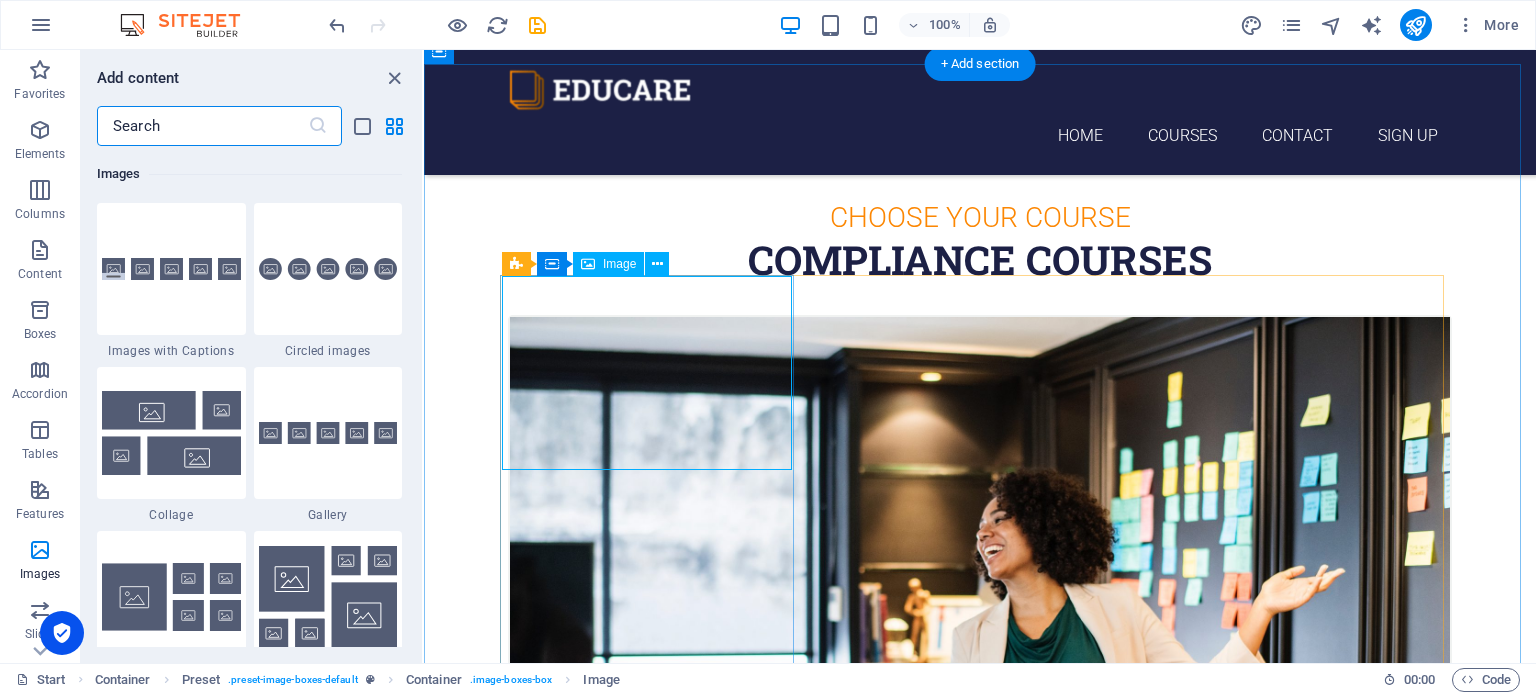 click at bounding box center (980, 630) 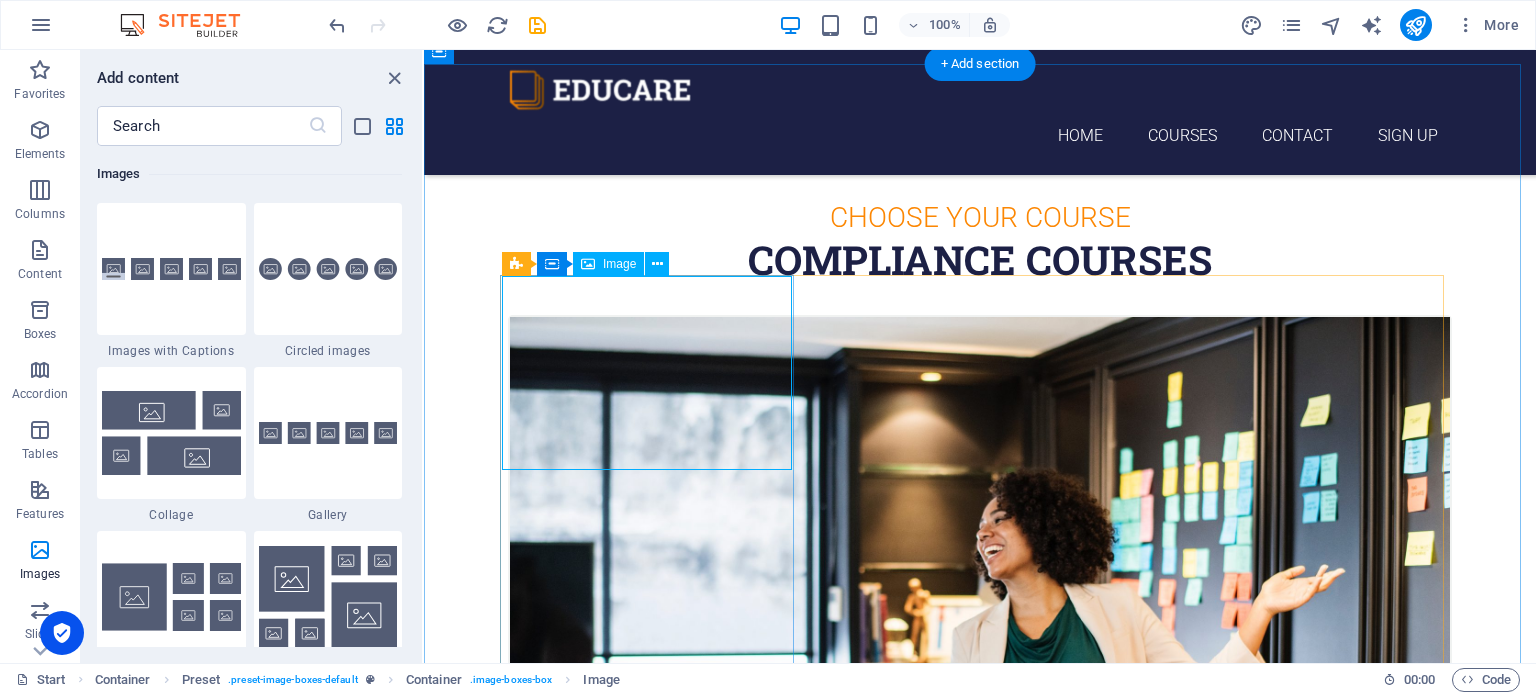 click at bounding box center [980, 630] 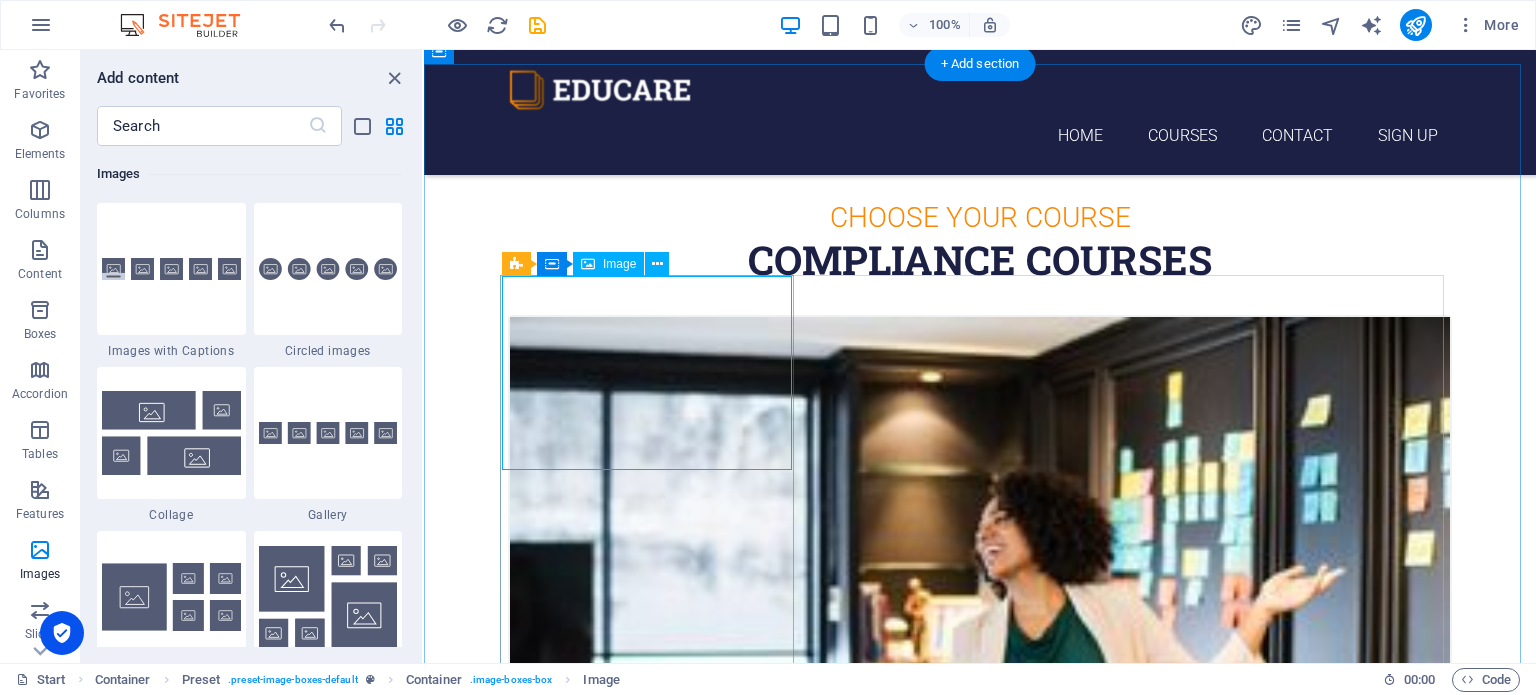 select on "%" 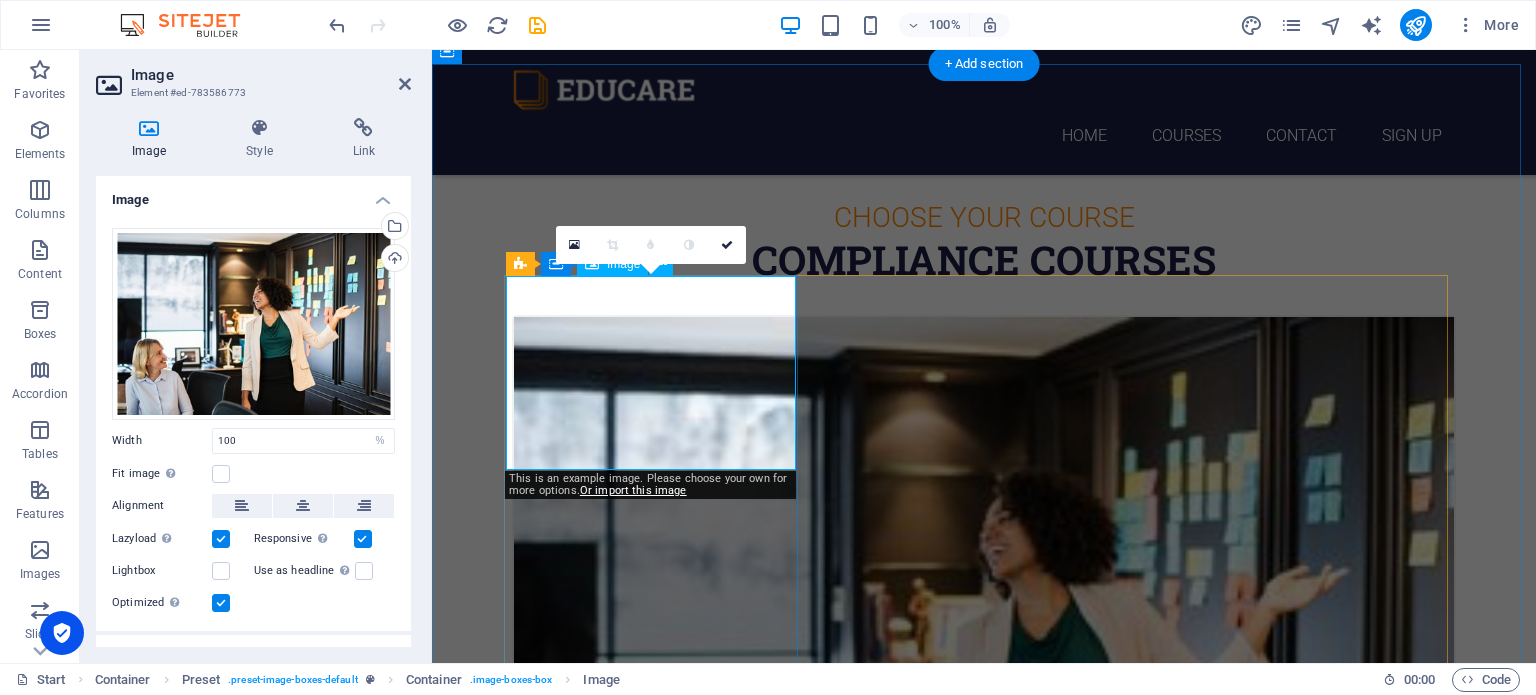 click at bounding box center (984, 630) 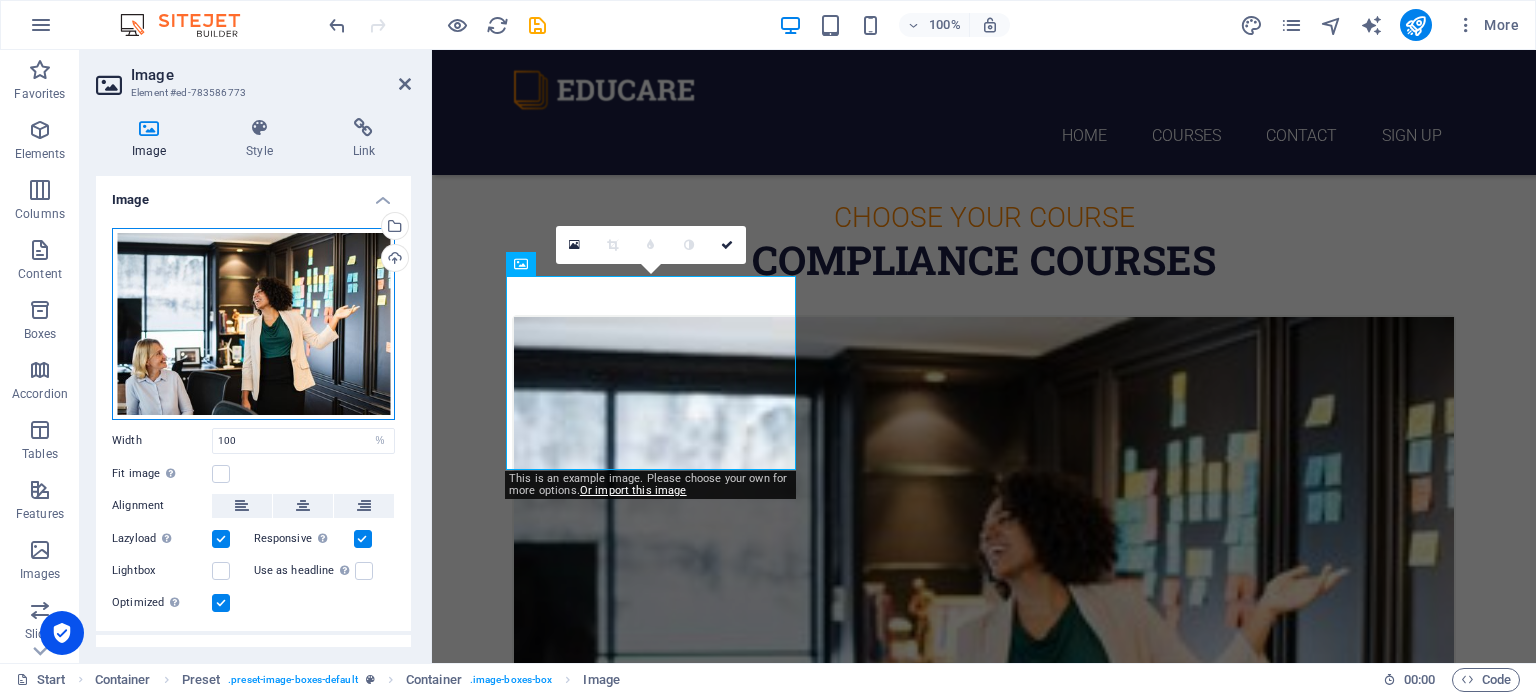 click on "Drag files here, click to choose files or select files from Files or our free stock photos & videos" at bounding box center (253, 324) 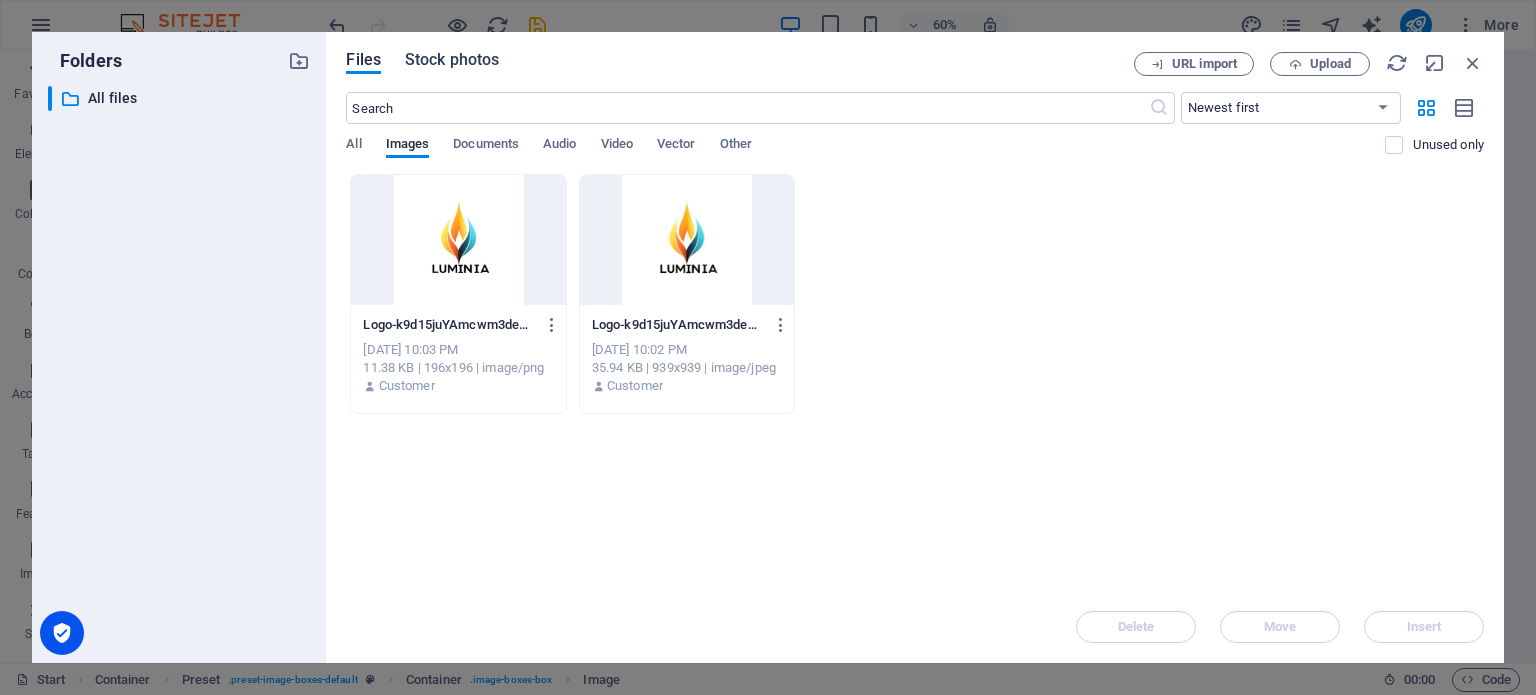 click on "Stock photos" at bounding box center [452, 60] 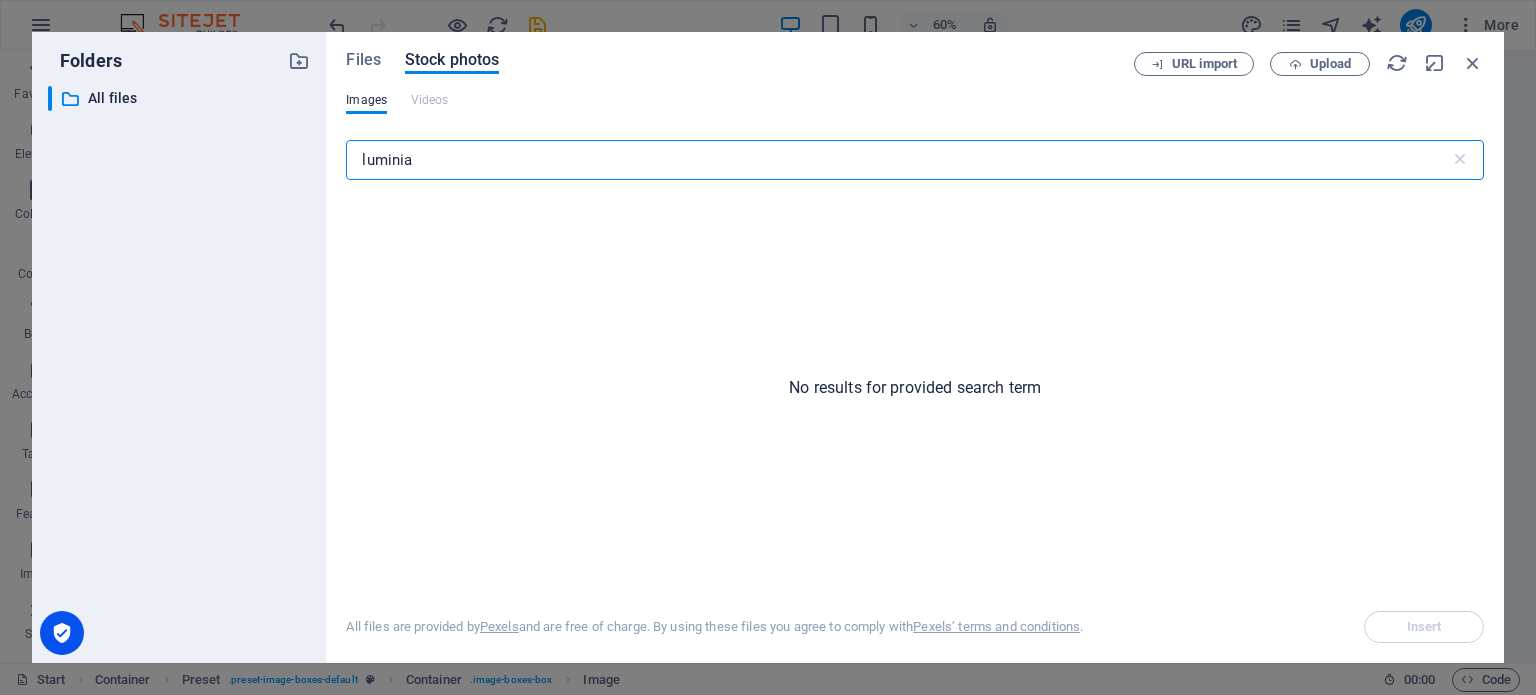 drag, startPoint x: 450, startPoint y: 166, endPoint x: 304, endPoint y: 163, distance: 146.03082 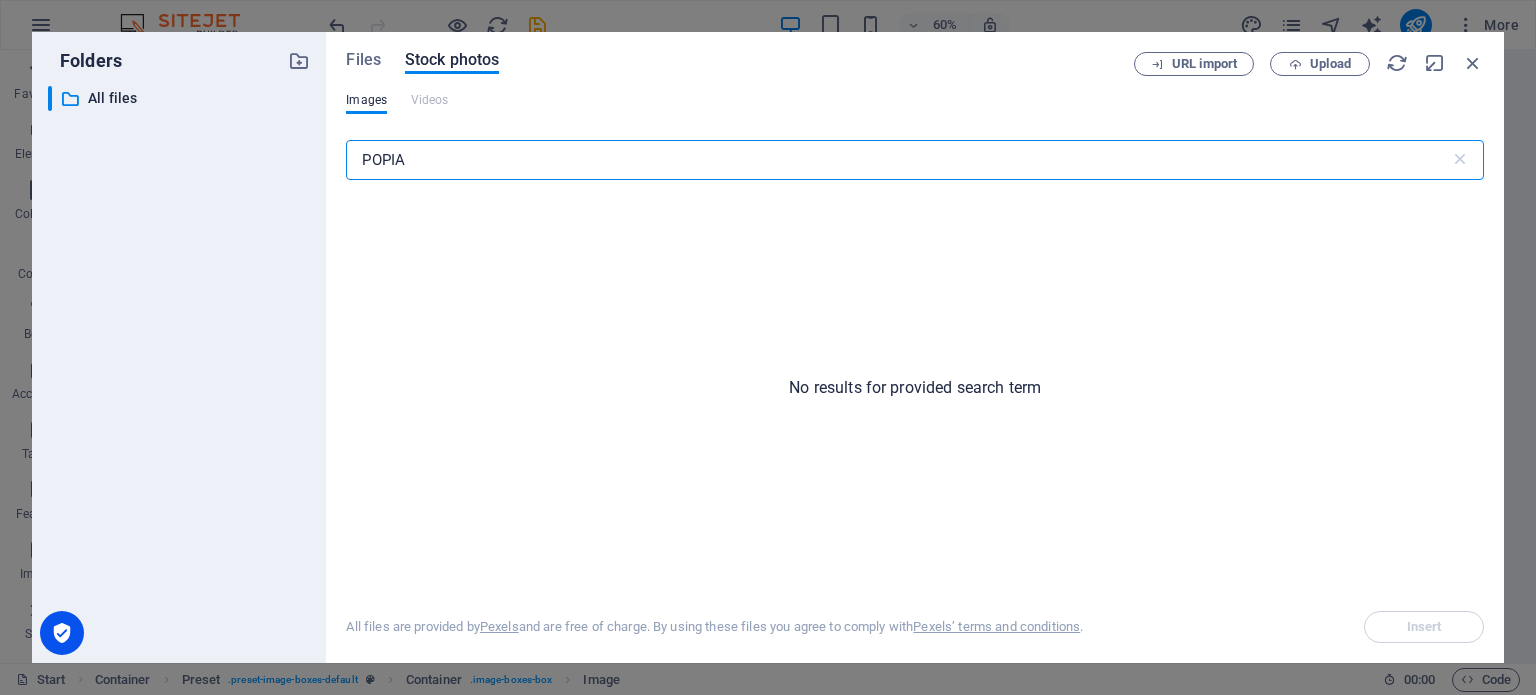 drag, startPoint x: 393, startPoint y: 166, endPoint x: 315, endPoint y: 165, distance: 78.00641 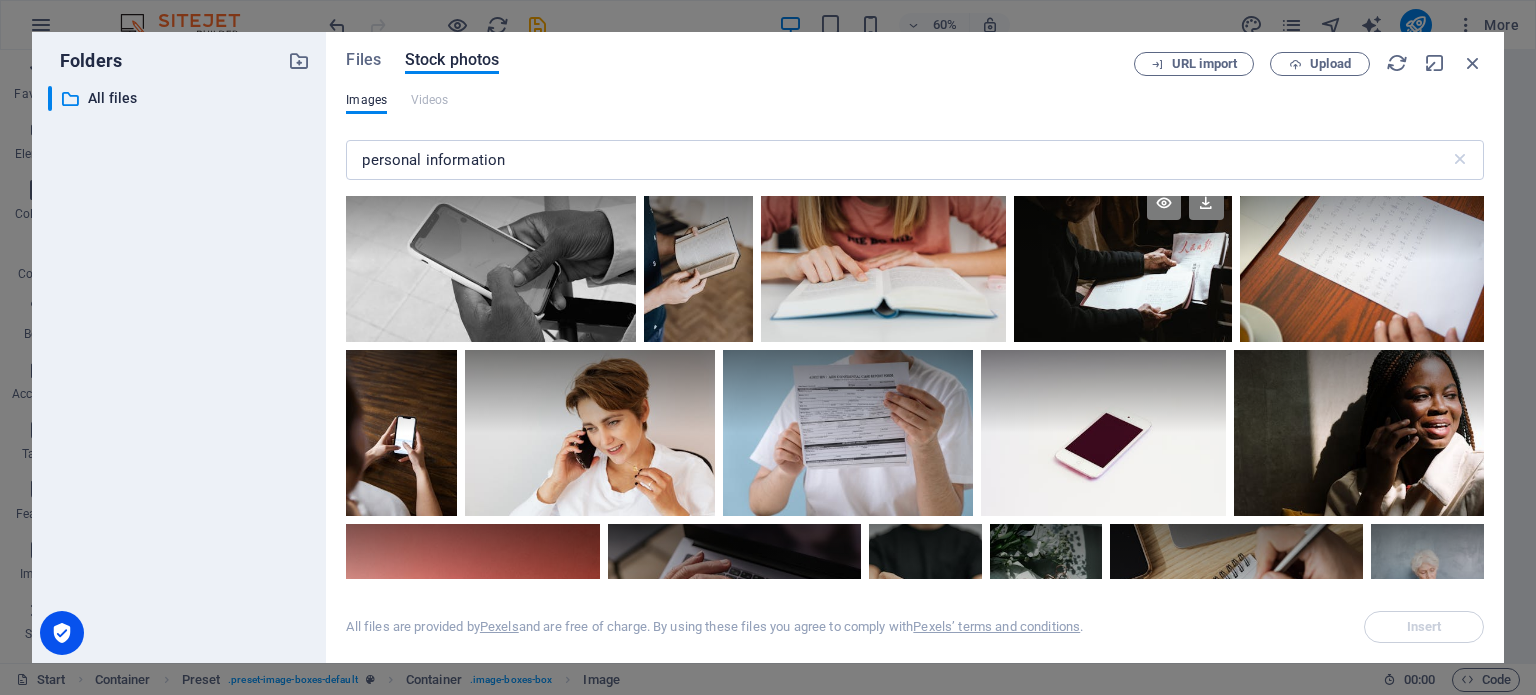 scroll, scrollTop: 900, scrollLeft: 0, axis: vertical 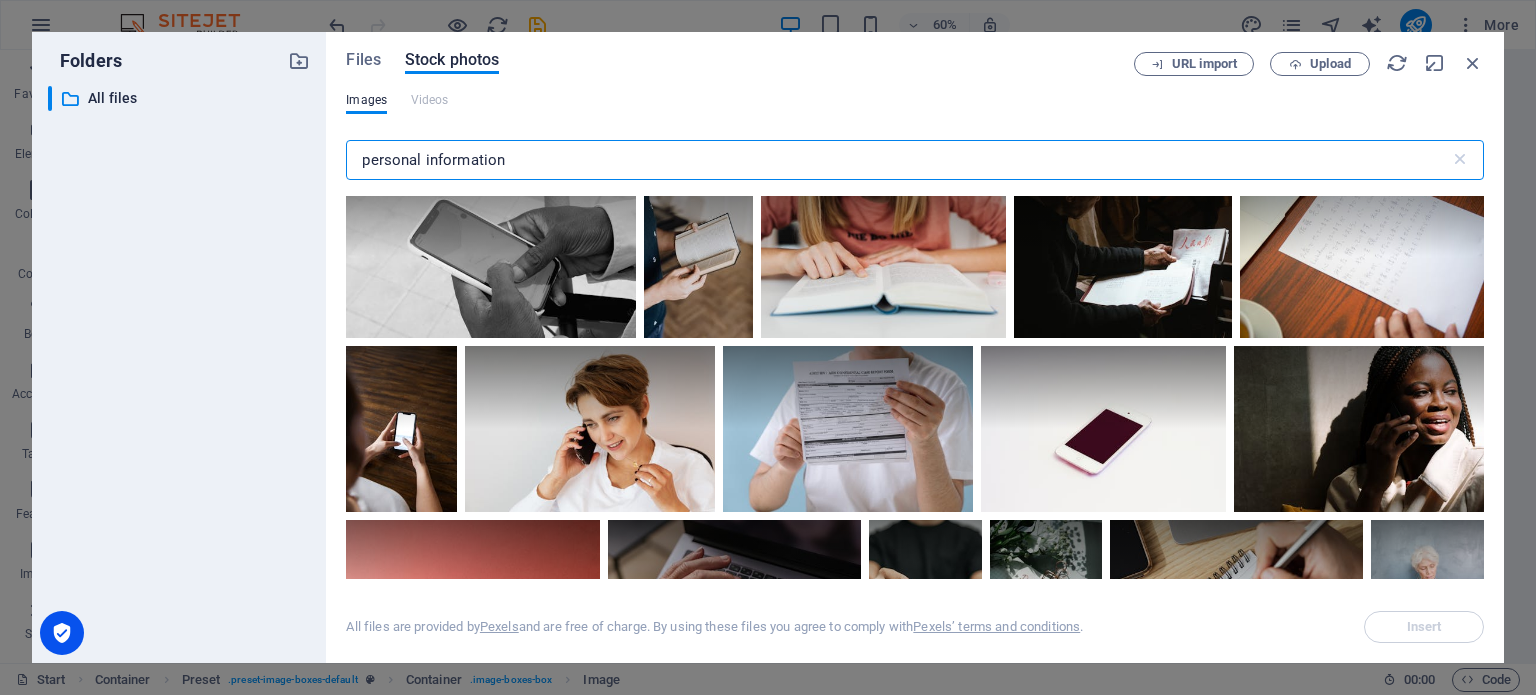 click on "personal information" at bounding box center [897, 160] 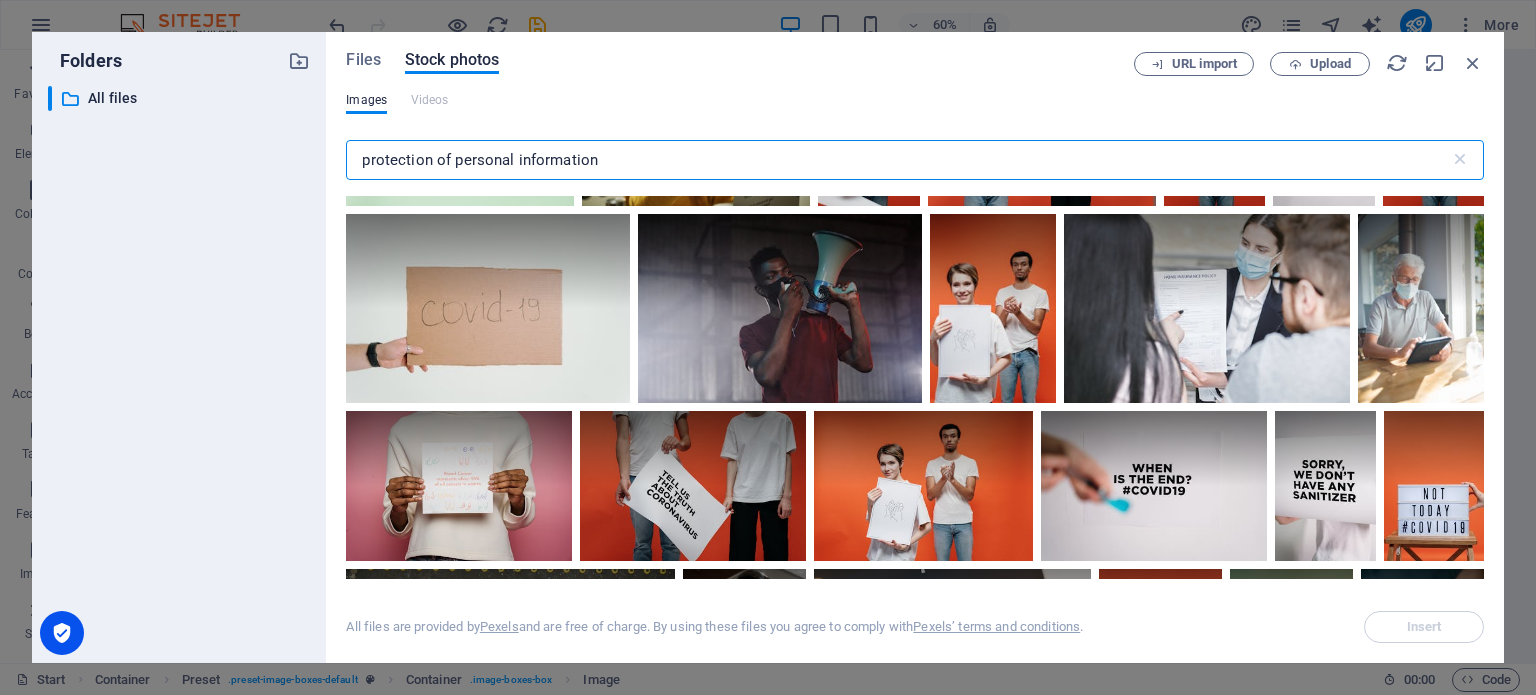 scroll, scrollTop: 0, scrollLeft: 0, axis: both 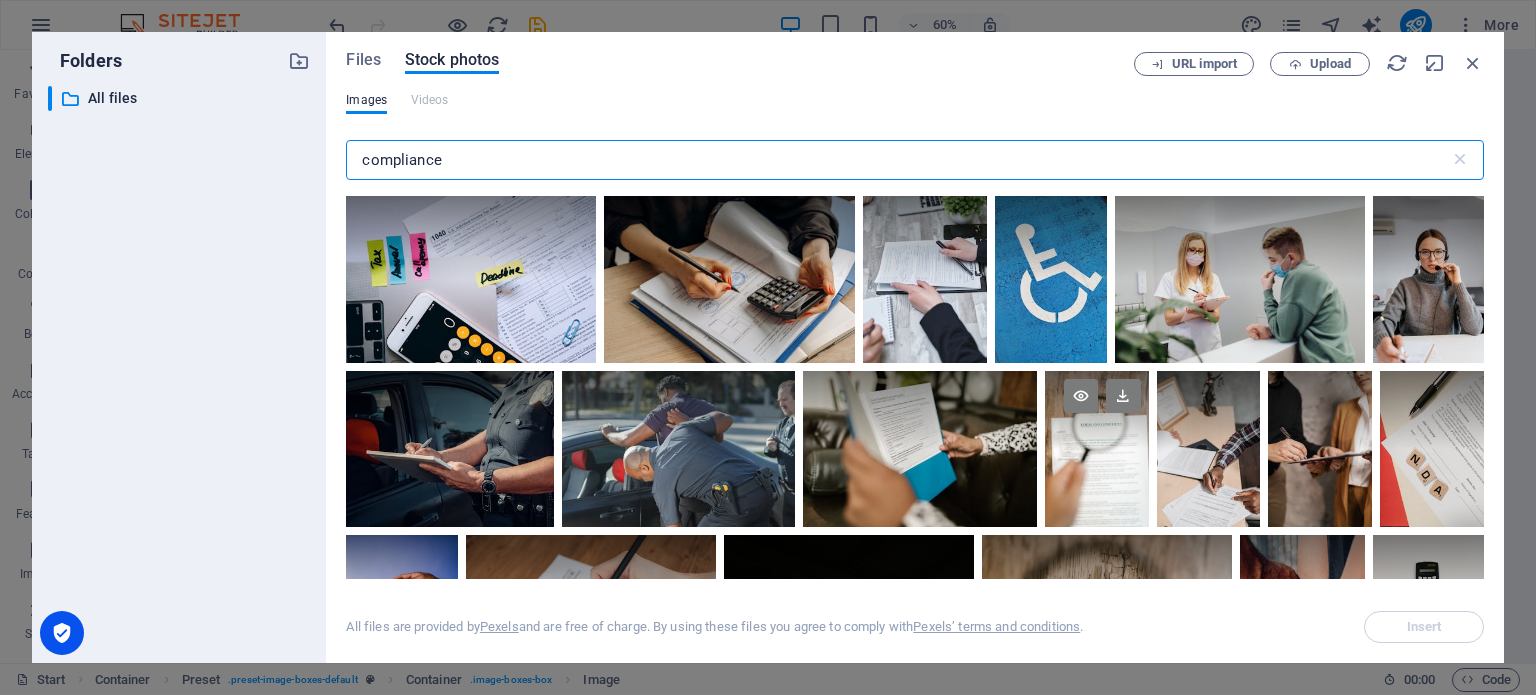 type on "compliance" 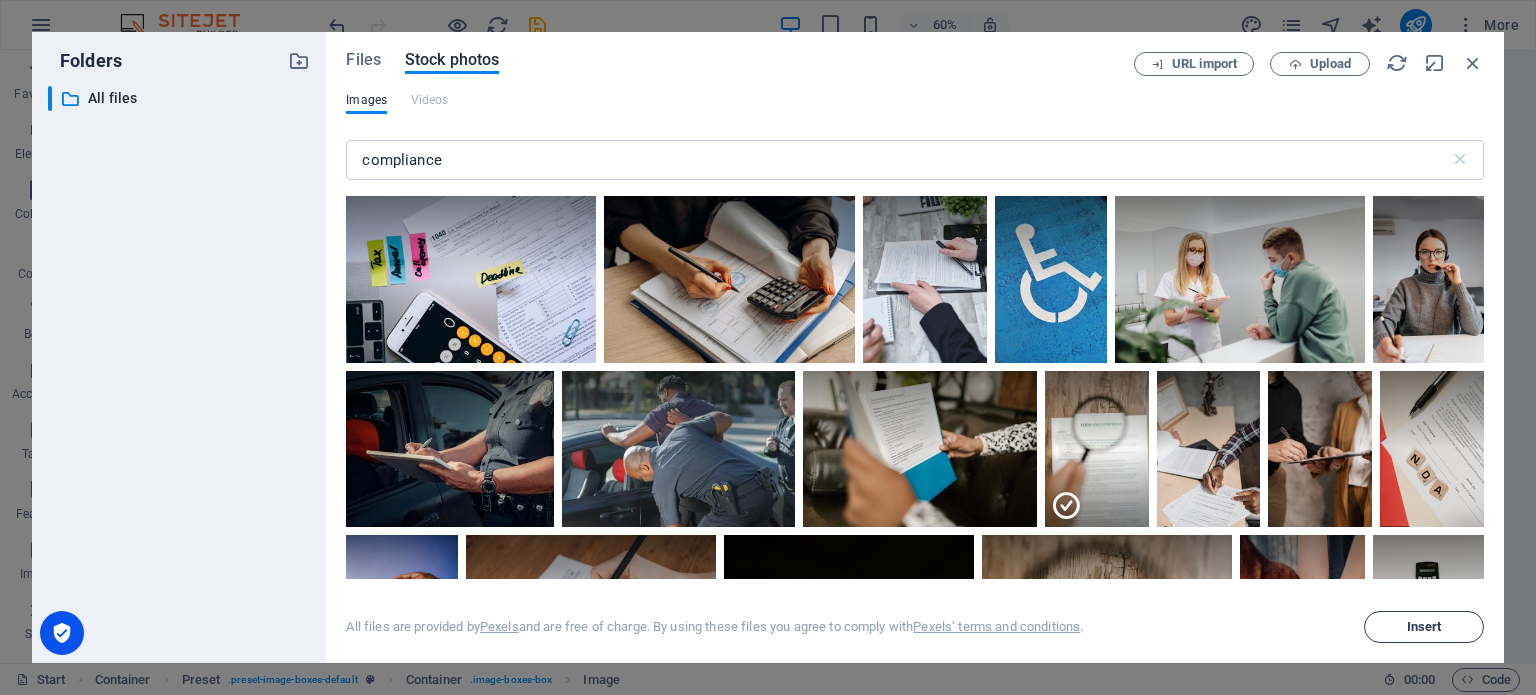 click on "Insert" at bounding box center [1424, 627] 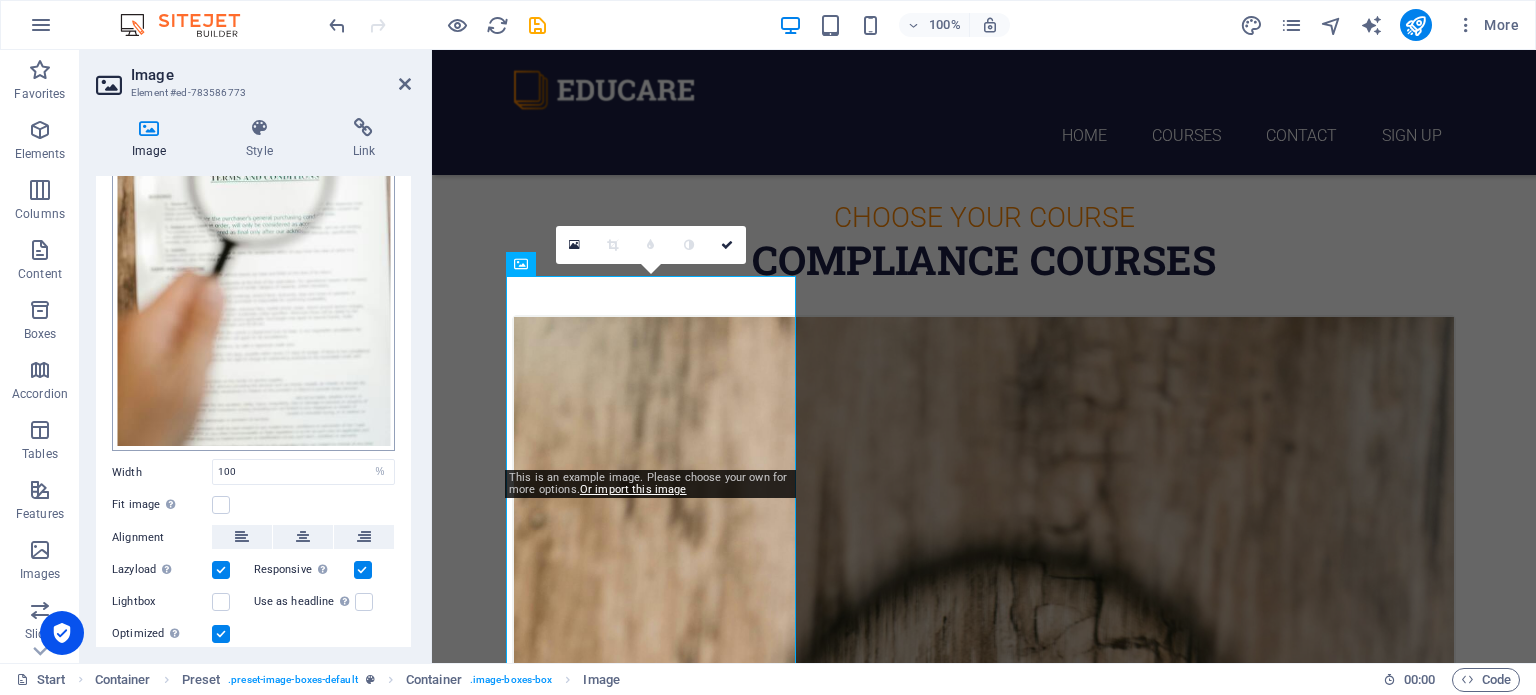 scroll, scrollTop: 200, scrollLeft: 0, axis: vertical 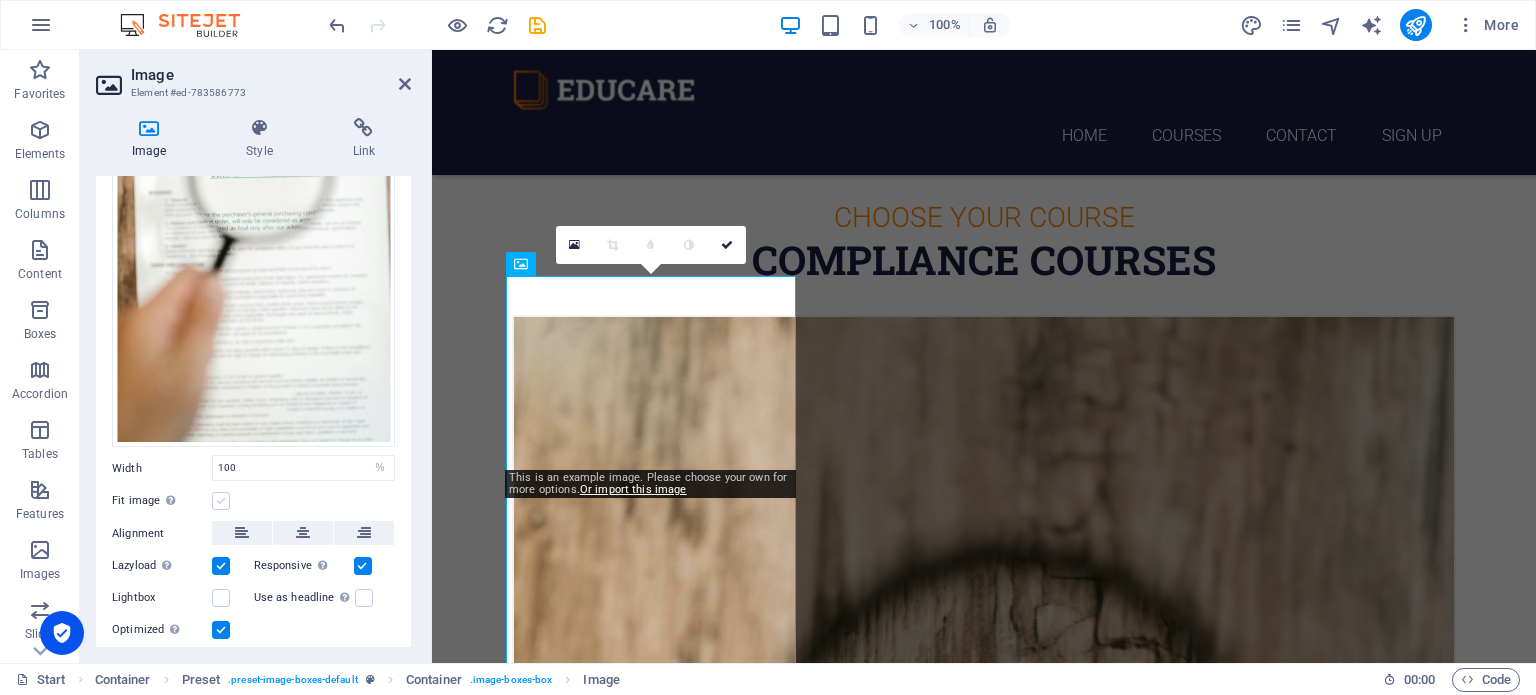 click at bounding box center [221, 501] 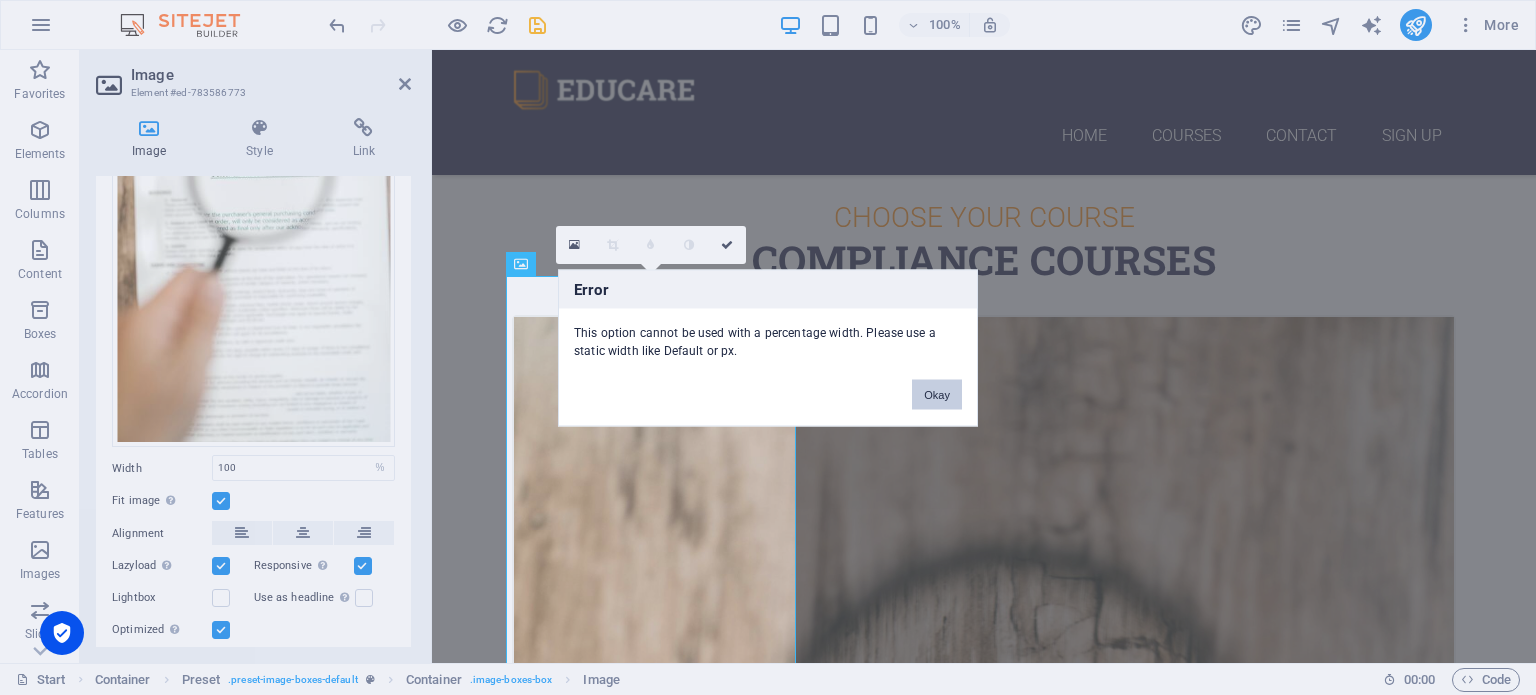 click on "Okay" at bounding box center [937, 394] 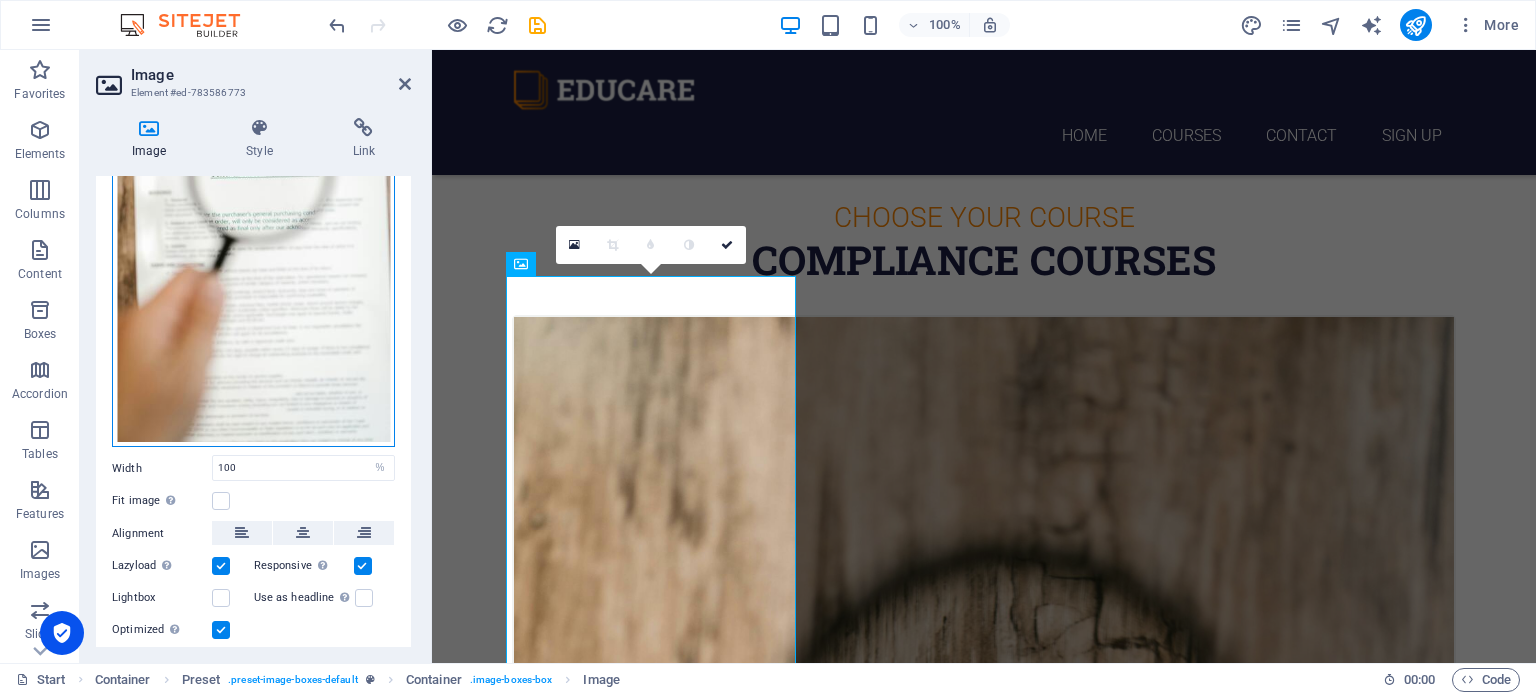 click on "Drag files here, click to choose files or select files from Files or our free stock photos & videos" at bounding box center (253, 238) 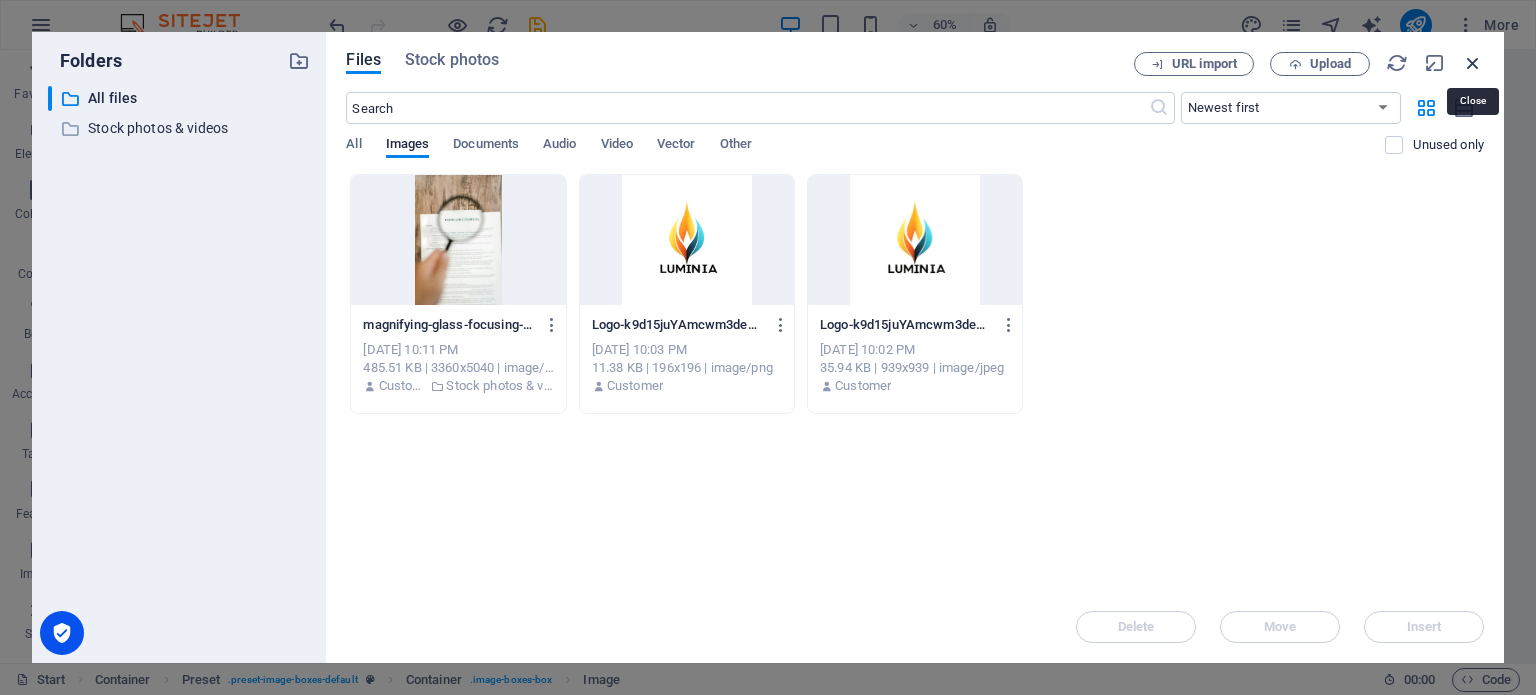drag, startPoint x: 1470, startPoint y: 63, endPoint x: 970, endPoint y: 45, distance: 500.32388 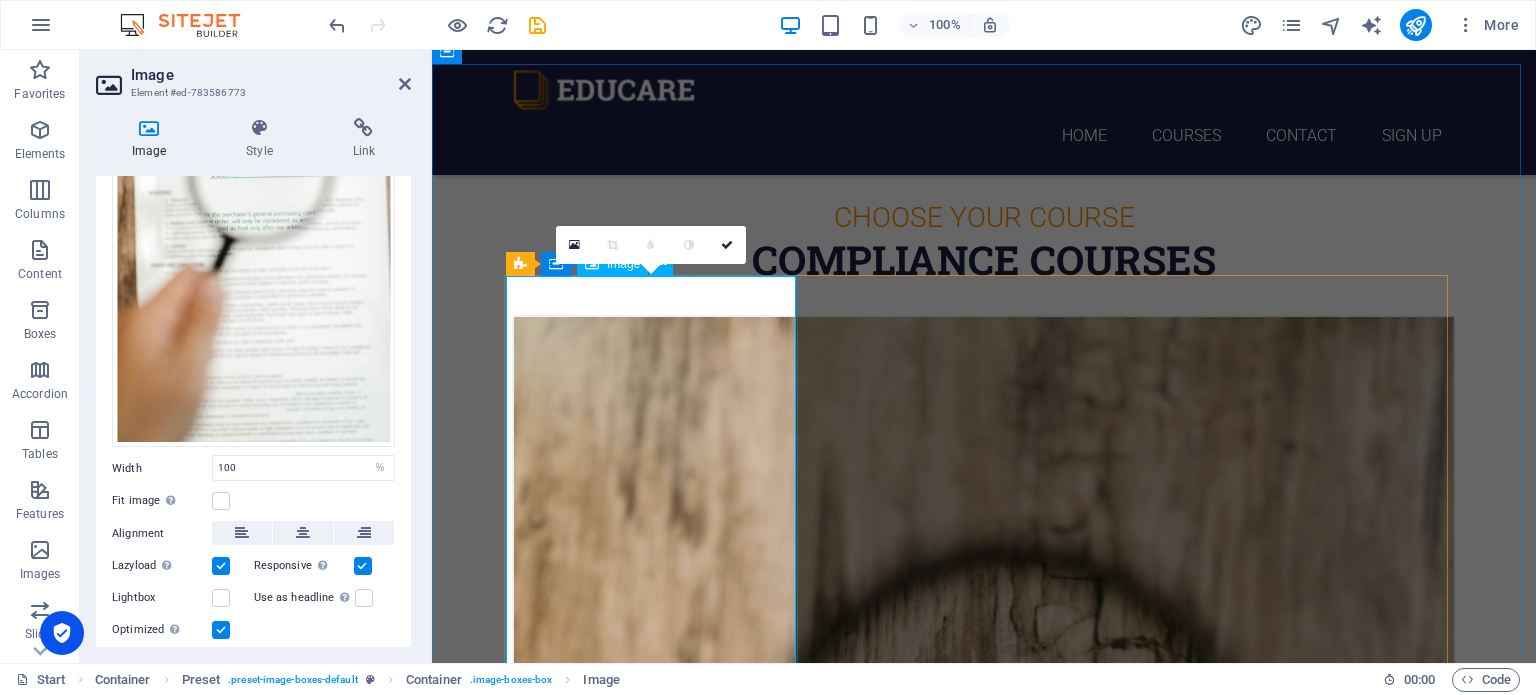 click at bounding box center (984, 1022) 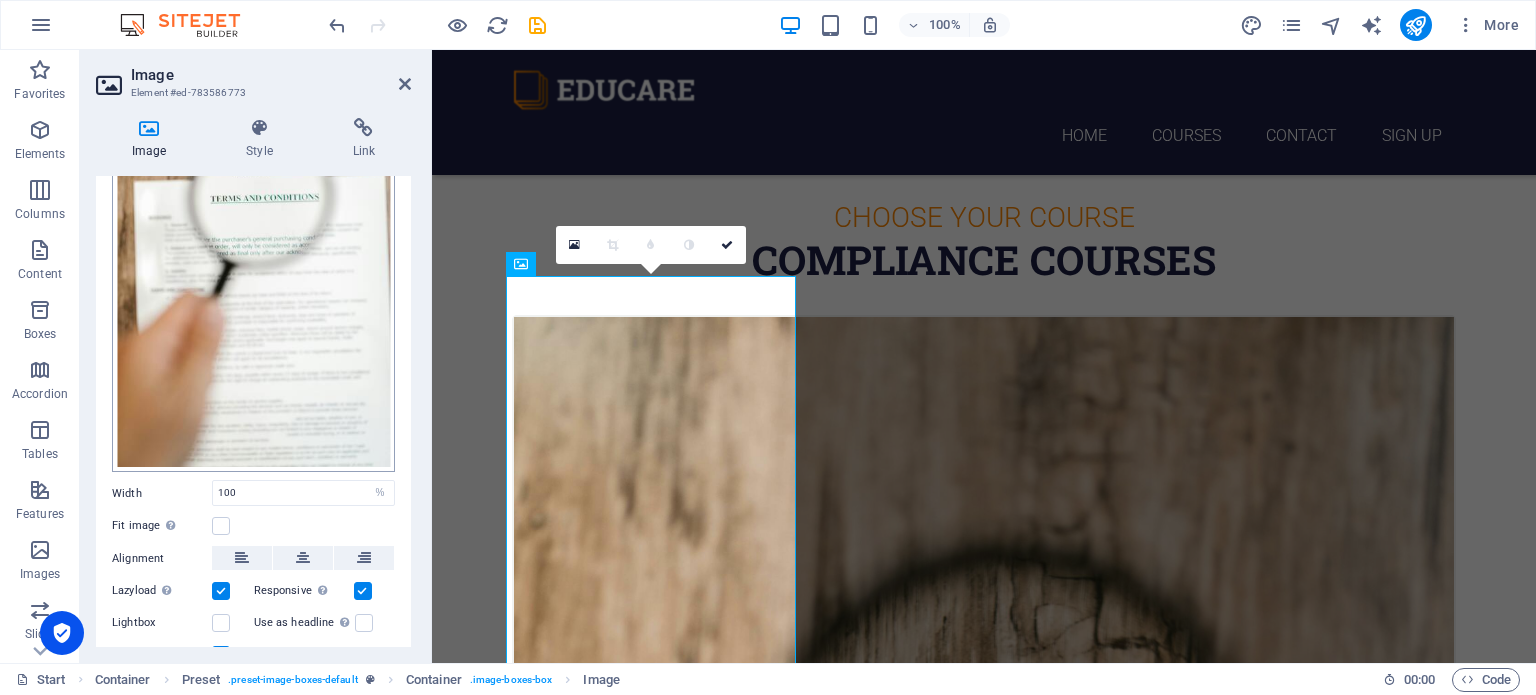 scroll, scrollTop: 256, scrollLeft: 0, axis: vertical 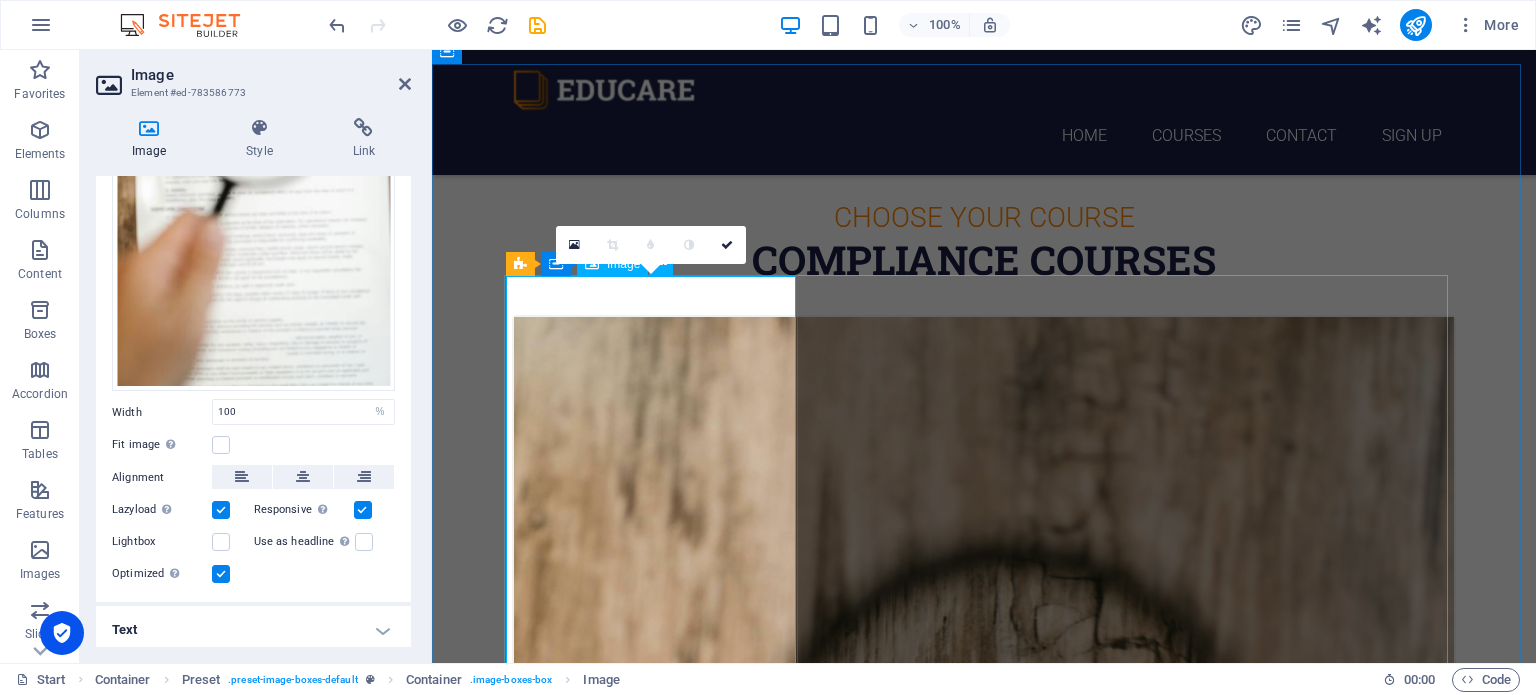 click at bounding box center (984, 1022) 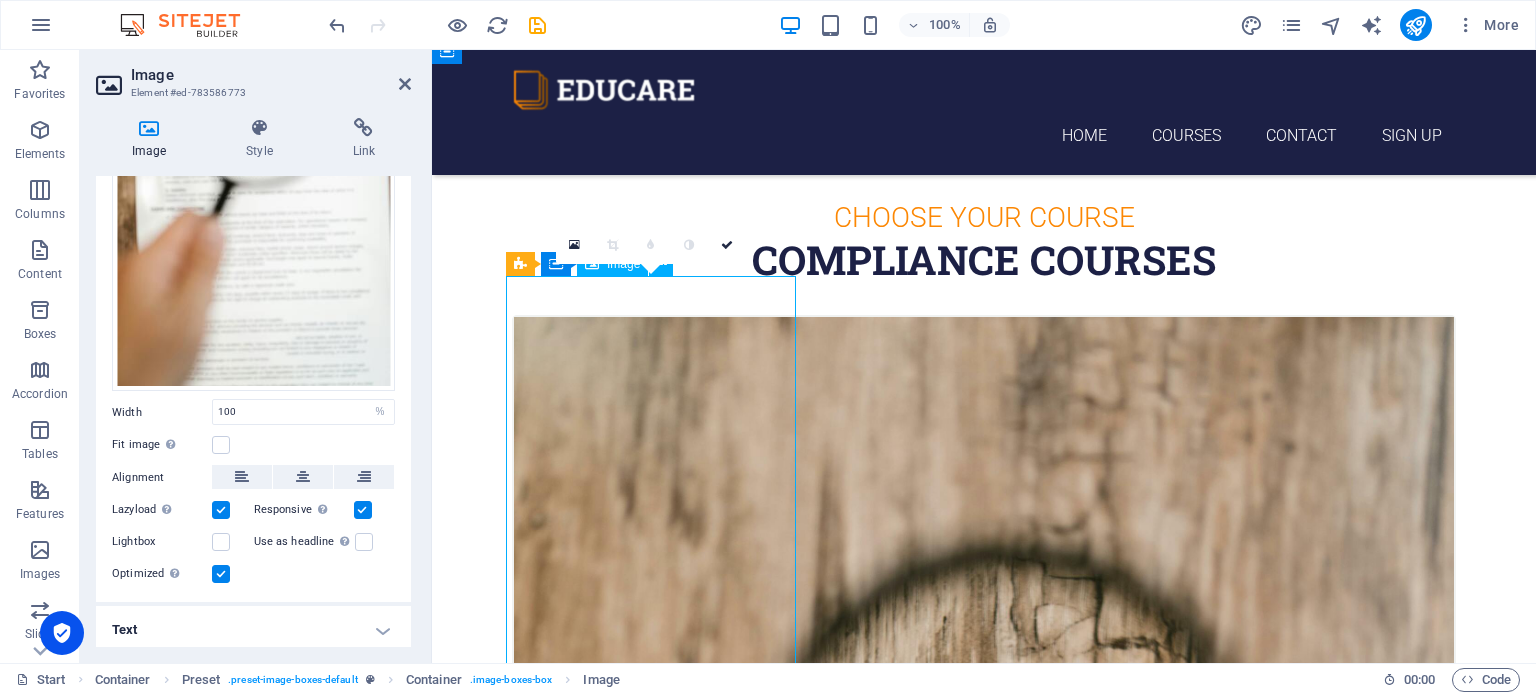 click at bounding box center (984, 1022) 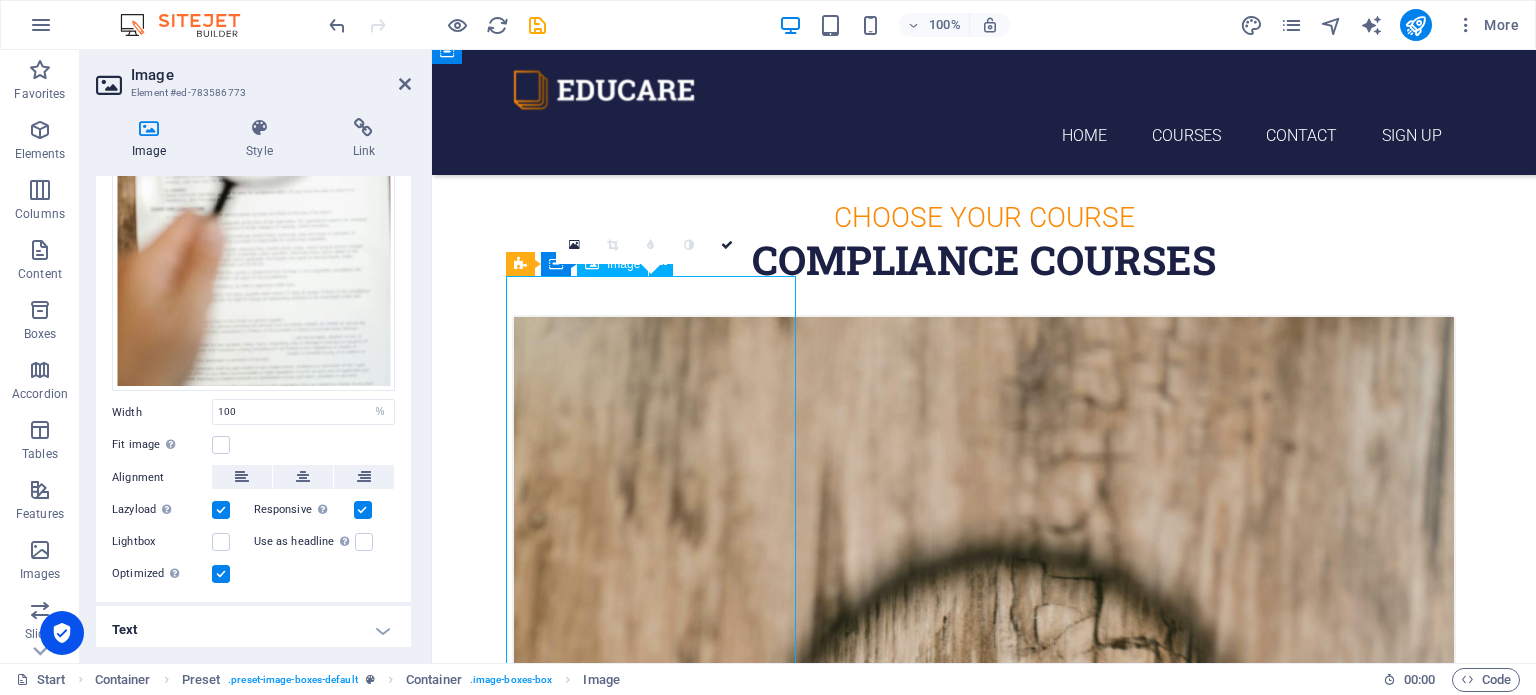 click at bounding box center [984, 1022] 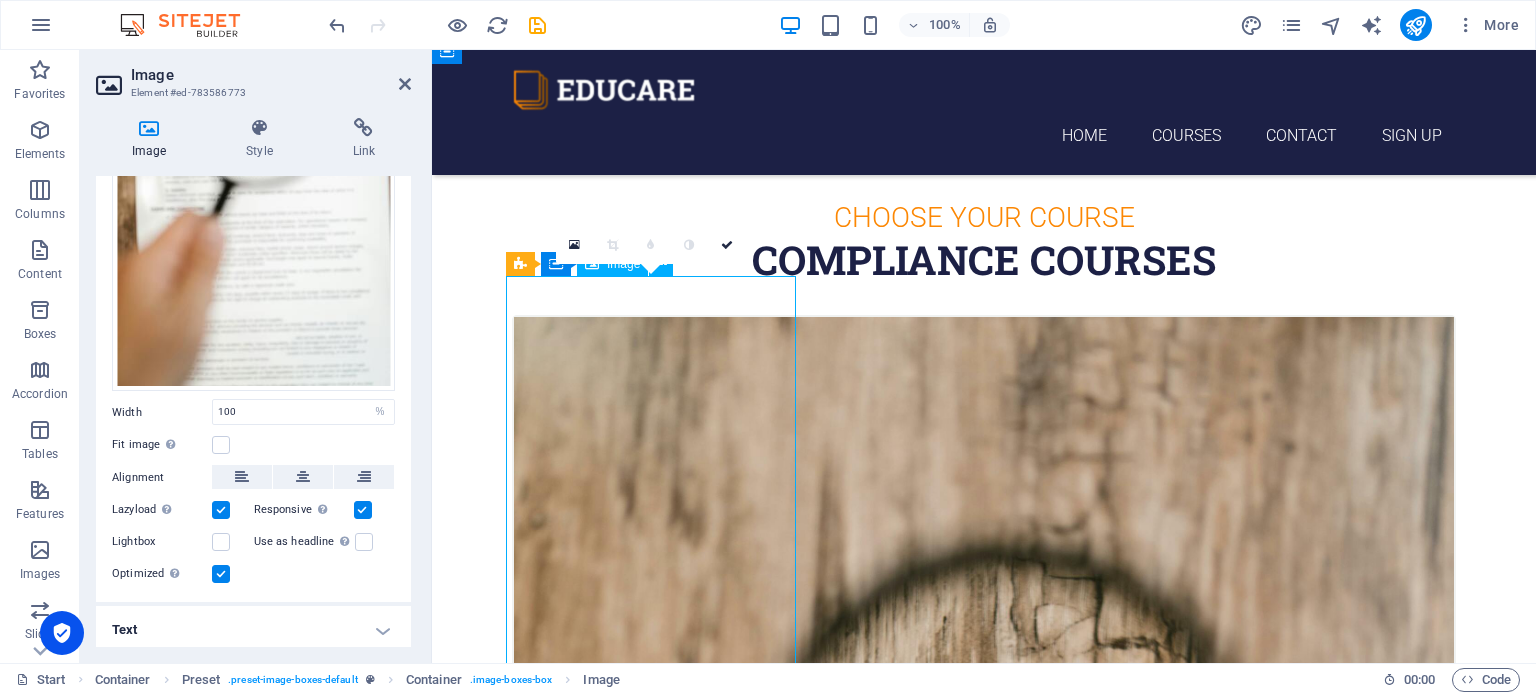 click at bounding box center (984, 1022) 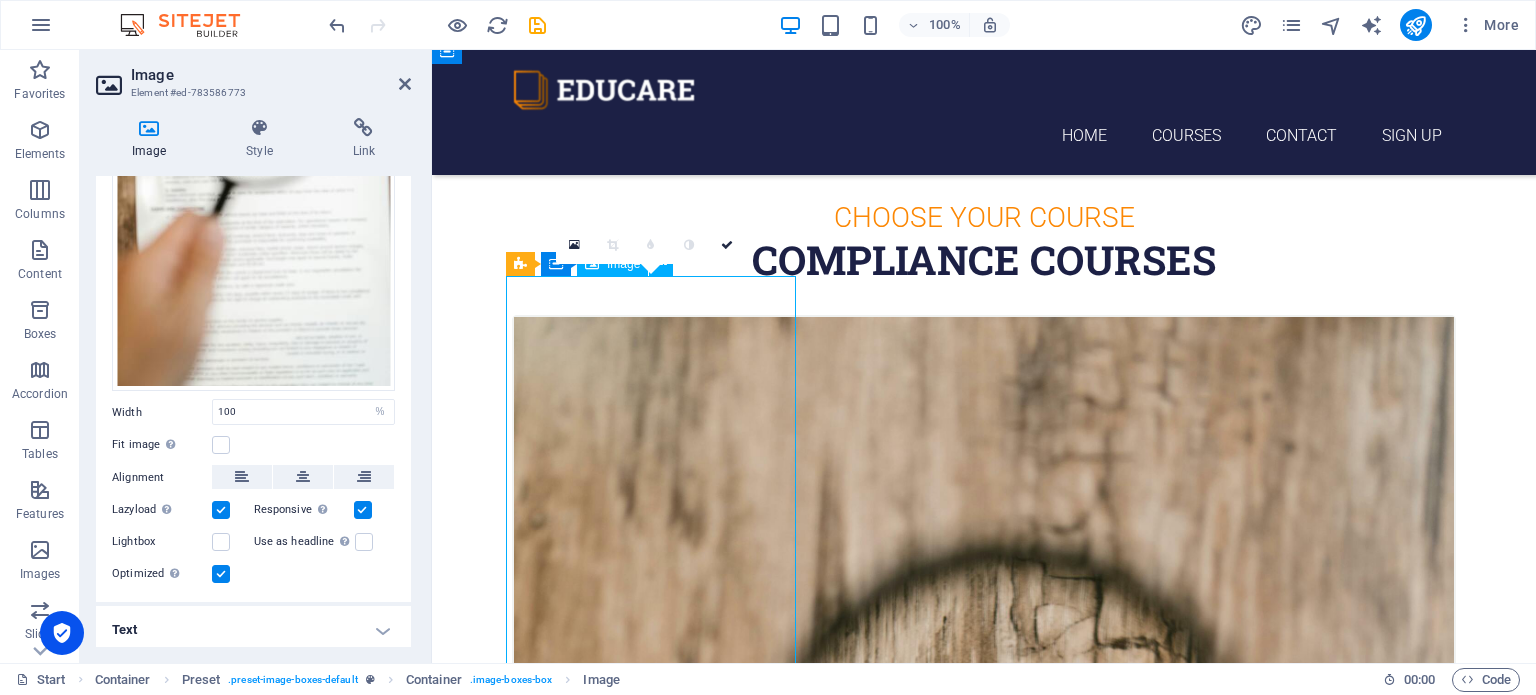 click at bounding box center (984, 1022) 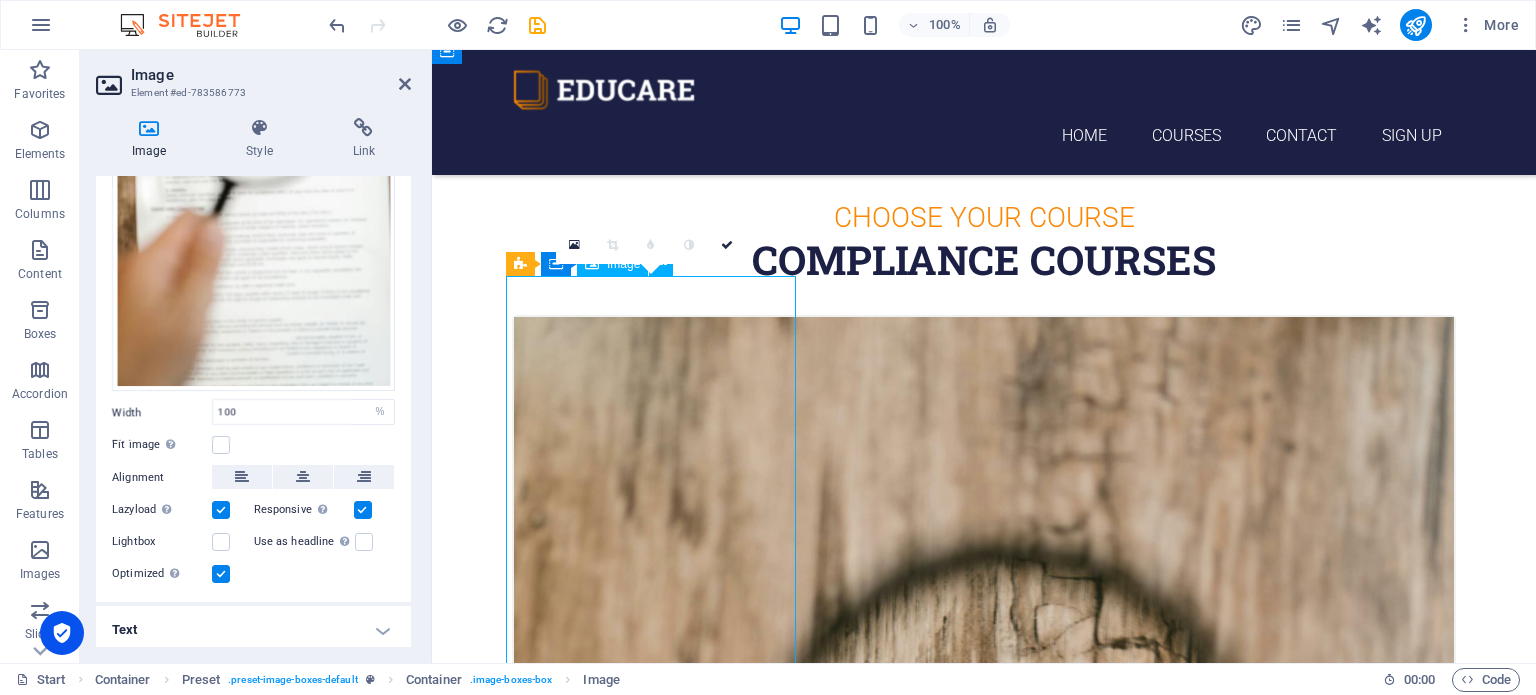 click at bounding box center (984, 1022) 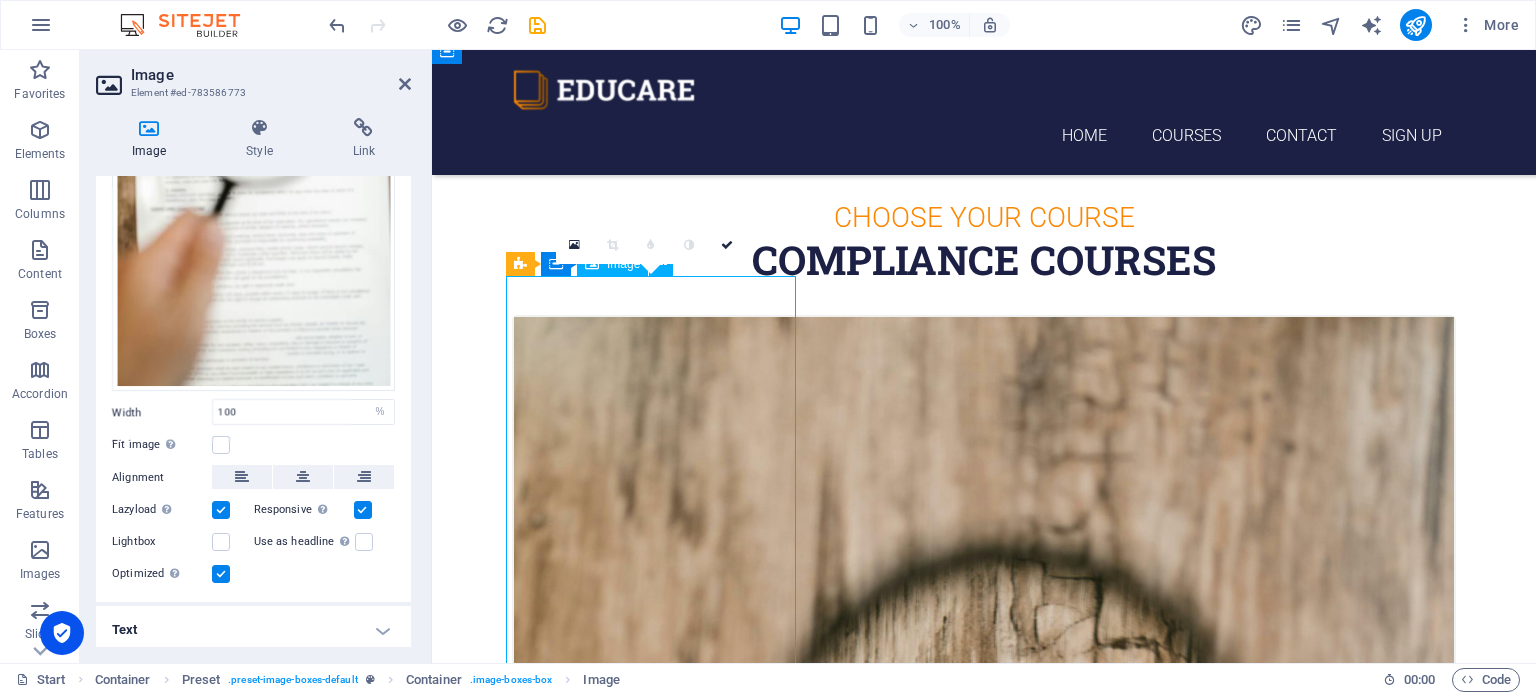 click at bounding box center (984, 1022) 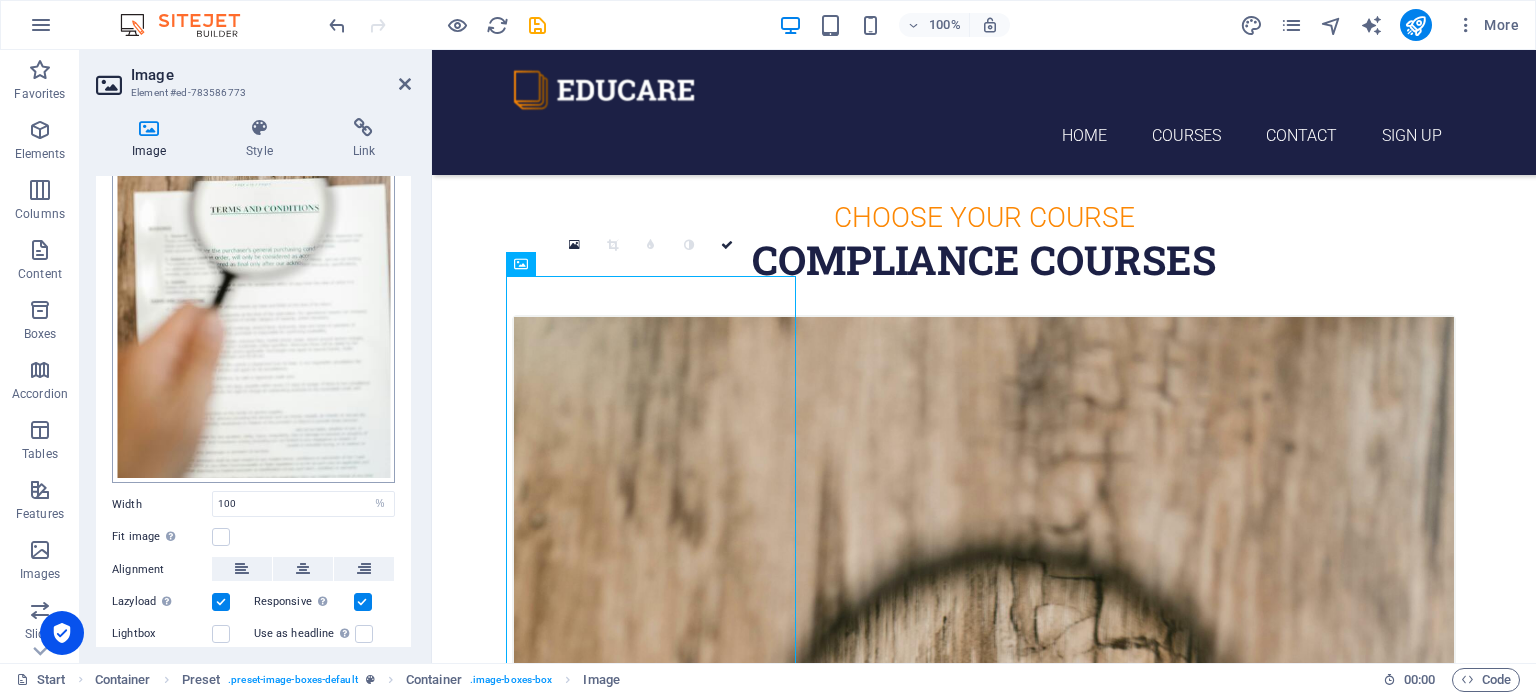 scroll, scrollTop: 0, scrollLeft: 0, axis: both 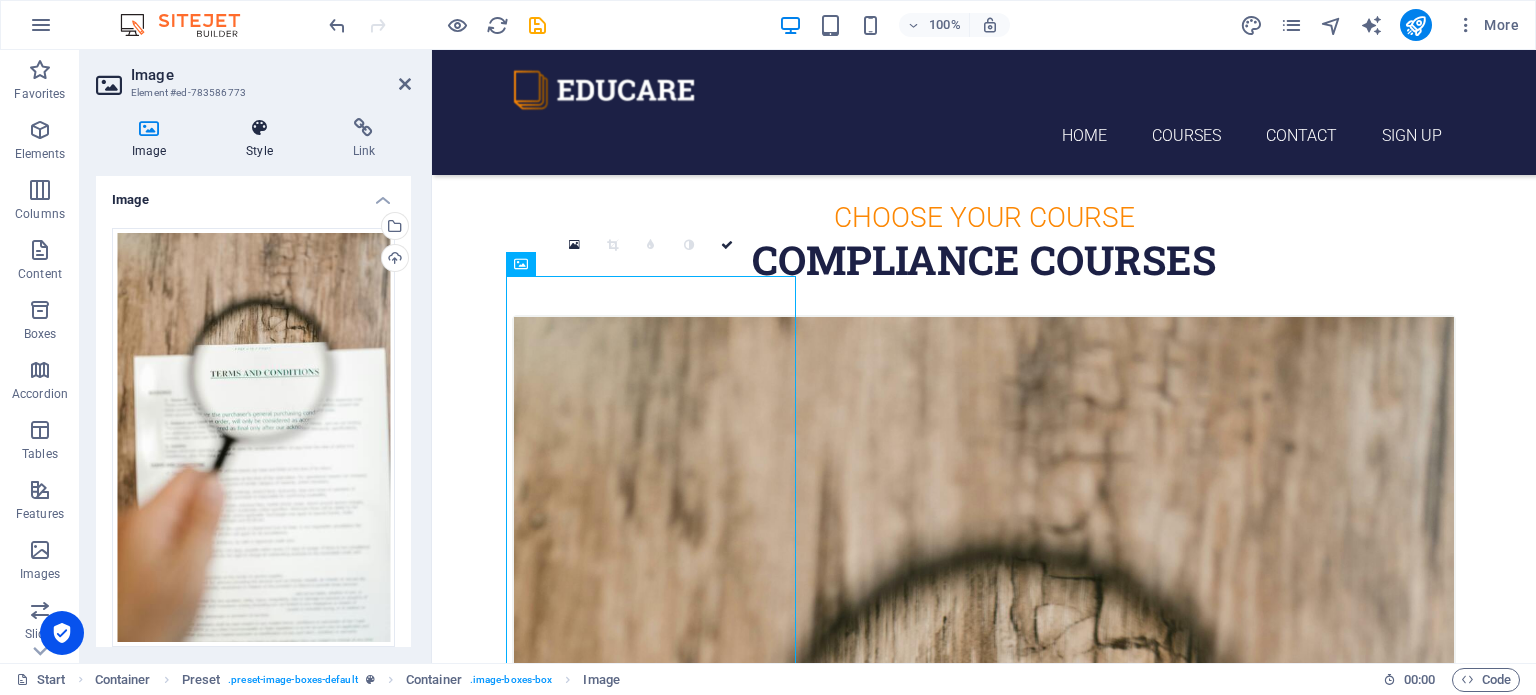 click on "Style" at bounding box center (263, 139) 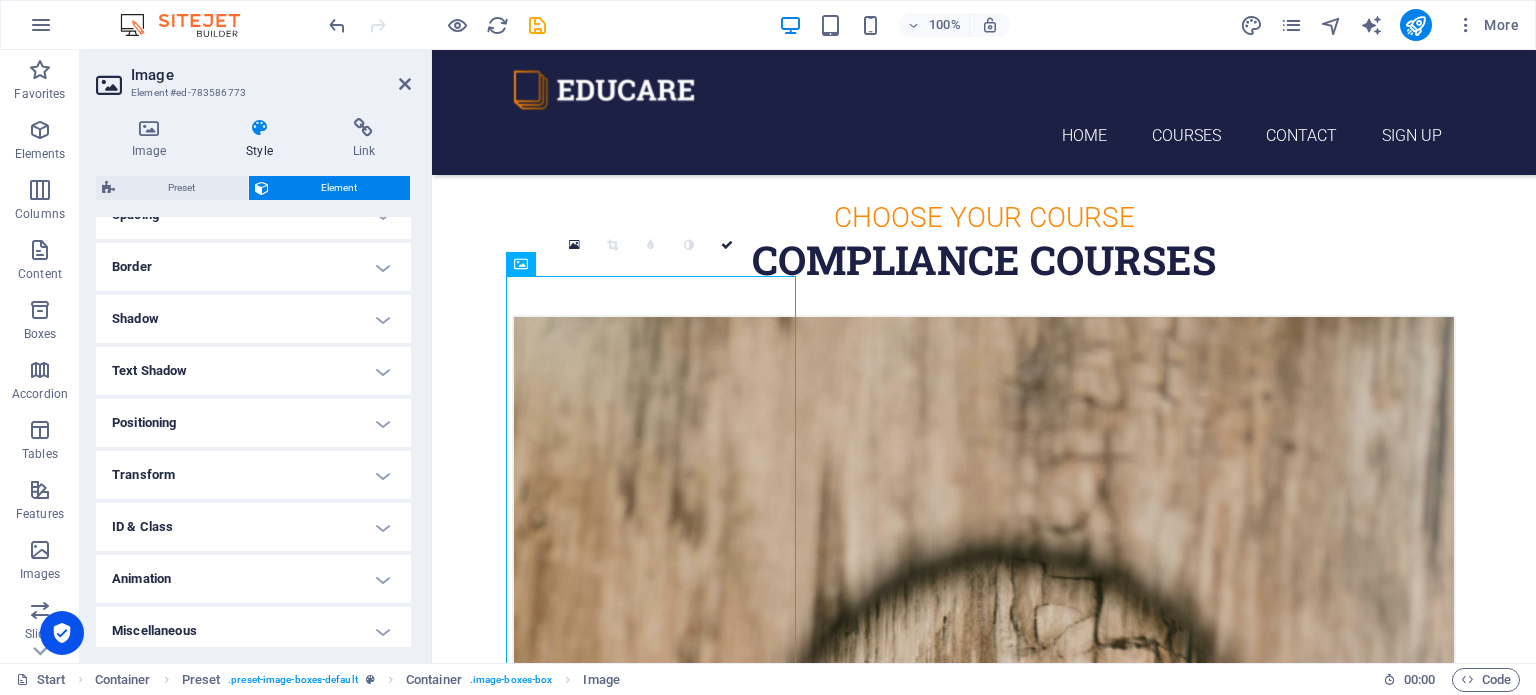 scroll, scrollTop: 414, scrollLeft: 0, axis: vertical 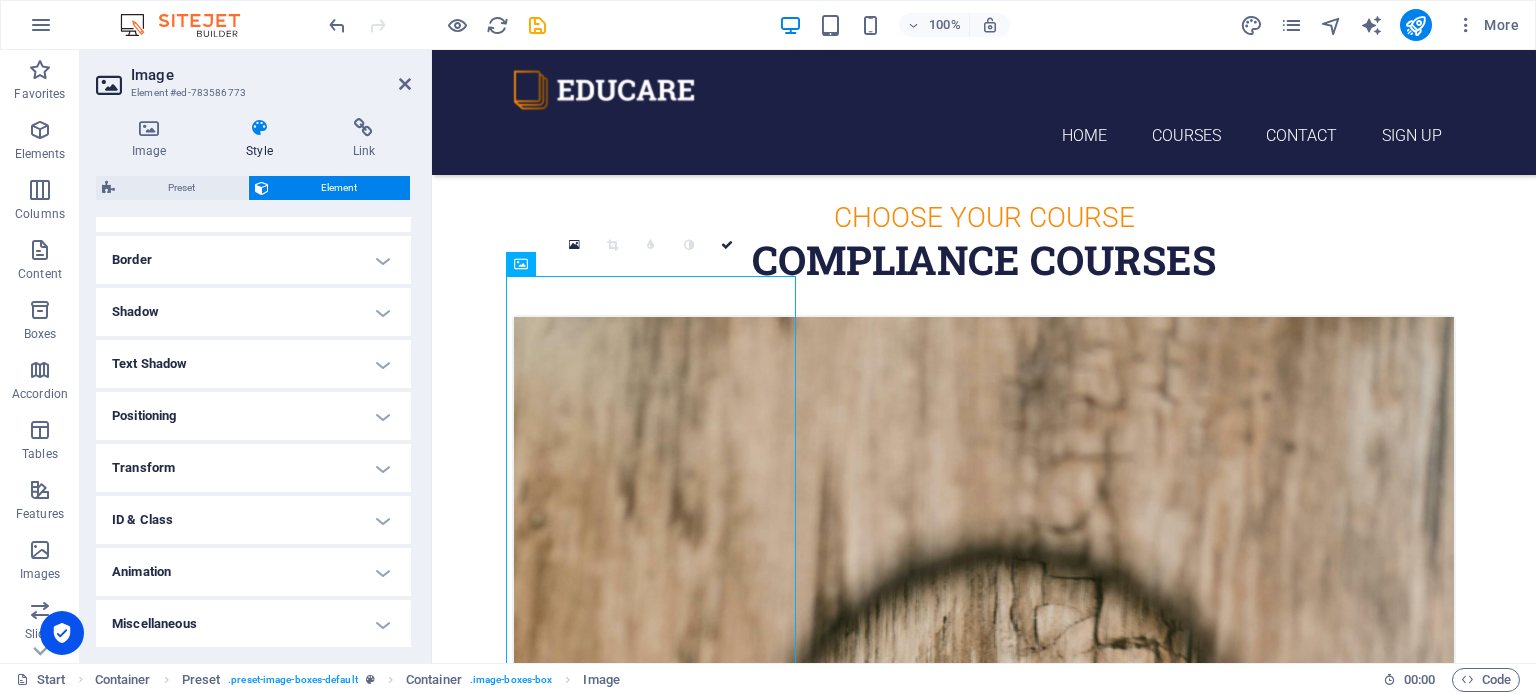 click on "Miscellaneous" at bounding box center [253, 624] 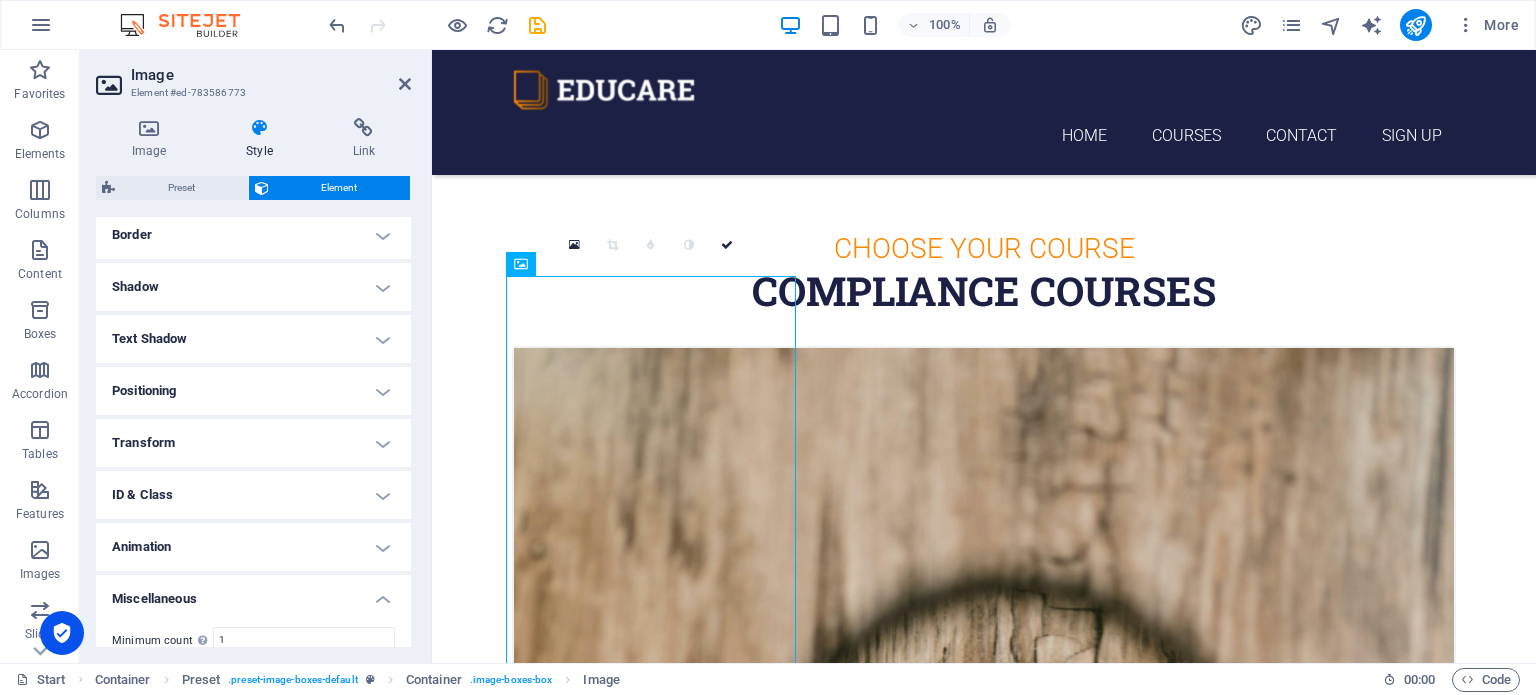 scroll, scrollTop: 437, scrollLeft: 0, axis: vertical 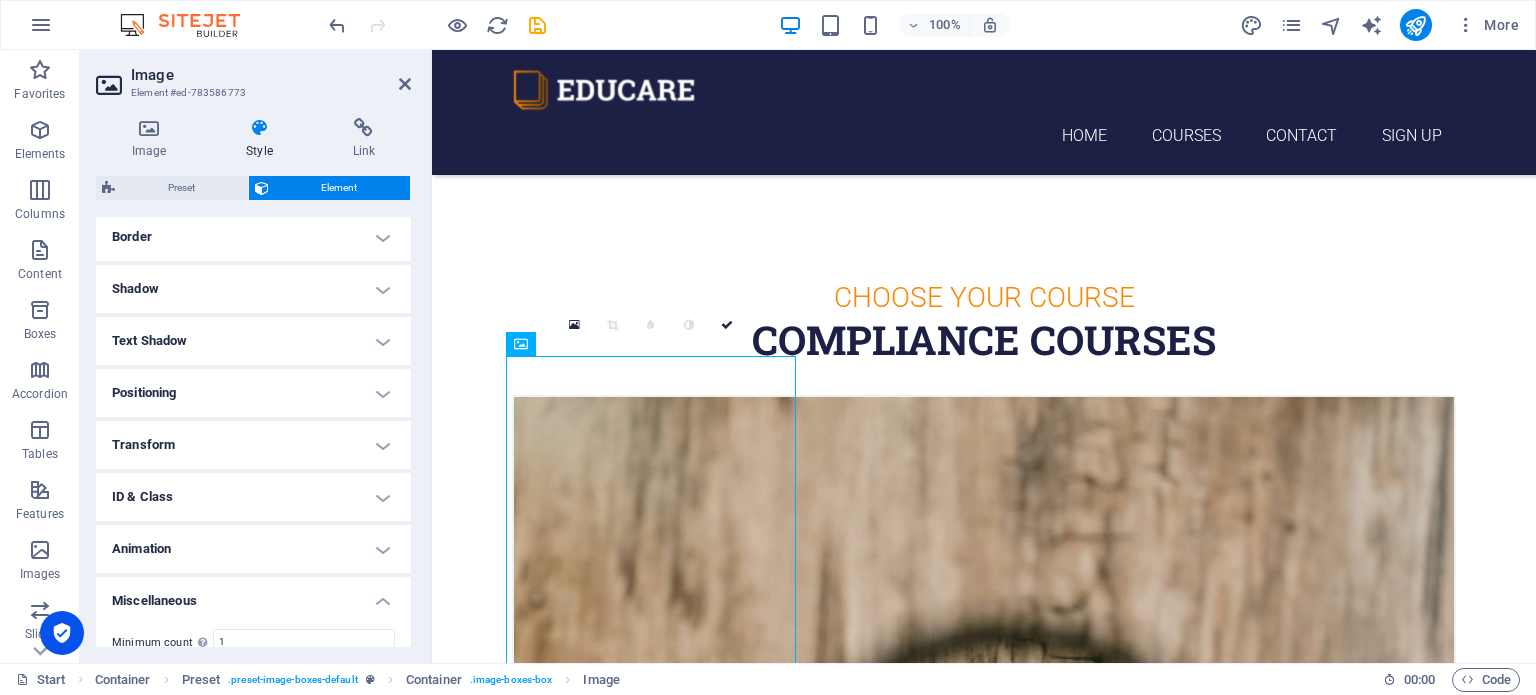drag, startPoint x: 202, startPoint y: 386, endPoint x: 216, endPoint y: 390, distance: 14.56022 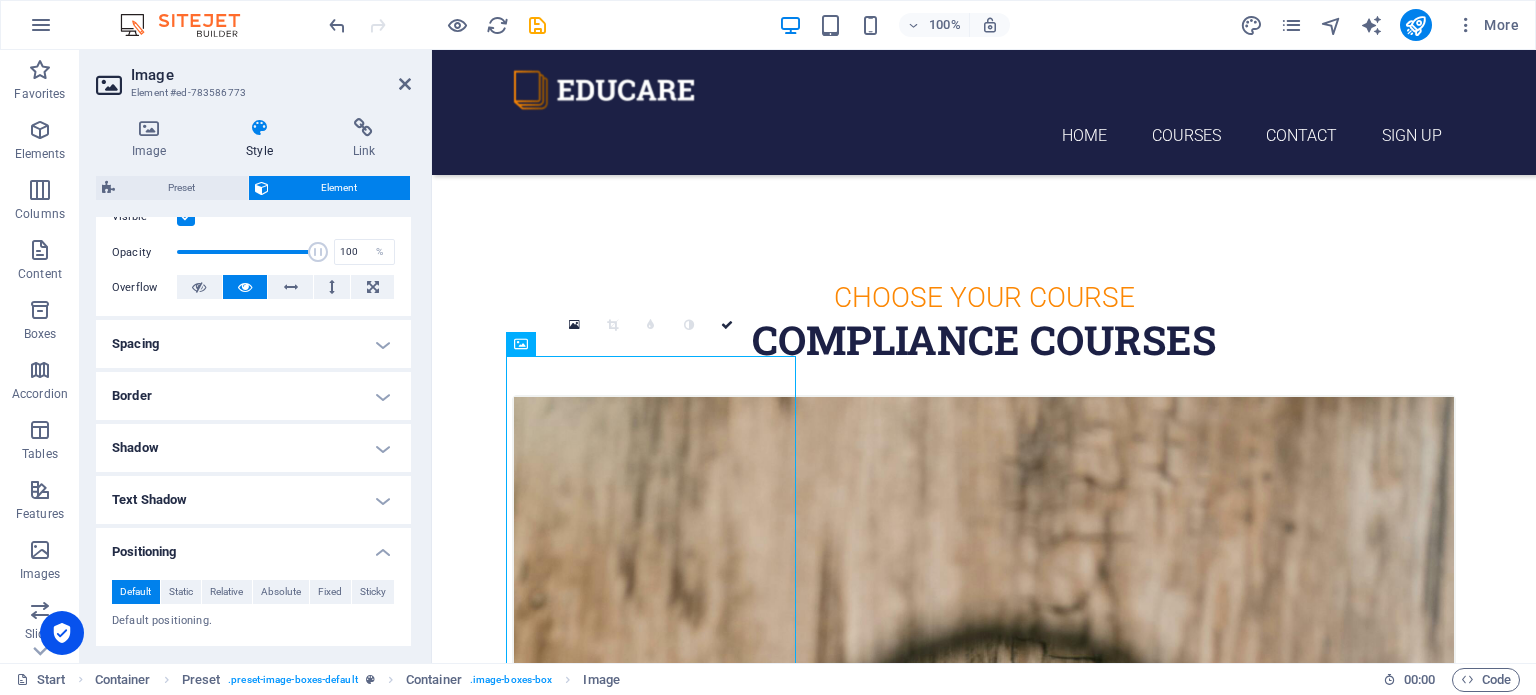 scroll, scrollTop: 0, scrollLeft: 0, axis: both 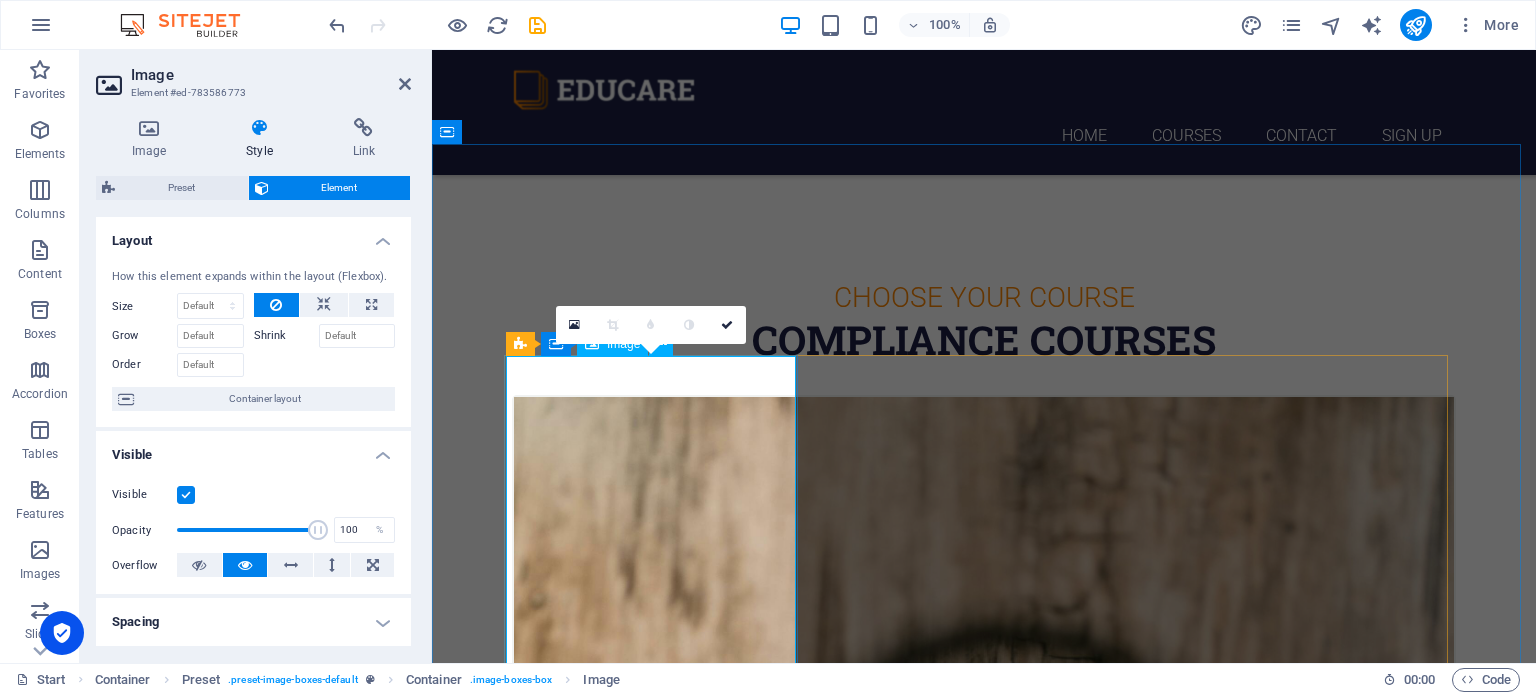 click at bounding box center [984, 1102] 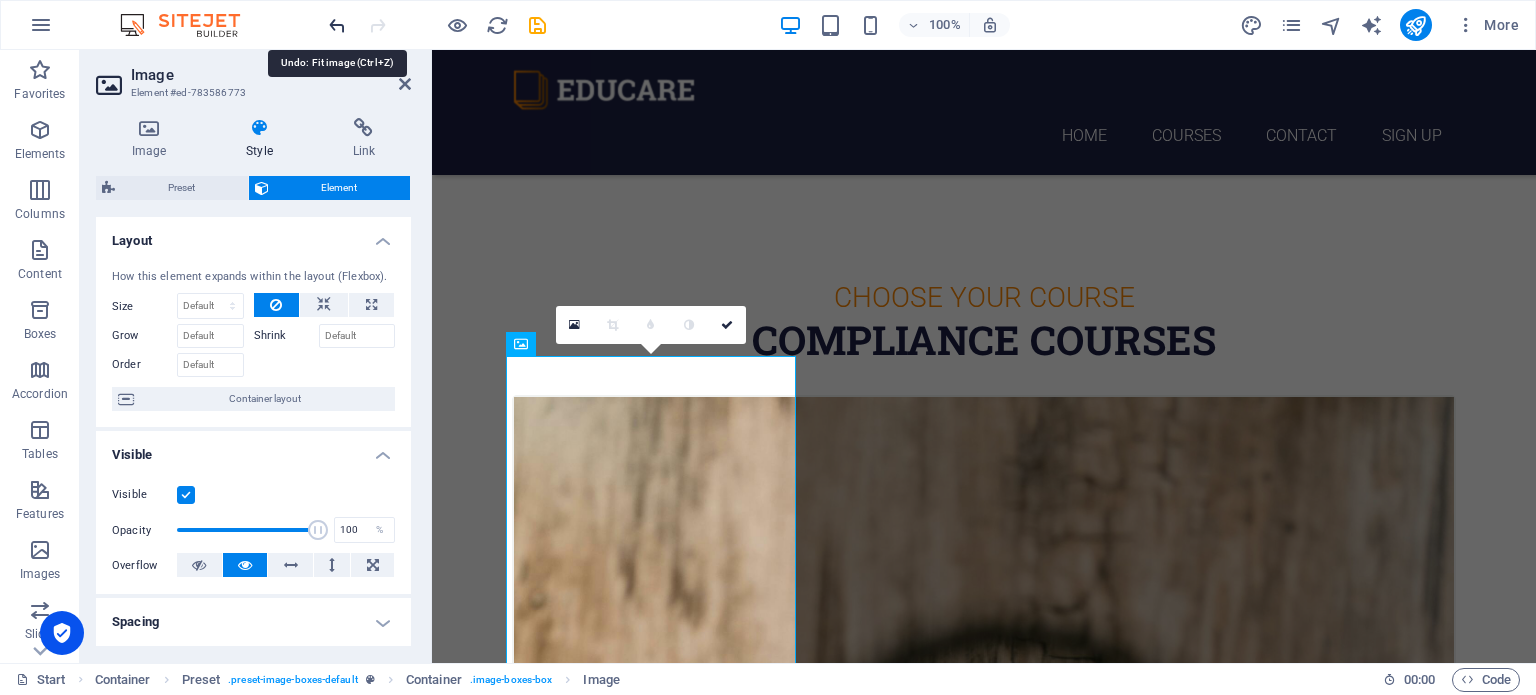 click at bounding box center [337, 25] 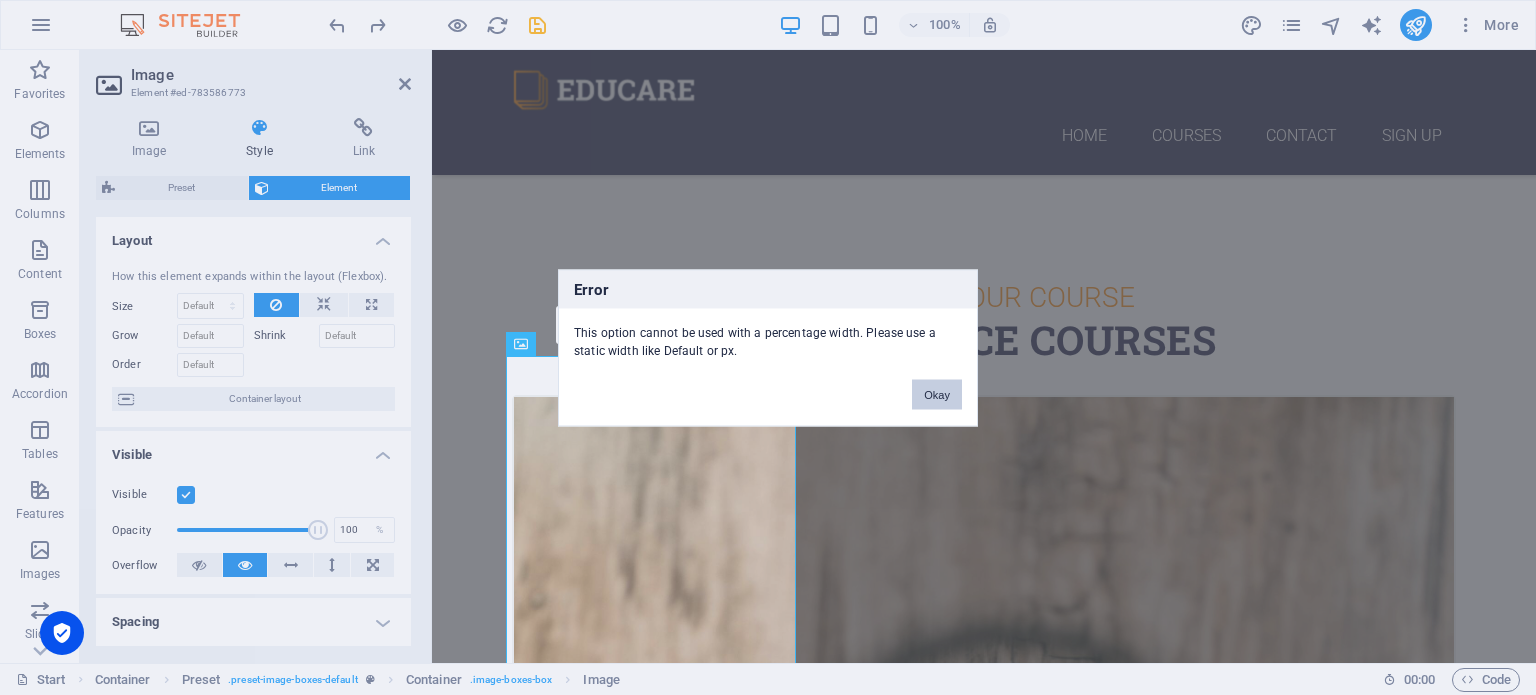 drag, startPoint x: 923, startPoint y: 387, endPoint x: 515, endPoint y: 352, distance: 409.49847 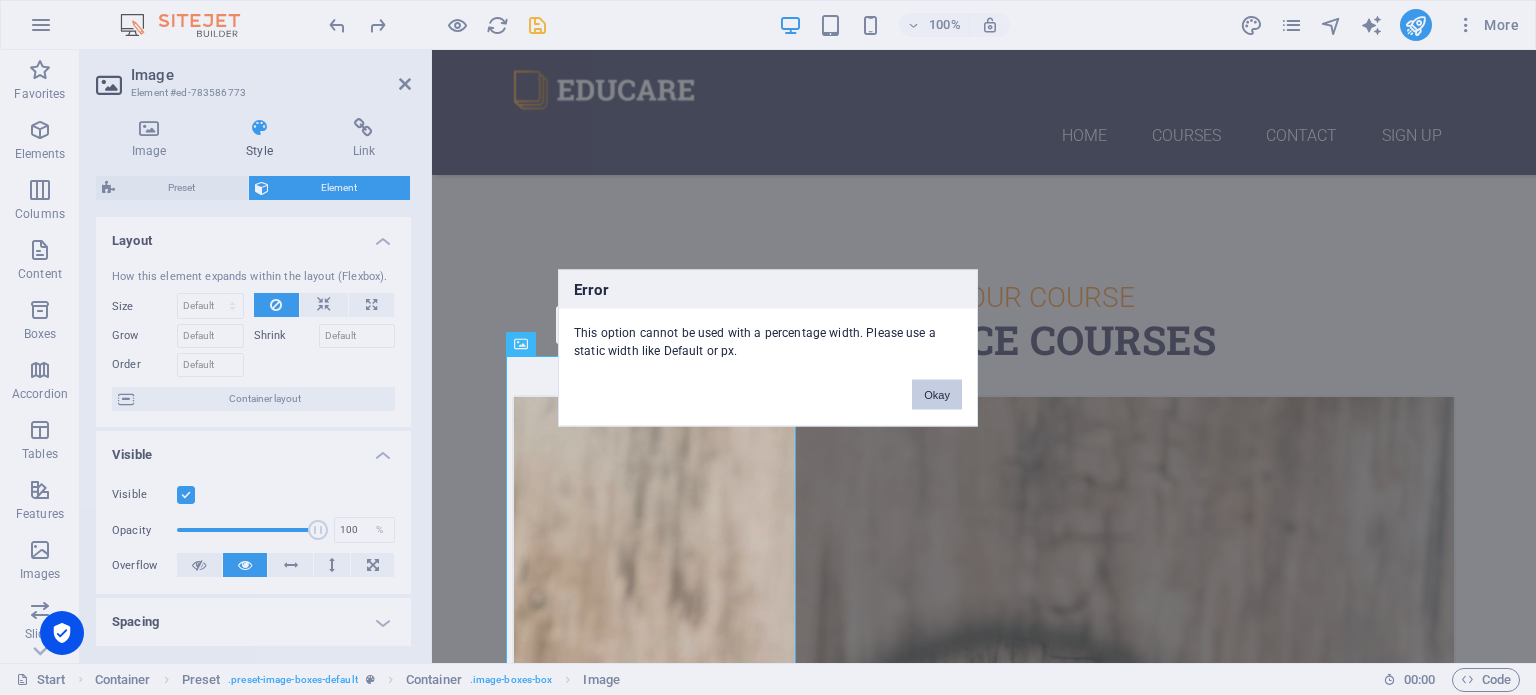 click on "Okay" at bounding box center [937, 394] 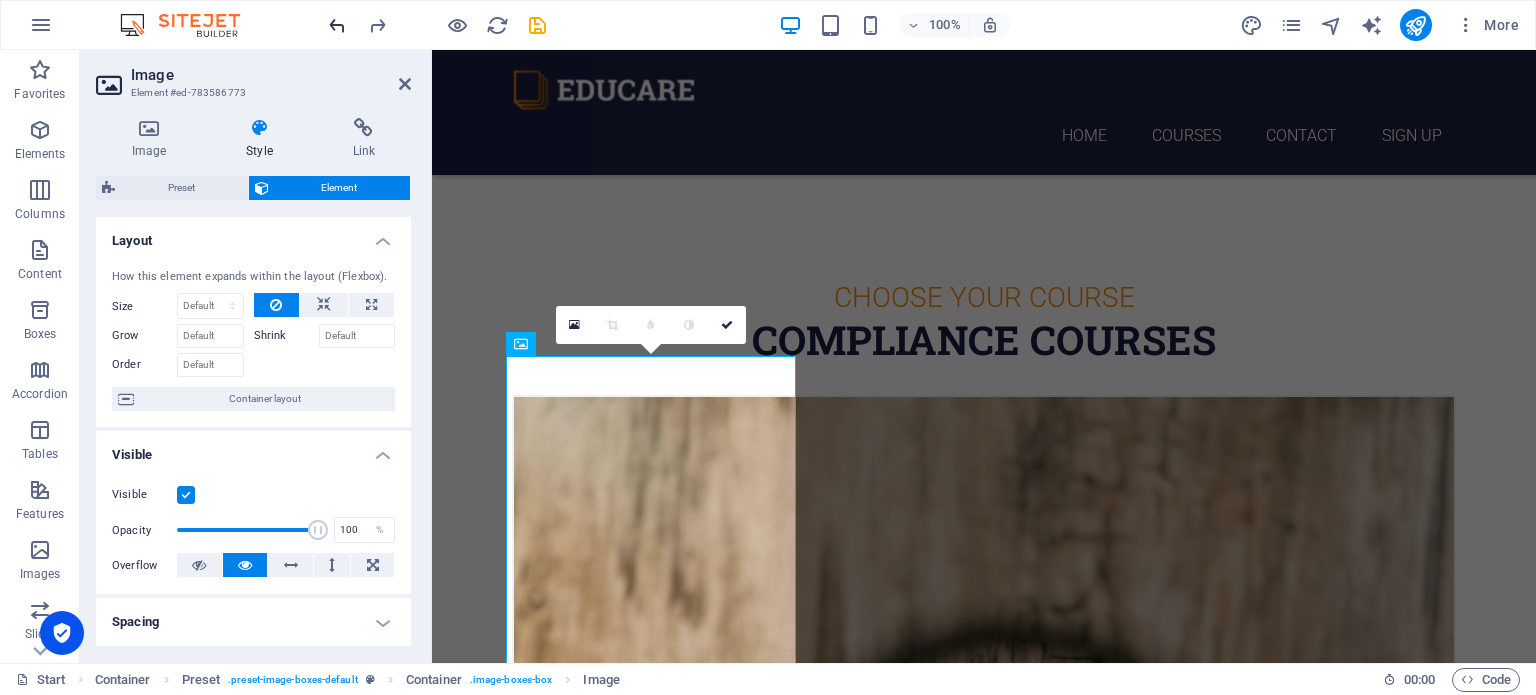 click at bounding box center (337, 25) 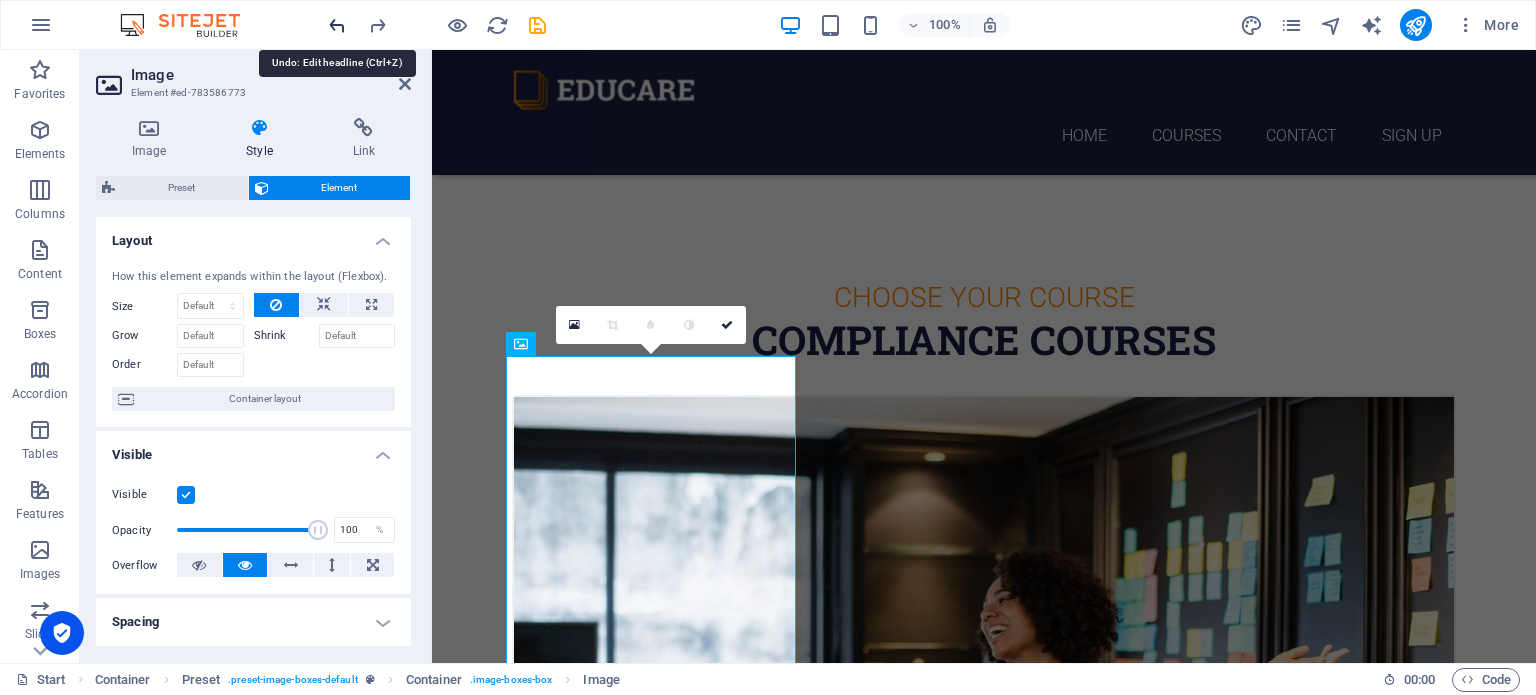 click at bounding box center (337, 25) 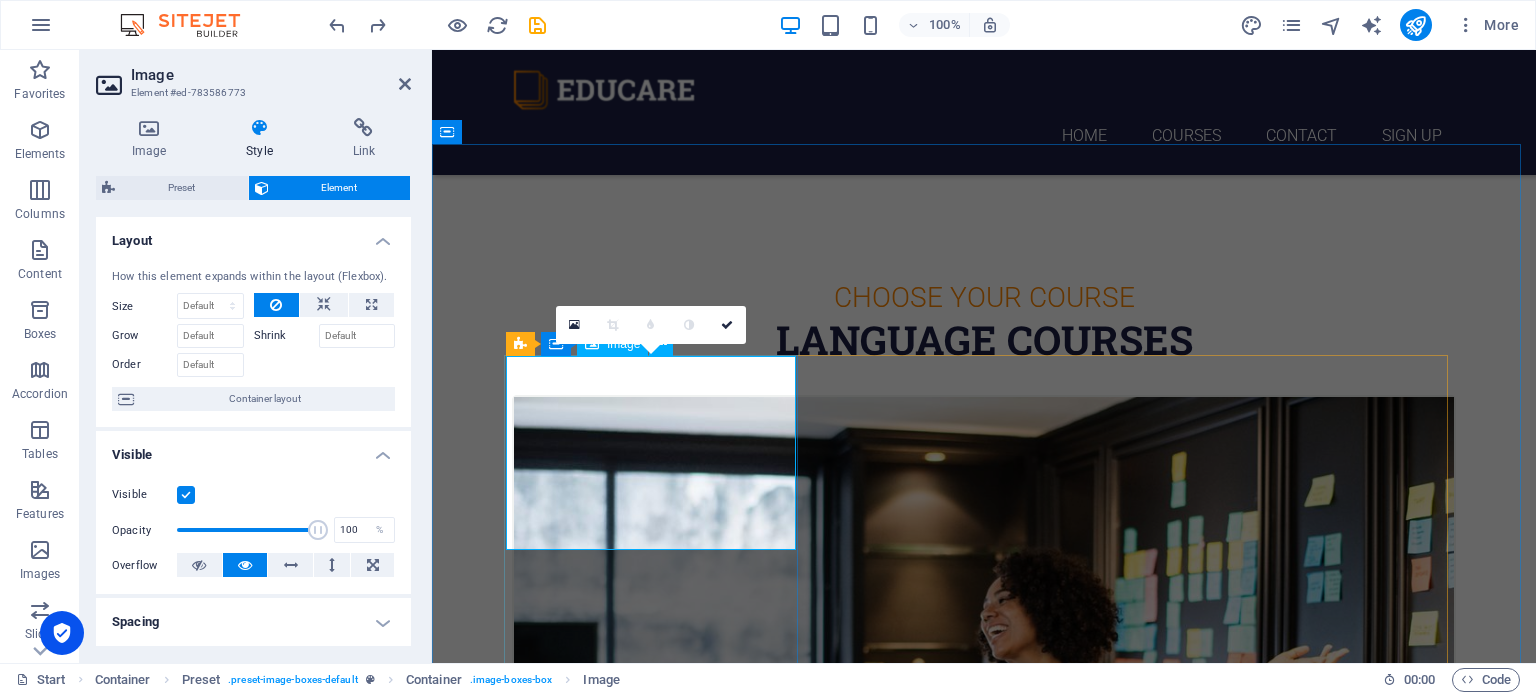 click at bounding box center [984, 710] 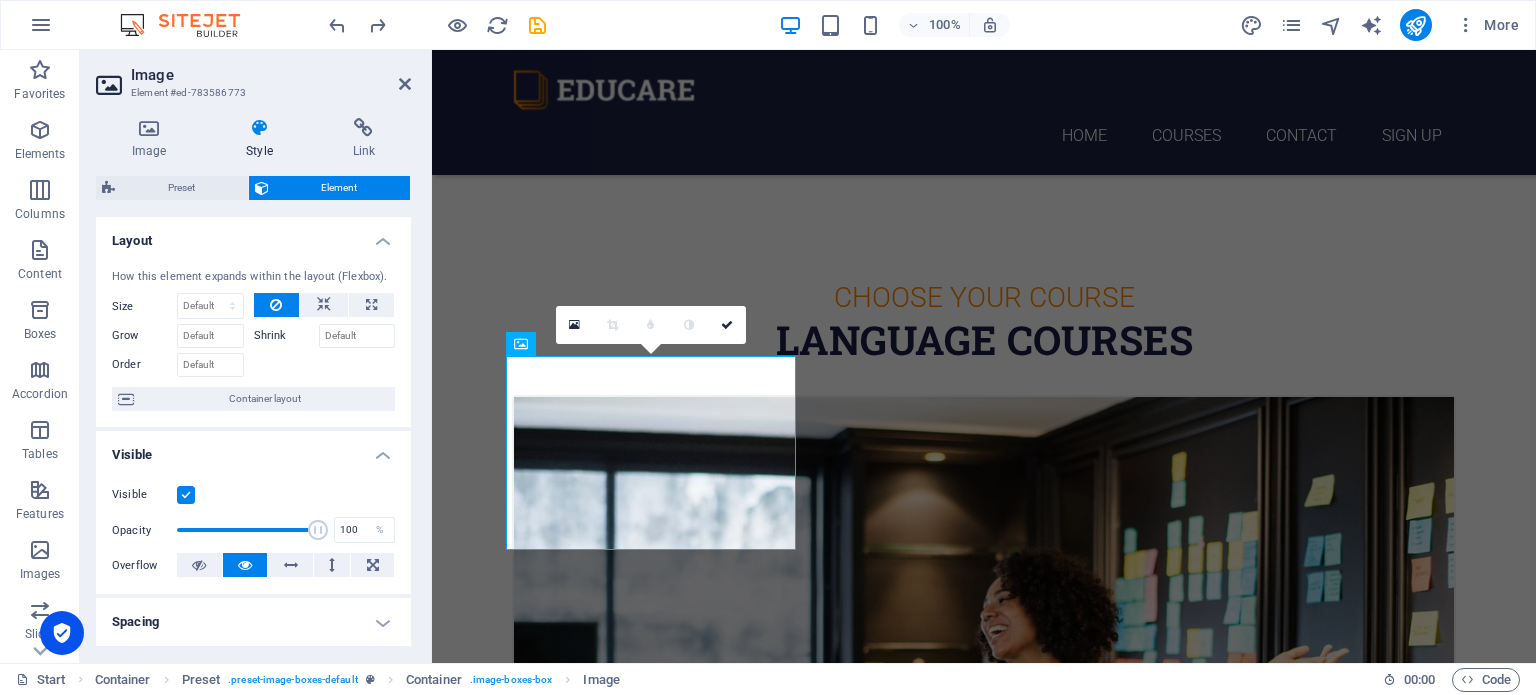 click on "Shrink" at bounding box center [286, 336] 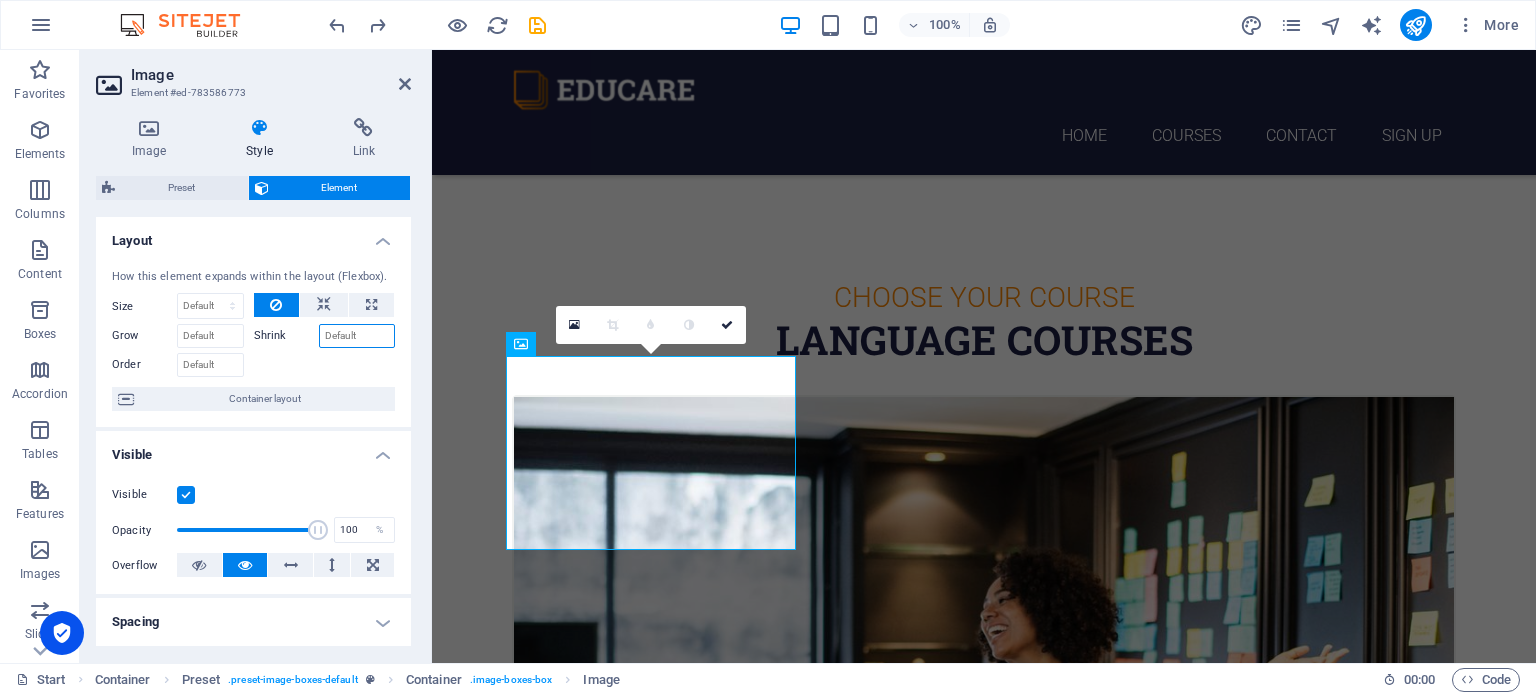 click on "Shrink" at bounding box center (357, 336) 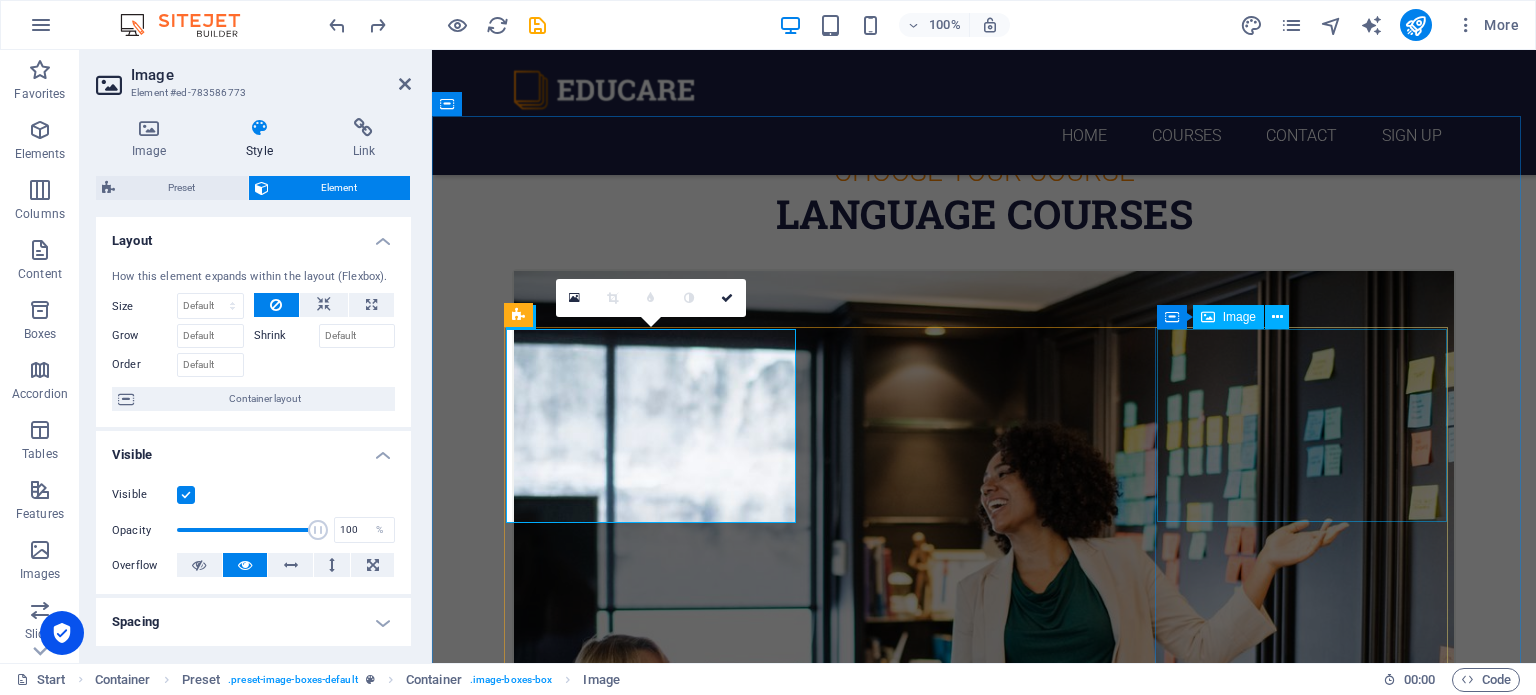 scroll, scrollTop: 720, scrollLeft: 0, axis: vertical 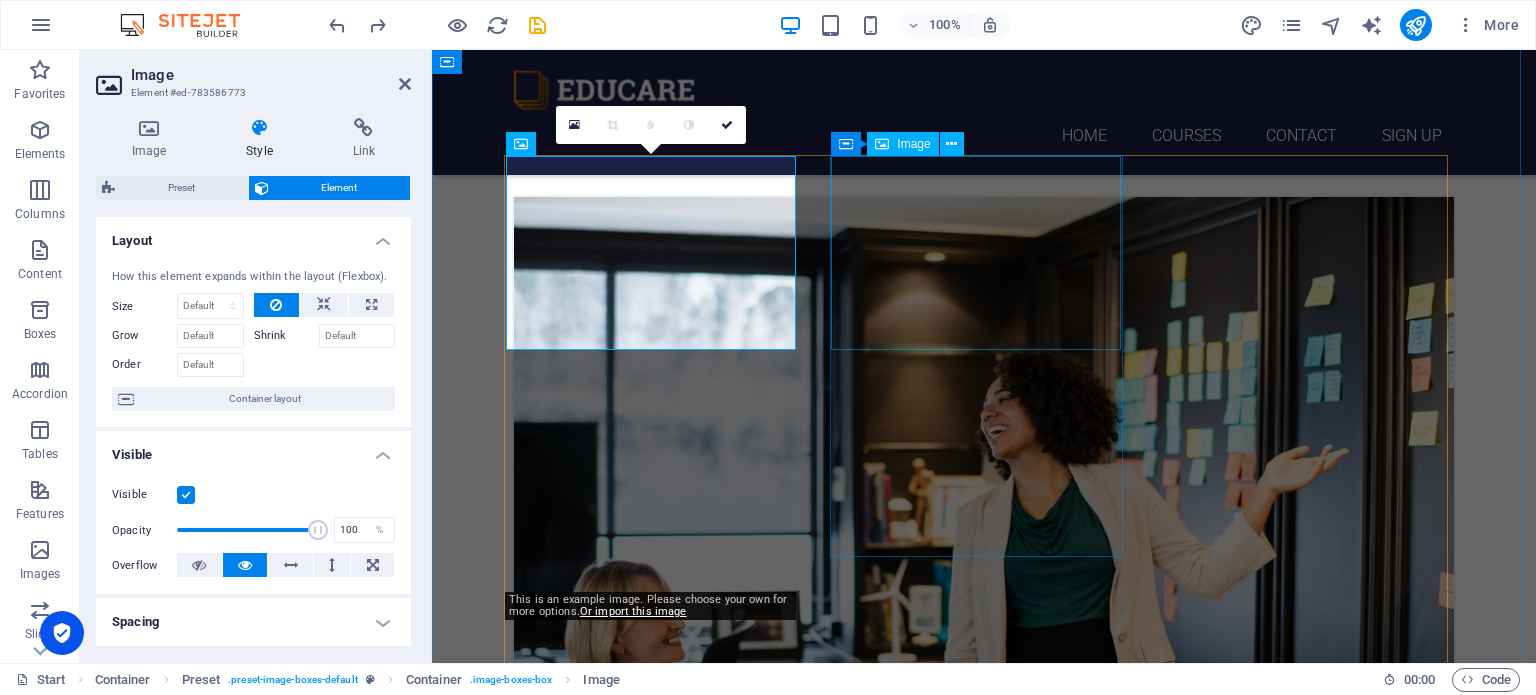 click at bounding box center [984, 1320] 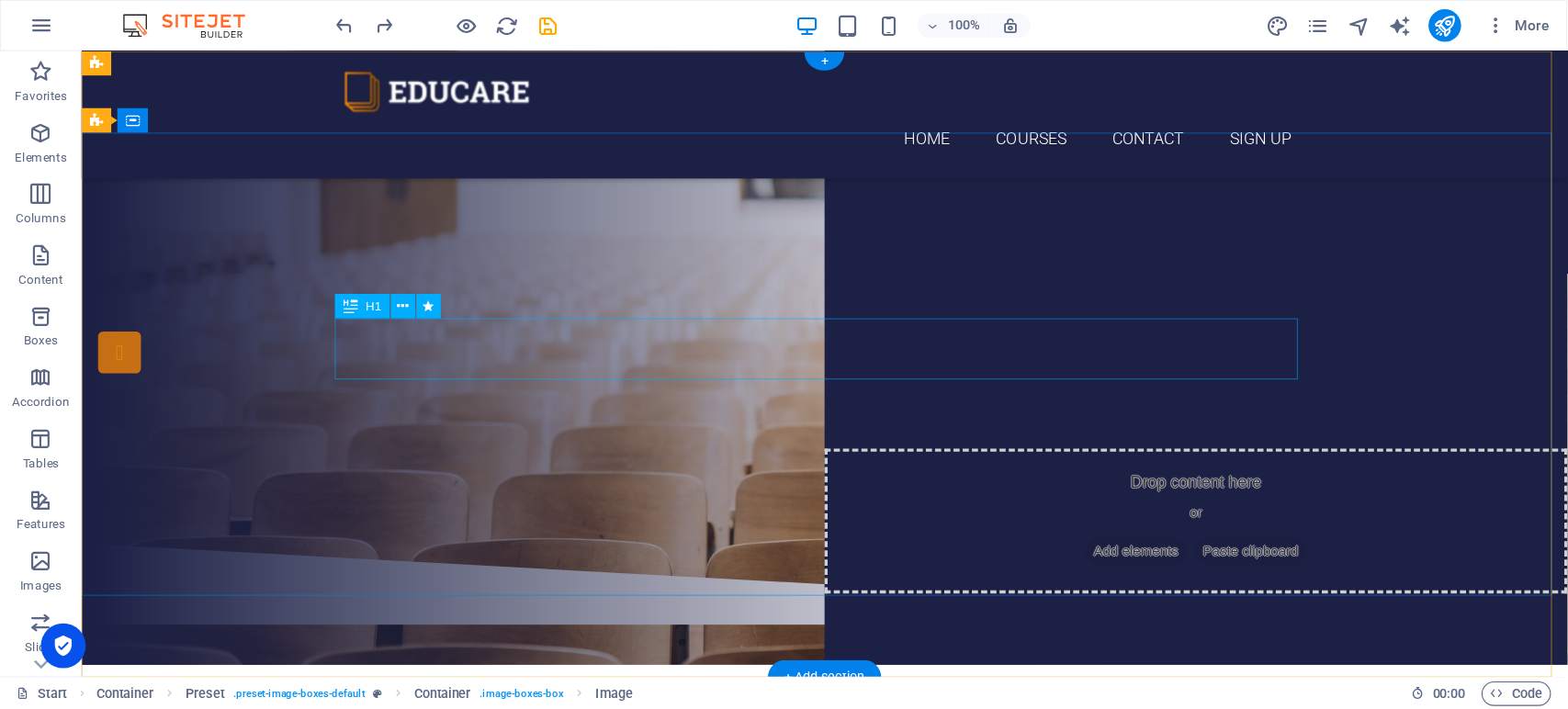 scroll, scrollTop: 0, scrollLeft: 0, axis: both 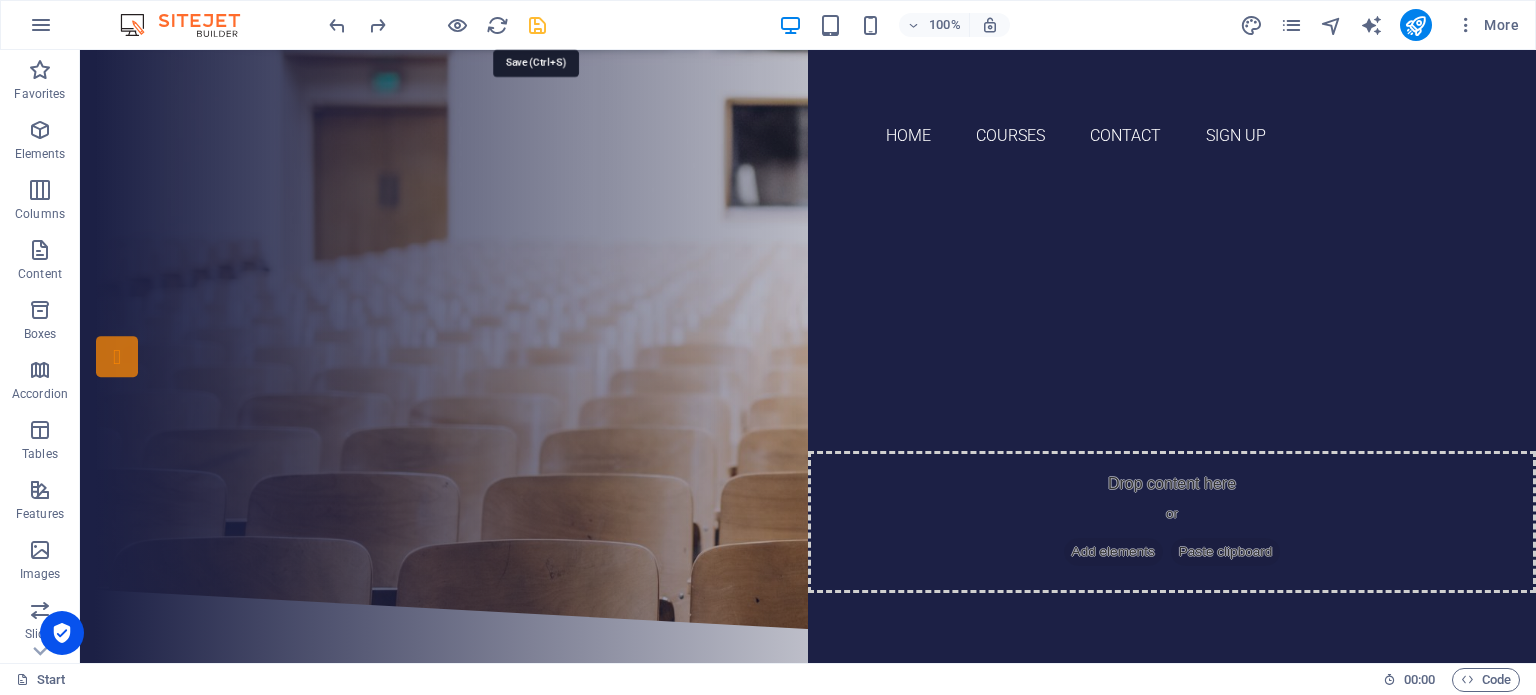 click at bounding box center [537, 25] 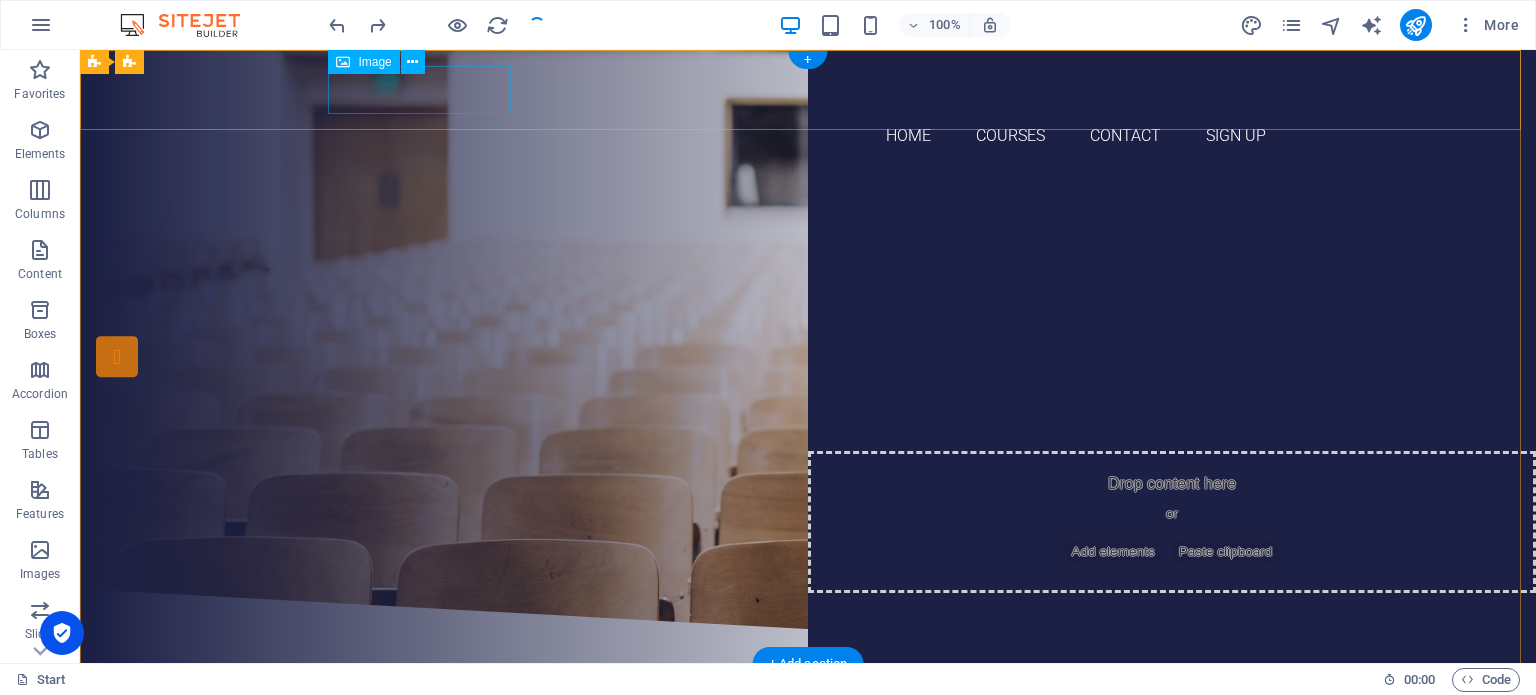 click at bounding box center [808, 90] 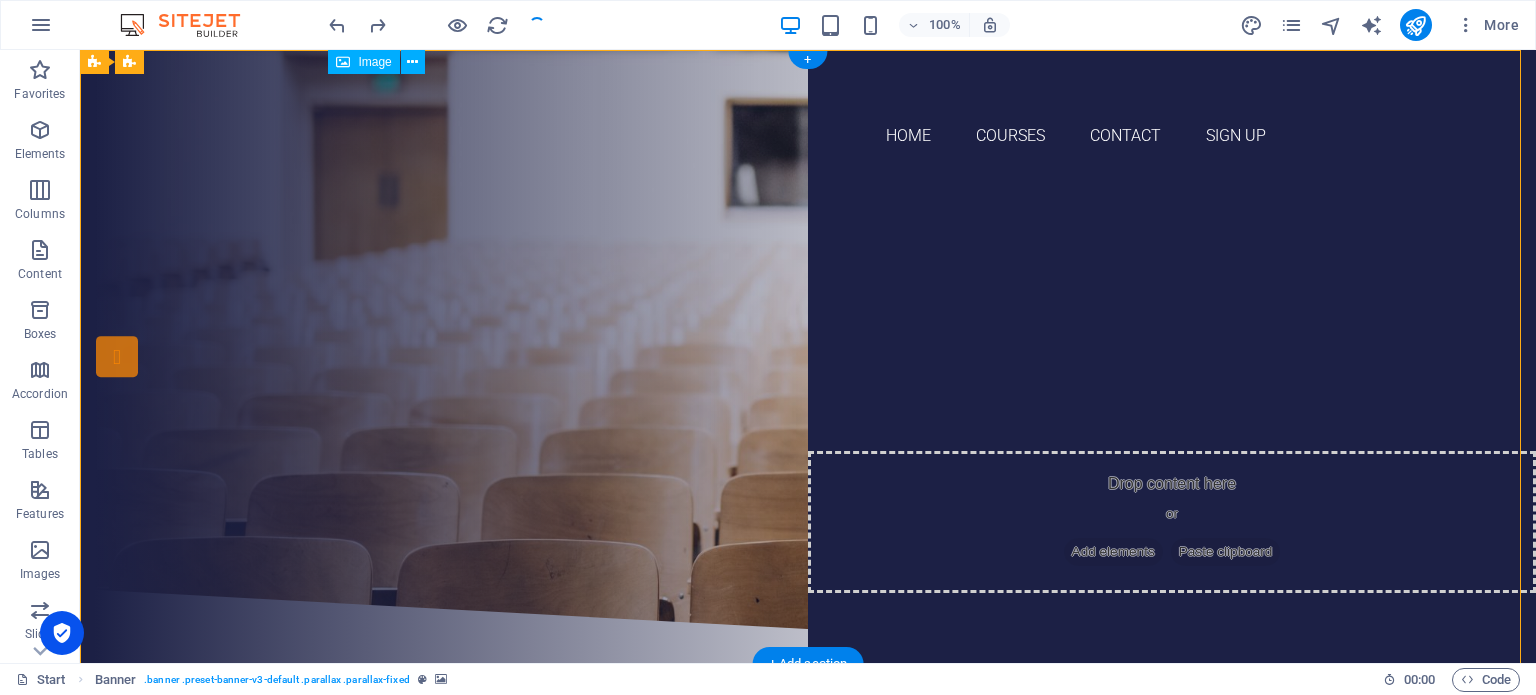 click at bounding box center (808, 90) 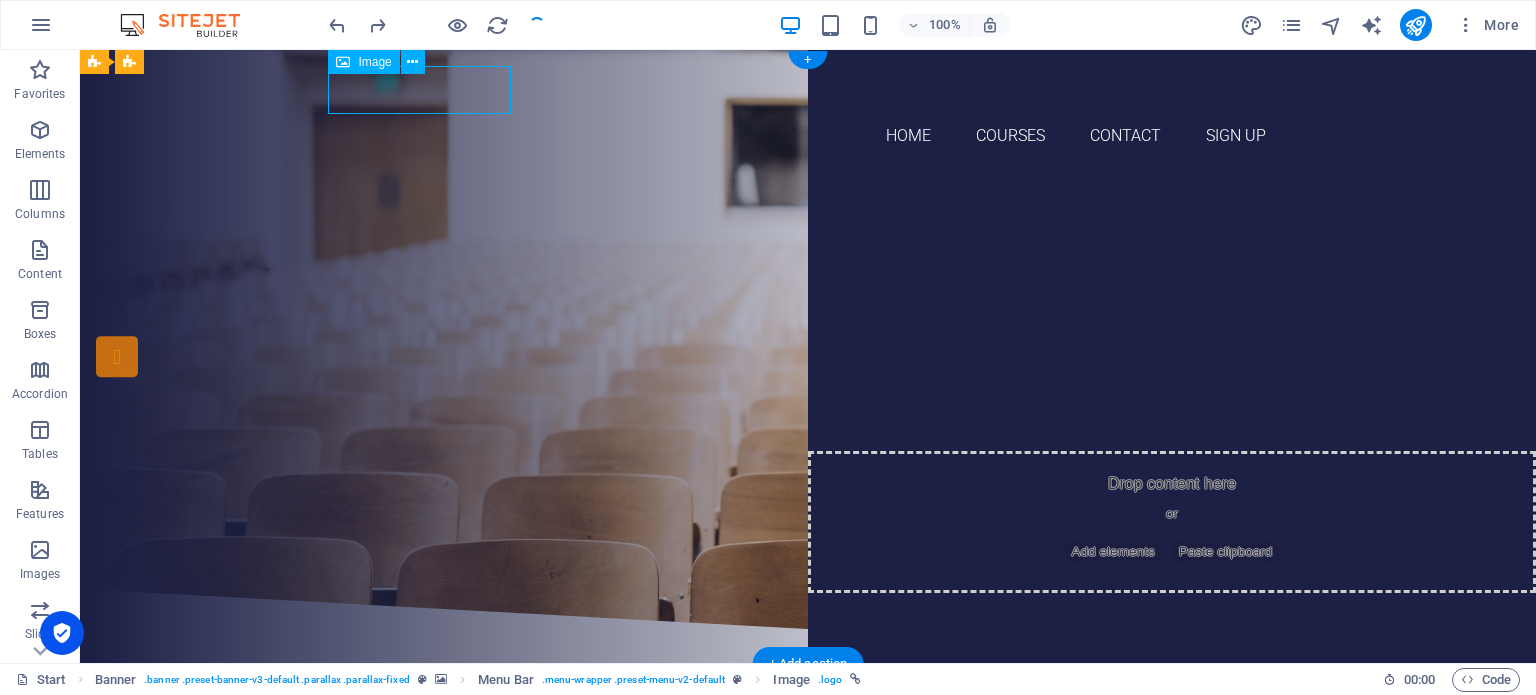 click at bounding box center (808, 90) 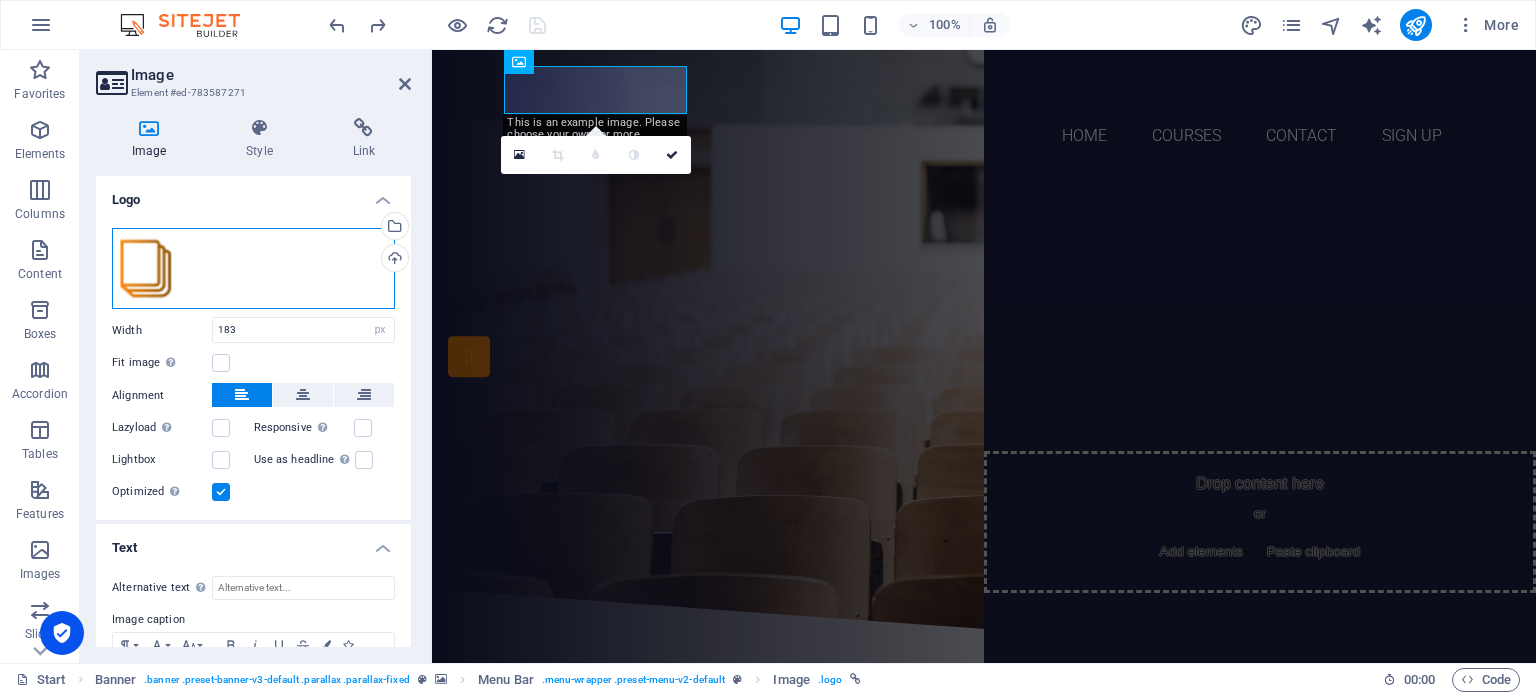 drag, startPoint x: 347, startPoint y: 262, endPoint x: 313, endPoint y: 273, distance: 35.735138 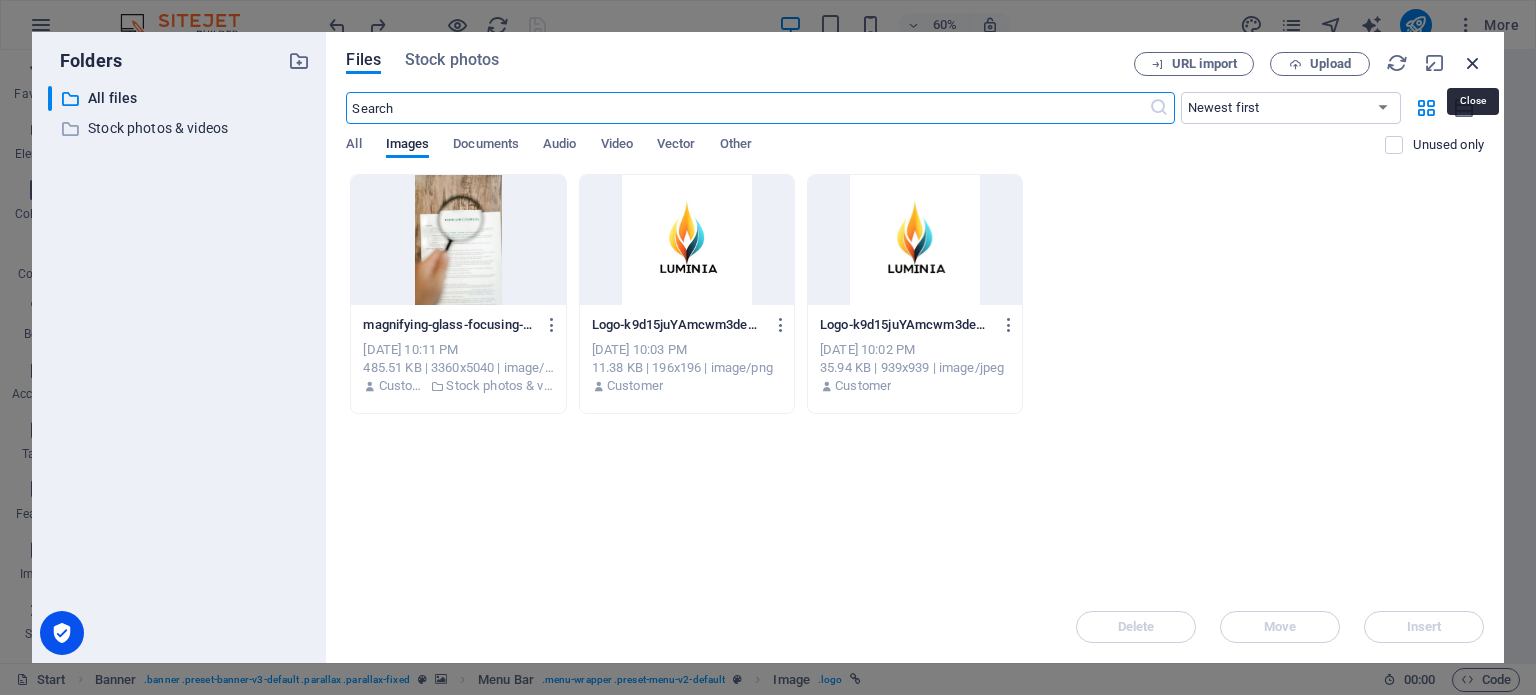click at bounding box center [1473, 63] 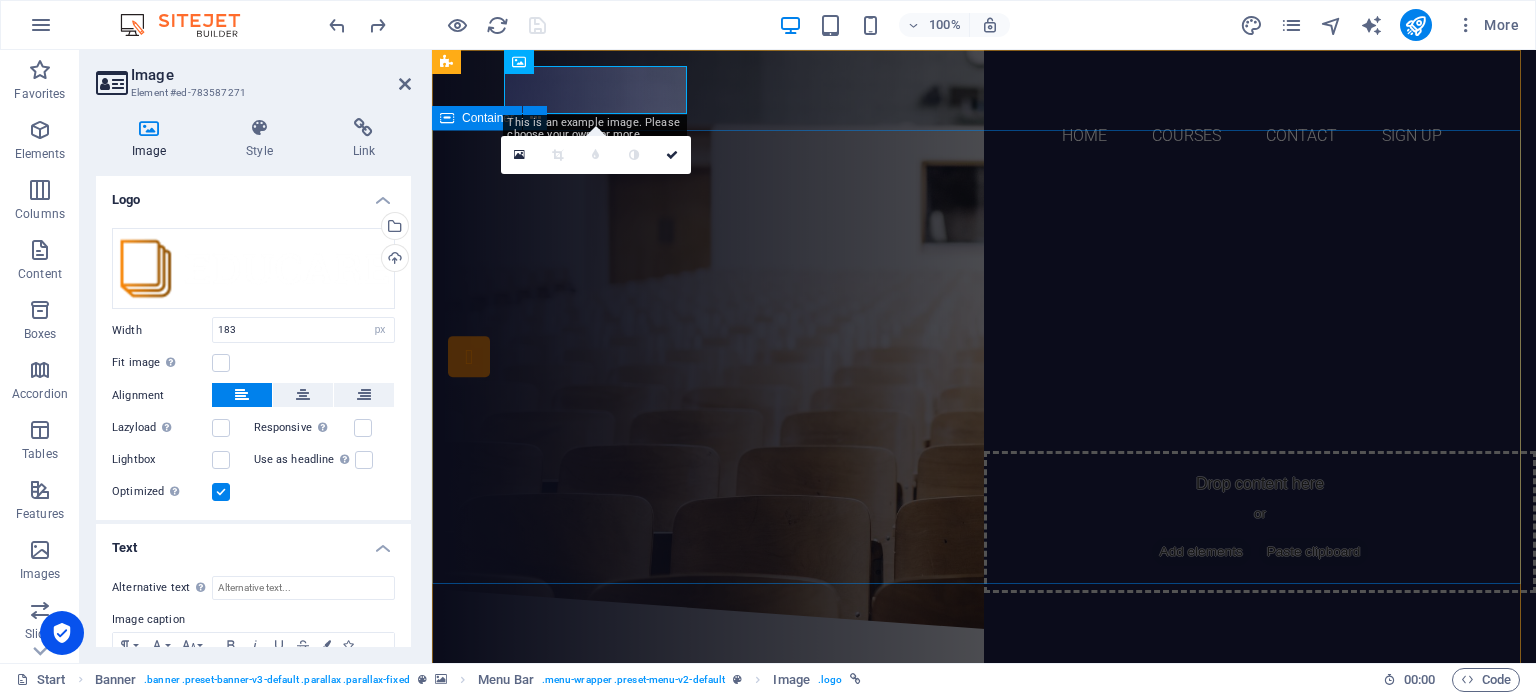 click on "Are you ready to learn? SIGN UP AND VIEW OUR COURSES Our Courses Sign up now" at bounding box center (984, 382) 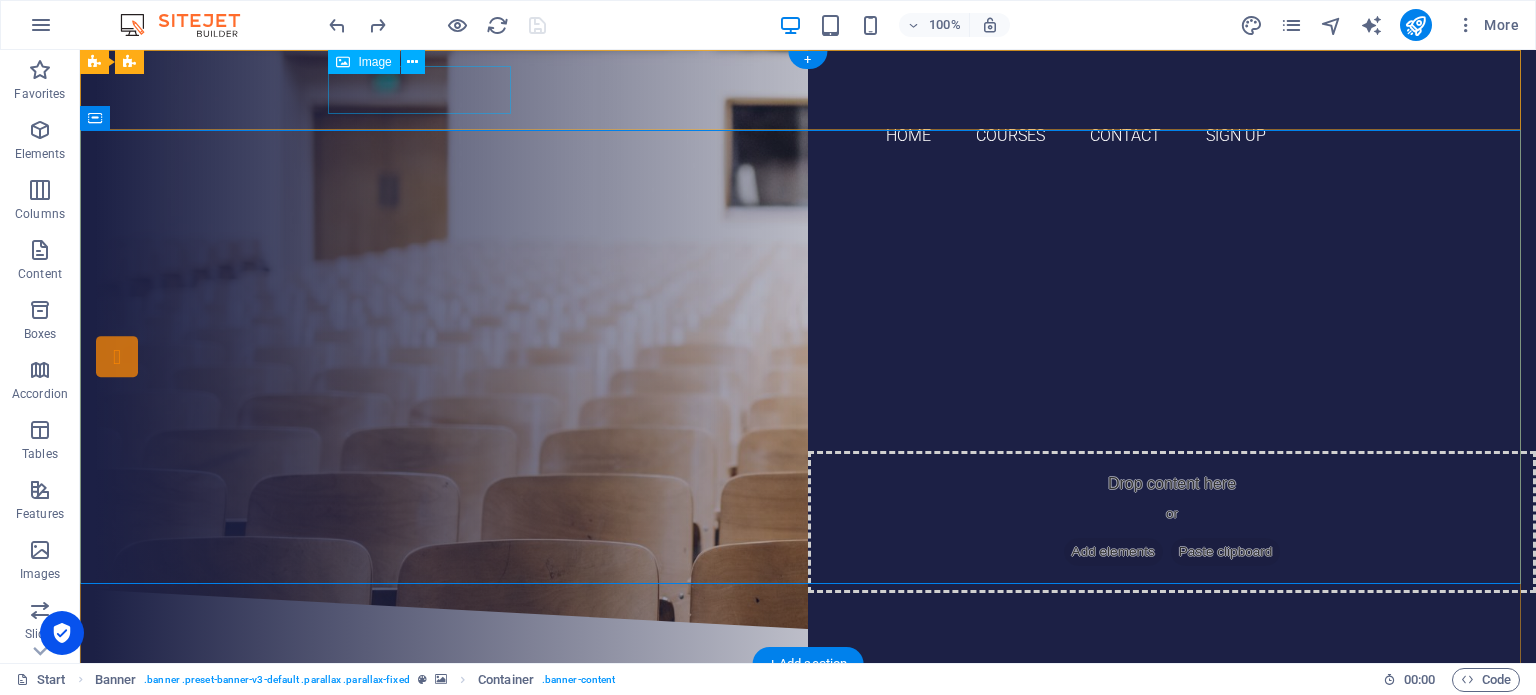 click at bounding box center [808, 90] 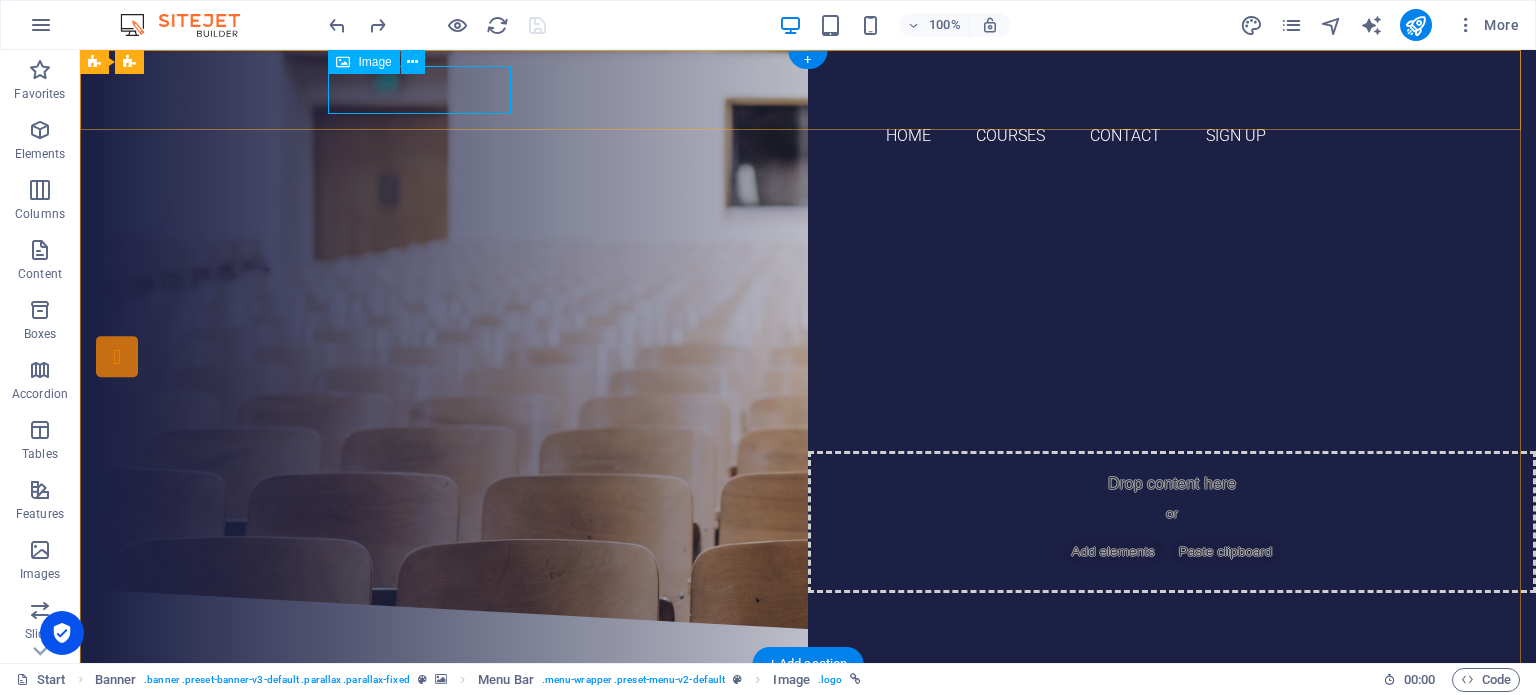 click at bounding box center [808, 90] 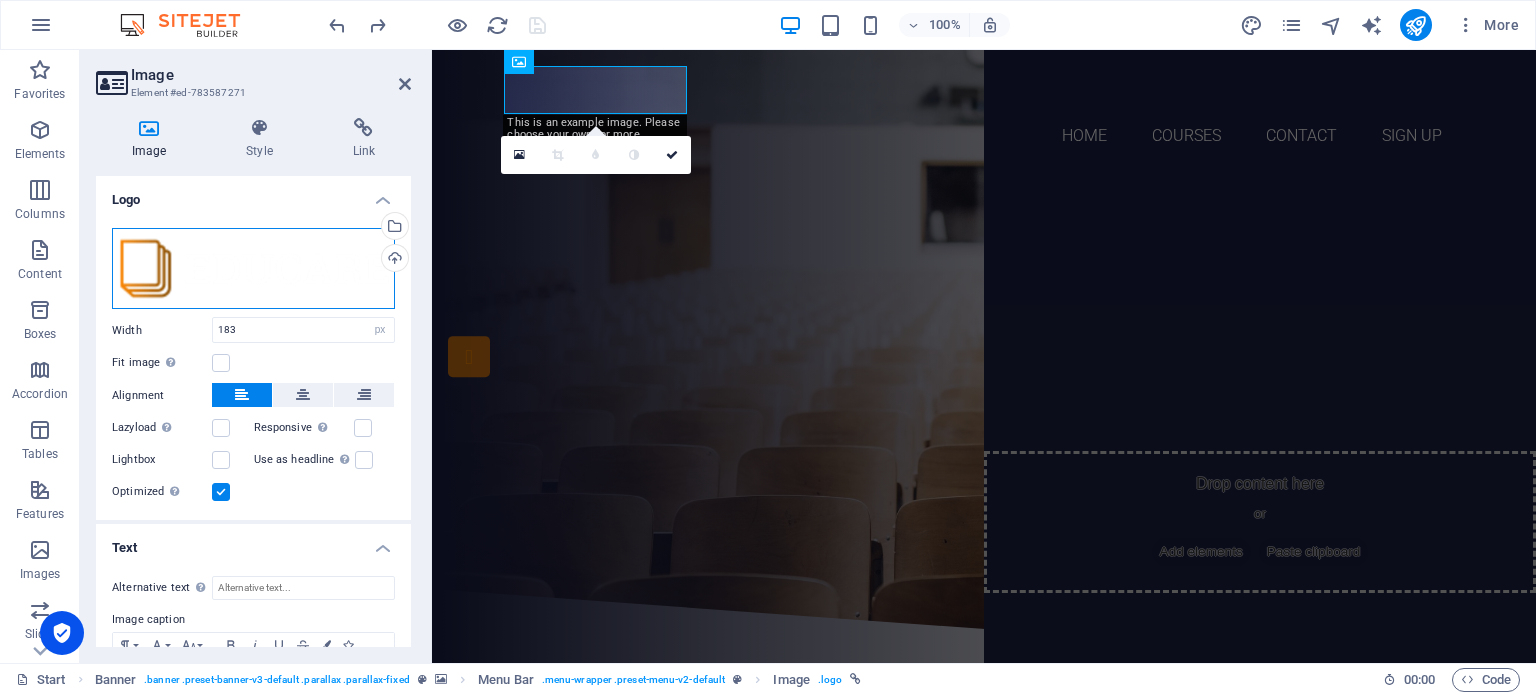 click on "Drag files here, click to choose files or select files from Files or our free stock photos & videos" at bounding box center [253, 269] 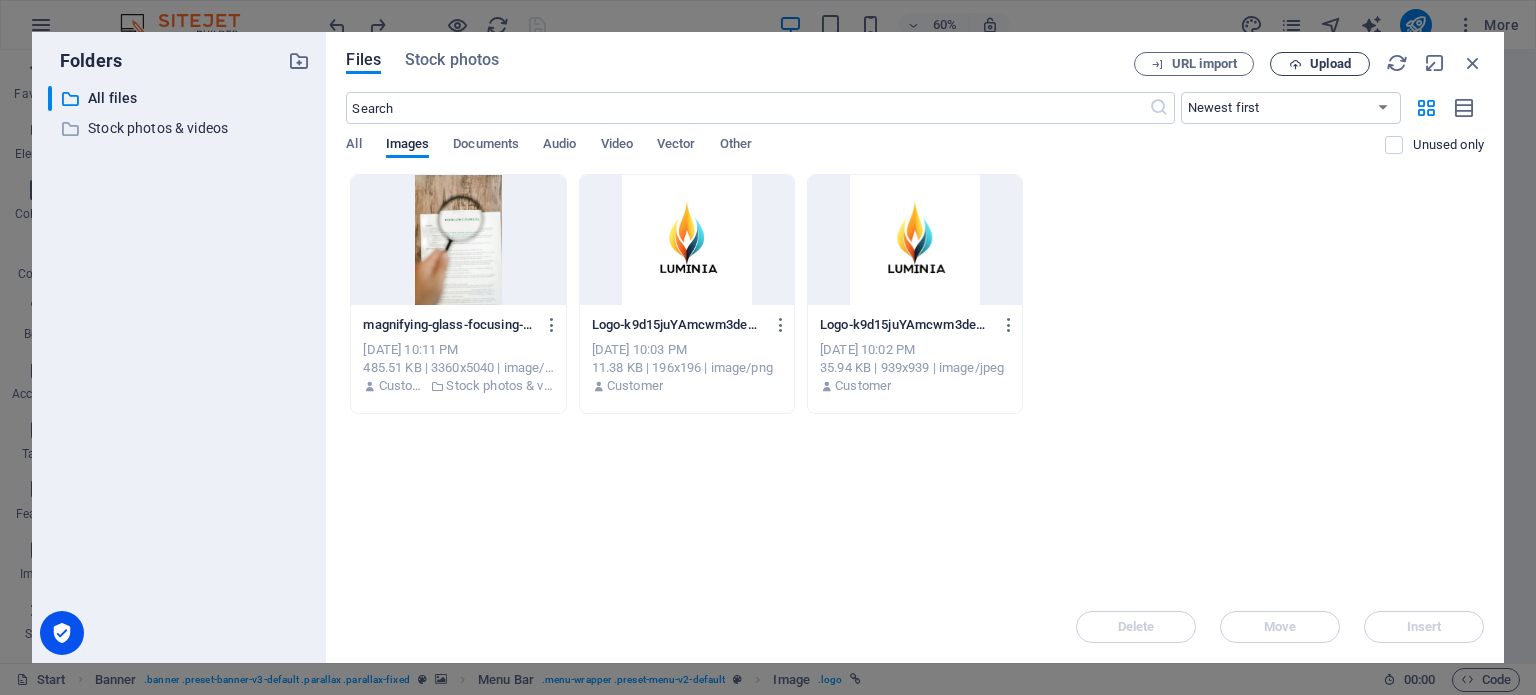 click on "Upload" at bounding box center [1330, 64] 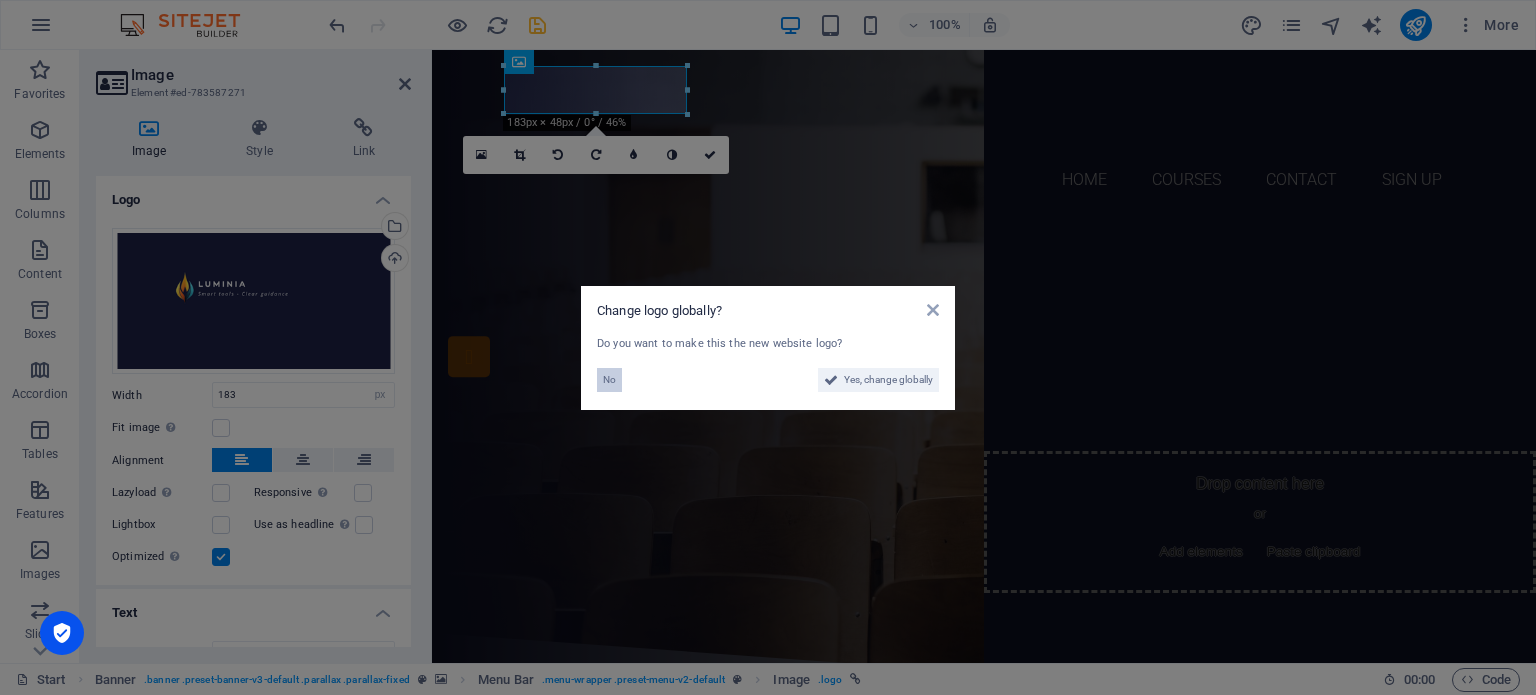 click on "No" at bounding box center (609, 380) 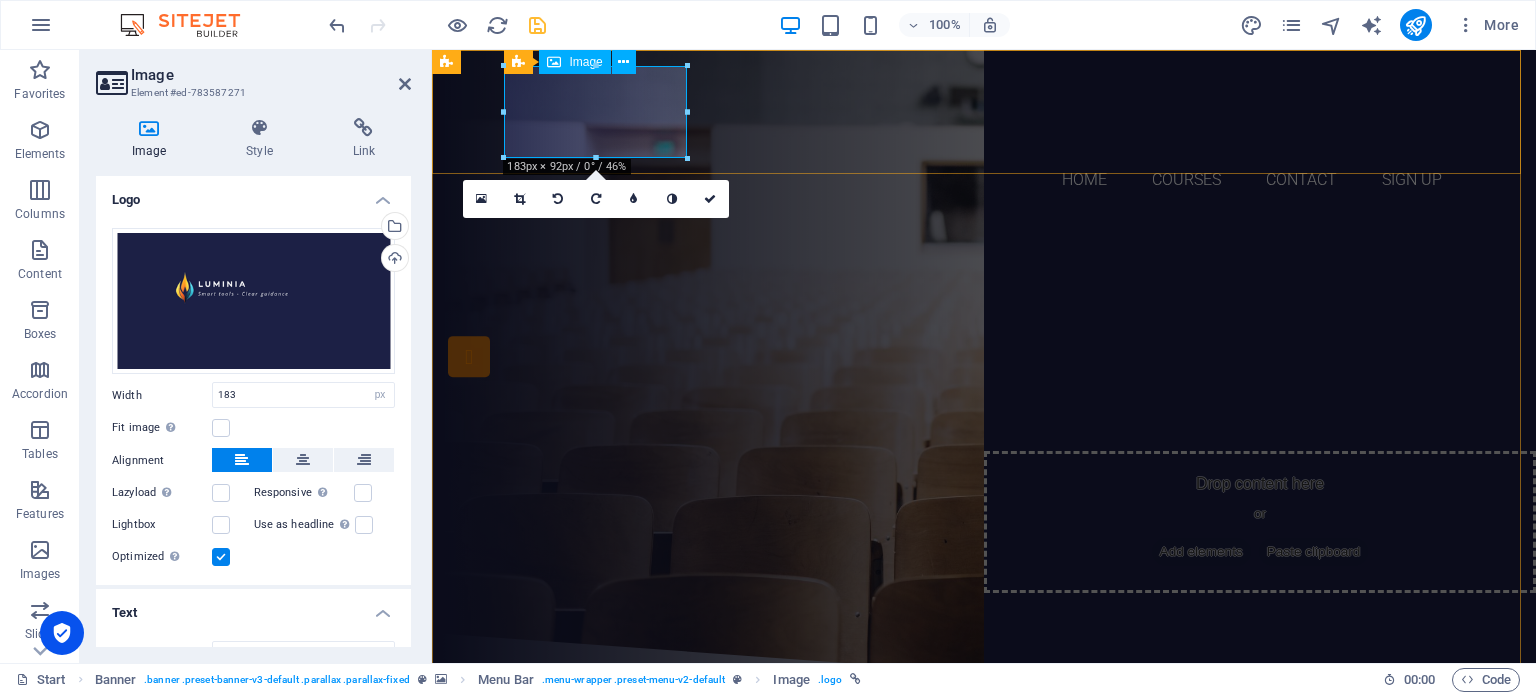 click at bounding box center (984, 112) 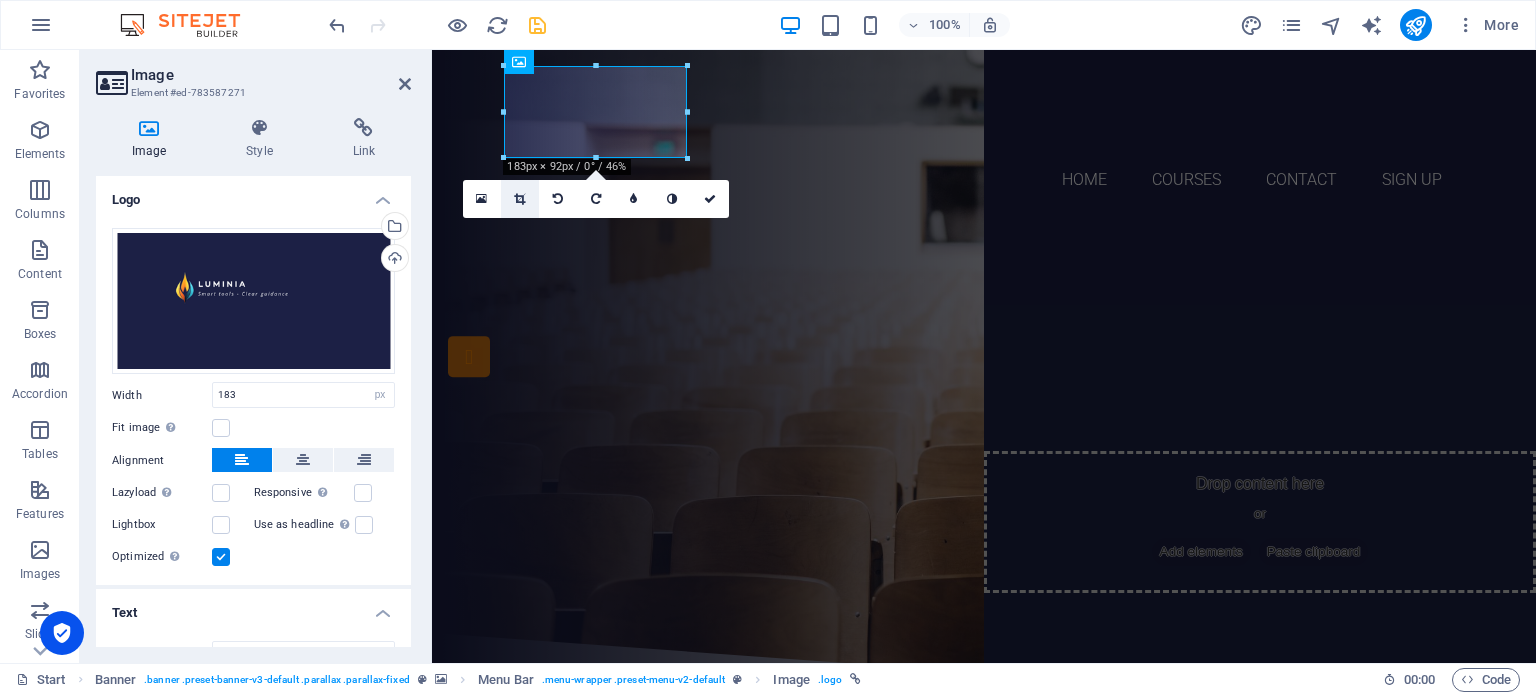 click at bounding box center [519, 199] 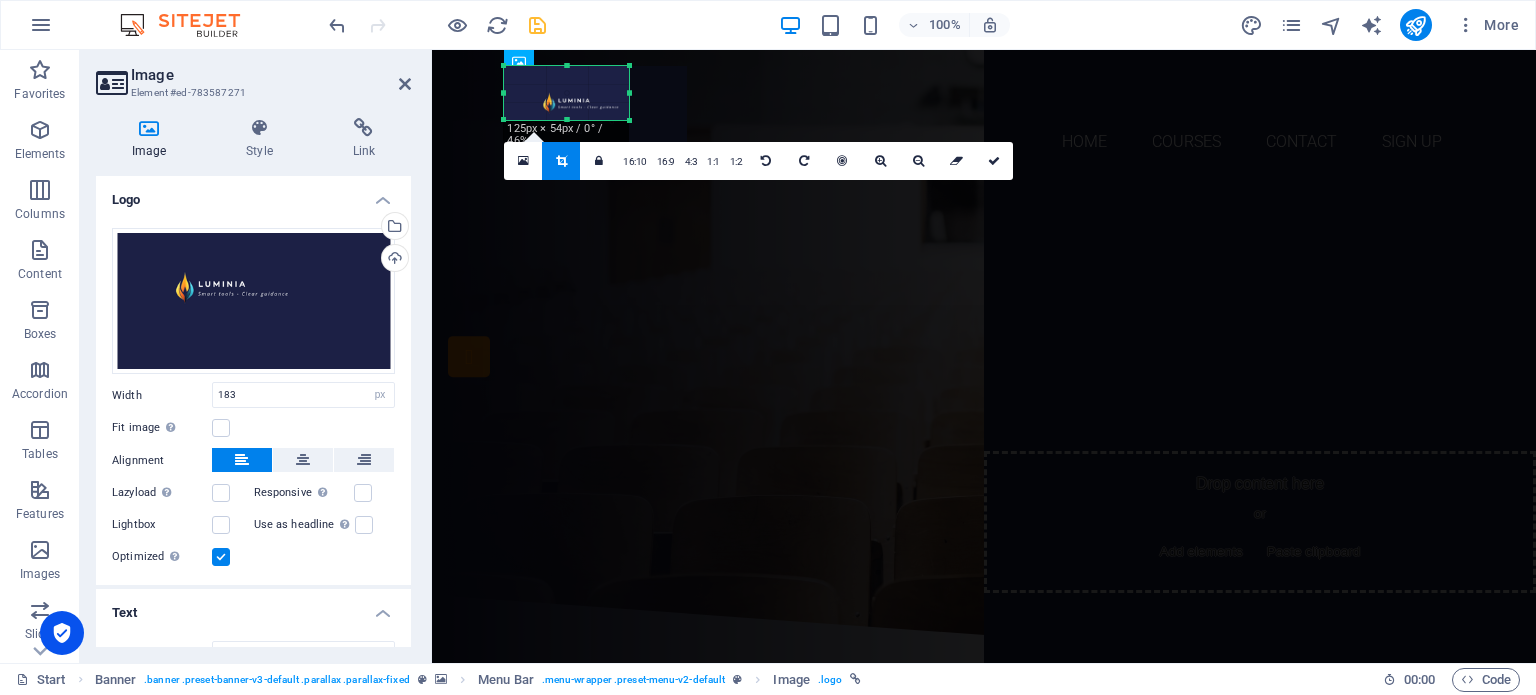 drag, startPoint x: 684, startPoint y: 161, endPoint x: 626, endPoint y: 123, distance: 69.339745 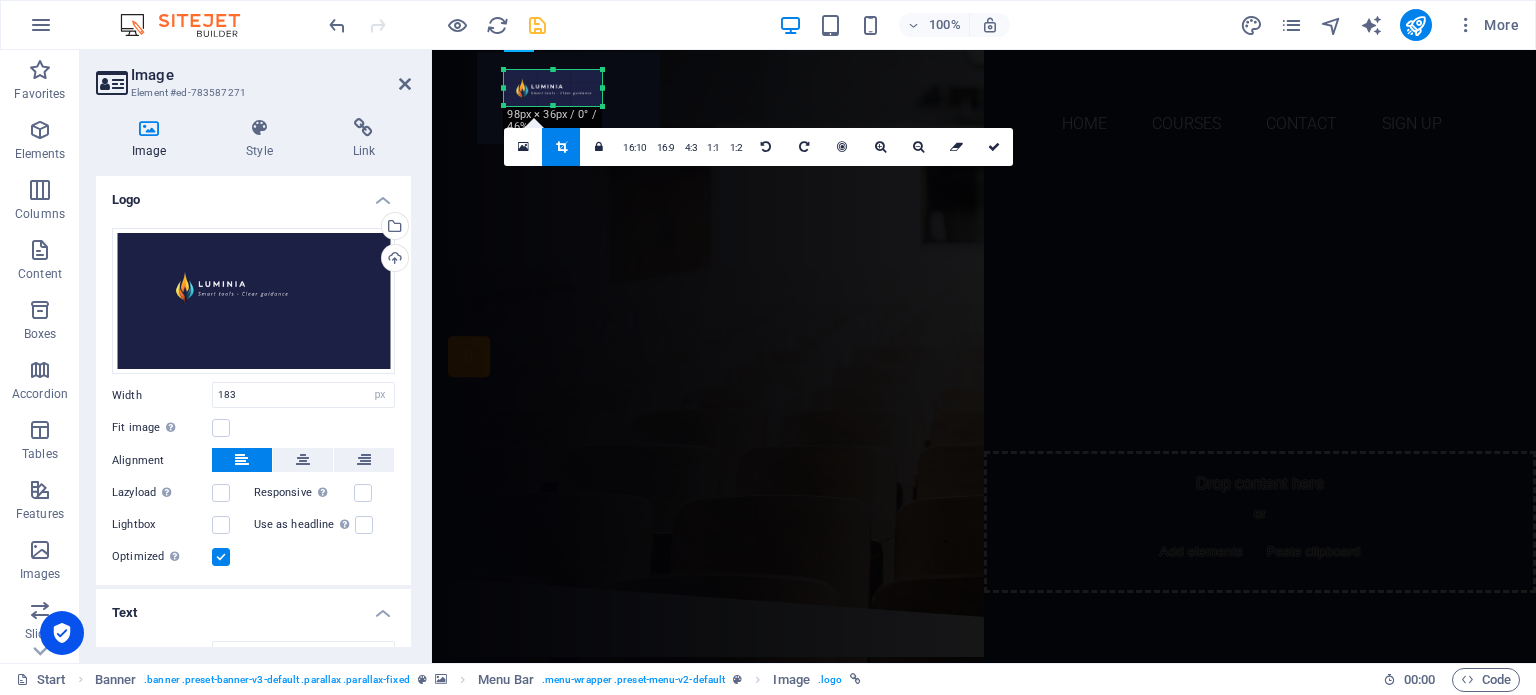drag, startPoint x: 501, startPoint y: 66, endPoint x: 528, endPoint y: 84, distance: 32.449963 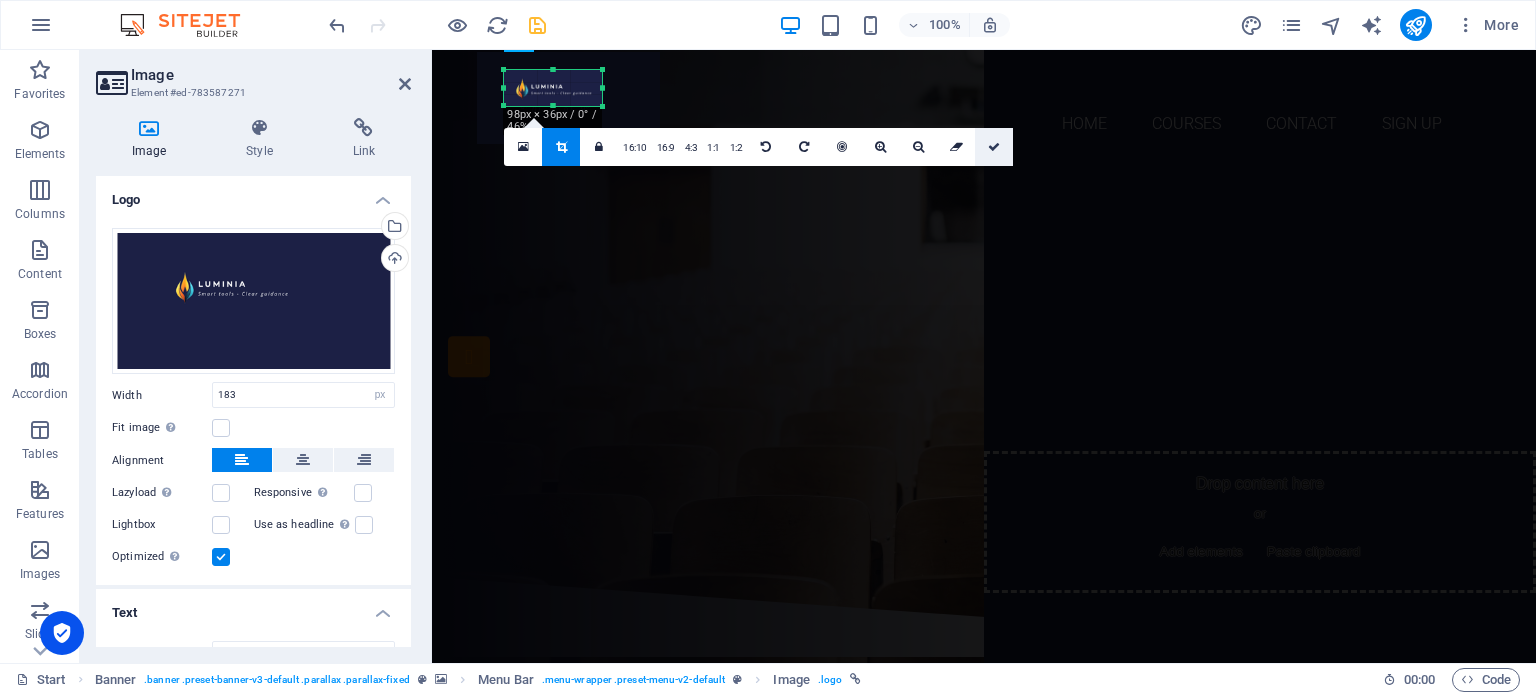drag, startPoint x: 994, startPoint y: 138, endPoint x: 562, endPoint y: 88, distance: 434.88388 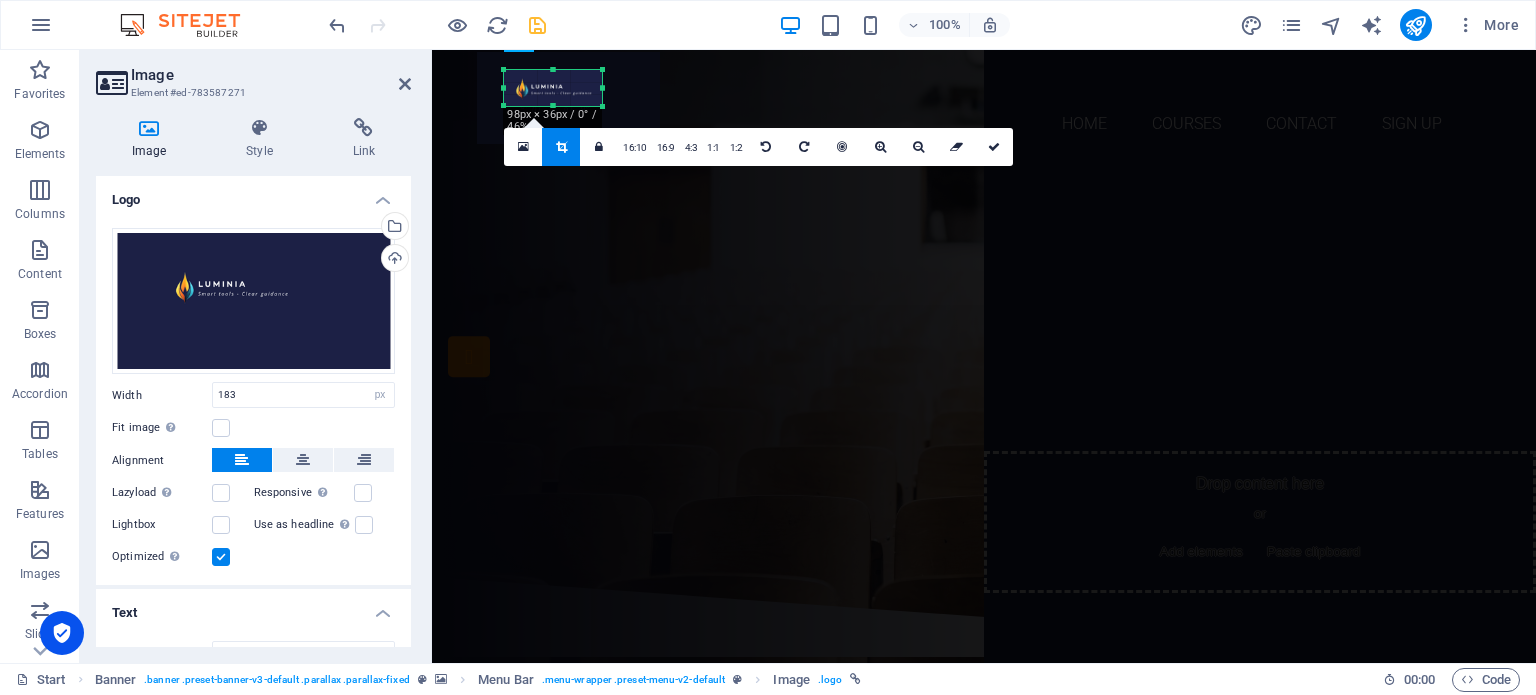 type on "98" 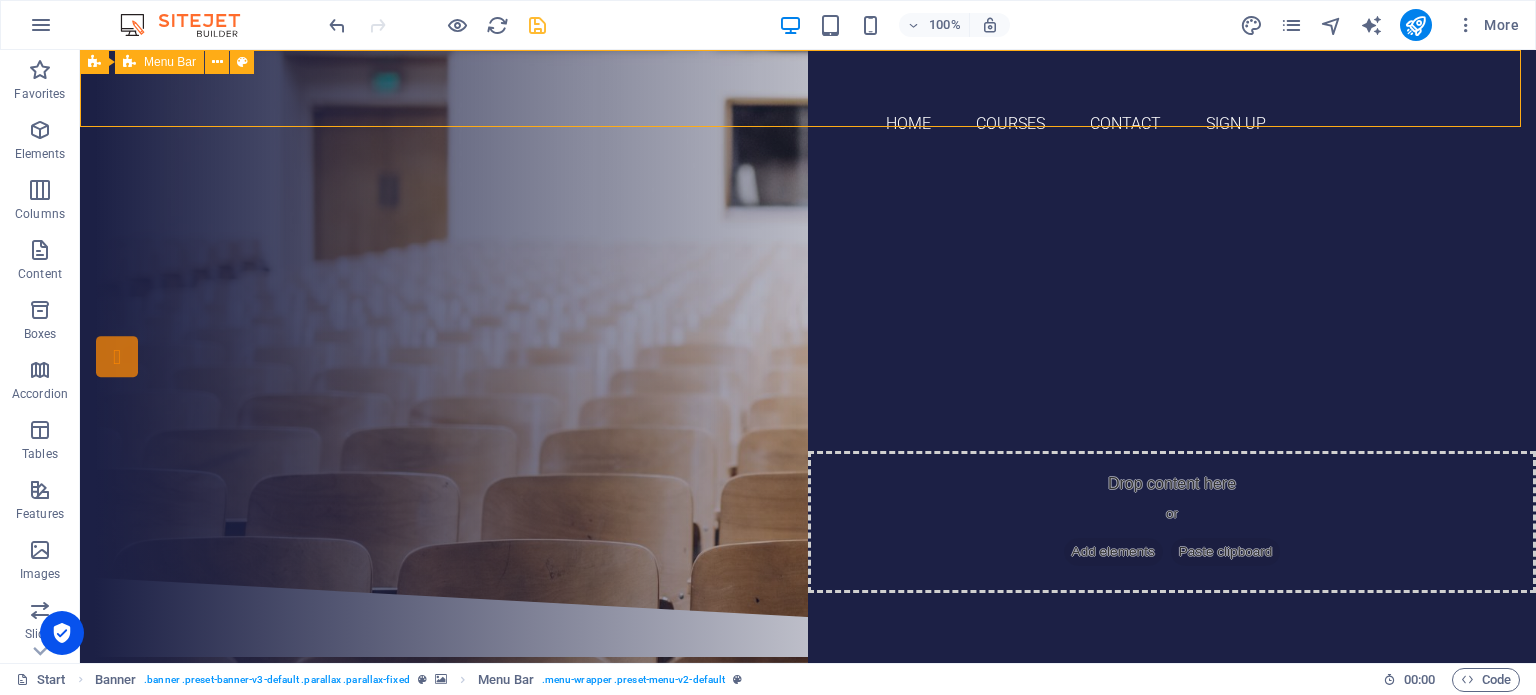 drag, startPoint x: 248, startPoint y: 115, endPoint x: 632, endPoint y: 118, distance: 384.01172 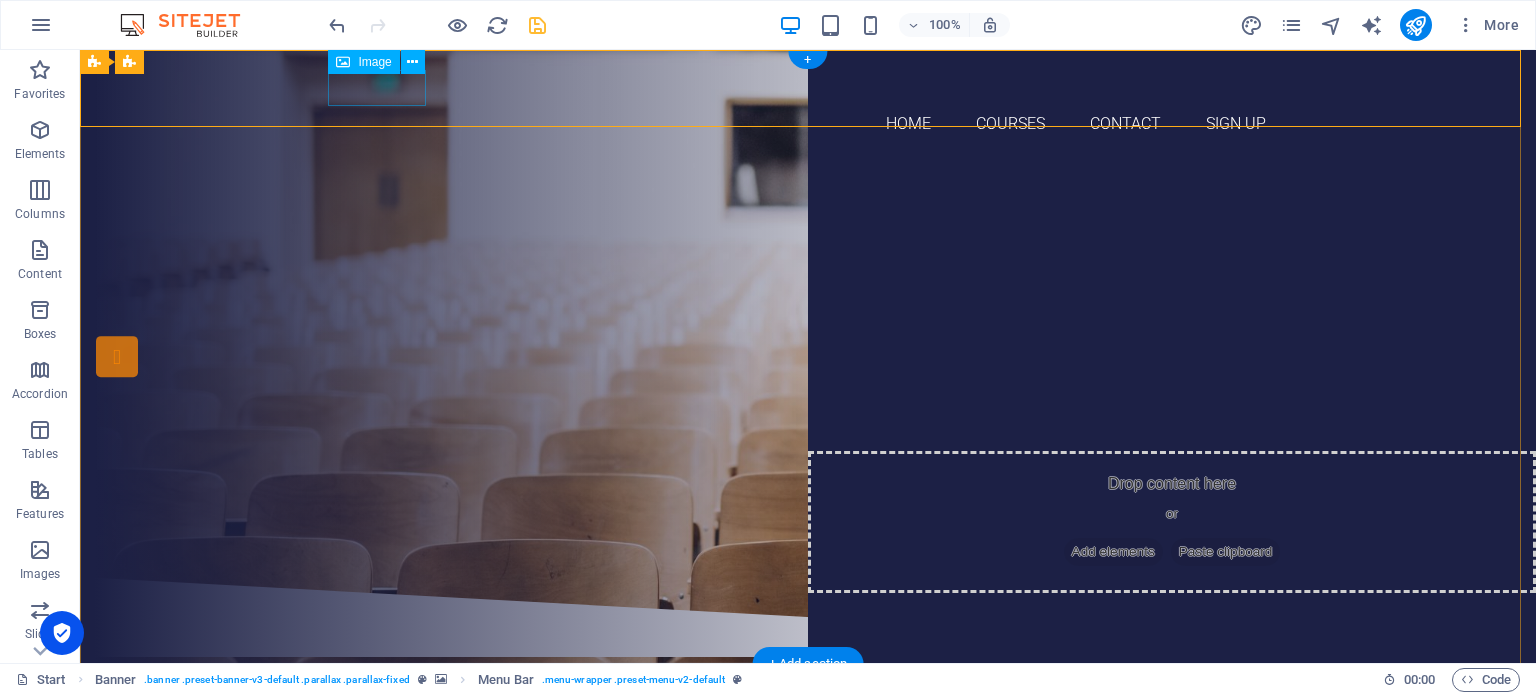 click at bounding box center [808, 84] 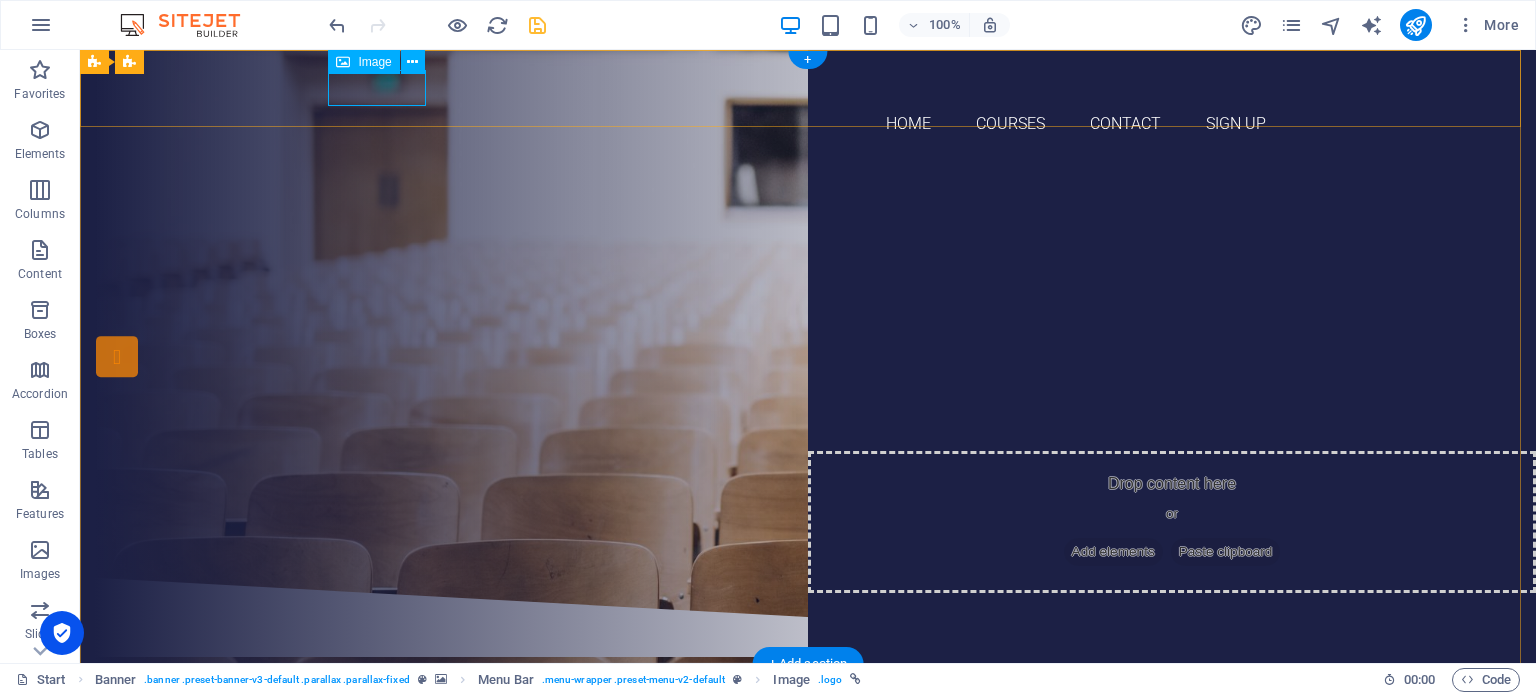 click at bounding box center (808, 84) 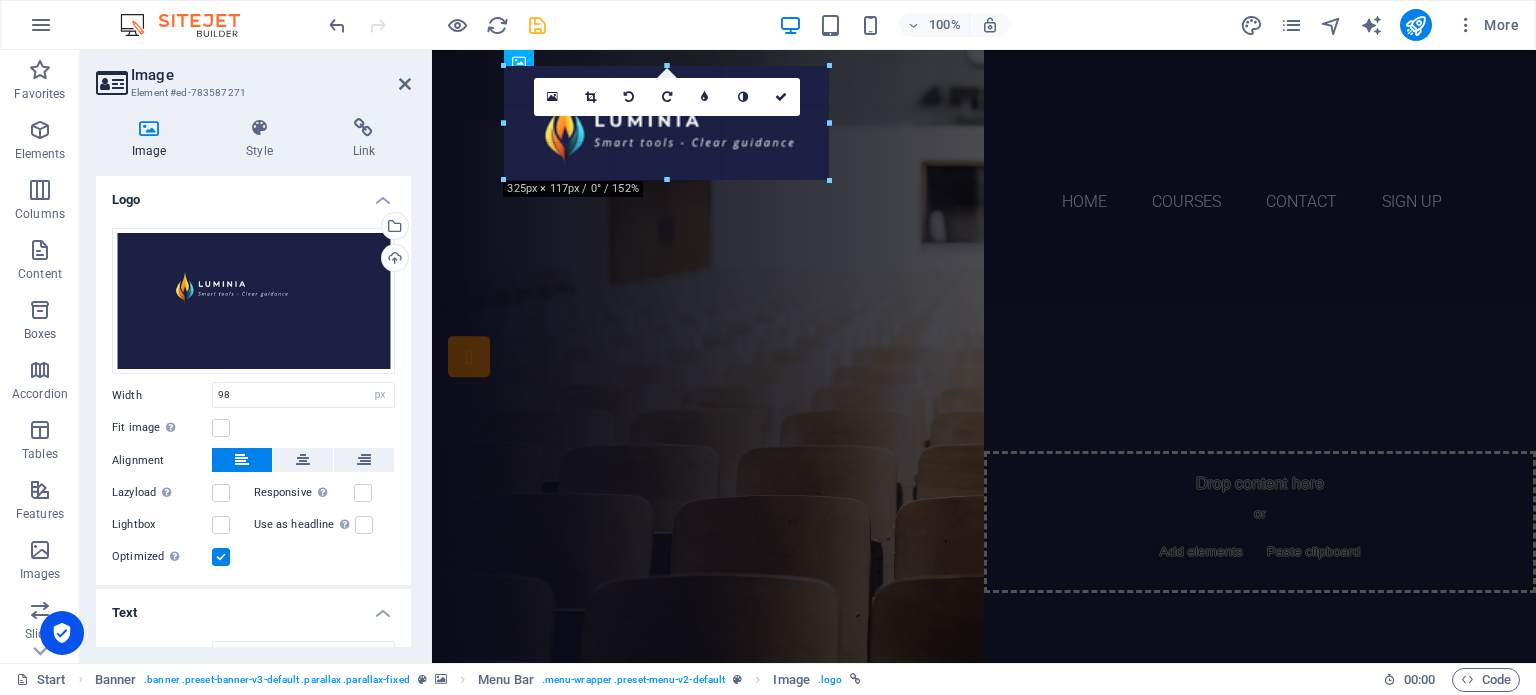 drag, startPoint x: 600, startPoint y: 111, endPoint x: 819, endPoint y: 140, distance: 220.91174 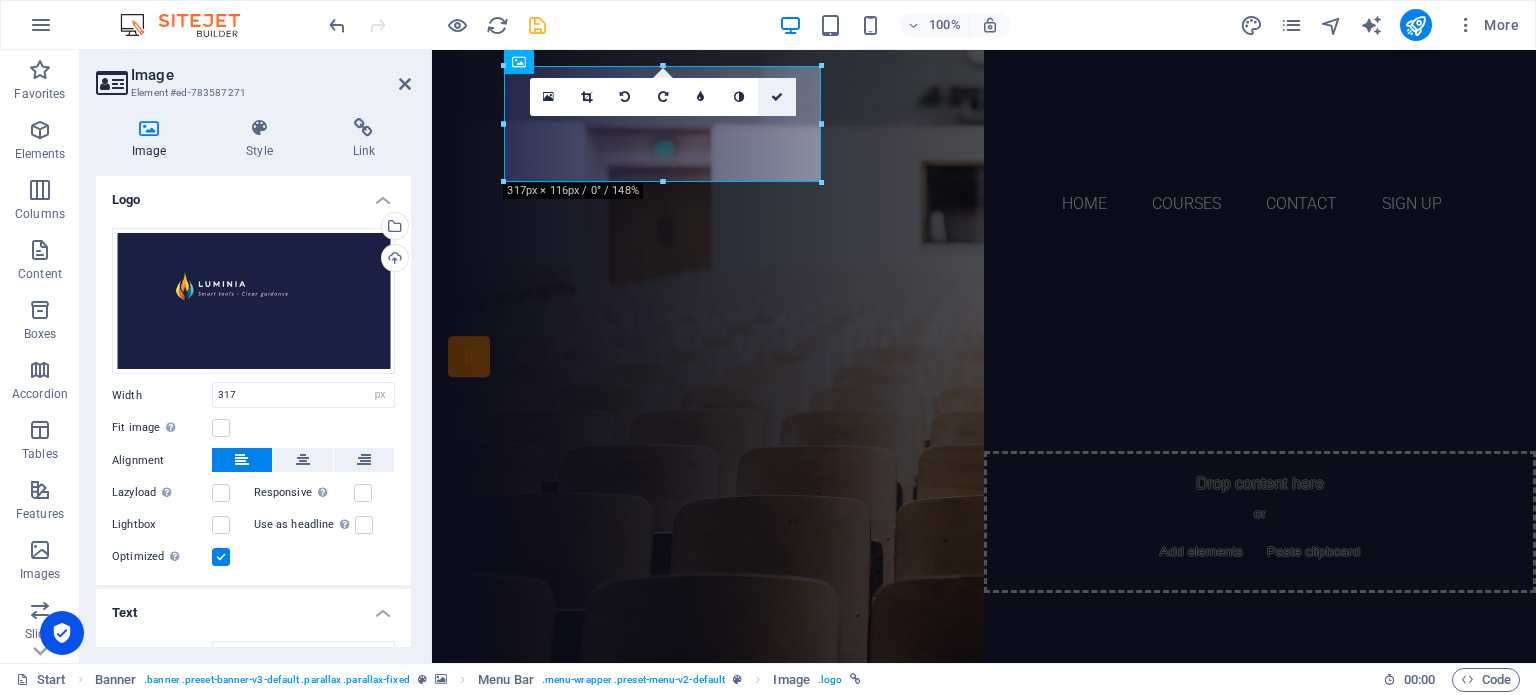 click at bounding box center (777, 97) 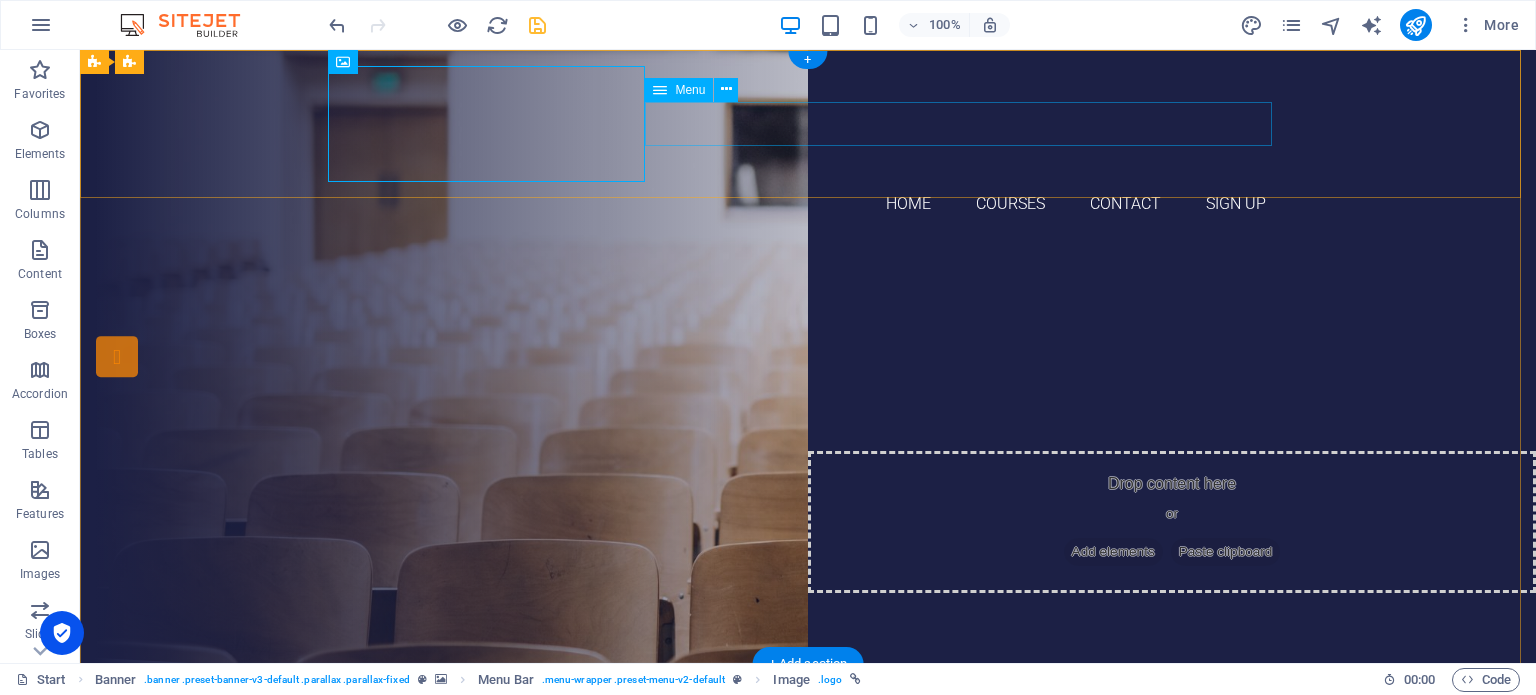 click on "Home Courses Contact Sign up" at bounding box center [808, 204] 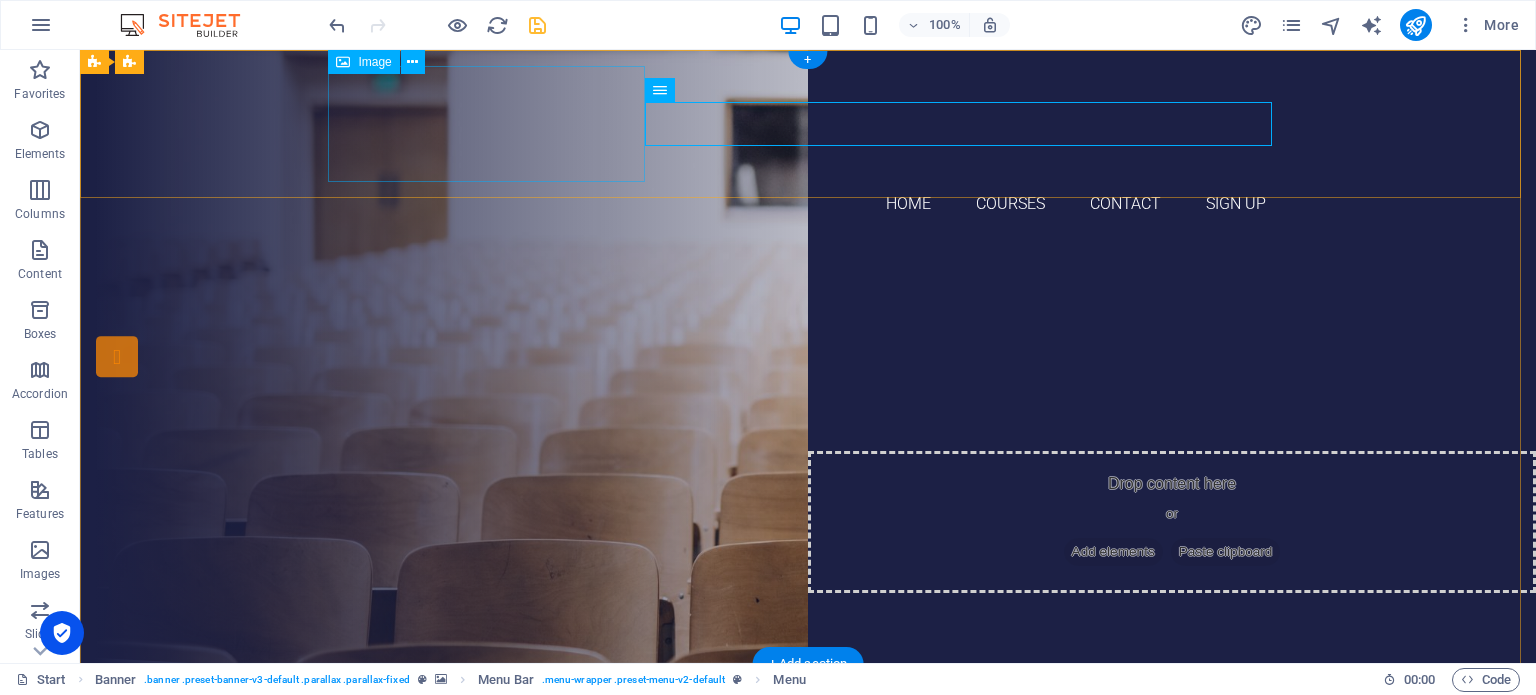 click at bounding box center [808, 124] 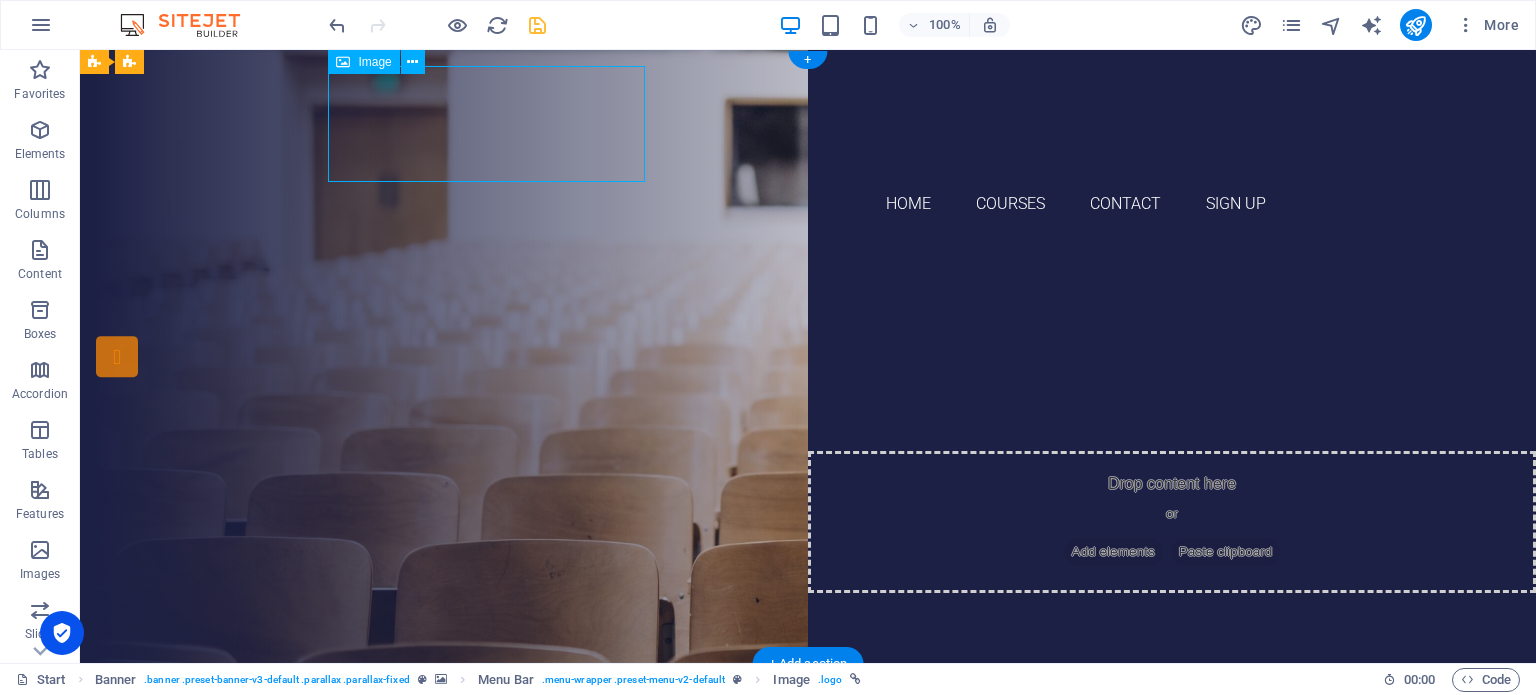 click at bounding box center (808, 124) 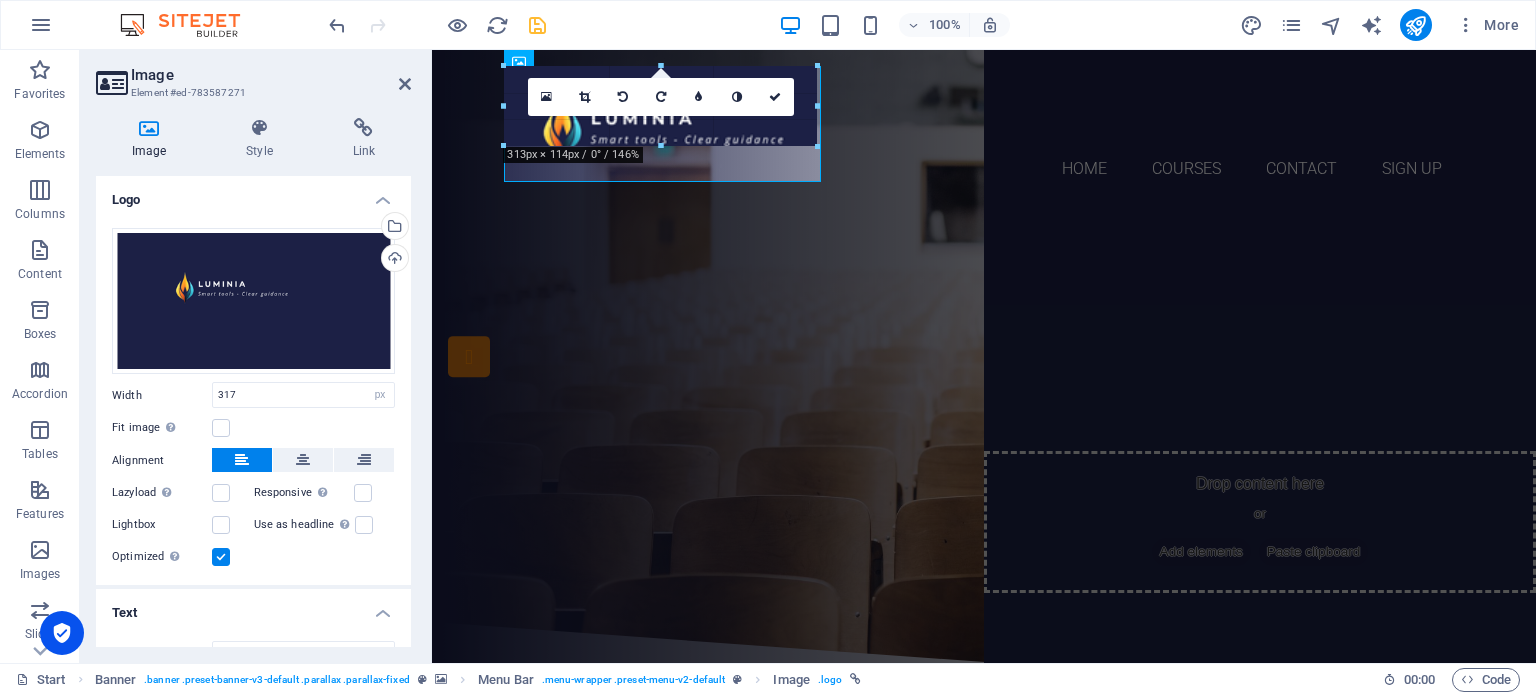 drag, startPoint x: 818, startPoint y: 183, endPoint x: 719, endPoint y: 140, distance: 107.935165 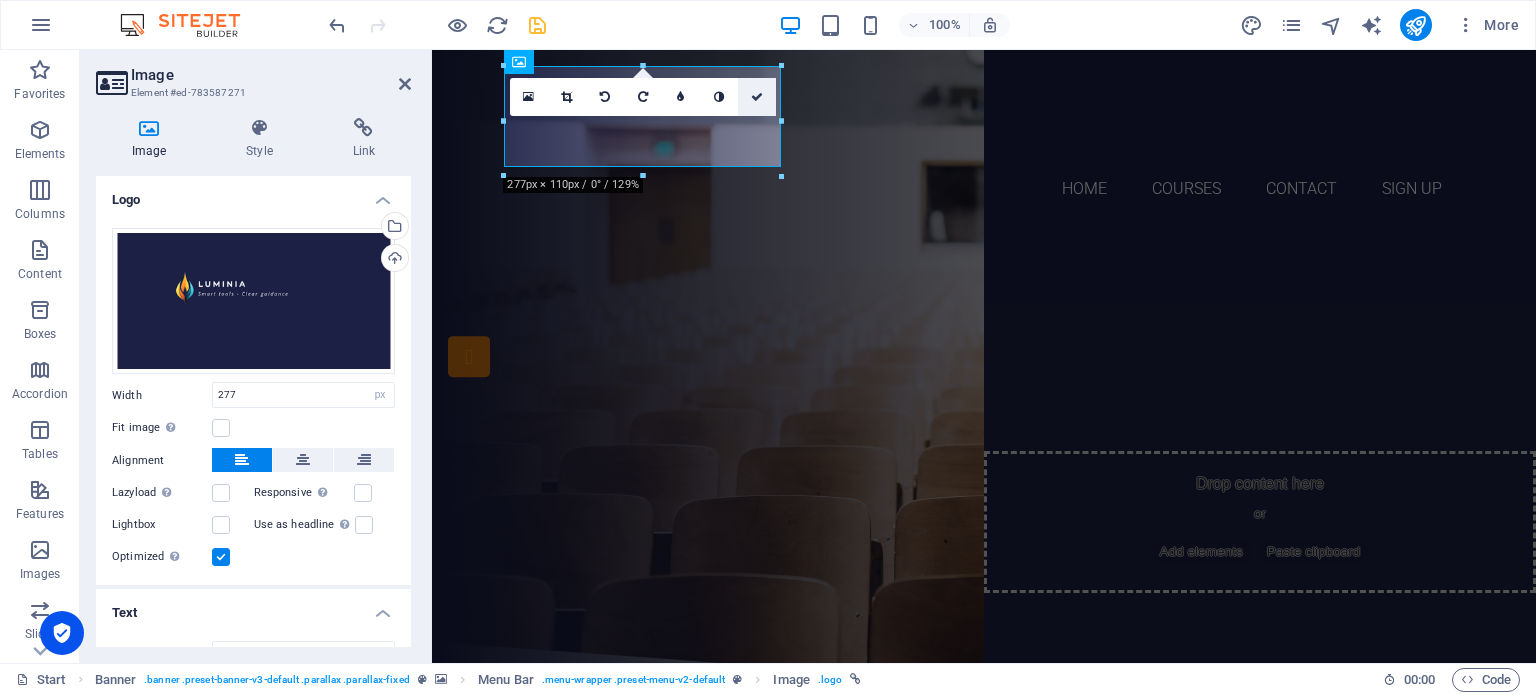 click at bounding box center (757, 97) 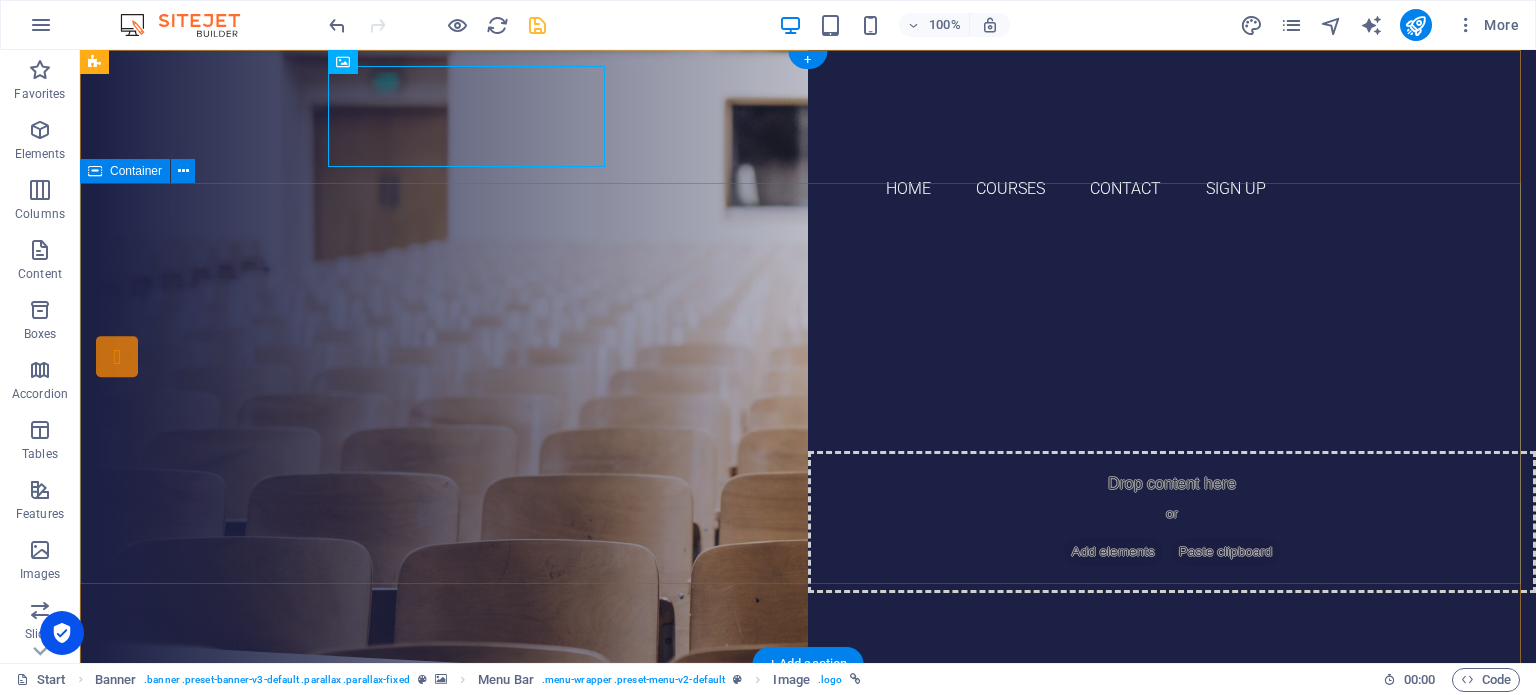 click on "Are you ready to learn? SIGN UP AND VIEW OUR COURSES Our Courses Sign up now" at bounding box center [808, 435] 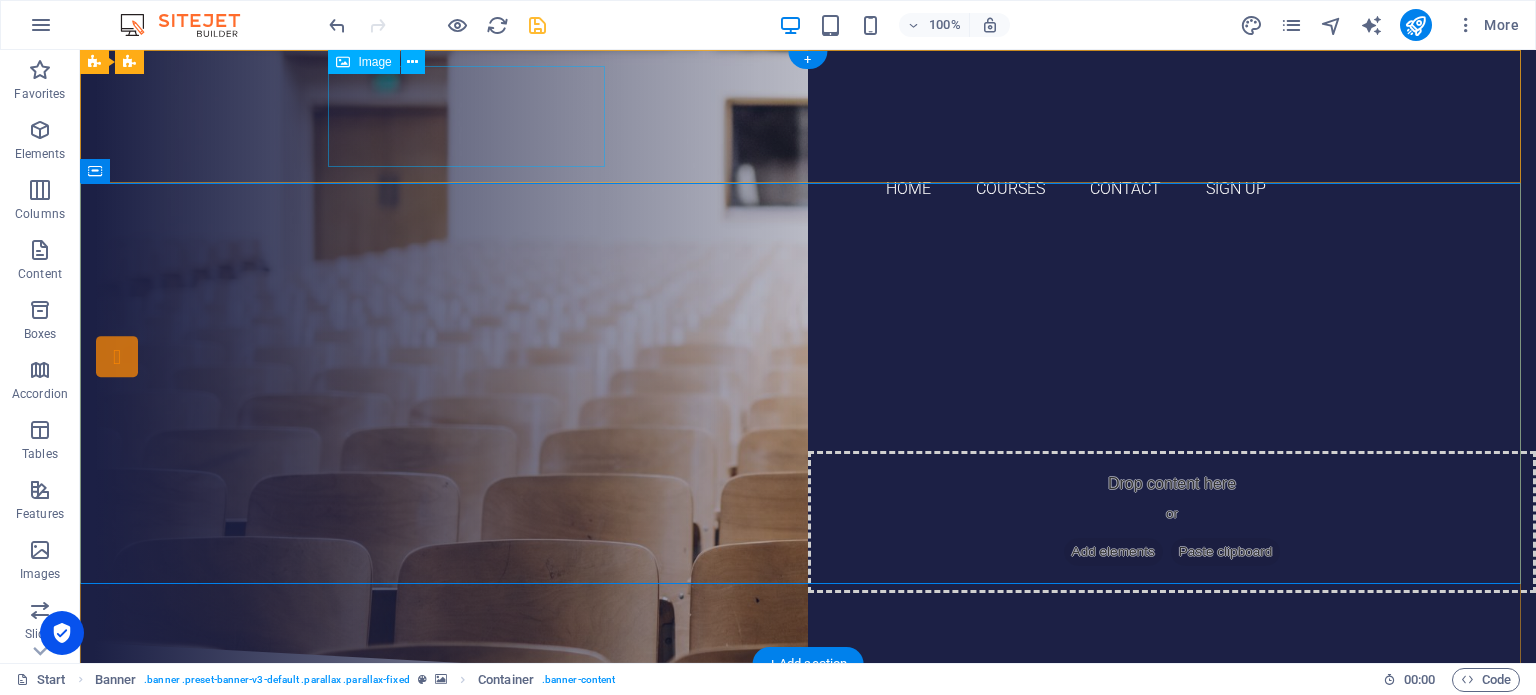 click at bounding box center [808, 116] 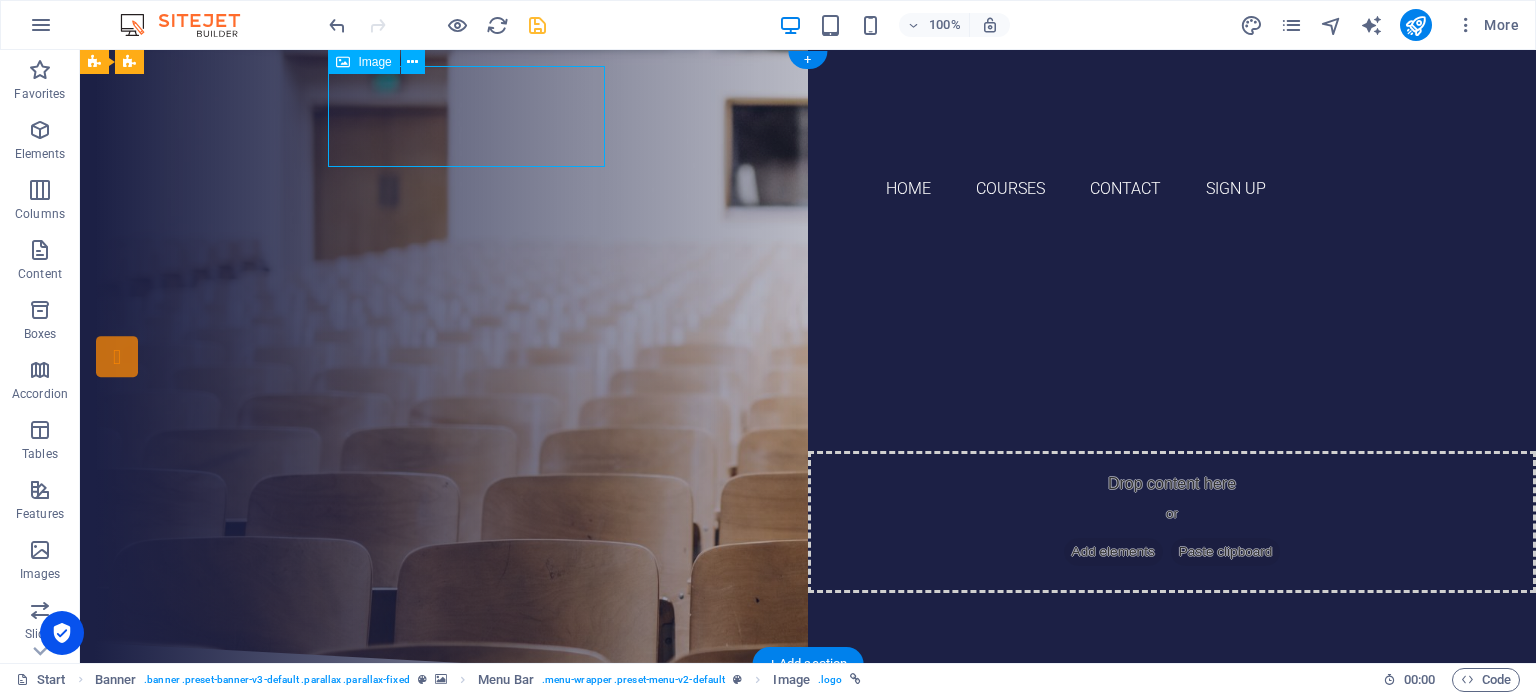 click at bounding box center (808, 116) 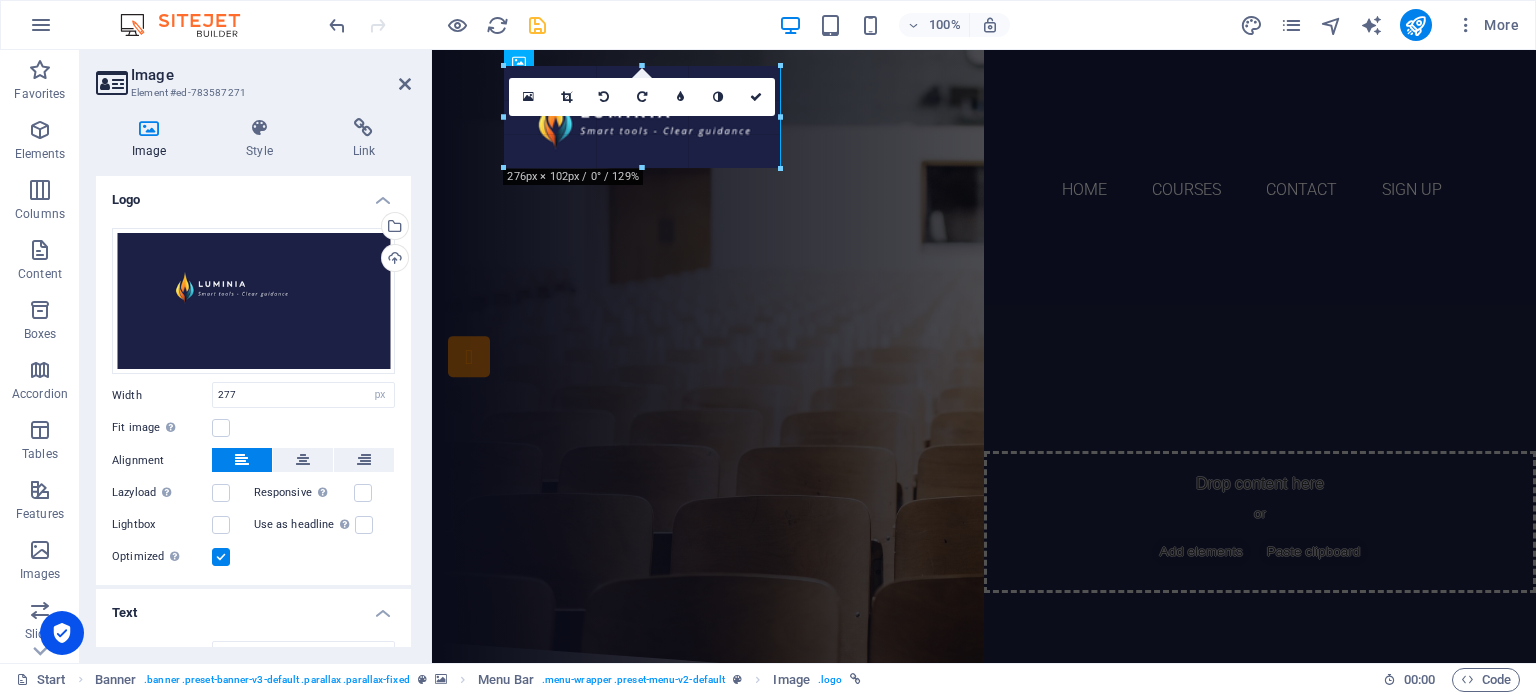drag, startPoint x: 780, startPoint y: 165, endPoint x: 774, endPoint y: 144, distance: 21.84033 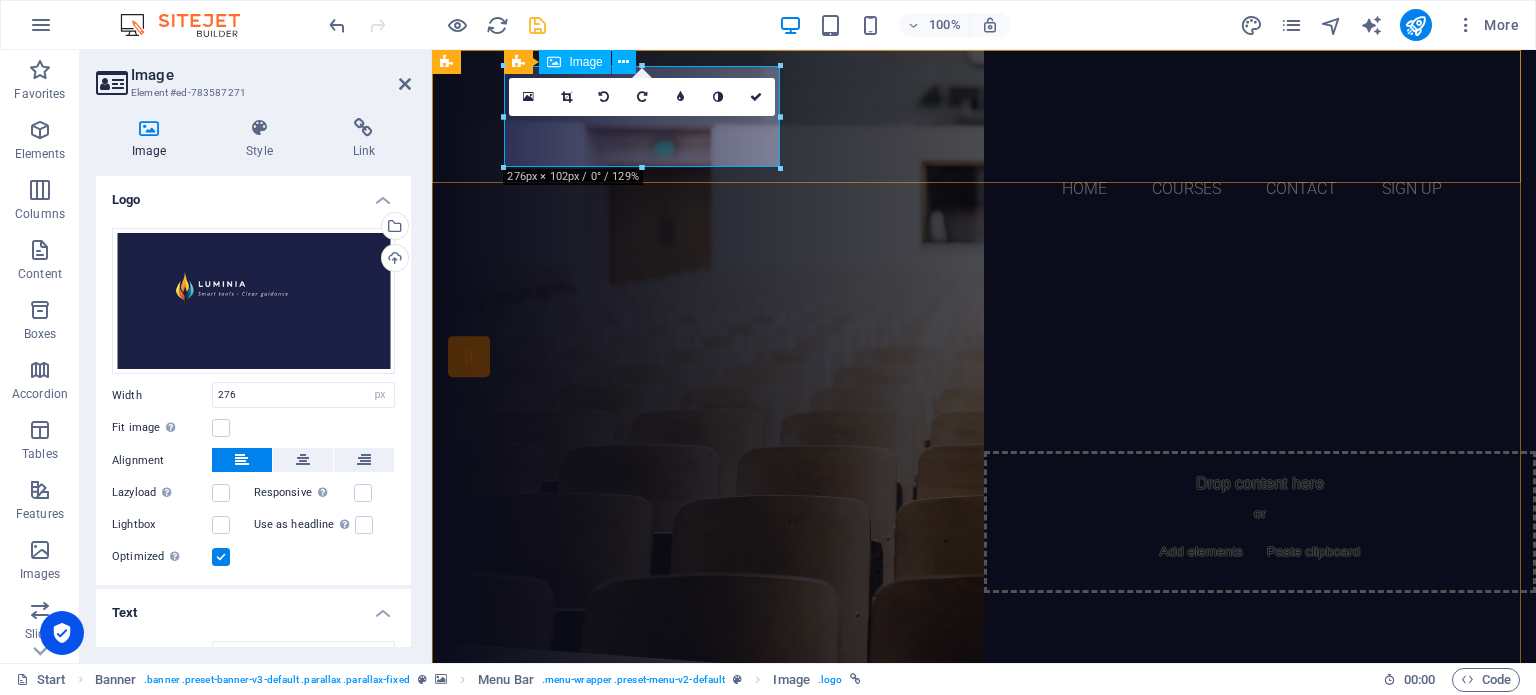 click at bounding box center [984, 116] 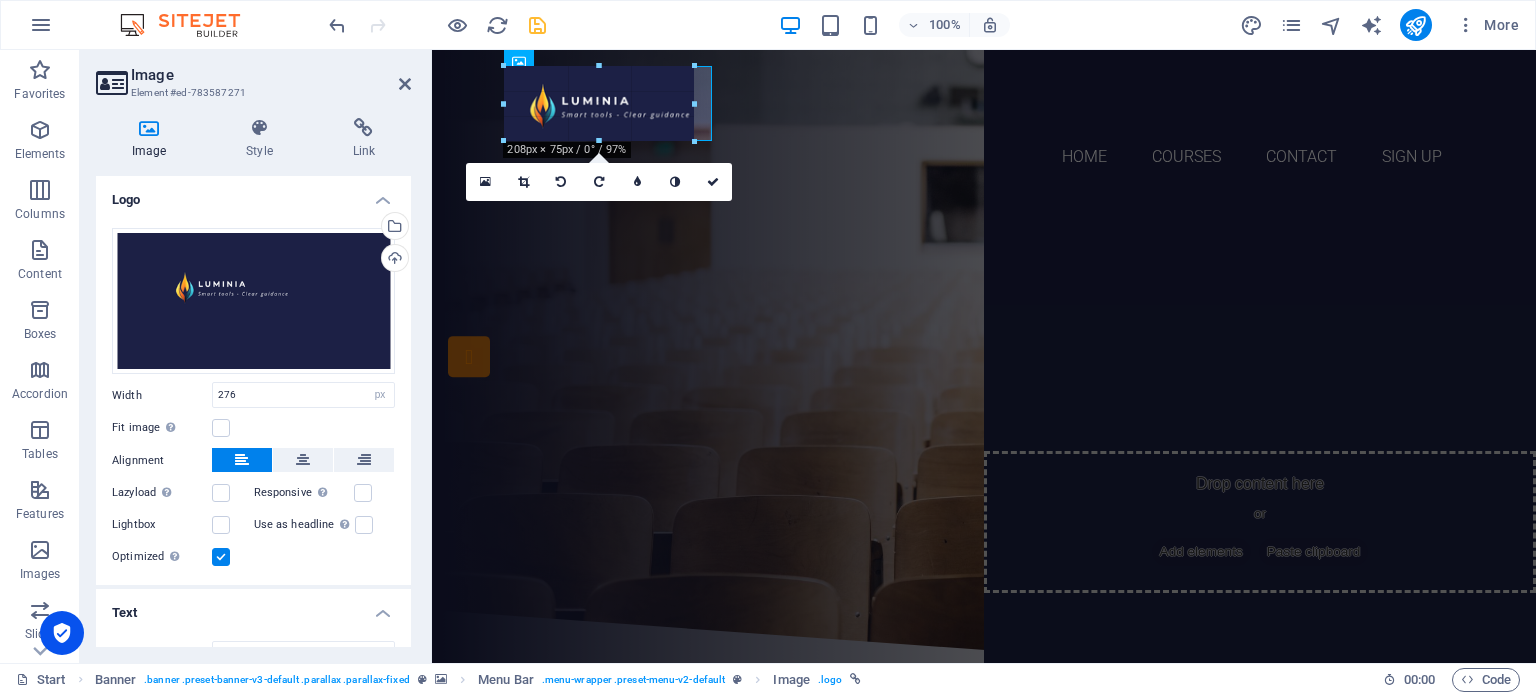 drag, startPoint x: 642, startPoint y: 169, endPoint x: 776, endPoint y: 136, distance: 138.00362 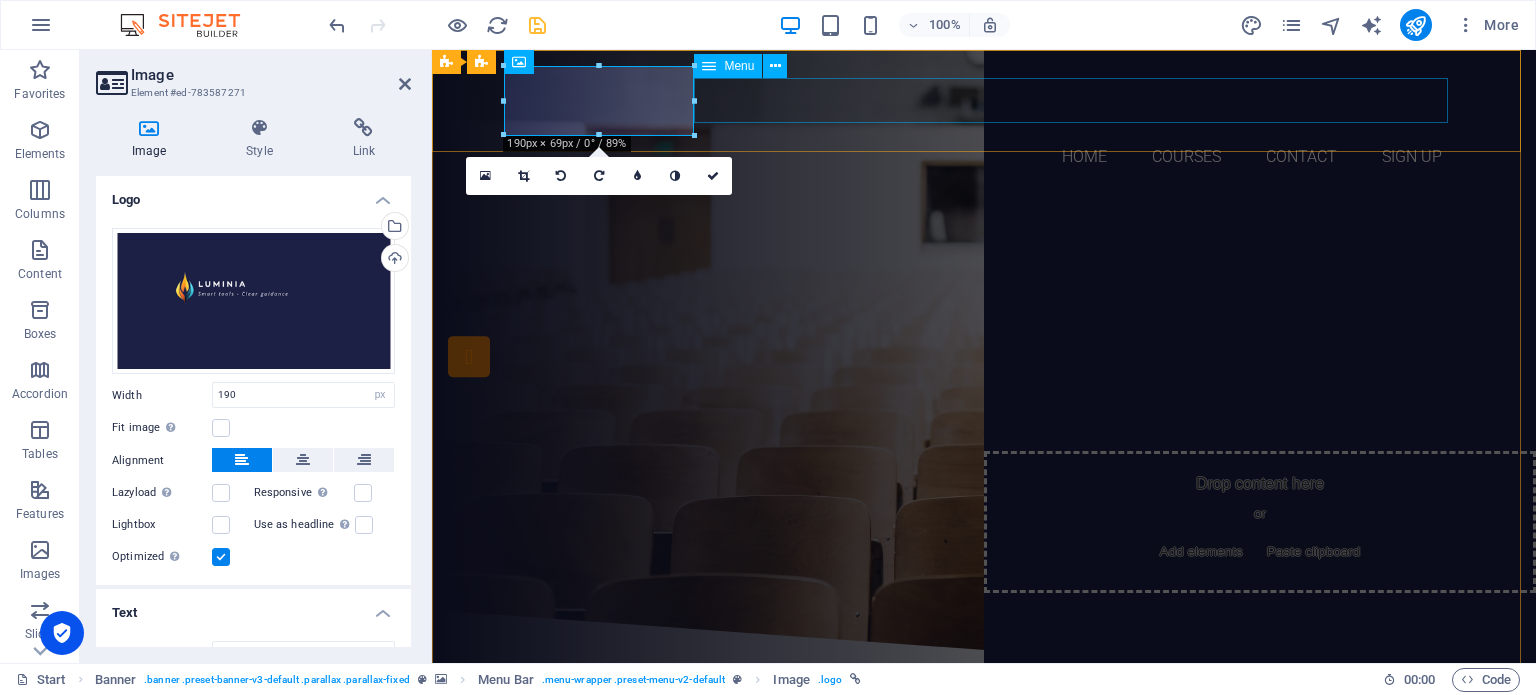 click on "Home Courses Contact Sign up" at bounding box center (984, 157) 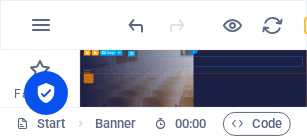 click at bounding box center [566, 99] 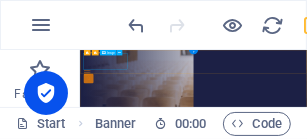 click at bounding box center (566, 99) 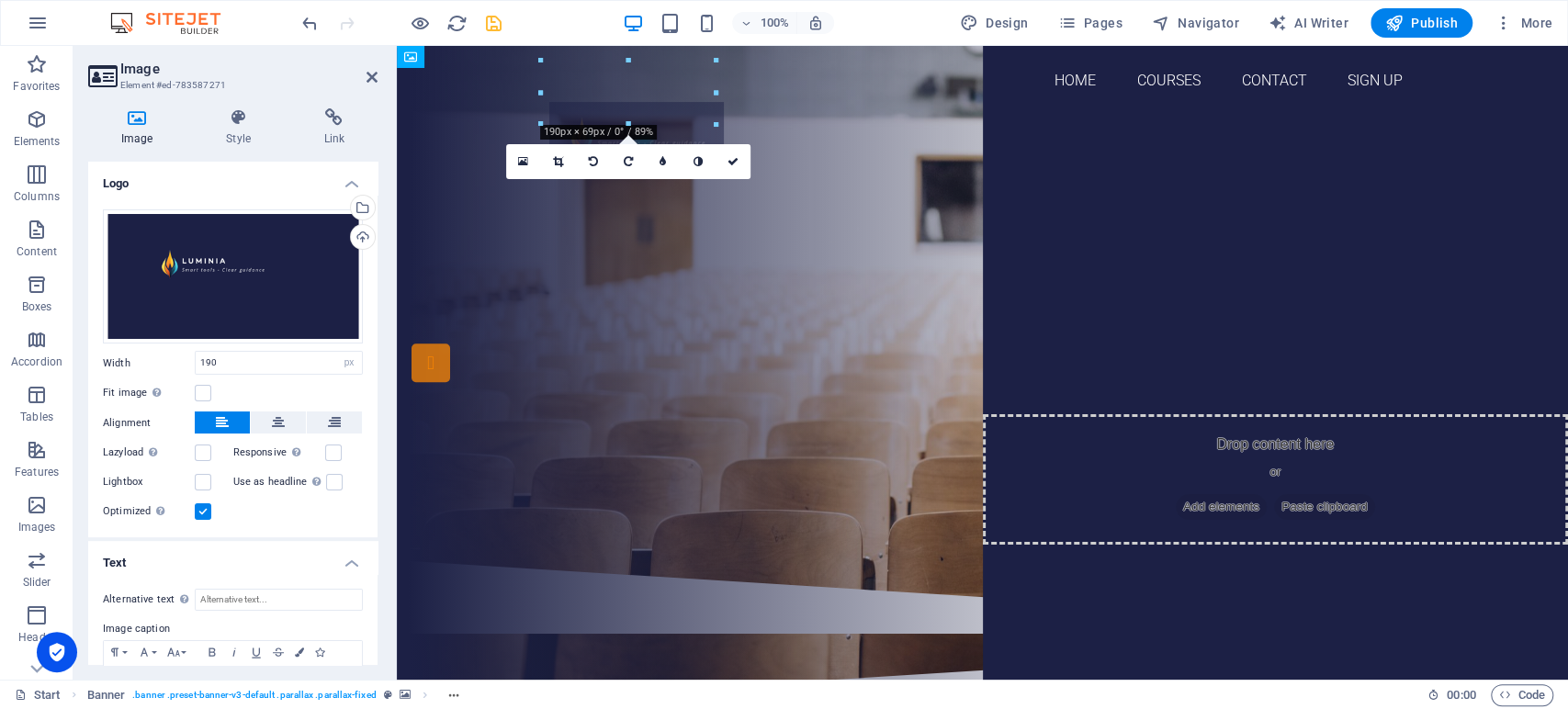 drag, startPoint x: 662, startPoint y: 81, endPoint x: 779, endPoint y: 92, distance: 117.51596 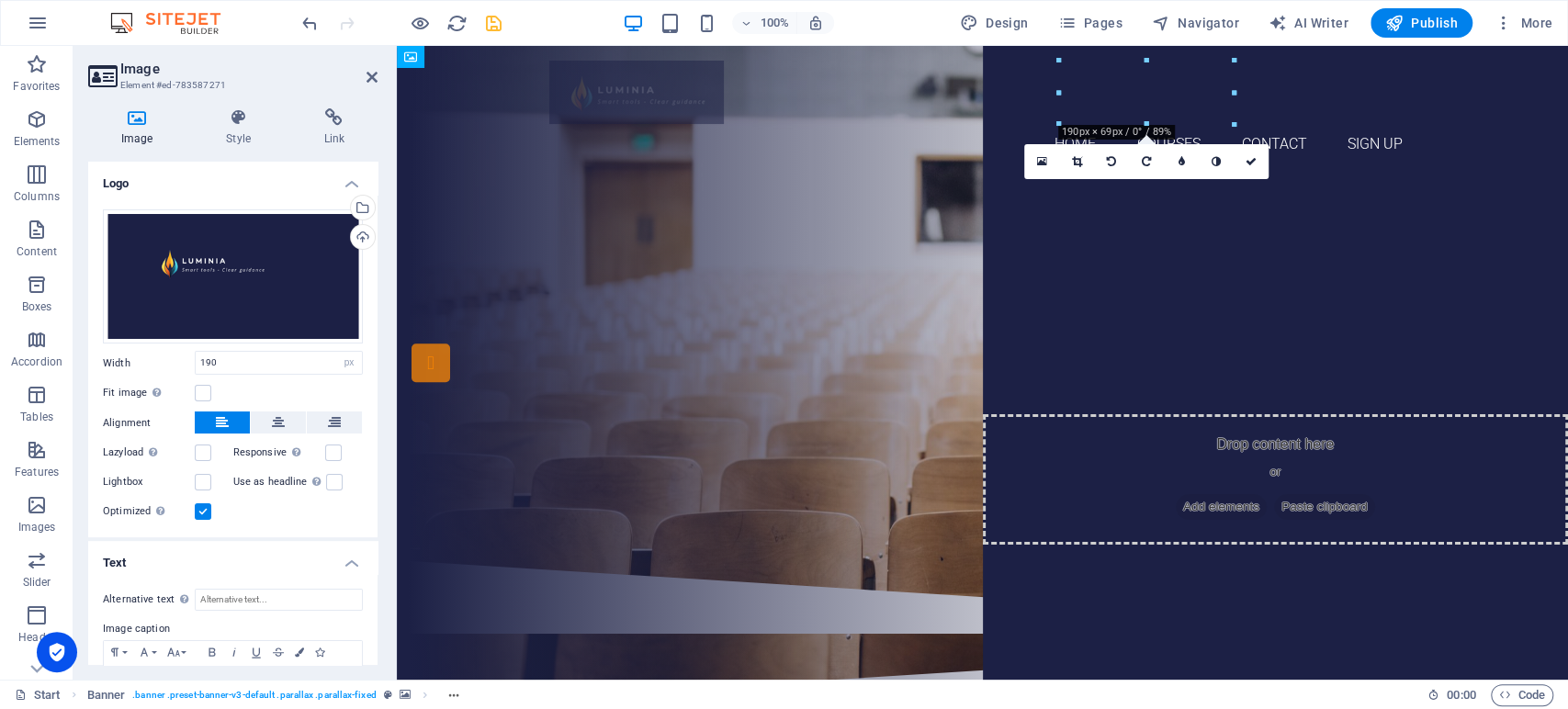 drag, startPoint x: 1358, startPoint y: 72, endPoint x: 829, endPoint y: 86, distance: 529.18522 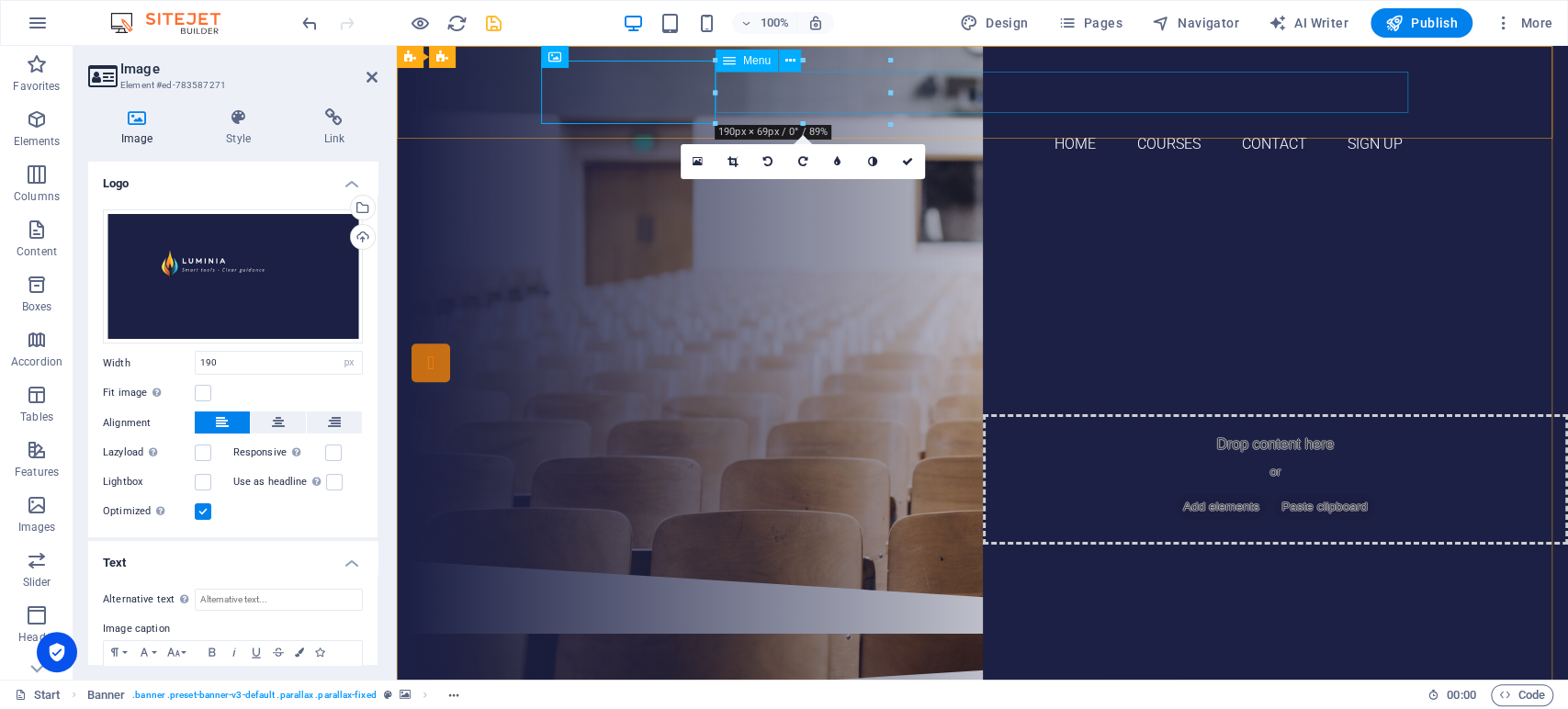 click on "Home Courses Contact Sign up" at bounding box center (983, 144) 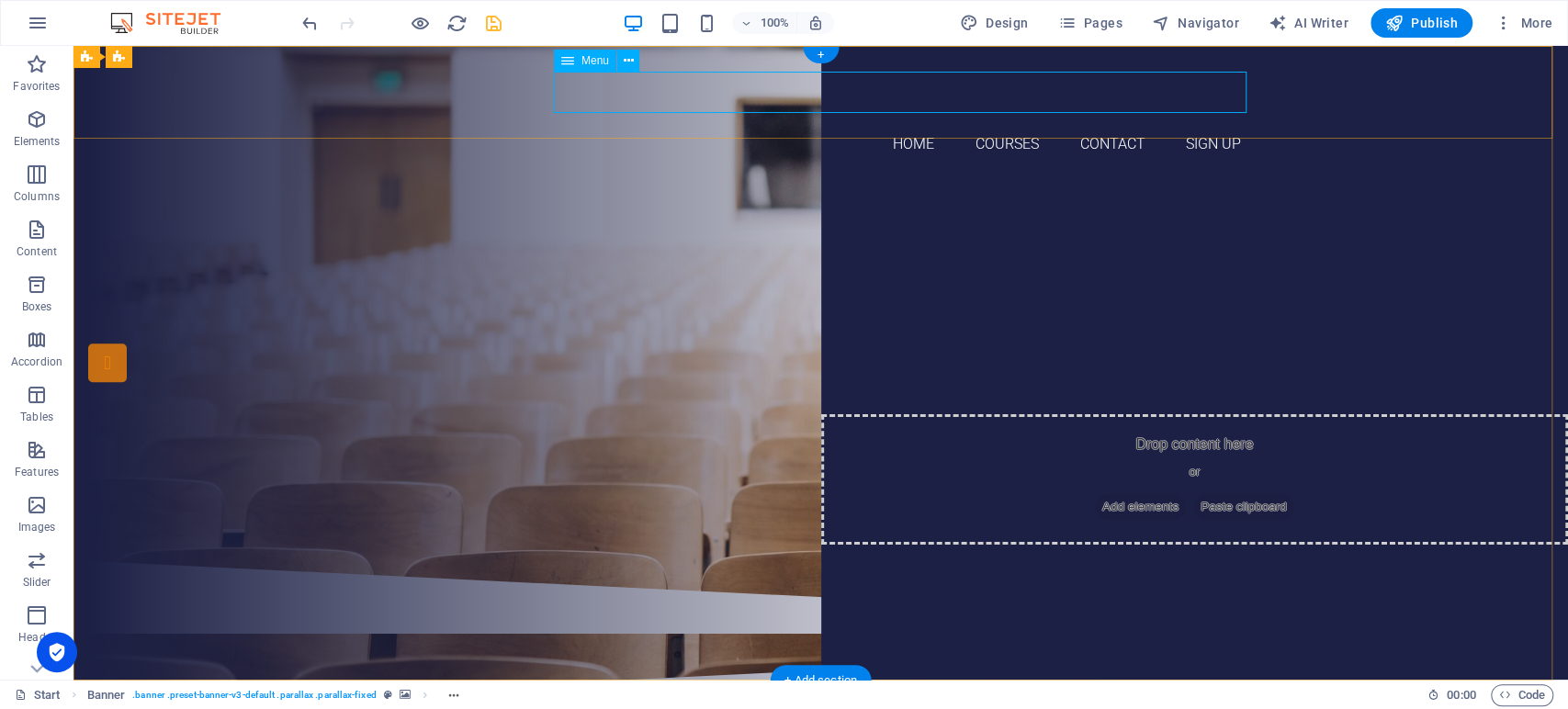 click on "Home Courses Contact Sign up" at bounding box center [821, 144] 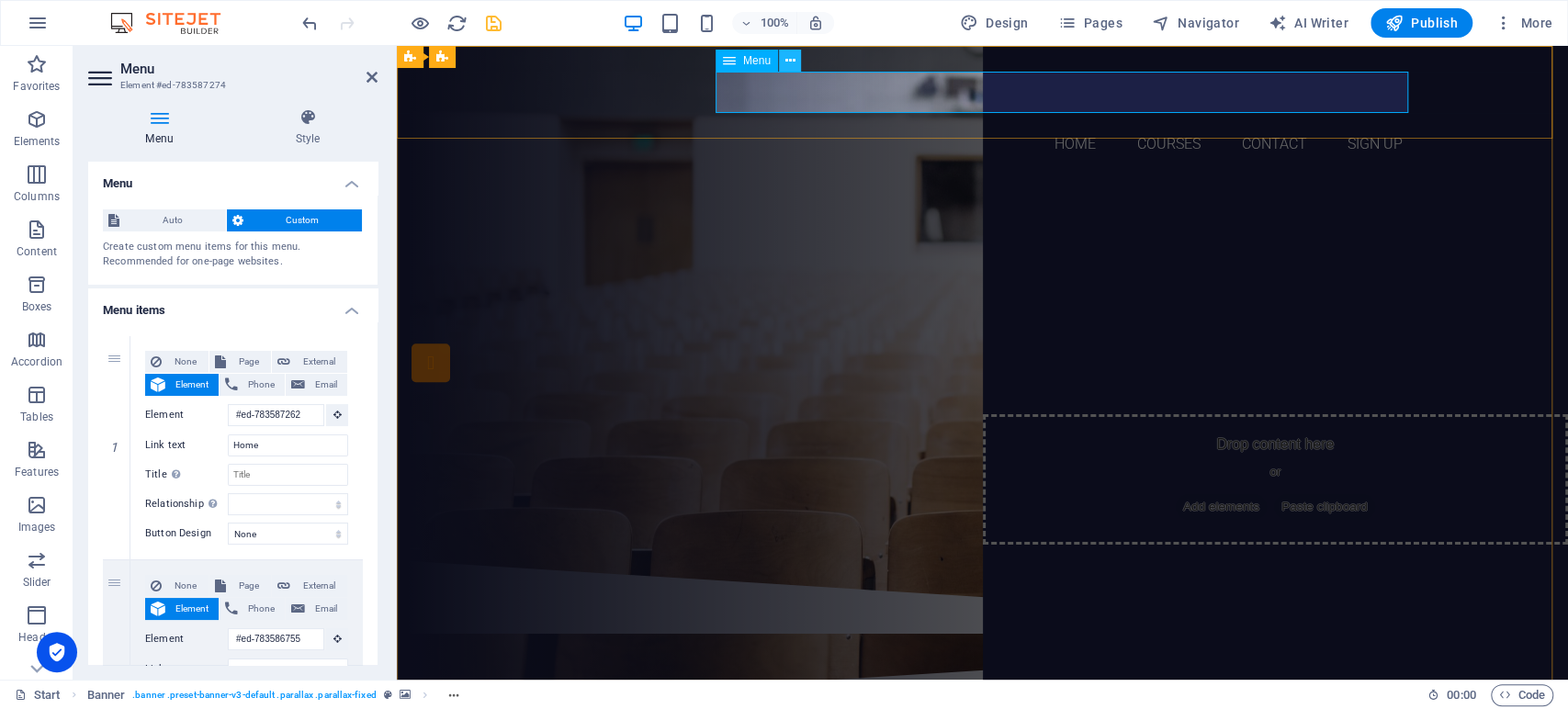 click at bounding box center (789, 61) 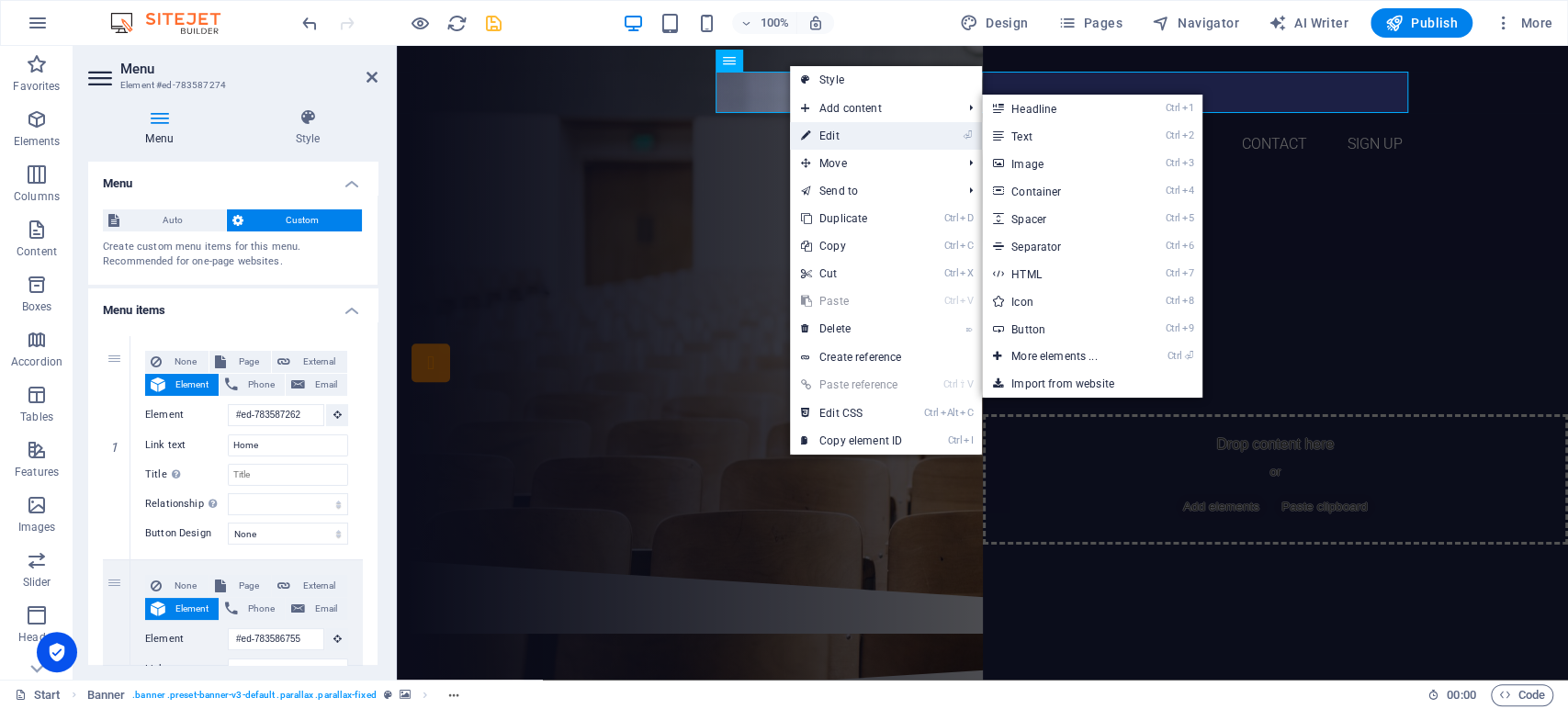 click on "⏎  Edit" at bounding box center (852, 136) 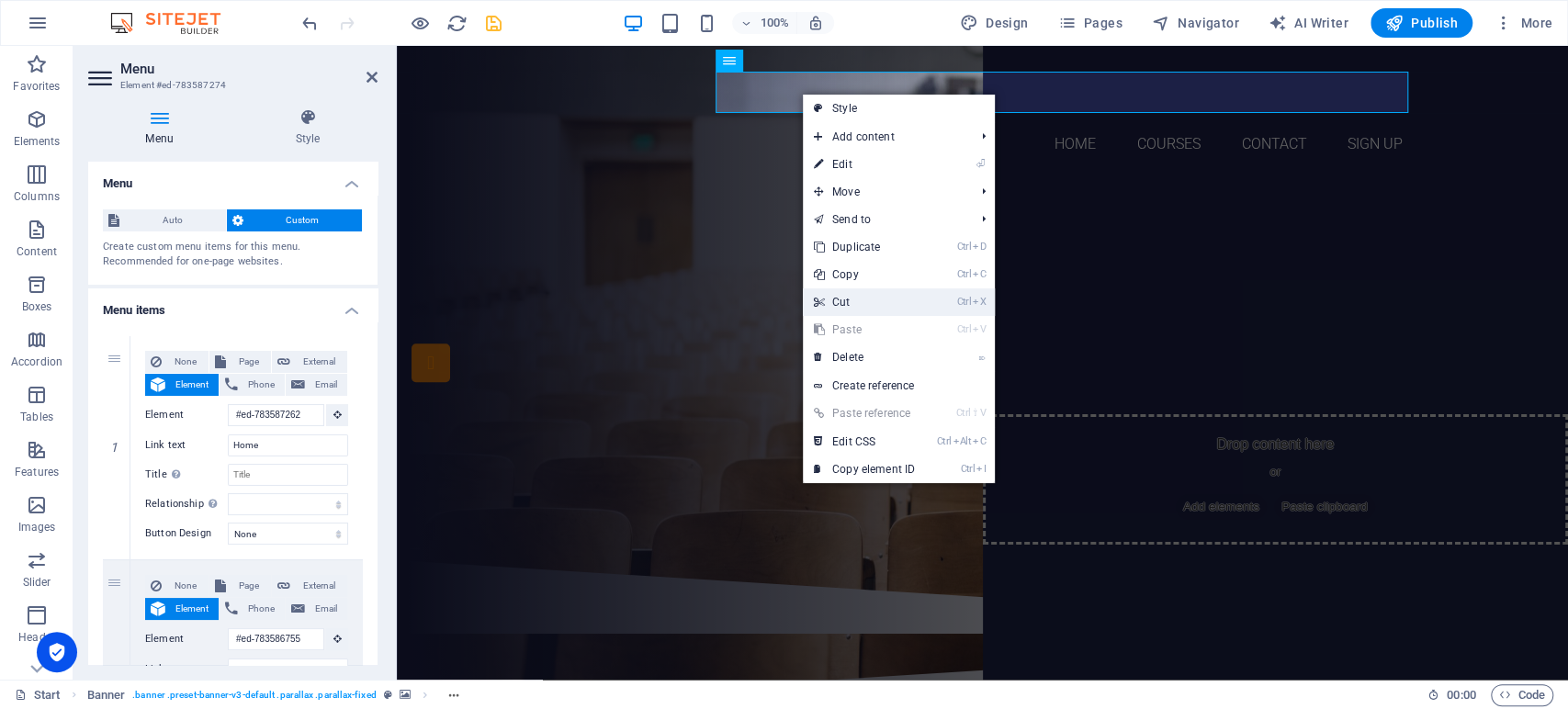 click on "Ctrl X  Cut" at bounding box center [864, 302] 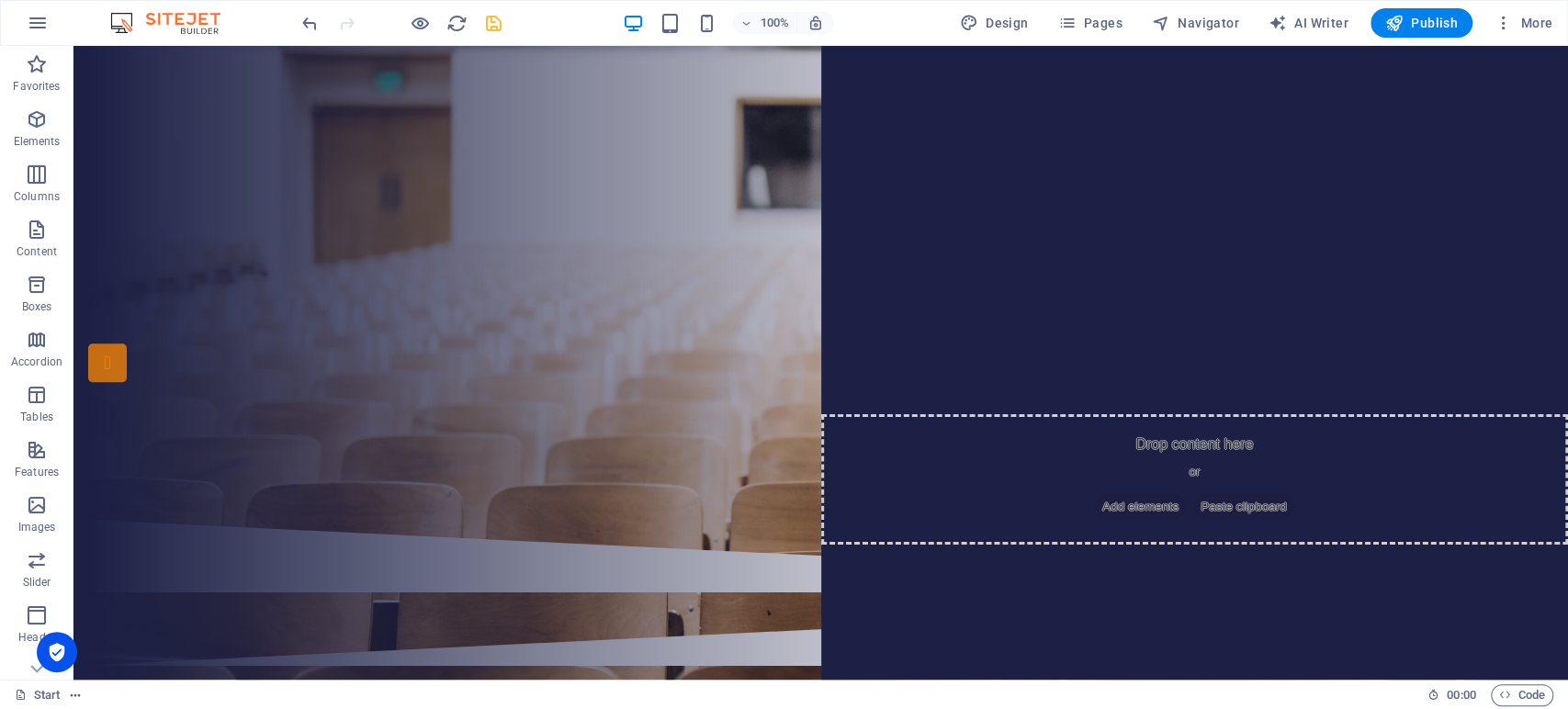 click on "100% Design Pages Navigator AI Writer Publish More" at bounding box center (784, 23) 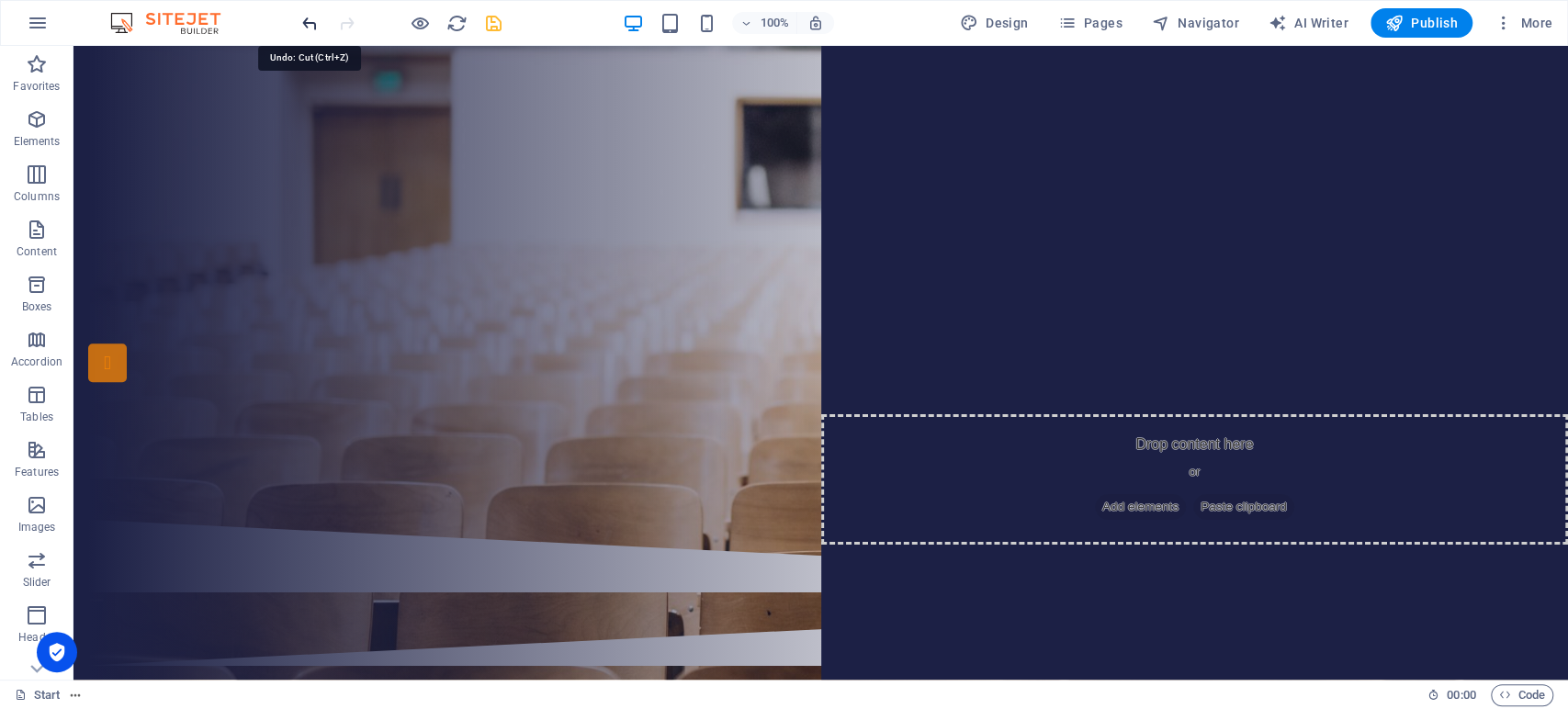 click at bounding box center [310, 23] 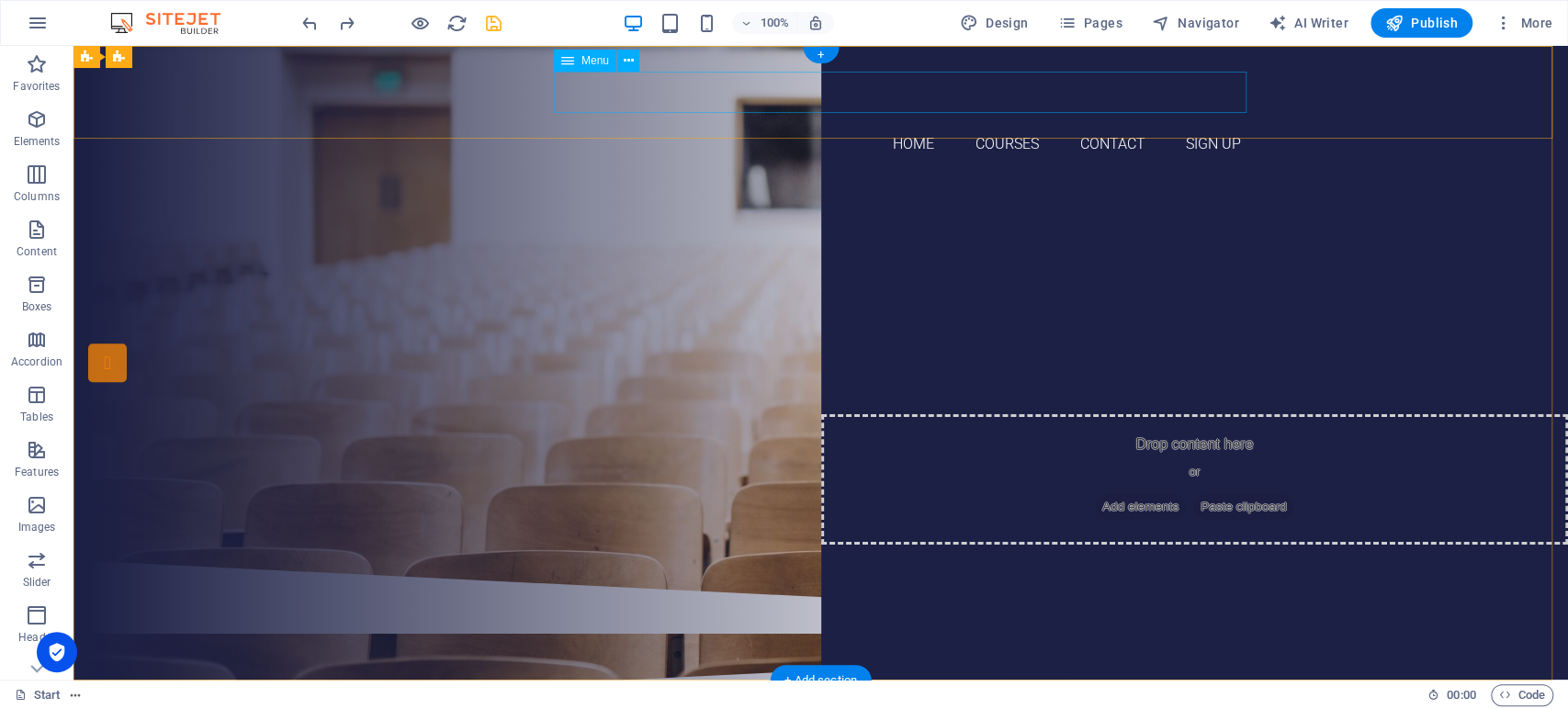 click on "Home Courses Contact Sign up" at bounding box center (821, 144) 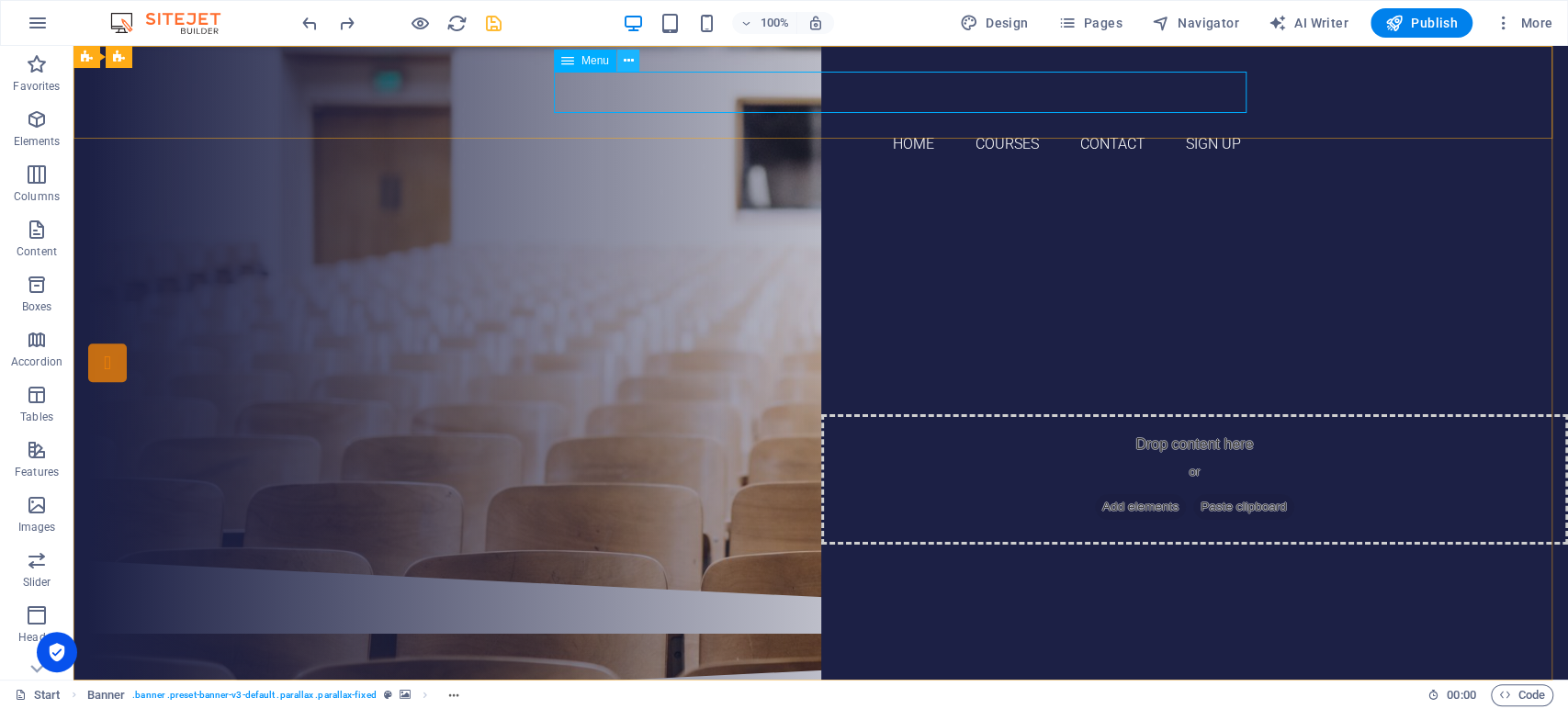 click at bounding box center (628, 61) 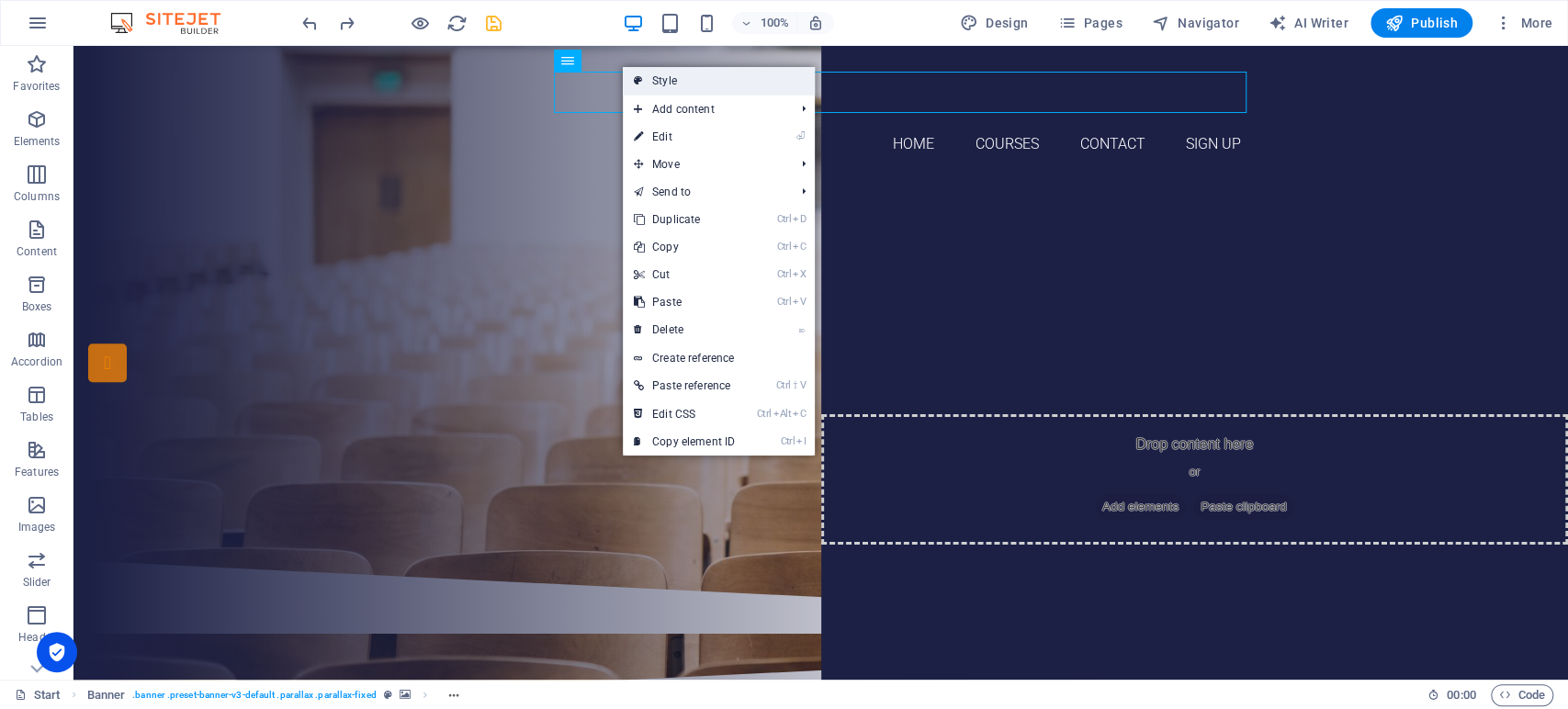 drag, startPoint x: 704, startPoint y: 86, endPoint x: 321, endPoint y: 45, distance: 385.18827 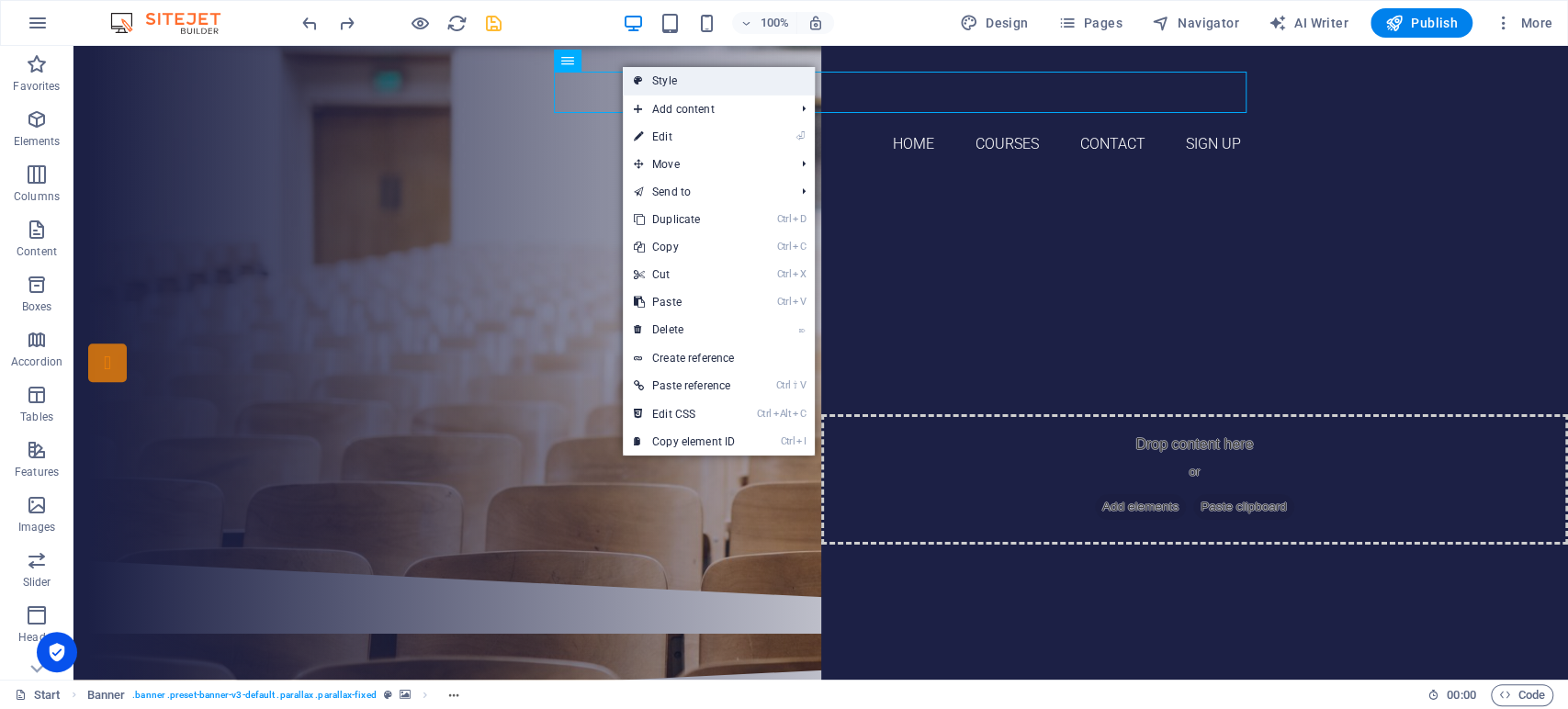 click on "Style" at bounding box center (718, 81) 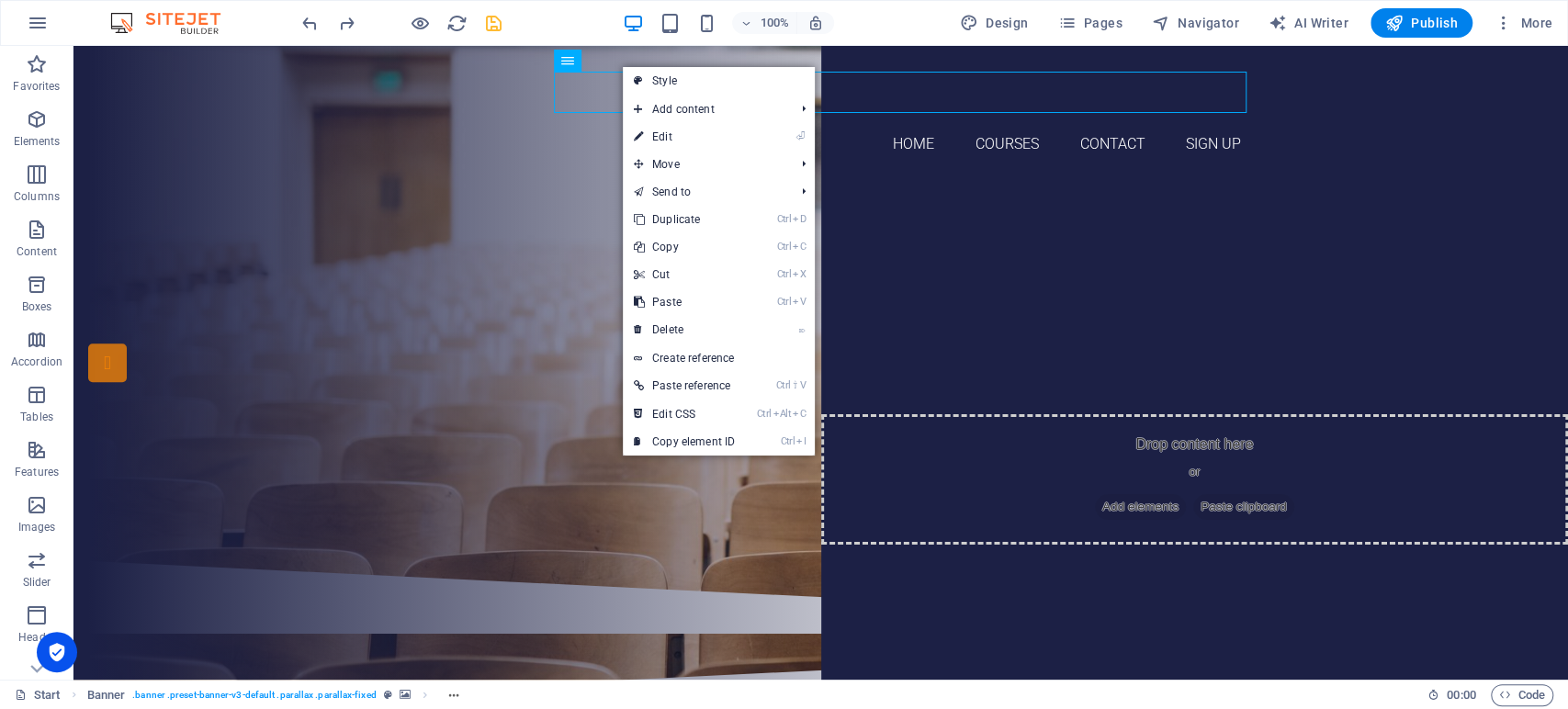 select on "rem" 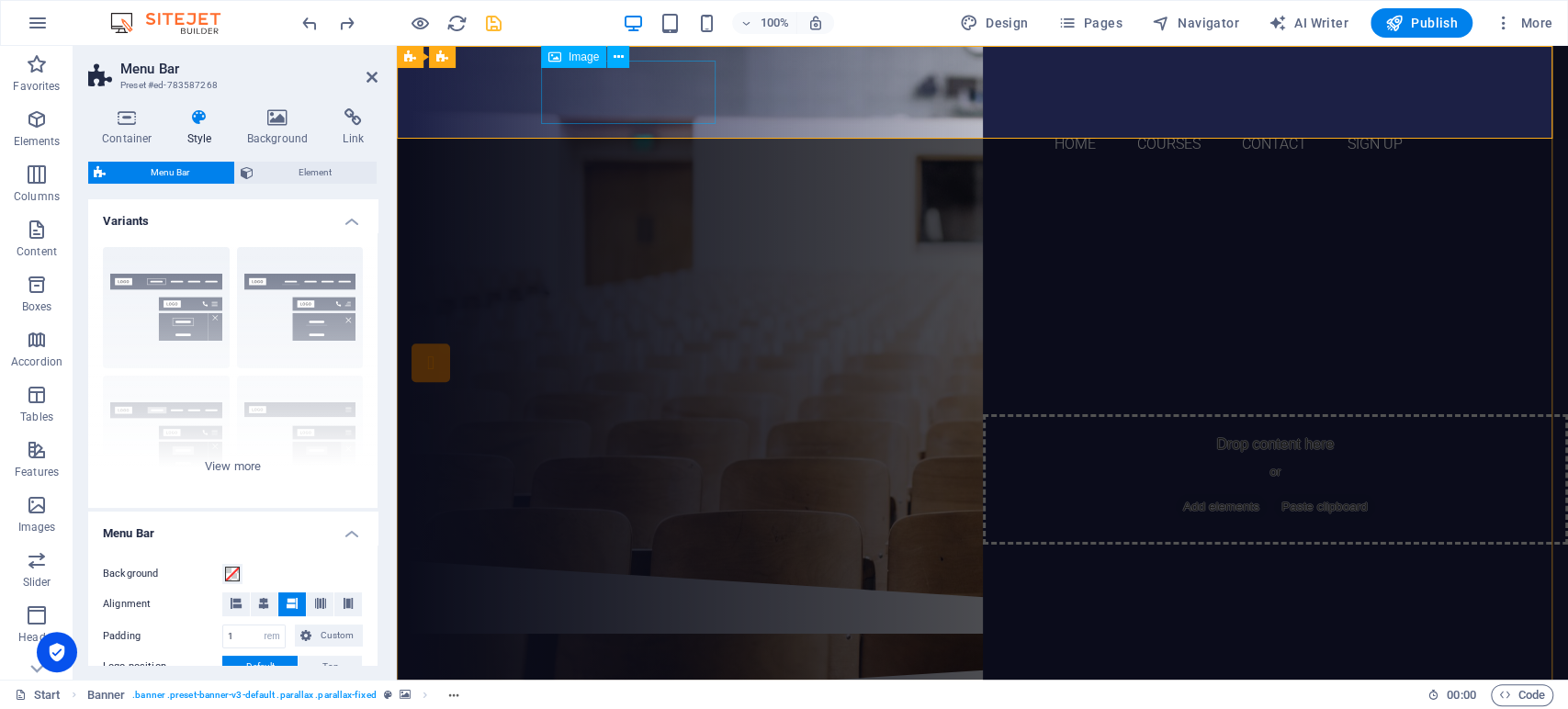 click at bounding box center (983, 92) 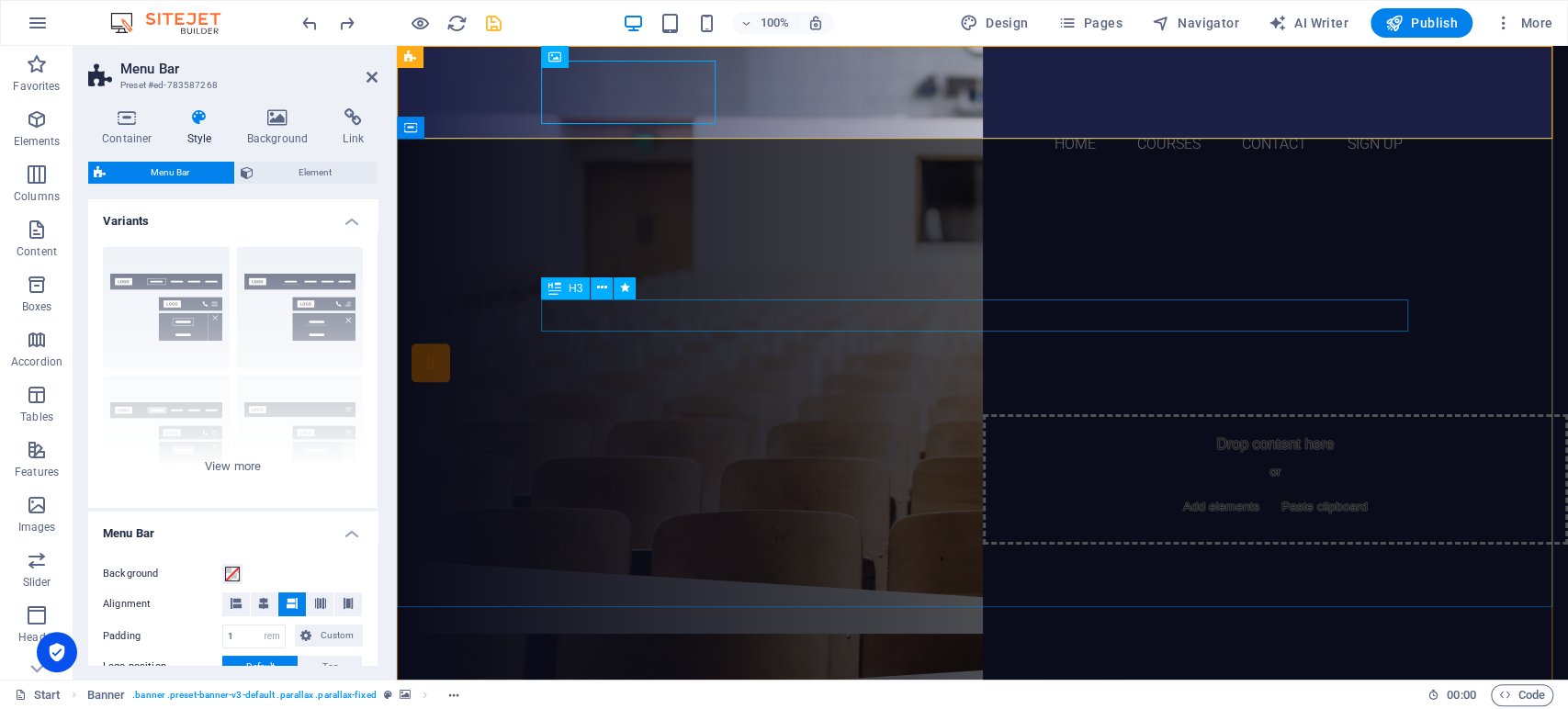 click on "Are you ready to learn?" at bounding box center [983, 284] 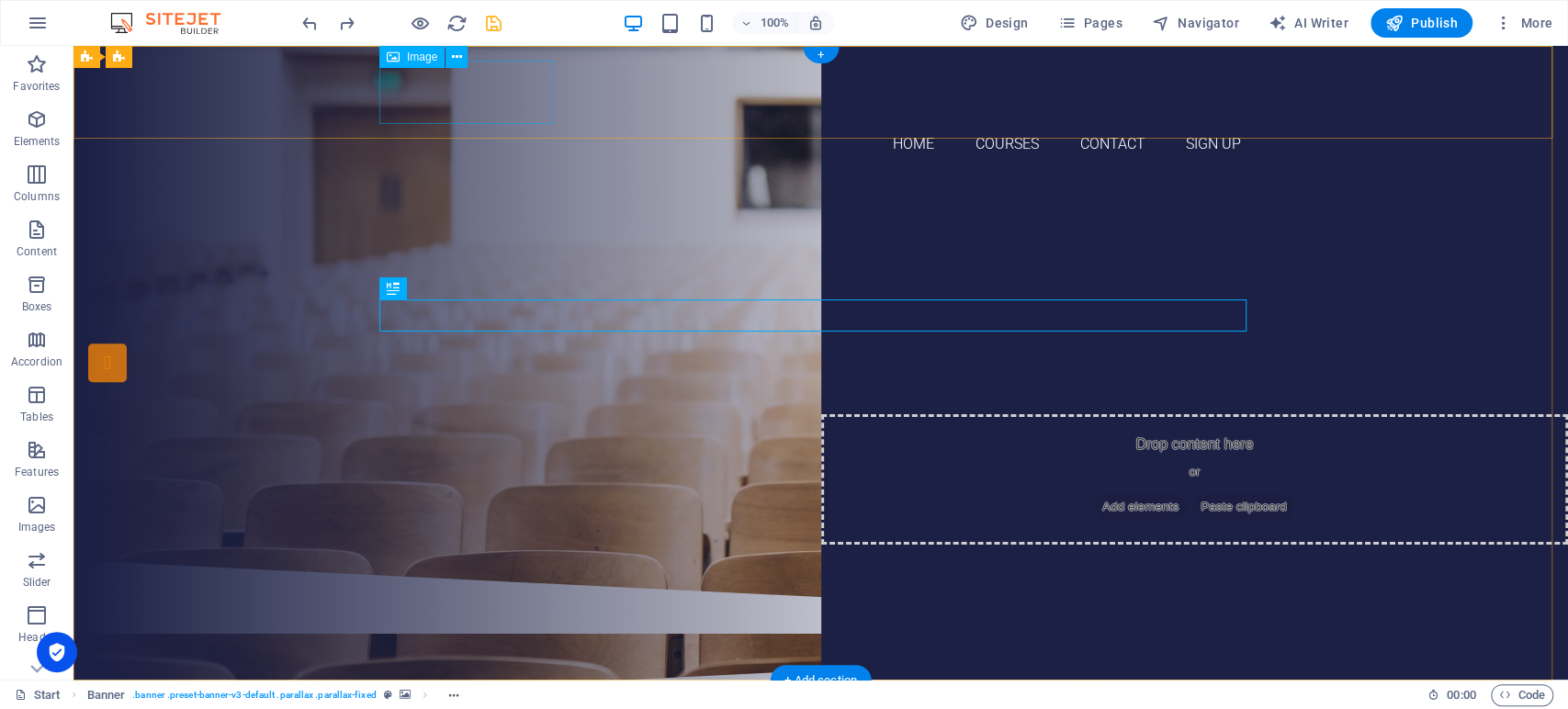 click at bounding box center (821, 92) 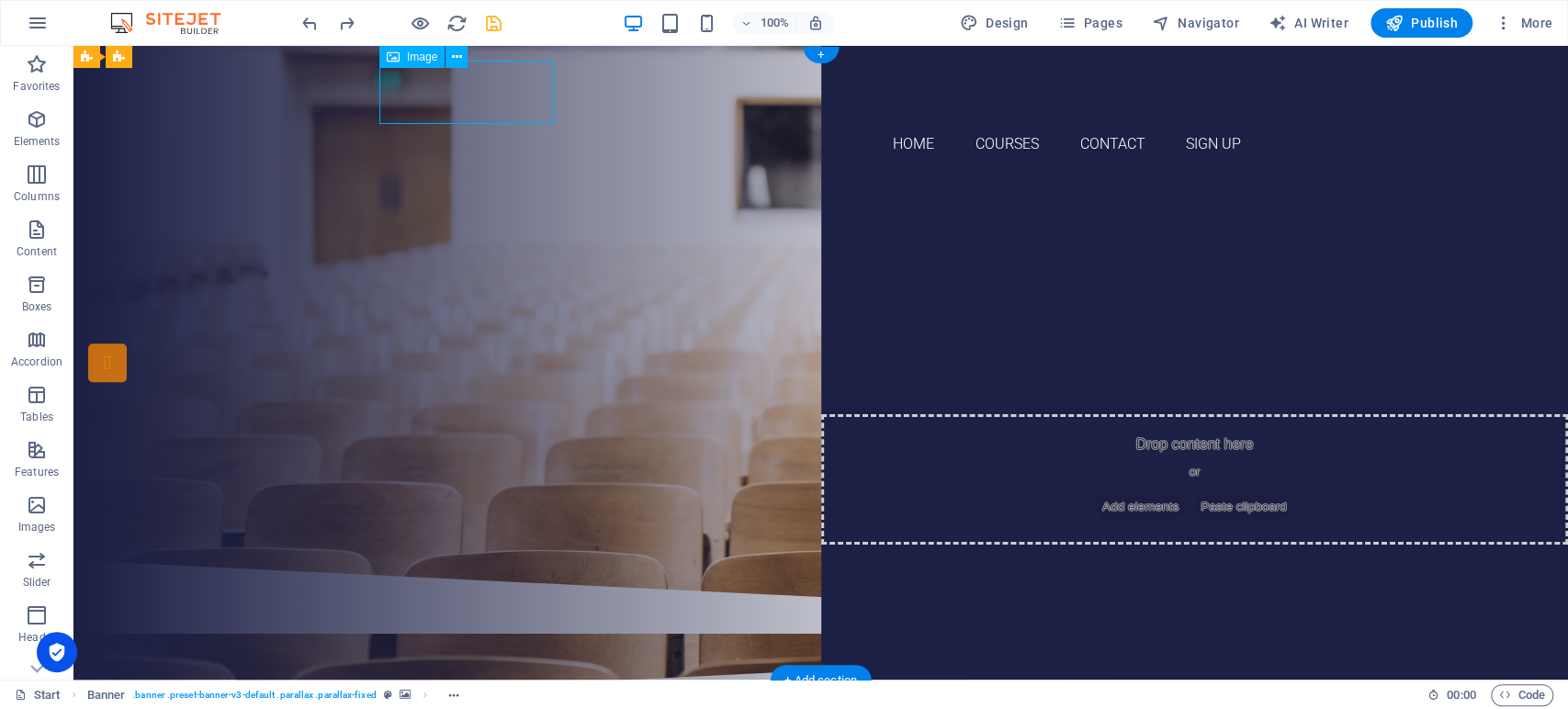 click at bounding box center [821, 92] 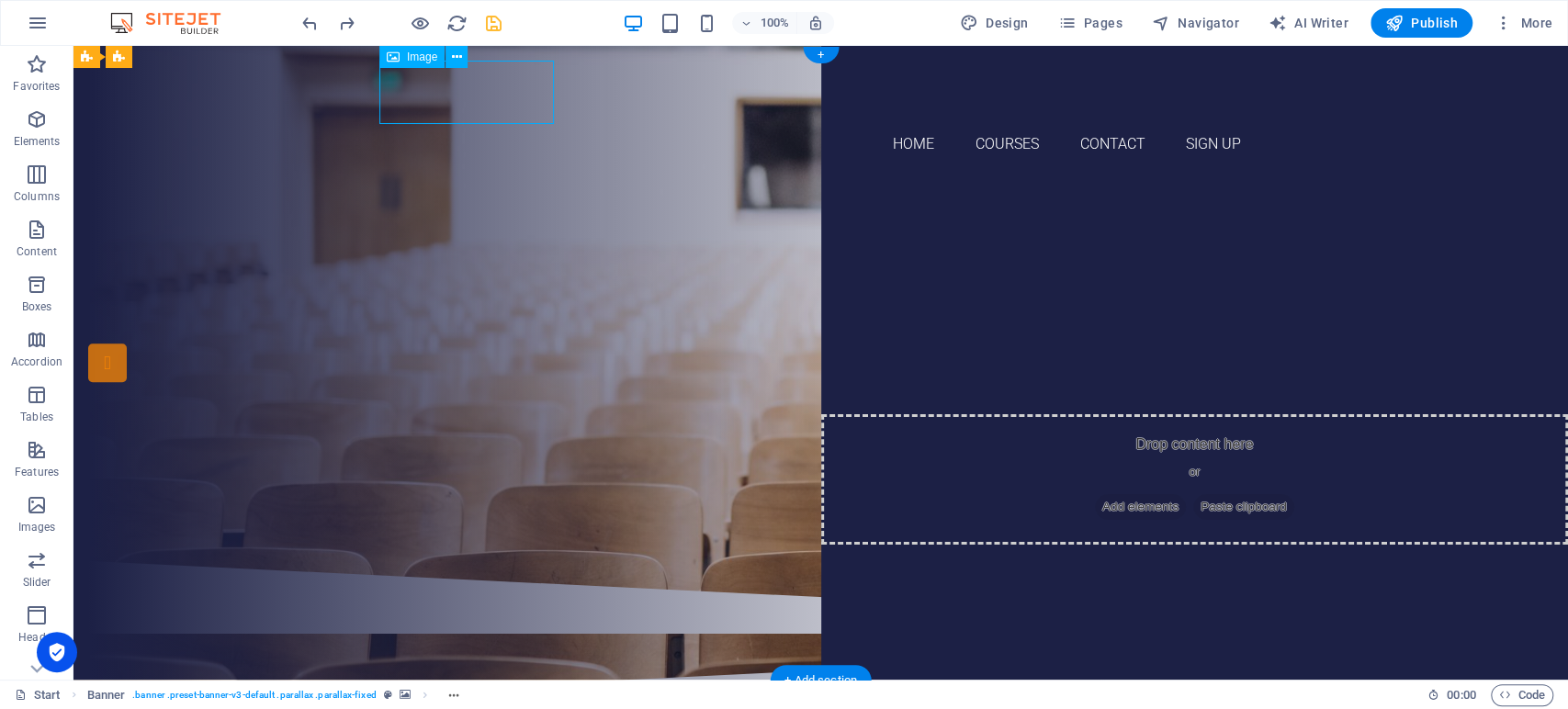 click at bounding box center [821, 92] 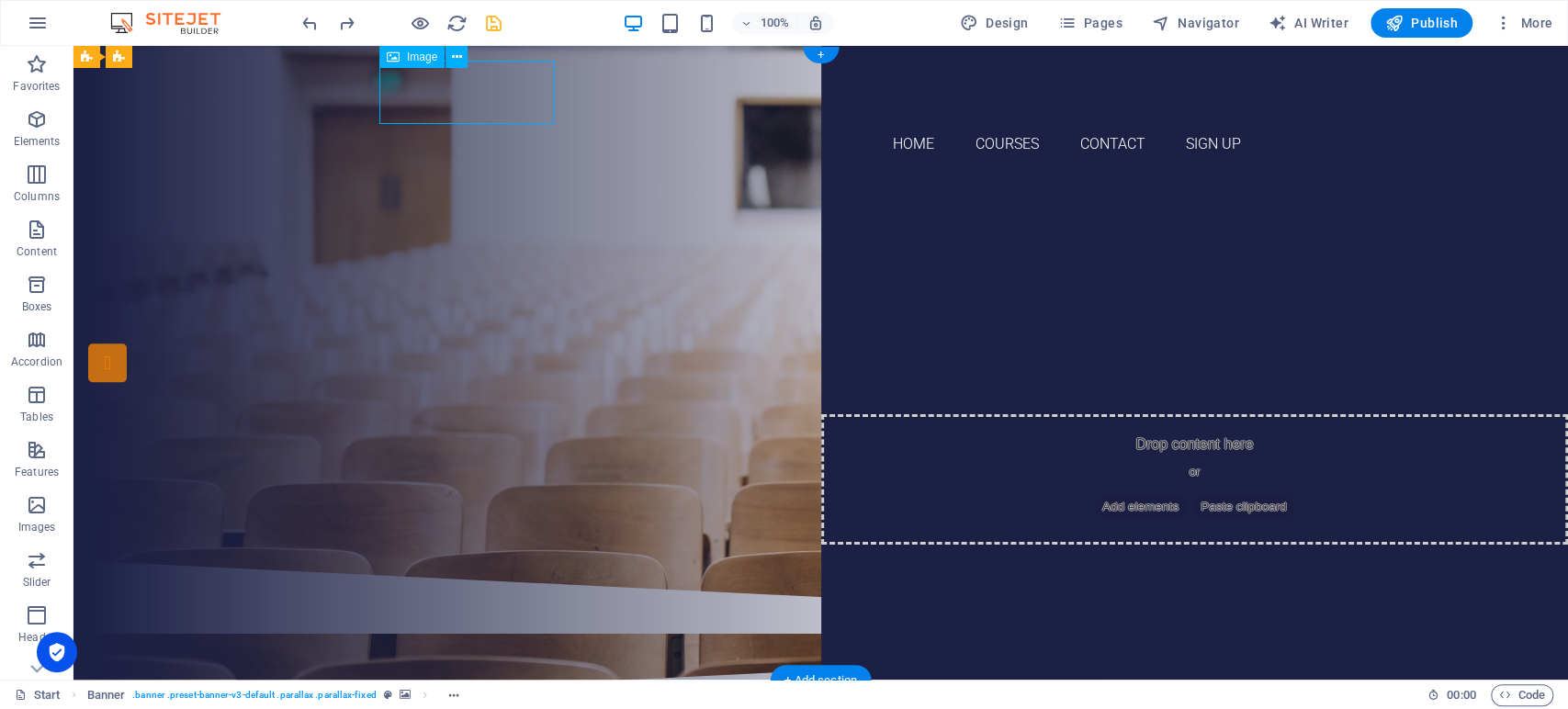 select on "px" 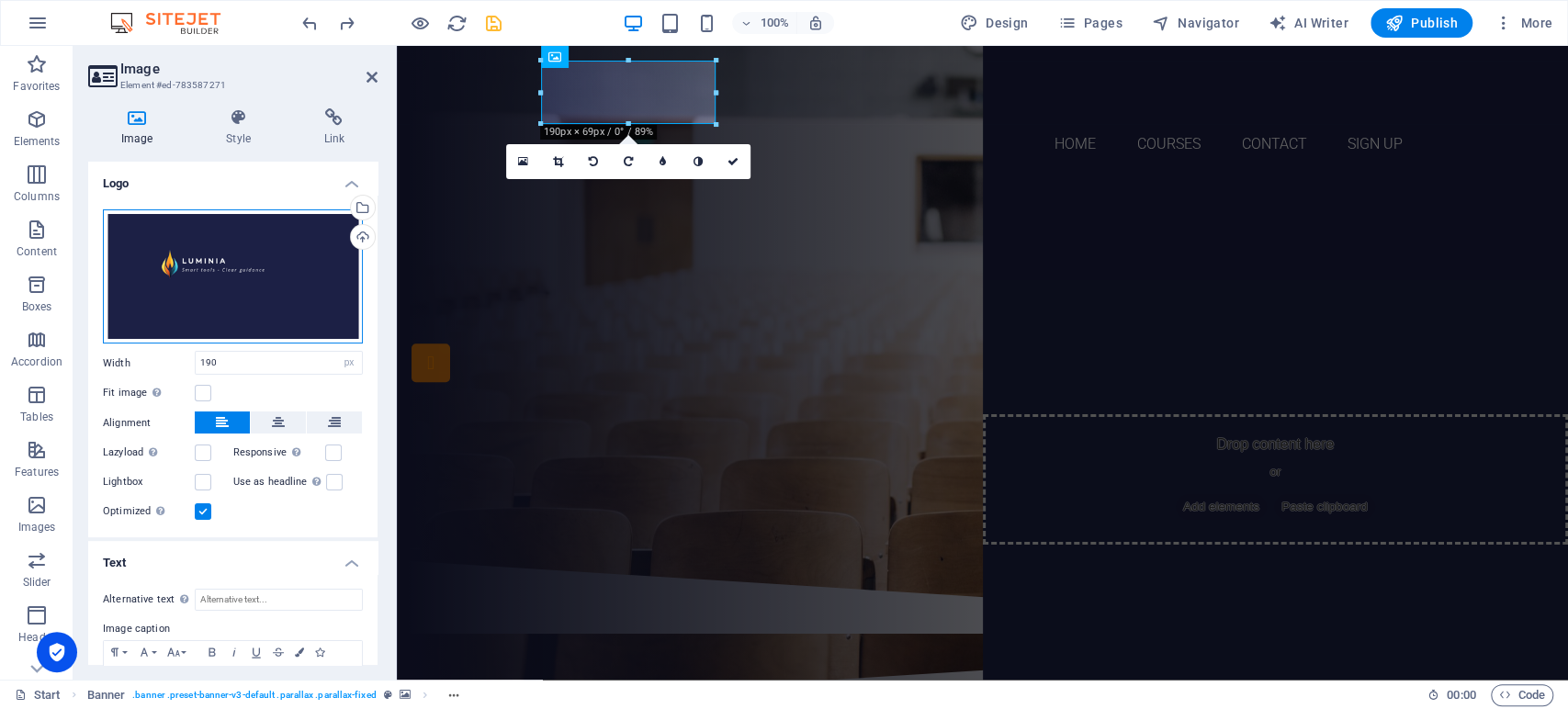 click on "Drag files here, click to choose files or select files from Files or our free stock photos & videos" at bounding box center [232, 276] 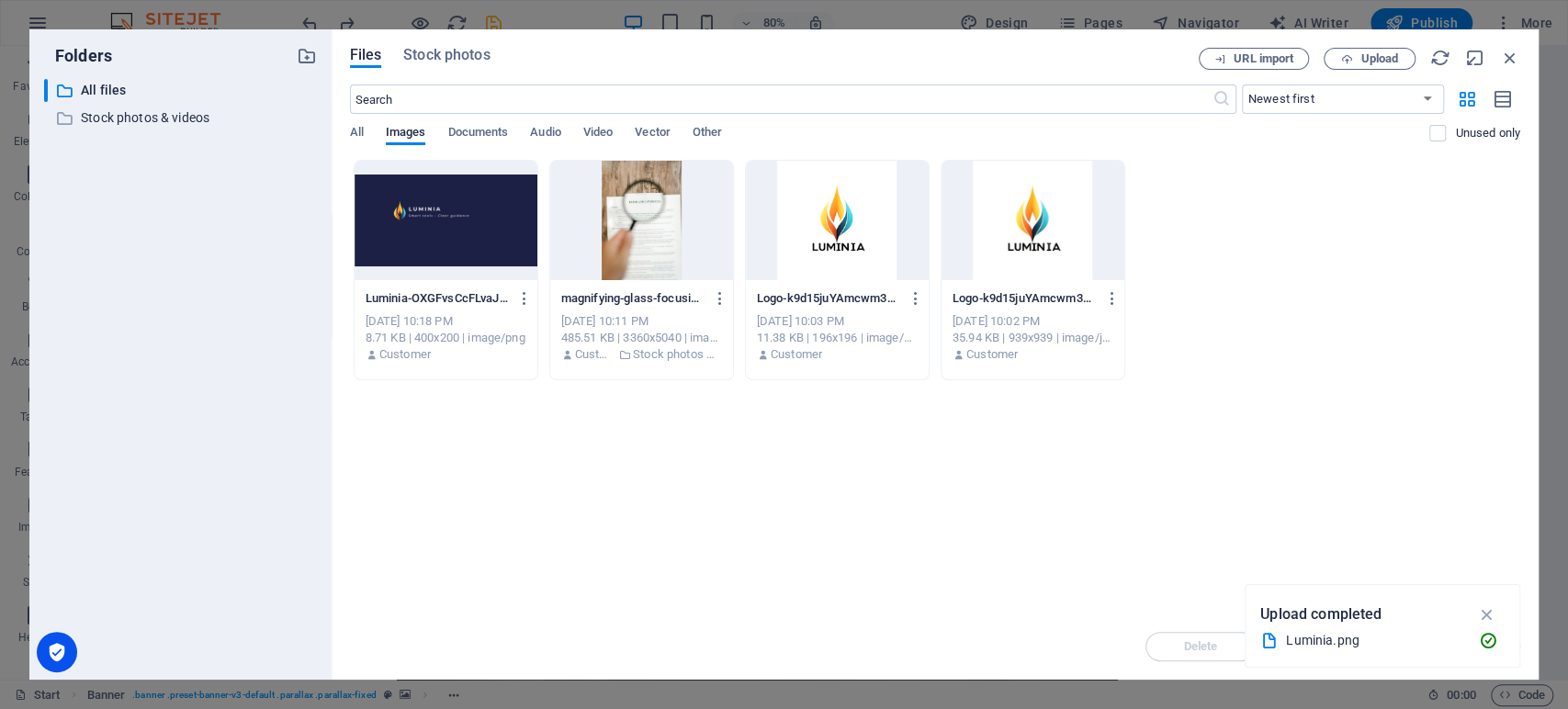 click at bounding box center [446, 220] 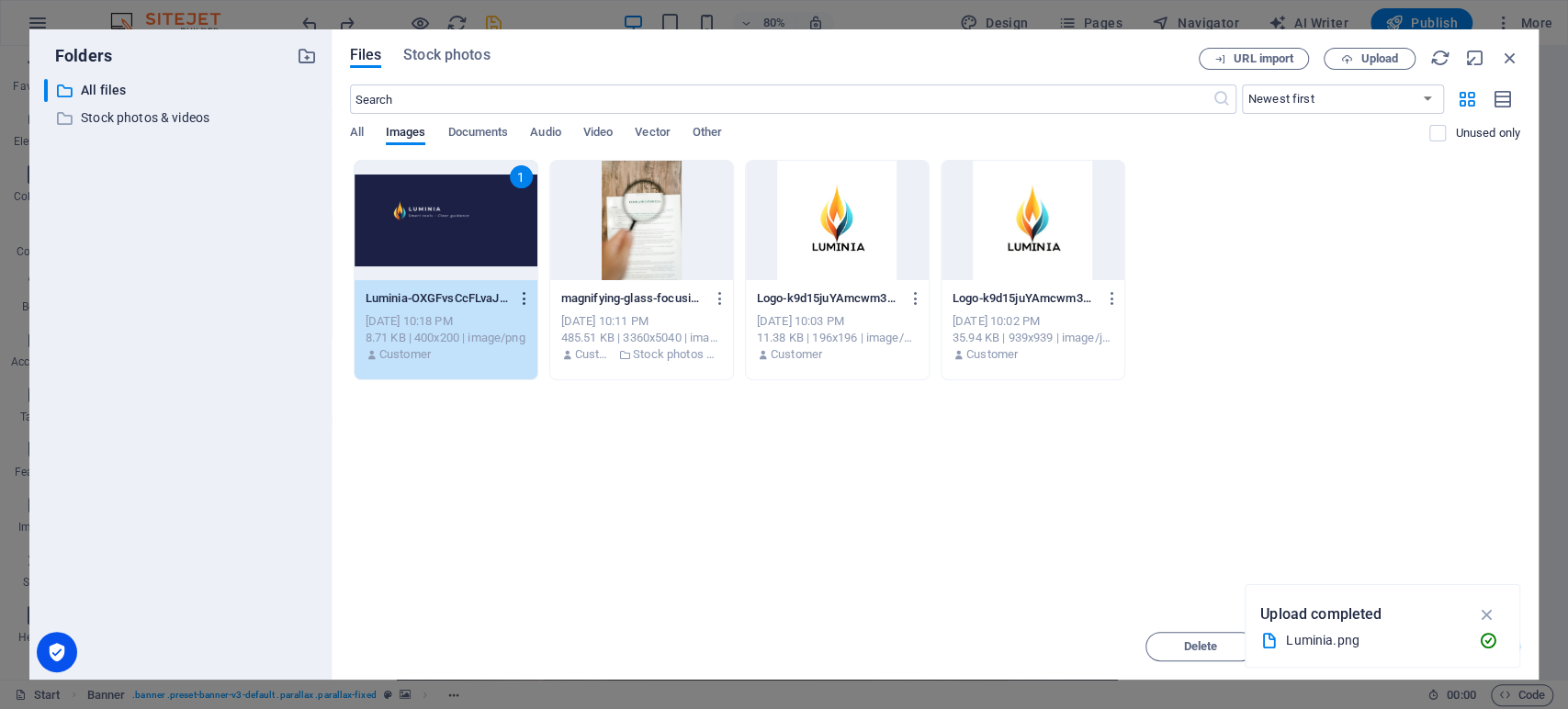 click at bounding box center (525, 298) 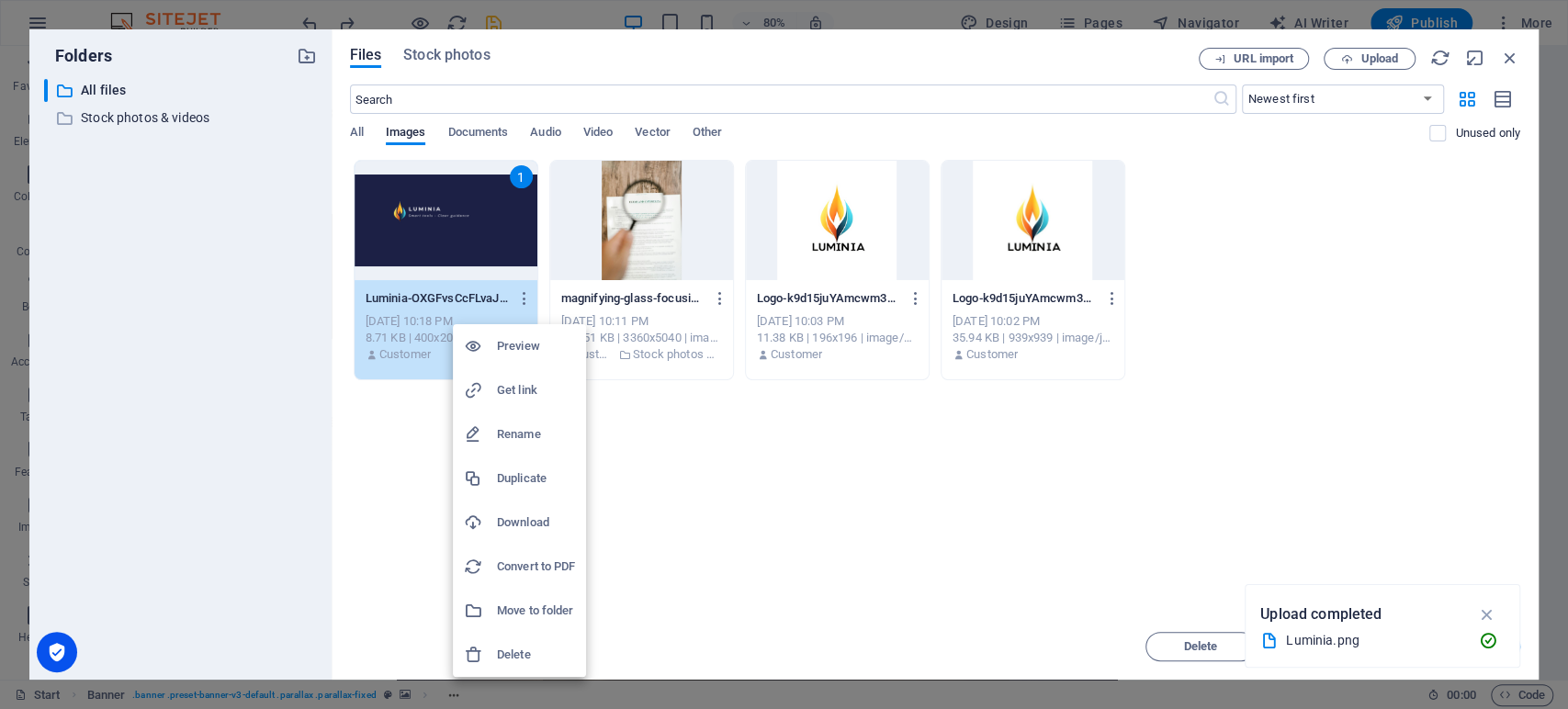 click at bounding box center (784, 354) 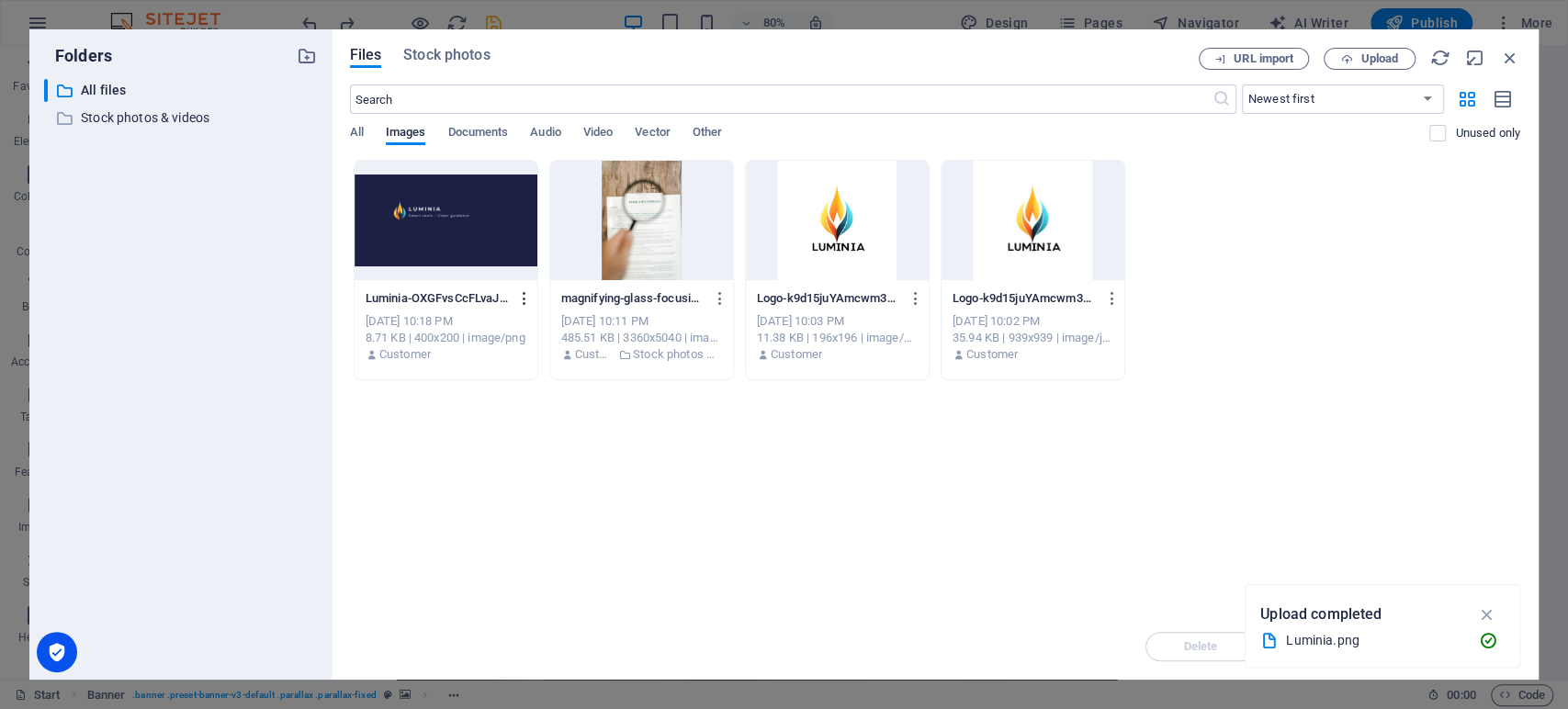 click at bounding box center (525, 298) 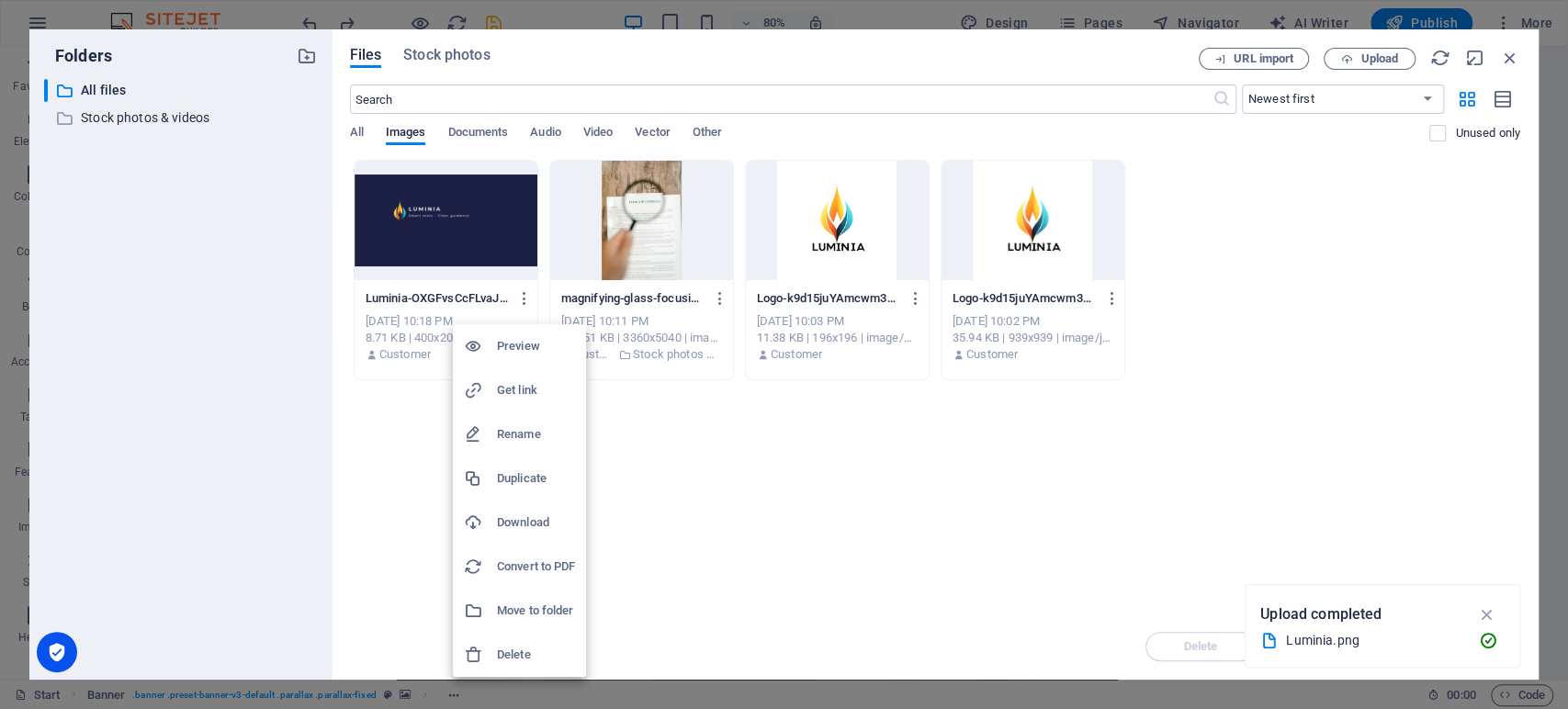 click on "Delete" at bounding box center (536, 655) 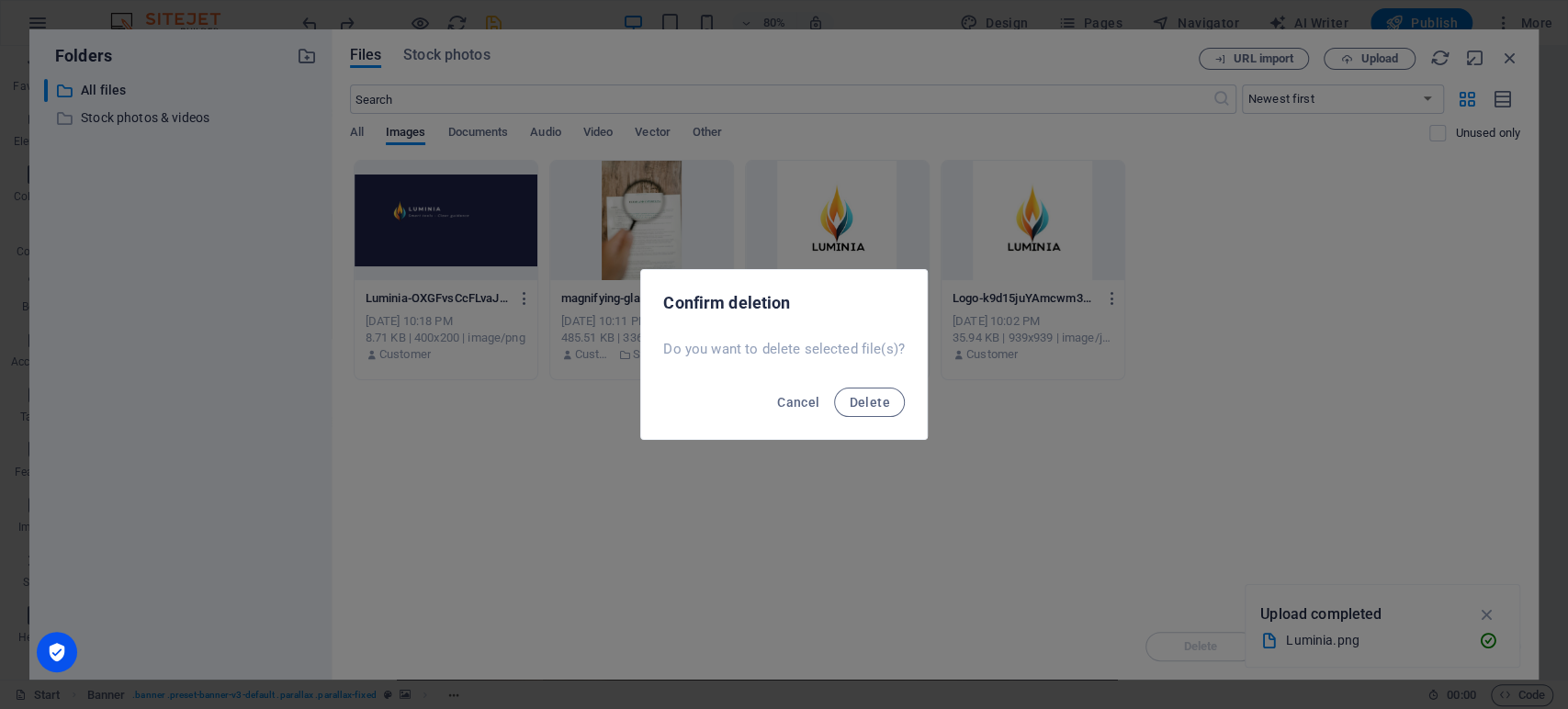 click on "Cancel Delete" at bounding box center (784, 408) 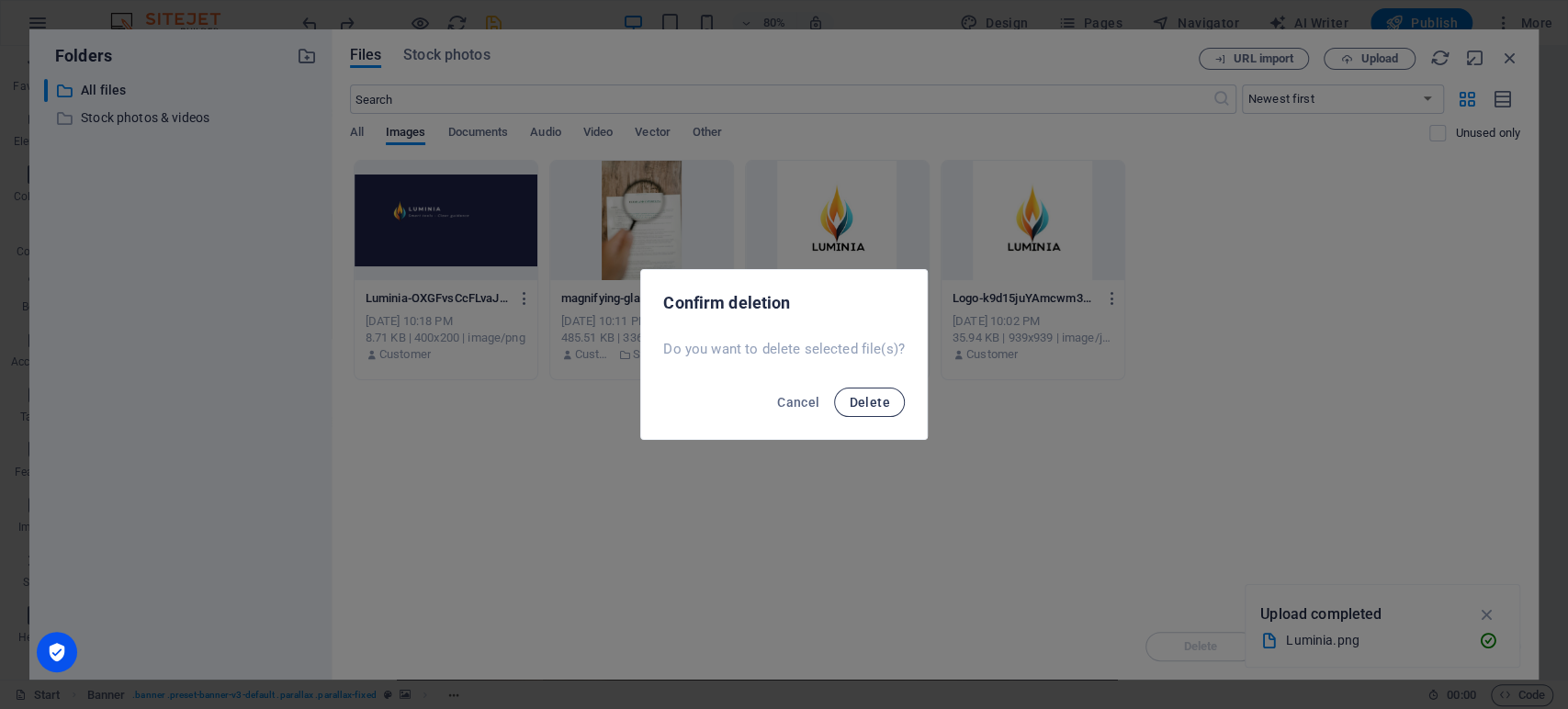 click on "Delete" at bounding box center [869, 402] 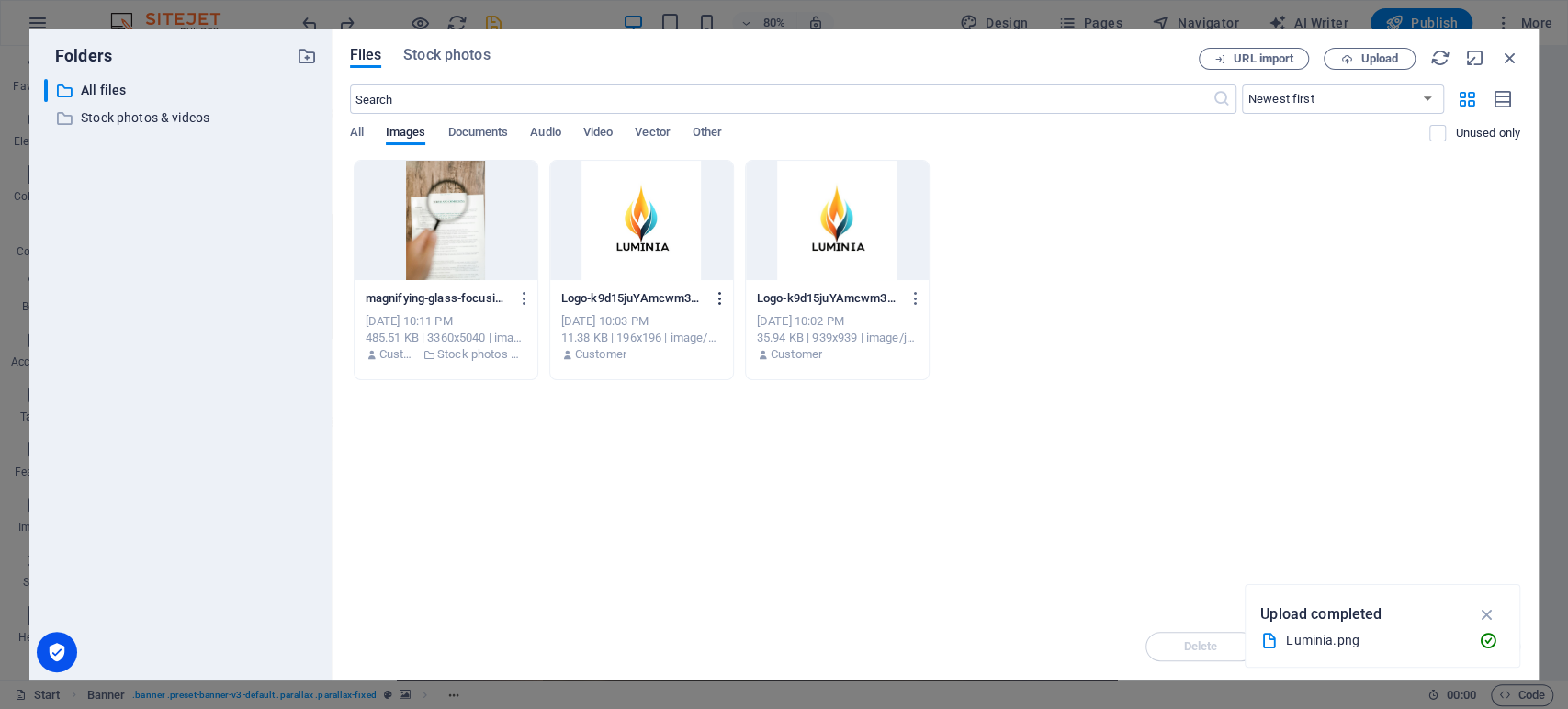 click at bounding box center (720, 298) 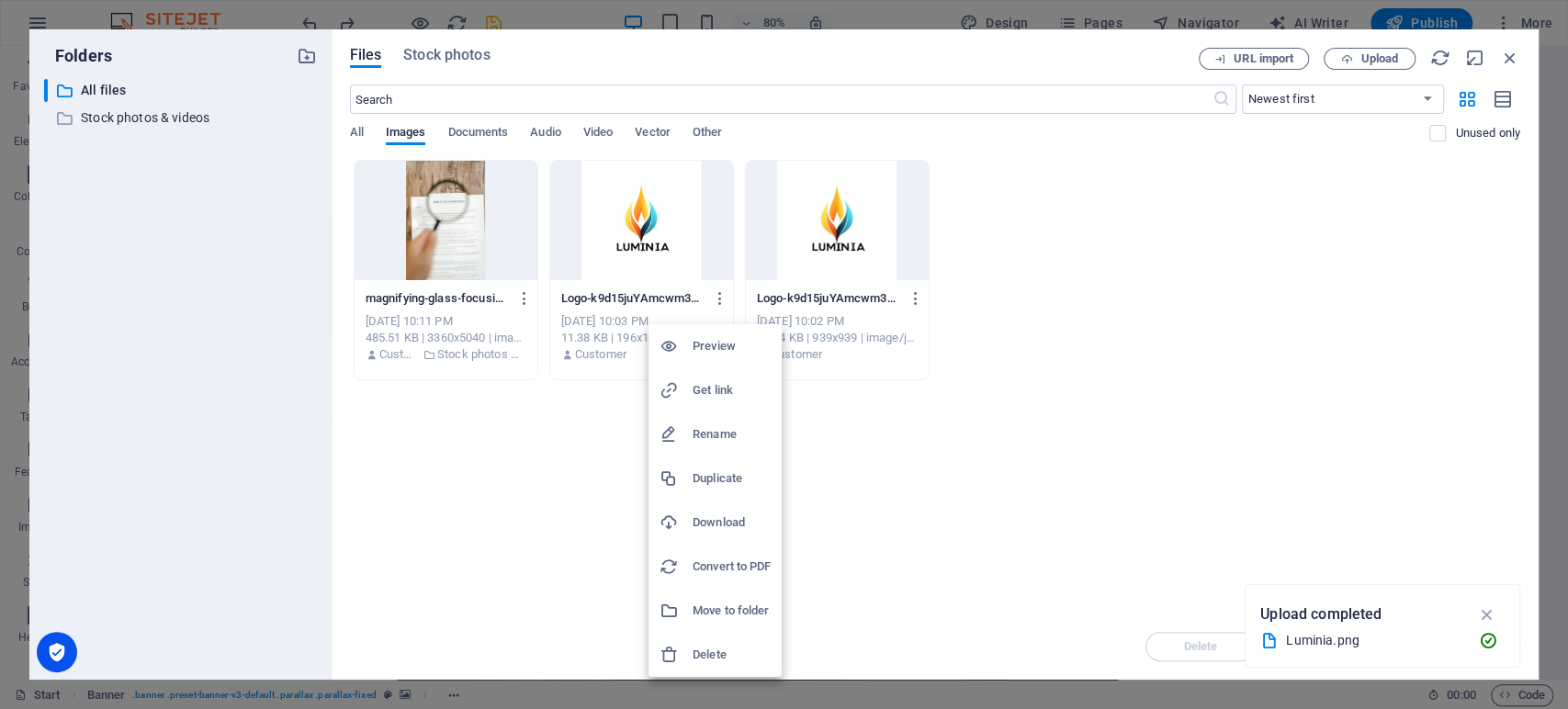 click at bounding box center [784, 354] 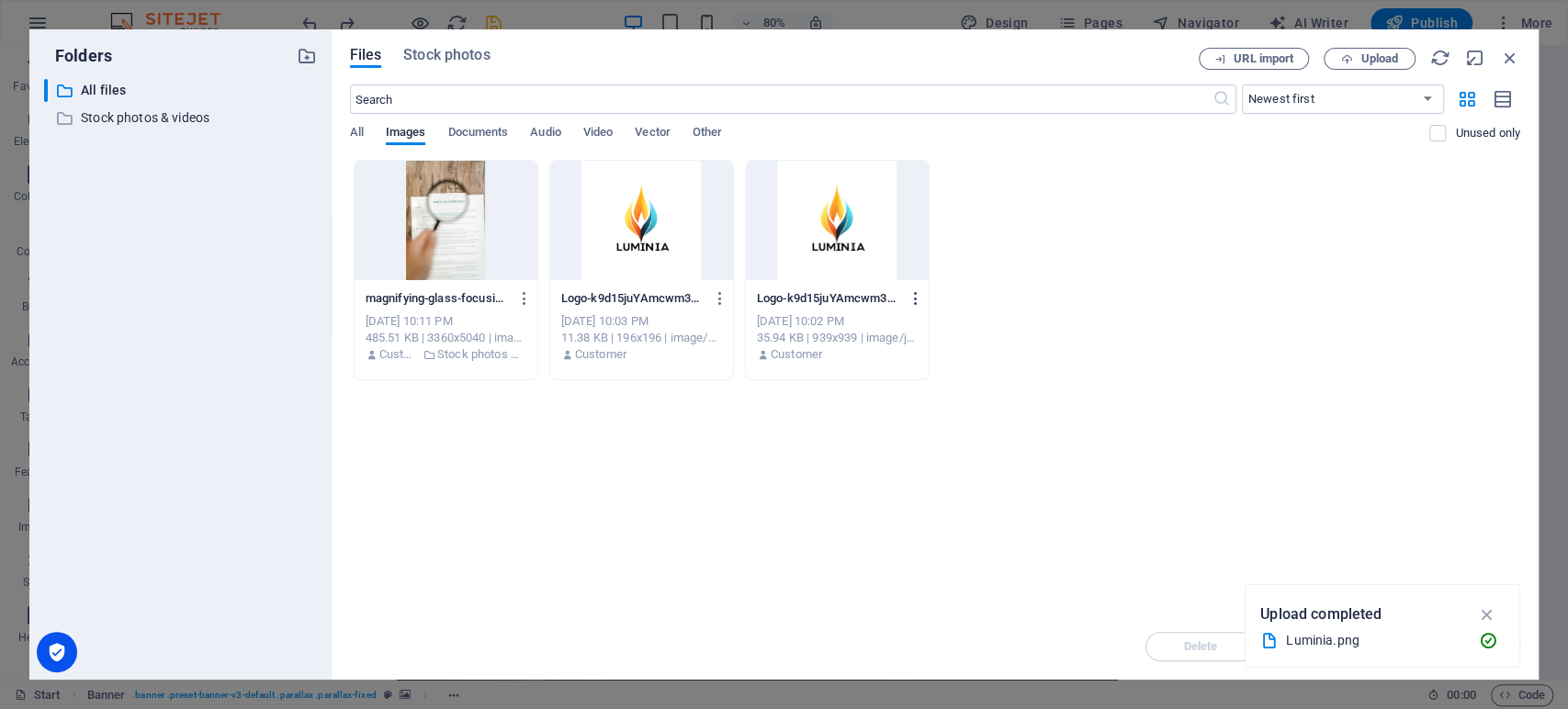 click at bounding box center [916, 298] 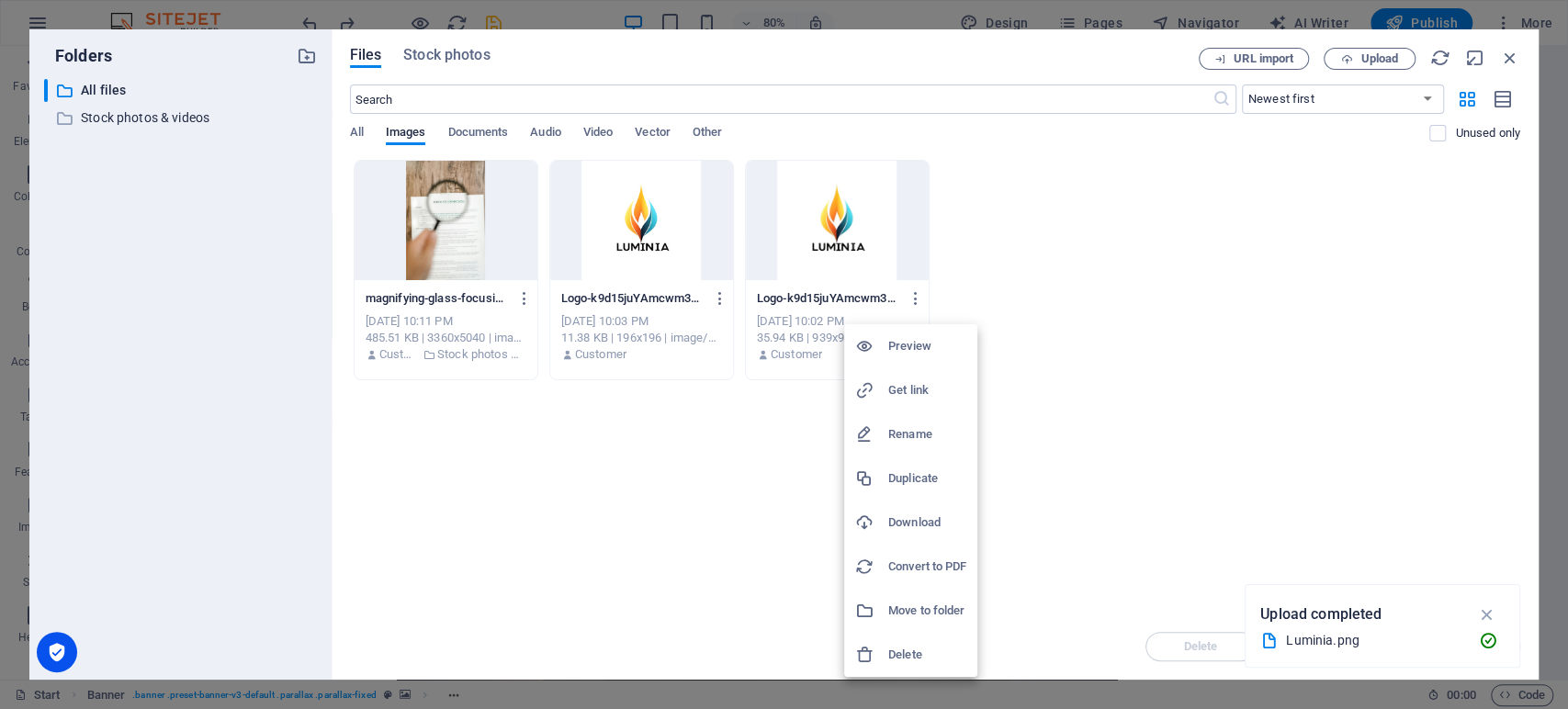 drag, startPoint x: 919, startPoint y: 648, endPoint x: 918, endPoint y: 638, distance: 10.049876 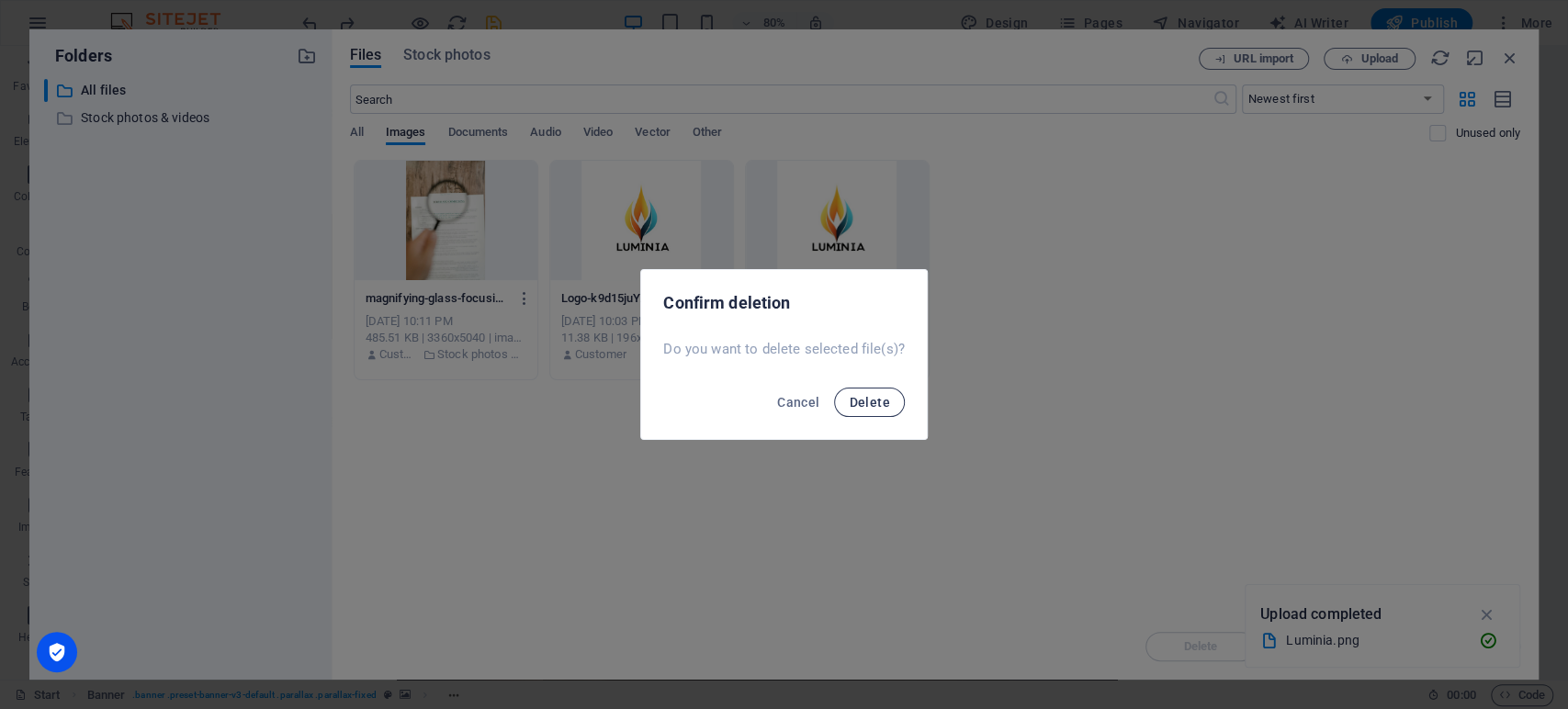 drag, startPoint x: 874, startPoint y: 409, endPoint x: 846, endPoint y: 397, distance: 30.463092 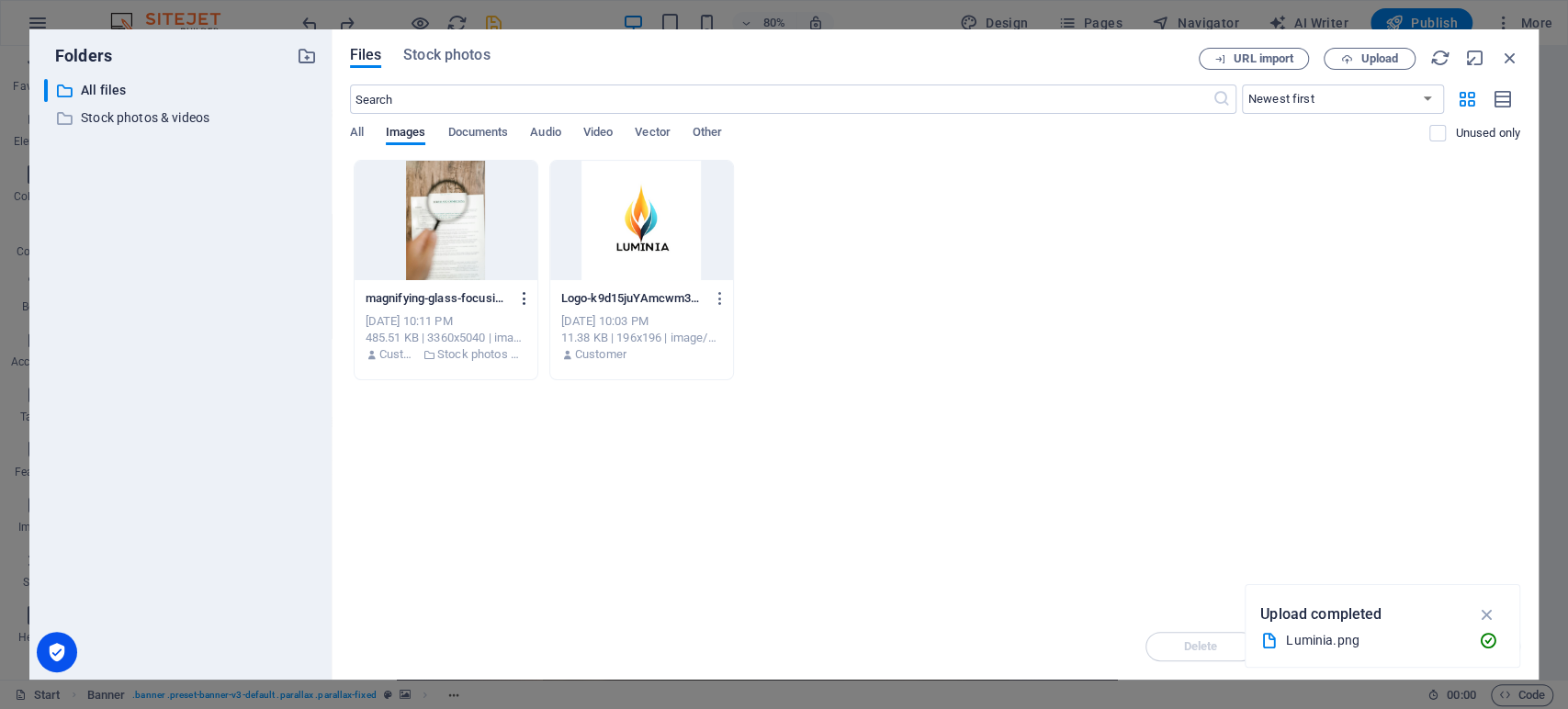 click at bounding box center (525, 298) 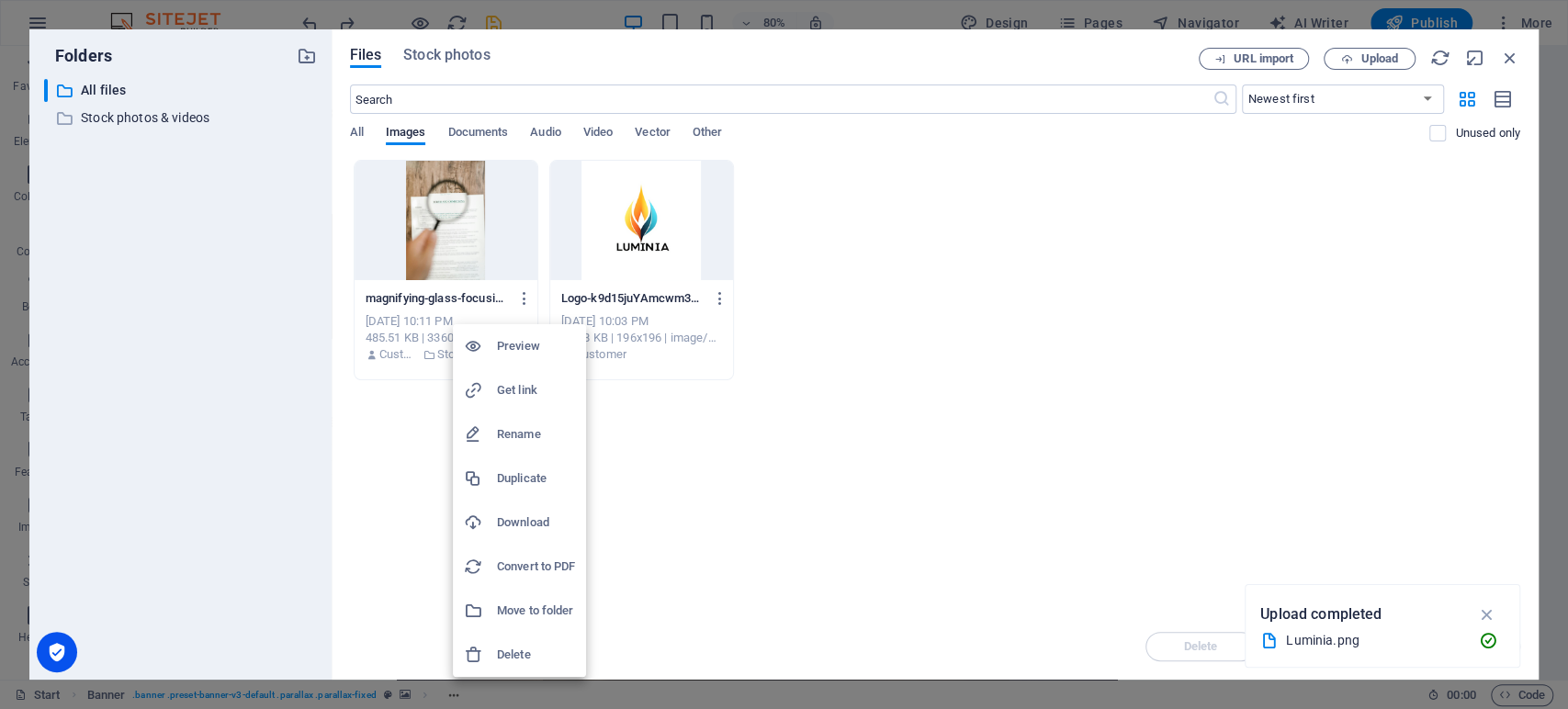 click on "Delete" at bounding box center (536, 655) 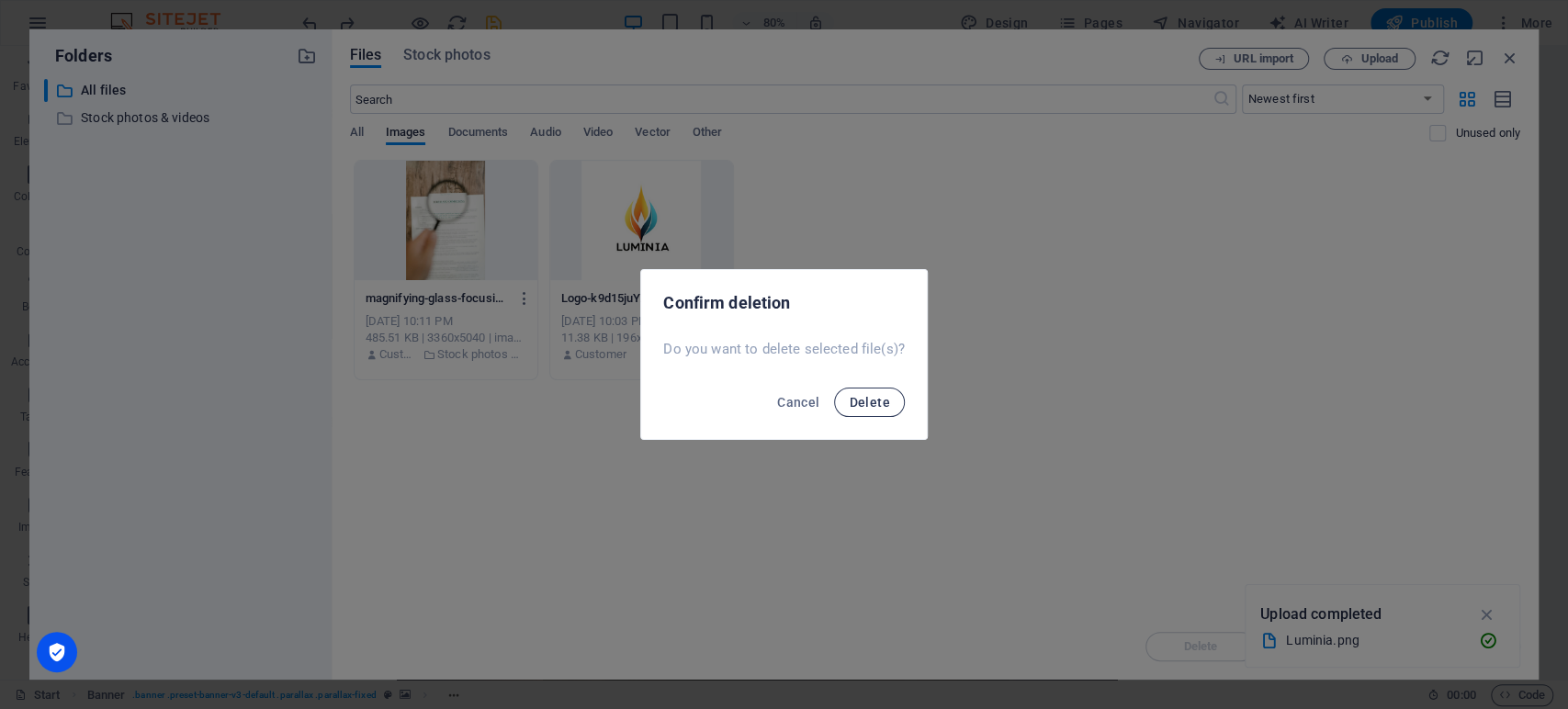 drag, startPoint x: 897, startPoint y: 371, endPoint x: 871, endPoint y: 391, distance: 32.802439 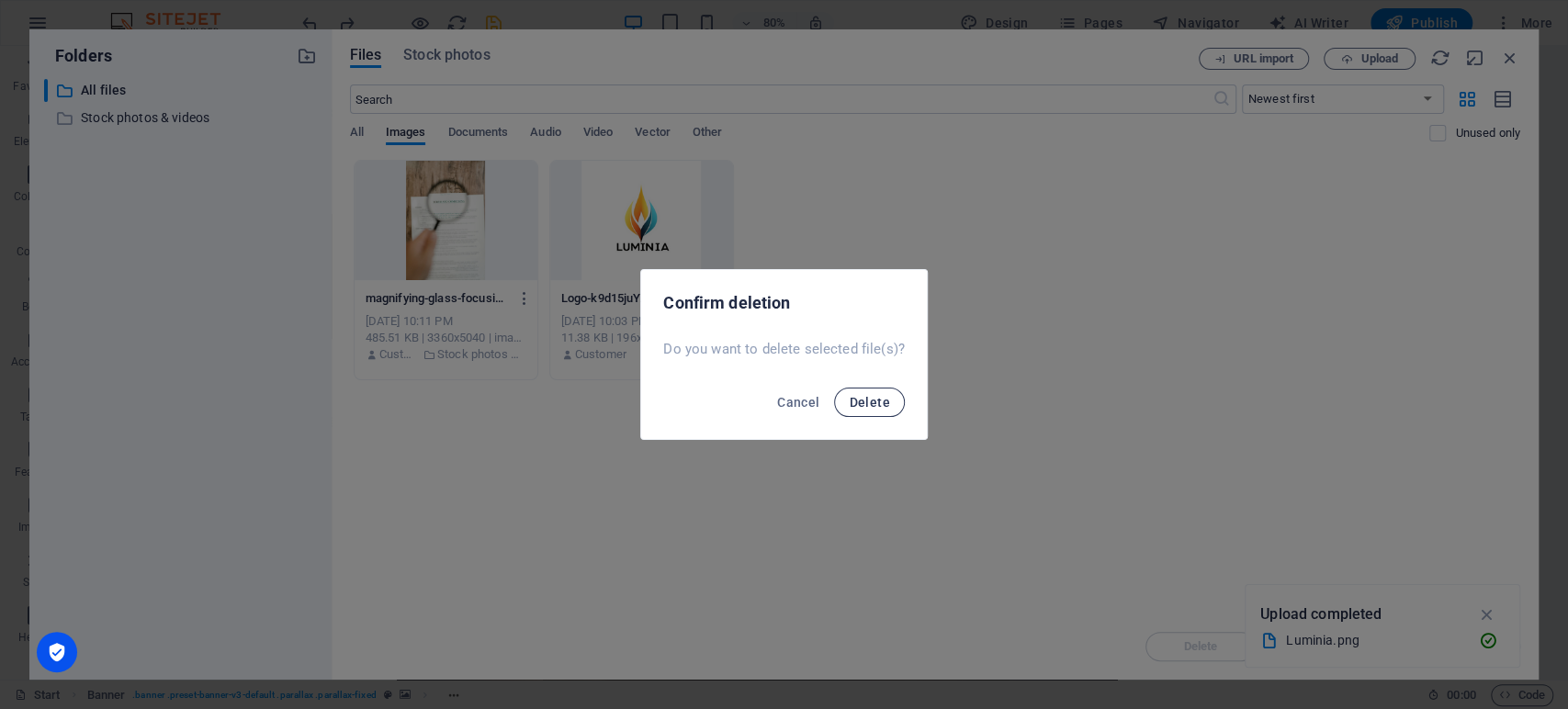 click on "Delete" at bounding box center [869, 402] 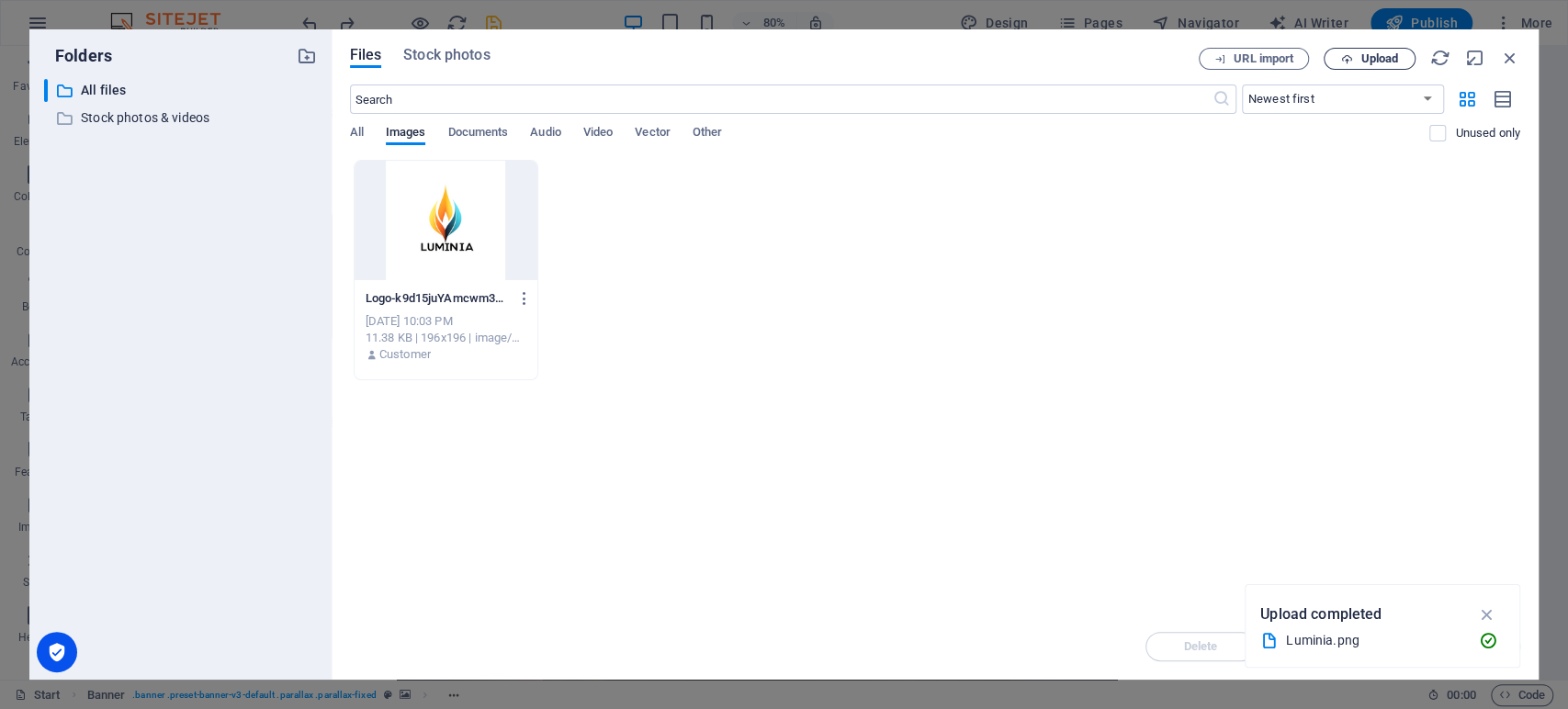 click at bounding box center (1347, 59) 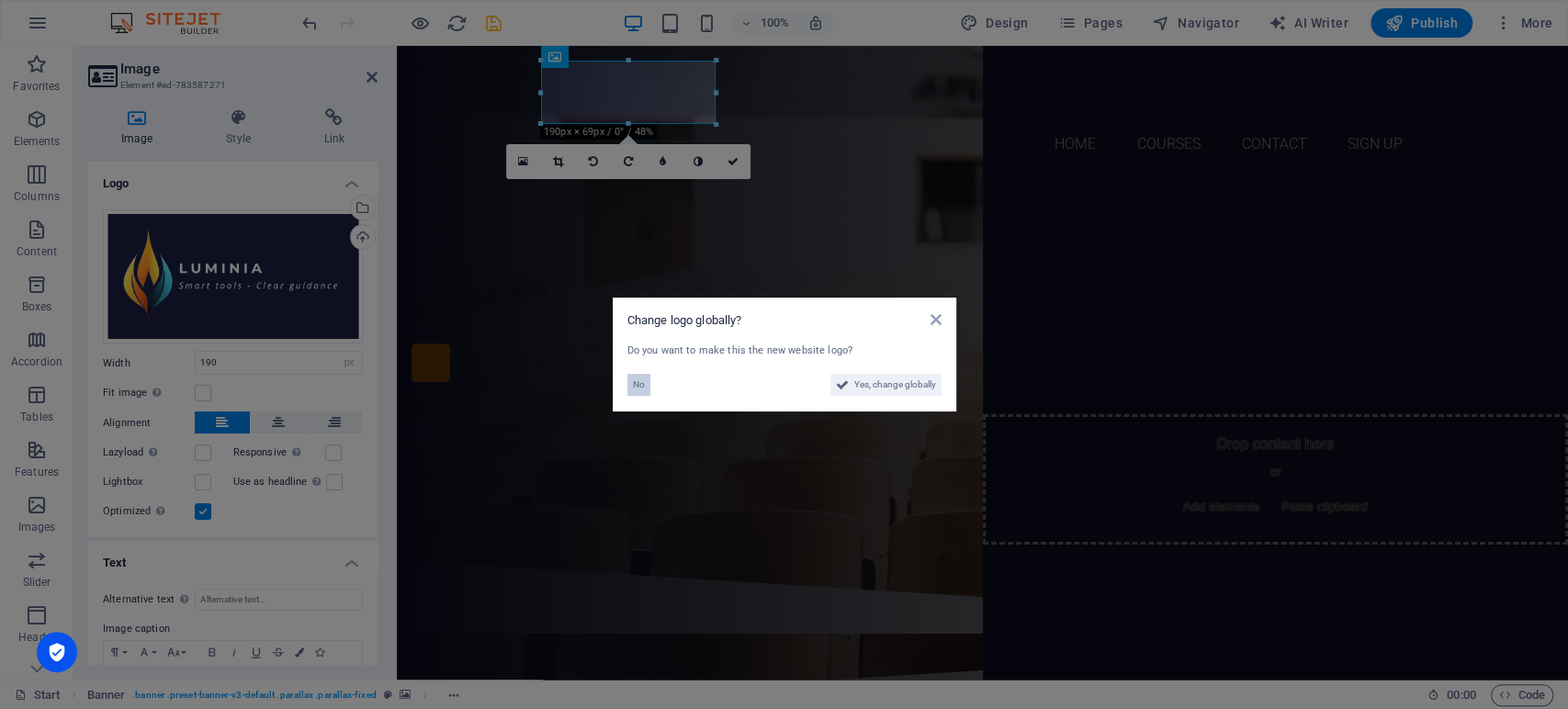 click on "No" at bounding box center (638, 385) 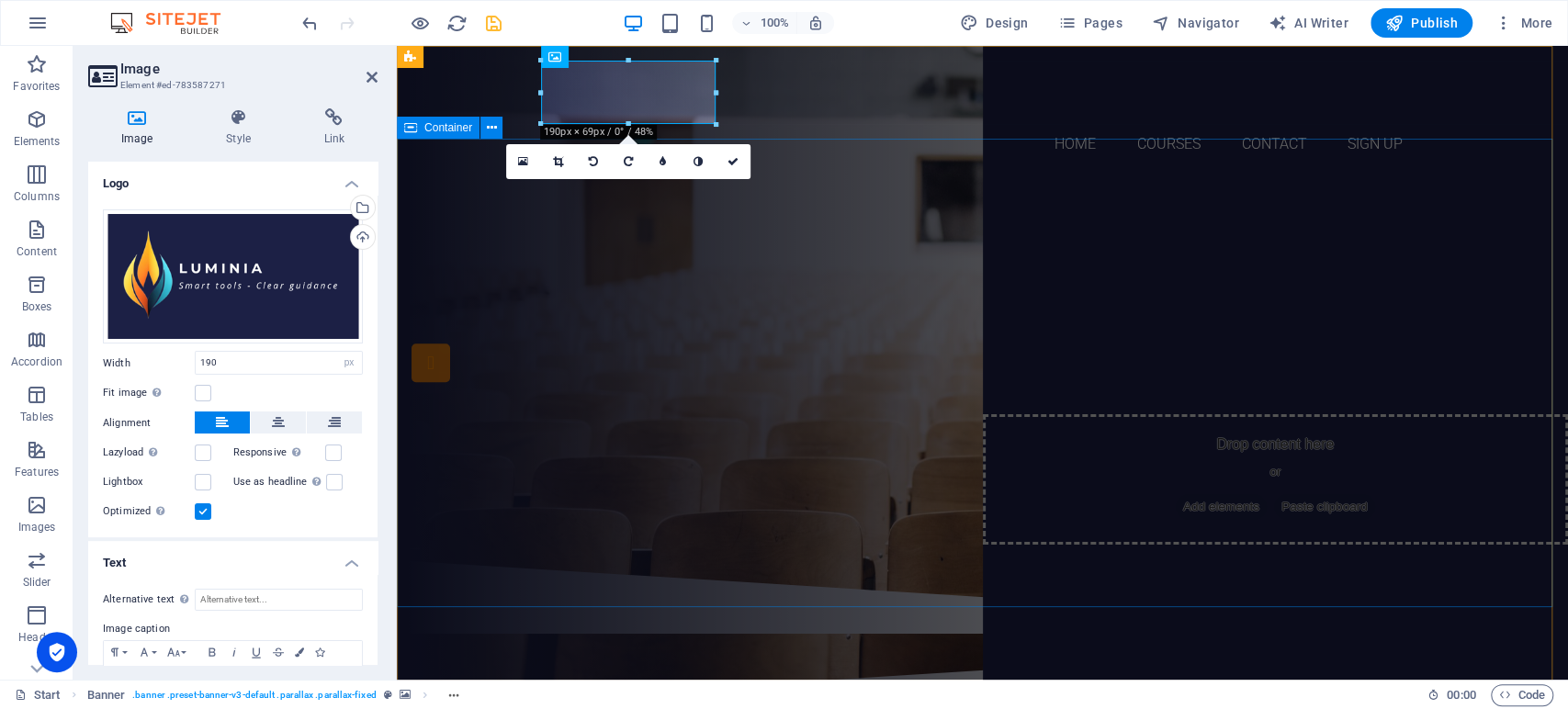 click on "Are you ready to learn? SIGN UP AND VIEW OUR COURSES Our Courses Sign up now" at bounding box center [982, 370] 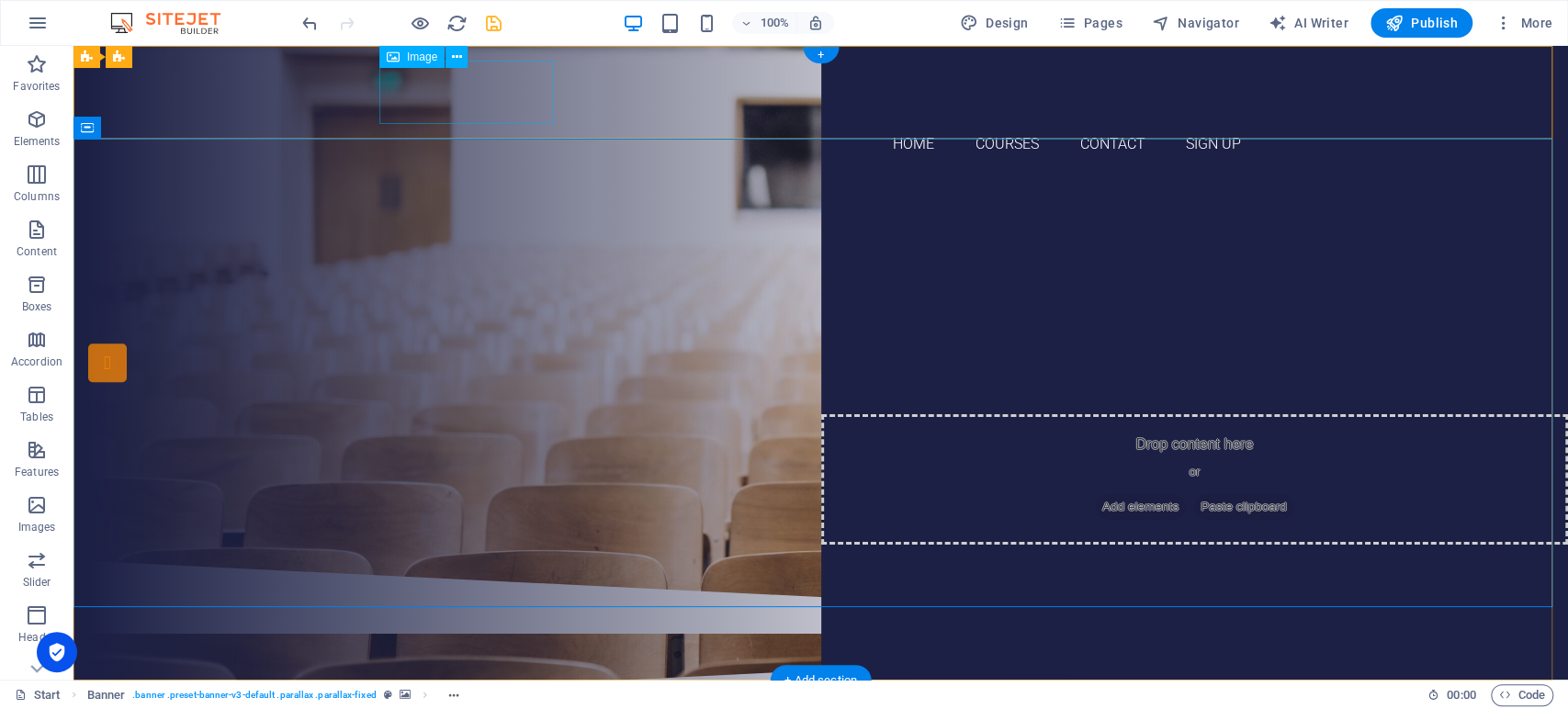 click at bounding box center [821, 92] 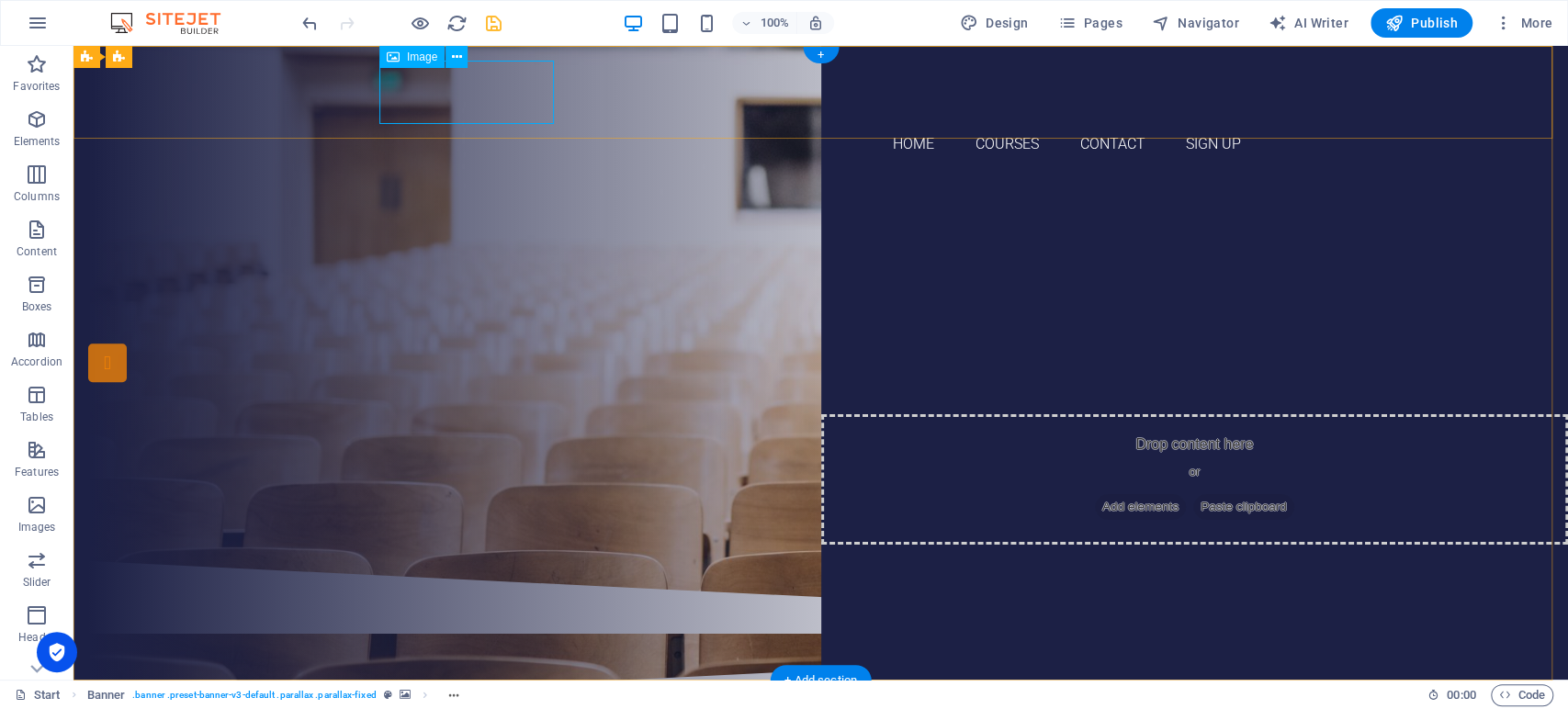 click at bounding box center (821, 92) 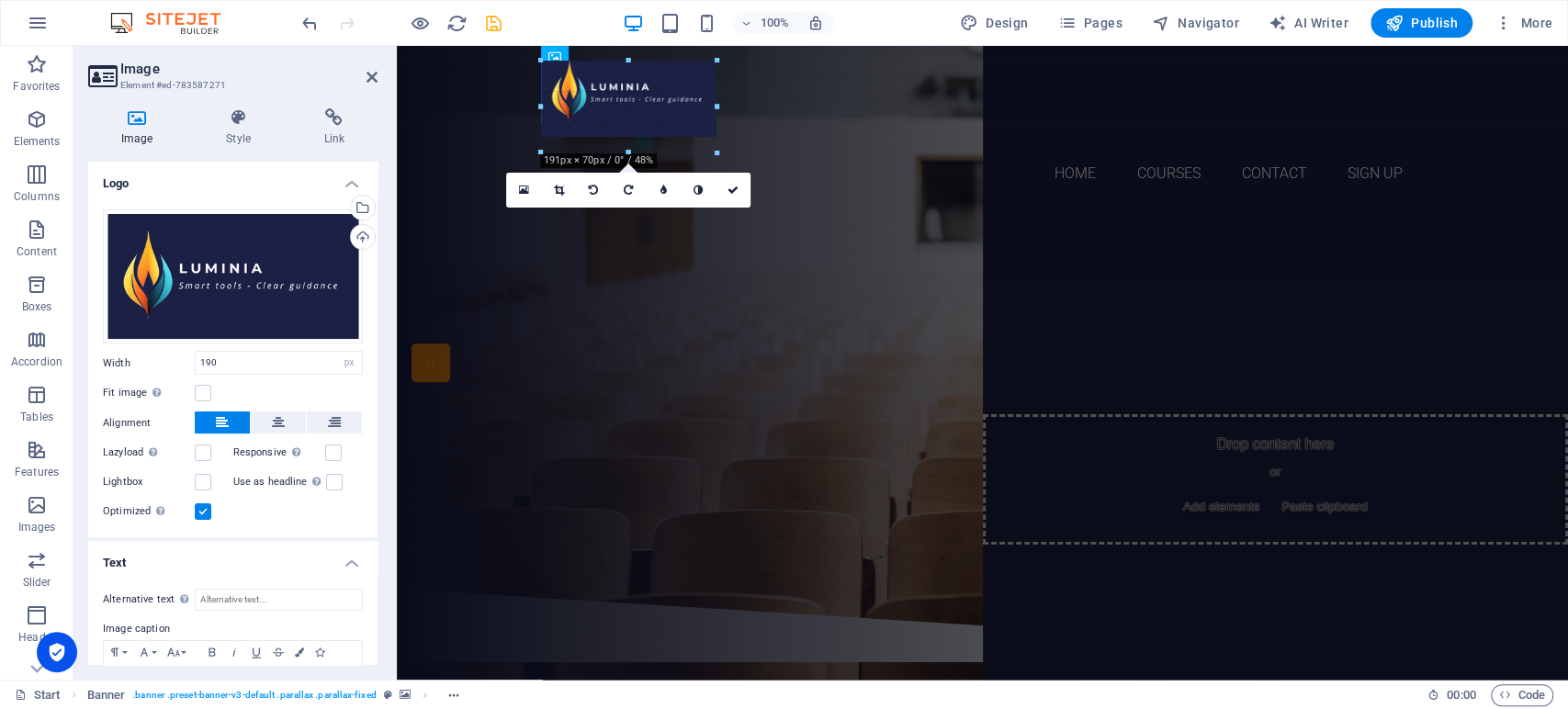 drag, startPoint x: 718, startPoint y: 125, endPoint x: 800, endPoint y: 144, distance: 84.17244 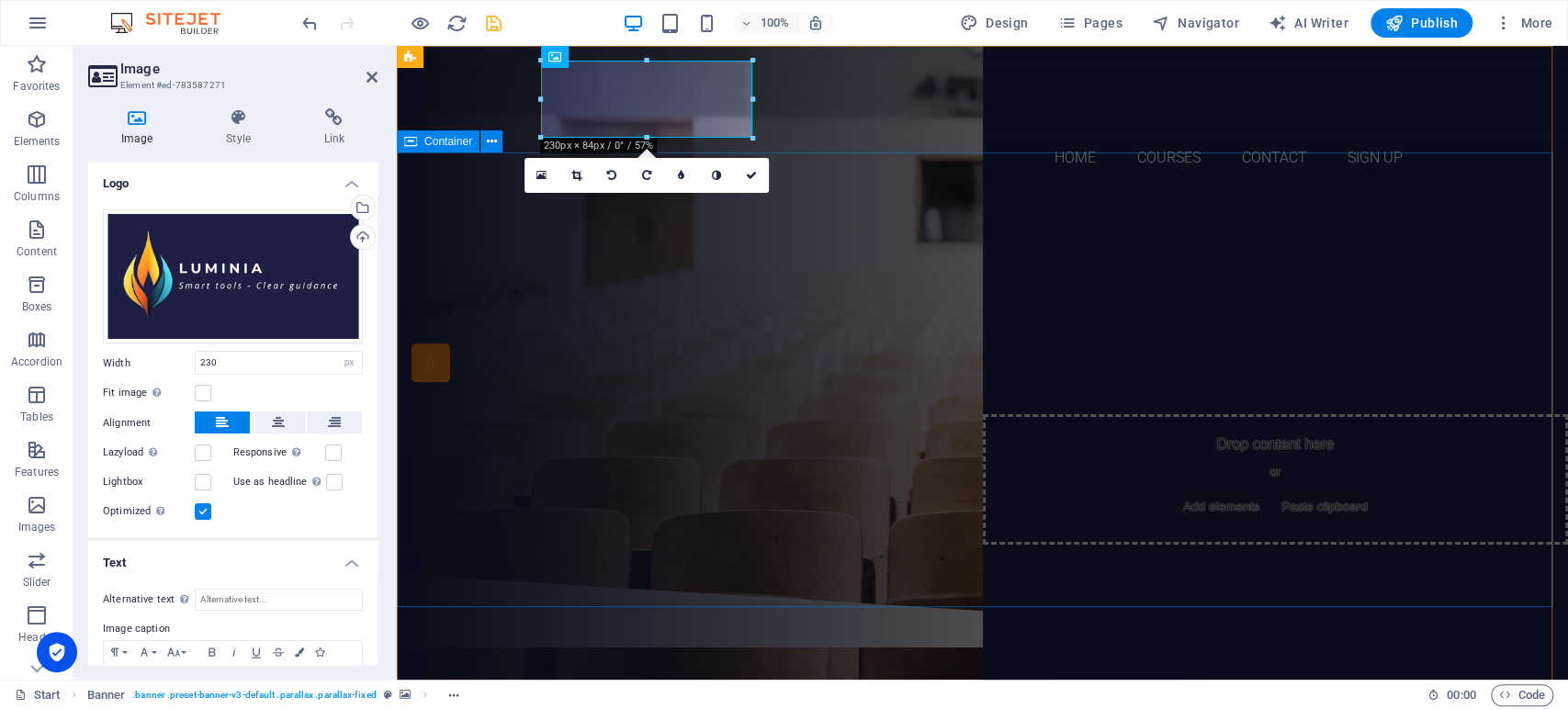 click on "Are you ready to learn? SIGN UP AND VIEW OUR COURSES Our Courses Sign up now" at bounding box center (982, 384) 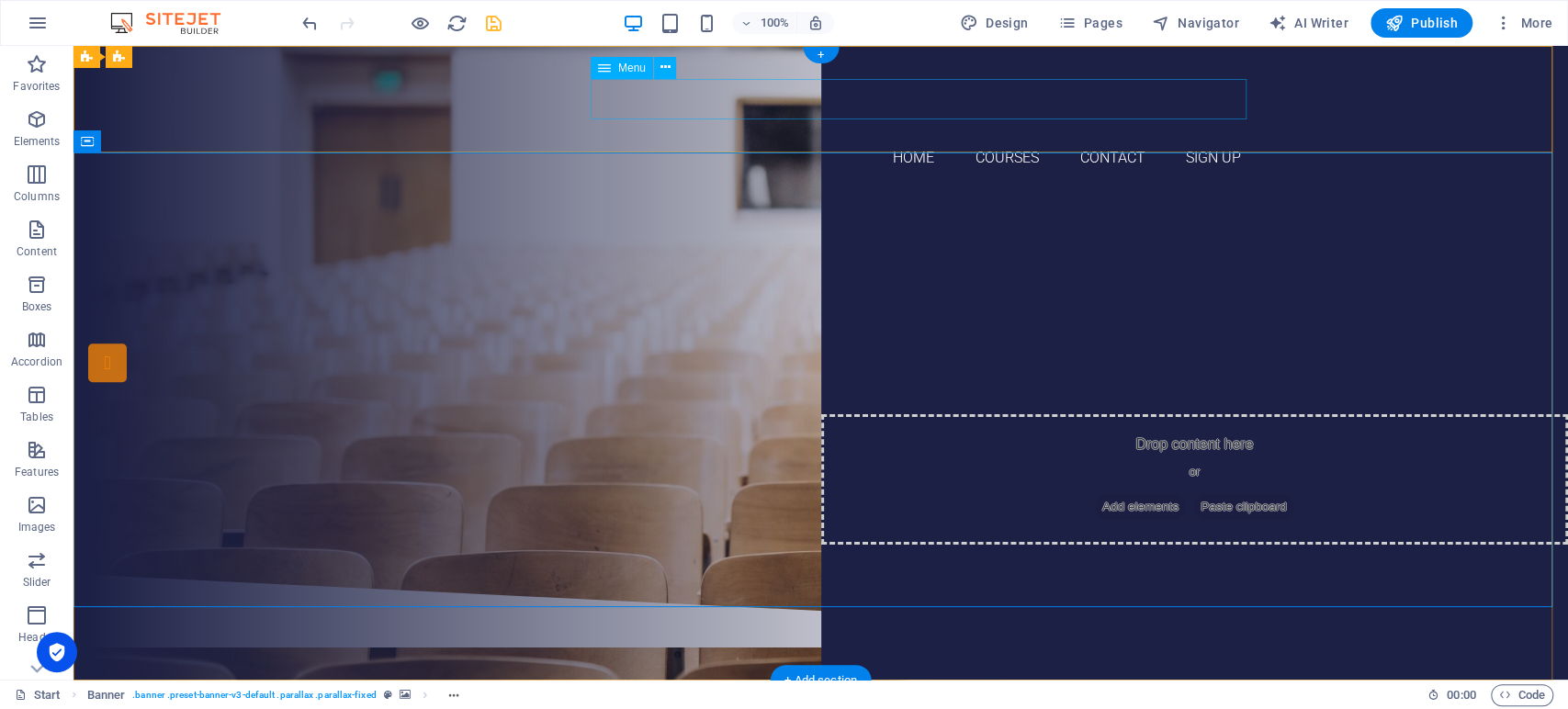 click on "Home Courses Contact Sign up" at bounding box center (821, 158) 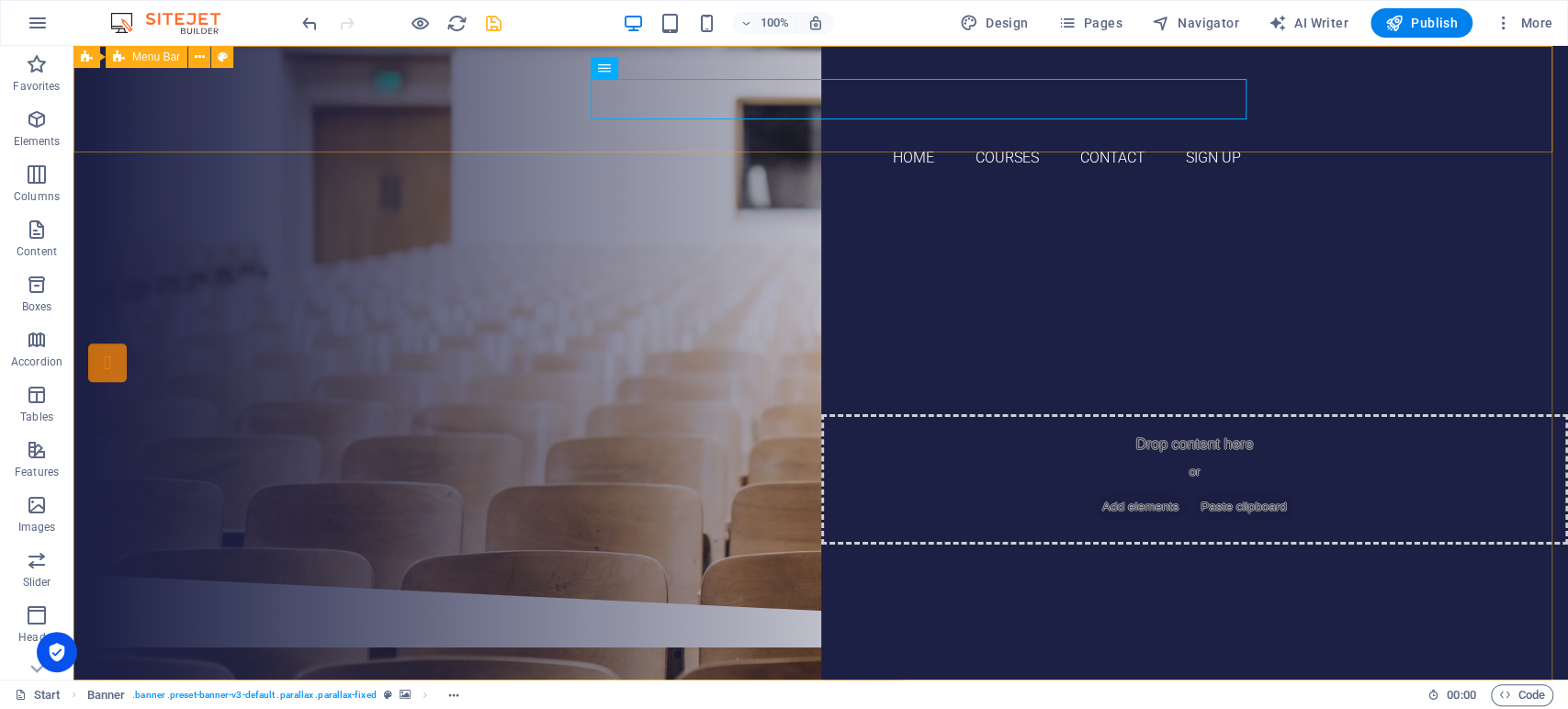 drag, startPoint x: 177, startPoint y: 63, endPoint x: 195, endPoint y: 44, distance: 26.172505 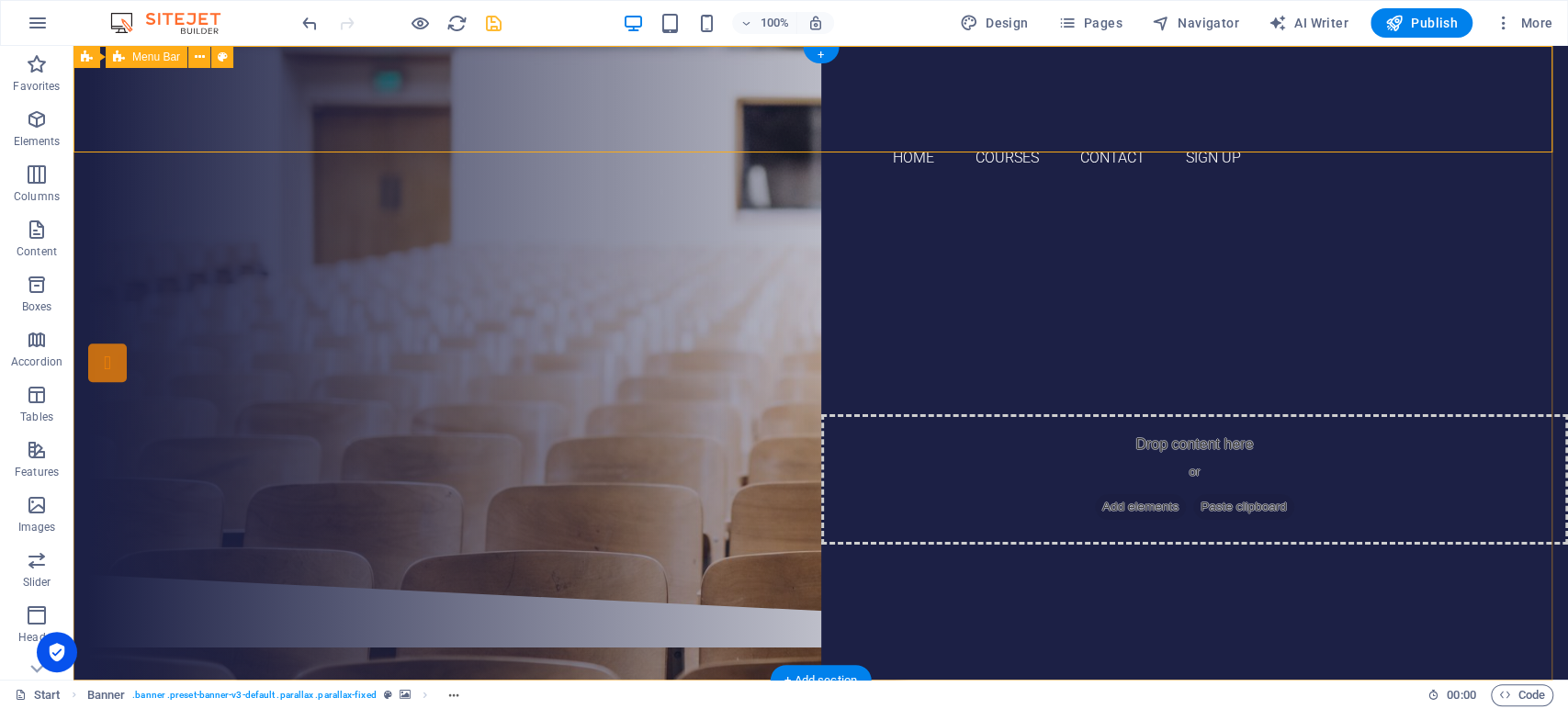 click on "Home Courses Contact Sign up" at bounding box center (820, 119) 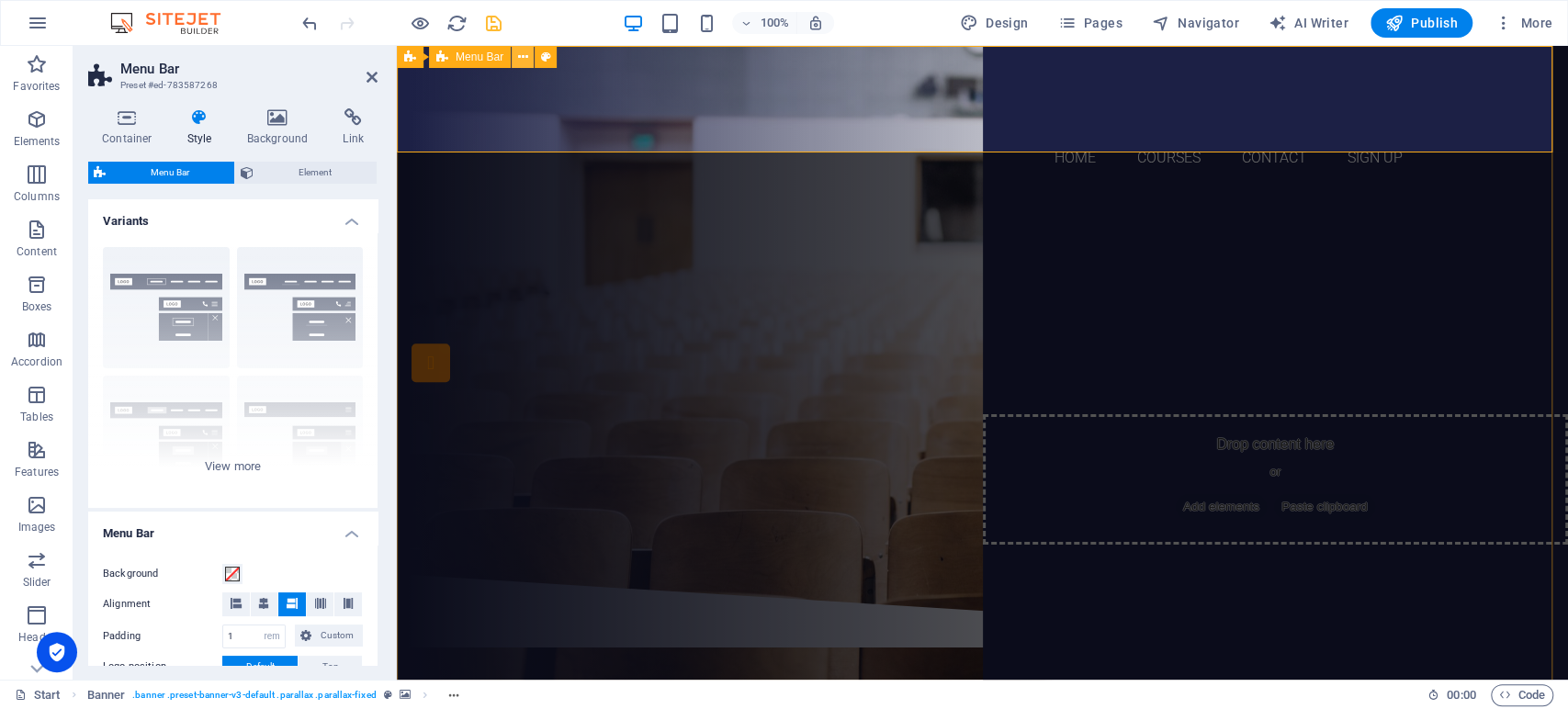 click at bounding box center (523, 57) 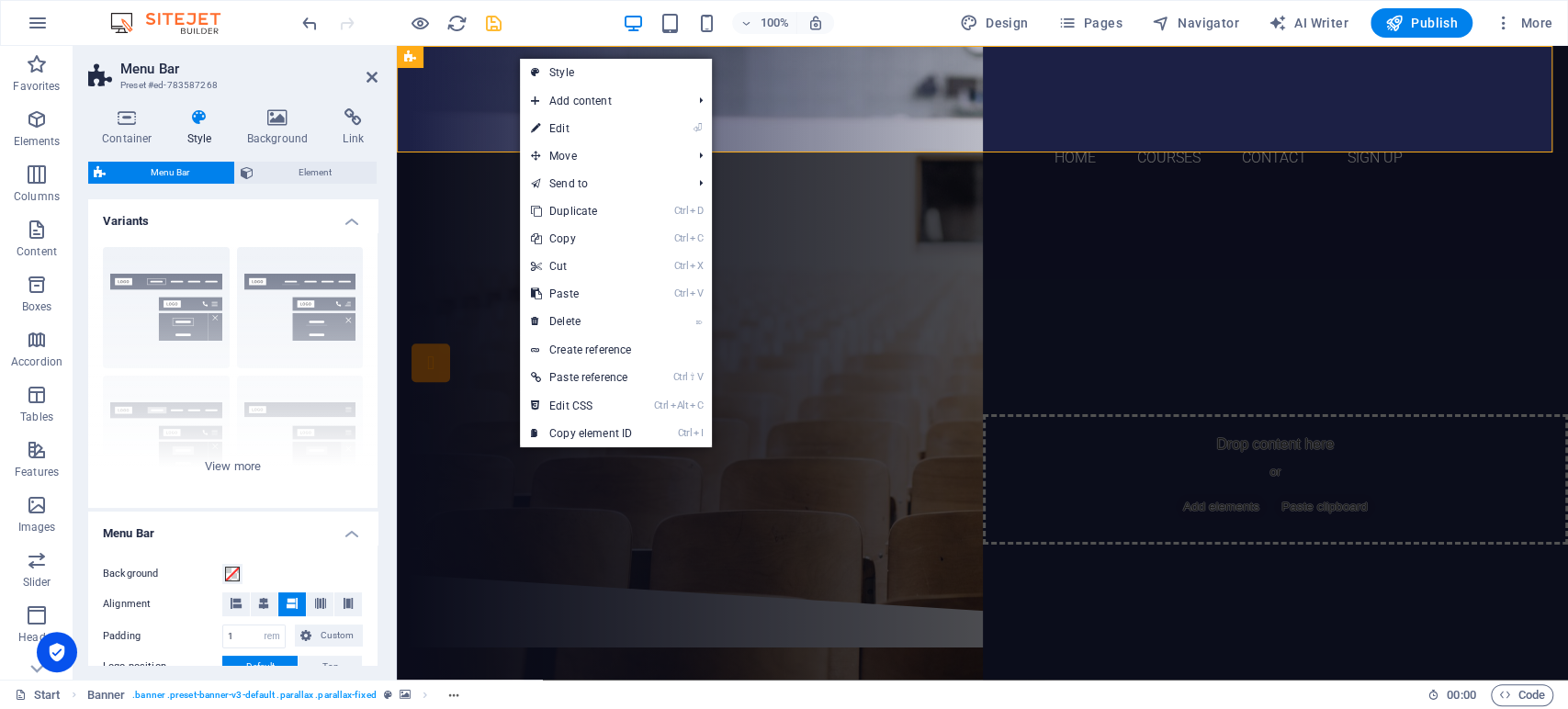 scroll, scrollTop: 0, scrollLeft: 0, axis: both 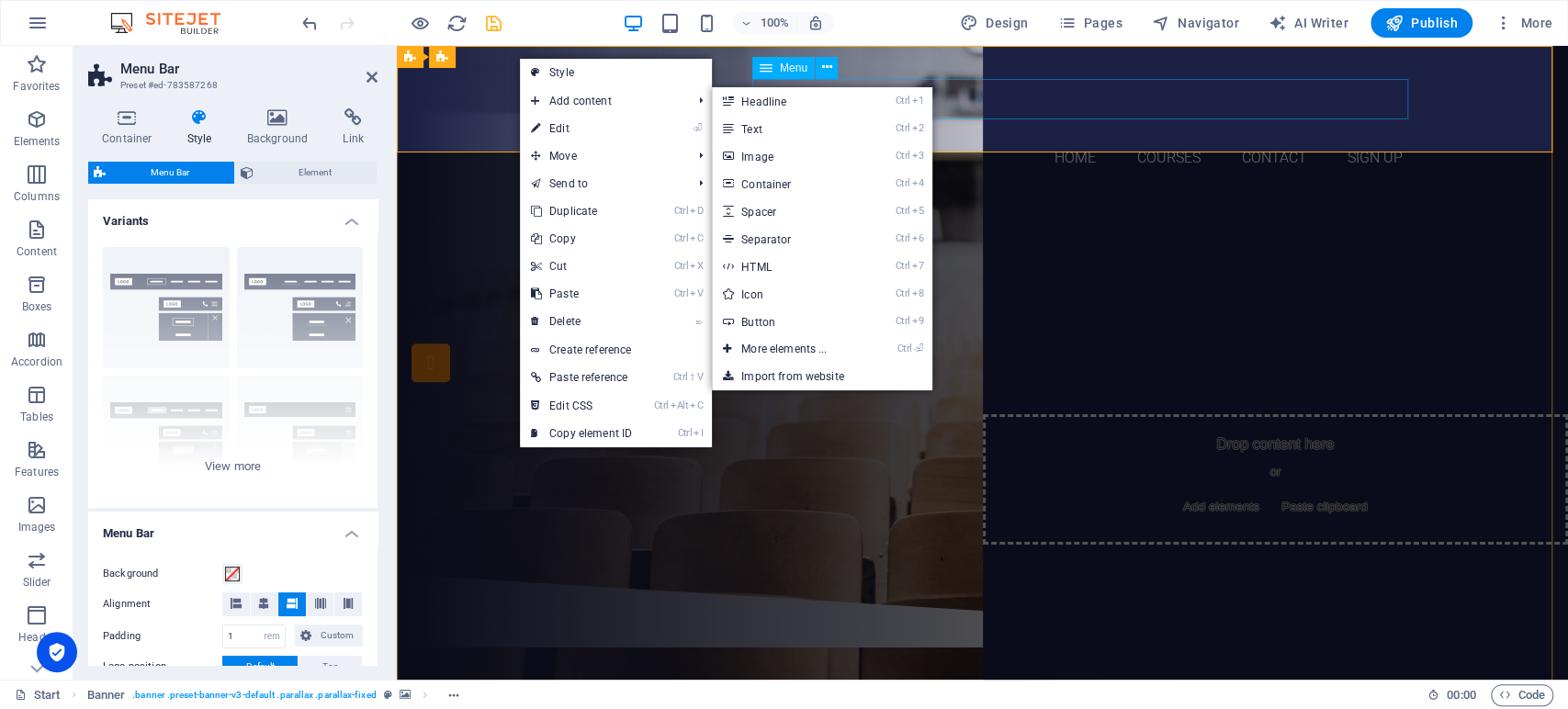 click on "Home Courses Contact Sign up" at bounding box center (983, 158) 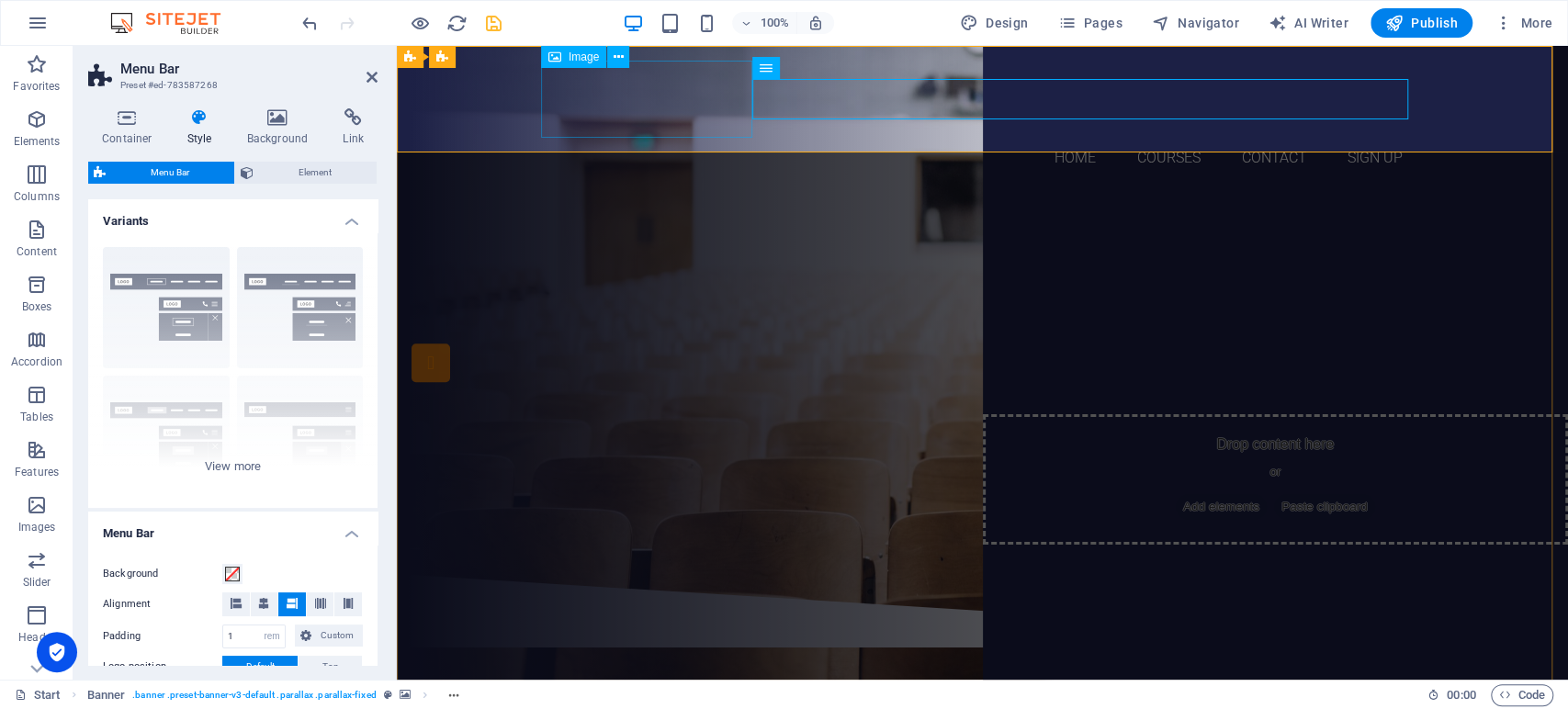 click at bounding box center (983, 99) 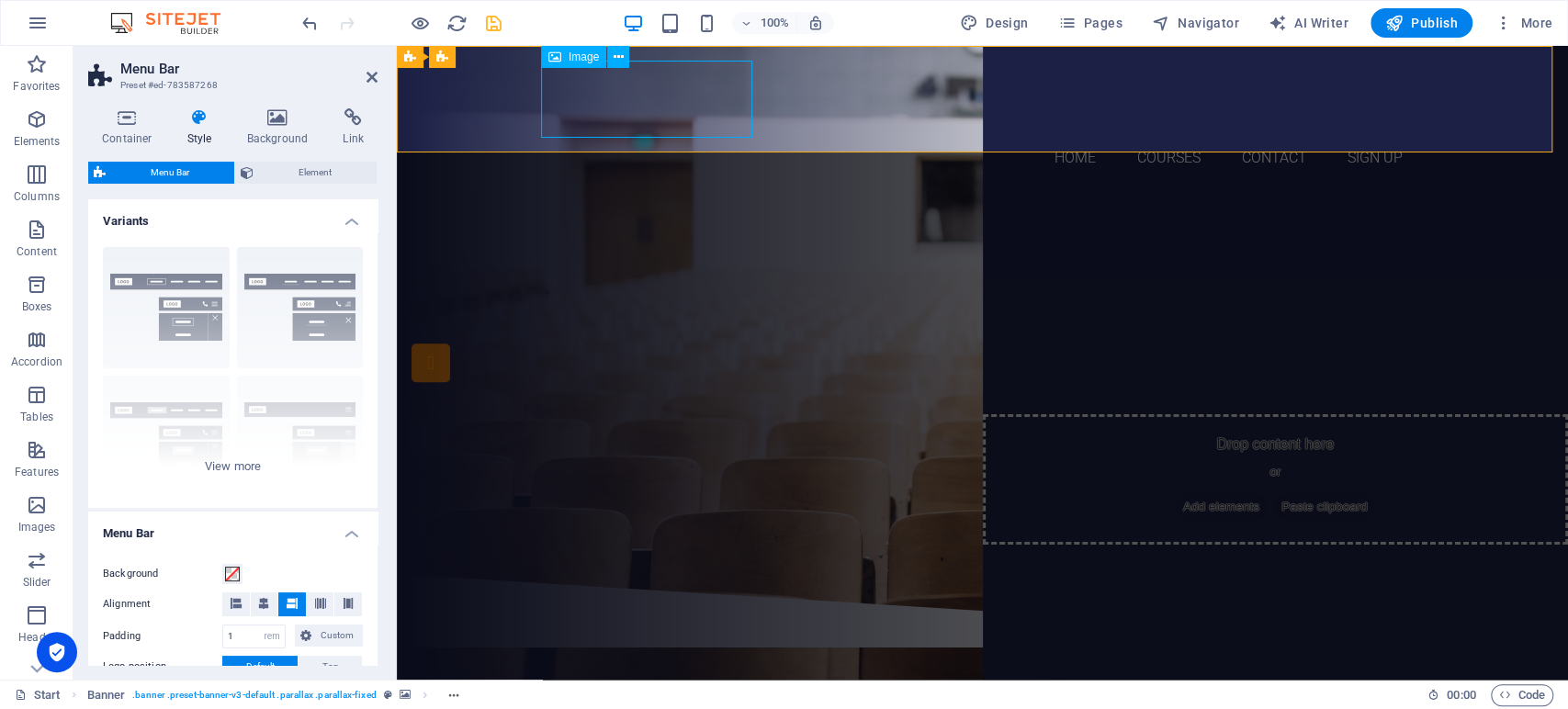 click at bounding box center (983, 99) 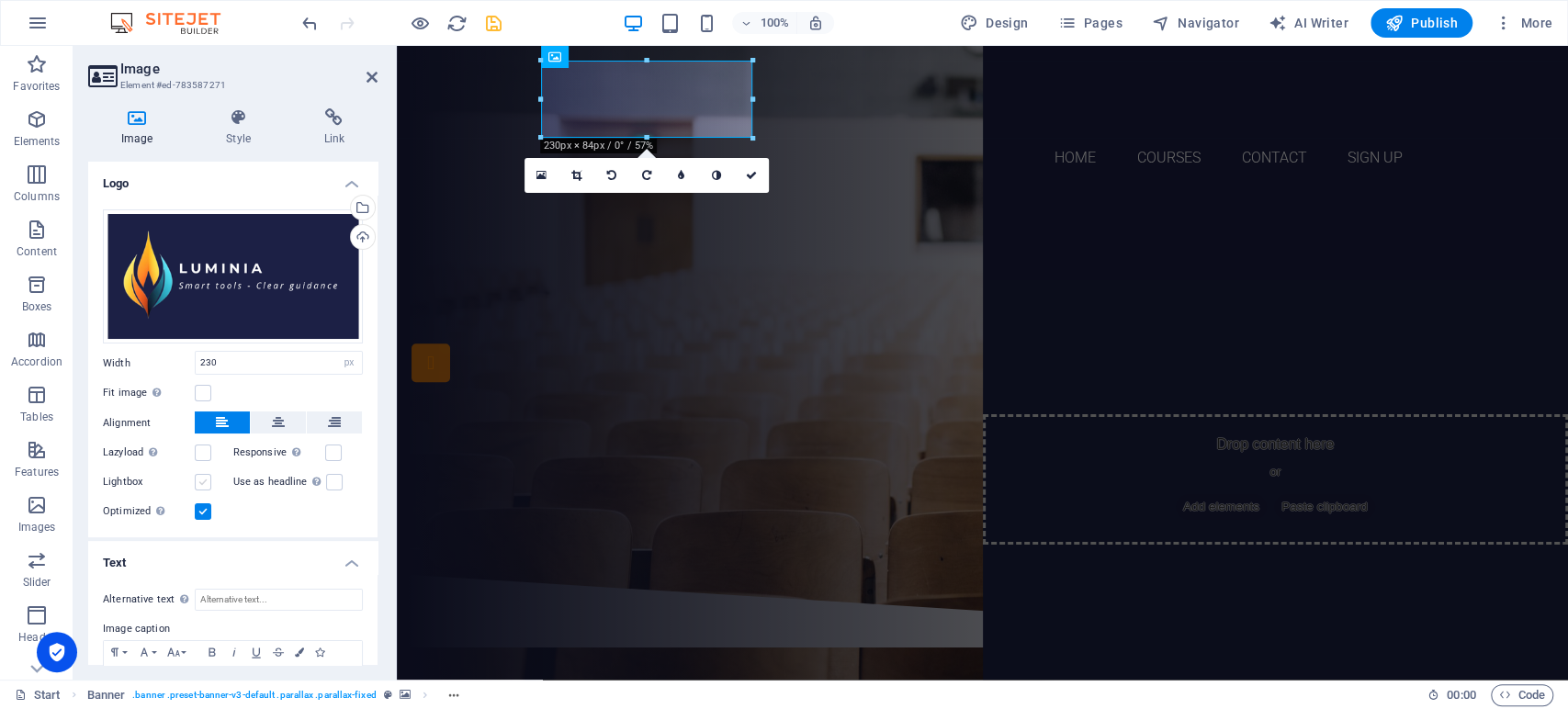 click at bounding box center [203, 482] 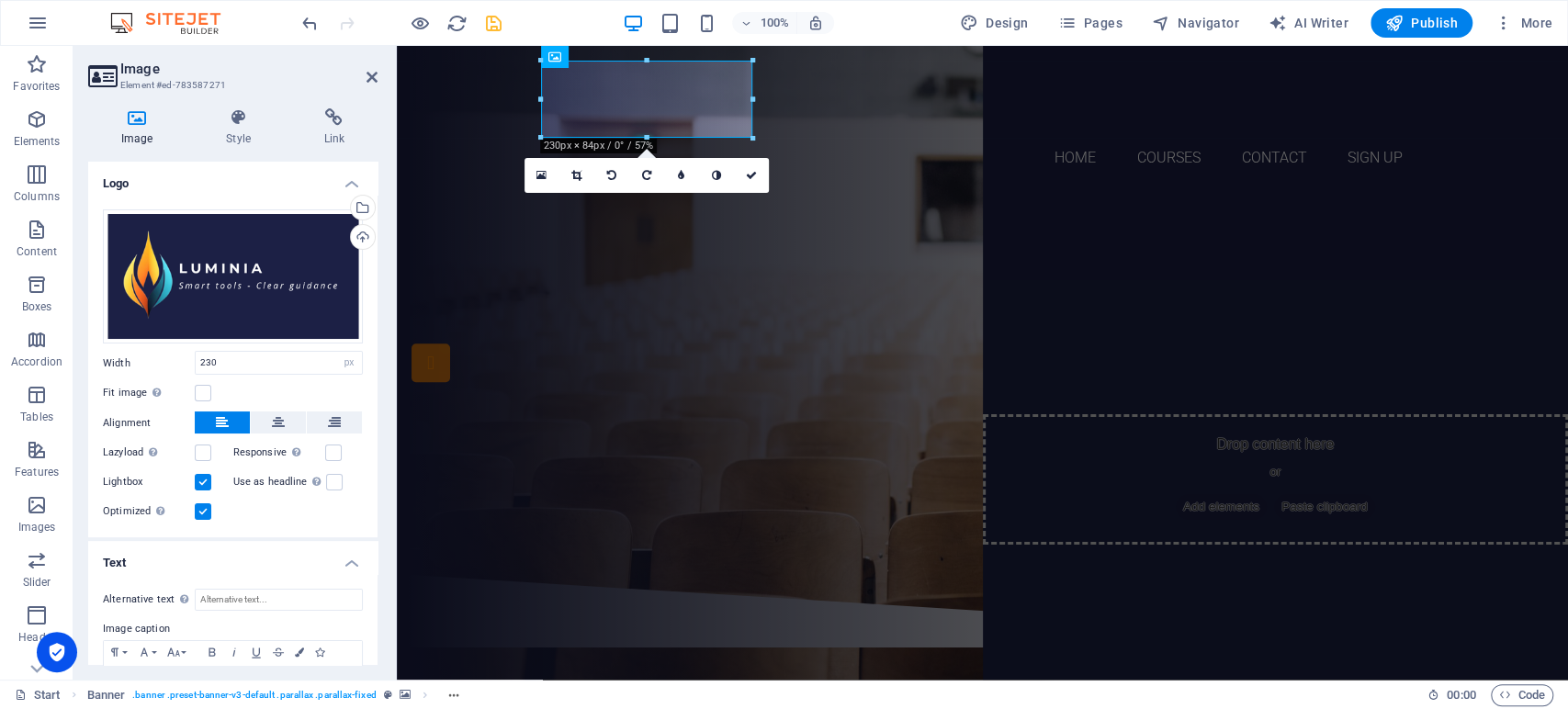 click at bounding box center (203, 482) 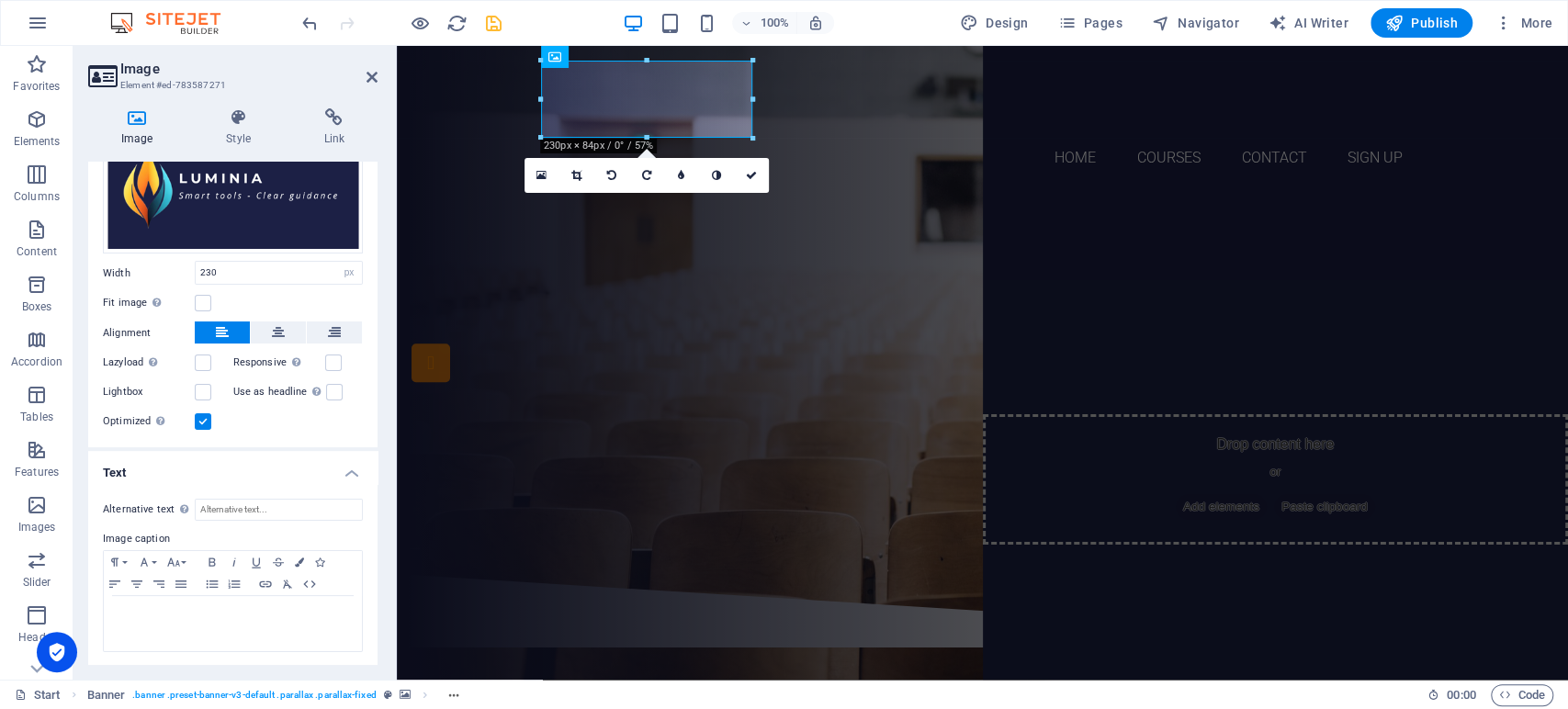 scroll, scrollTop: 0, scrollLeft: 0, axis: both 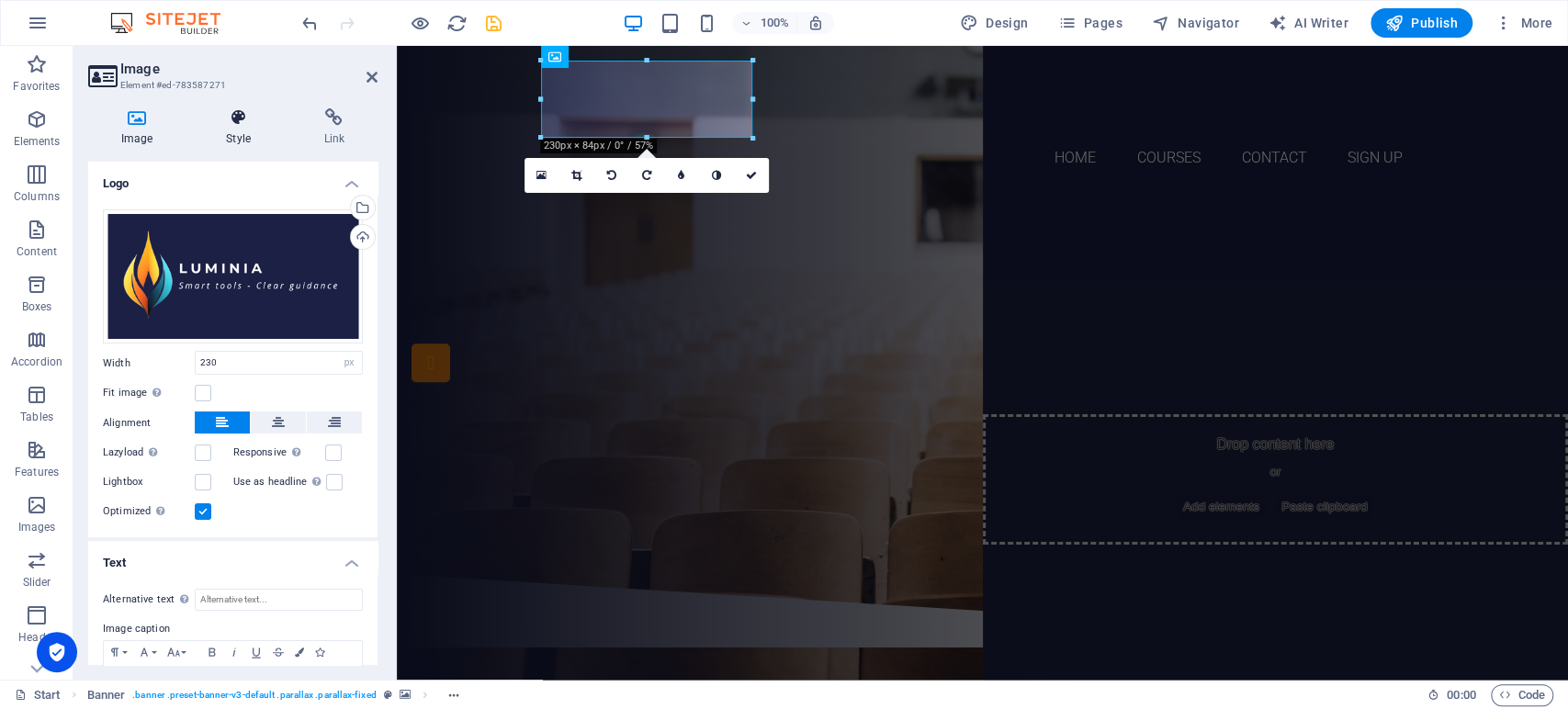 click on "Style" at bounding box center (242, 128) 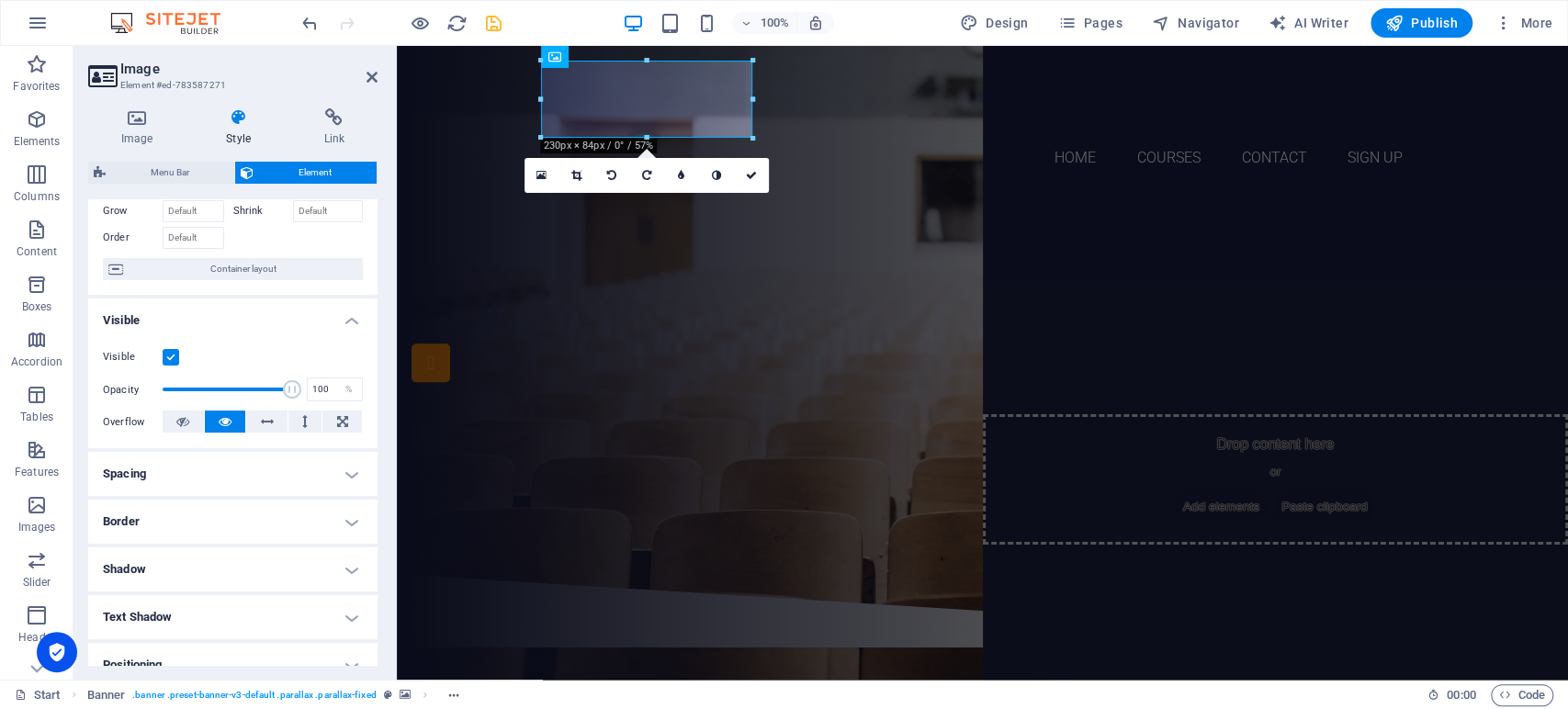 scroll, scrollTop: 102, scrollLeft: 0, axis: vertical 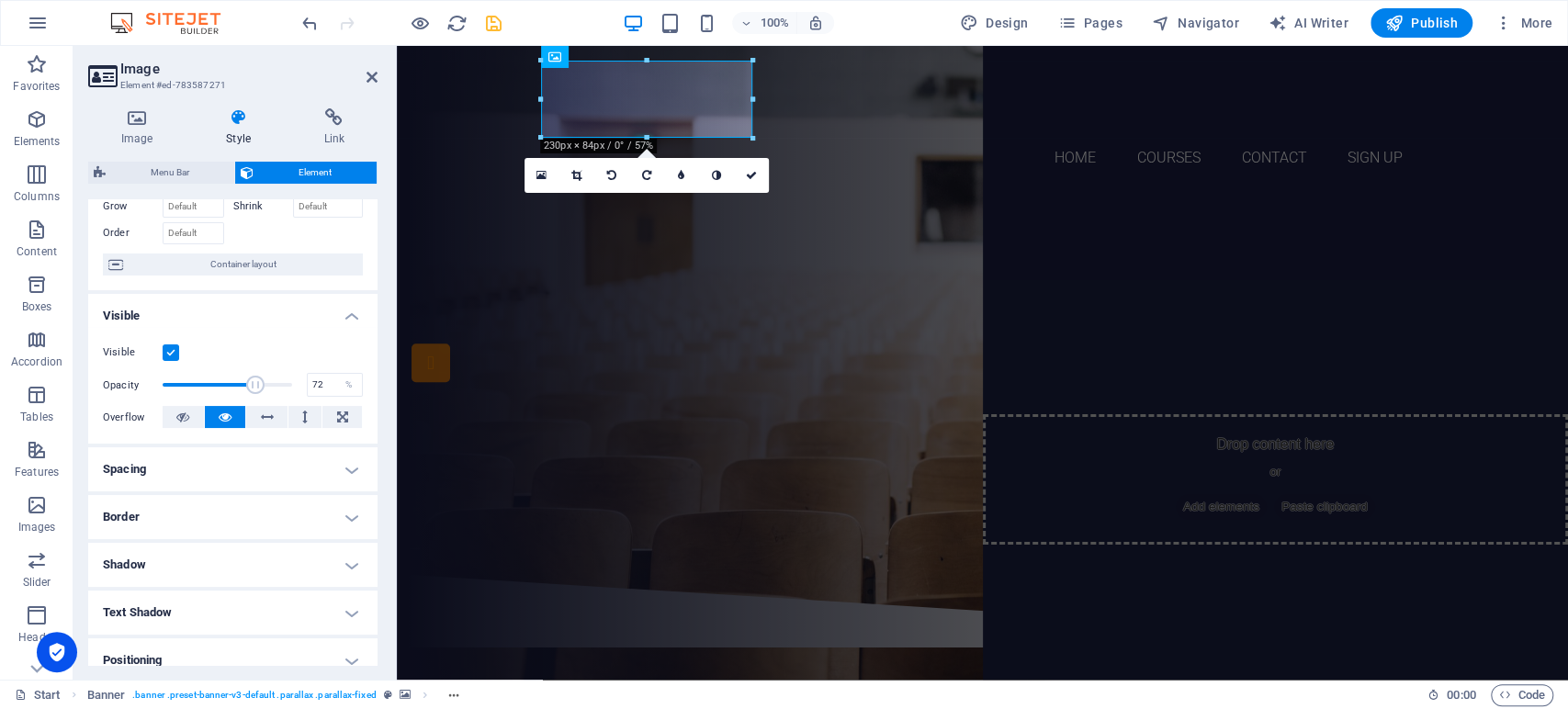 drag, startPoint x: 288, startPoint y: 388, endPoint x: 253, endPoint y: 388, distance: 35 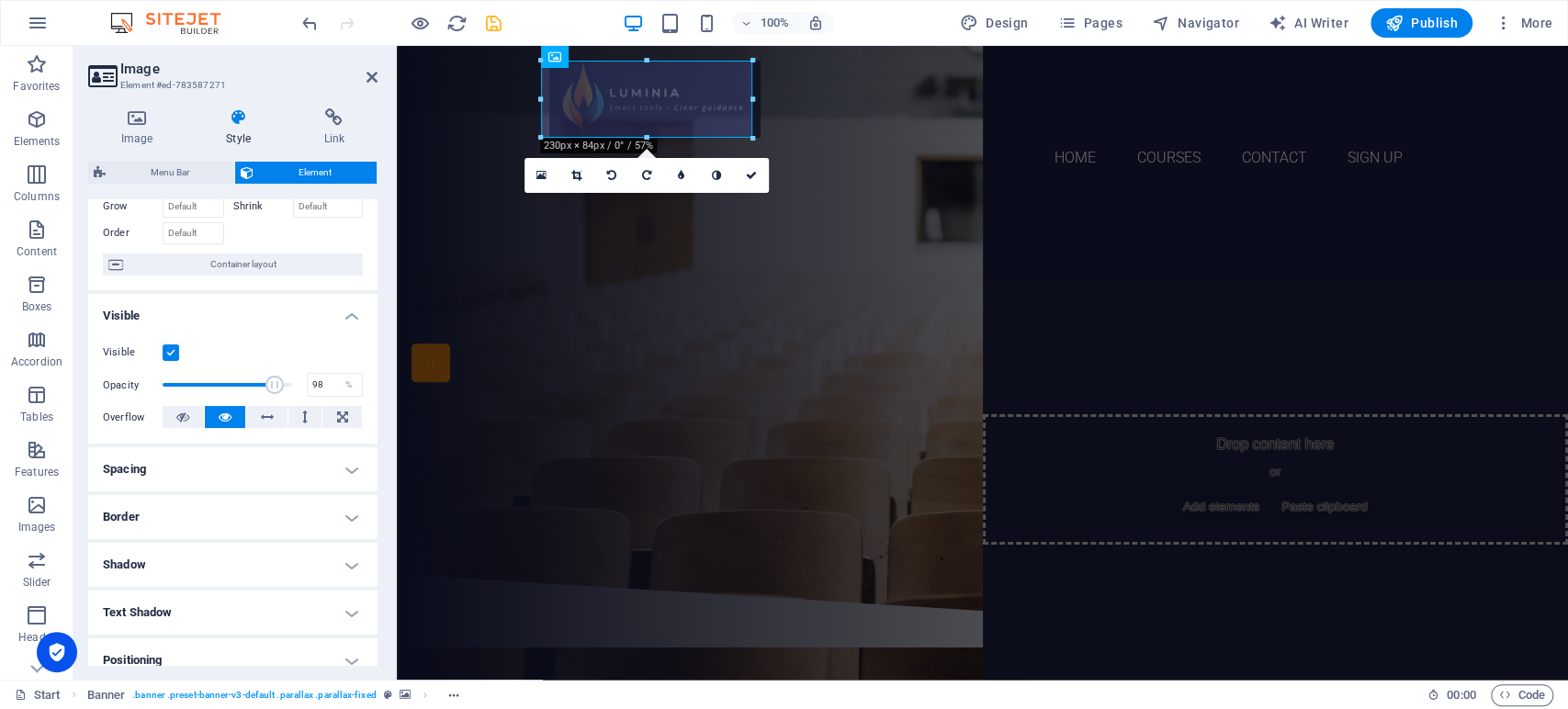 type on "100" 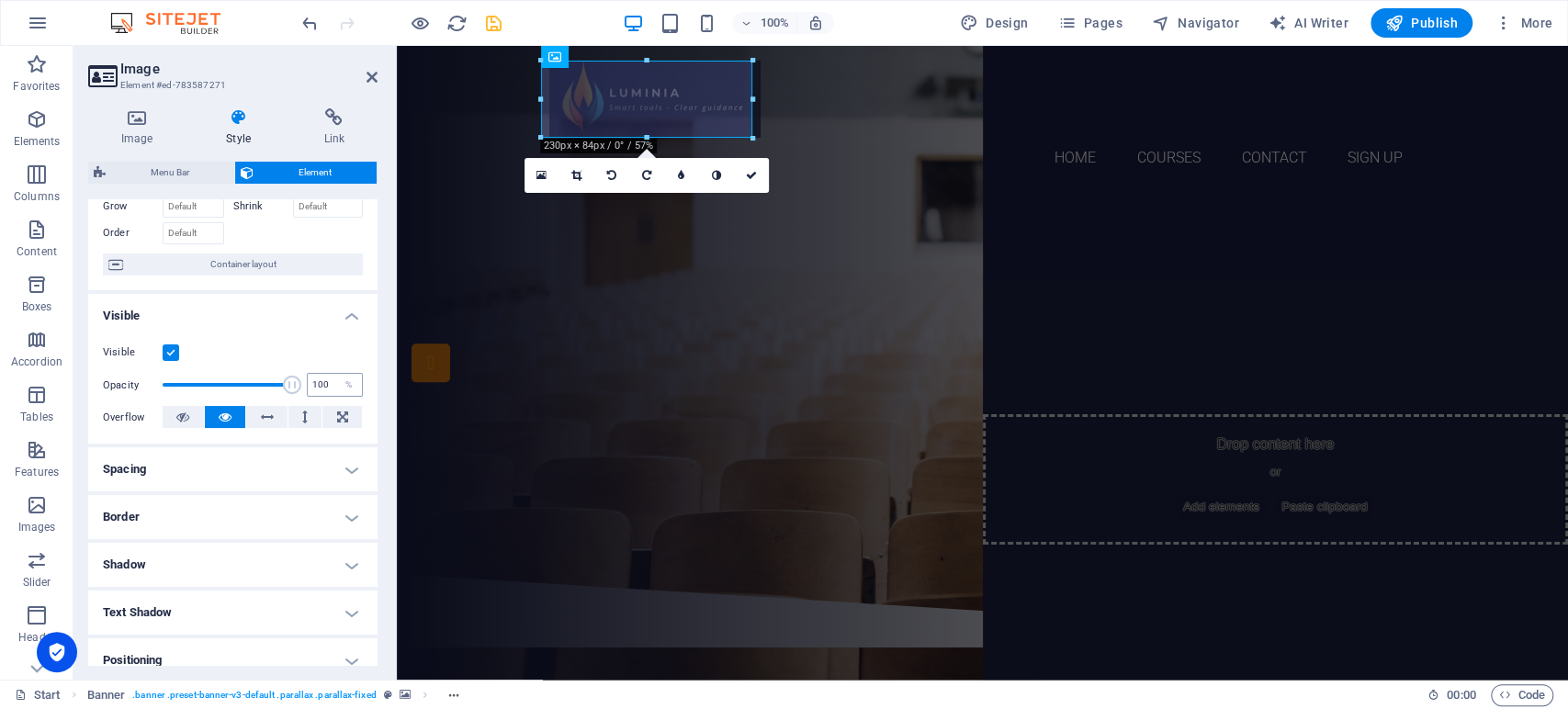 drag, startPoint x: 253, startPoint y: 388, endPoint x: 306, endPoint y: 388, distance: 53 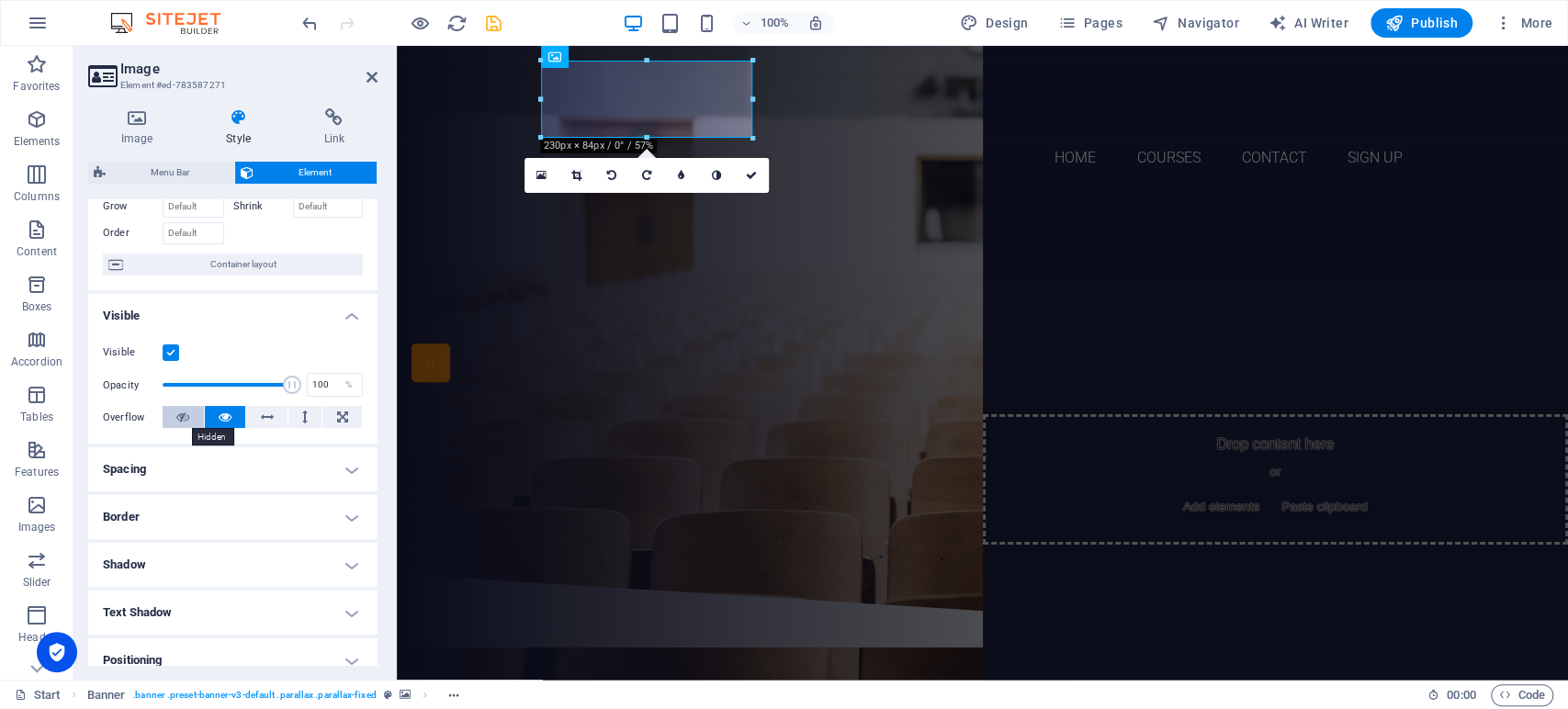 click at bounding box center [183, 417] 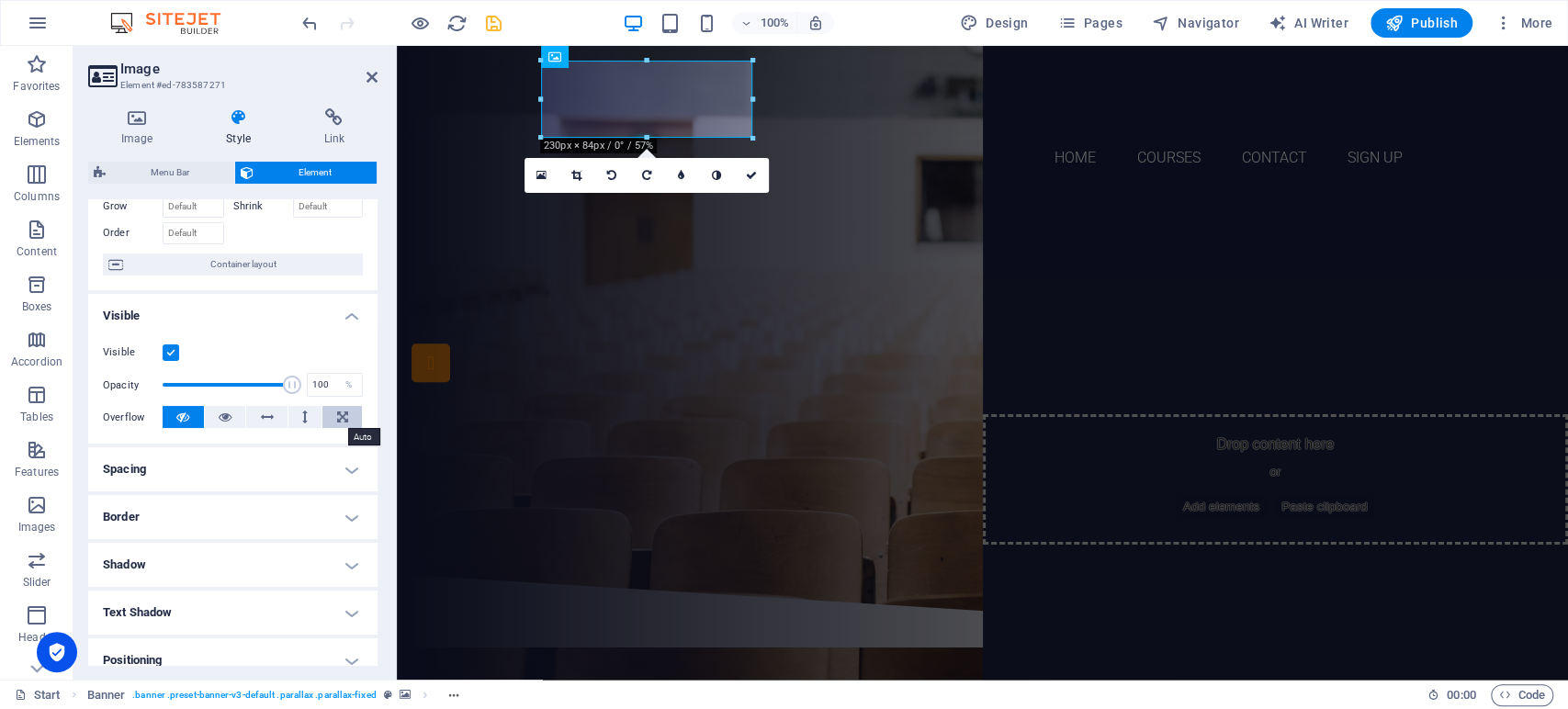 click at bounding box center (342, 417) 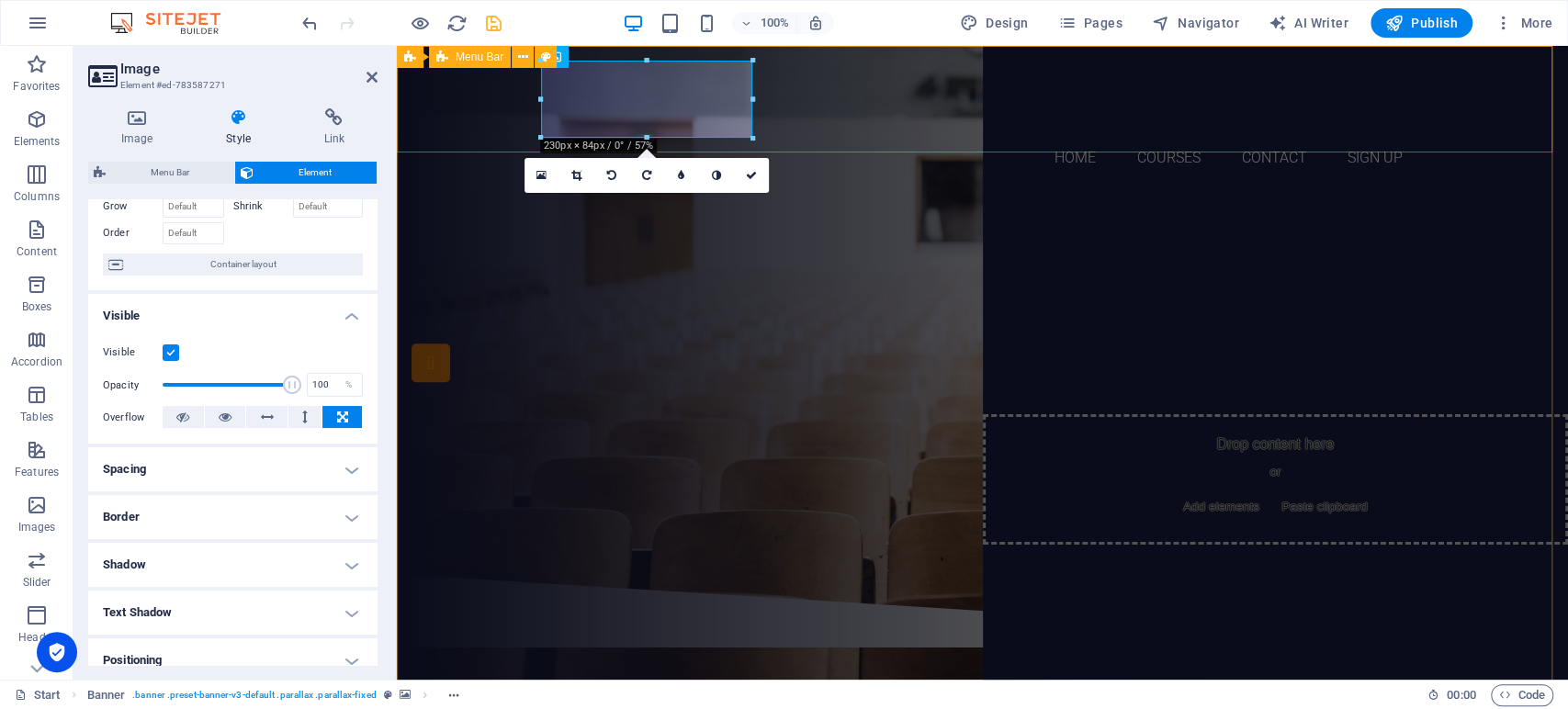 click on "Home Courses Contact Sign up" at bounding box center (983, 158) 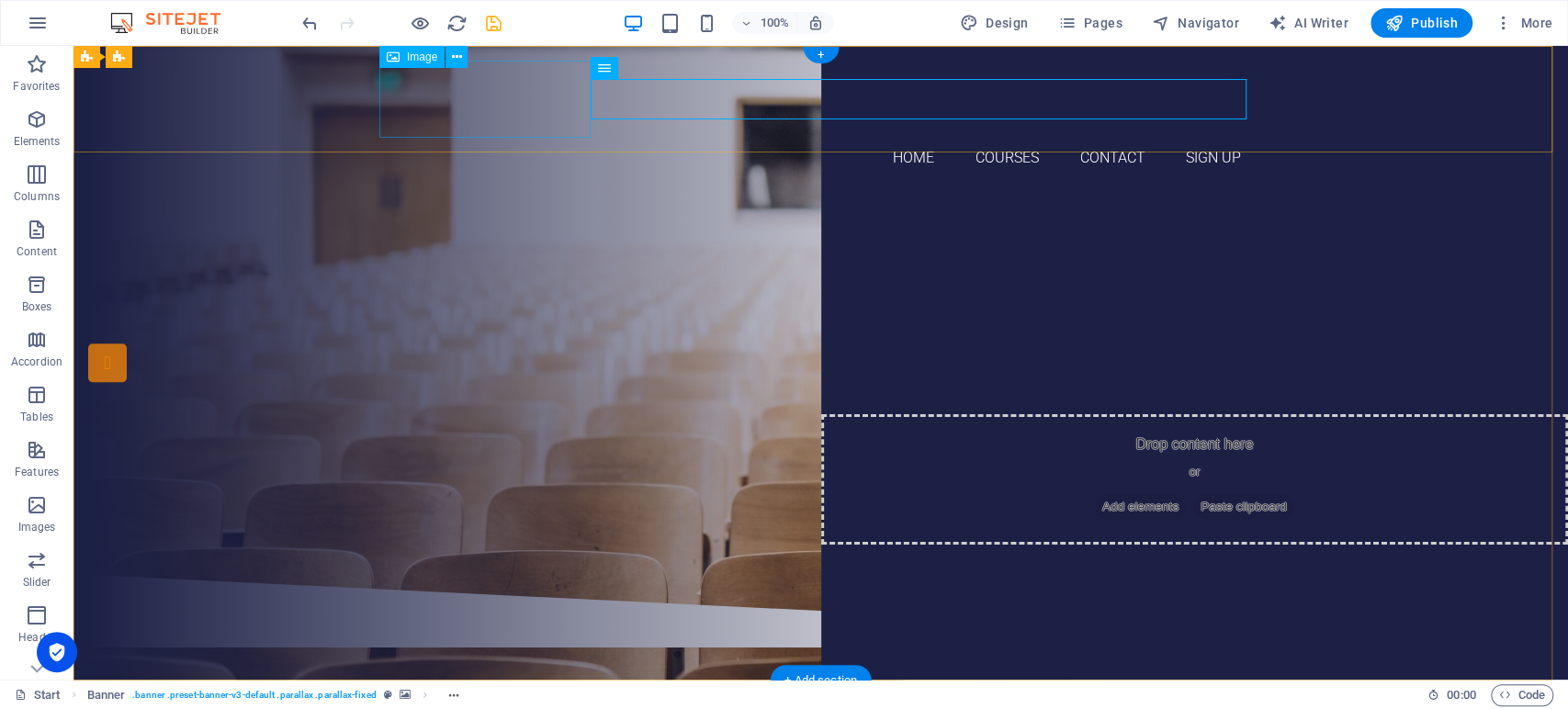 click at bounding box center [821, 99] 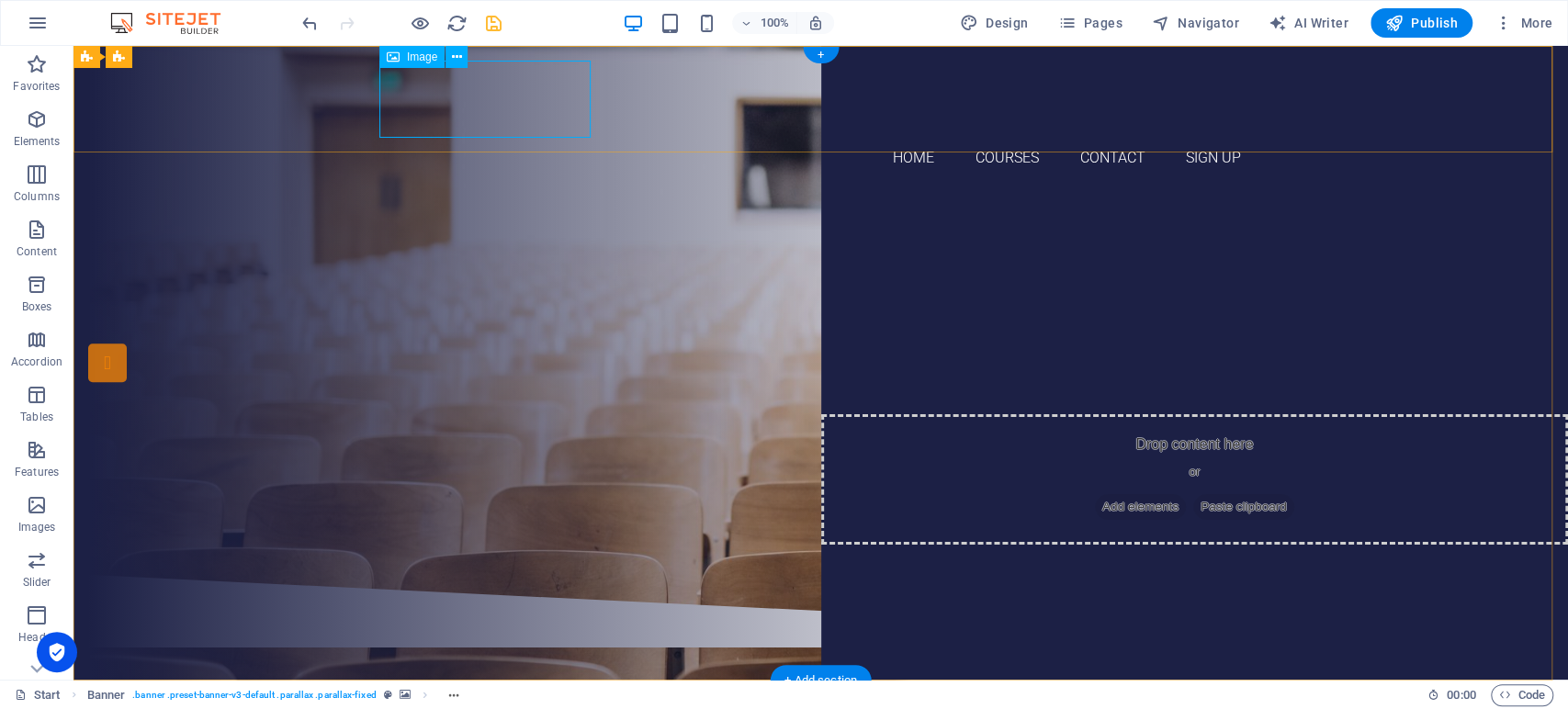 click at bounding box center (821, 99) 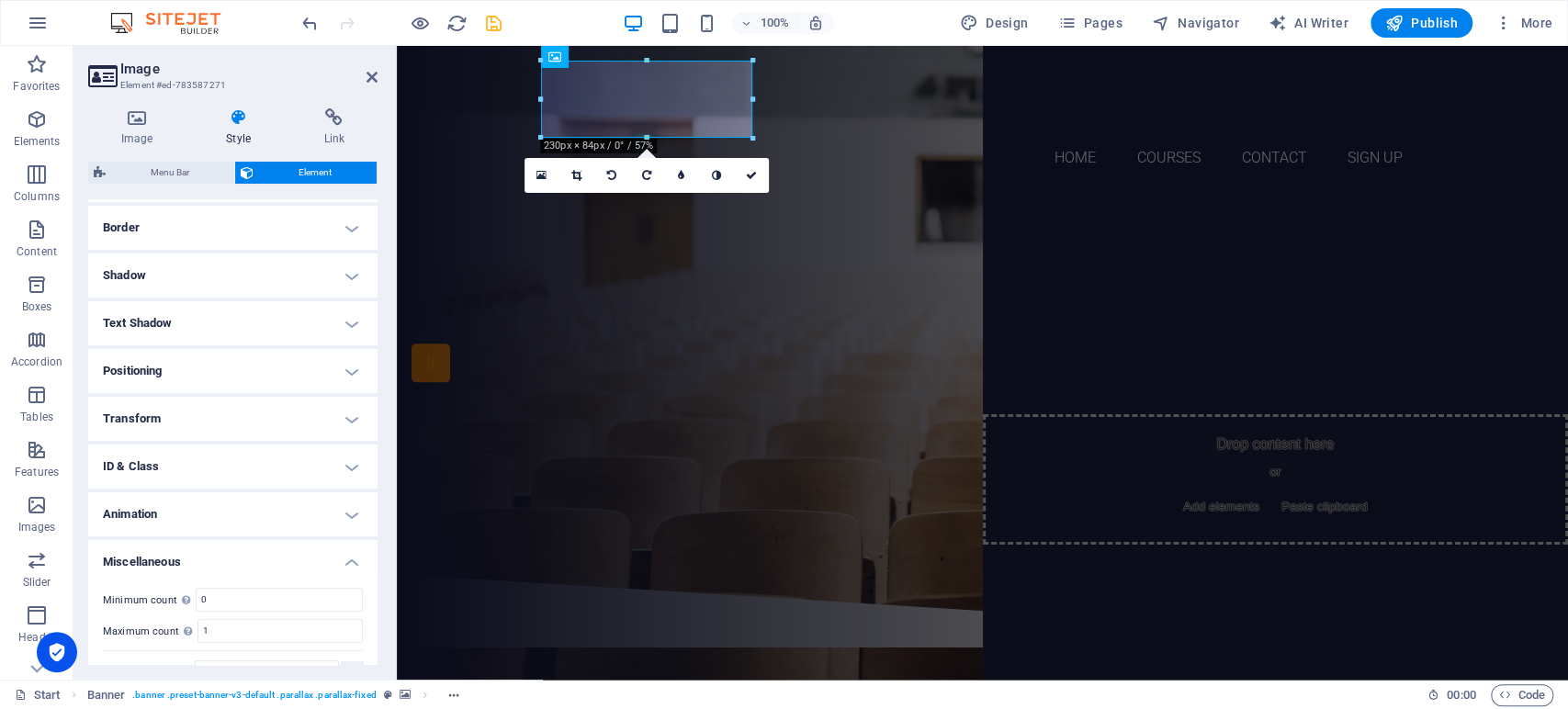 scroll, scrollTop: 408, scrollLeft: 0, axis: vertical 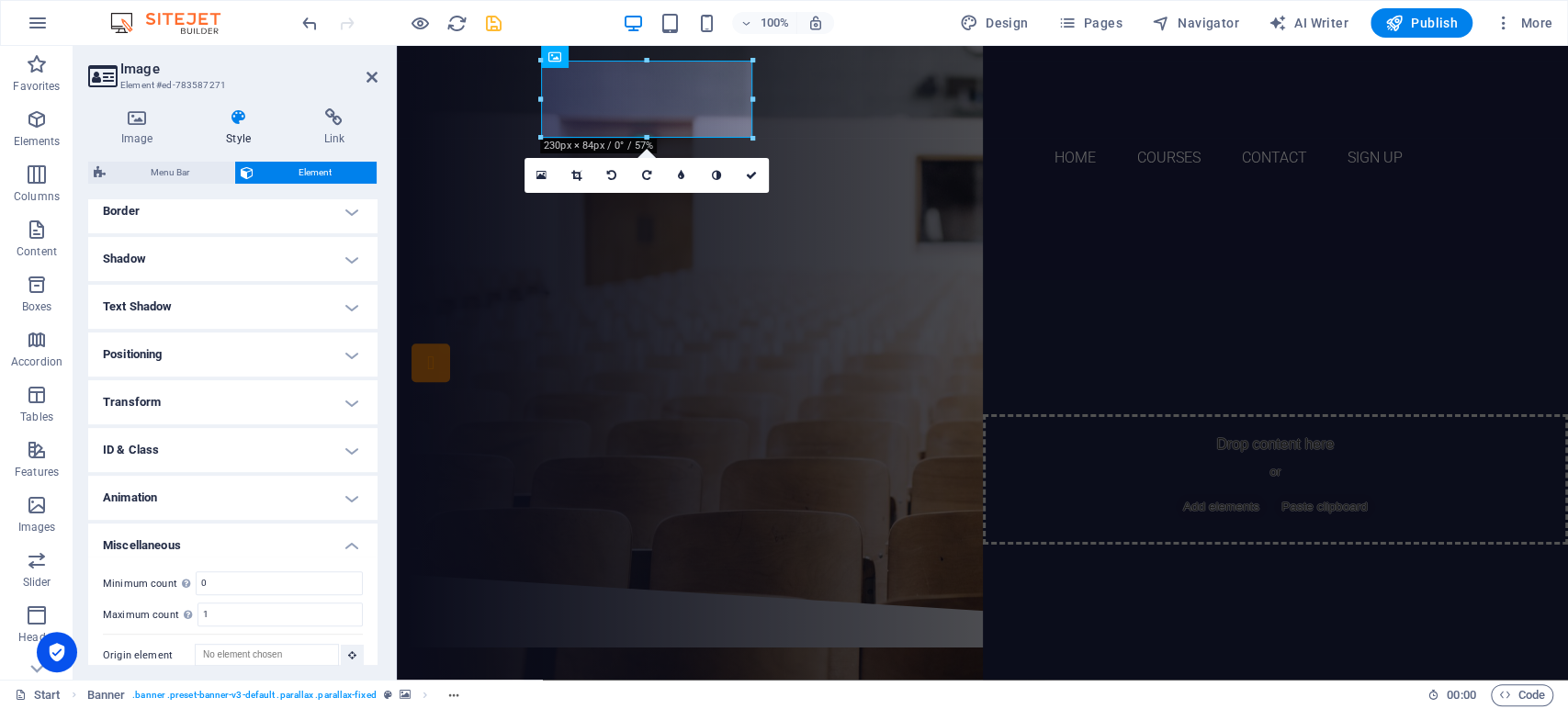 click on "Positioning" at bounding box center (232, 354) 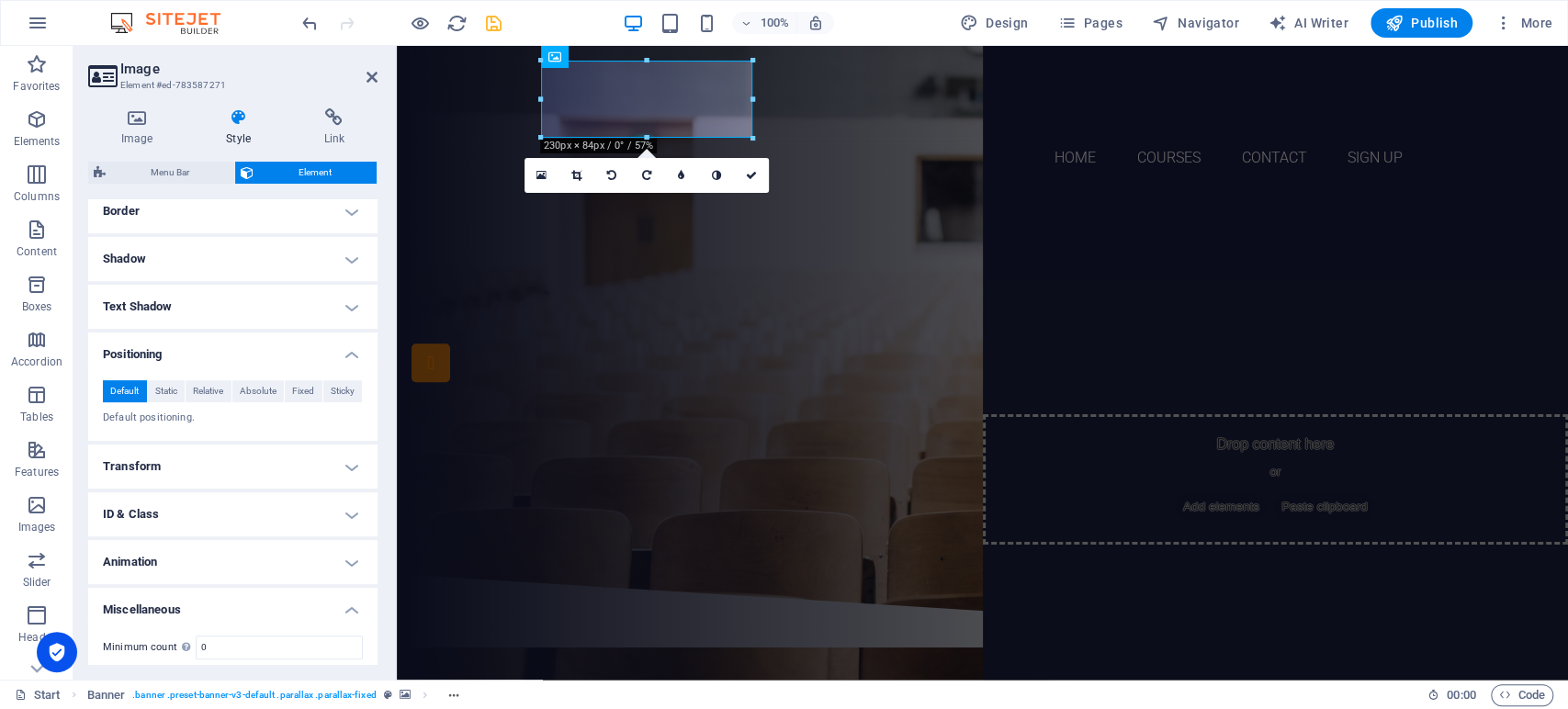 click on "Transform" at bounding box center (232, 467) 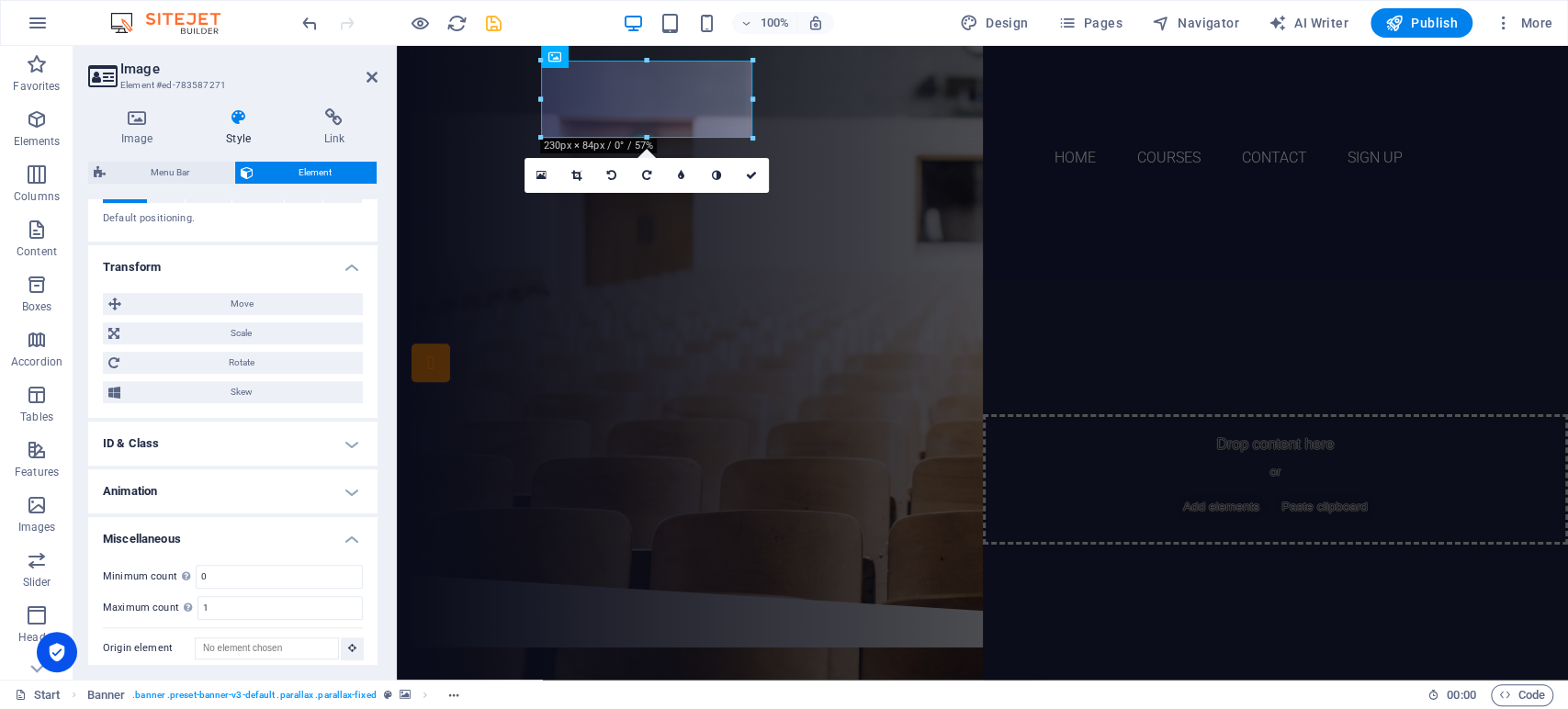 scroll, scrollTop: 612, scrollLeft: 0, axis: vertical 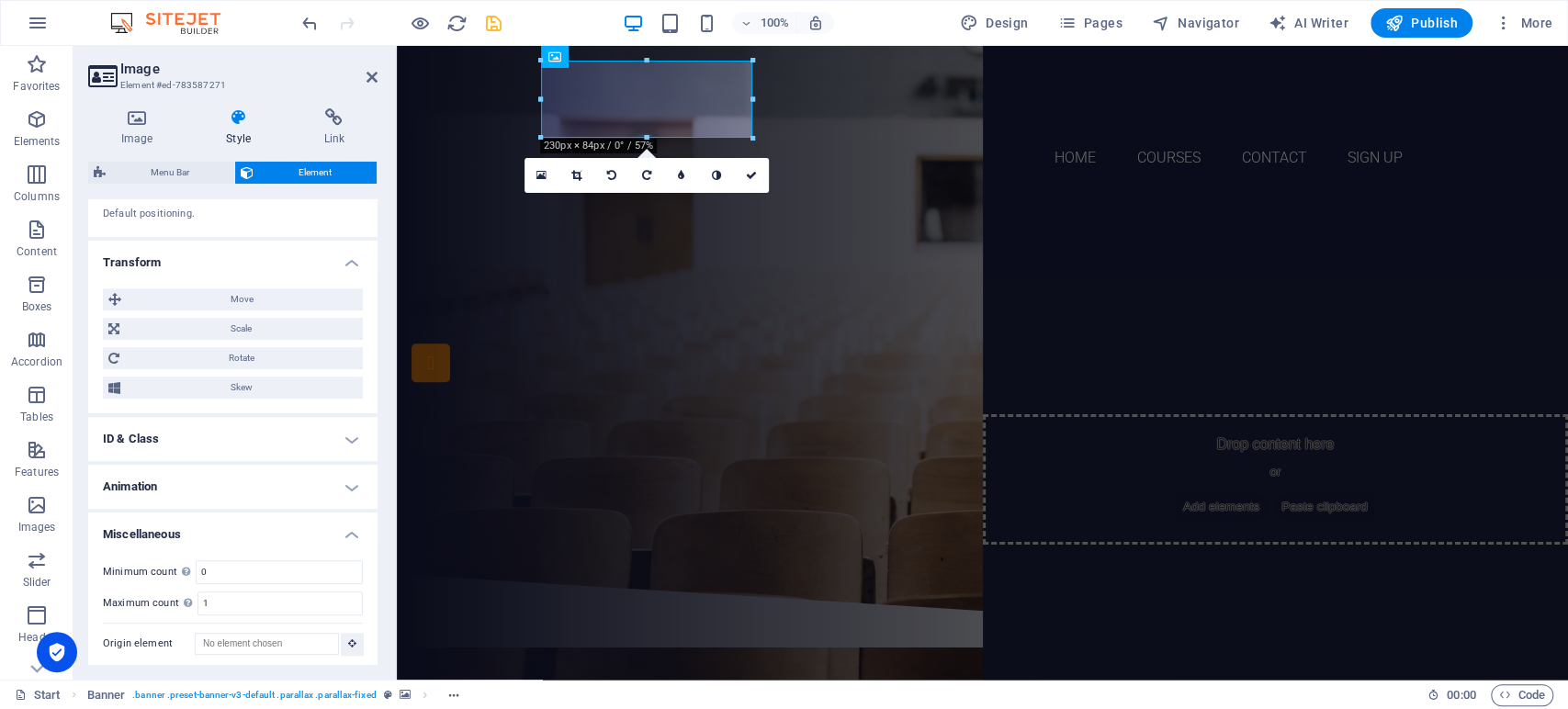 click on "Animation" at bounding box center [232, 487] 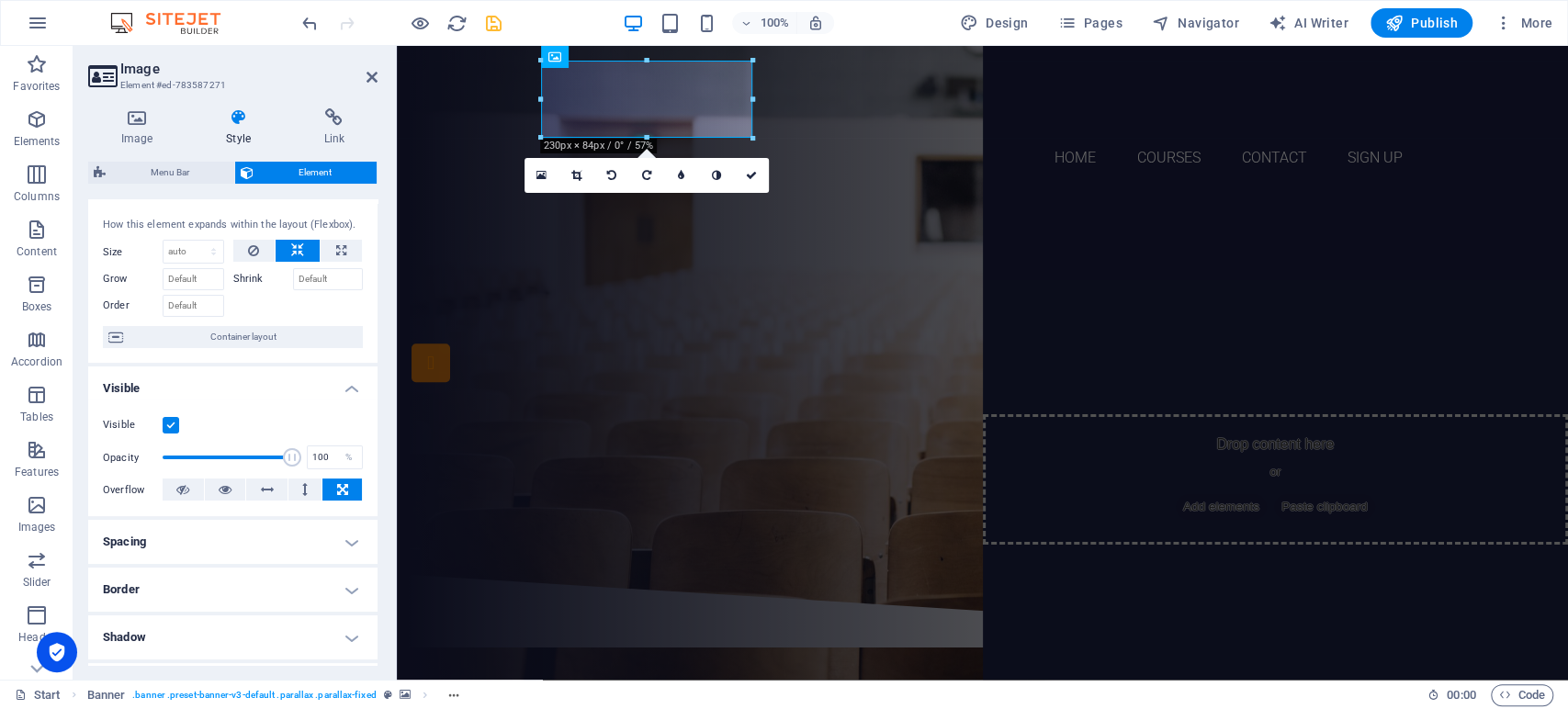 scroll, scrollTop: 0, scrollLeft: 0, axis: both 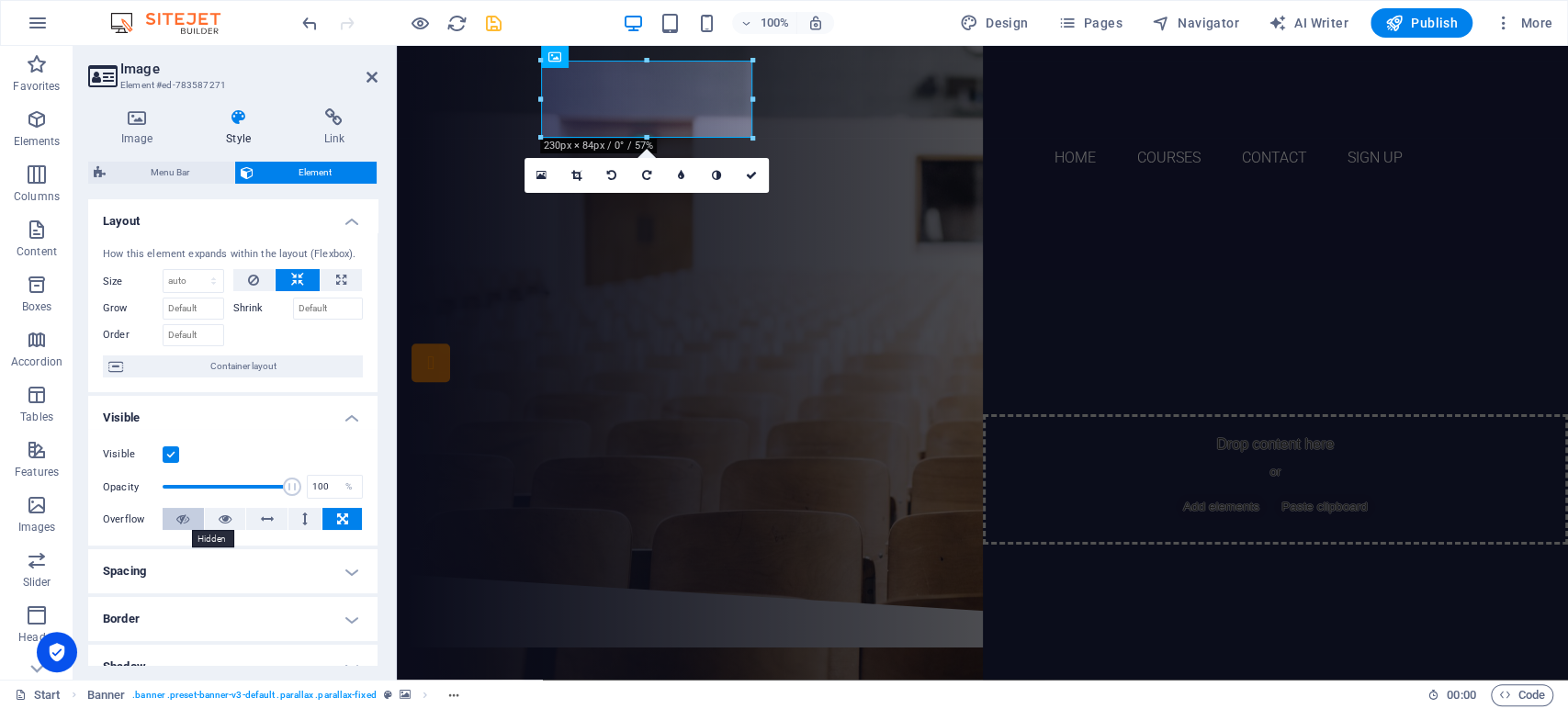 click at bounding box center [183, 519] 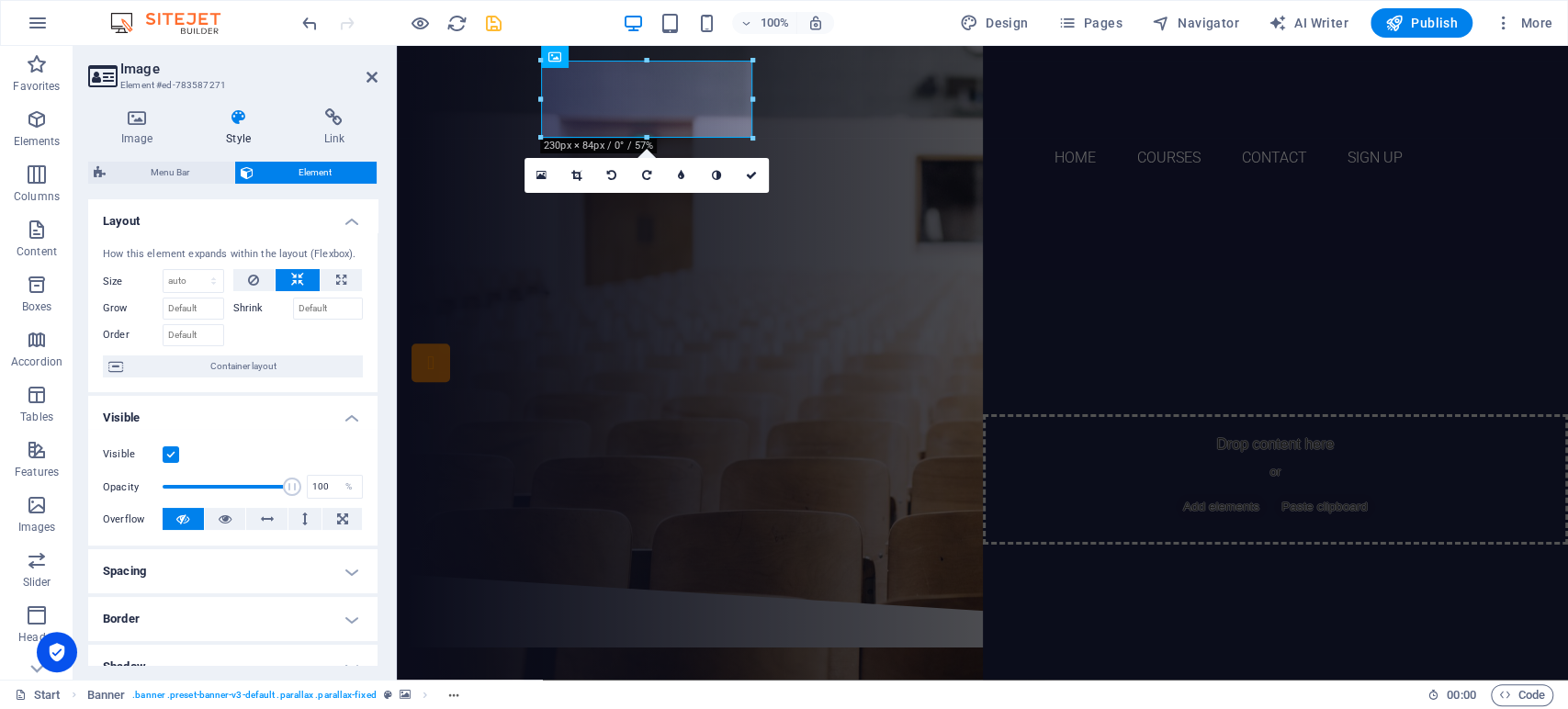 click on "Image" at bounding box center (249, 69) 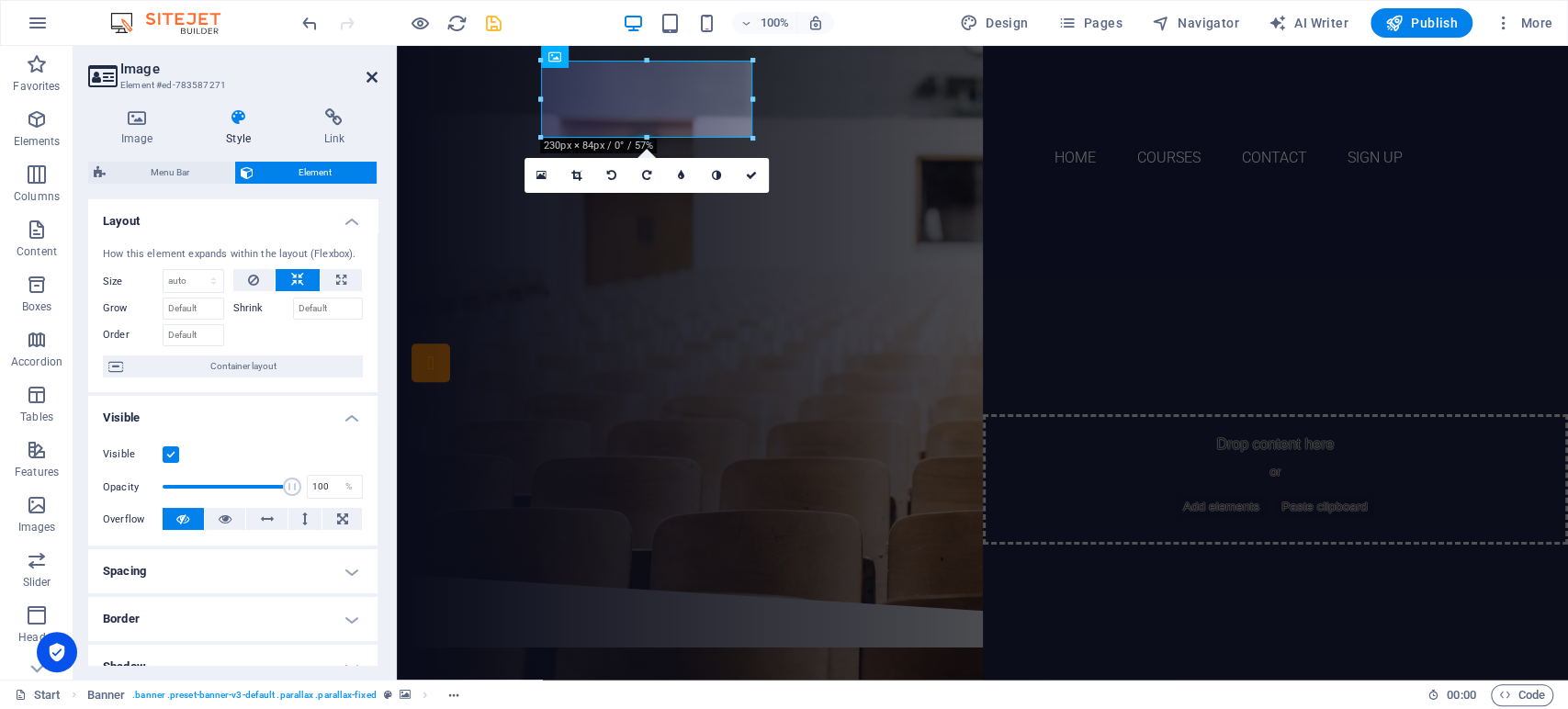 click at bounding box center (372, 77) 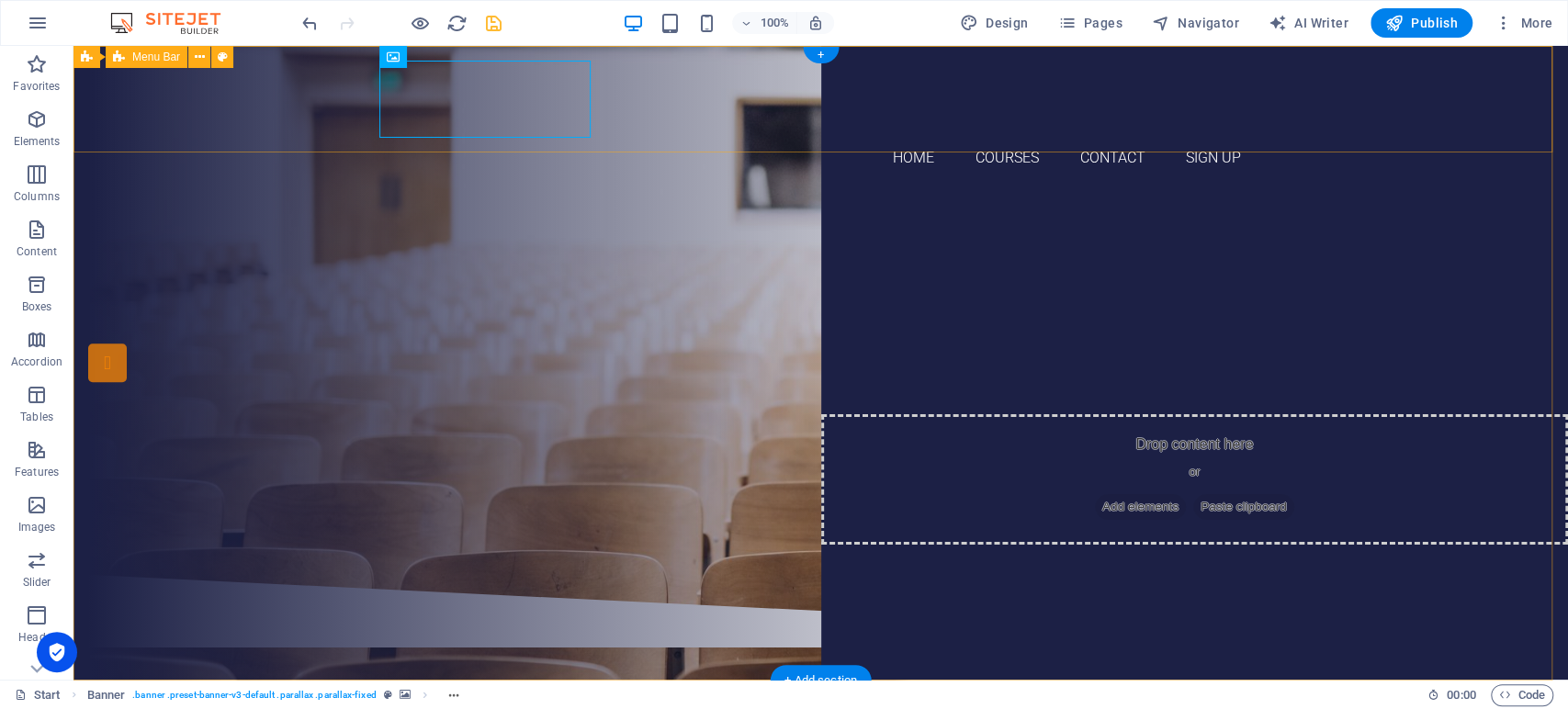 click on "Home Courses Contact Sign up" at bounding box center (820, 119) 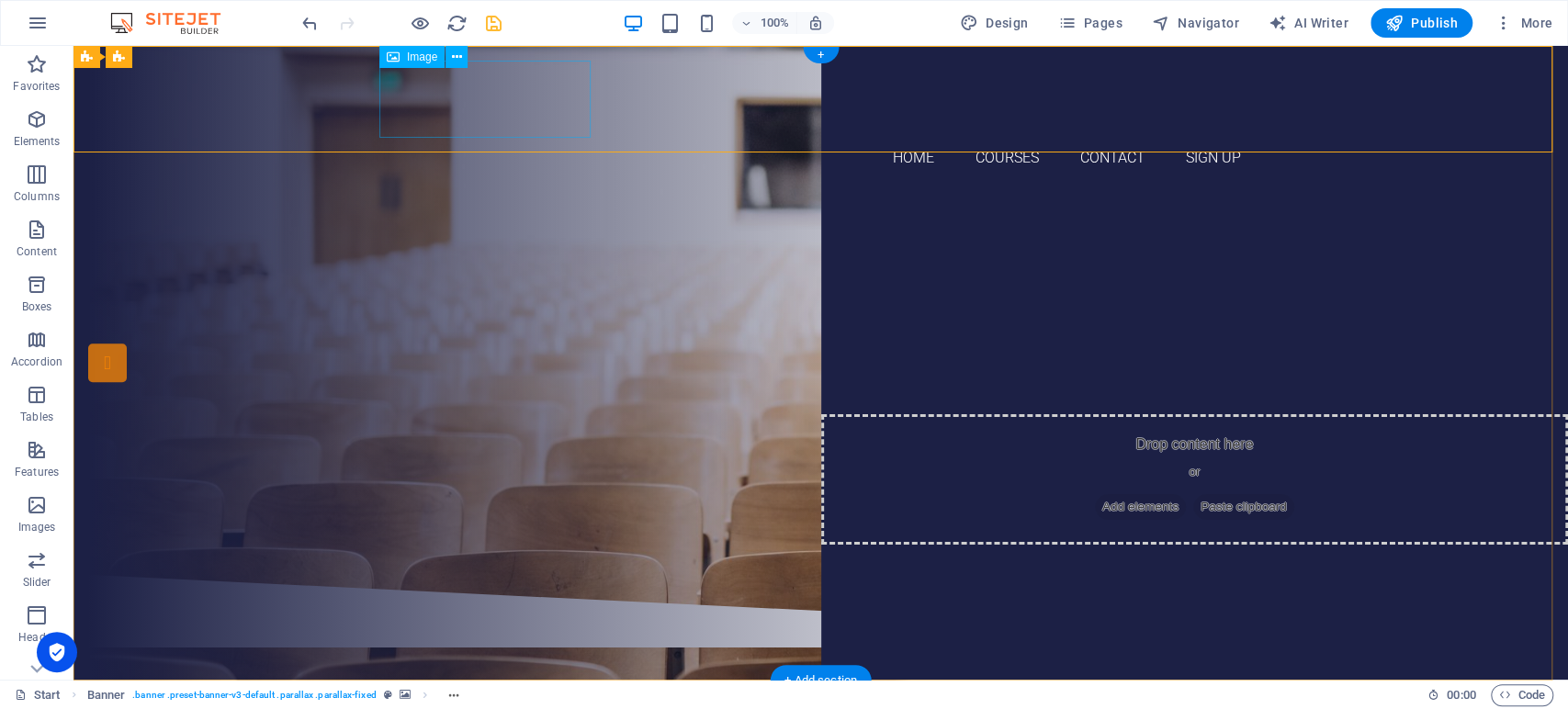 click at bounding box center (821, 99) 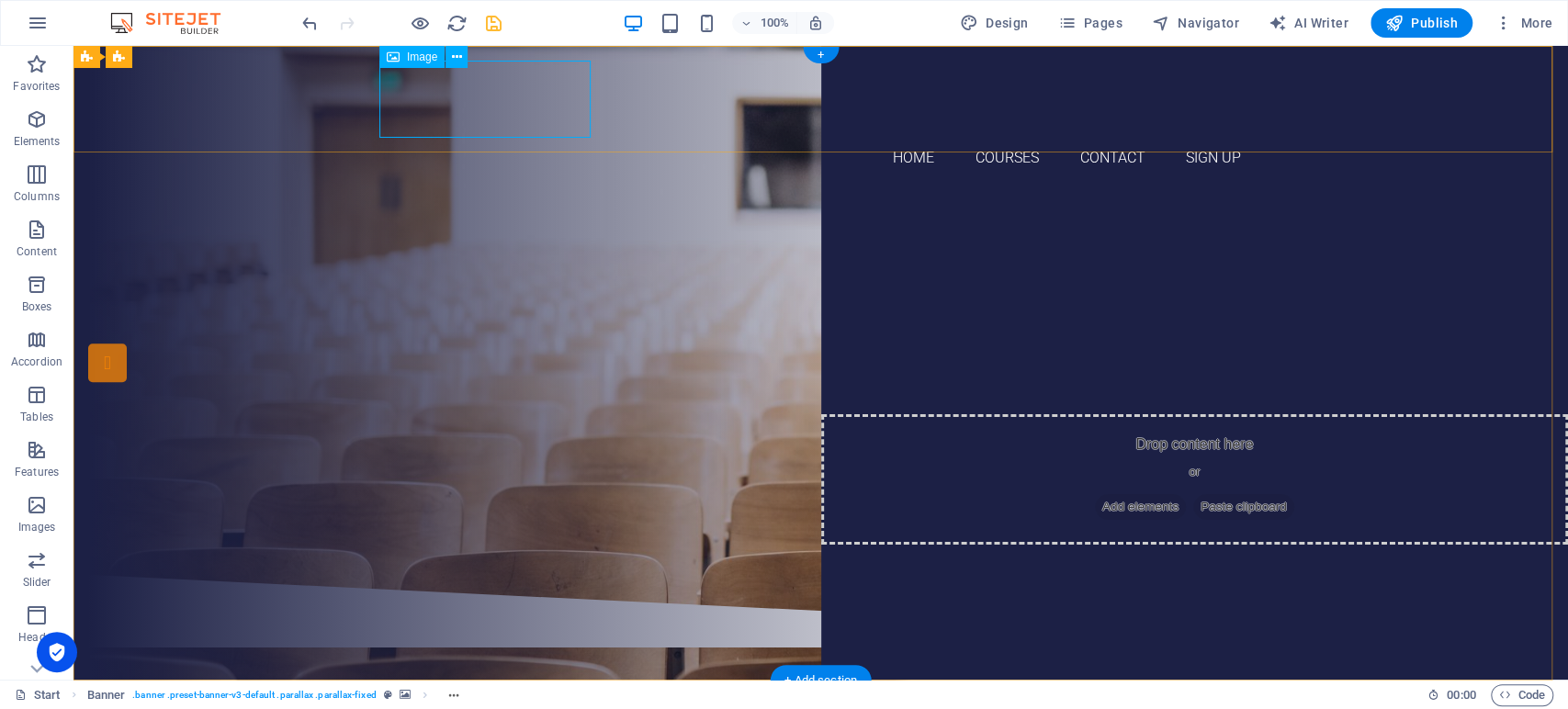 click at bounding box center [821, 99] 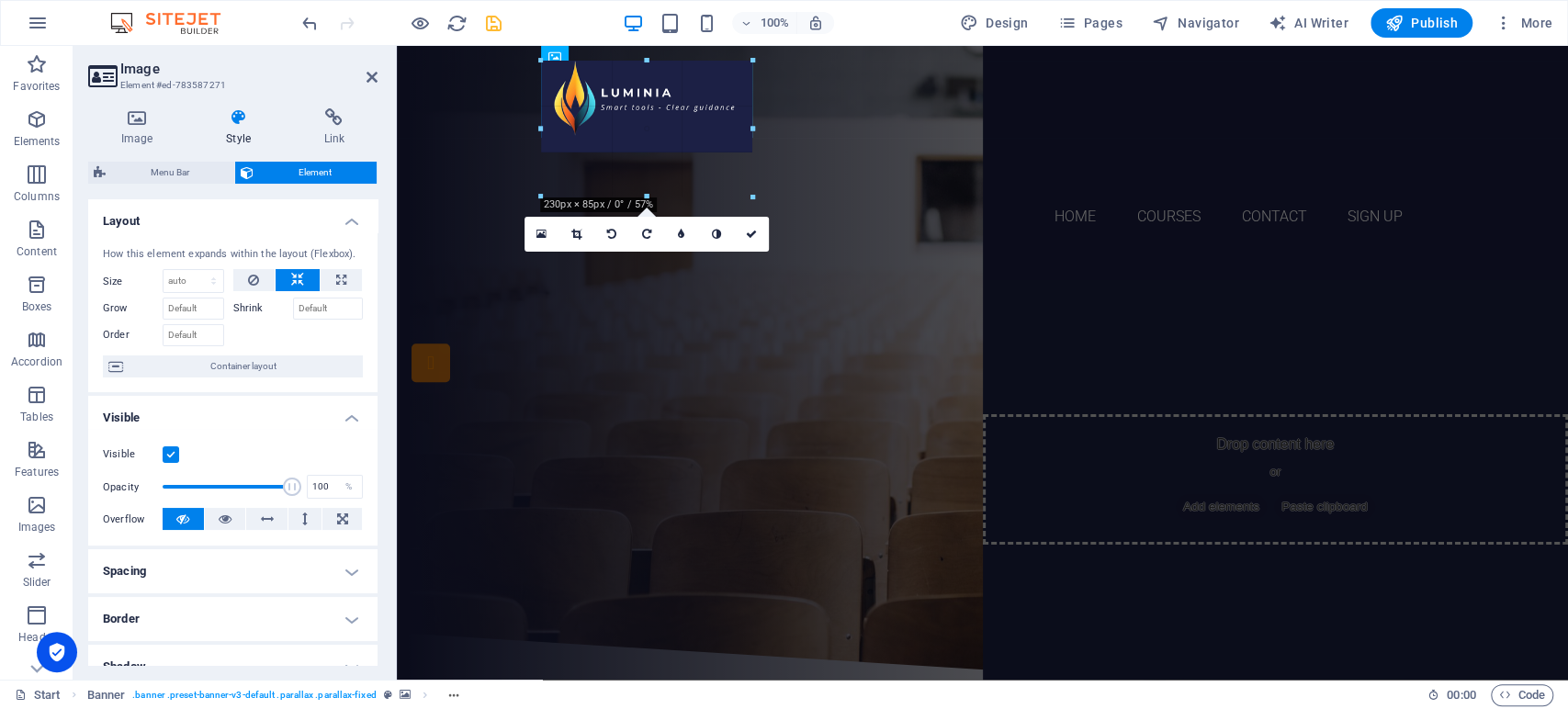 drag, startPoint x: 748, startPoint y: 136, endPoint x: 904, endPoint y: 159, distance: 157.6864 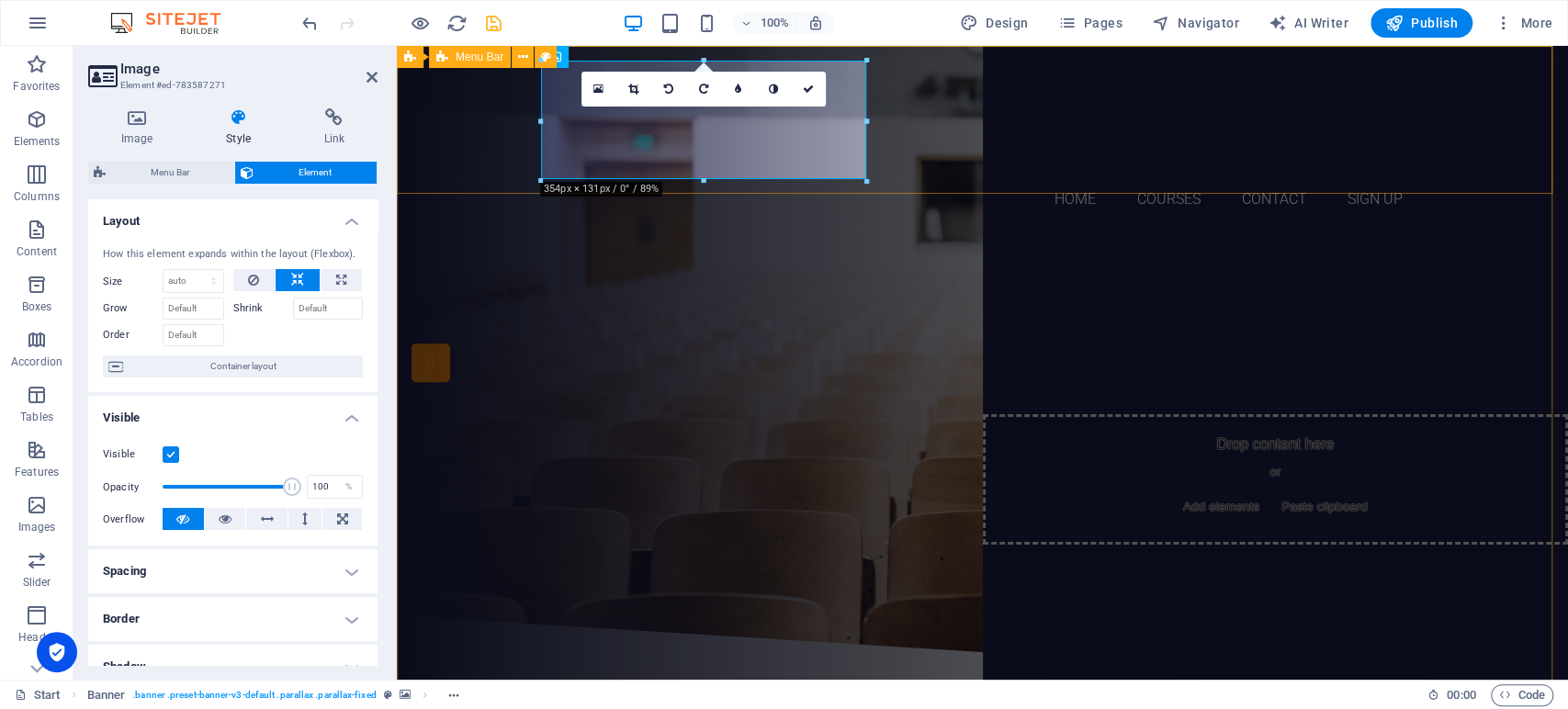 click on "Home Courses Contact Sign up" at bounding box center [982, 141] 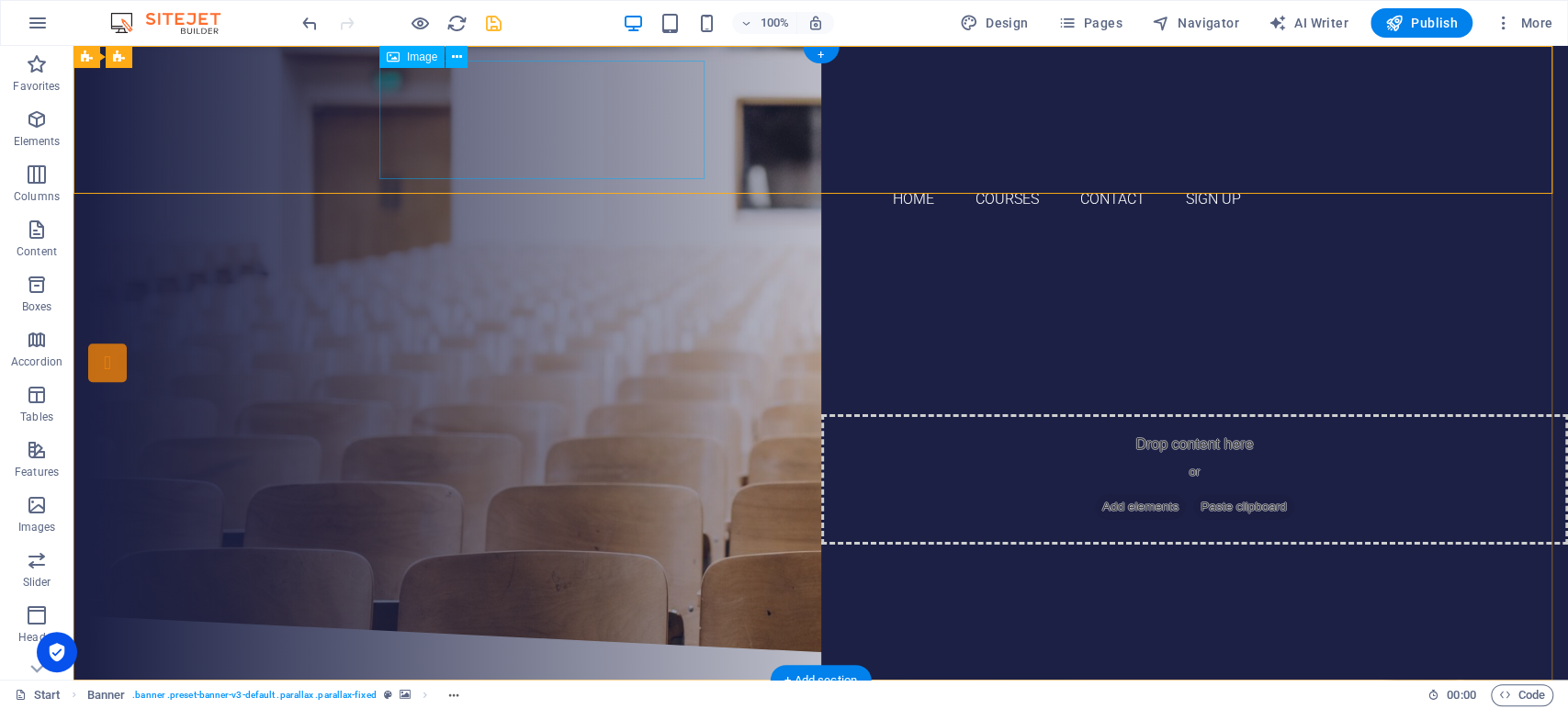 click at bounding box center (821, 119) 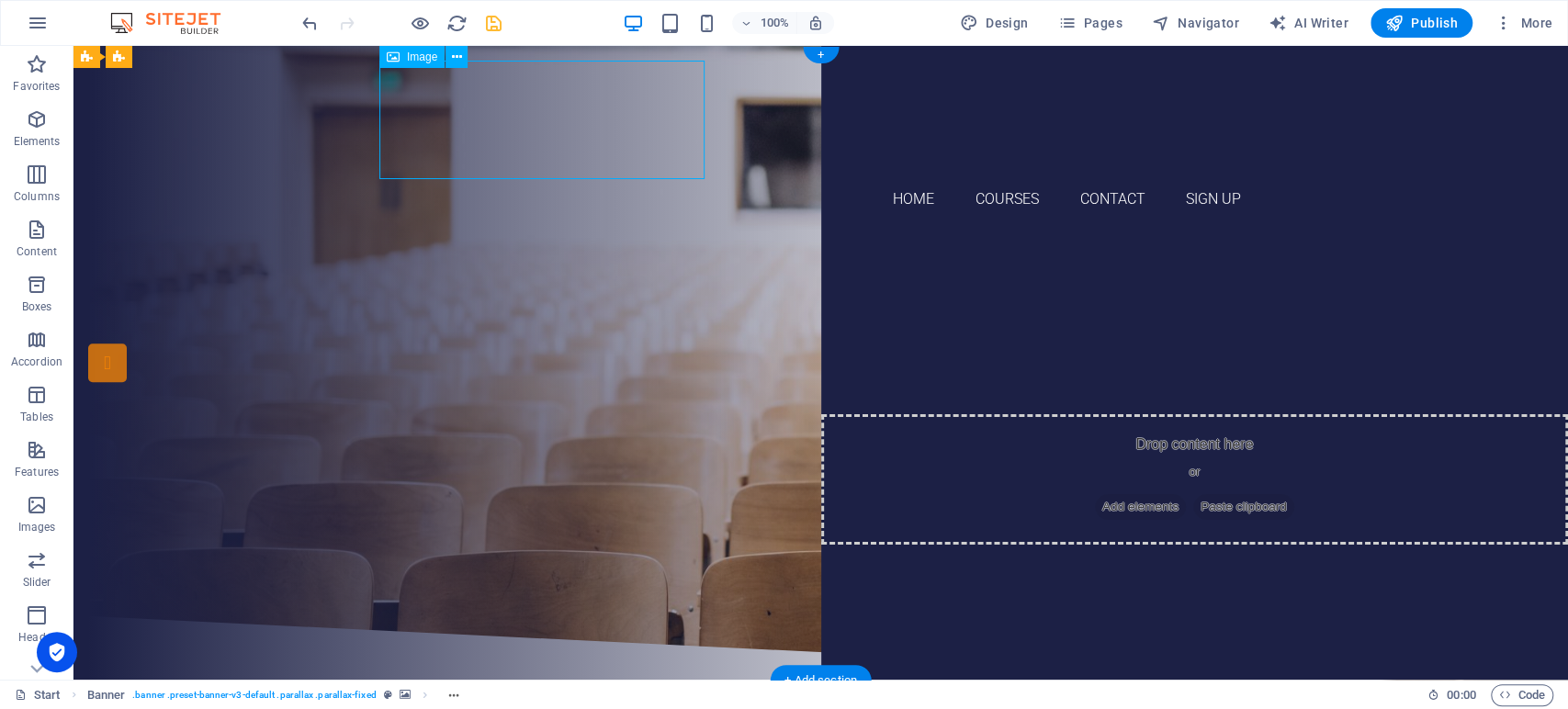 click at bounding box center (821, 119) 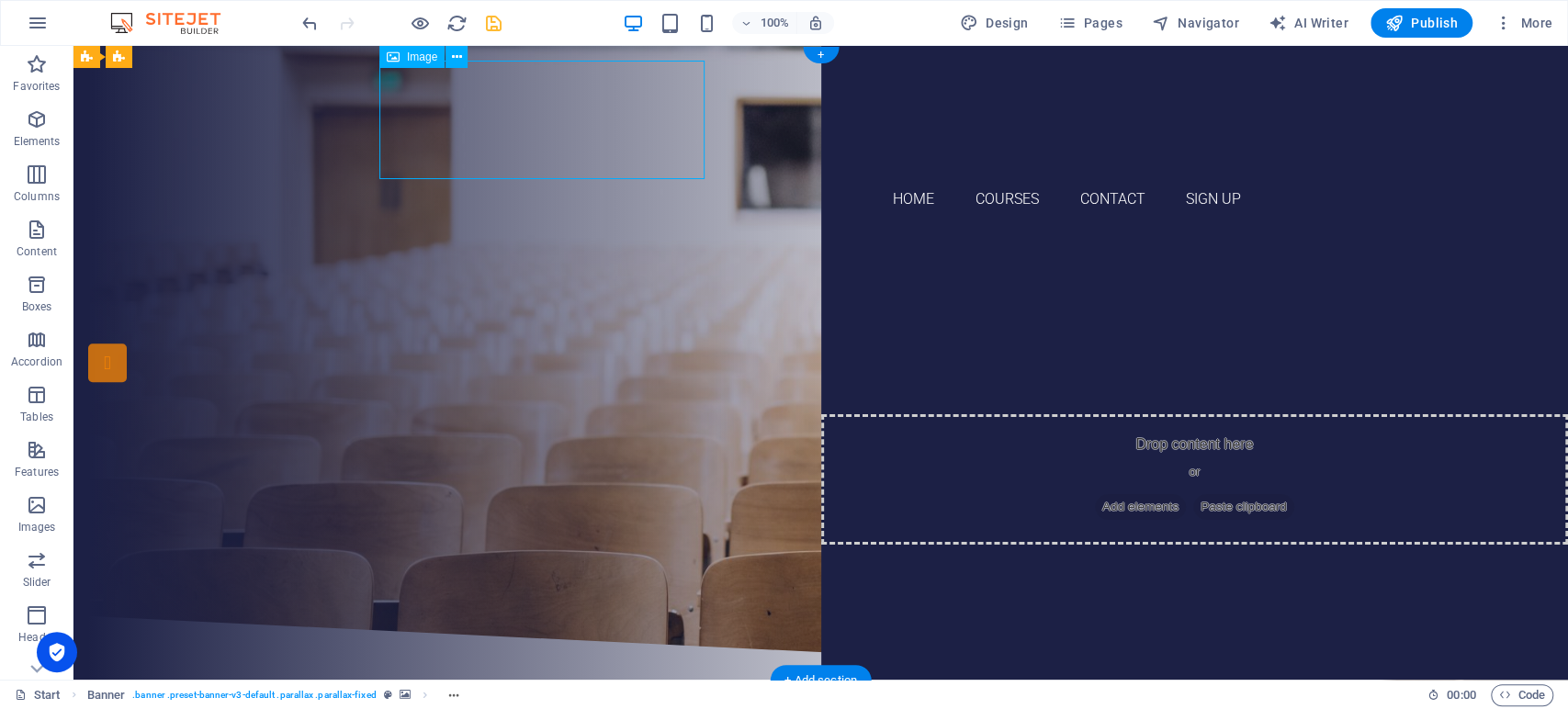 click at bounding box center (821, 119) 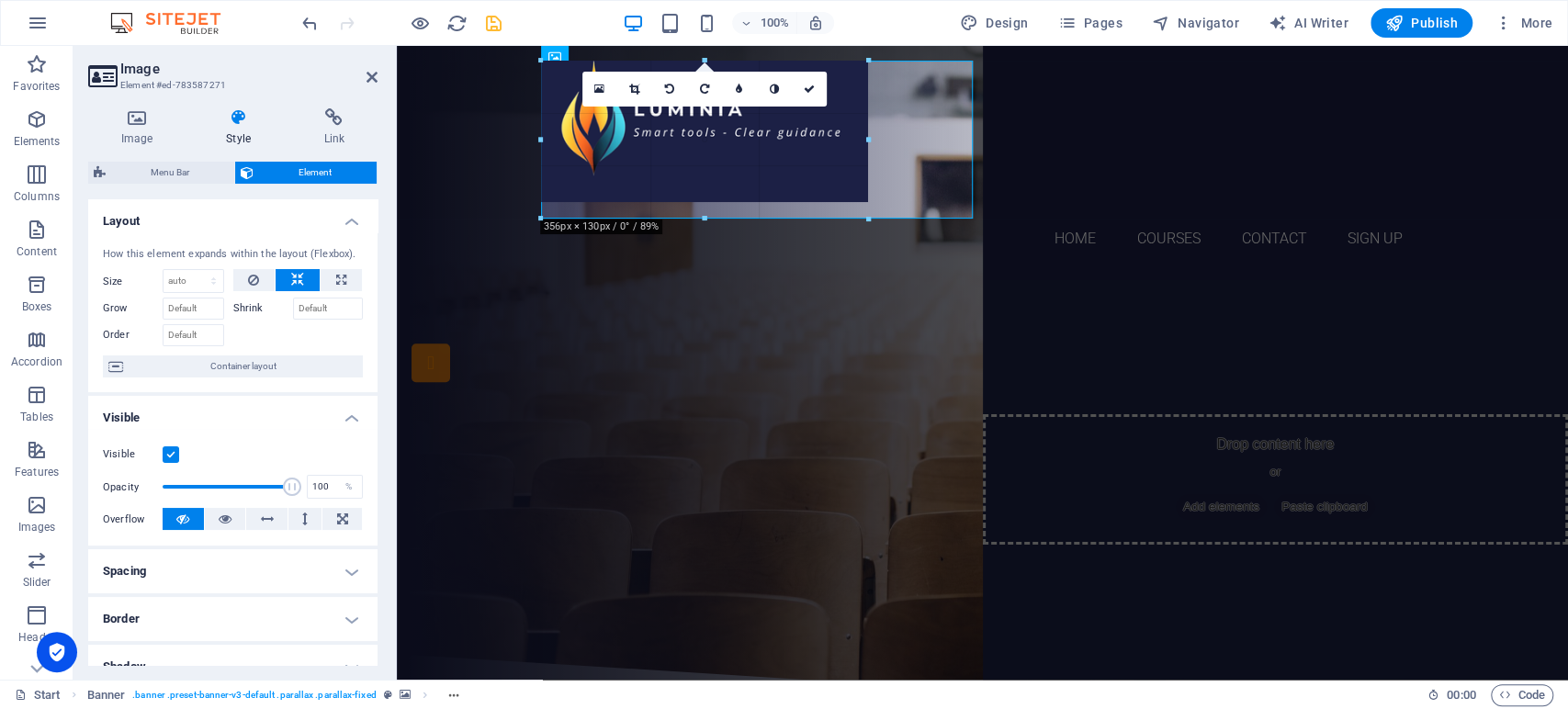drag, startPoint x: 539, startPoint y: 179, endPoint x: 432, endPoint y: 190, distance: 107.56393 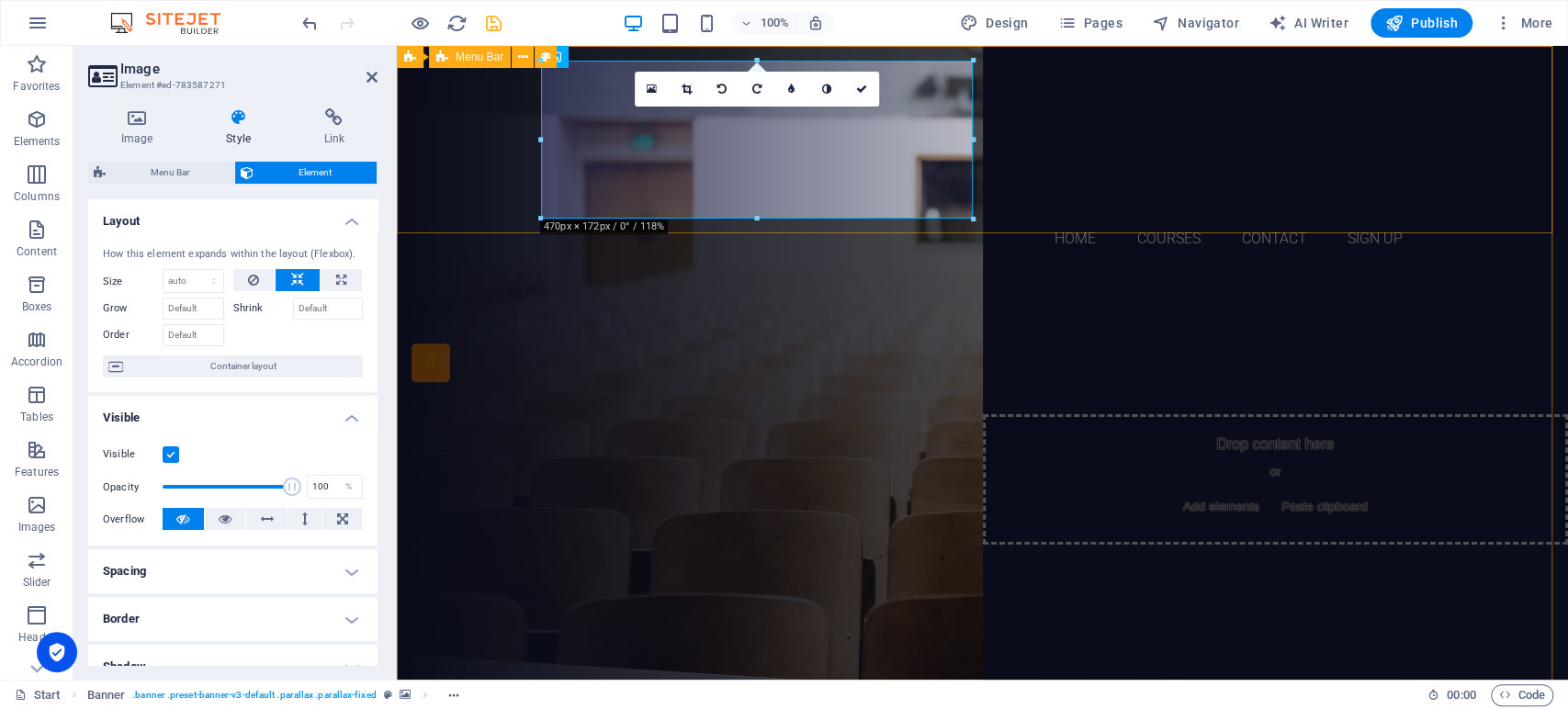 drag, startPoint x: 1256, startPoint y: 190, endPoint x: 1580, endPoint y: 187, distance: 324.01389 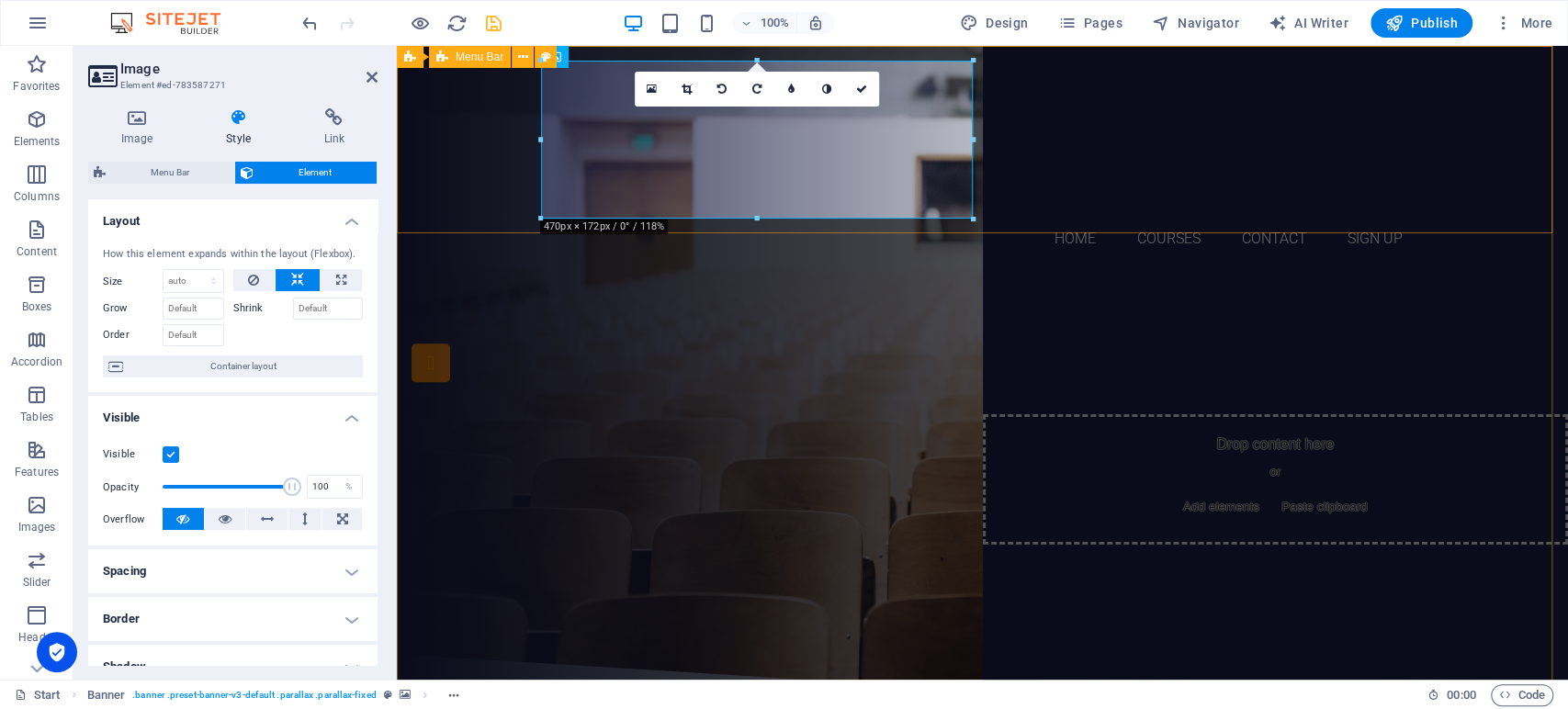 click on "Home Courses Contact Sign up" at bounding box center [982, 160] 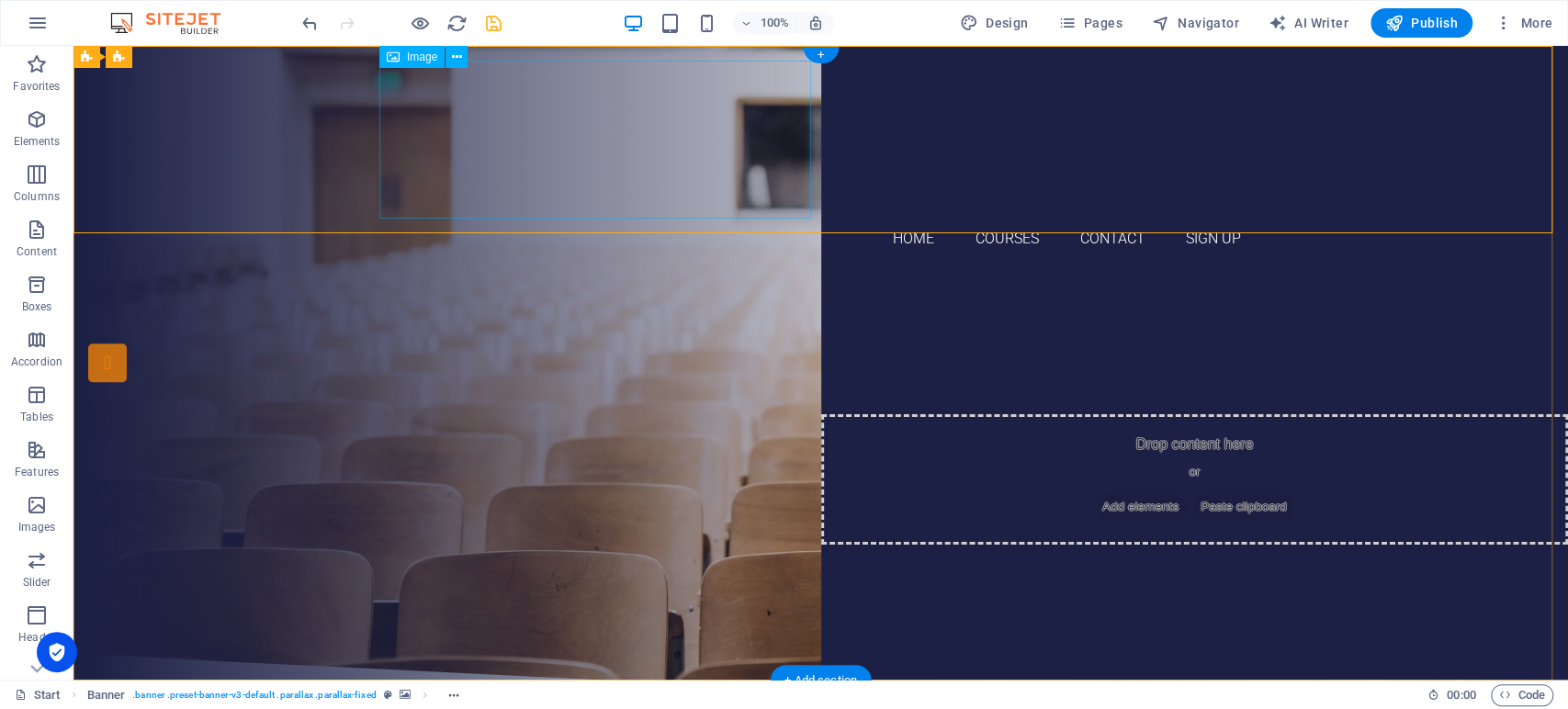 click at bounding box center [821, 140] 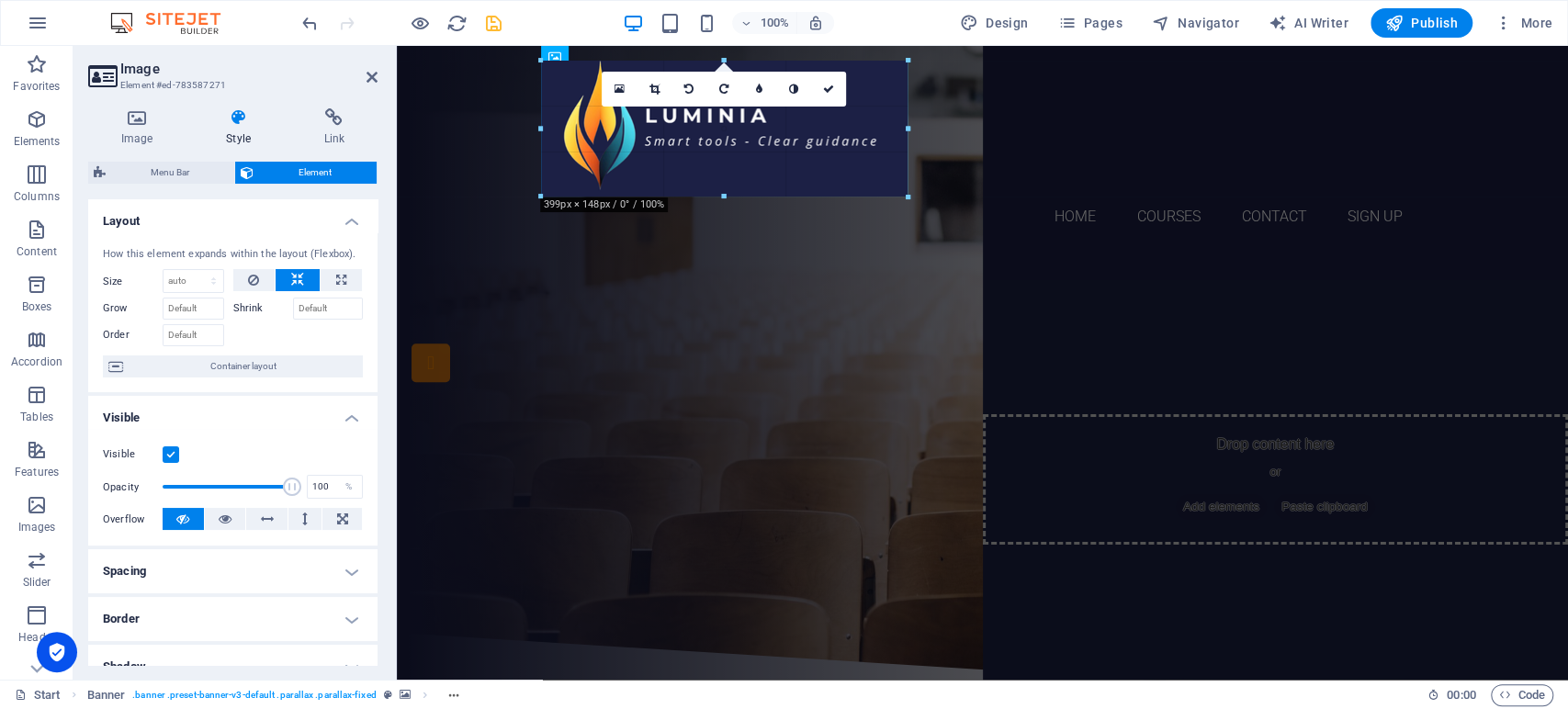 drag, startPoint x: 969, startPoint y: 216, endPoint x: 905, endPoint y: 129, distance: 108.00463 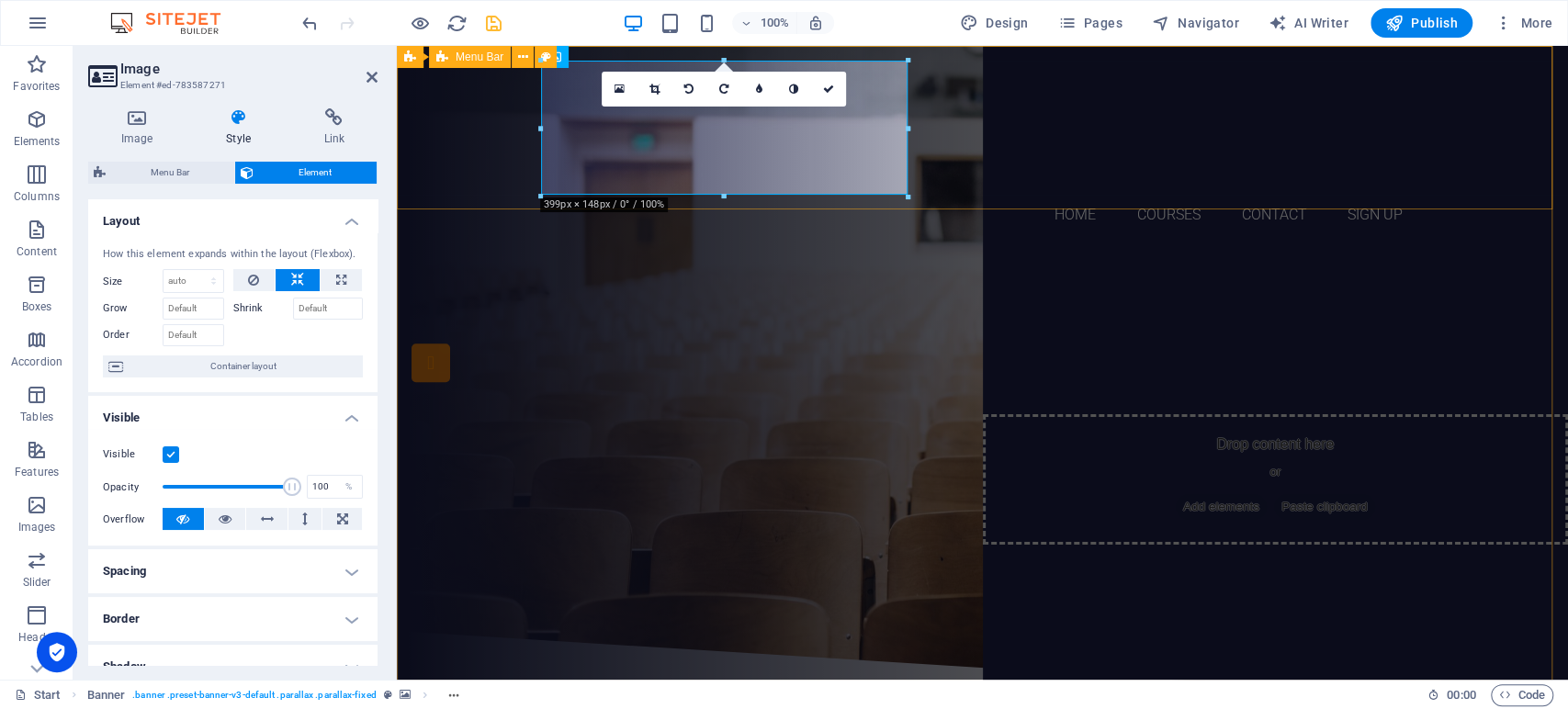 drag, startPoint x: 1140, startPoint y: 191, endPoint x: 1482, endPoint y: 185, distance: 342.05263 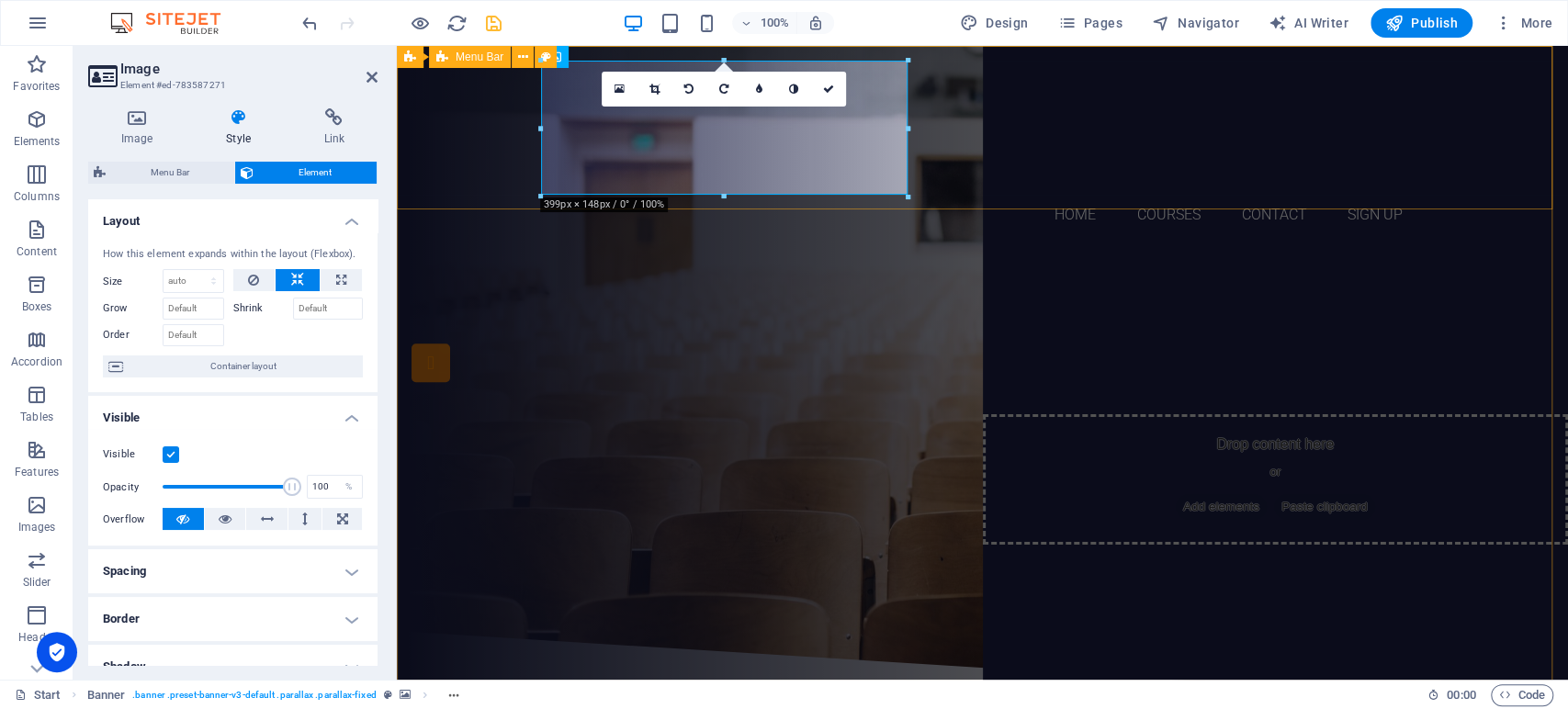 click on "Home Courses Contact Sign up" at bounding box center (982, 148) 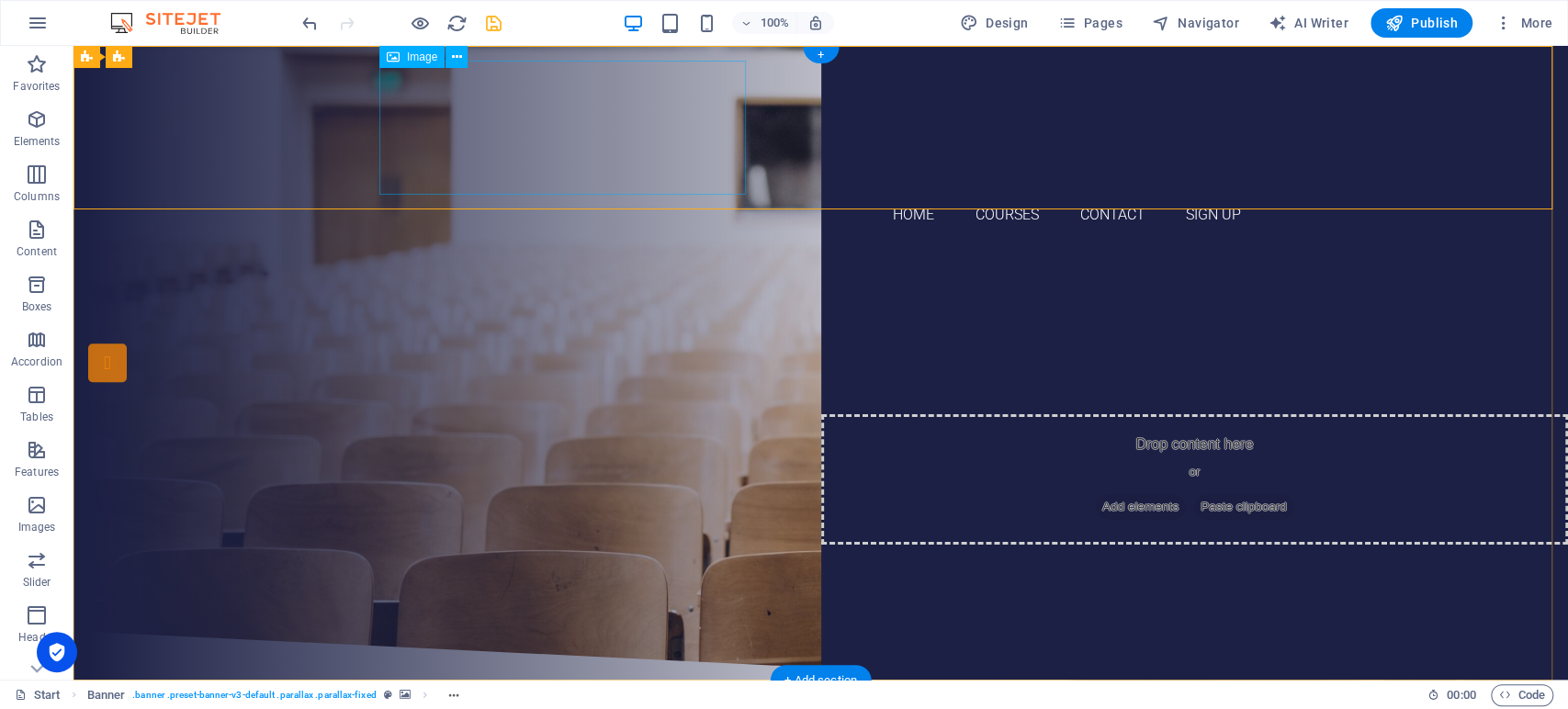 click at bounding box center [821, 128] 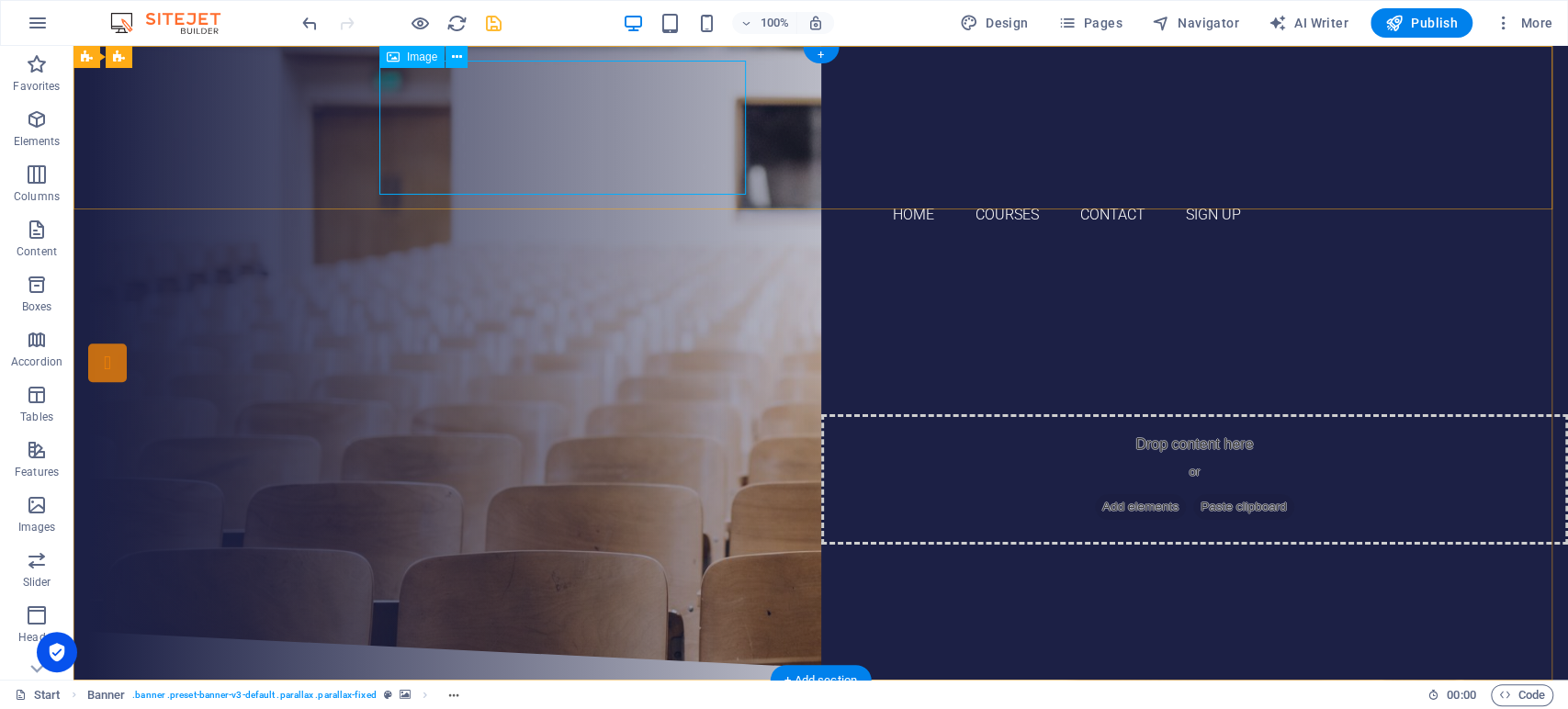 click at bounding box center [821, 128] 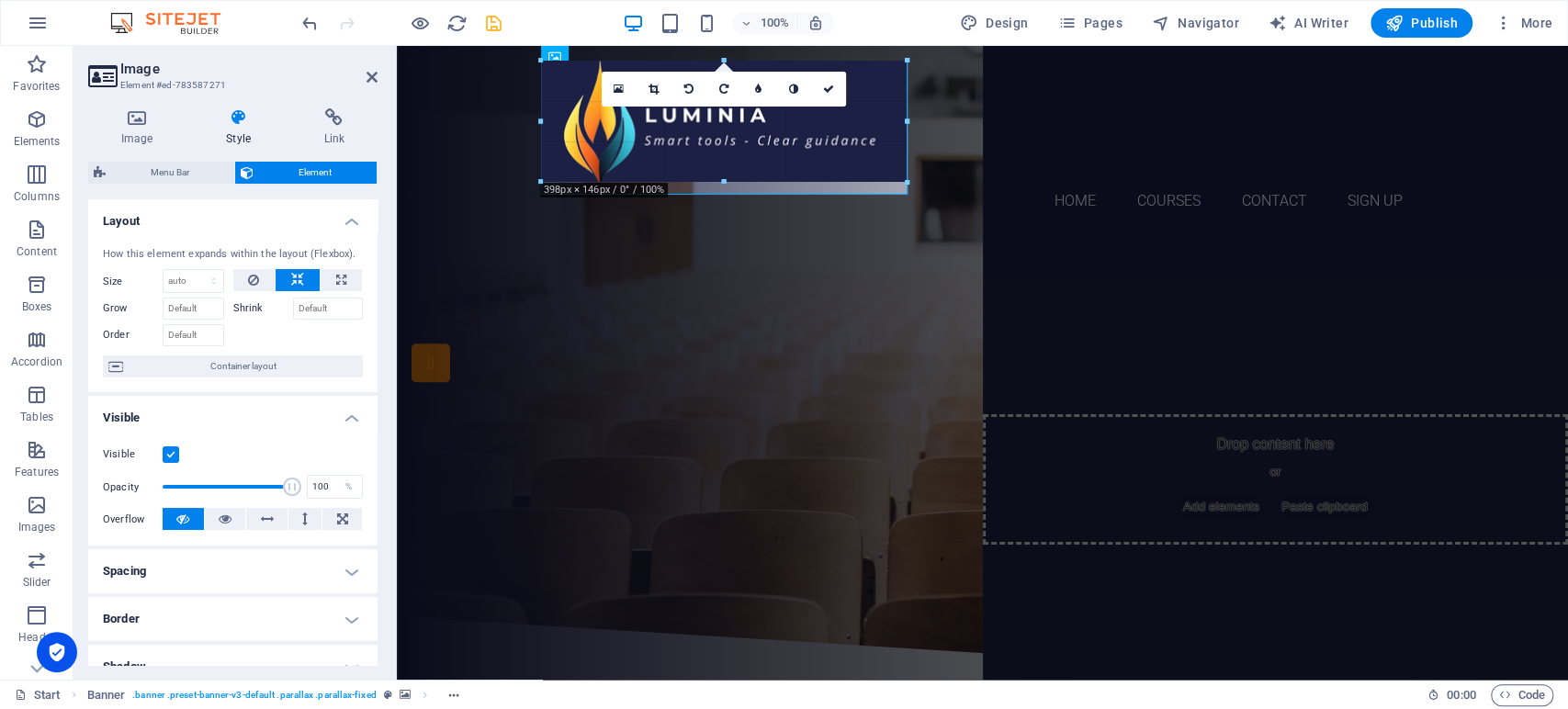 drag, startPoint x: 907, startPoint y: 193, endPoint x: 866, endPoint y: 162, distance: 51.400389 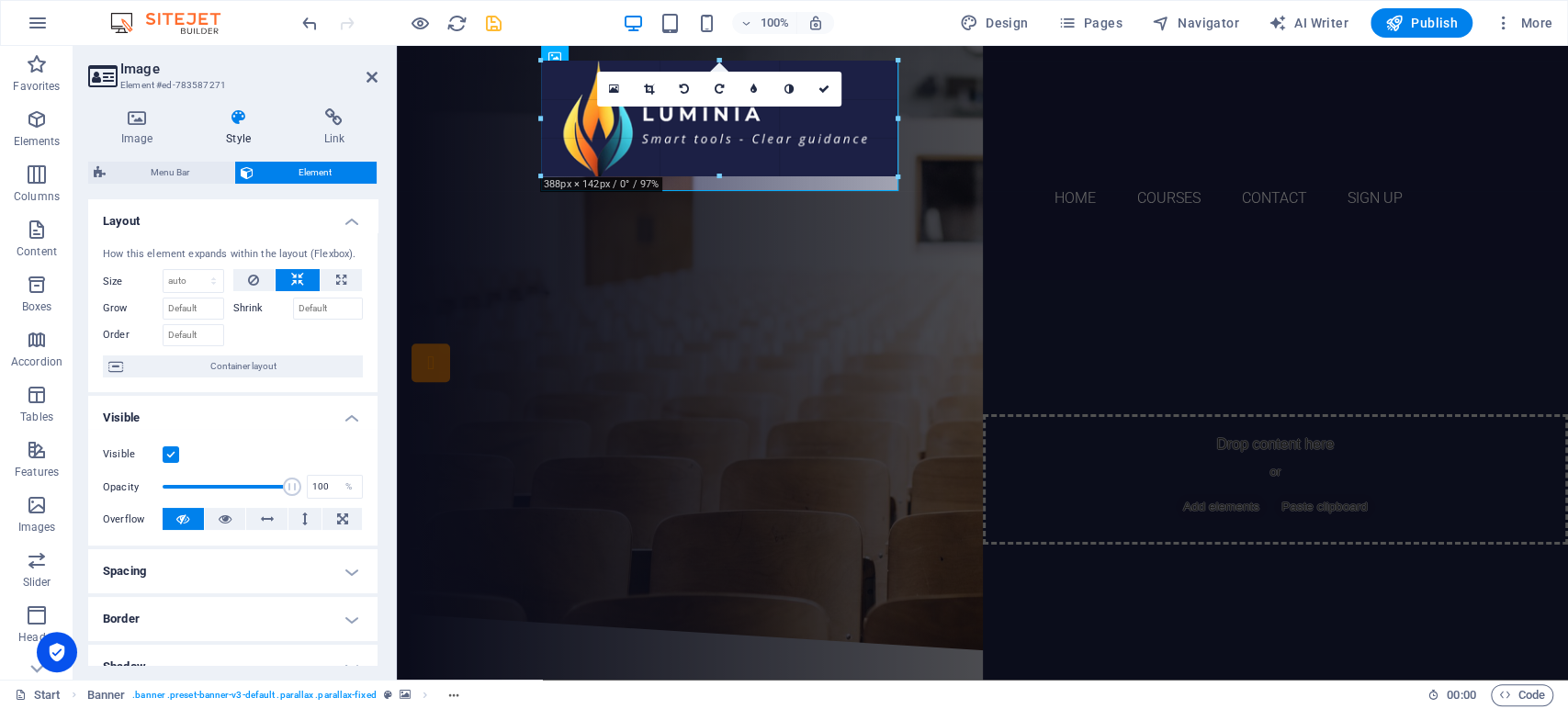 drag, startPoint x: 892, startPoint y: 187, endPoint x: 853, endPoint y: 160, distance: 47.434165 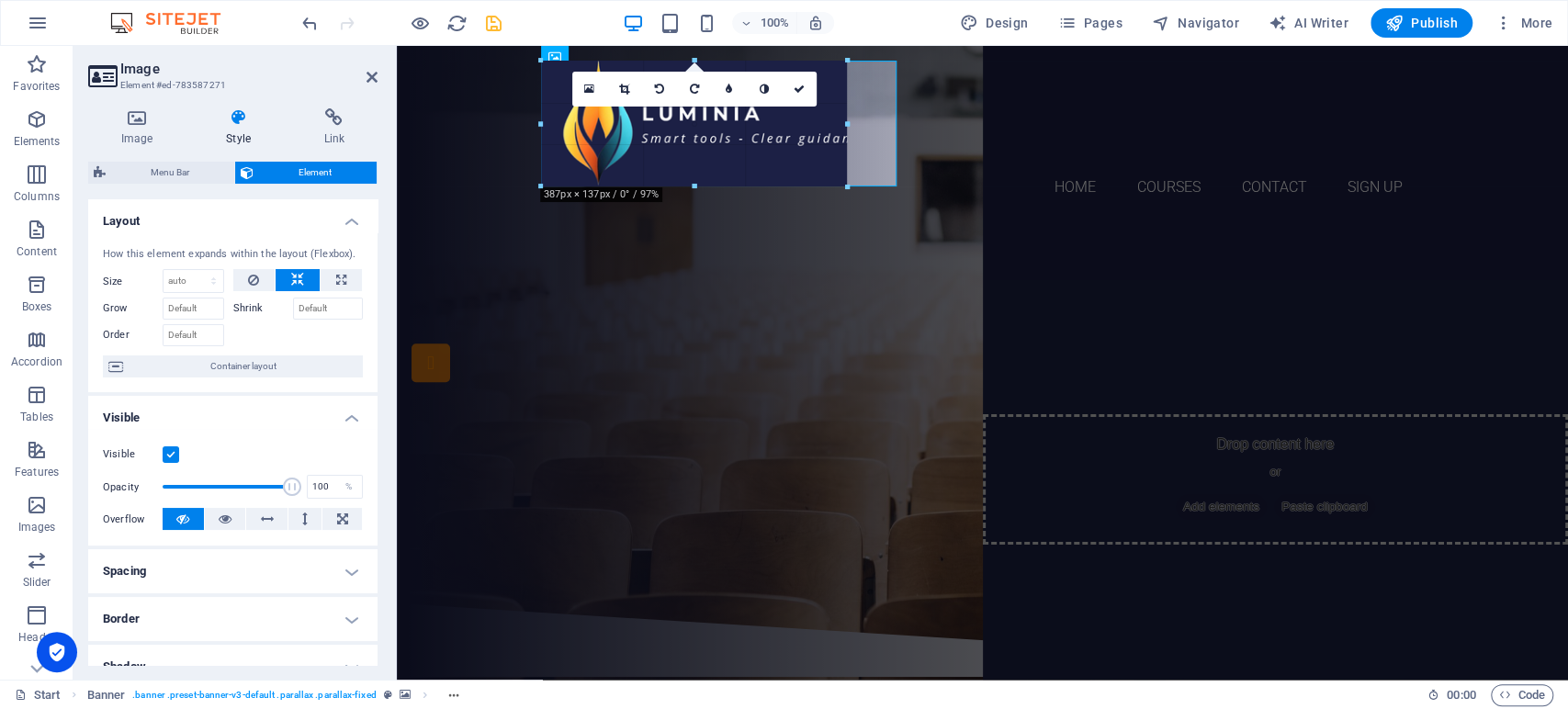 drag, startPoint x: 890, startPoint y: 191, endPoint x: 874, endPoint y: 167, distance: 28.84441 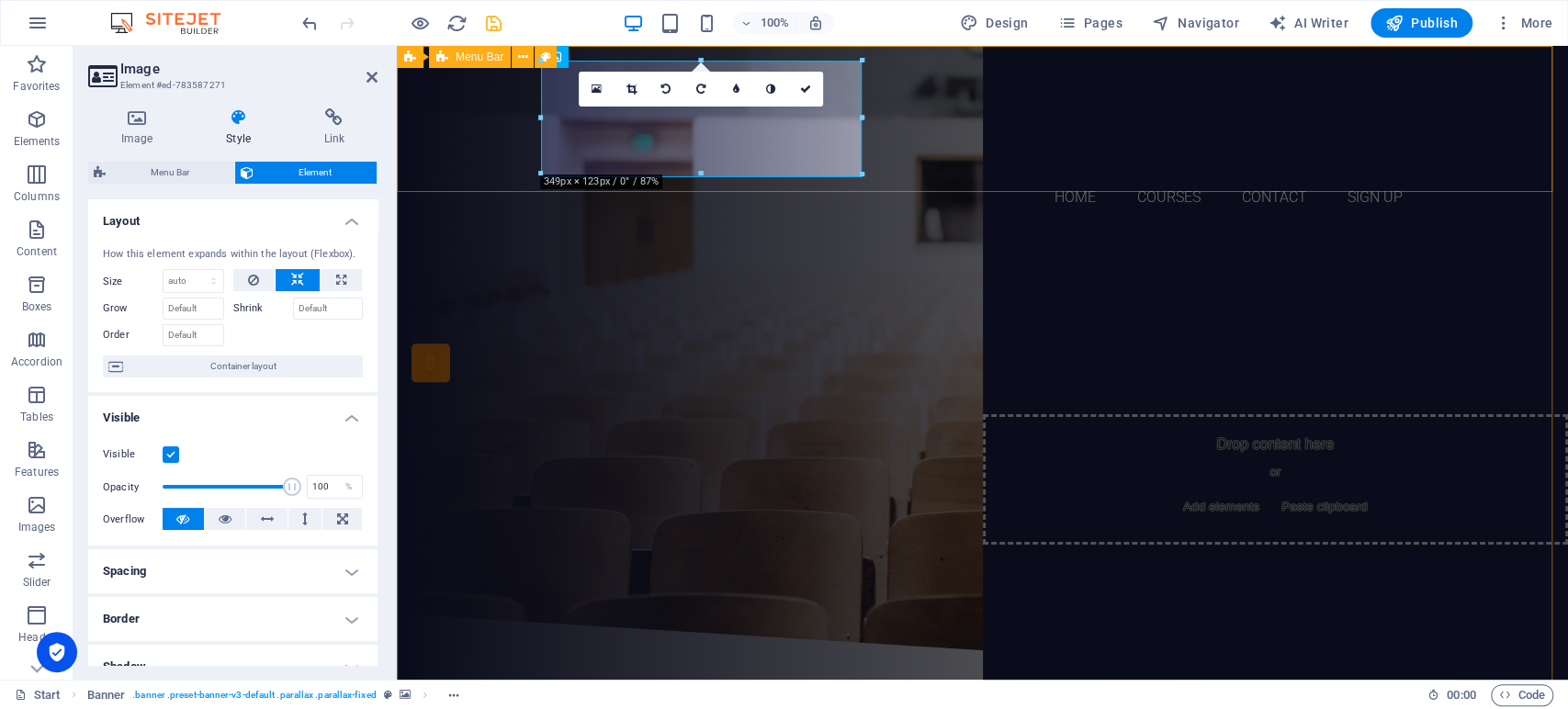 drag, startPoint x: 1396, startPoint y: 176, endPoint x: 1723, endPoint y: 174, distance: 327.0061 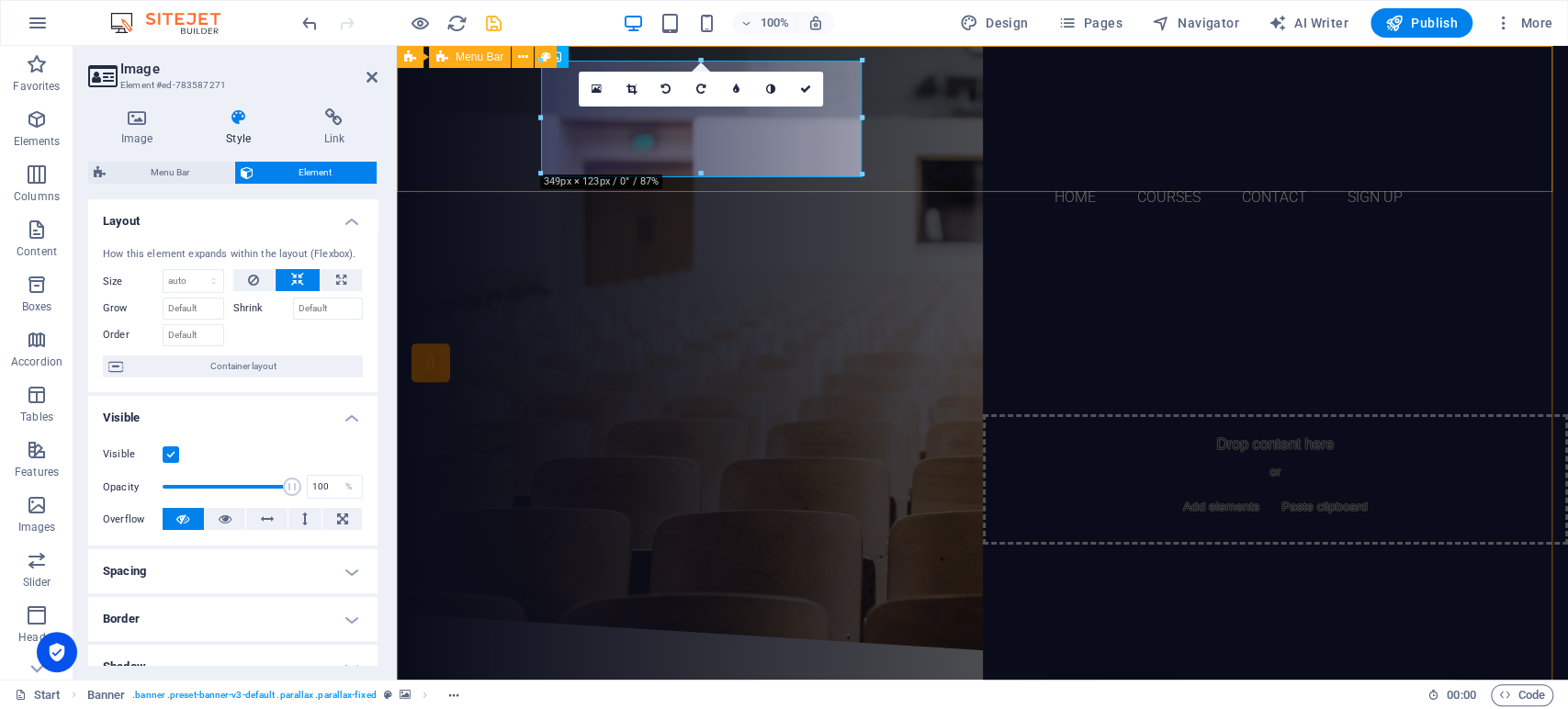 click on "Home Courses Contact Sign up" at bounding box center [982, 140] 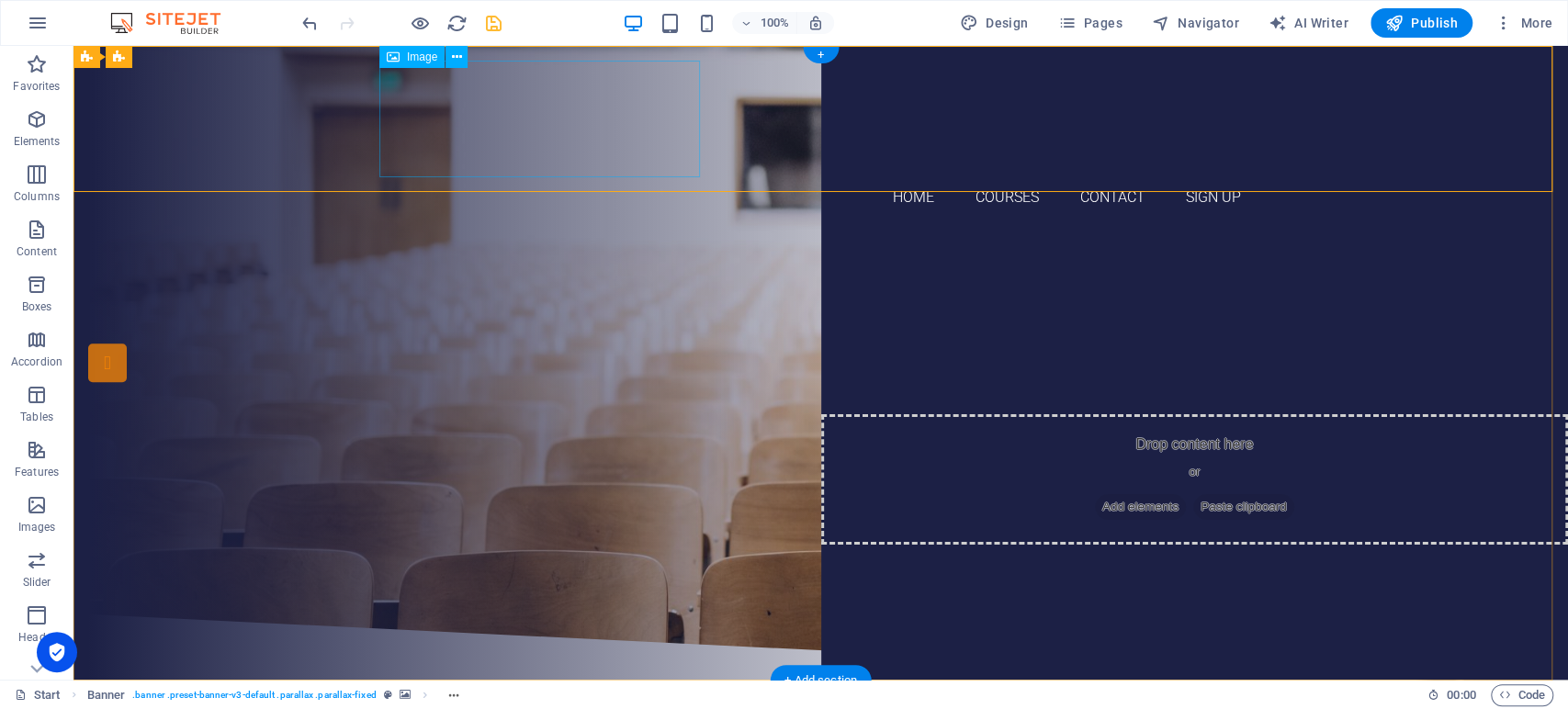 click at bounding box center [821, 118] 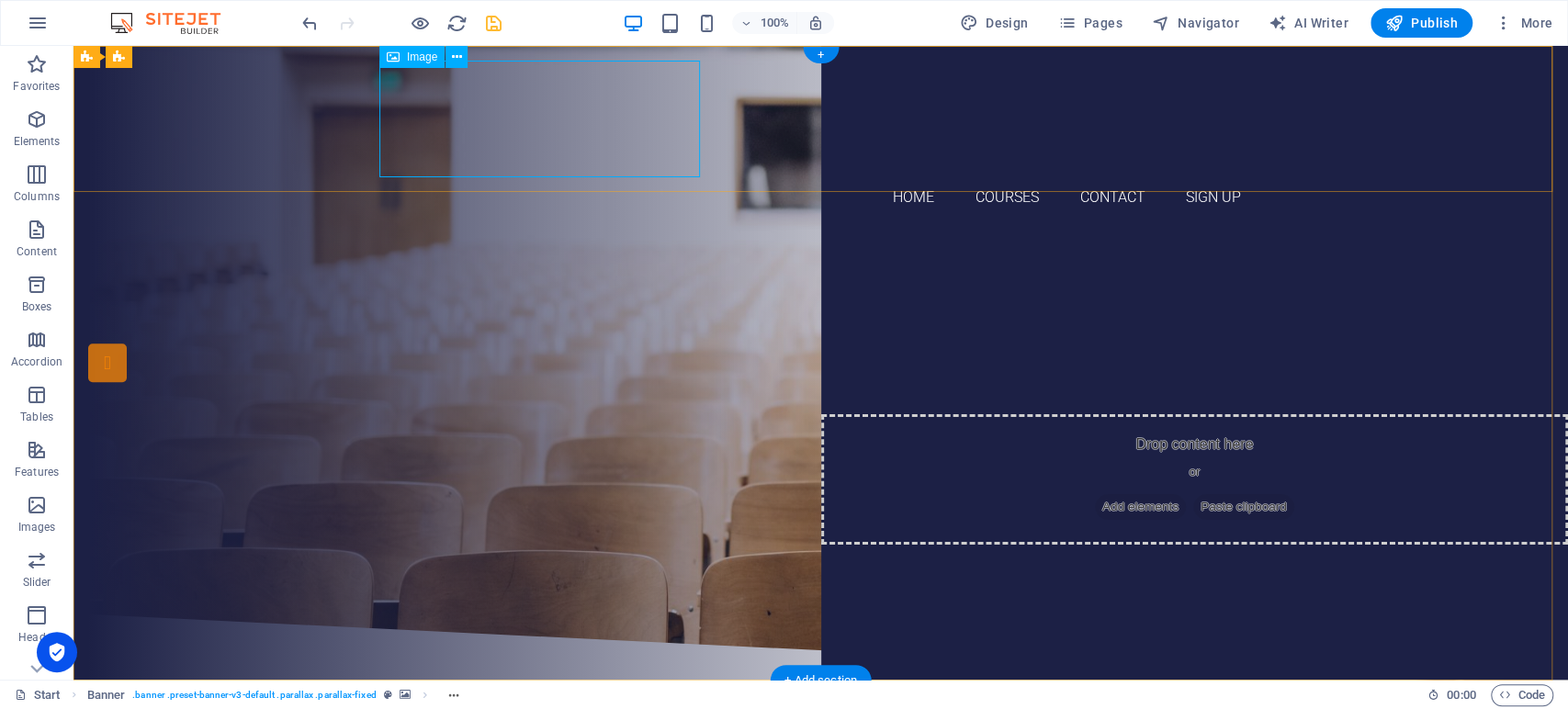 click at bounding box center (821, 118) 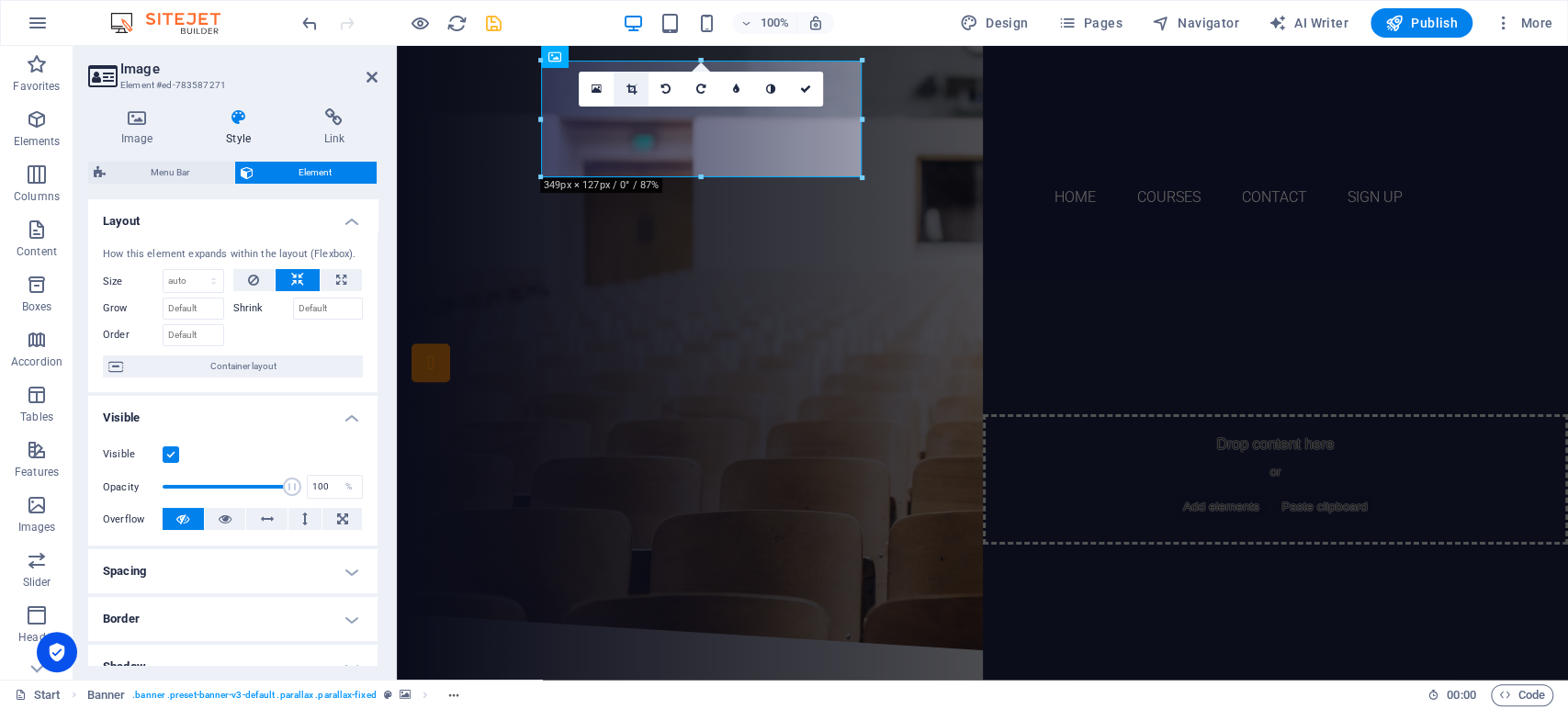 click at bounding box center [631, 89] 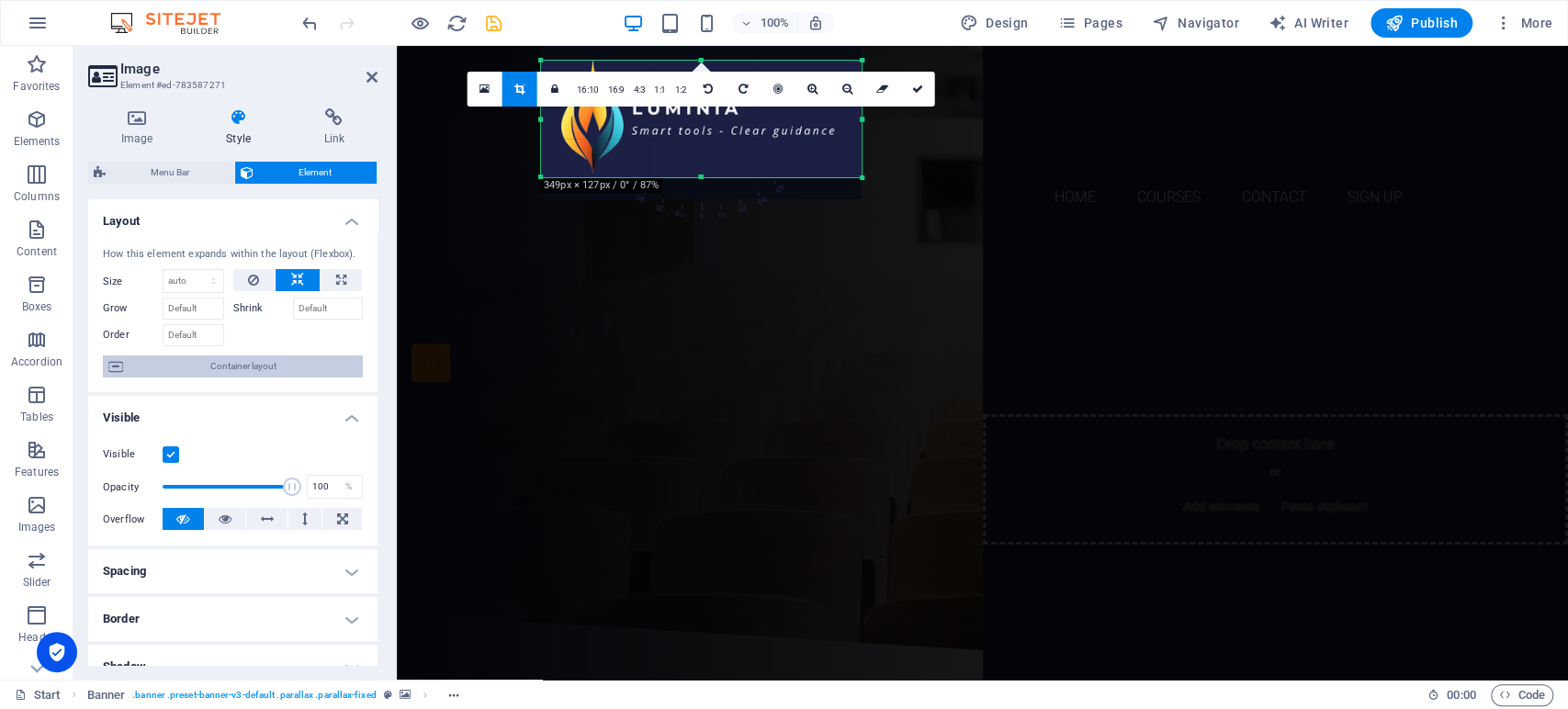 click on "Container layout" at bounding box center (243, 366) 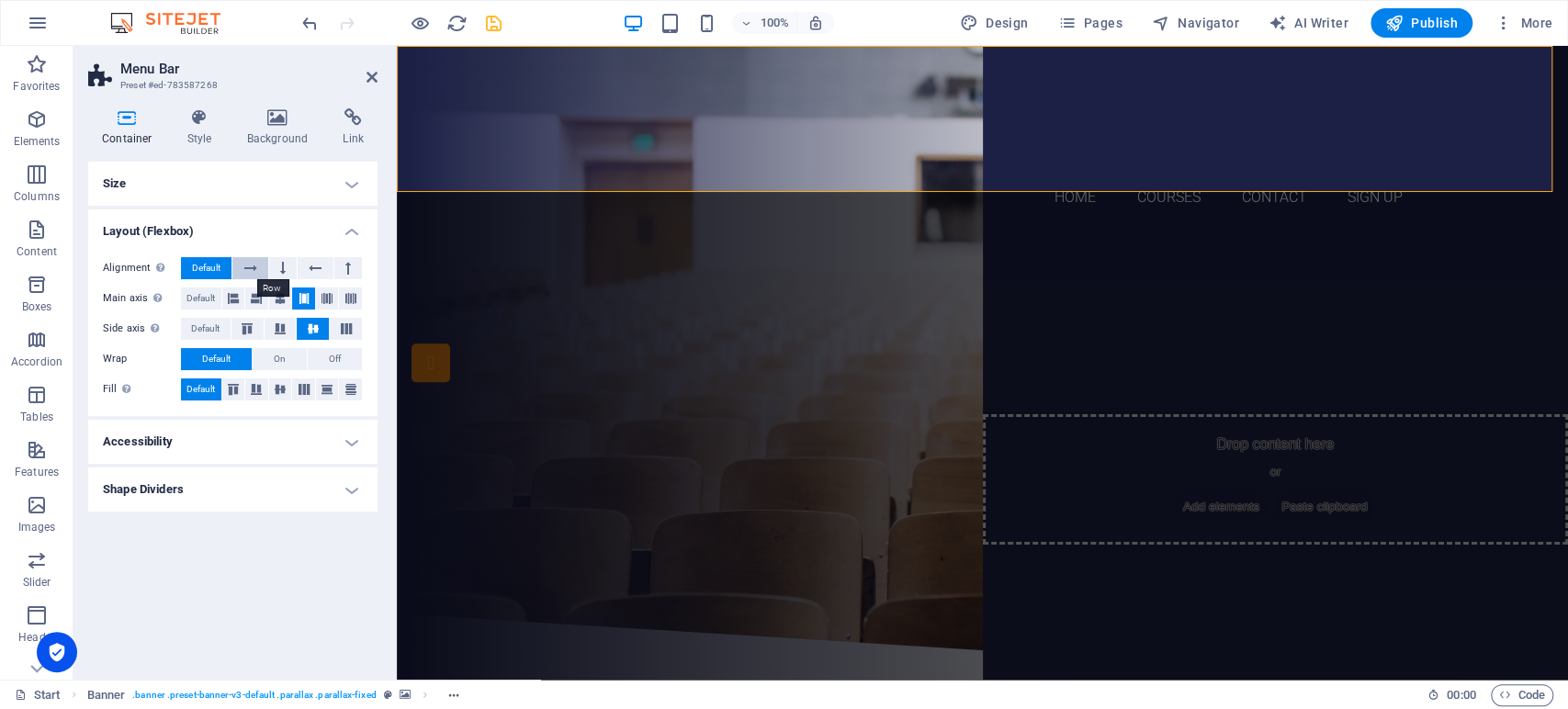 click at bounding box center [251, 268] 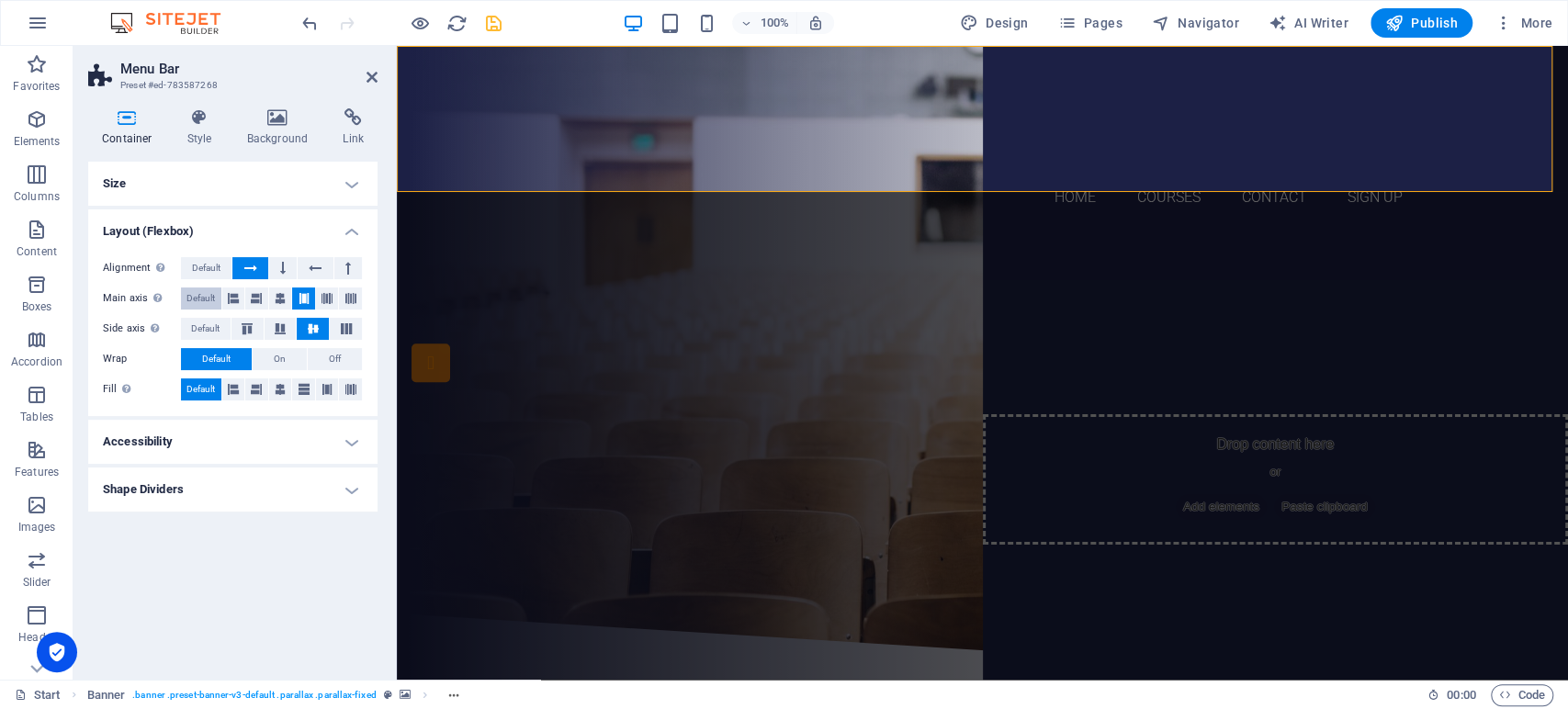 drag, startPoint x: 206, startPoint y: 275, endPoint x: 218, endPoint y: 296, distance: 24.18677 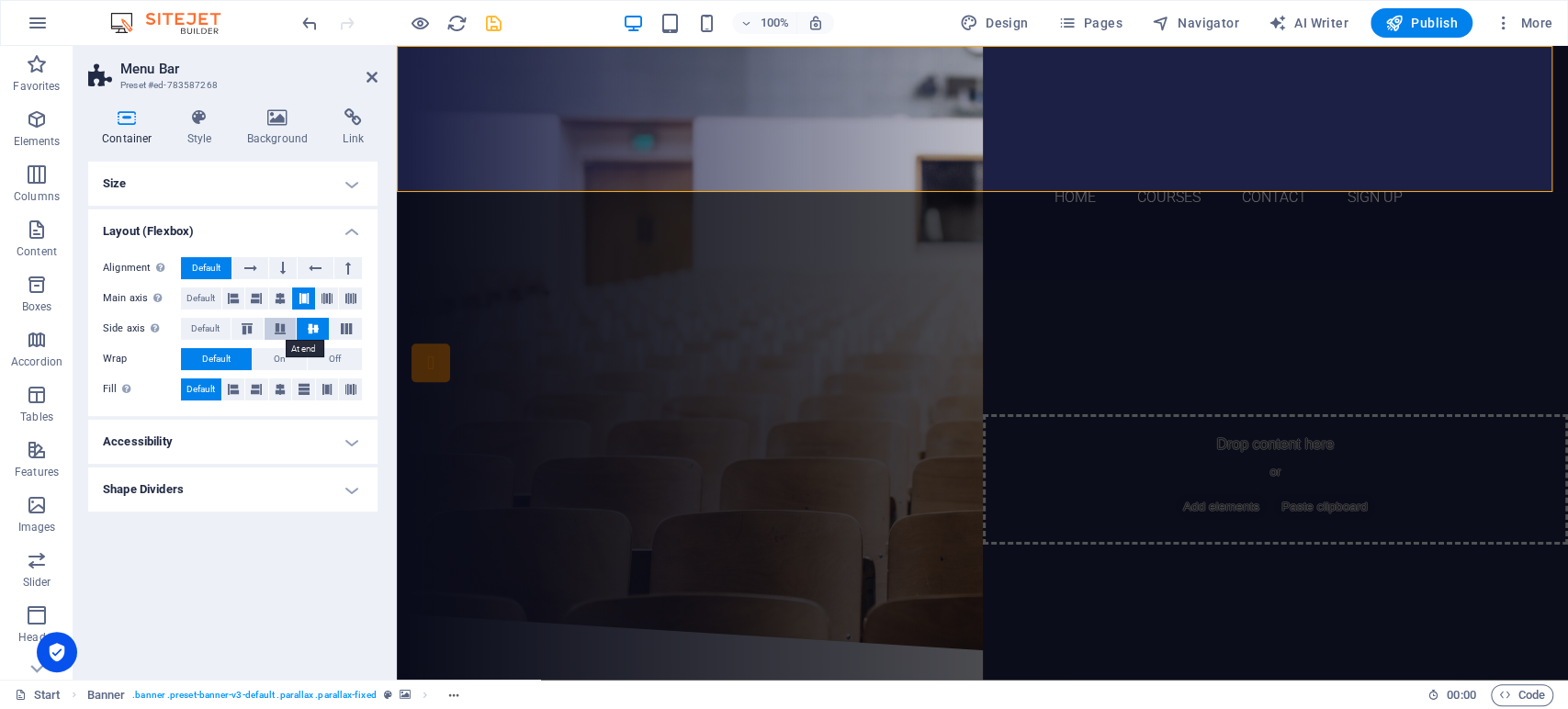 click at bounding box center [280, 329] 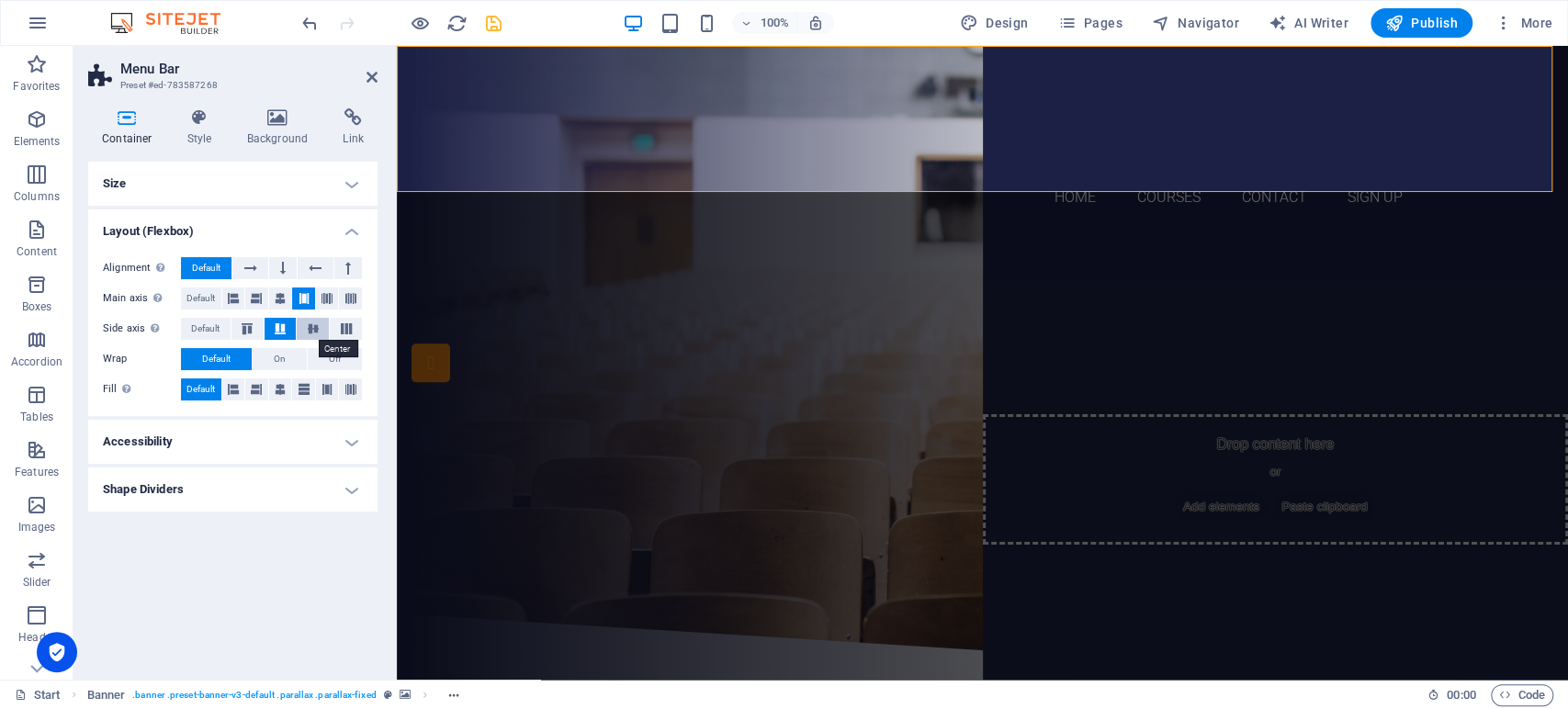 click at bounding box center [313, 329] 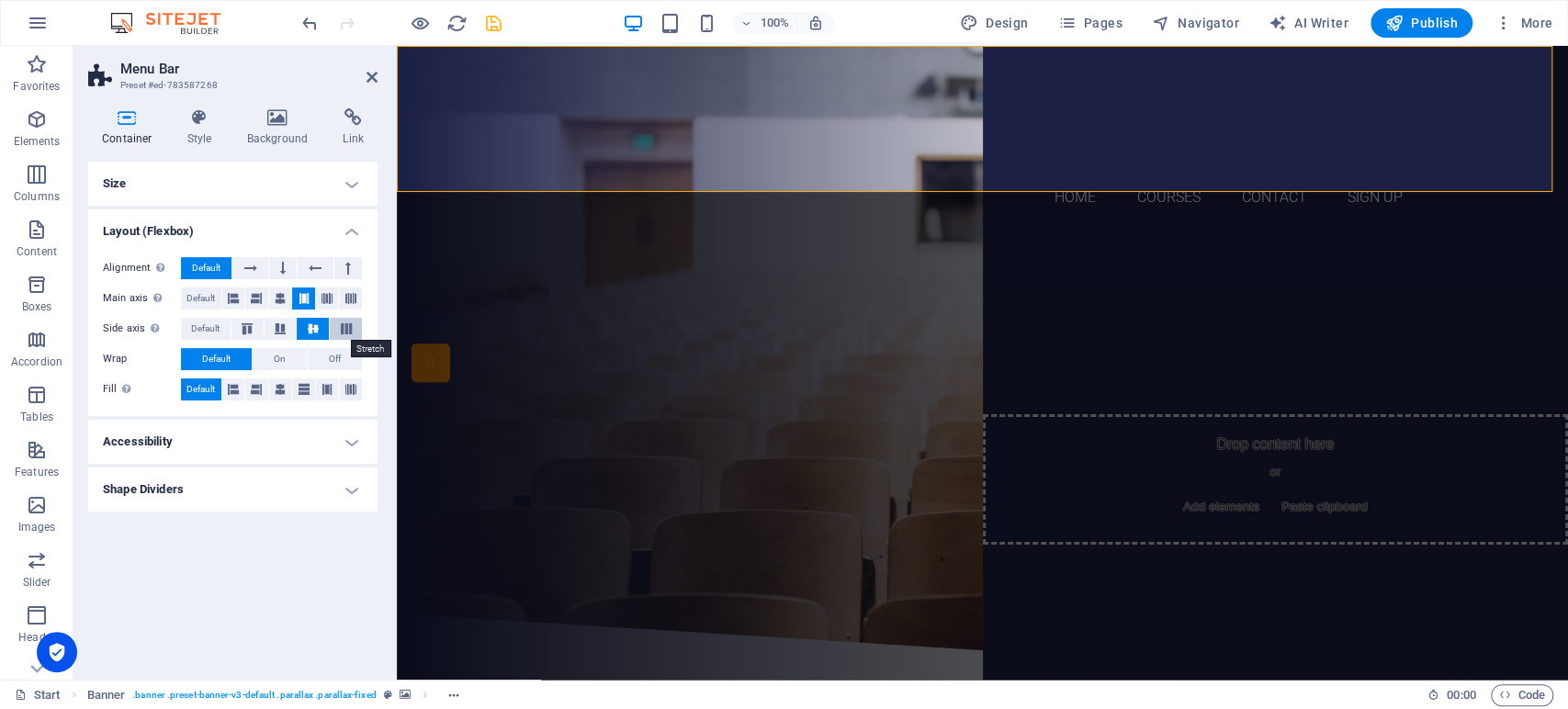 click at bounding box center (346, 329) 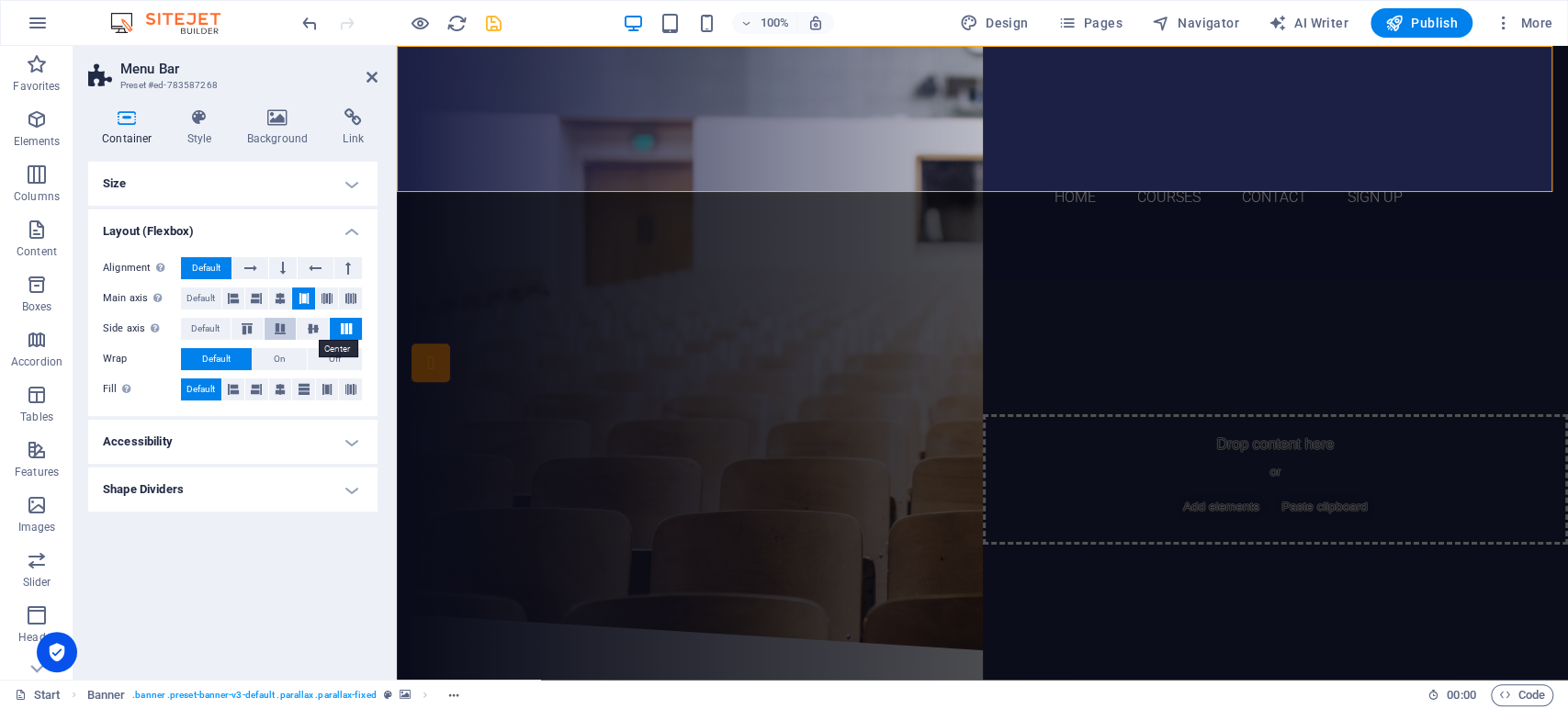 drag, startPoint x: 313, startPoint y: 332, endPoint x: 285, endPoint y: 333, distance: 28.017851 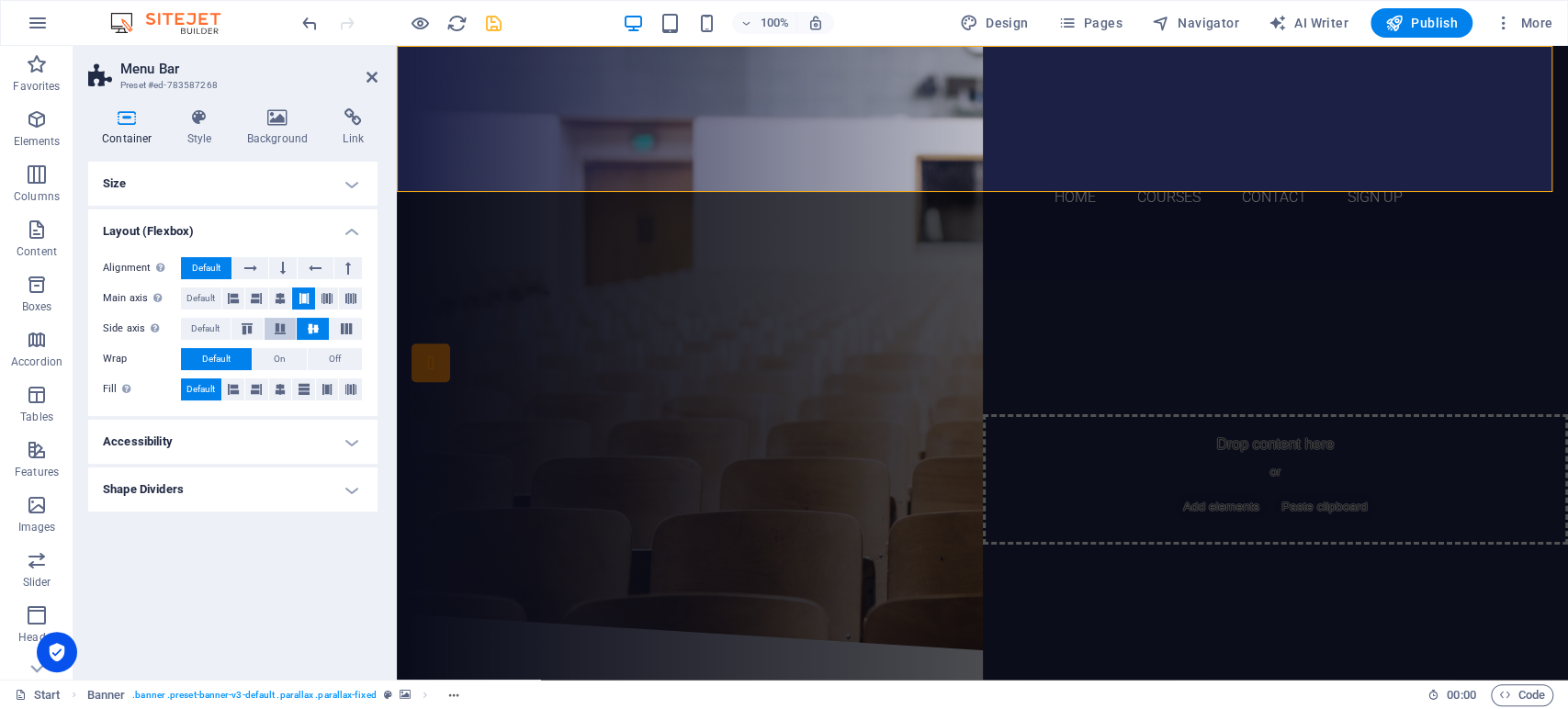 click at bounding box center [280, 329] 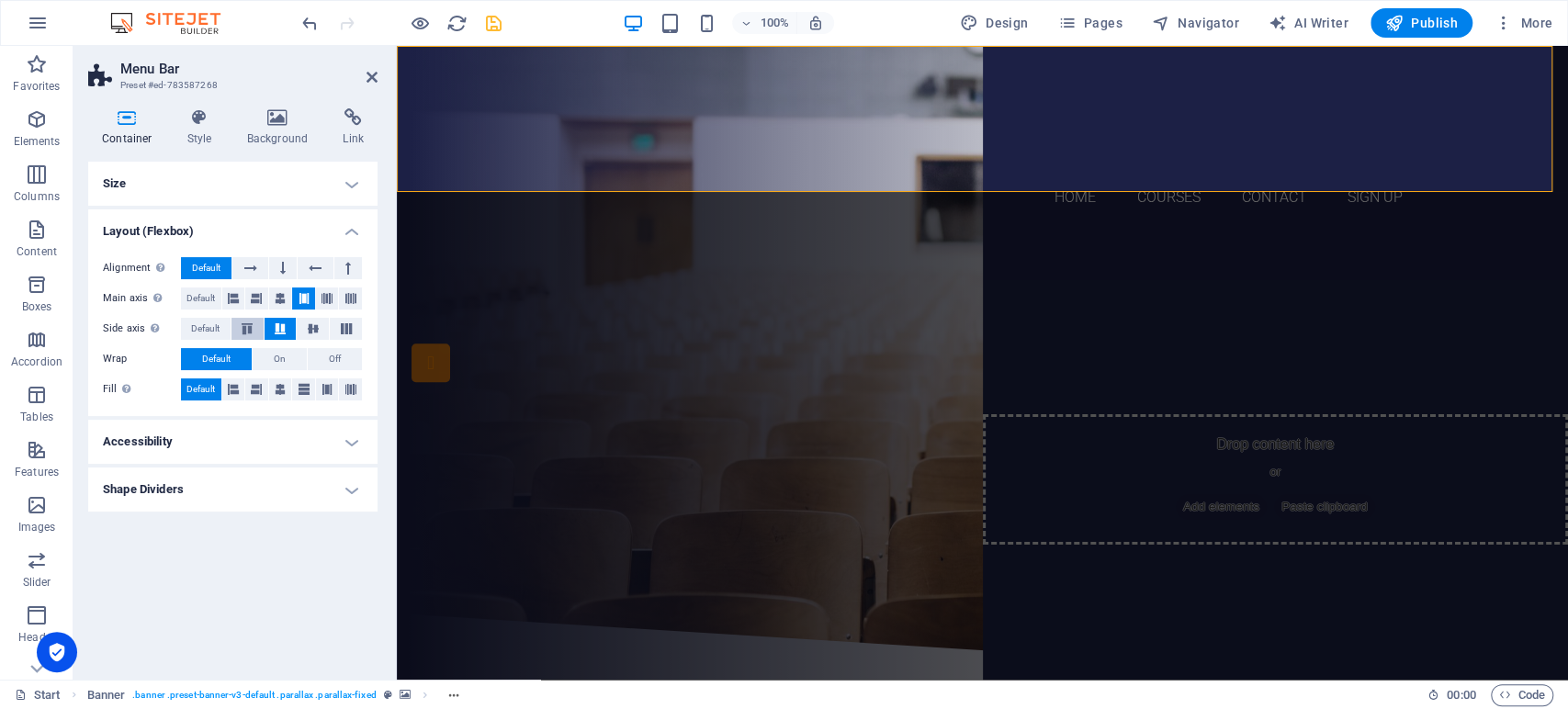 click at bounding box center (247, 329) 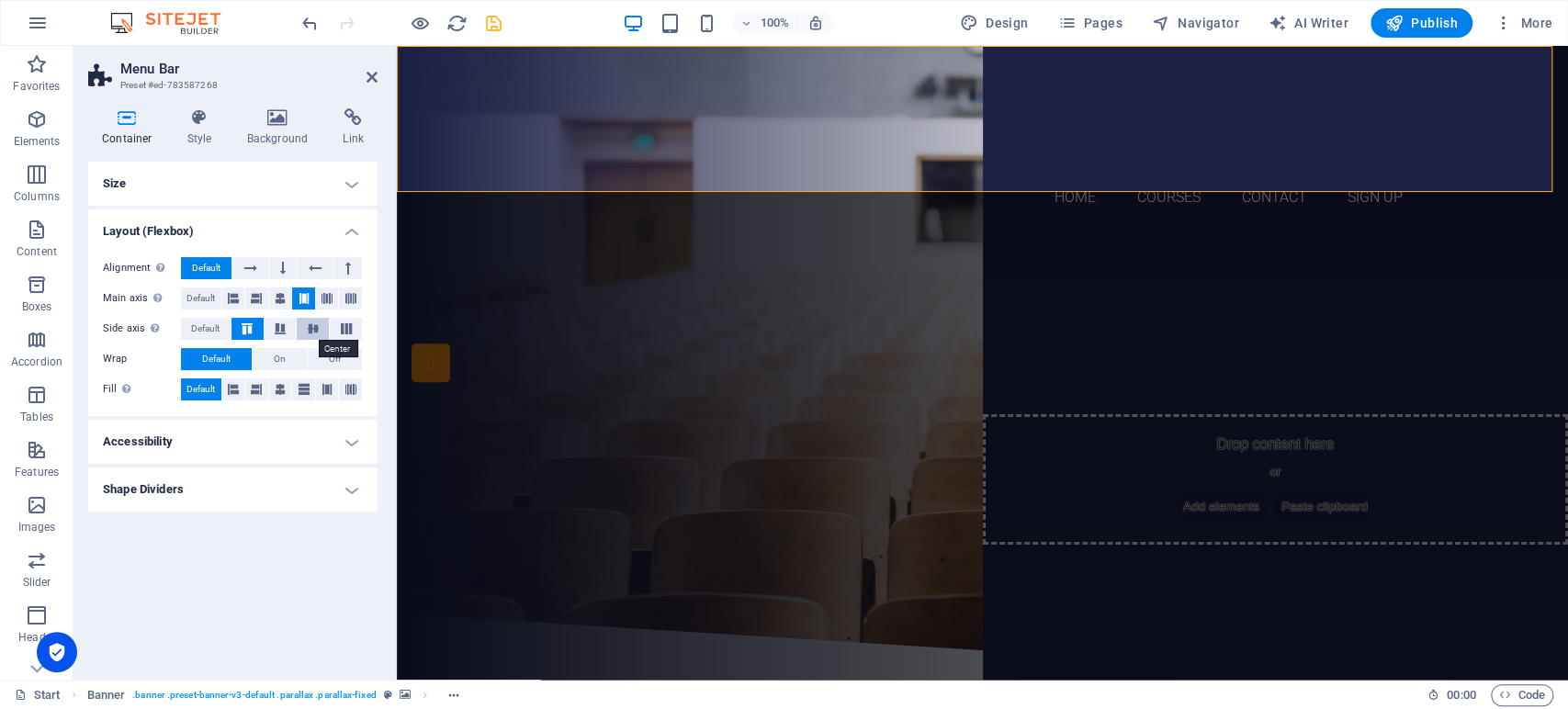 drag, startPoint x: 310, startPoint y: 331, endPoint x: 319, endPoint y: 336, distance: 10.29563 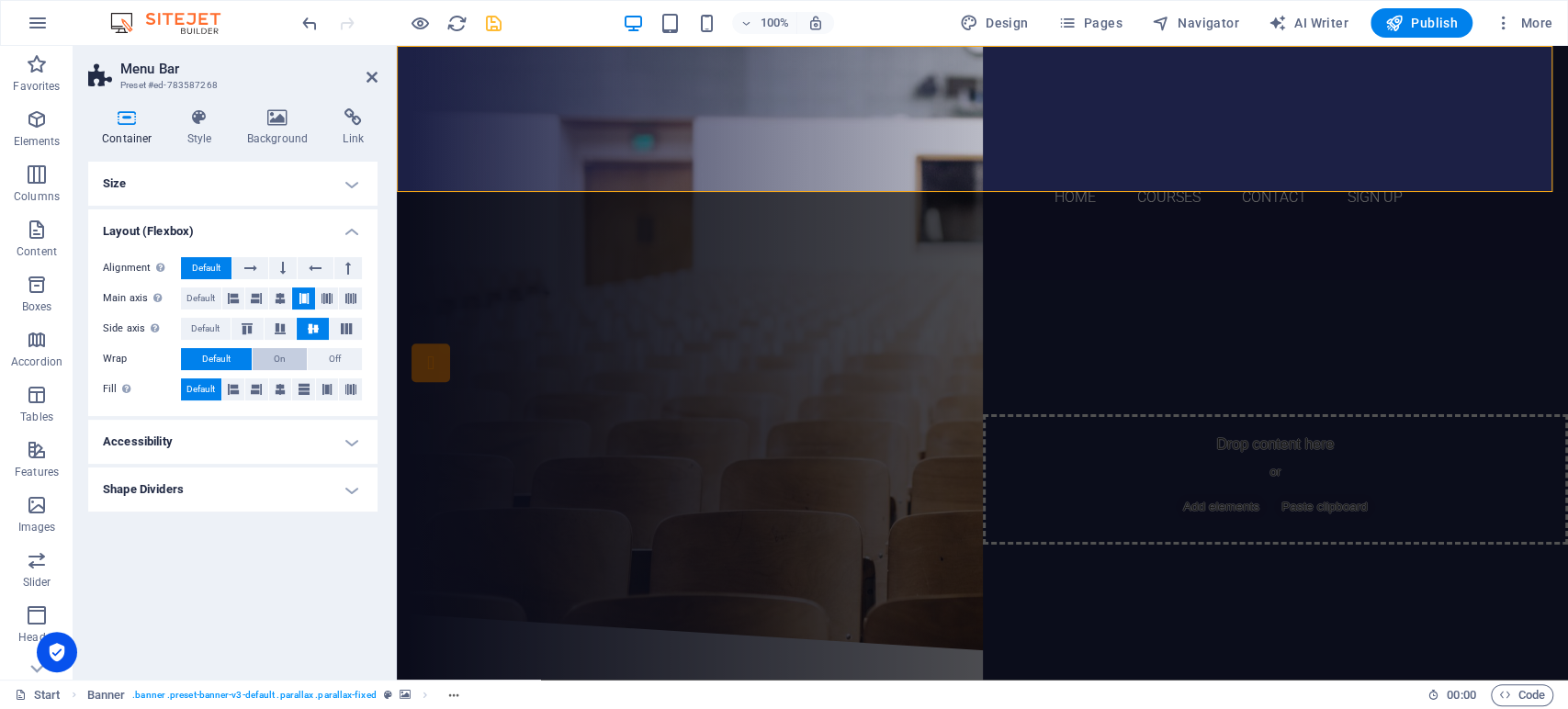 click on "On" at bounding box center (279, 359) 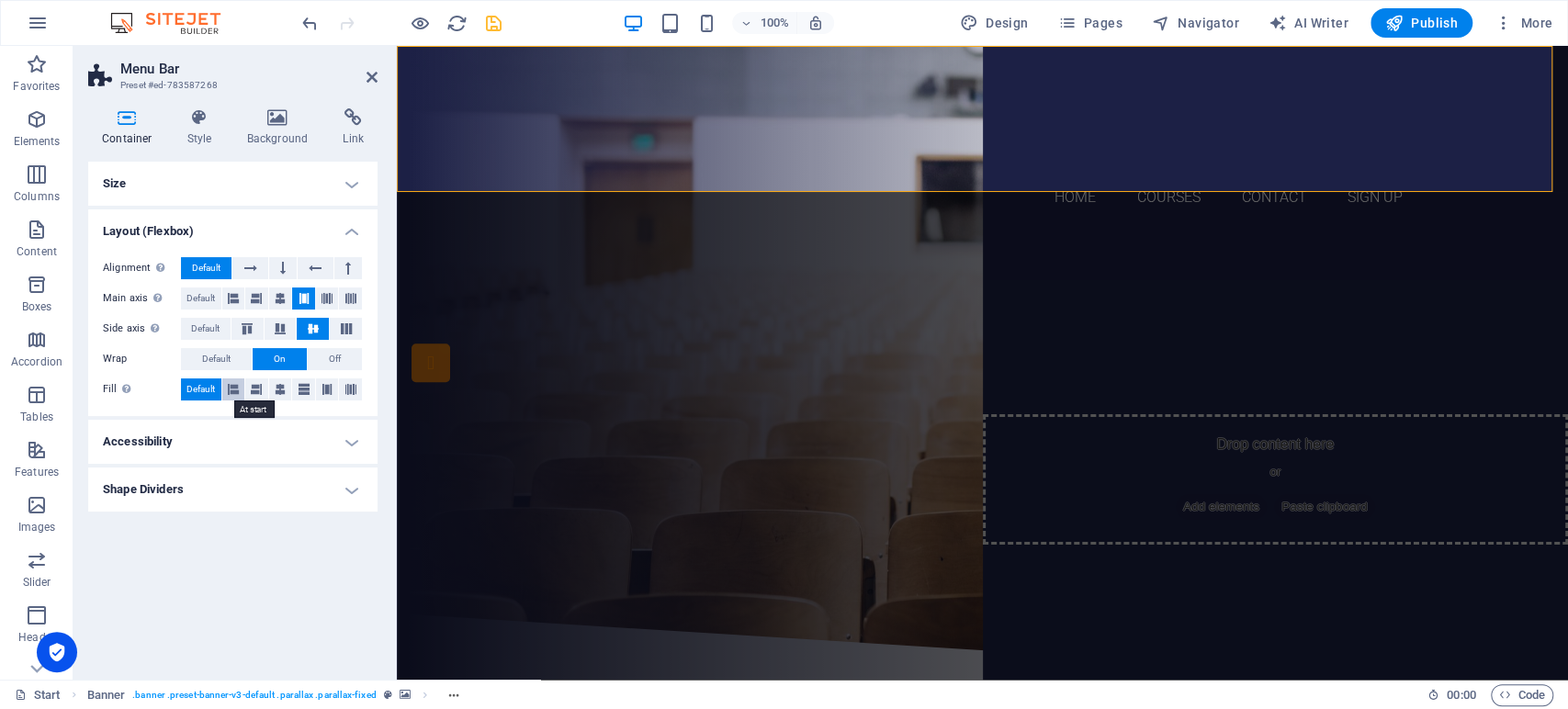 click at bounding box center [233, 389] 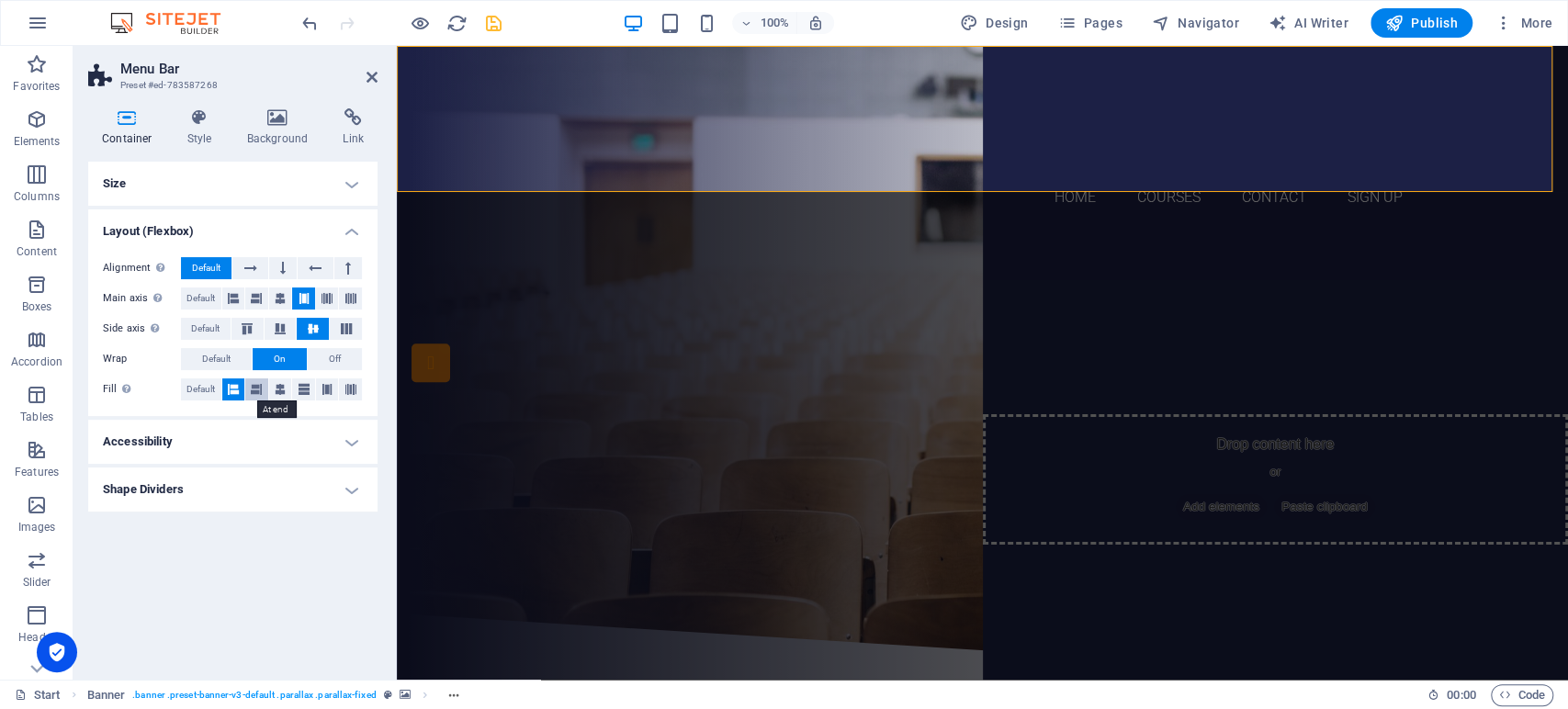 drag, startPoint x: 259, startPoint y: 393, endPoint x: 277, endPoint y: 397, distance: 18.439089 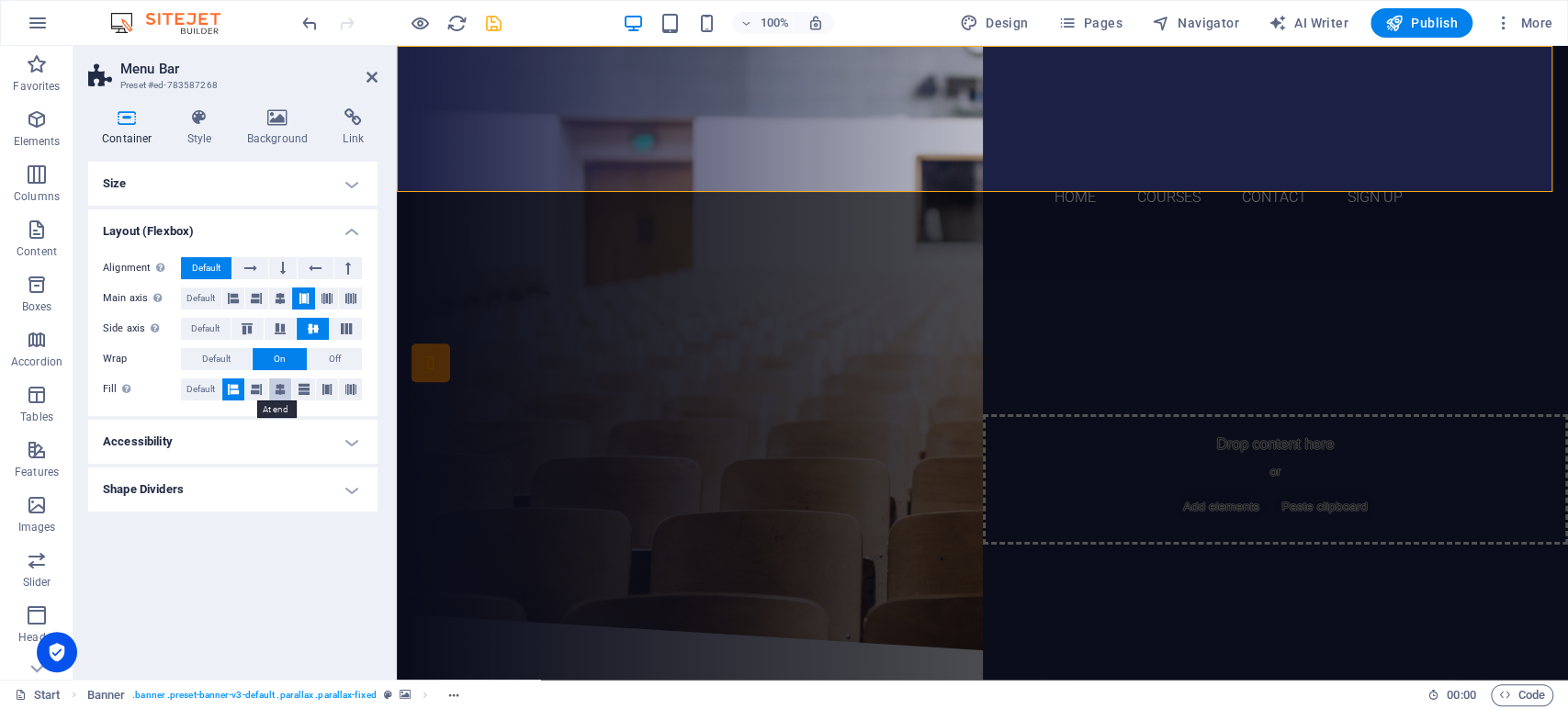 click at bounding box center (256, 389) 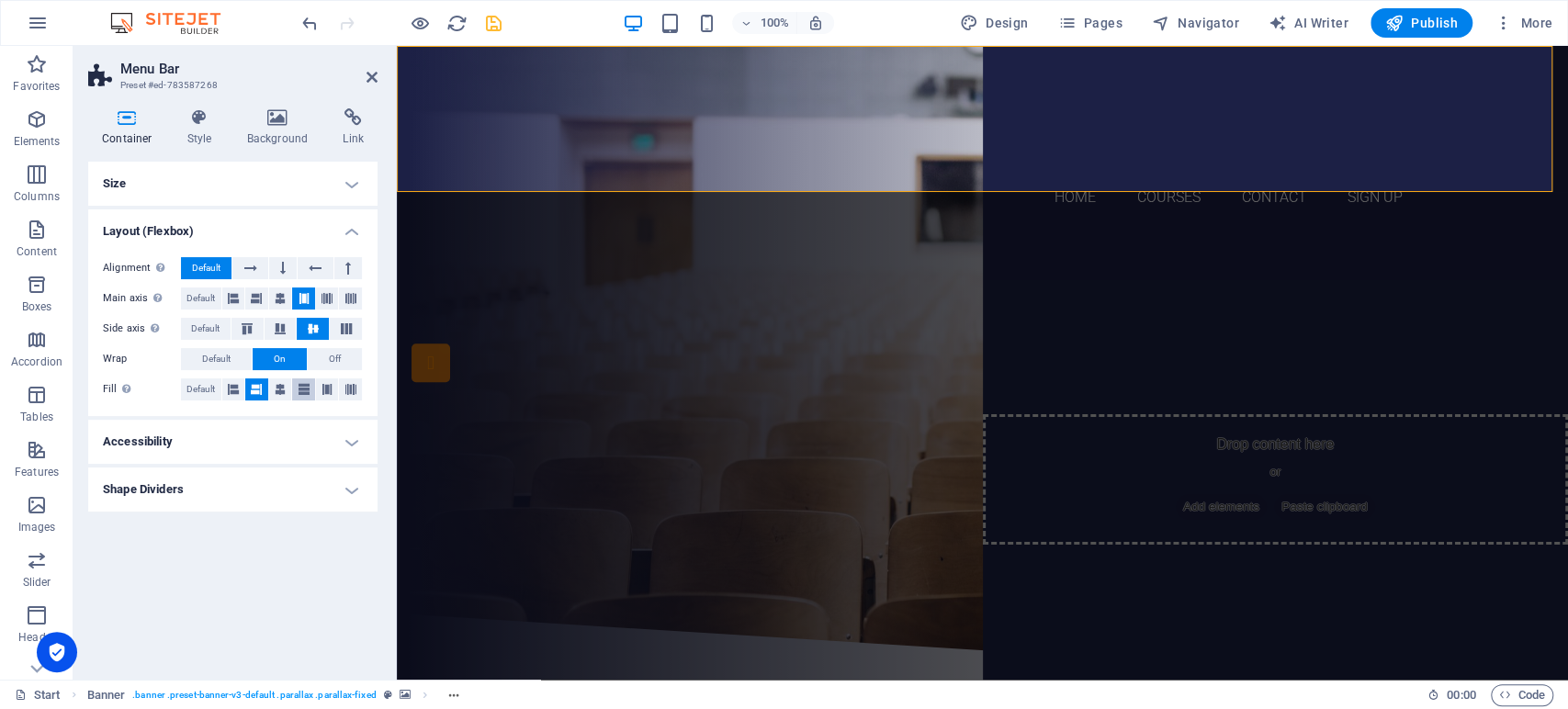 drag, startPoint x: 281, startPoint y: 397, endPoint x: 292, endPoint y: 398, distance: 11.045361 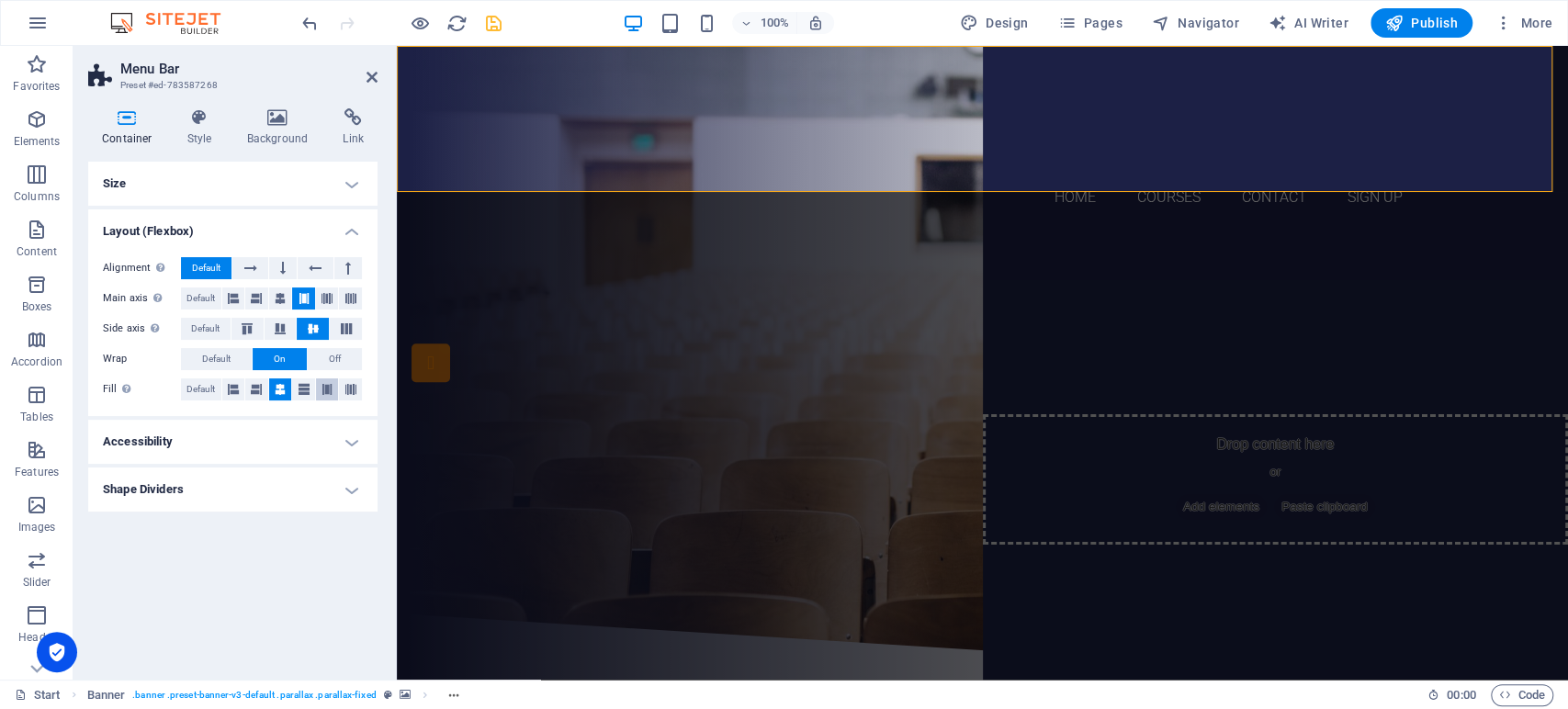 drag, startPoint x: 301, startPoint y: 399, endPoint x: 321, endPoint y: 399, distance: 20 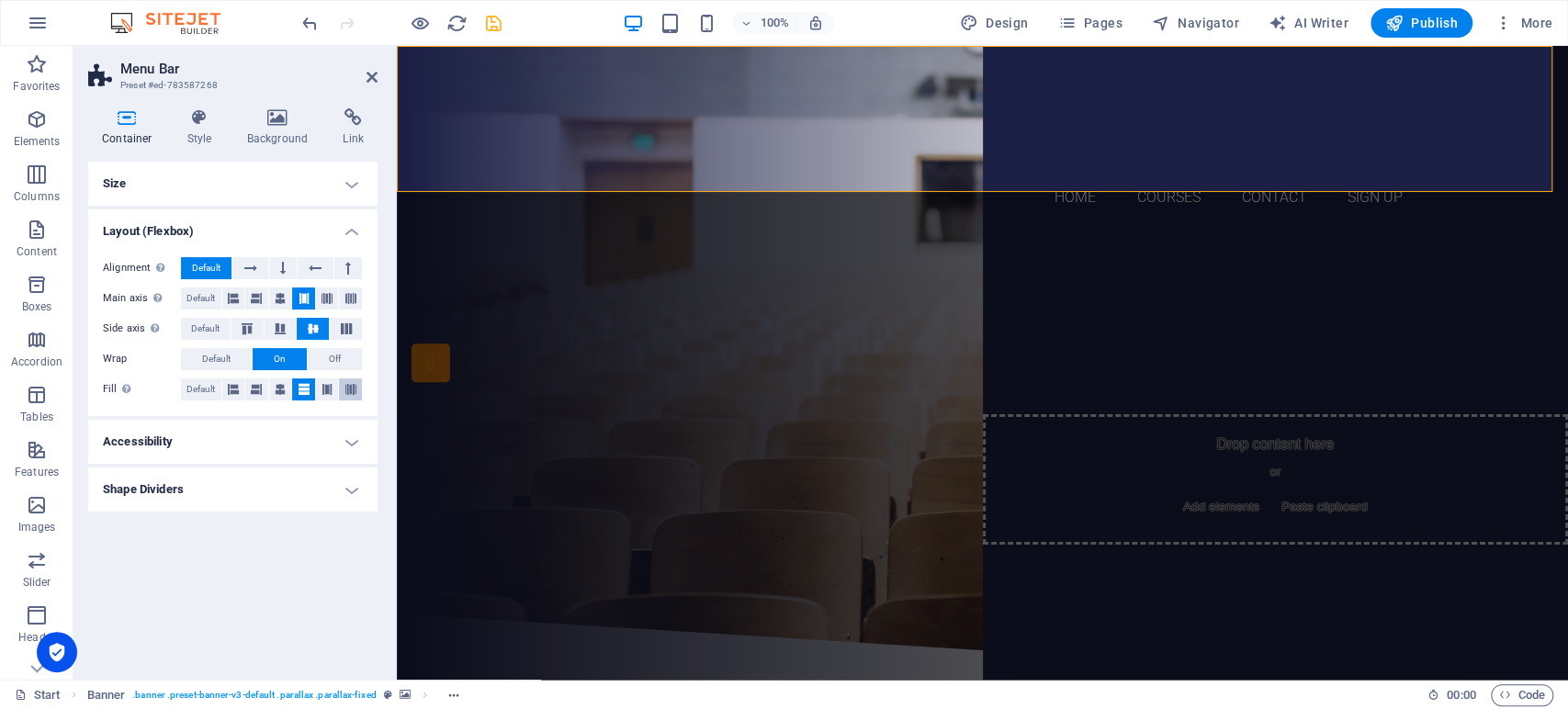 drag, startPoint x: 322, startPoint y: 399, endPoint x: 342, endPoint y: 397, distance: 20.099751 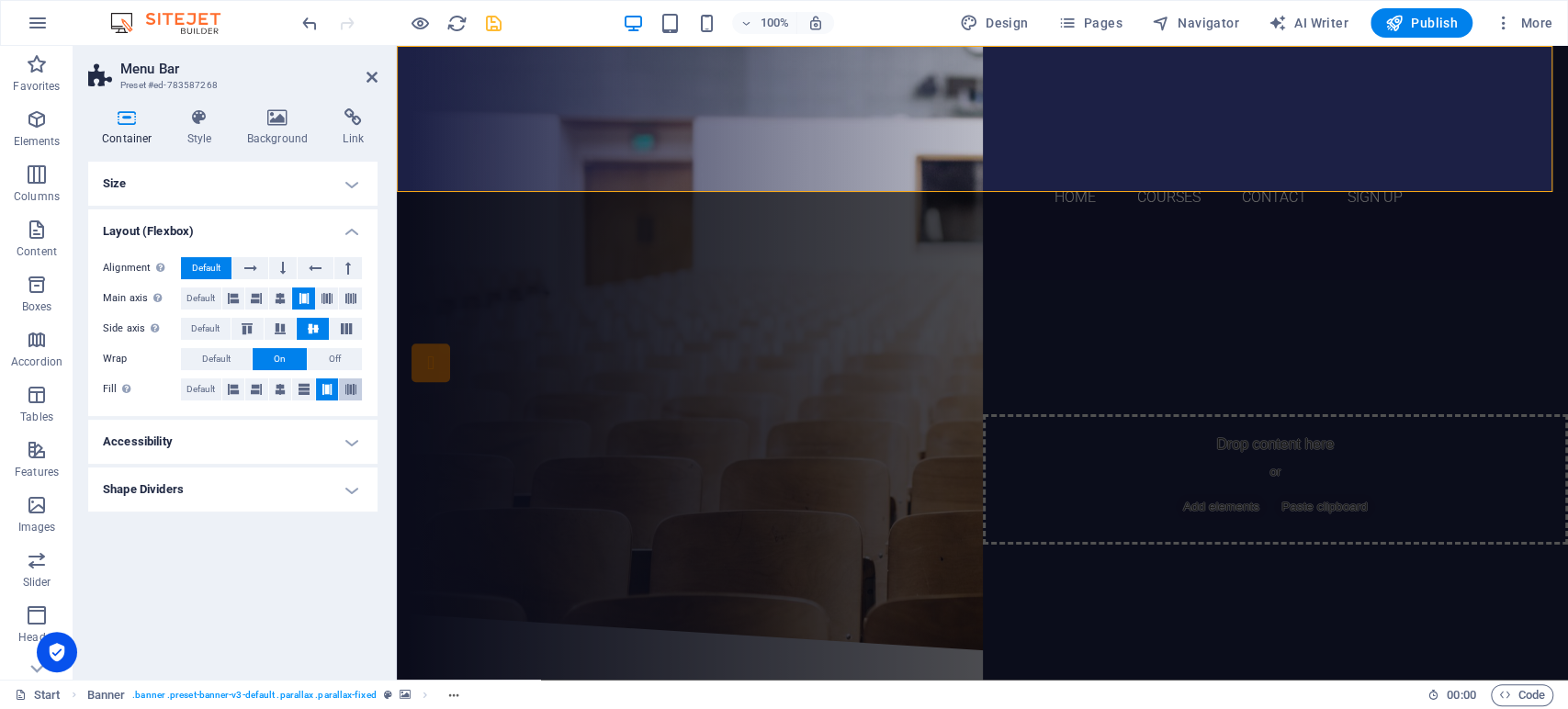 click at bounding box center (350, 389) 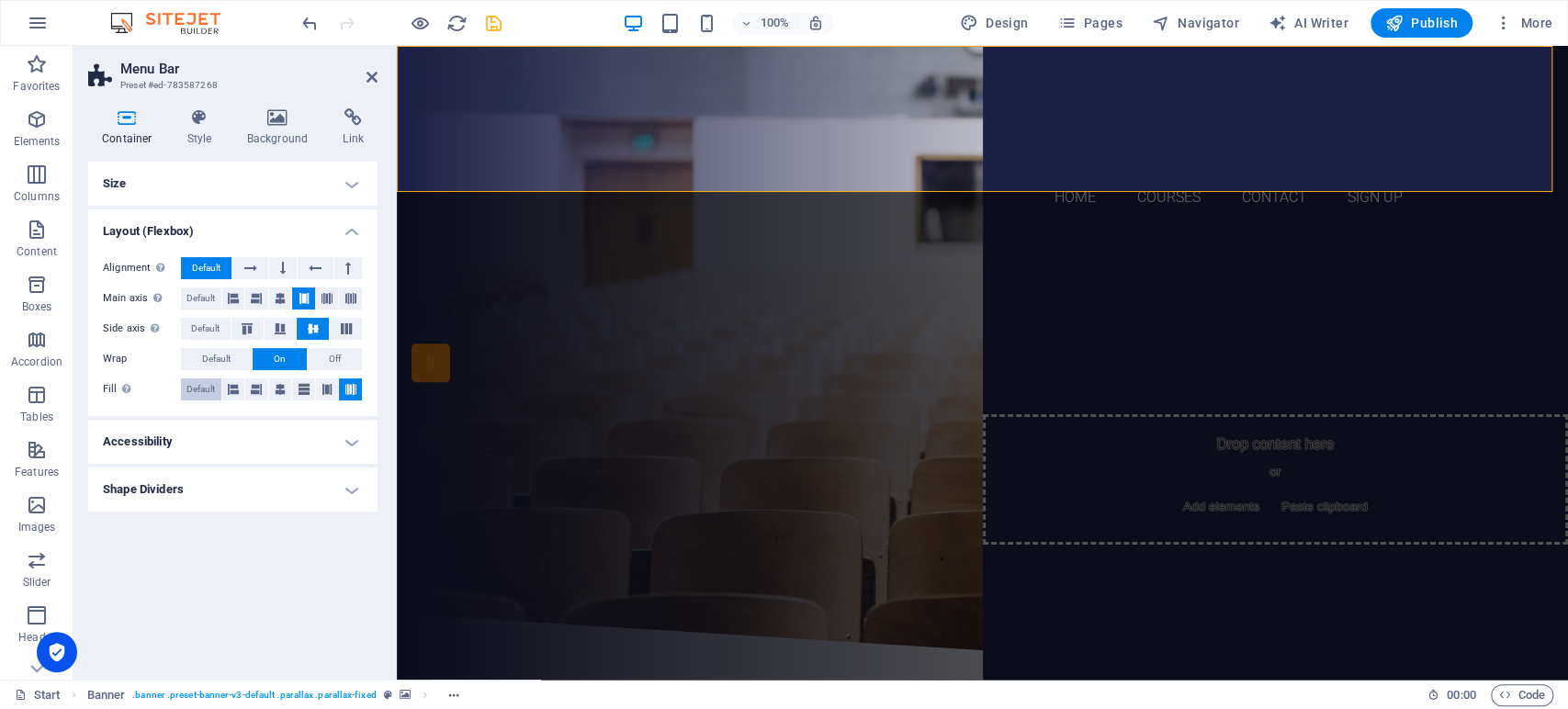 click on "Default" at bounding box center (200, 389) 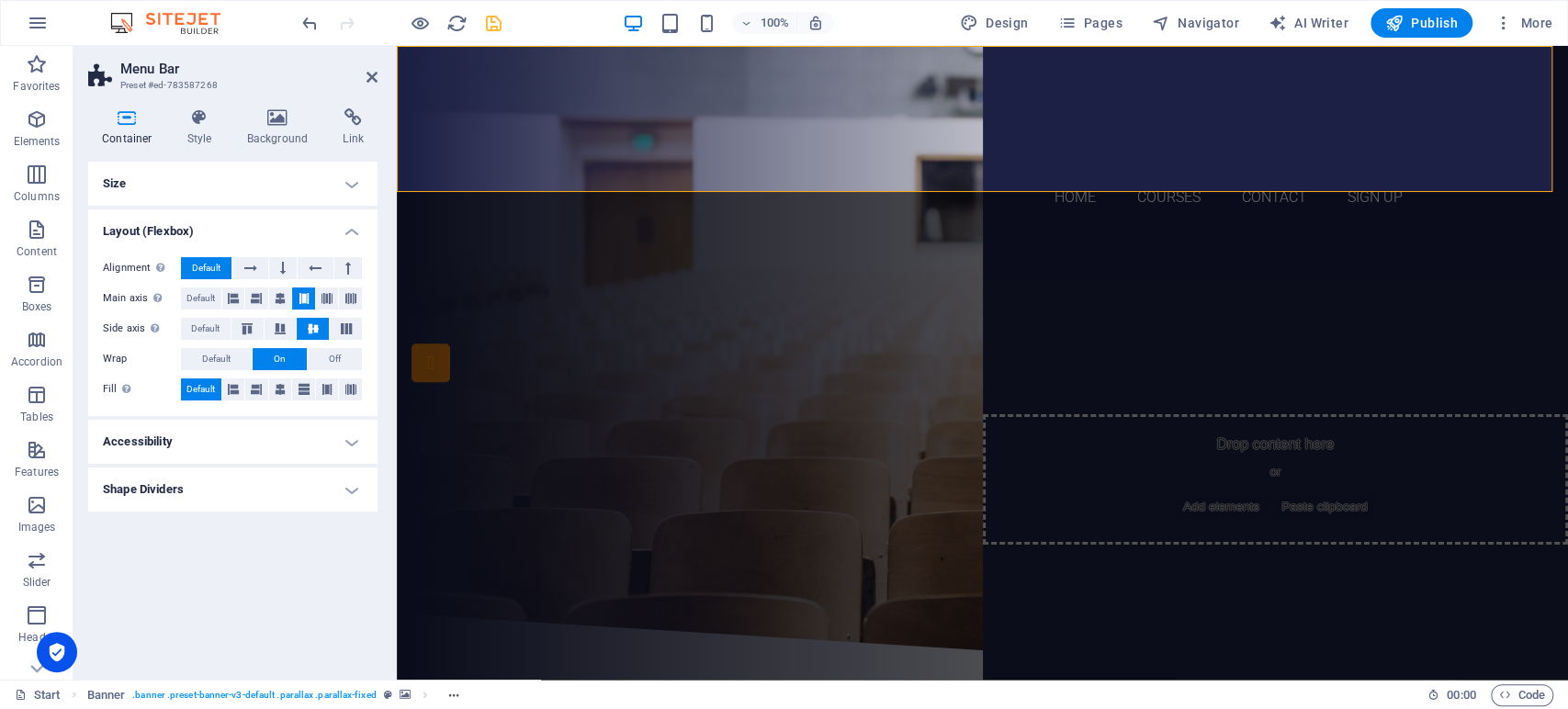 click on "Accessibility" at bounding box center (232, 442) 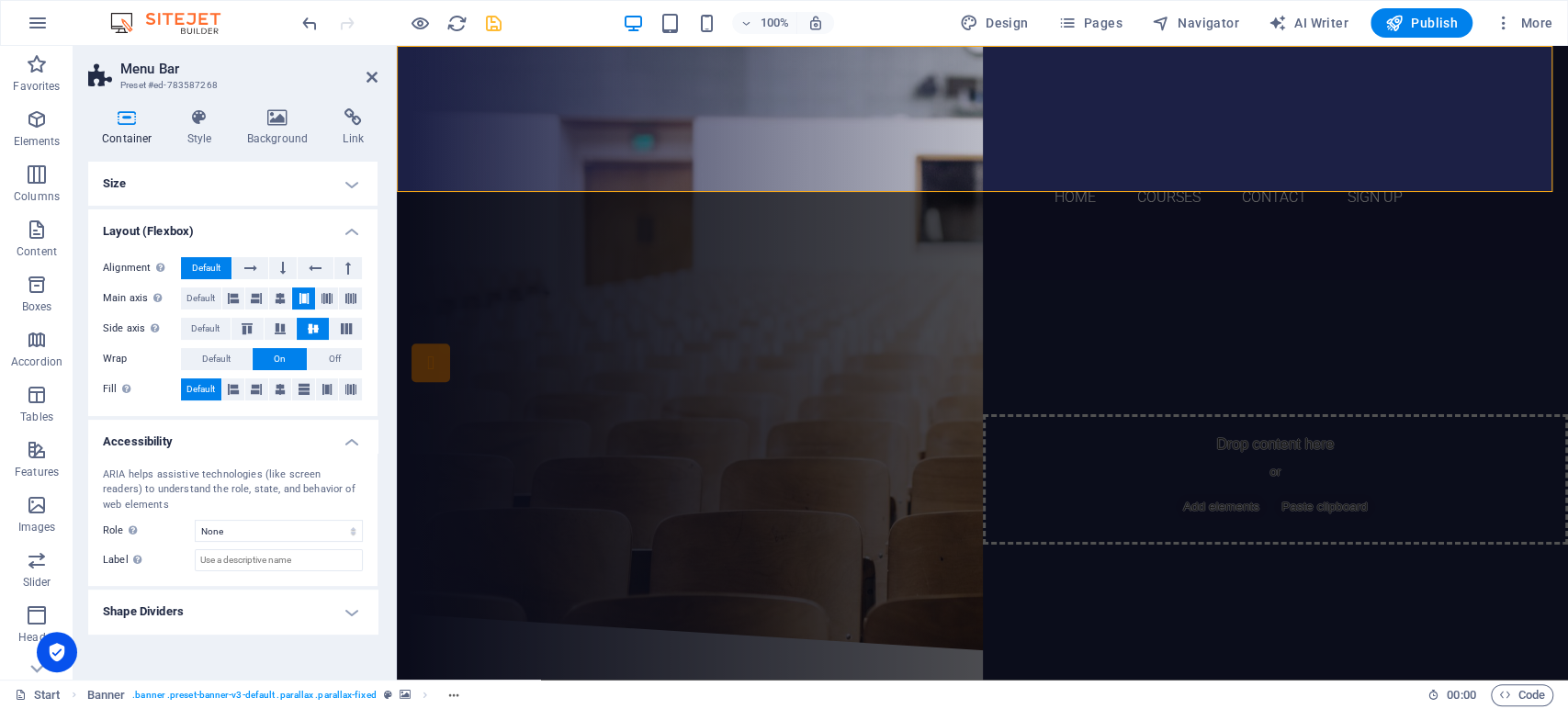 click on "Shape Dividers" at bounding box center [232, 612] 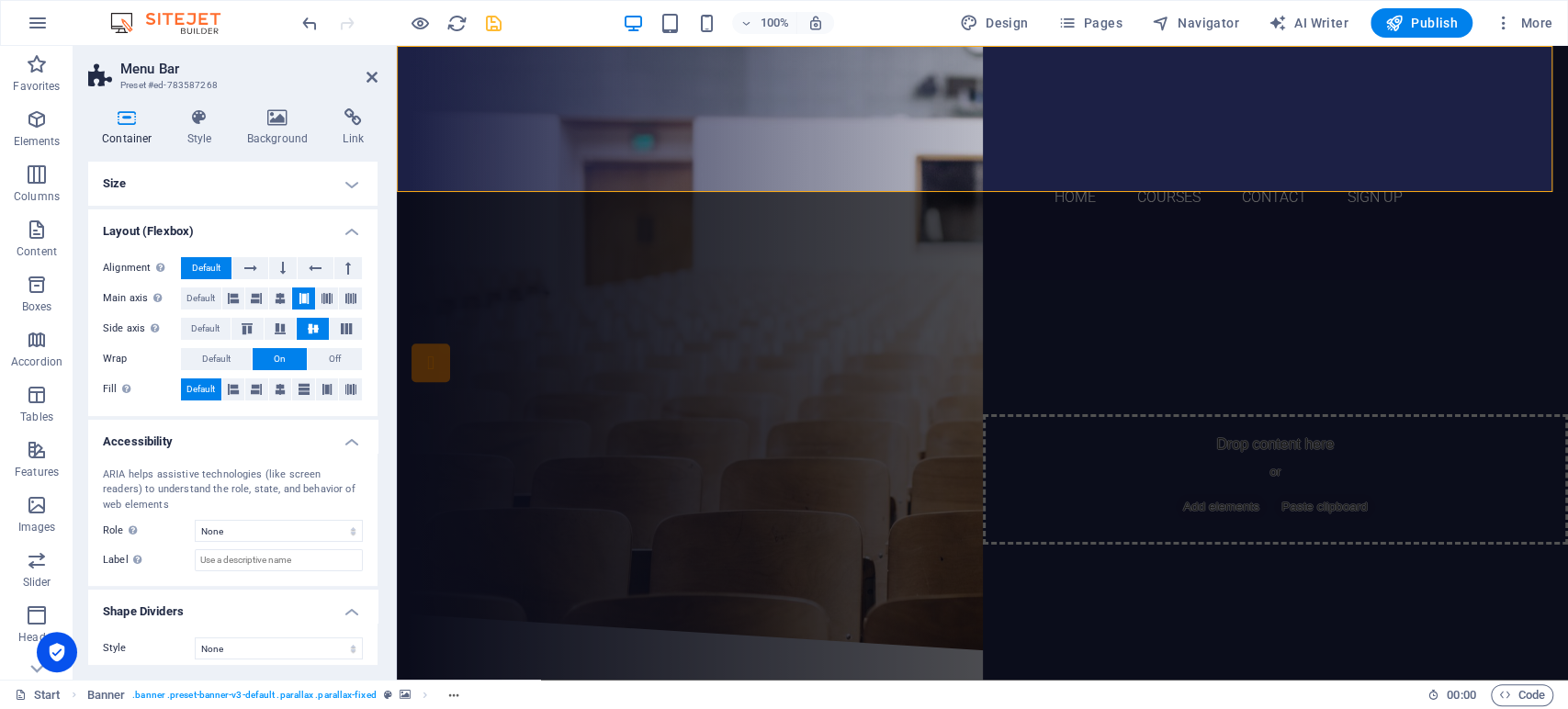scroll, scrollTop: 8, scrollLeft: 0, axis: vertical 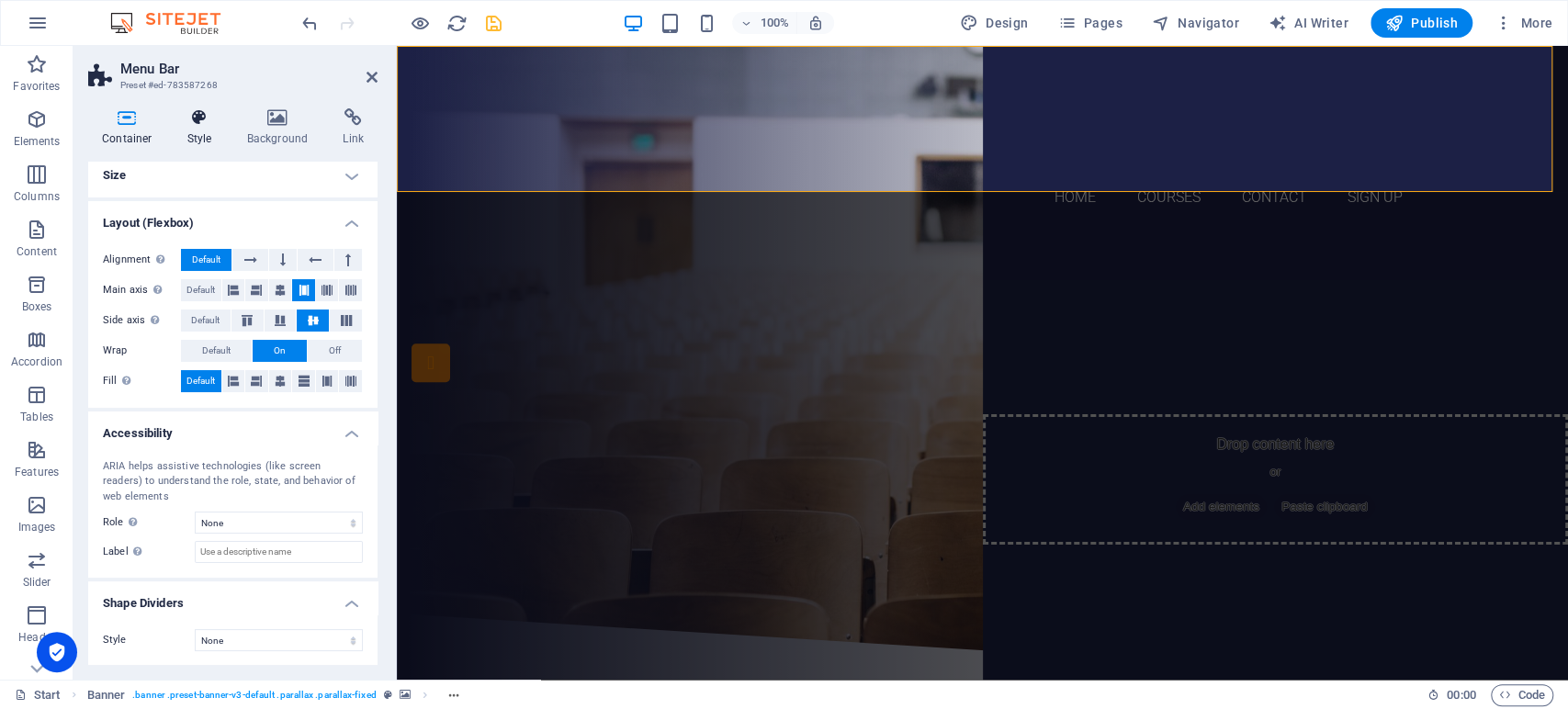 click at bounding box center [199, 118] 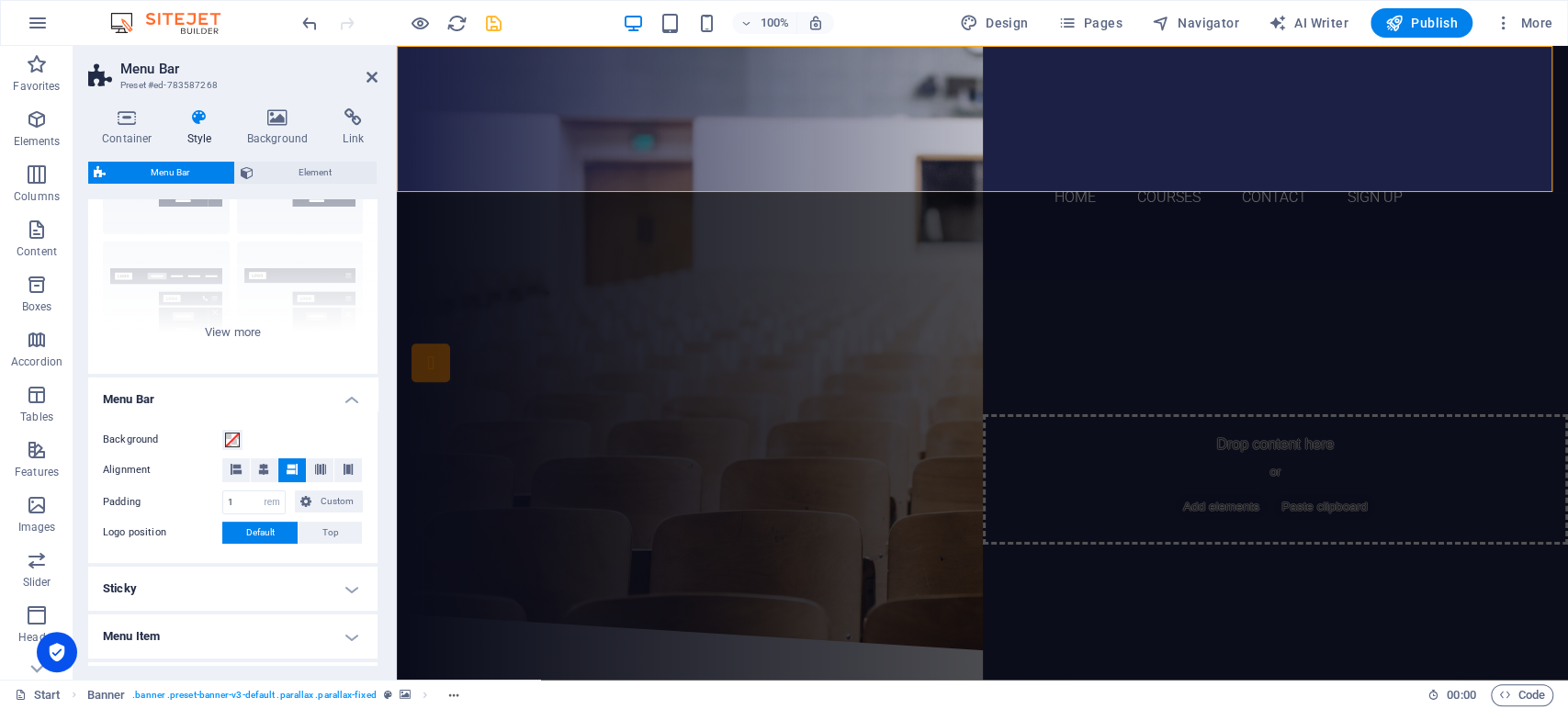 scroll, scrollTop: 204, scrollLeft: 0, axis: vertical 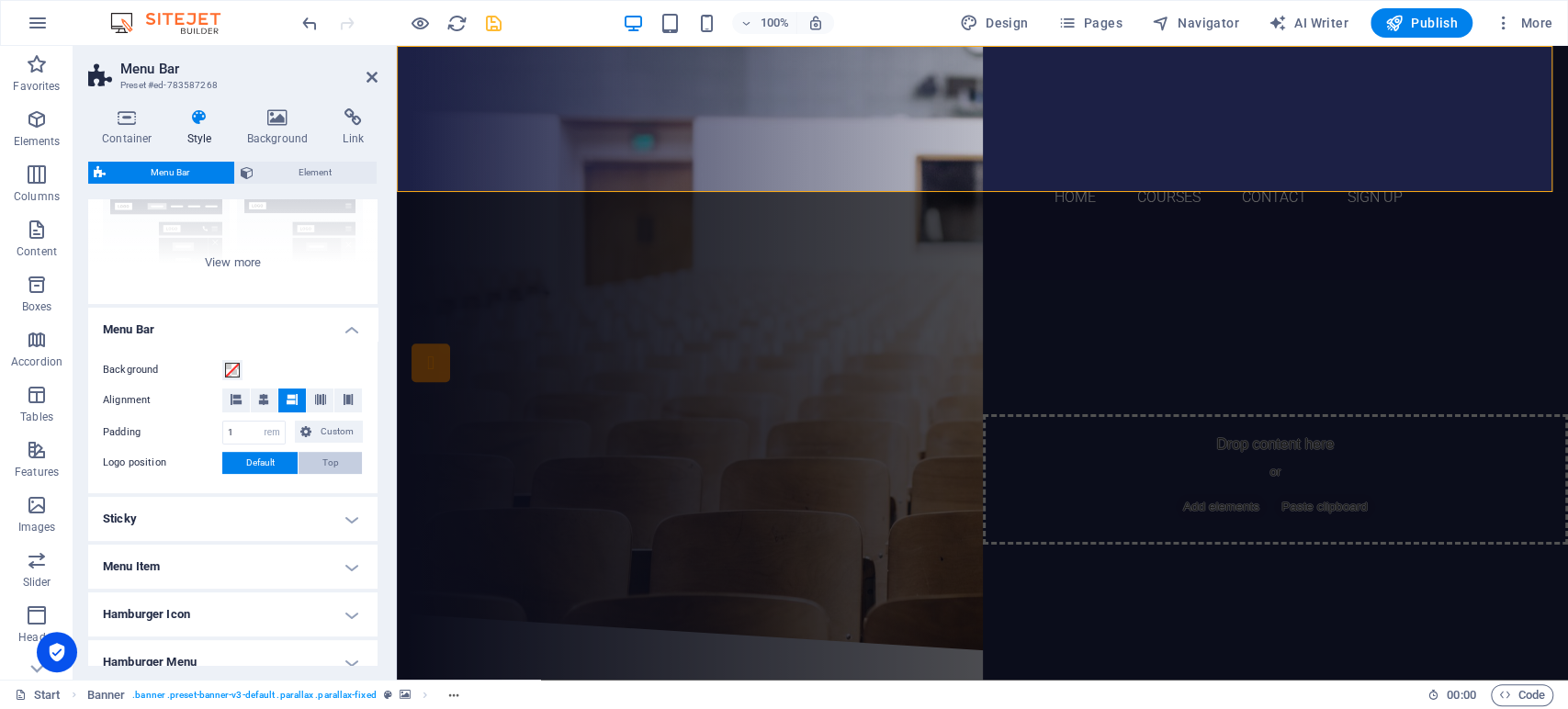 click on "Top" at bounding box center (330, 463) 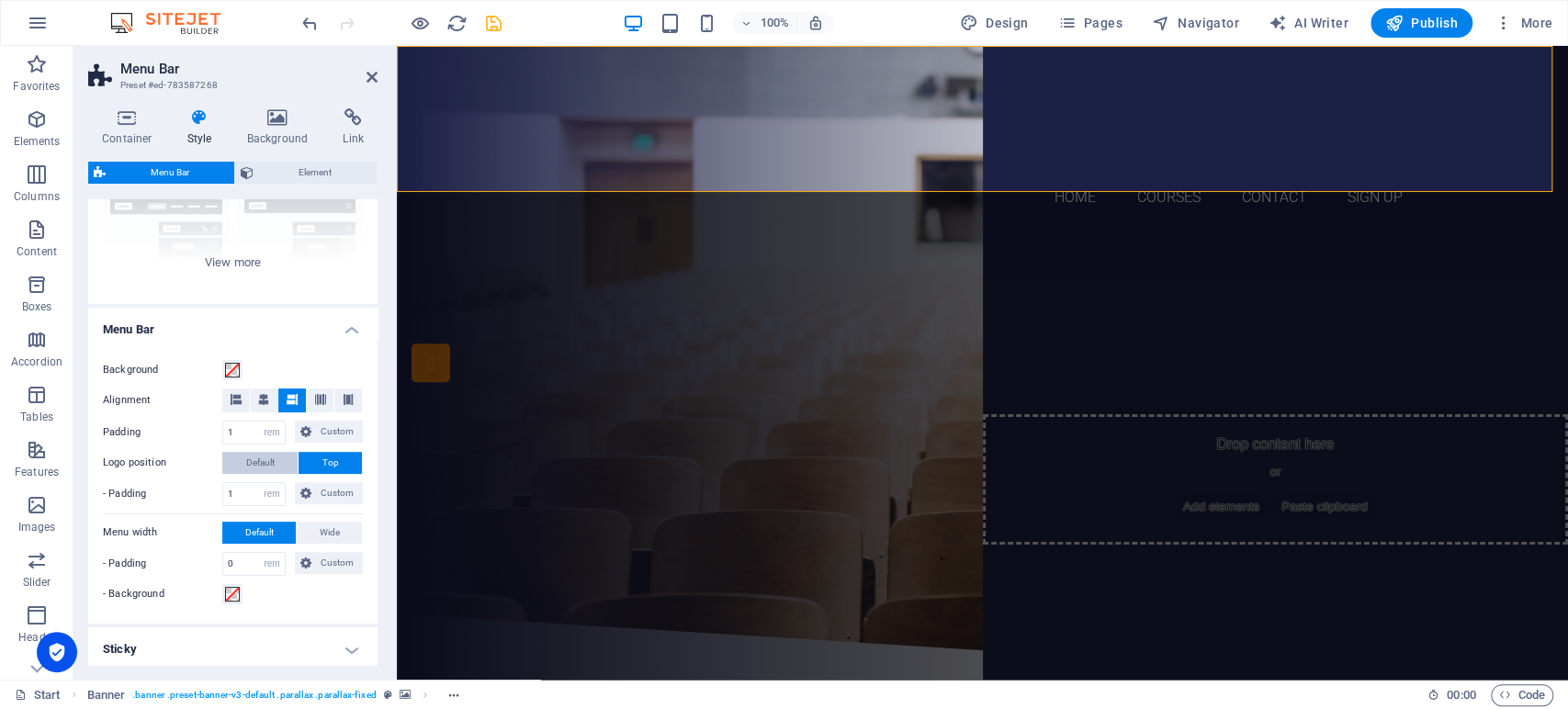 click on "Default" at bounding box center [260, 463] 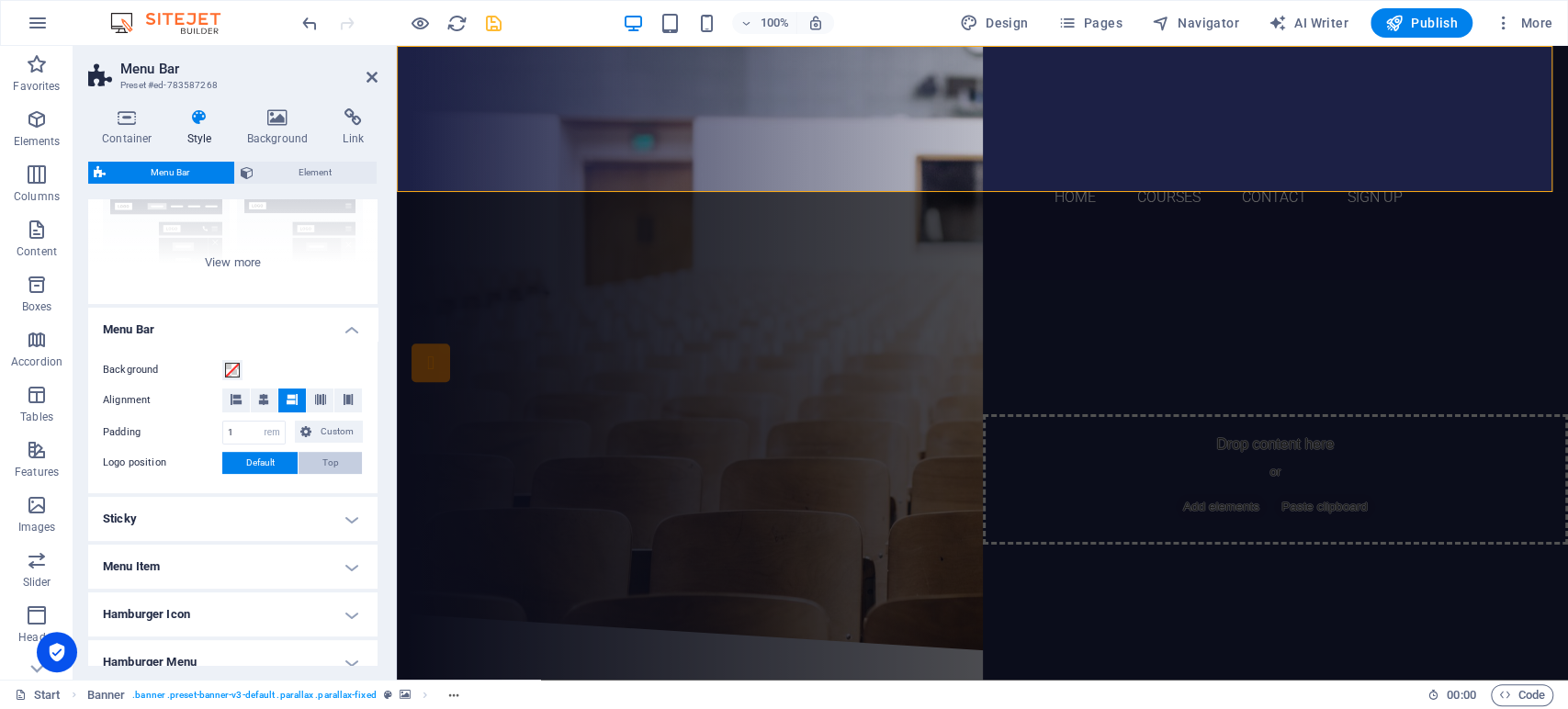 click on "Top" at bounding box center [331, 463] 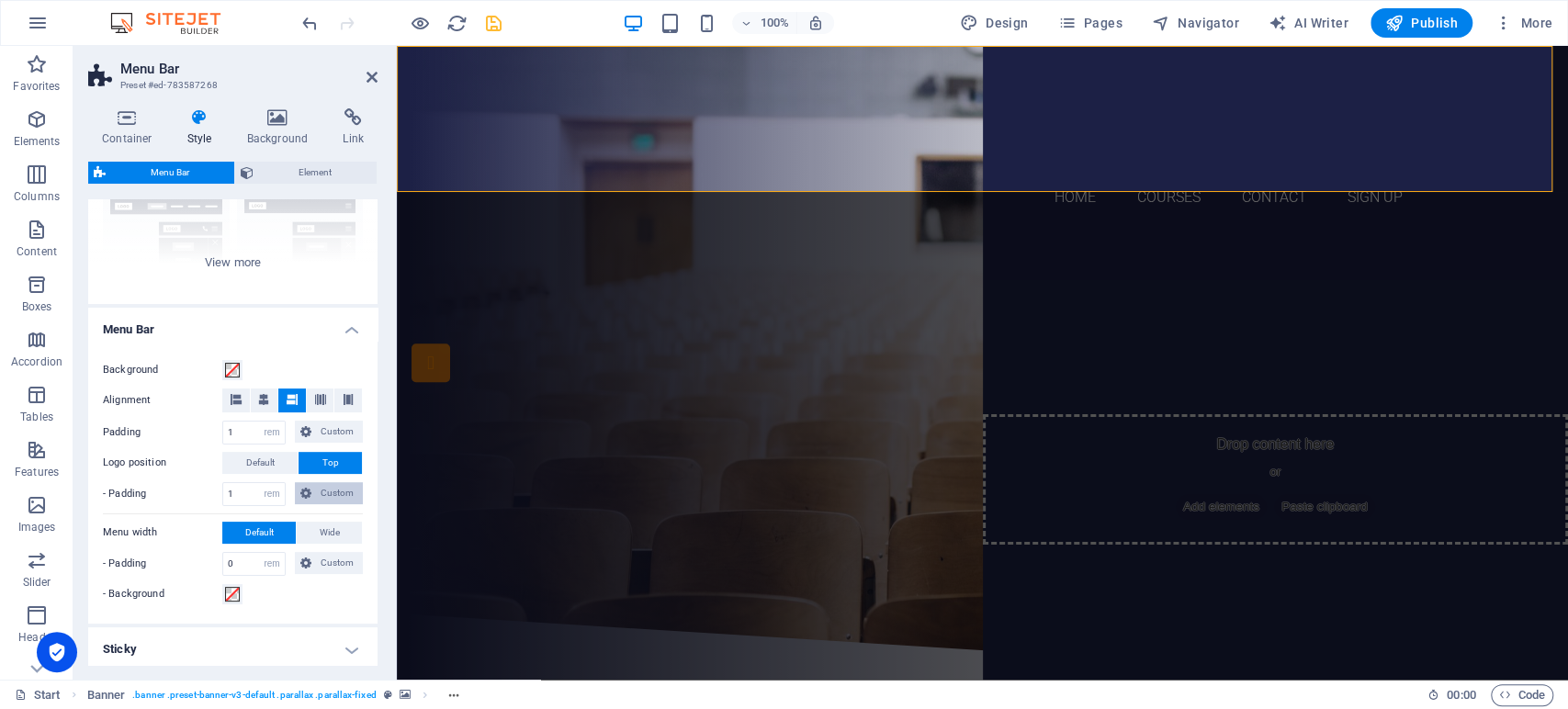 click on "Custom" at bounding box center [337, 493] 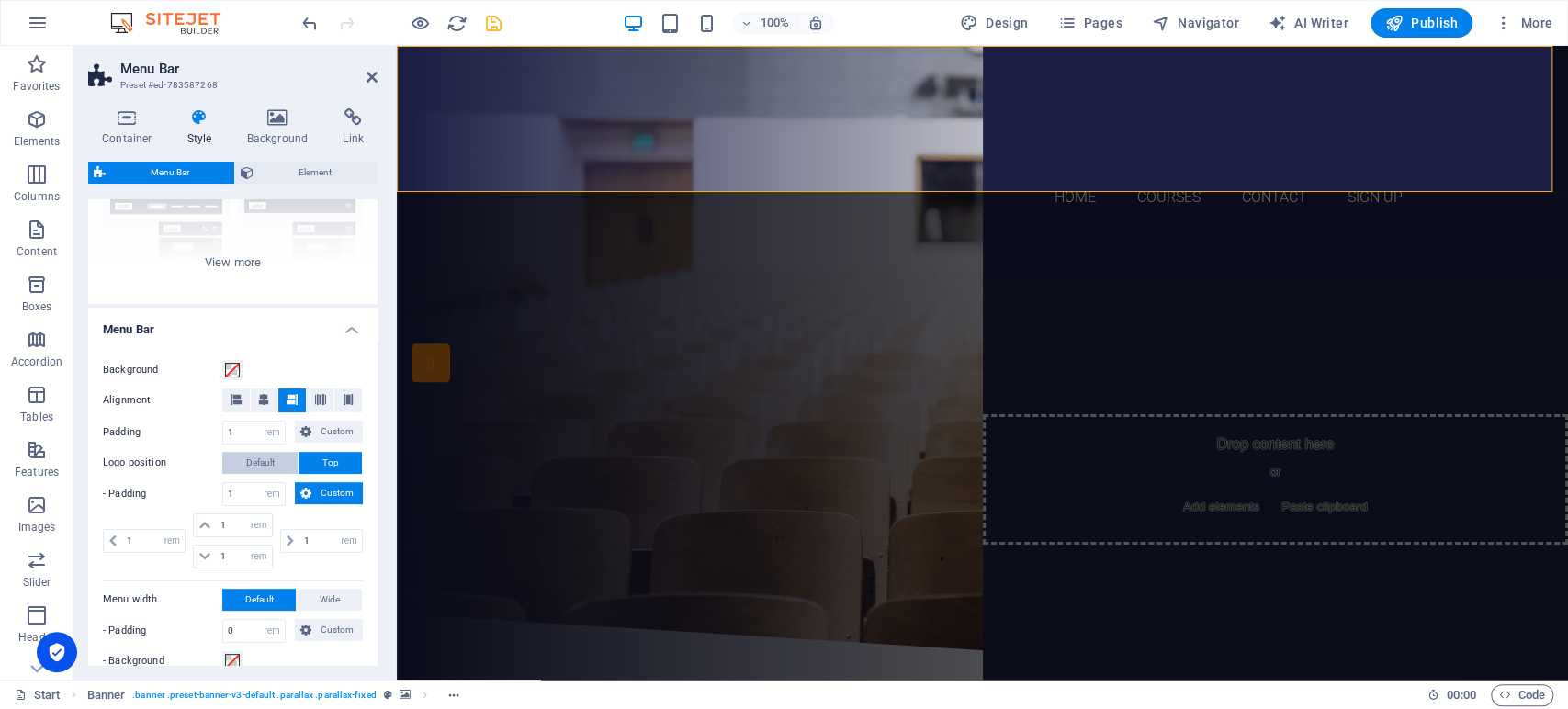 click on "Default" at bounding box center (260, 463) 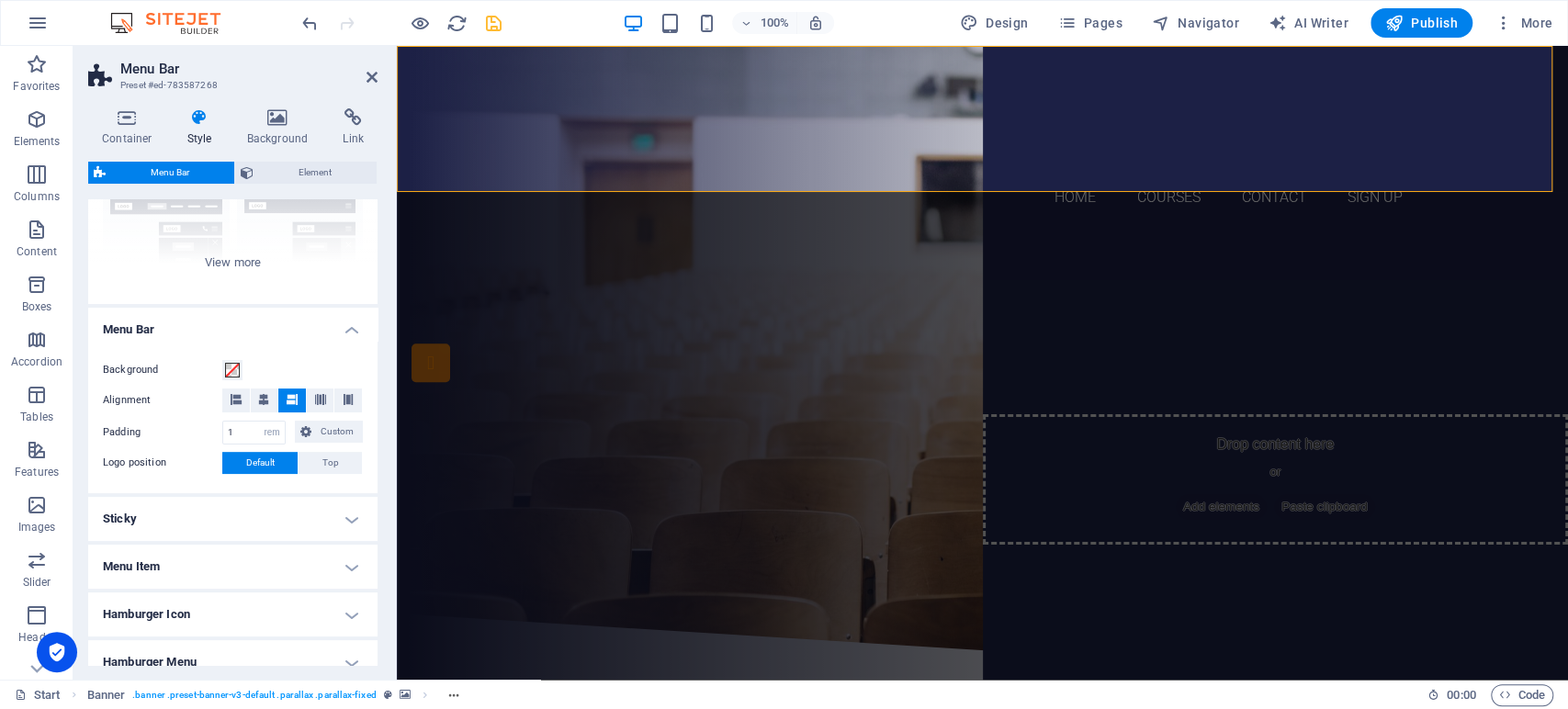 click on "Sticky" at bounding box center [232, 519] 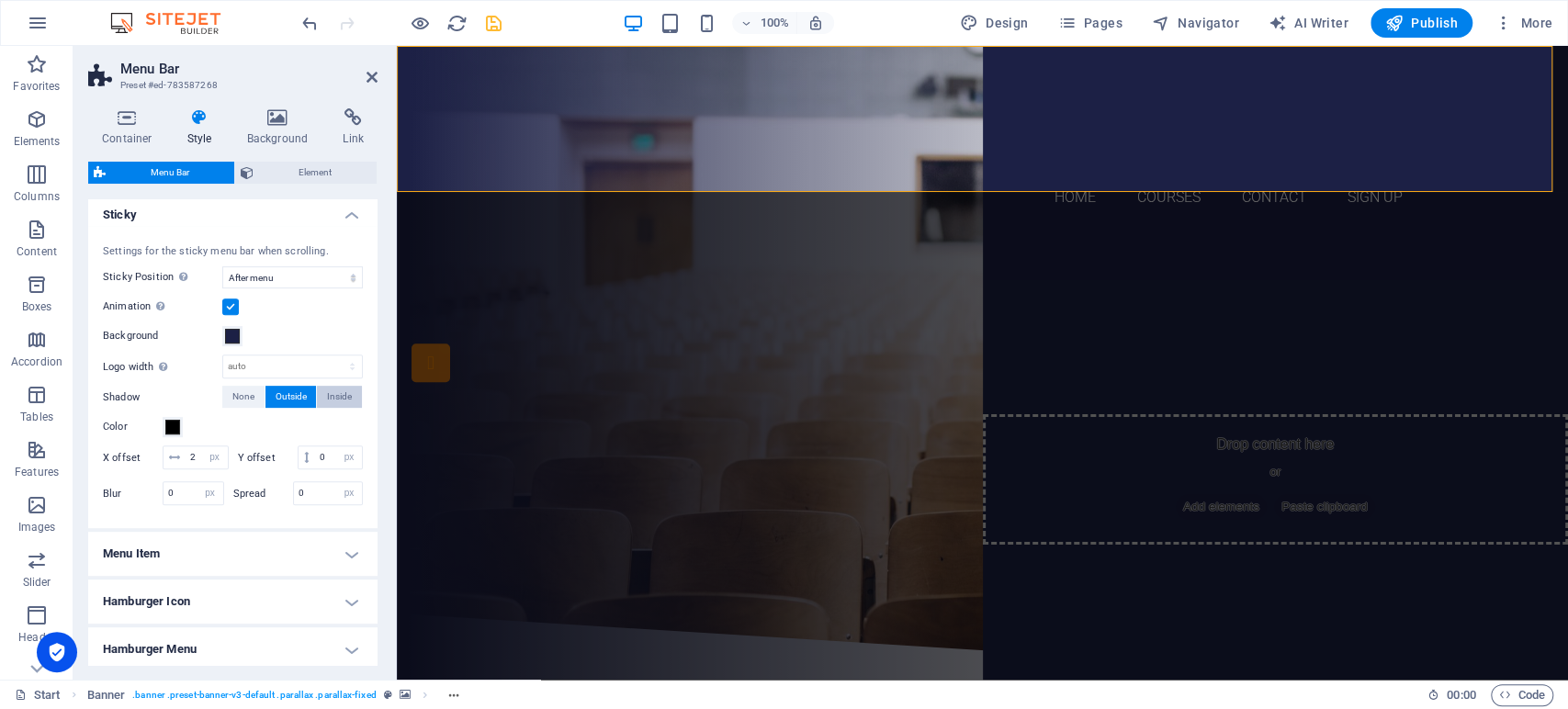 scroll, scrollTop: 510, scrollLeft: 0, axis: vertical 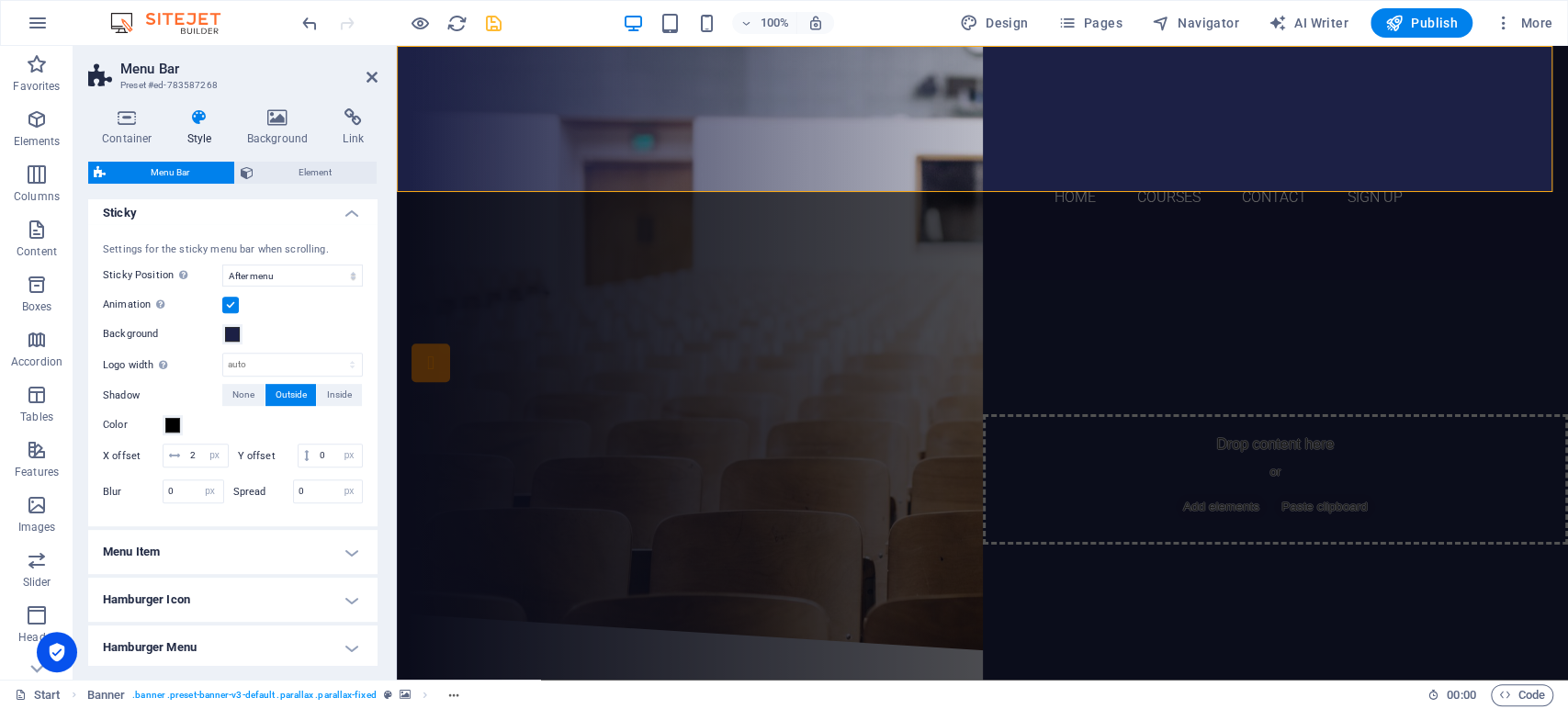 type 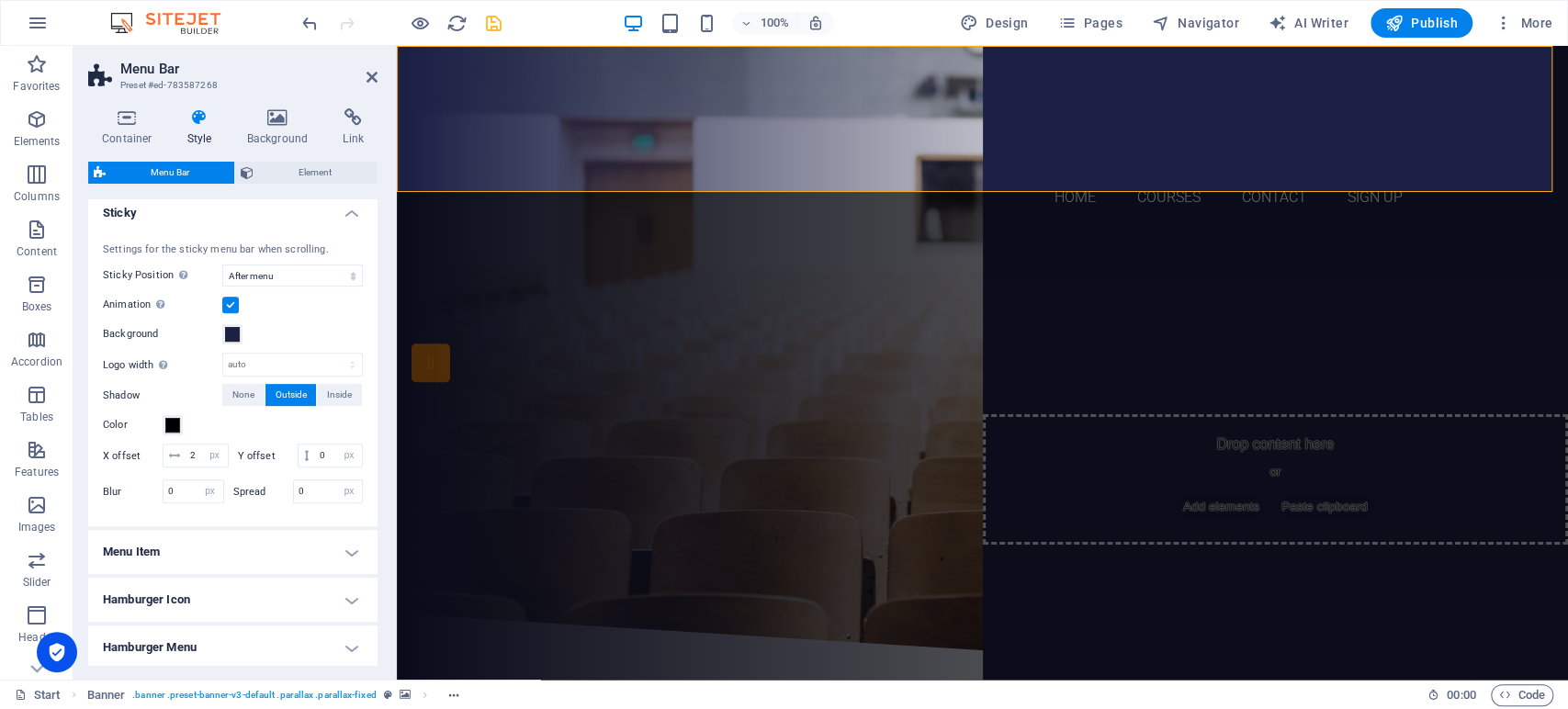 select 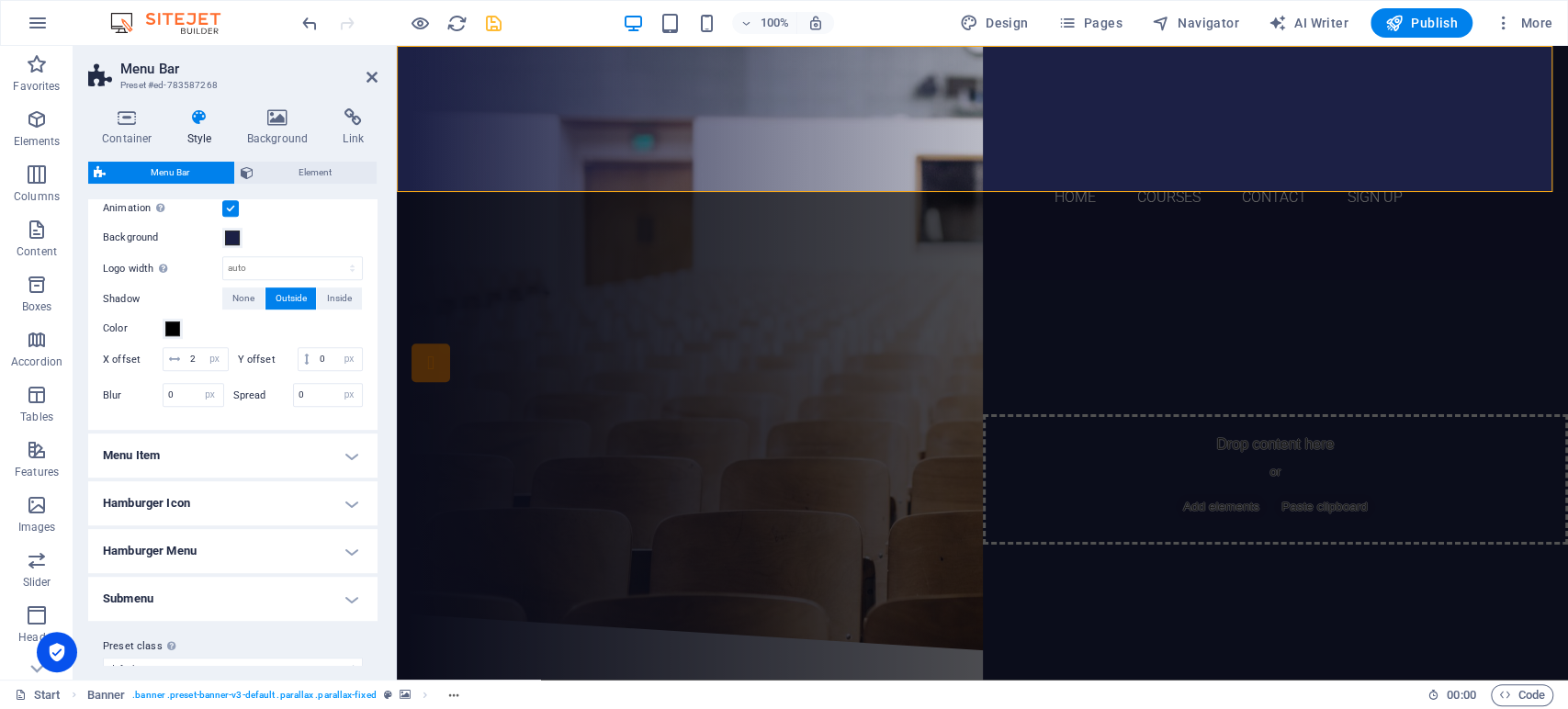 scroll, scrollTop: 612, scrollLeft: 0, axis: vertical 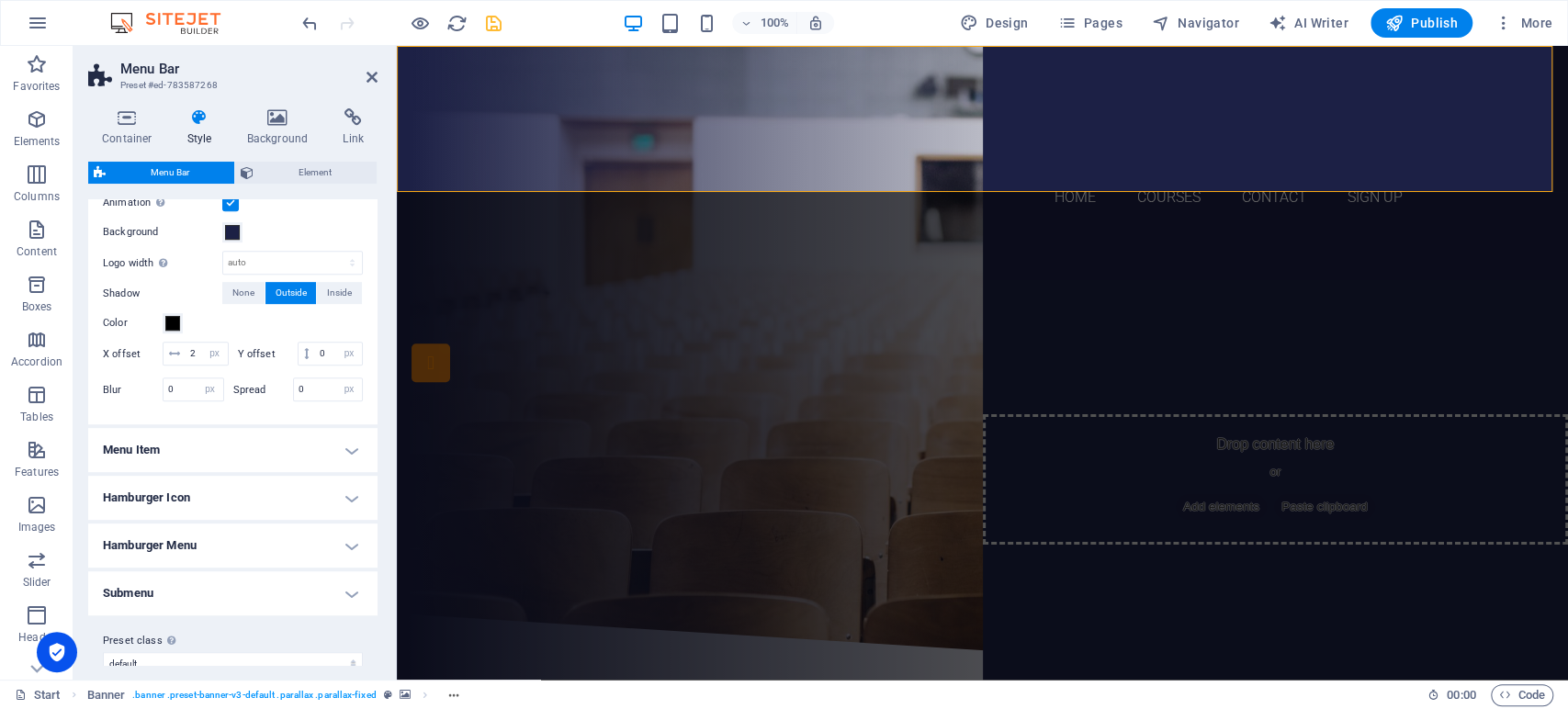 click on "Menu Item" at bounding box center (232, 450) 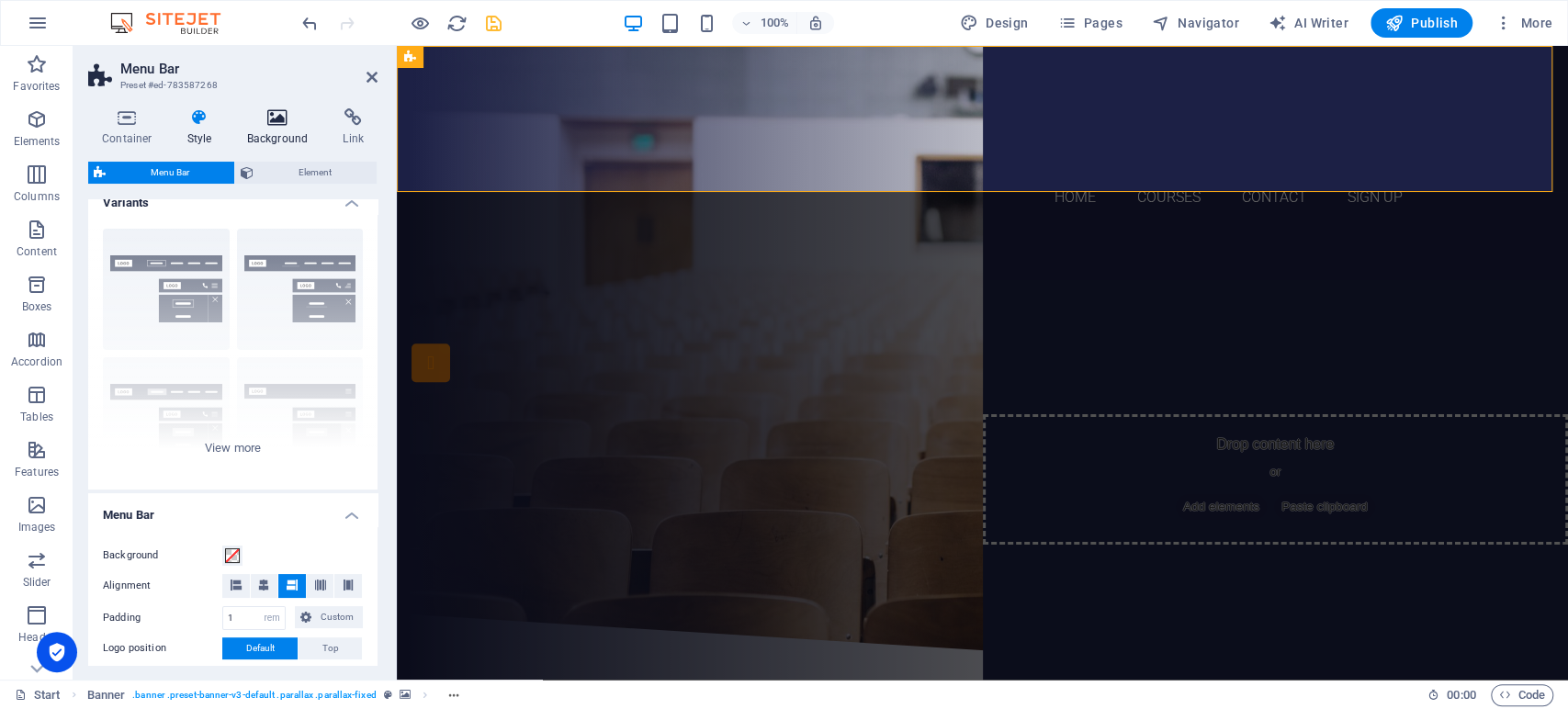 scroll, scrollTop: 0, scrollLeft: 0, axis: both 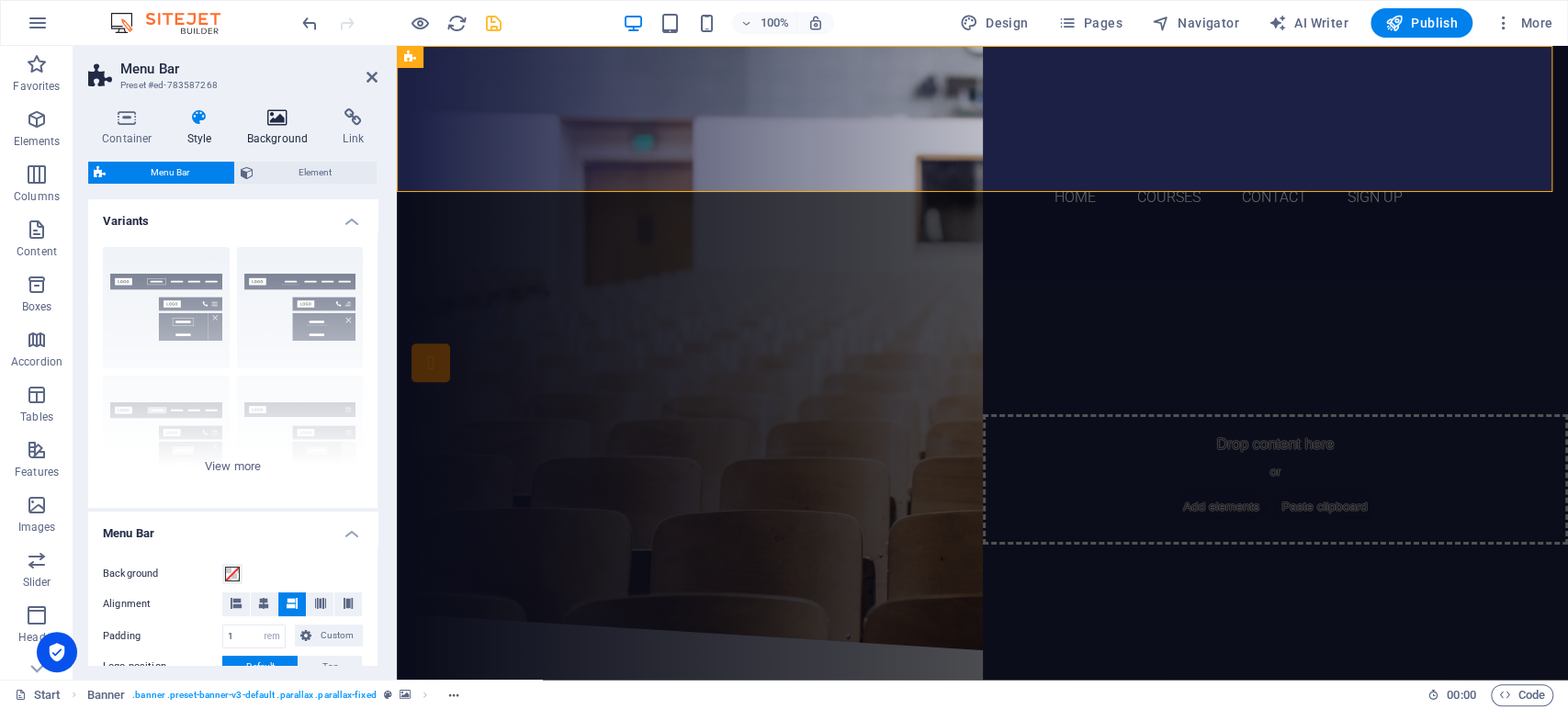 click at bounding box center [277, 118] 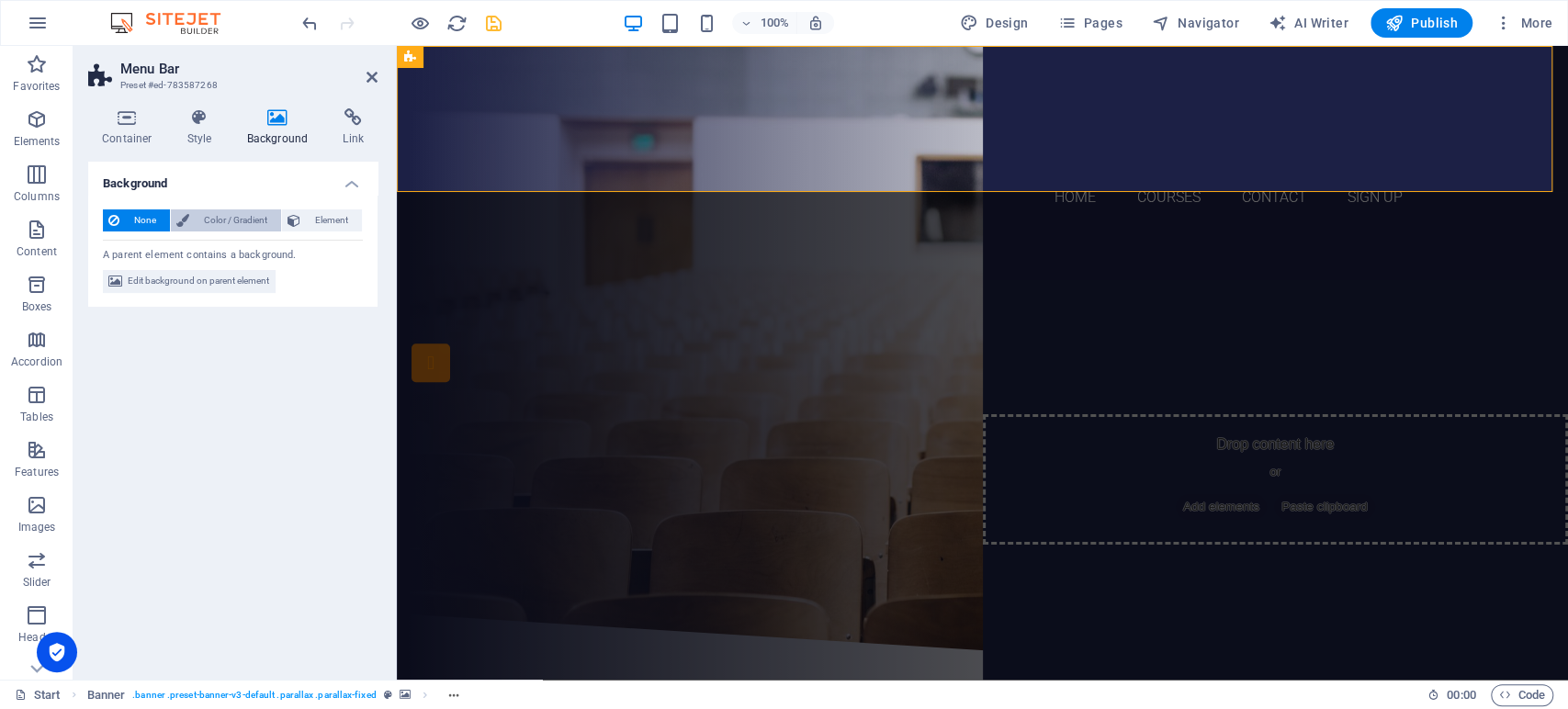 click on "Color / Gradient" at bounding box center (235, 220) 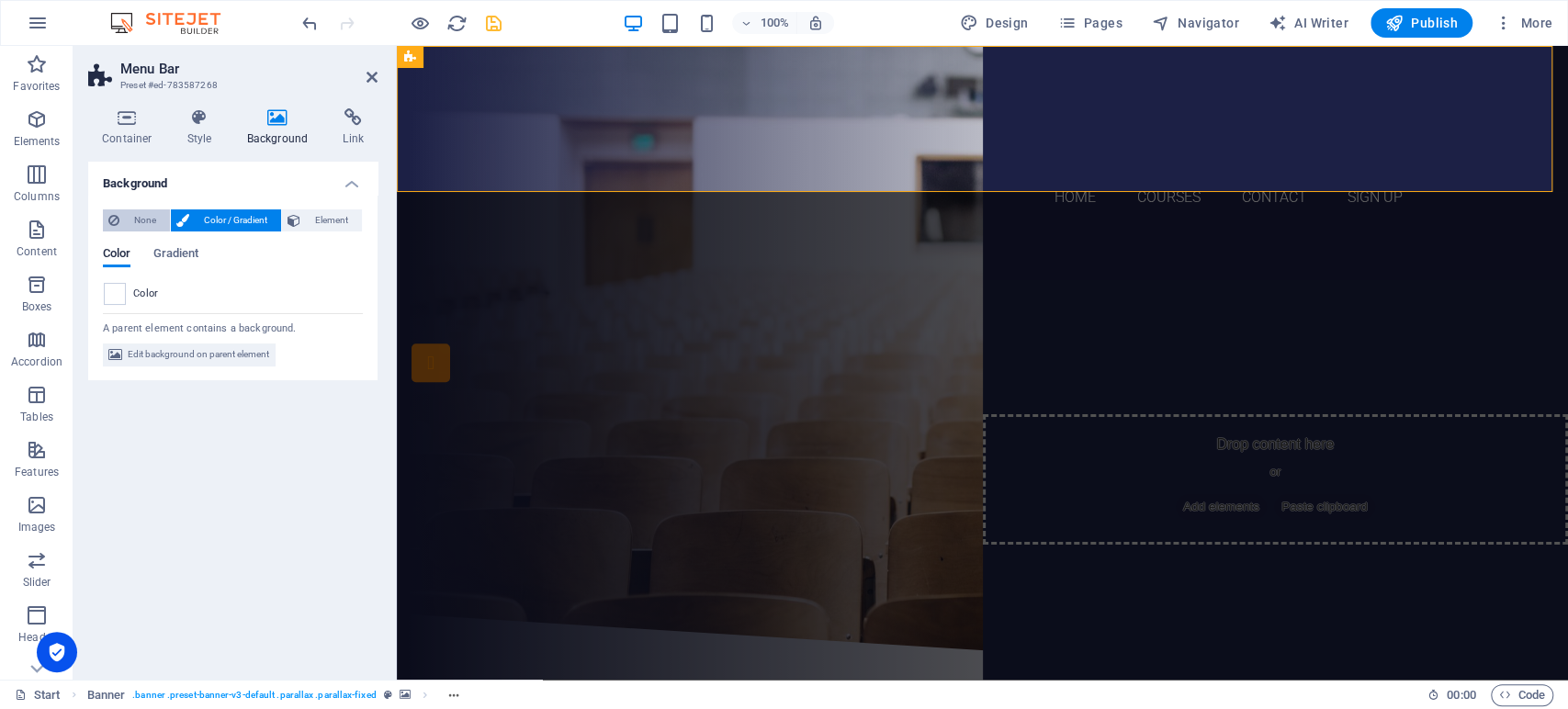 click on "None" at bounding box center [144, 220] 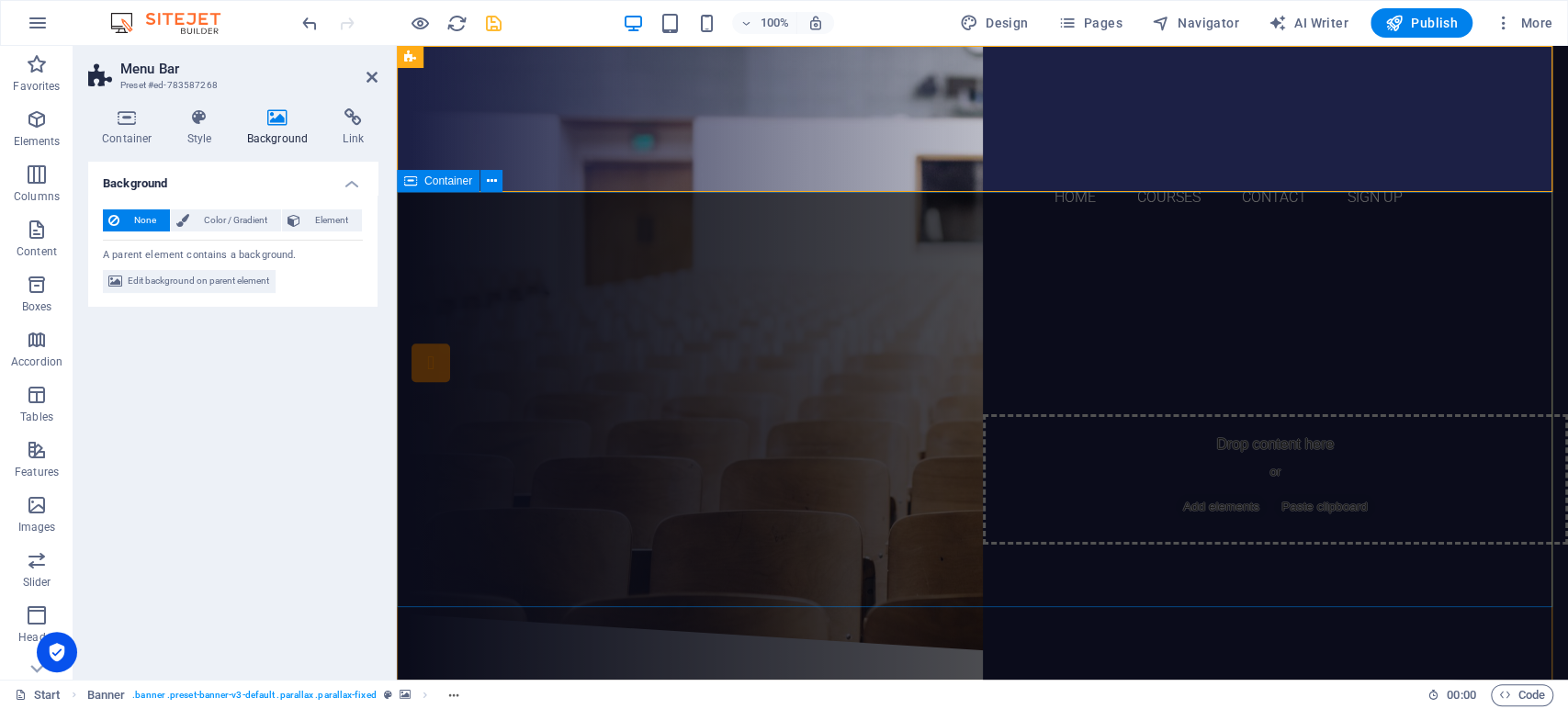 drag, startPoint x: 555, startPoint y: 267, endPoint x: 874, endPoint y: 265, distance: 319.00627 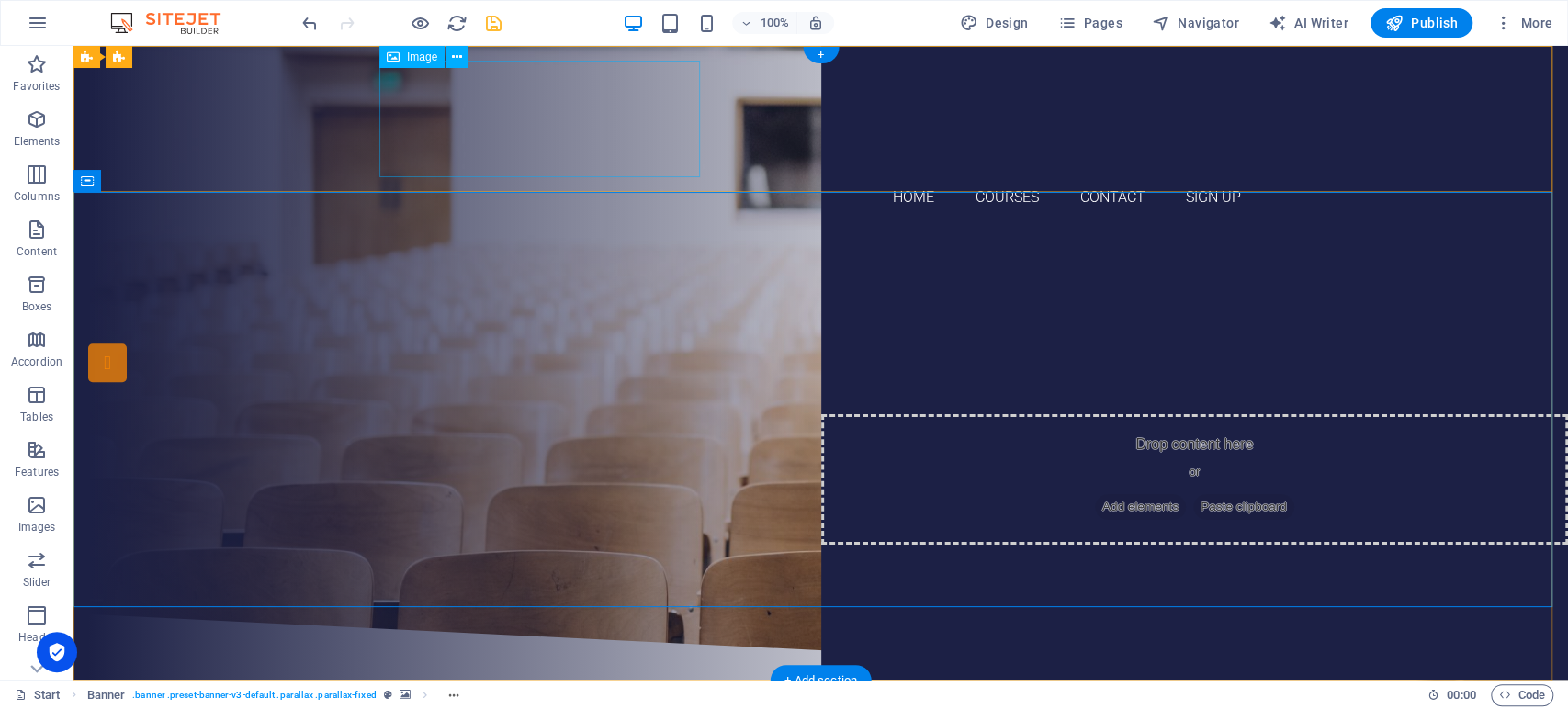 click at bounding box center (821, 118) 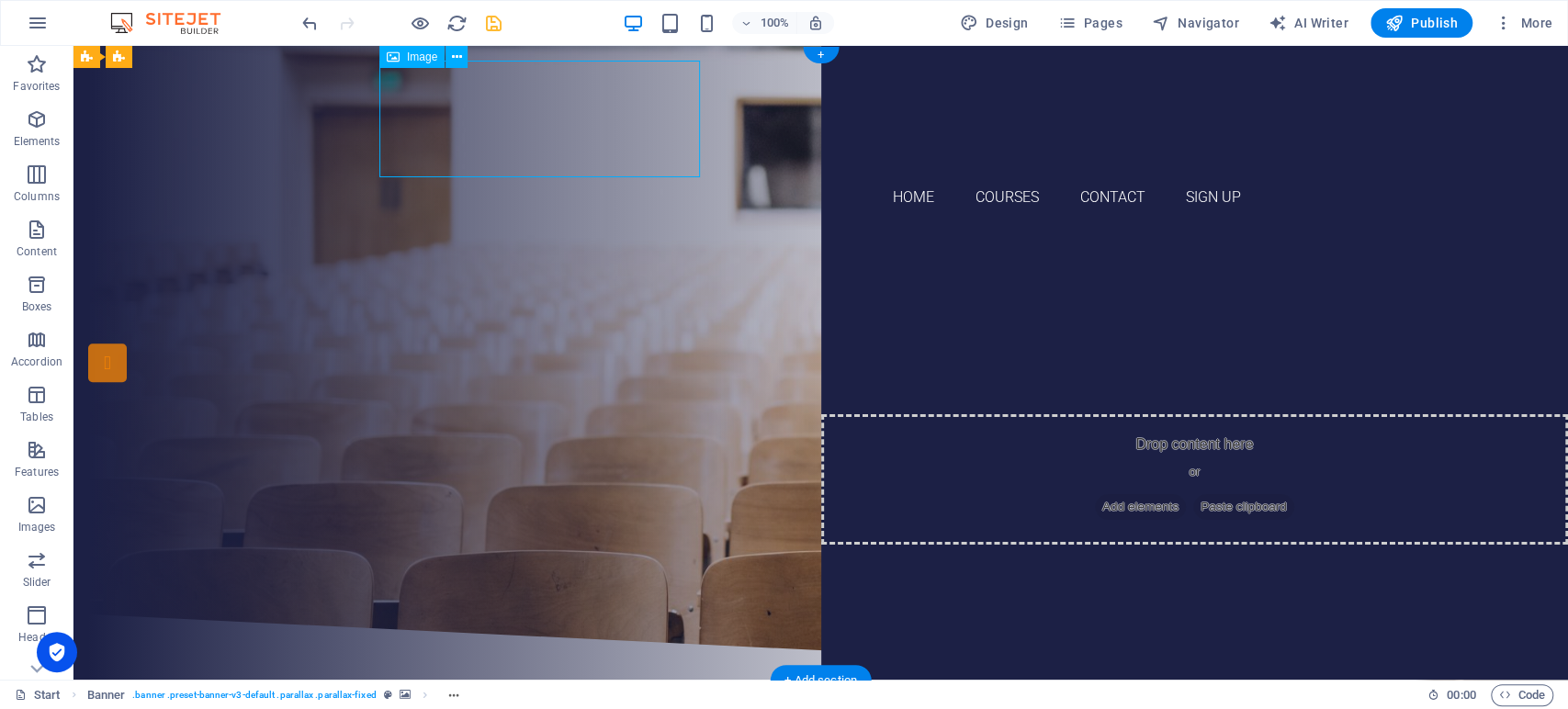 click at bounding box center (821, 118) 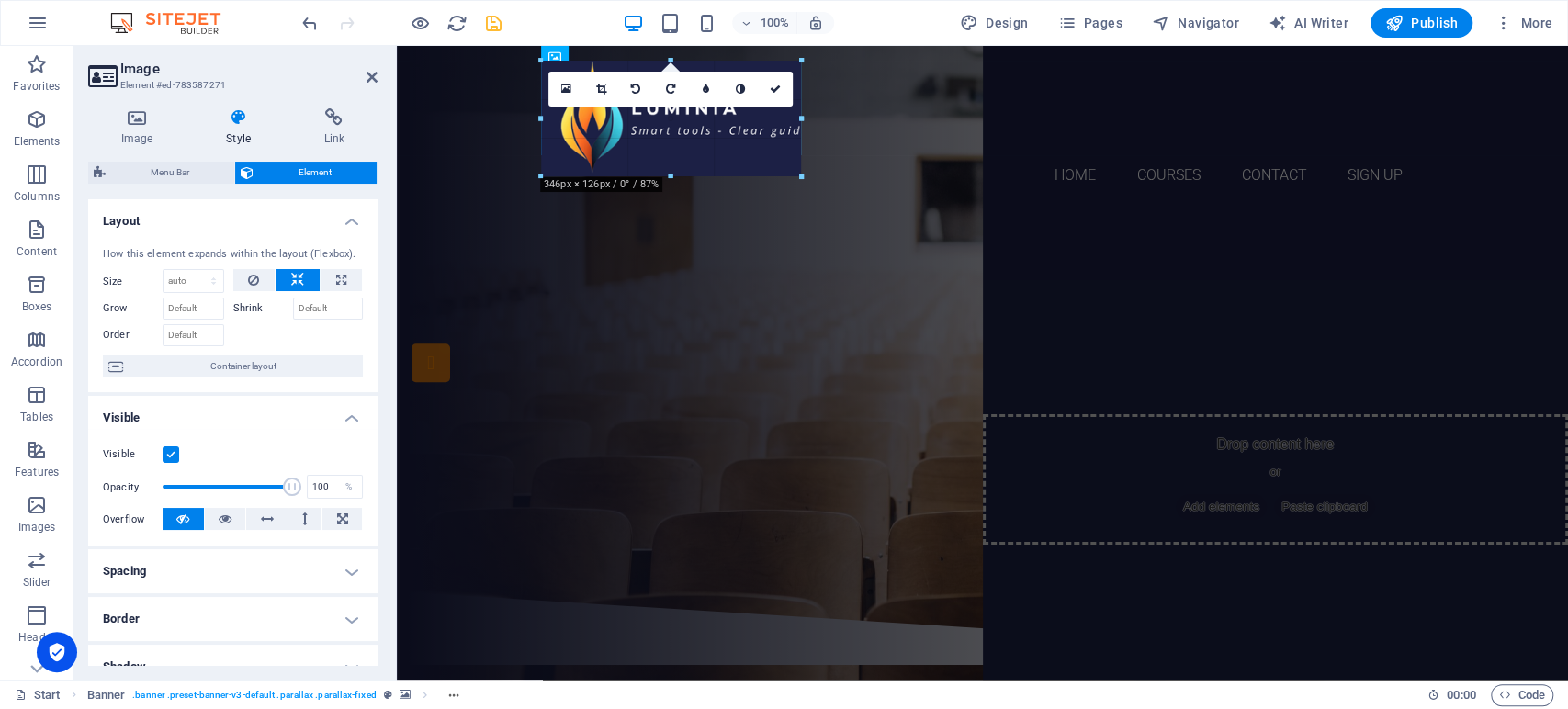 drag, startPoint x: 698, startPoint y: 176, endPoint x: 333, endPoint y: 136, distance: 367.18524 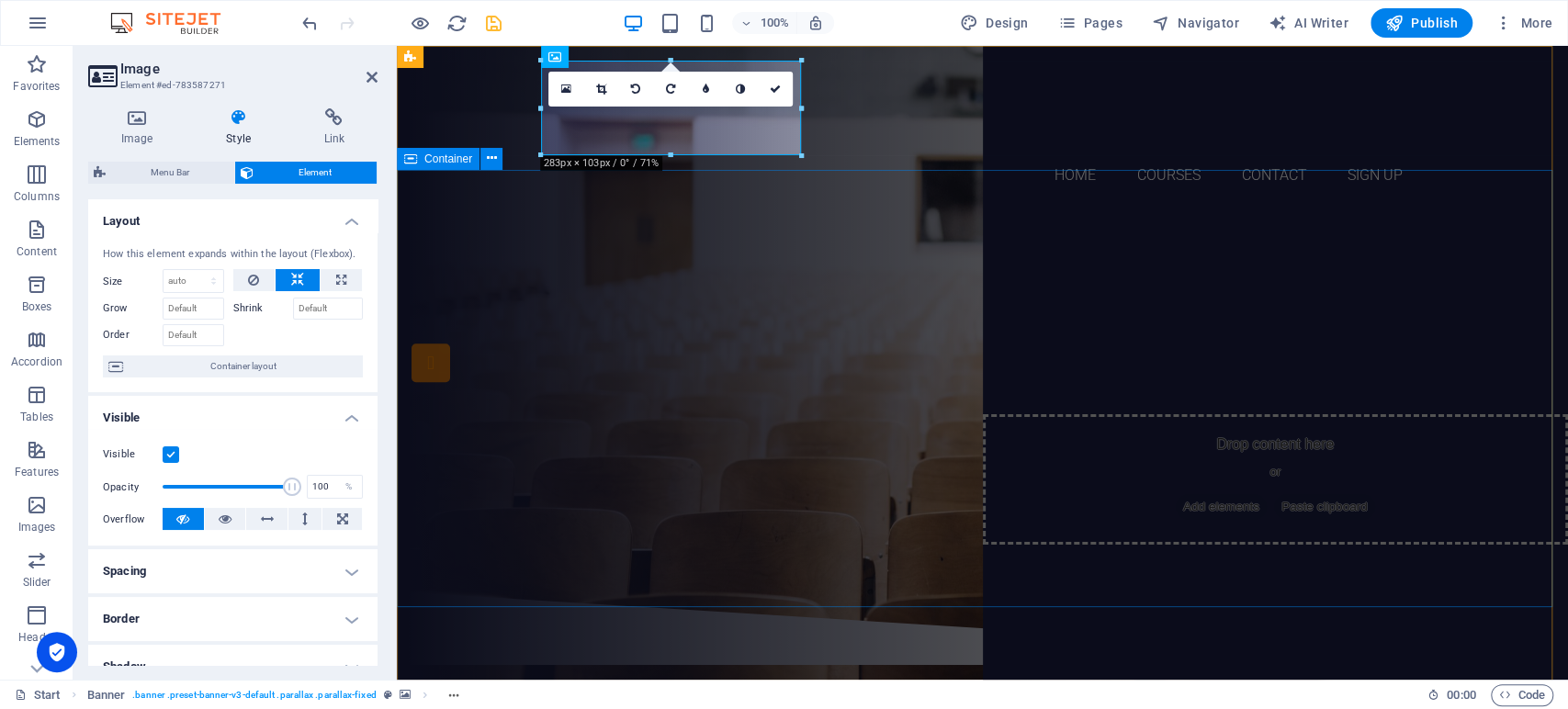 click on "Are you ready to learn? SIGN UP AND VIEW OUR COURSES Our Courses Sign up now" at bounding box center (982, 401) 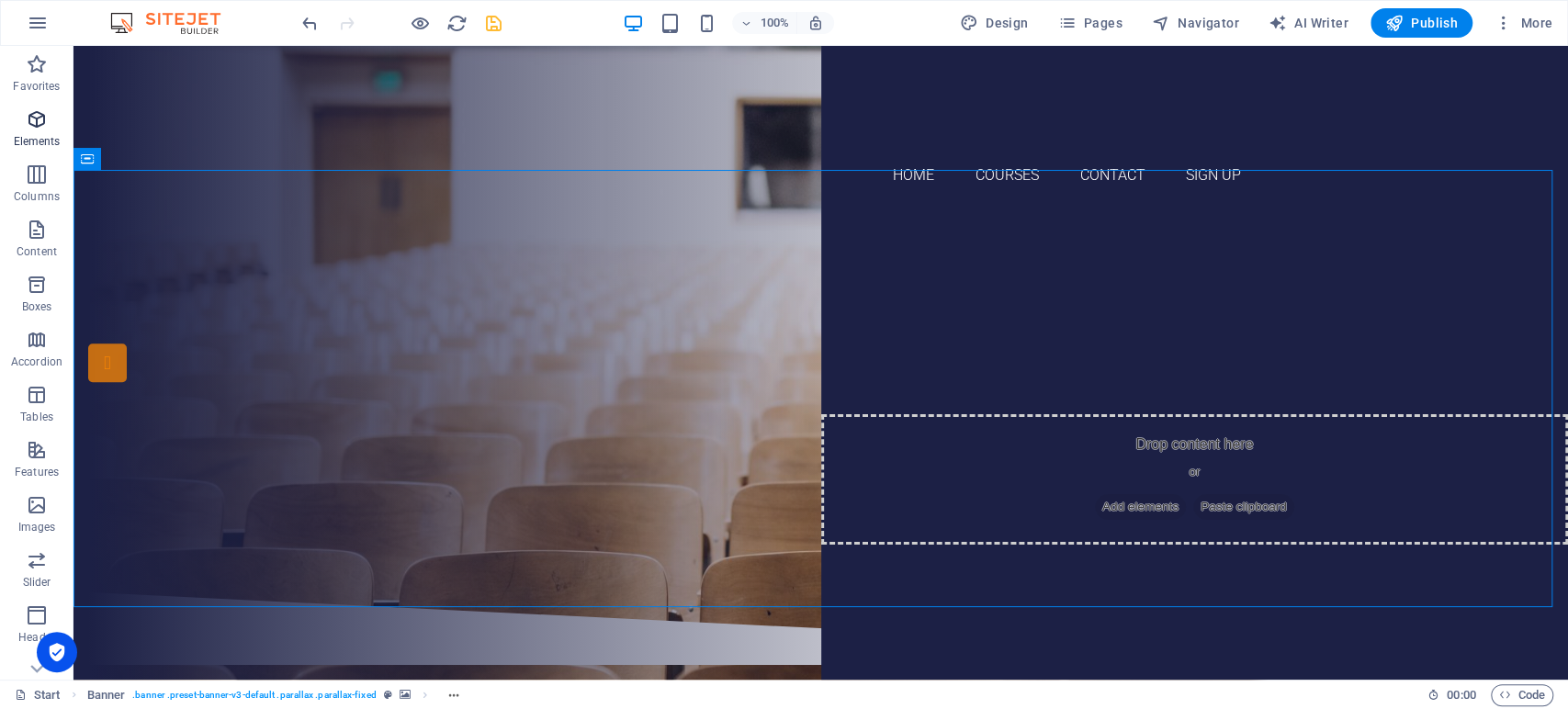 click at bounding box center (37, 119) 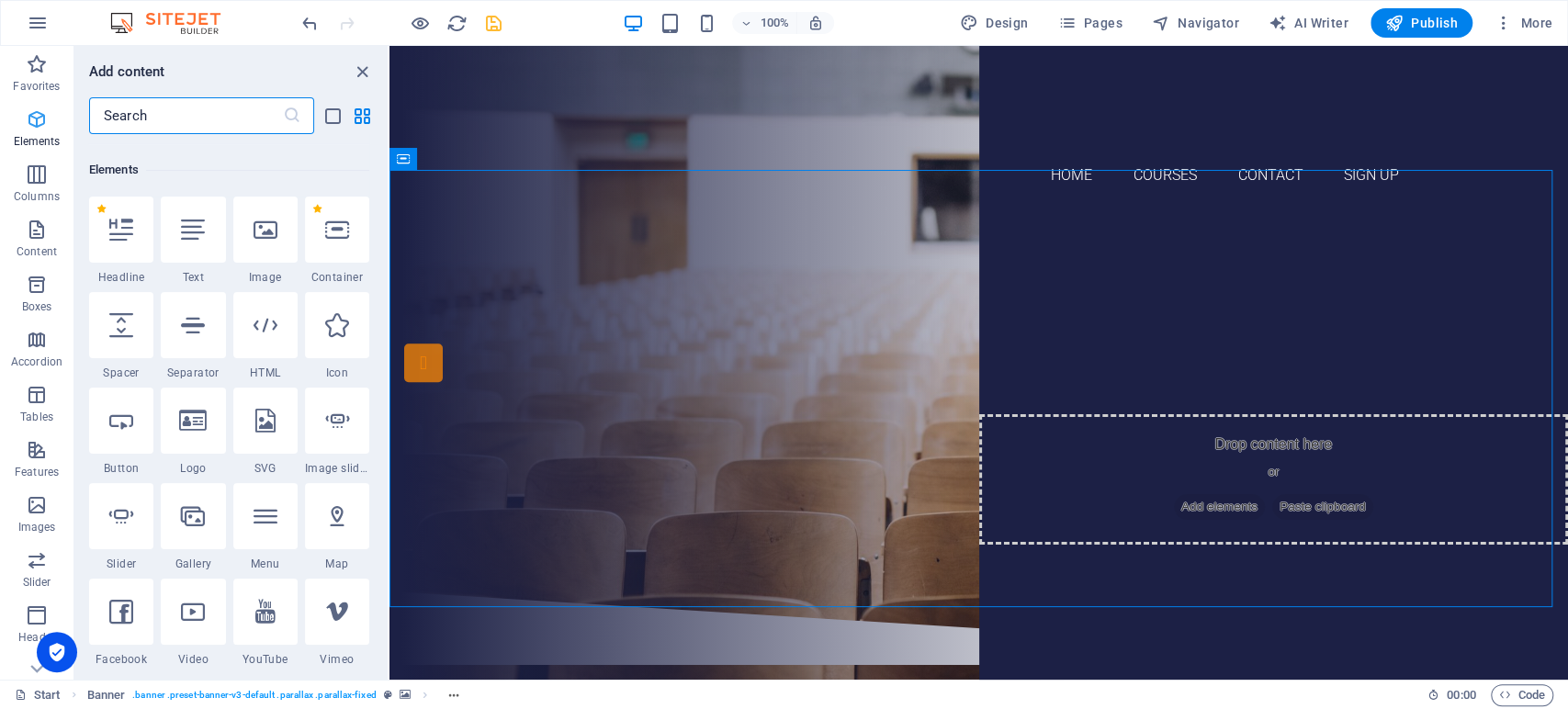scroll, scrollTop: 196, scrollLeft: 0, axis: vertical 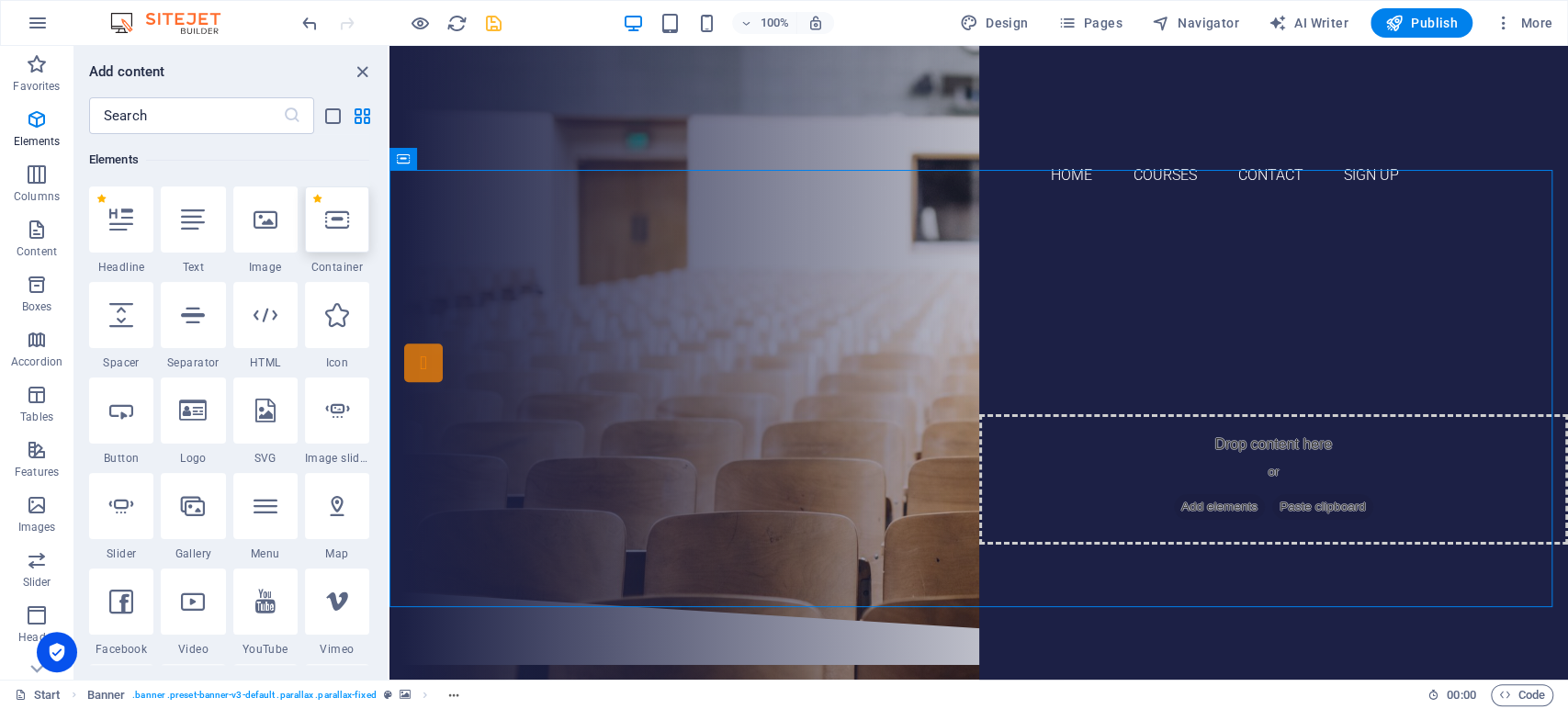click at bounding box center [337, 219] 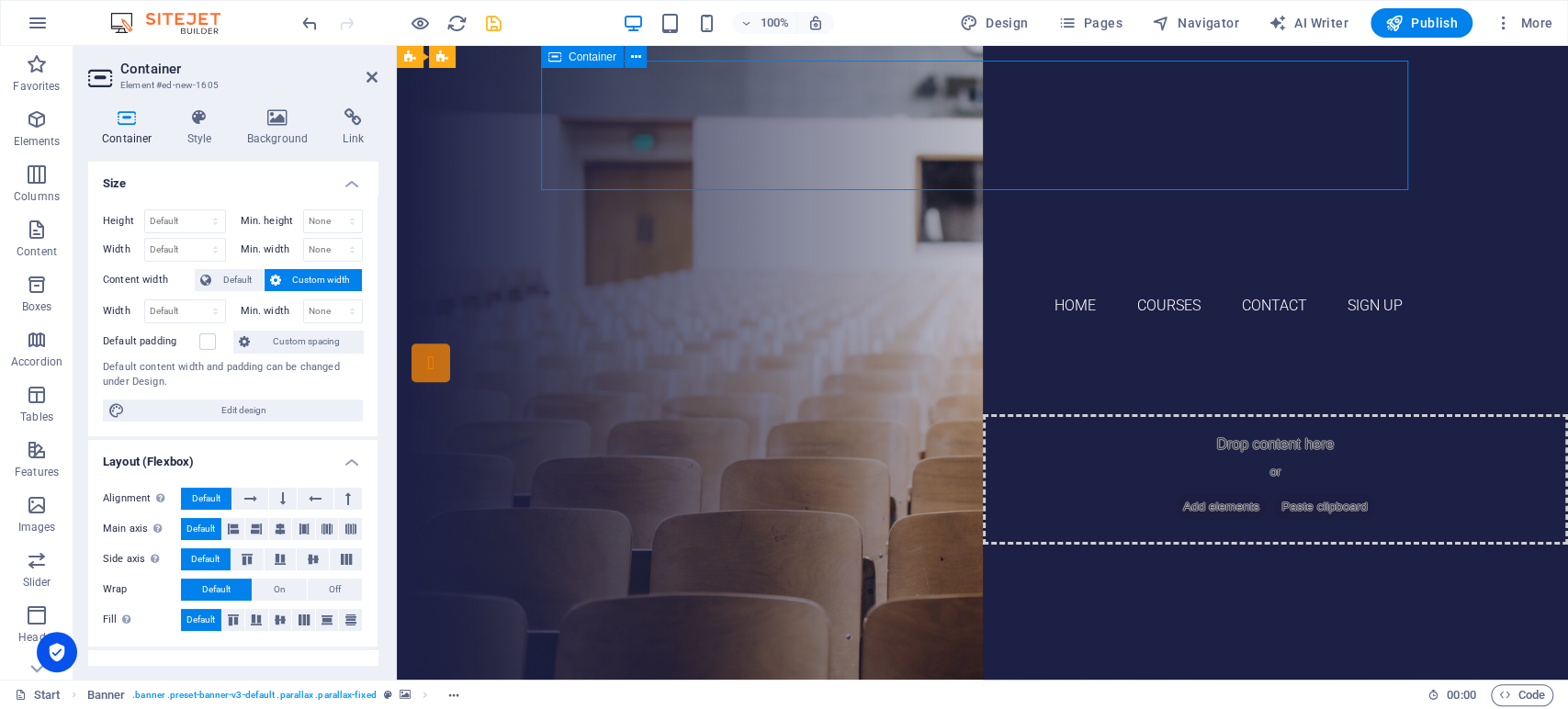 drag, startPoint x: 1118, startPoint y: 130, endPoint x: 919, endPoint y: 157, distance: 200.82331 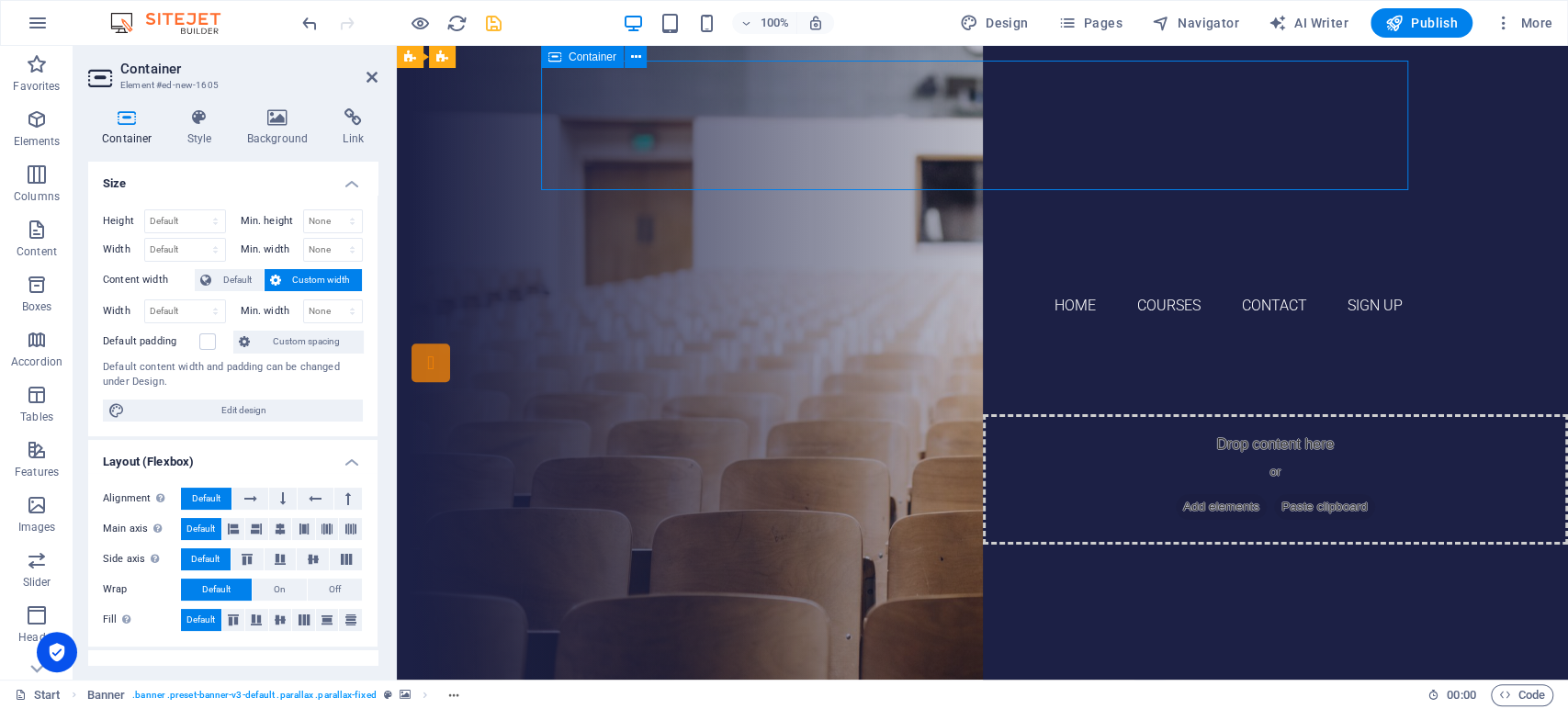 click on "Drop content here or  Add elements  Paste clipboard" at bounding box center [983, 126] 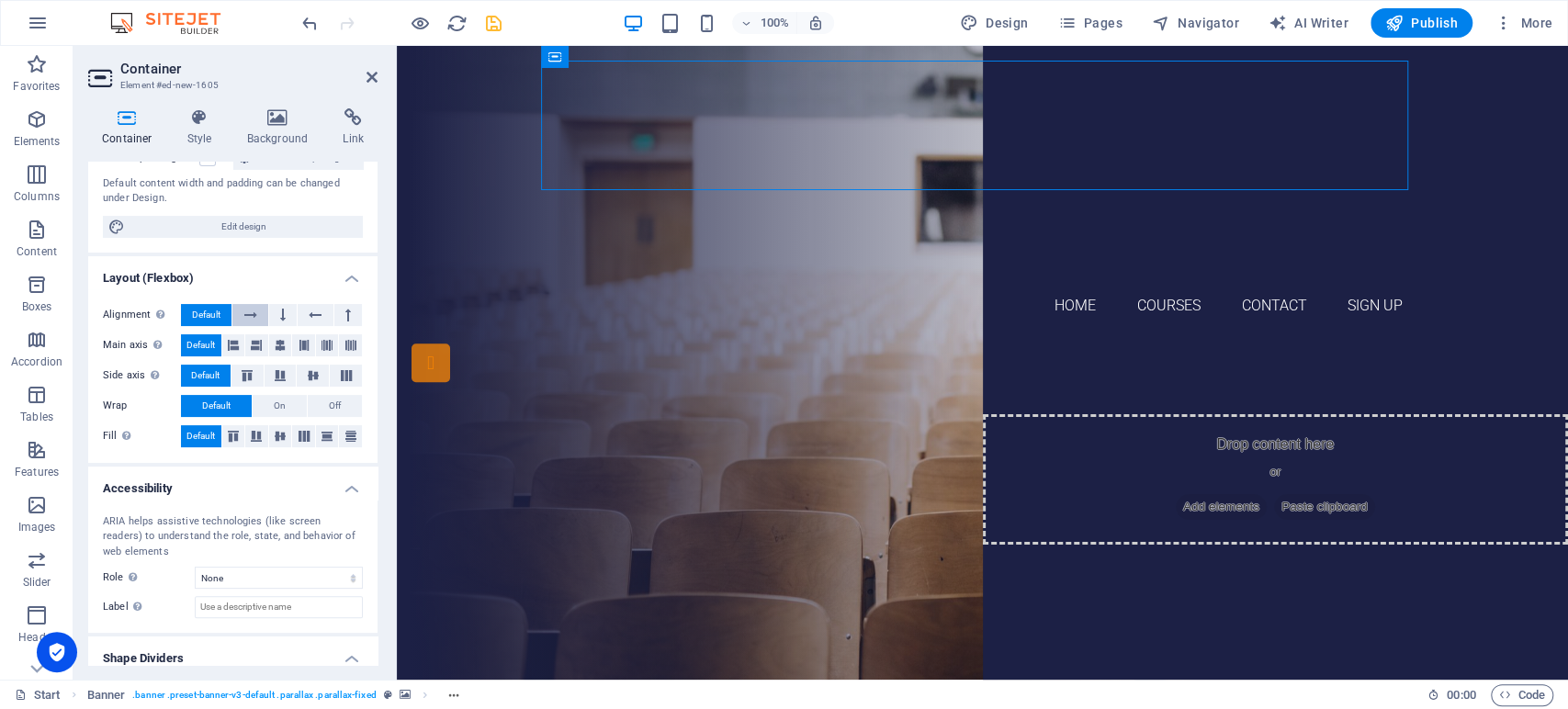 scroll, scrollTop: 238, scrollLeft: 0, axis: vertical 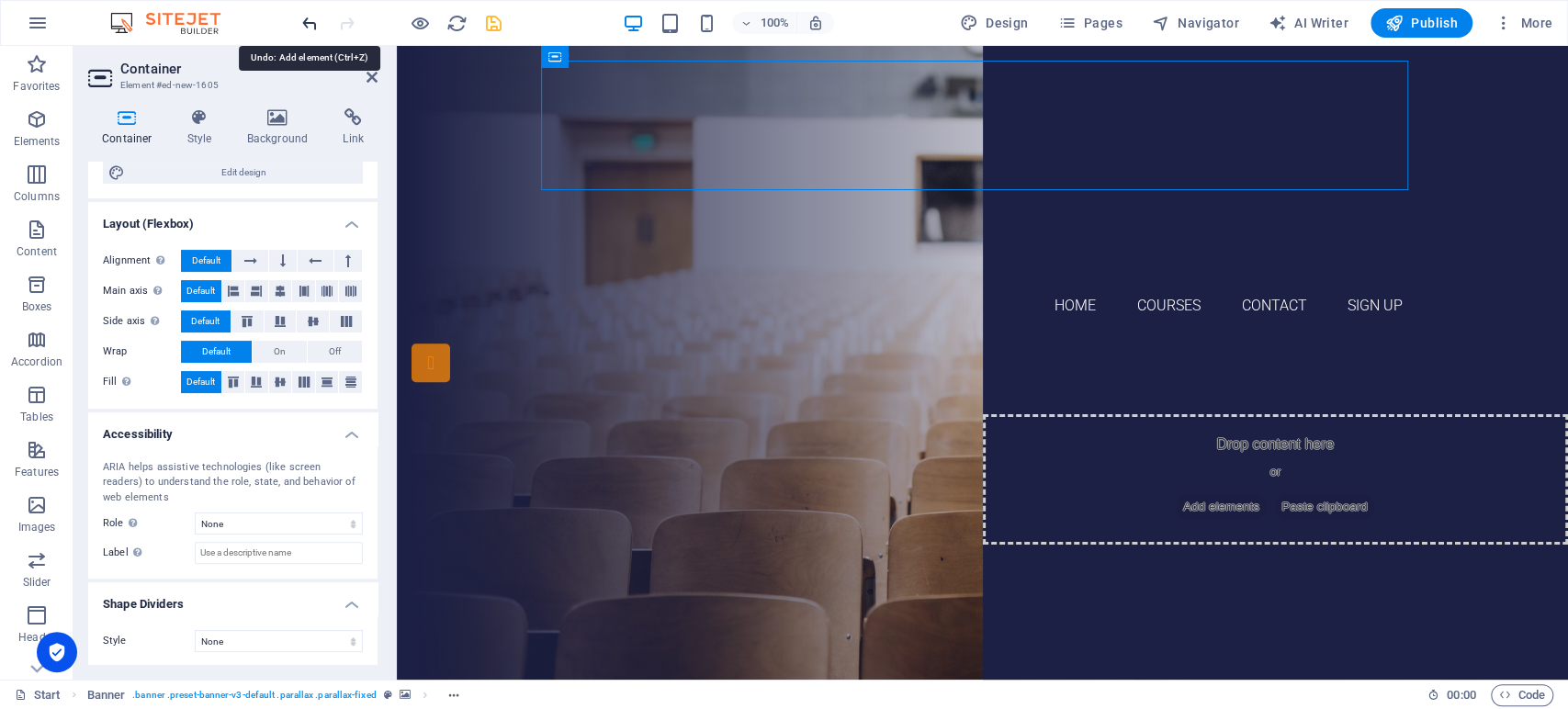 click at bounding box center [310, 23] 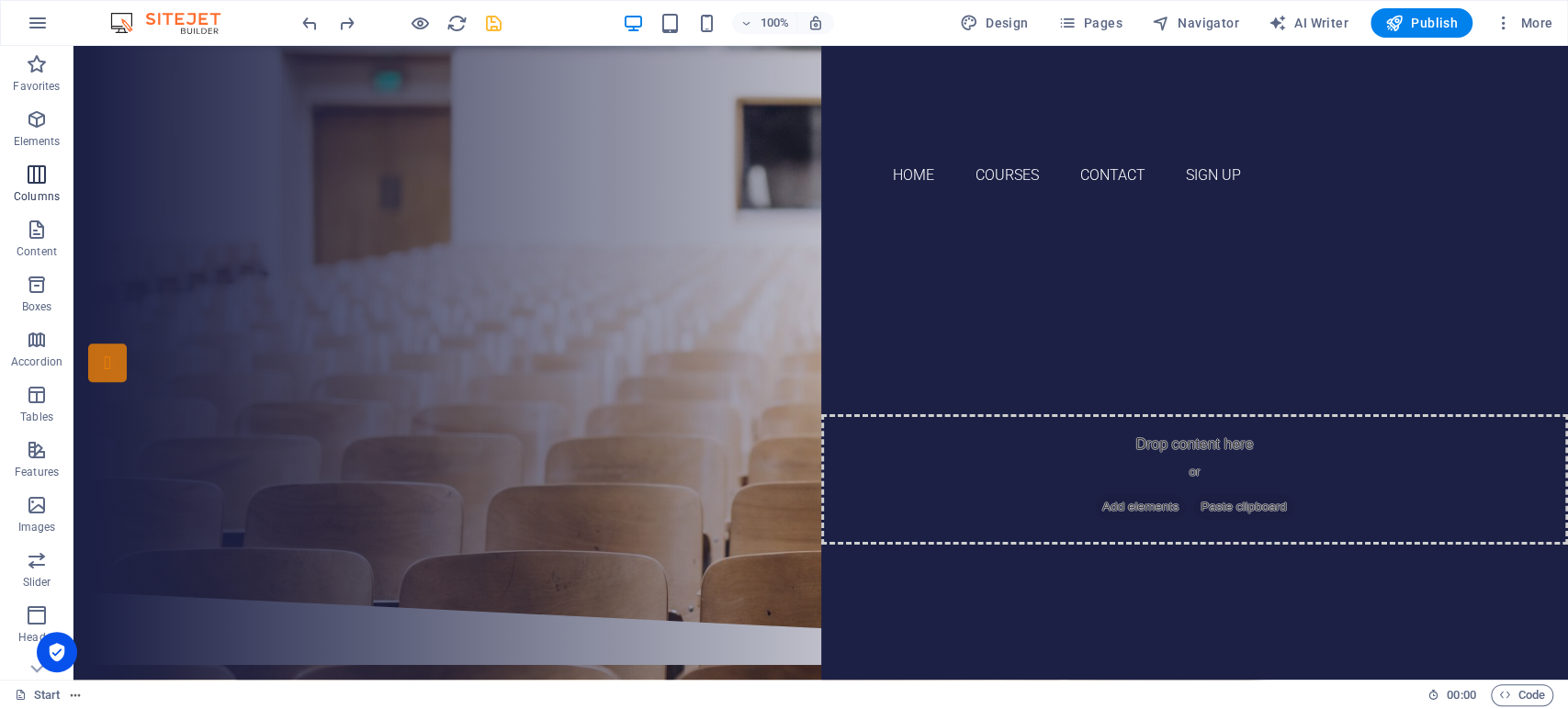 click on "Columns" at bounding box center (37, 184) 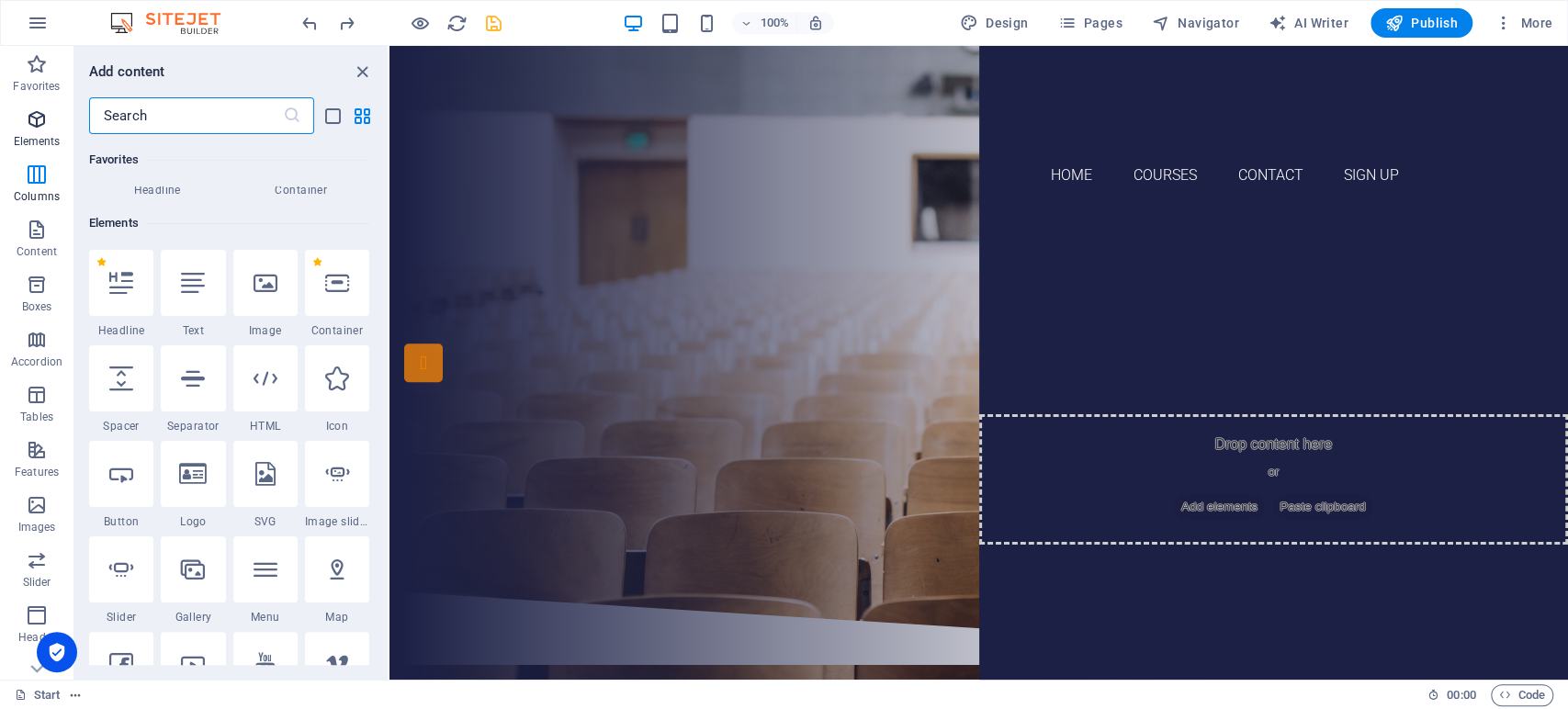 click on "Elements" at bounding box center [37, 130] 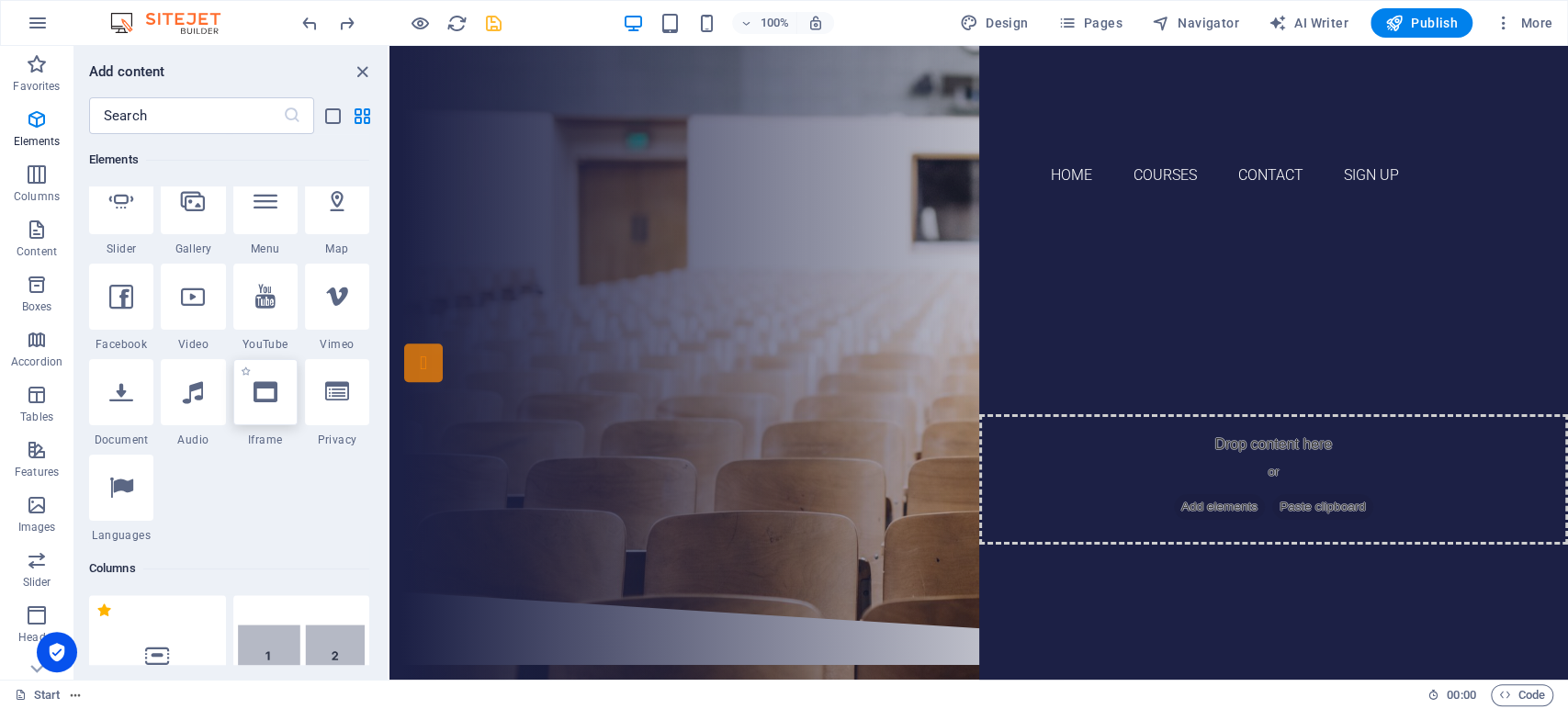 scroll, scrollTop: 501, scrollLeft: 0, axis: vertical 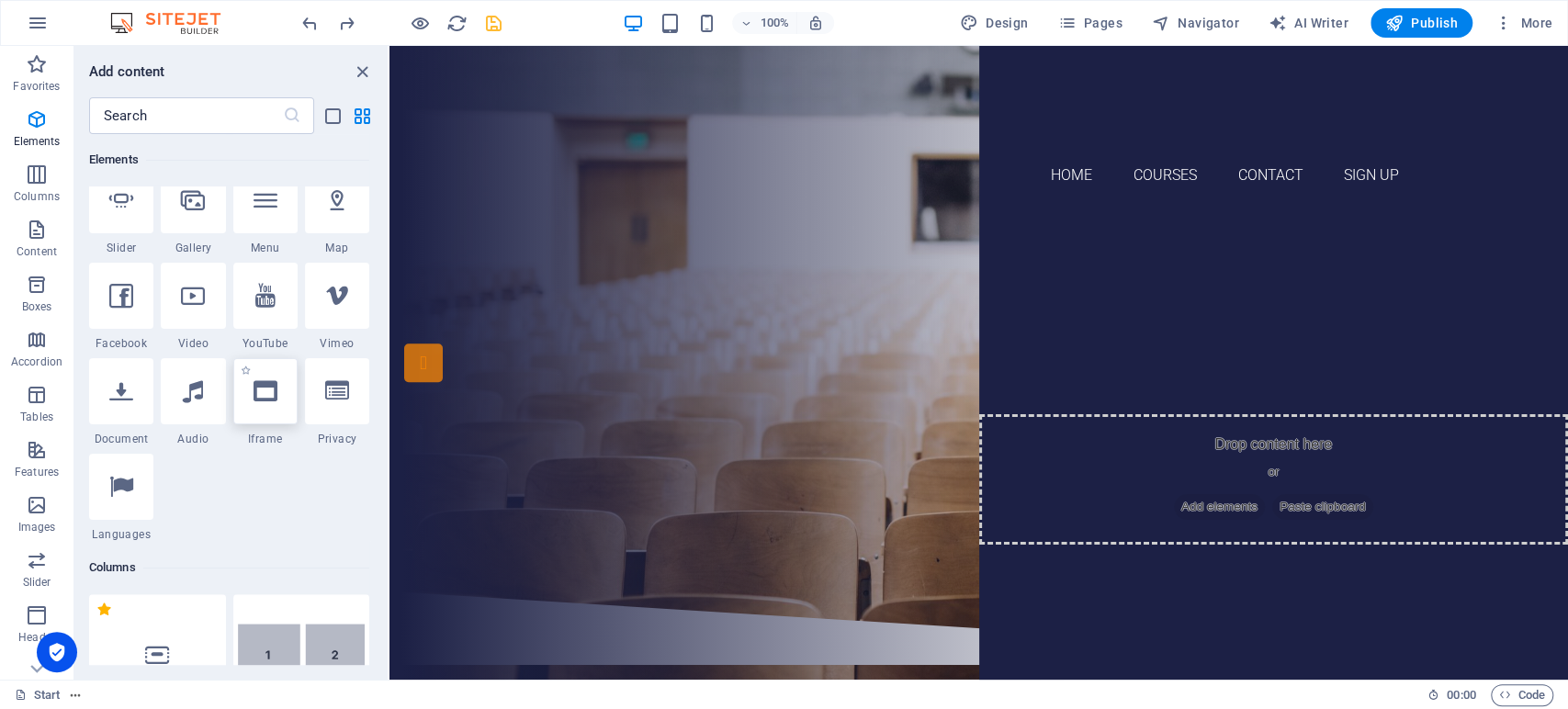 click at bounding box center (265, 391) 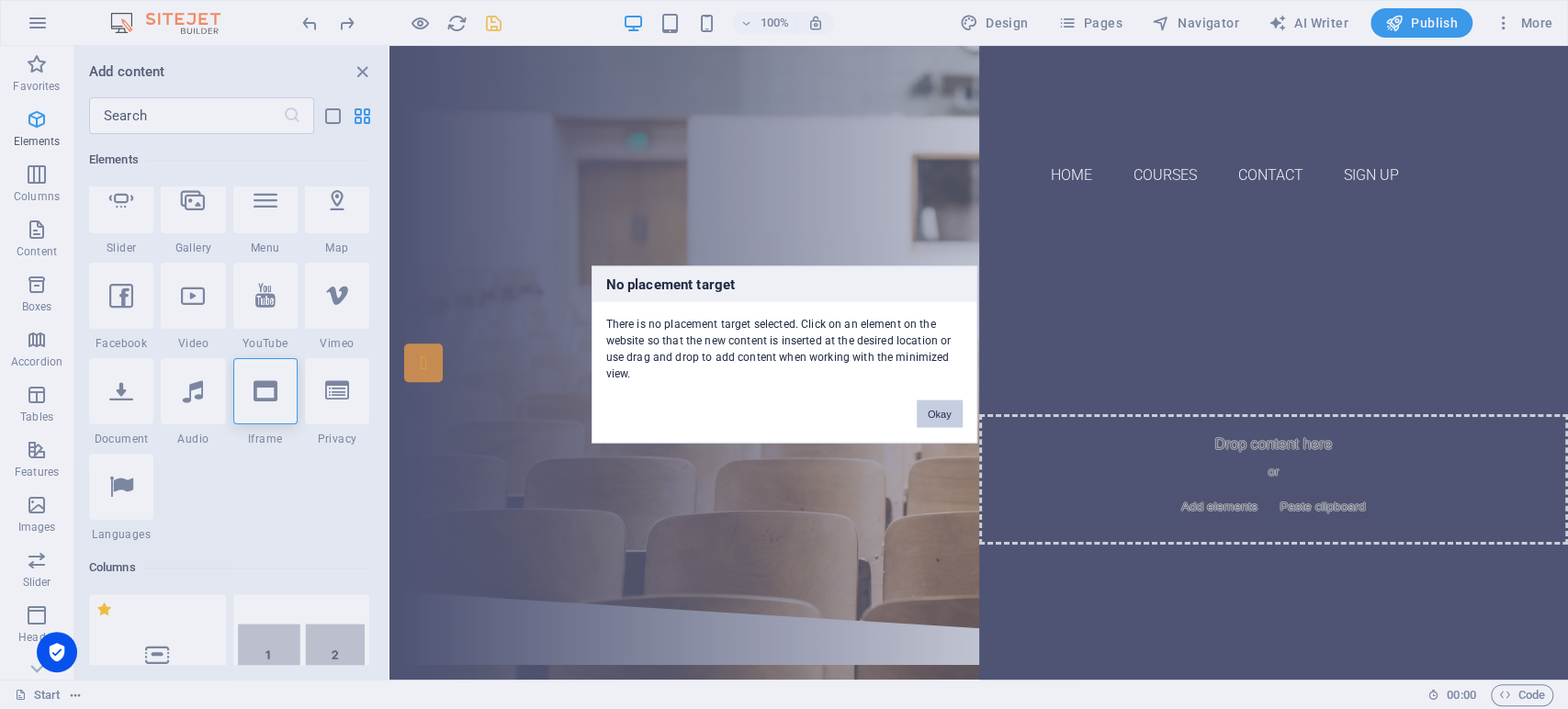 click on "Okay" at bounding box center [940, 414] 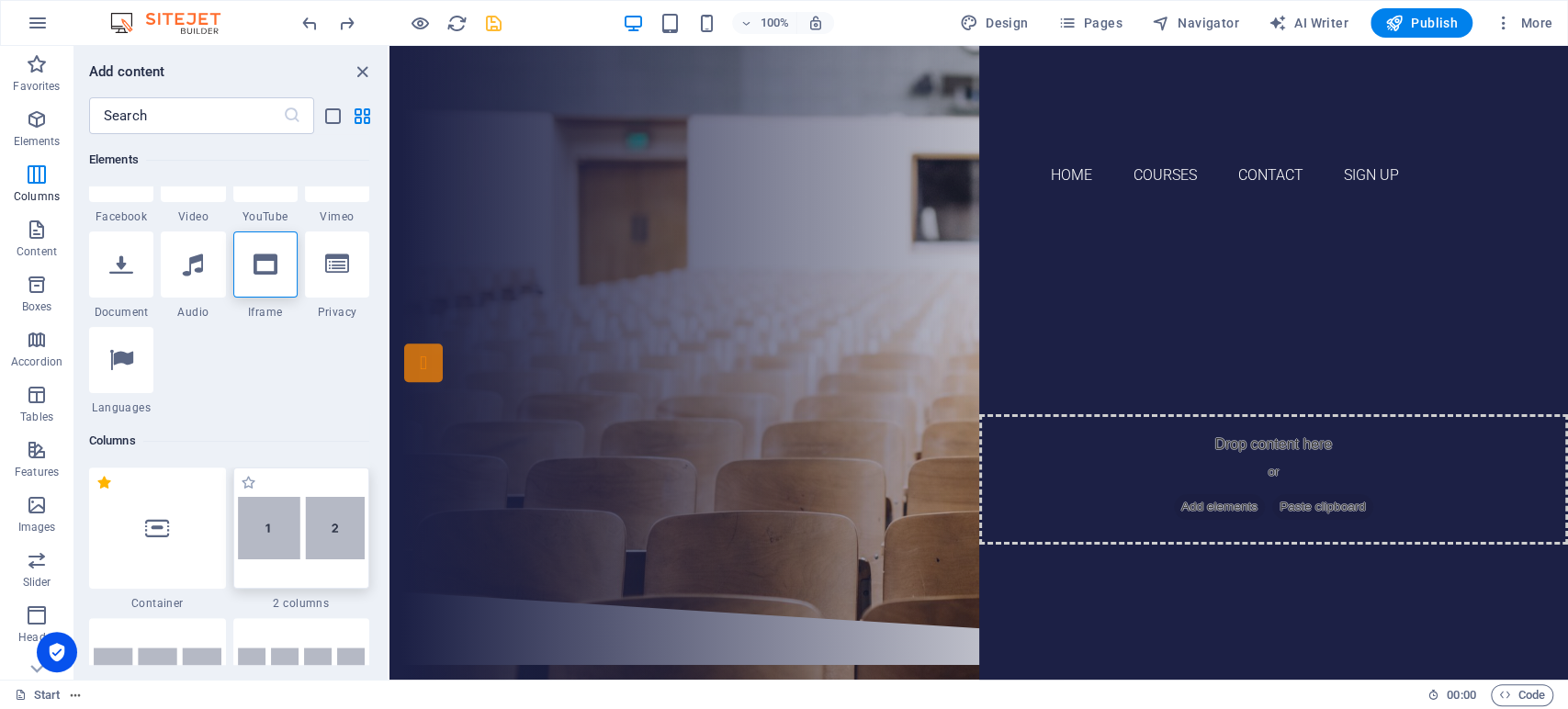 scroll, scrollTop: 603, scrollLeft: 0, axis: vertical 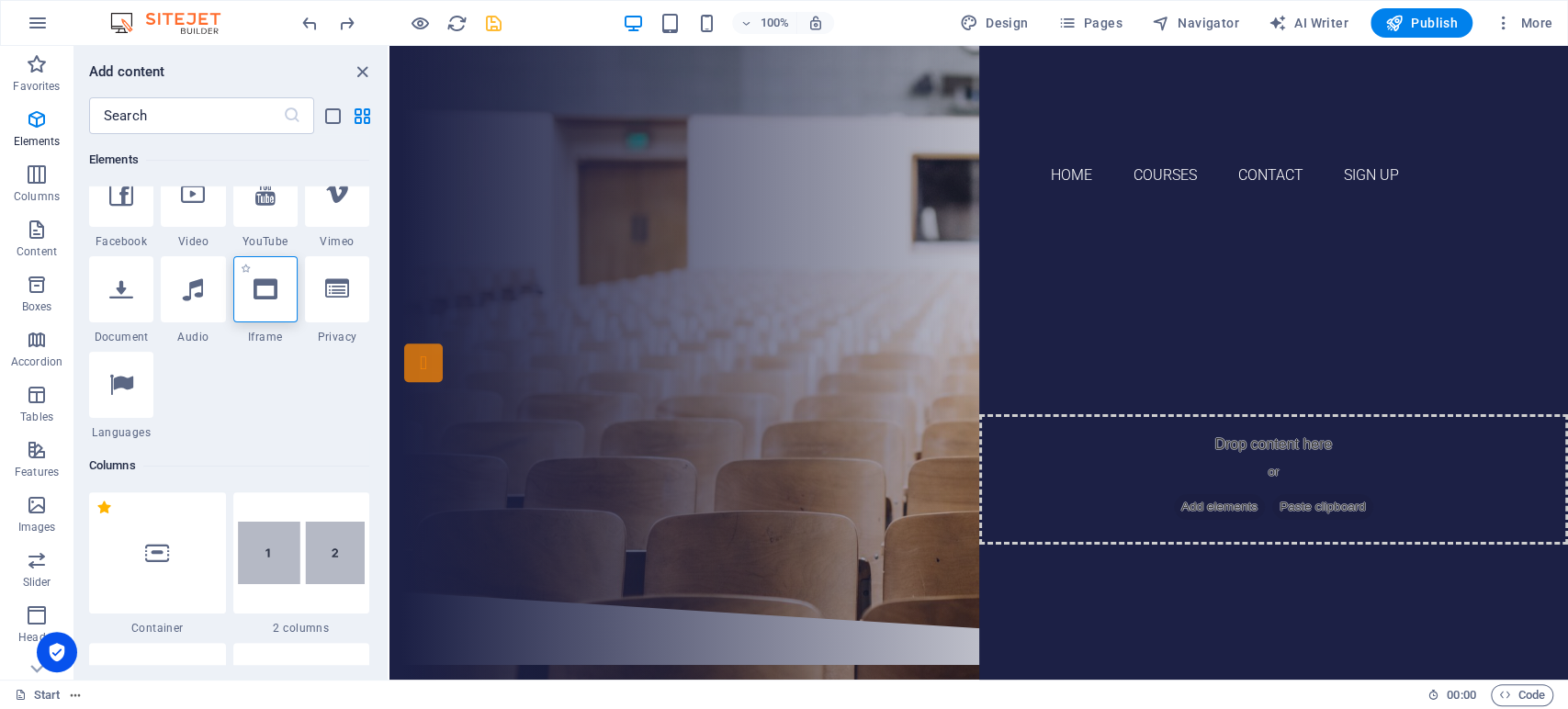click at bounding box center [265, 289] 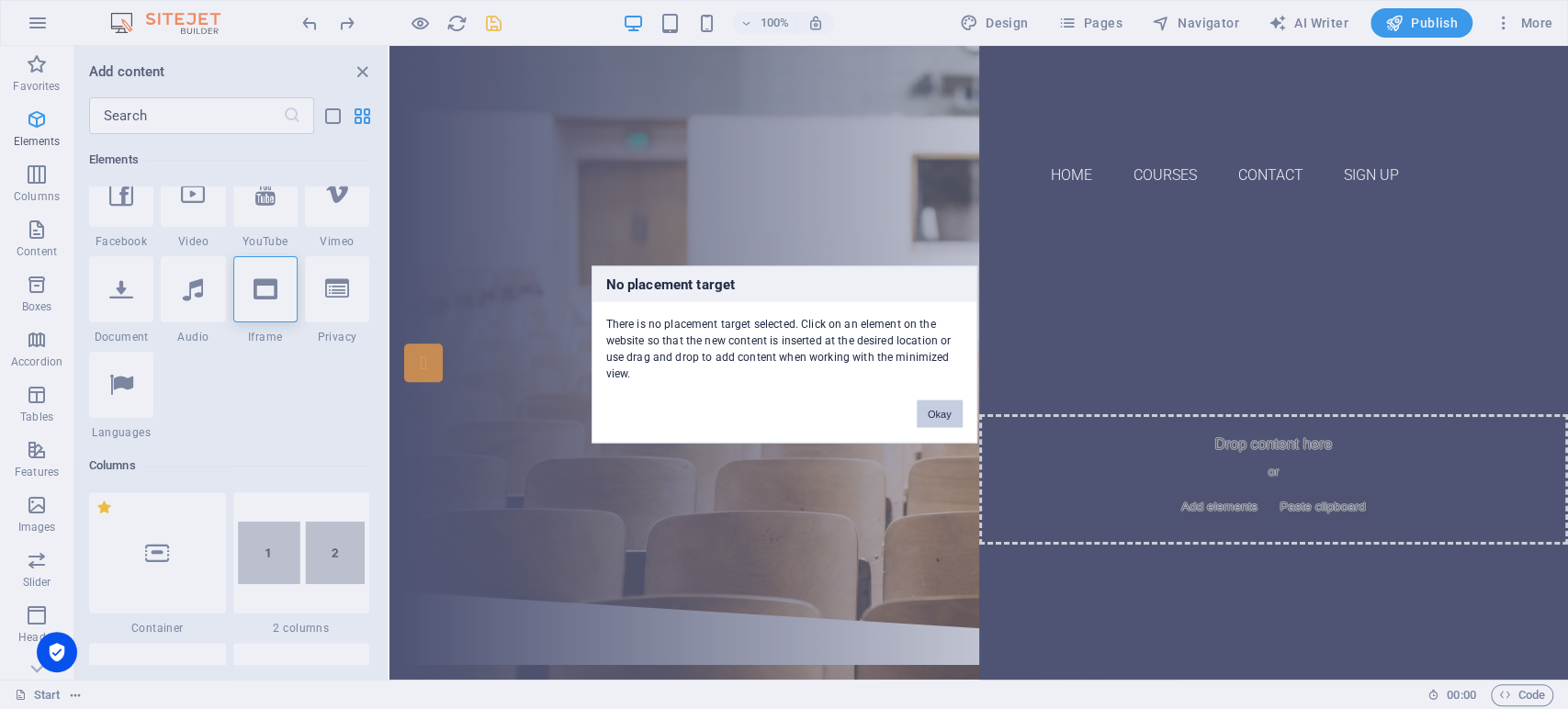 click on "Okay" at bounding box center [940, 414] 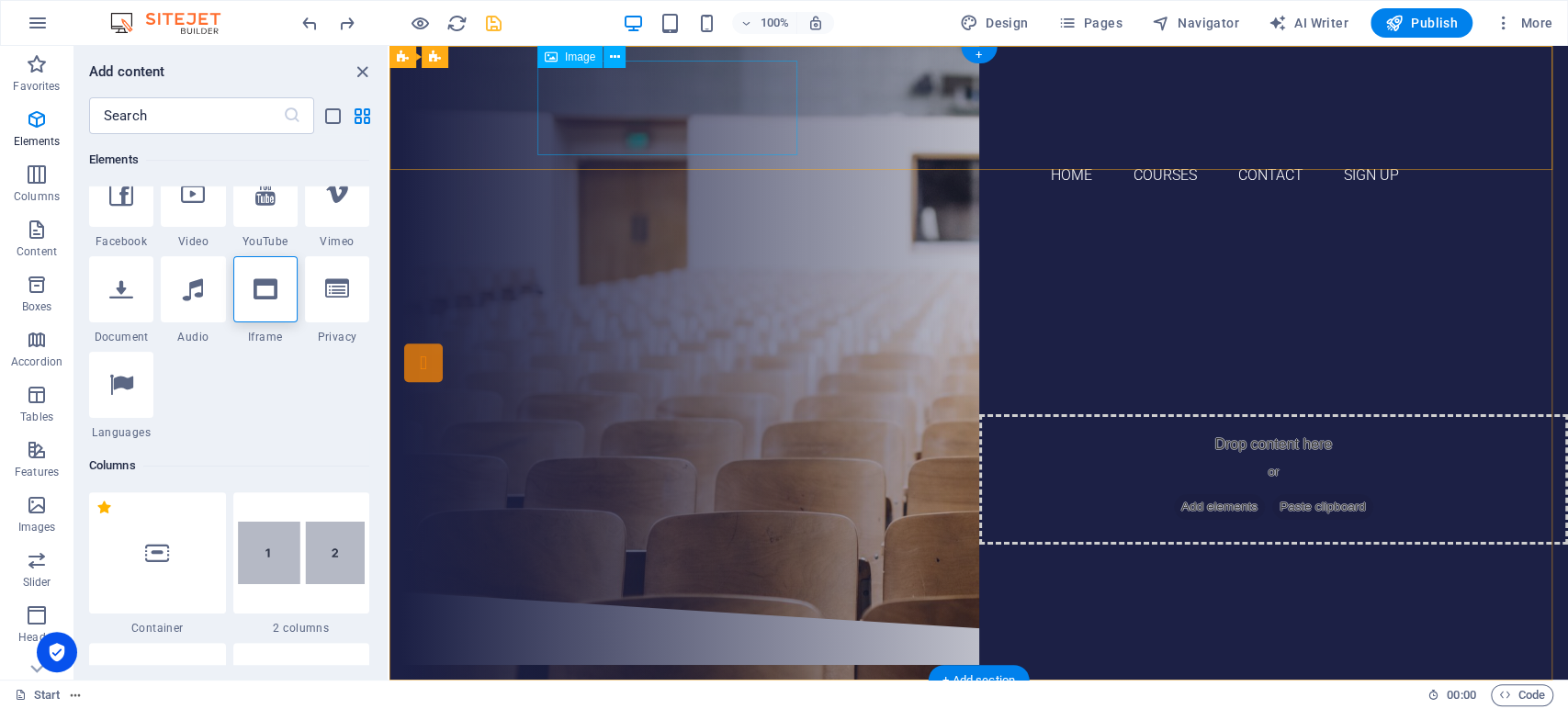 click at bounding box center [979, 107] 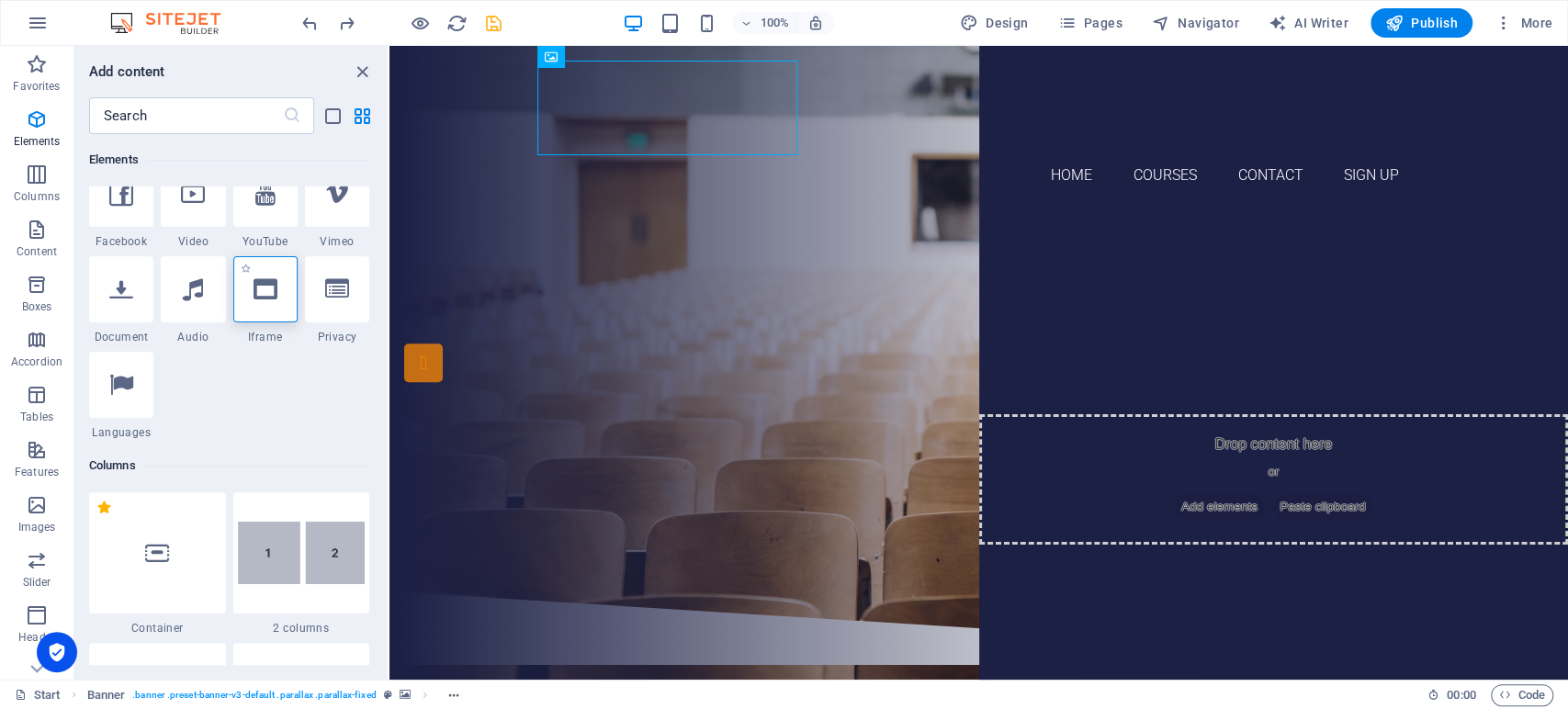 click at bounding box center [265, 289] 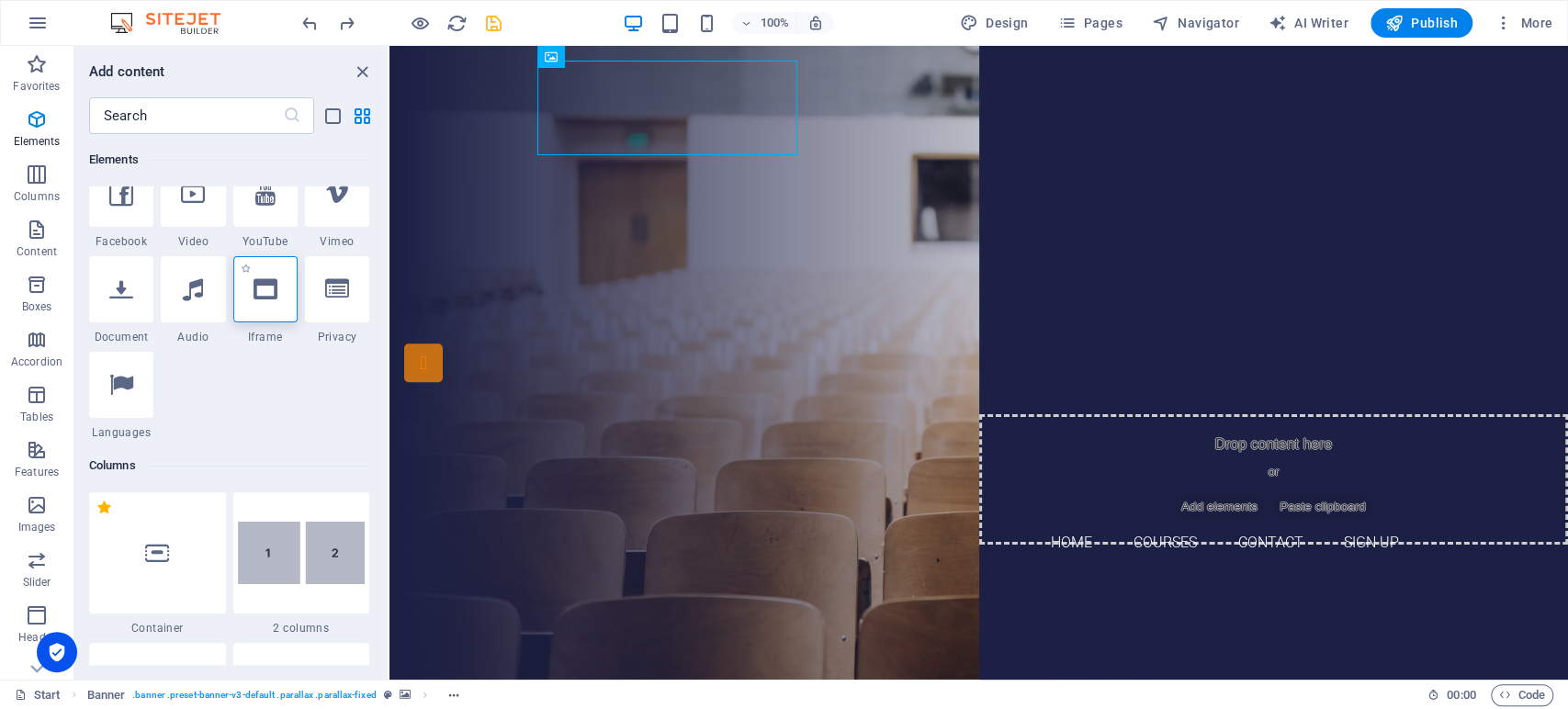 select on "%" 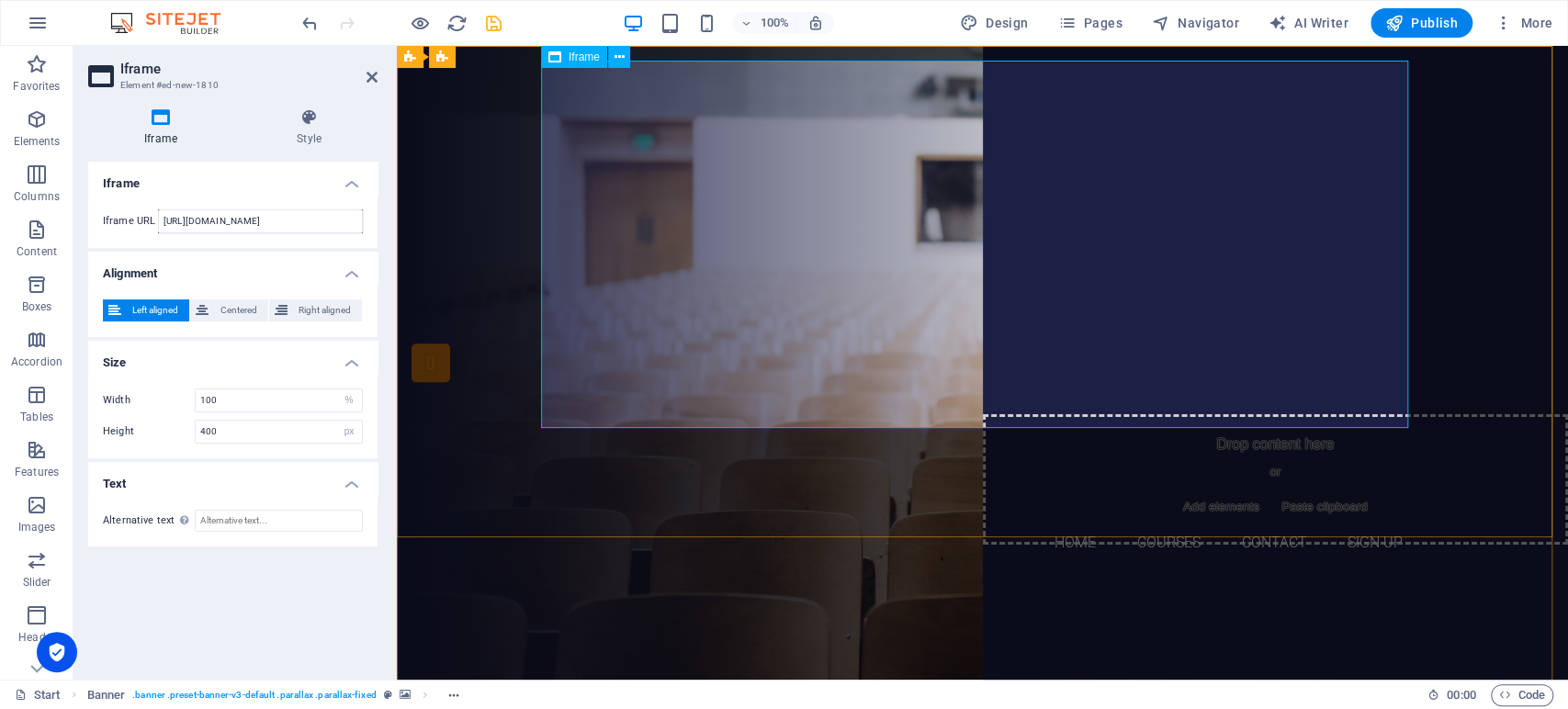 click on "</div>" at bounding box center [983, 244] 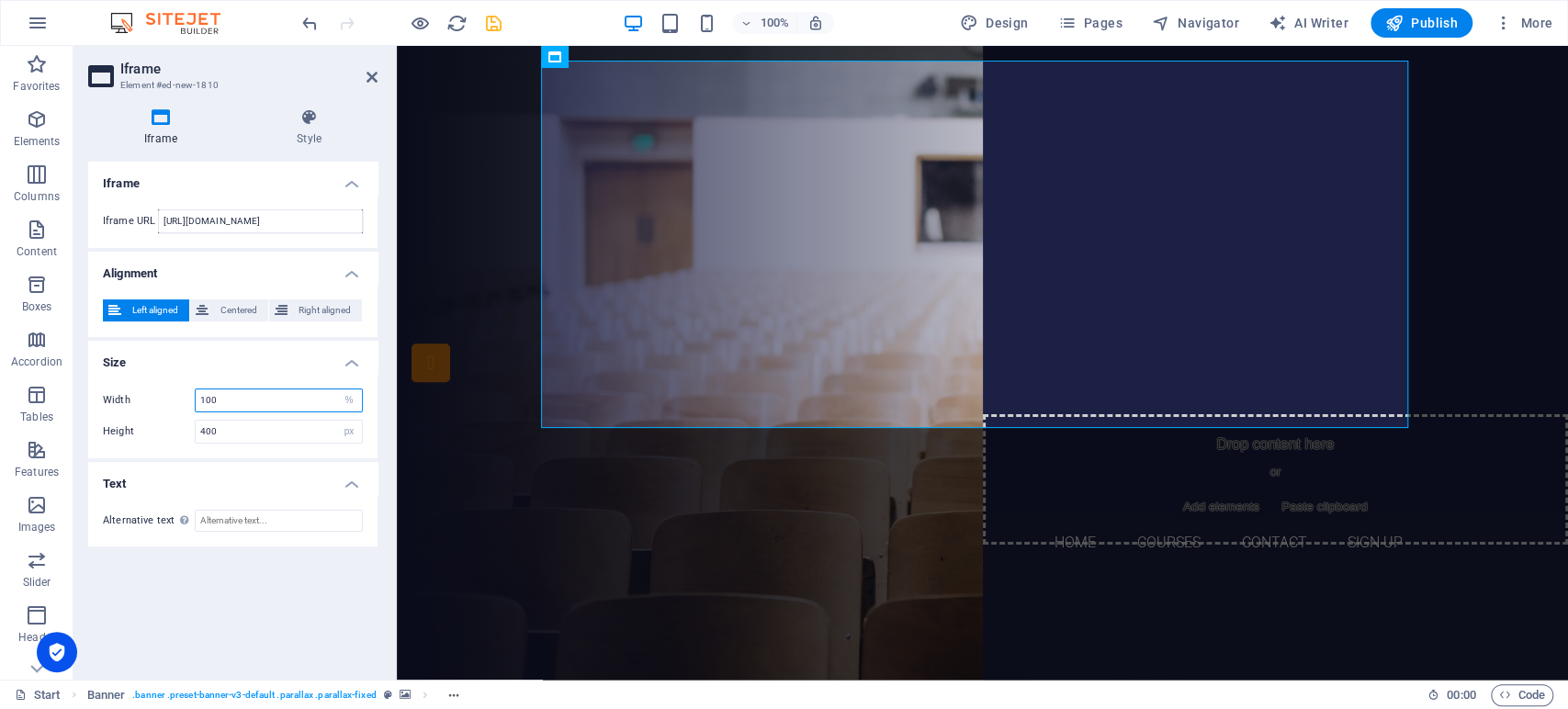 drag, startPoint x: 244, startPoint y: 399, endPoint x: 176, endPoint y: 403, distance: 68.117545 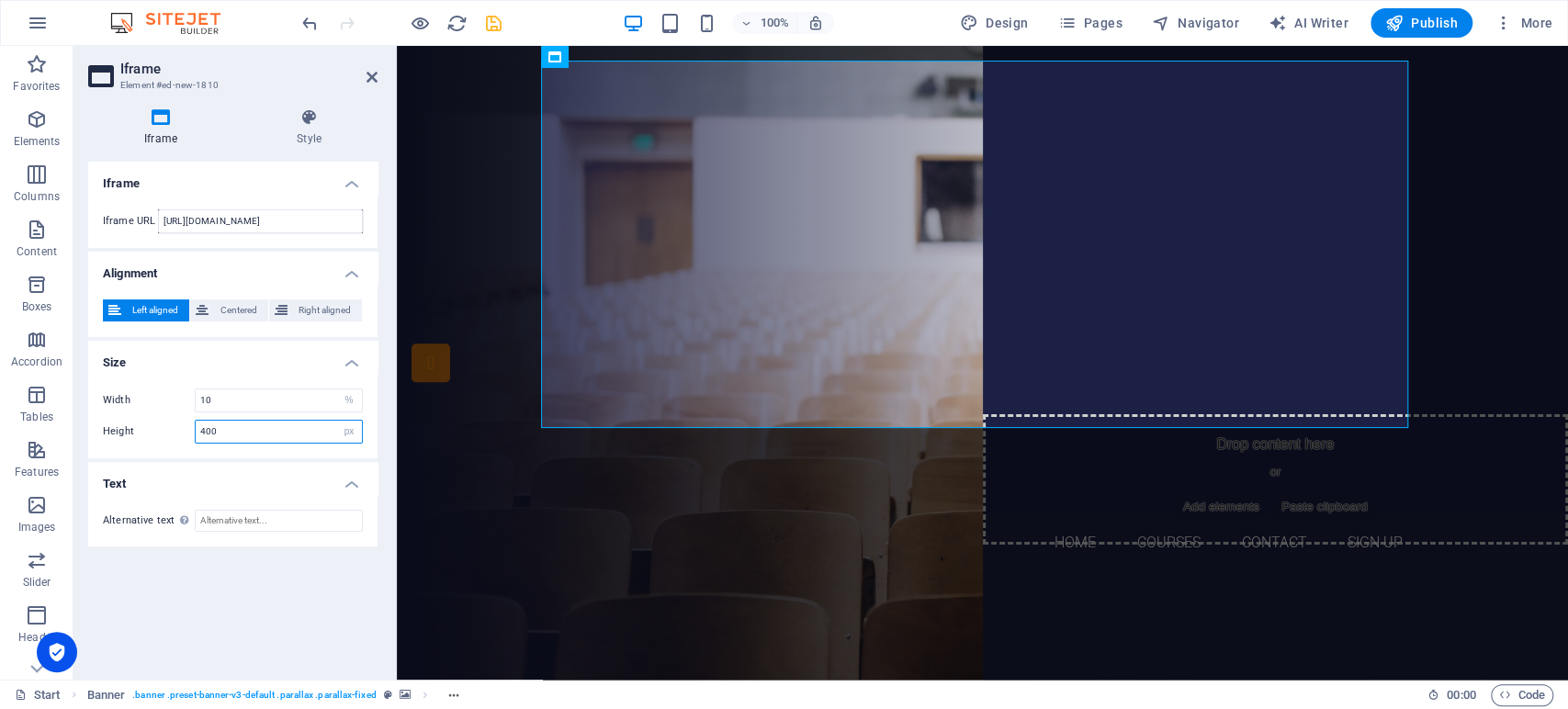 drag, startPoint x: 242, startPoint y: 431, endPoint x: 185, endPoint y: 429, distance: 57.03508 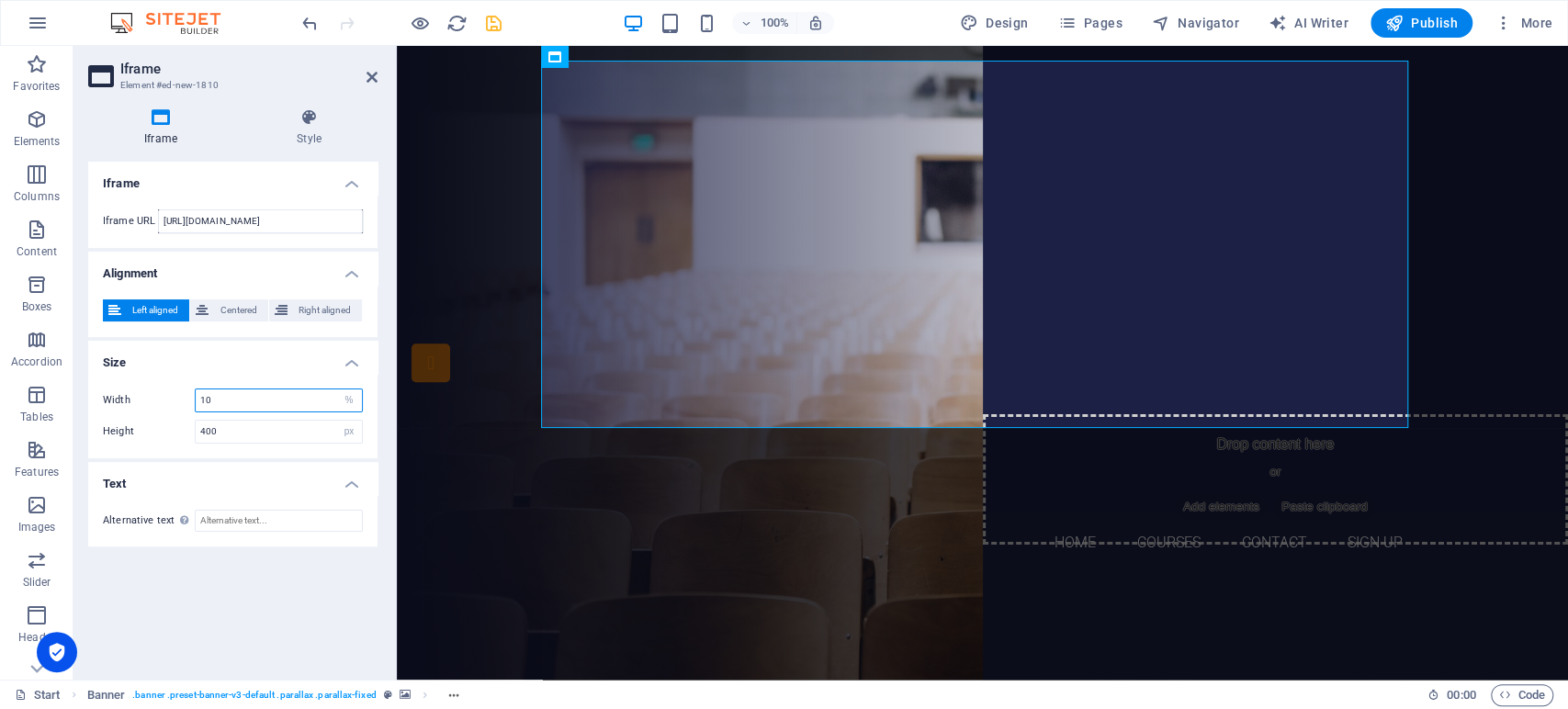 drag, startPoint x: 240, startPoint y: 395, endPoint x: 198, endPoint y: 395, distance: 42 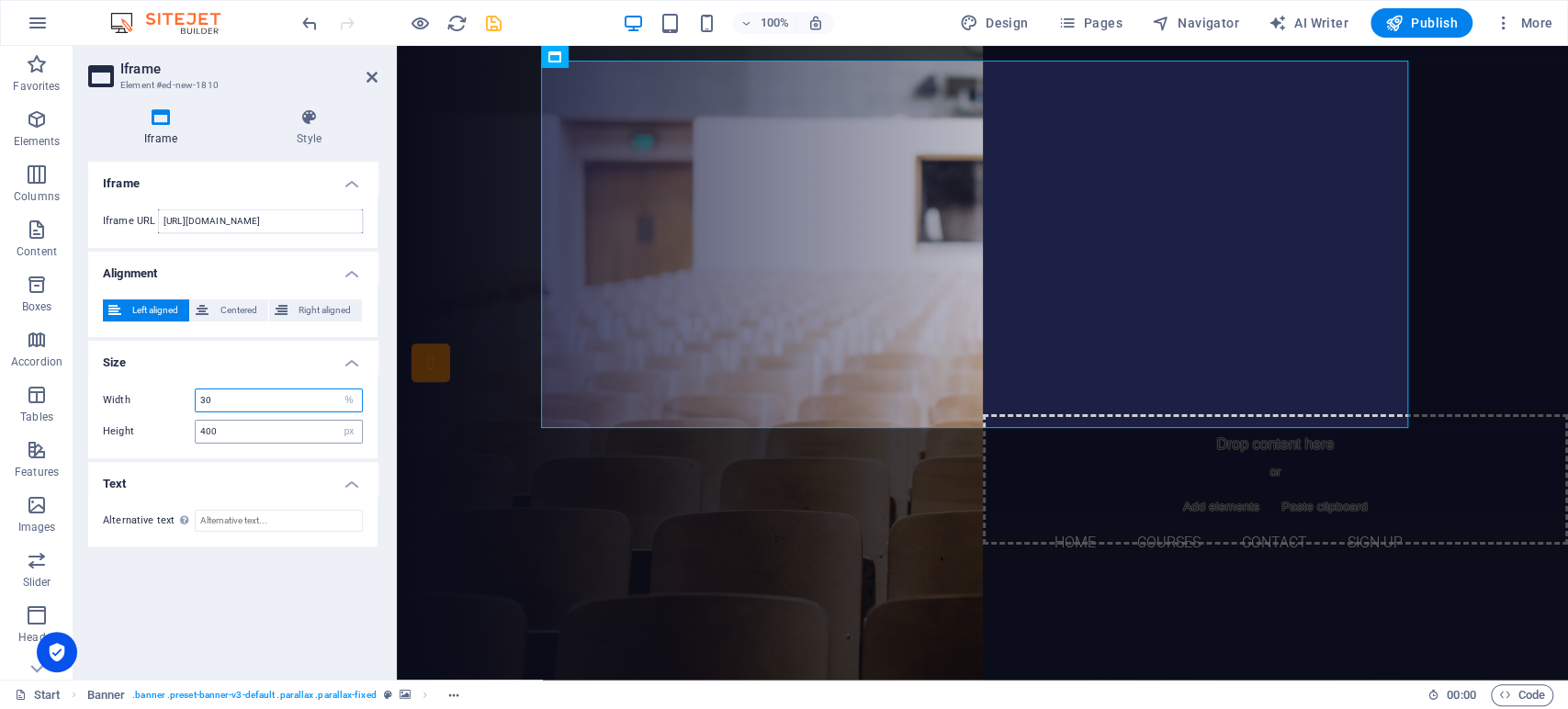 type on "30" 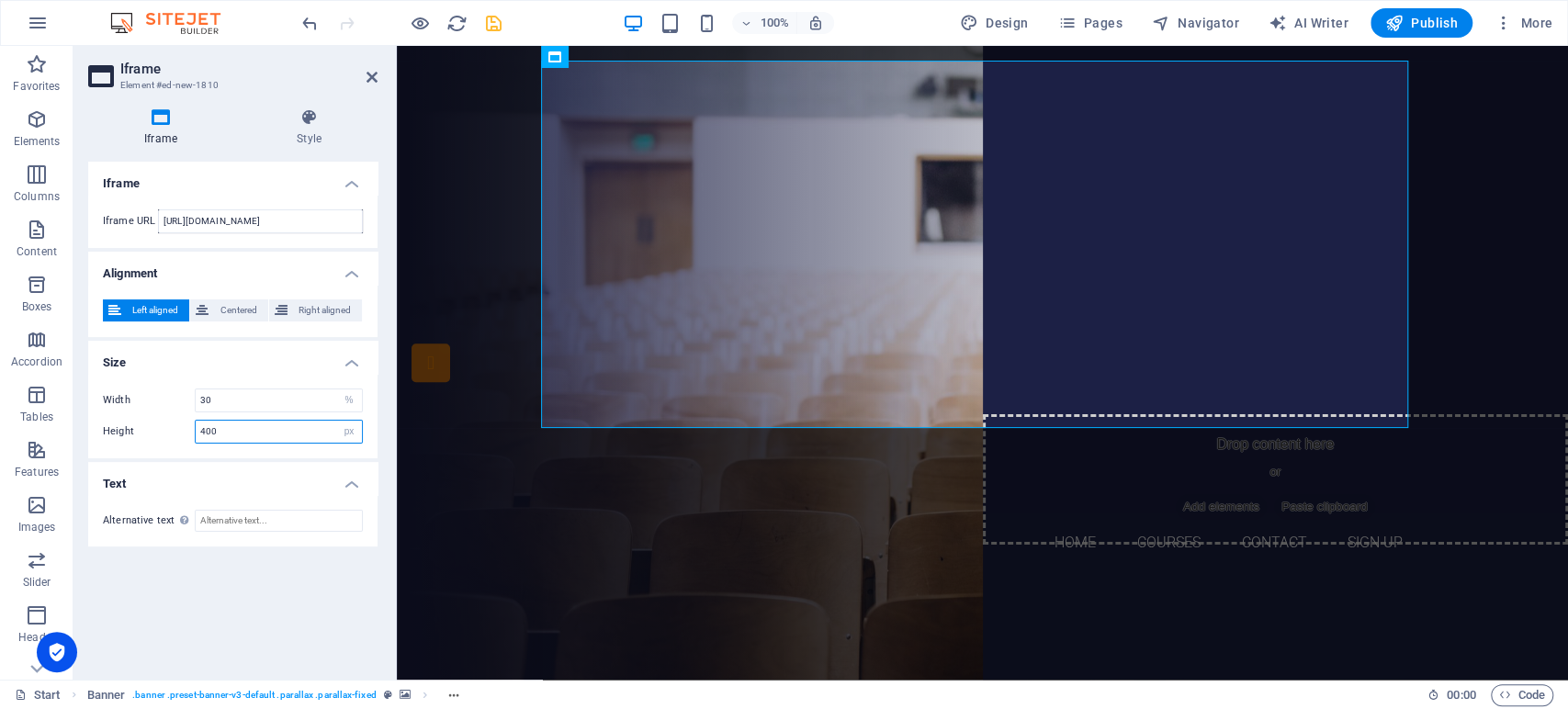 click on "400" at bounding box center [278, 432] 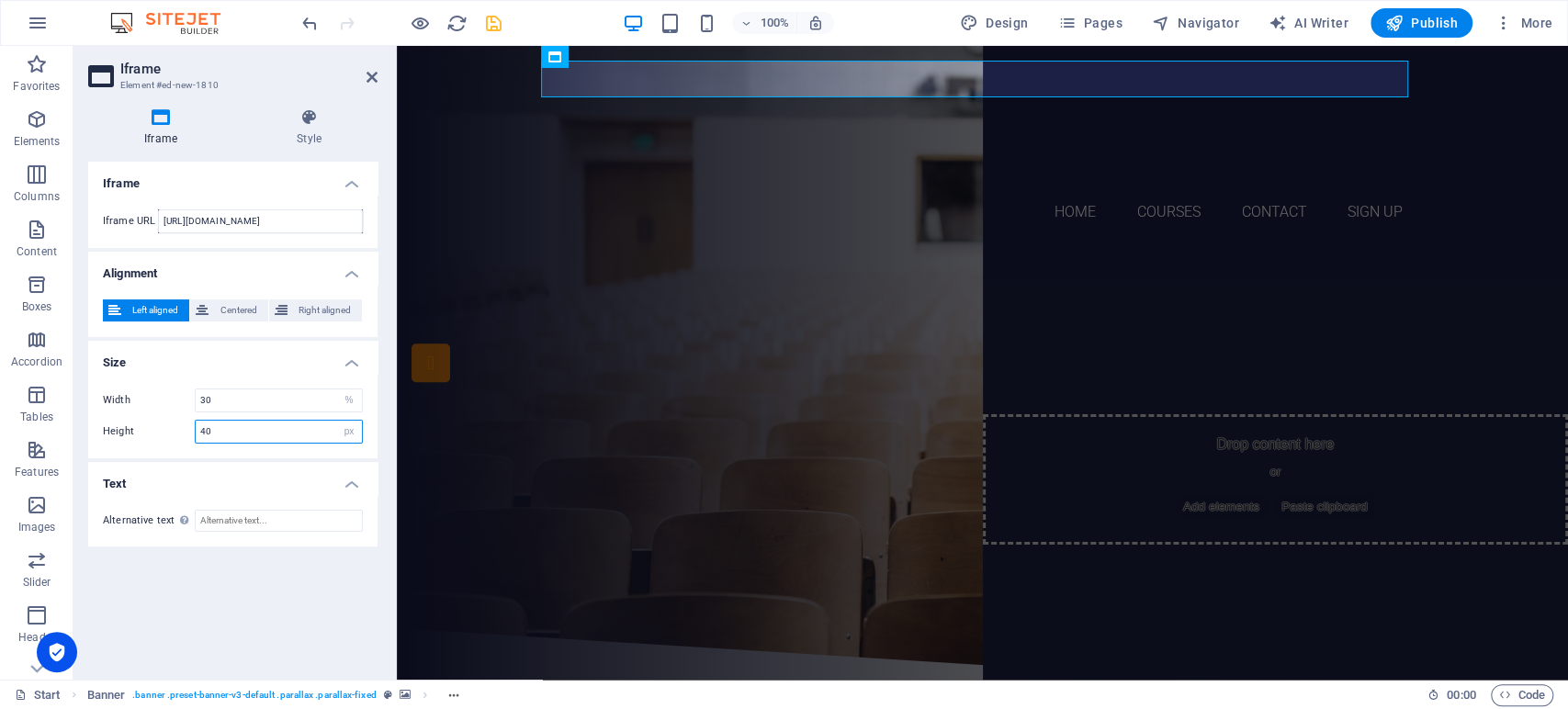 drag, startPoint x: 242, startPoint y: 425, endPoint x: 185, endPoint y: 429, distance: 57.1402 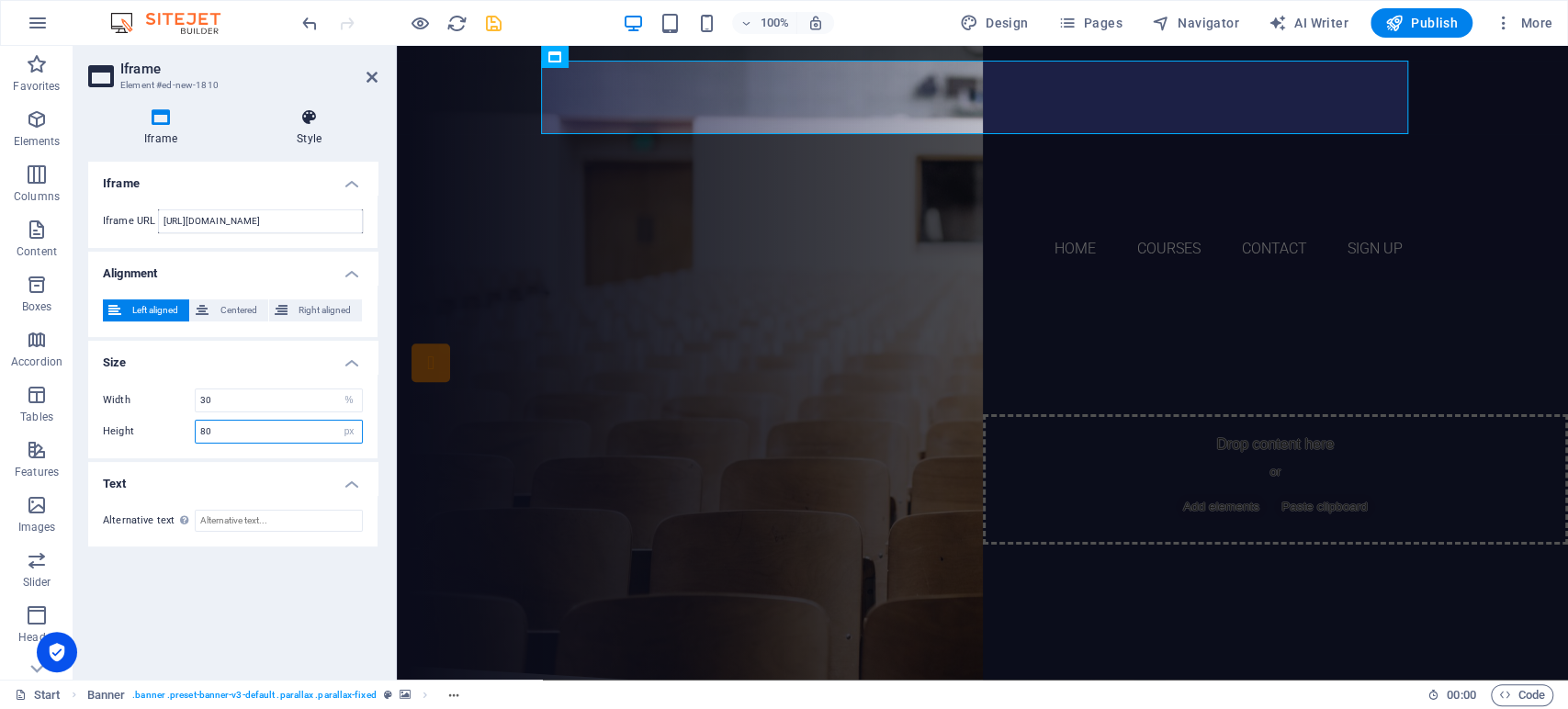 type on "80" 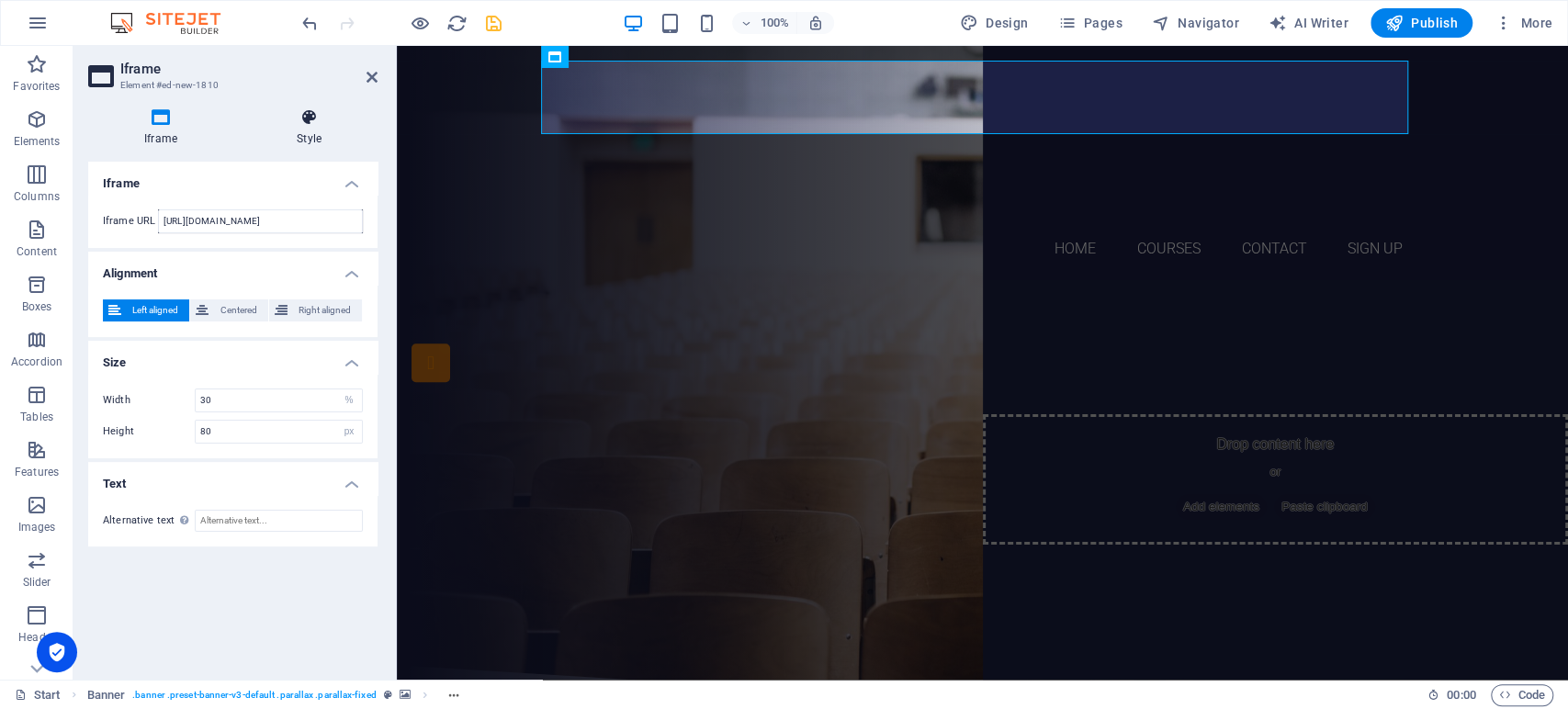 click on "Style" at bounding box center (309, 128) 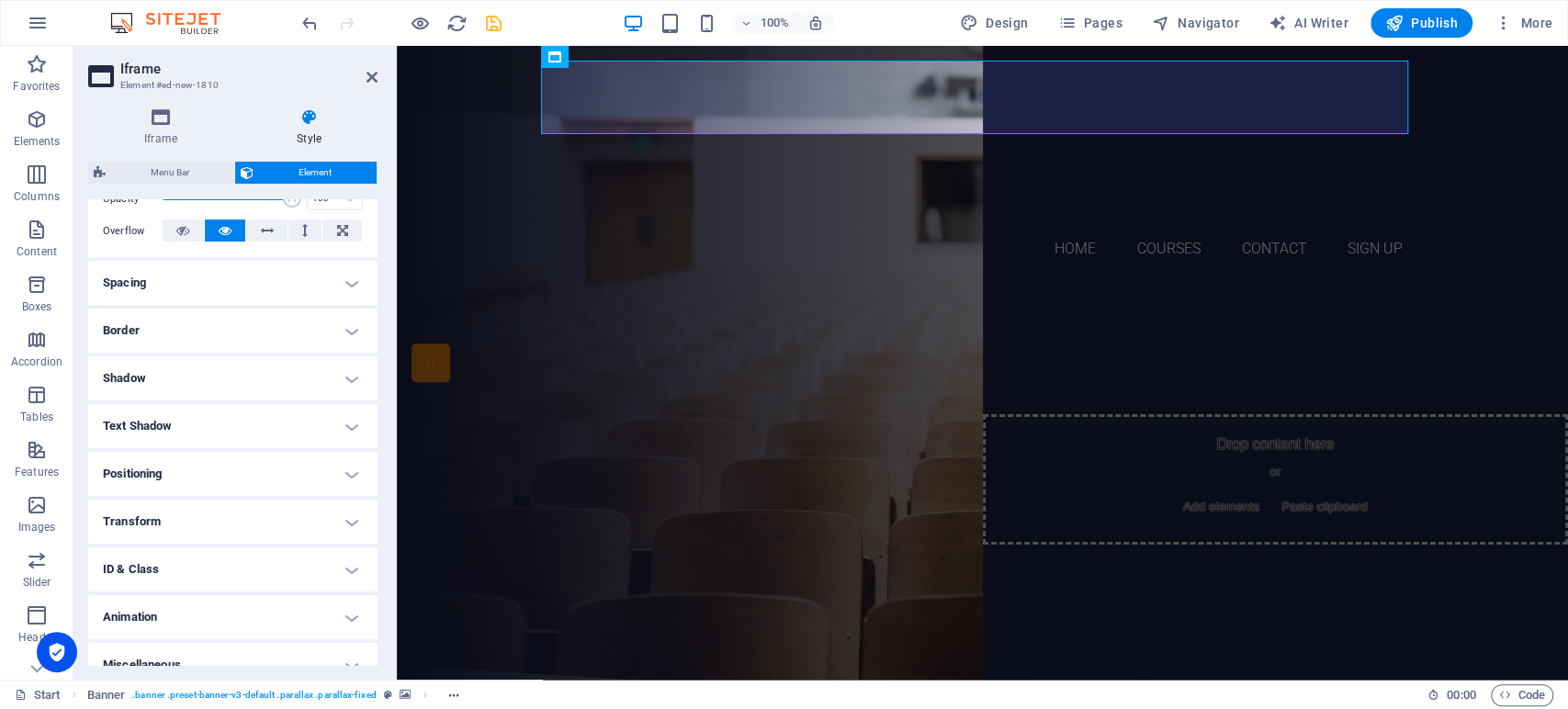 scroll, scrollTop: 309, scrollLeft: 0, axis: vertical 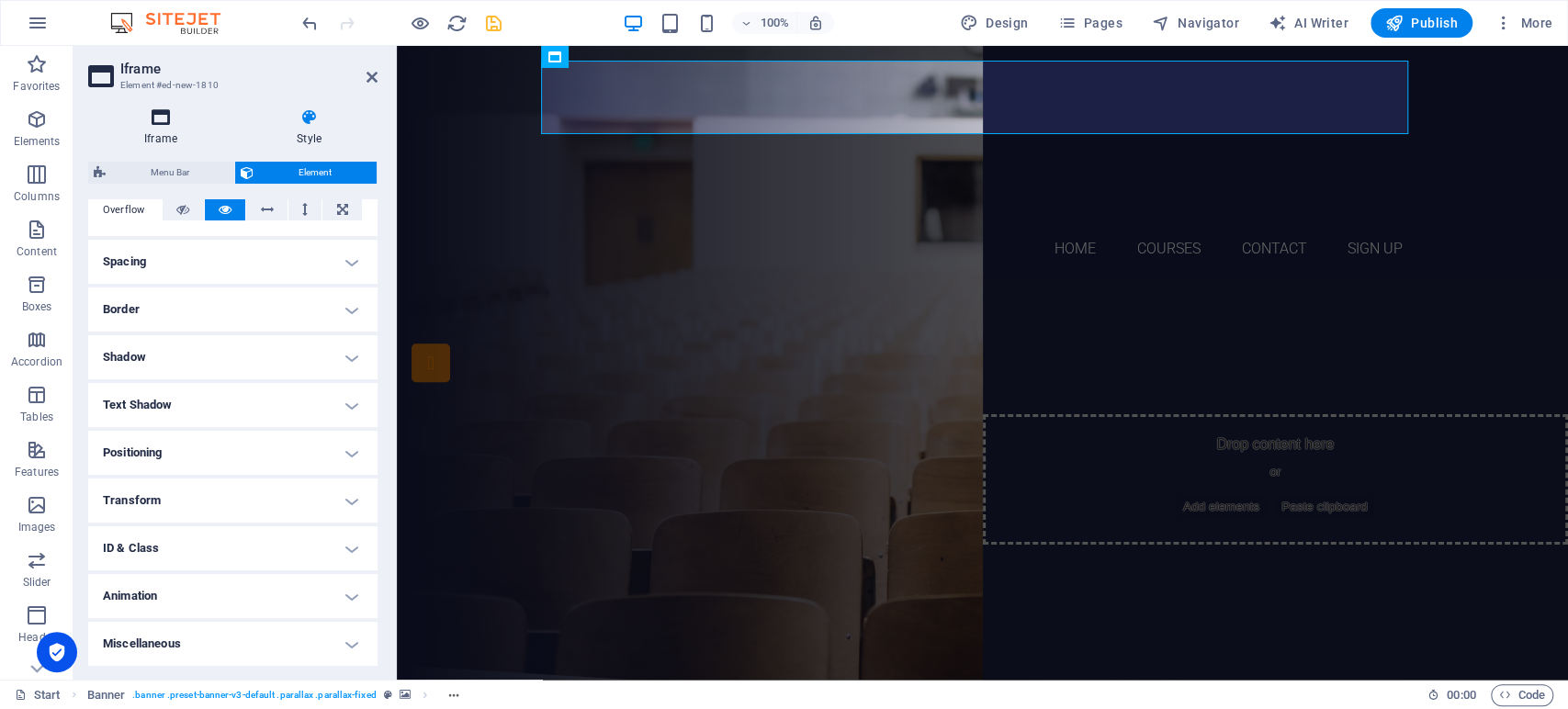 drag, startPoint x: 169, startPoint y: 116, endPoint x: 164, endPoint y: 128, distance: 13 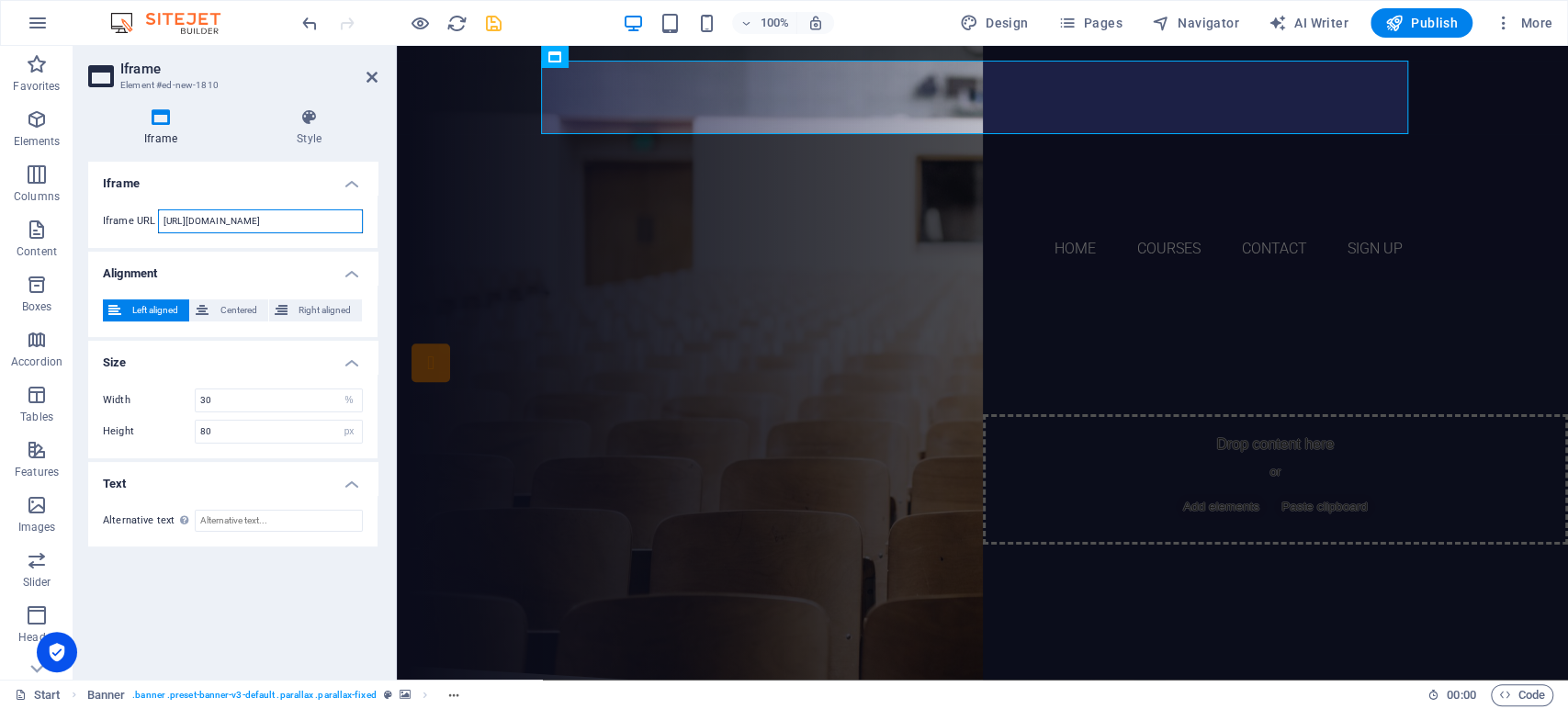 click on "[URL][DOMAIN_NAME]" at bounding box center [260, 221] 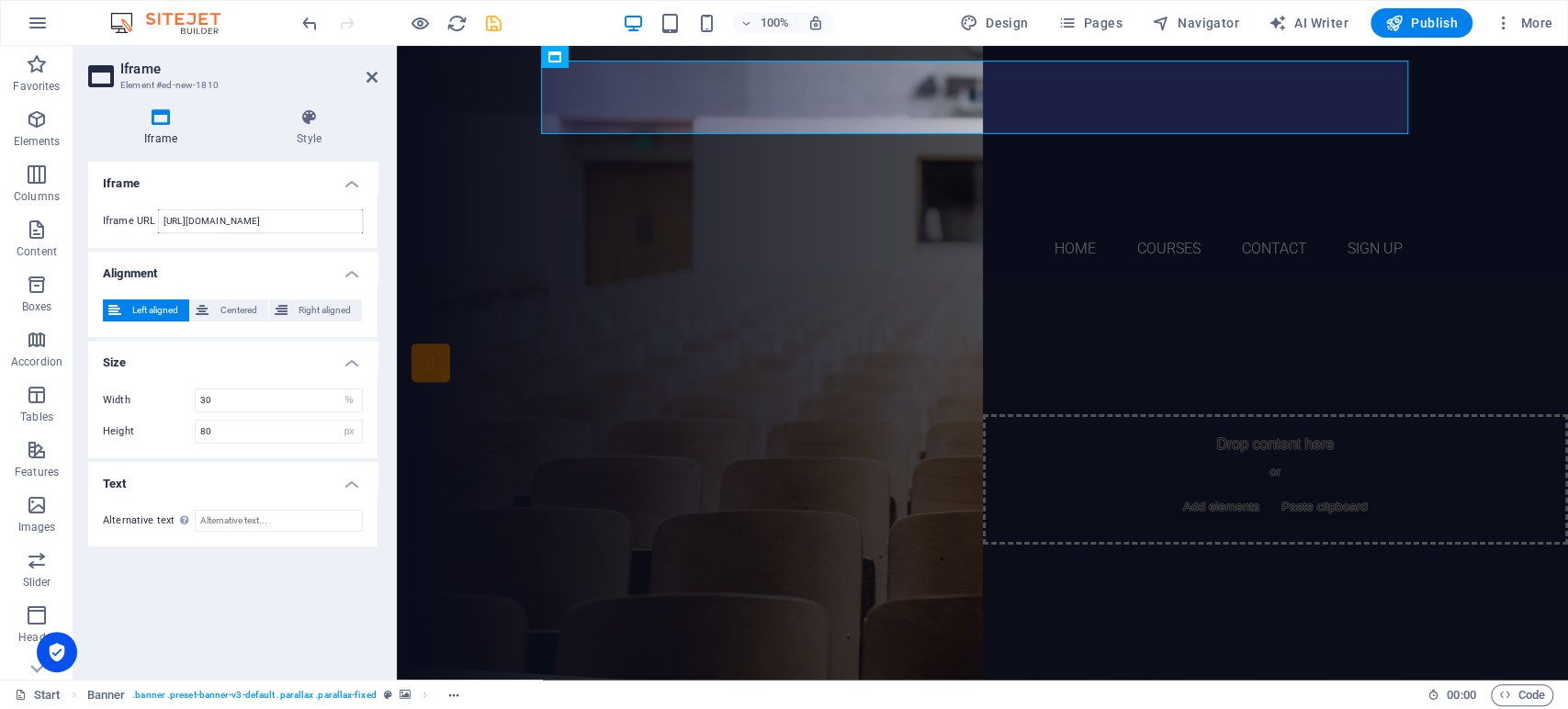 click on "Iframe" at bounding box center [232, 178] 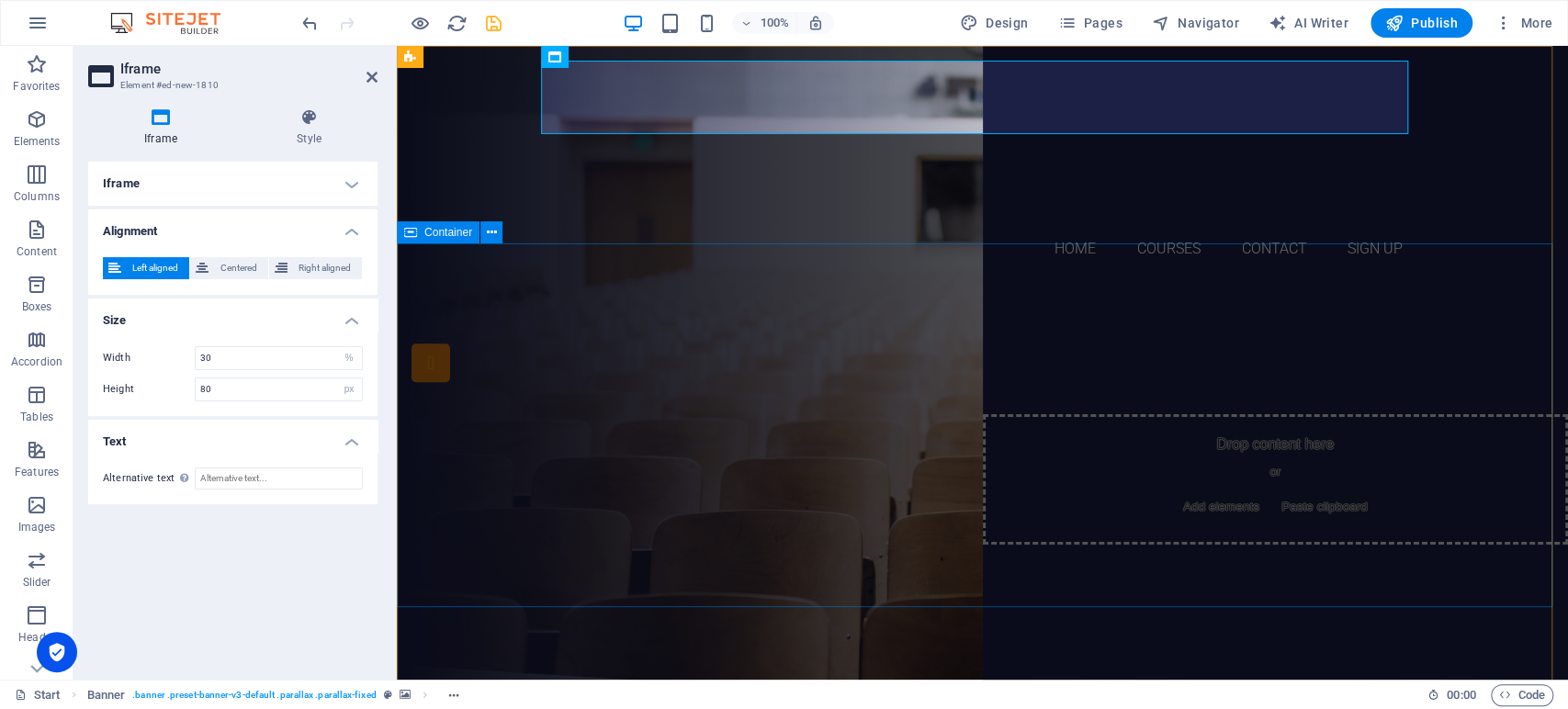 drag, startPoint x: 713, startPoint y: 335, endPoint x: 1023, endPoint y: 351, distance: 310.41263 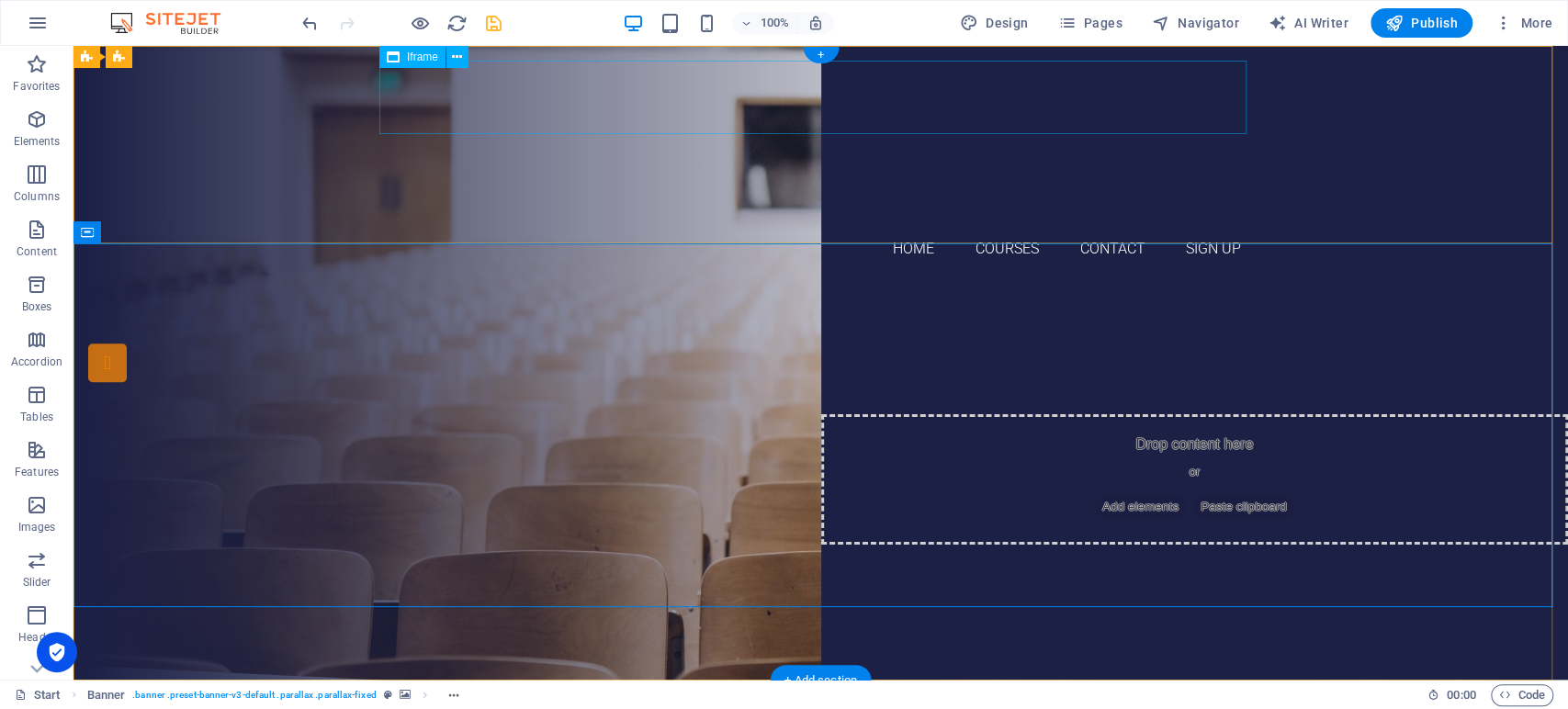 click on "</div>" at bounding box center [821, 97] 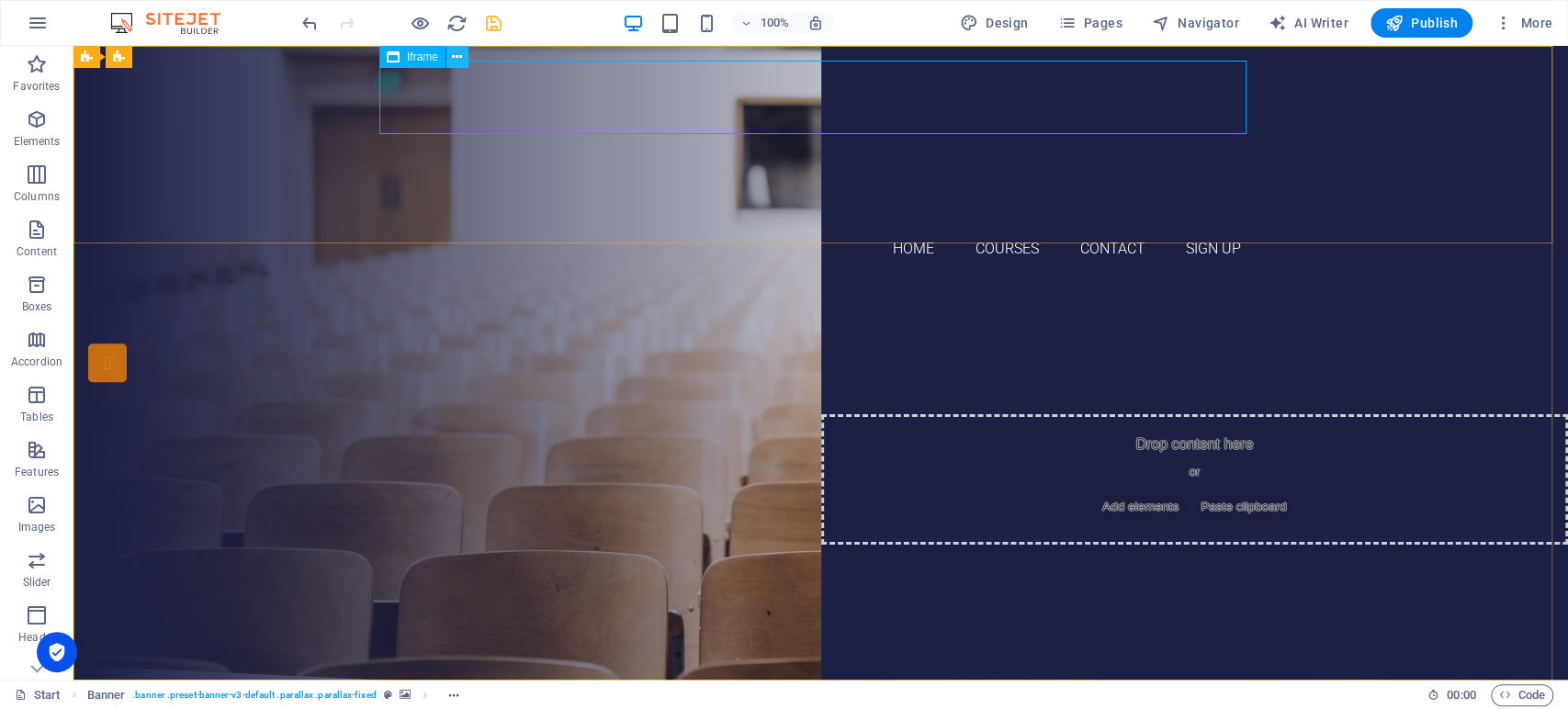click at bounding box center (457, 57) 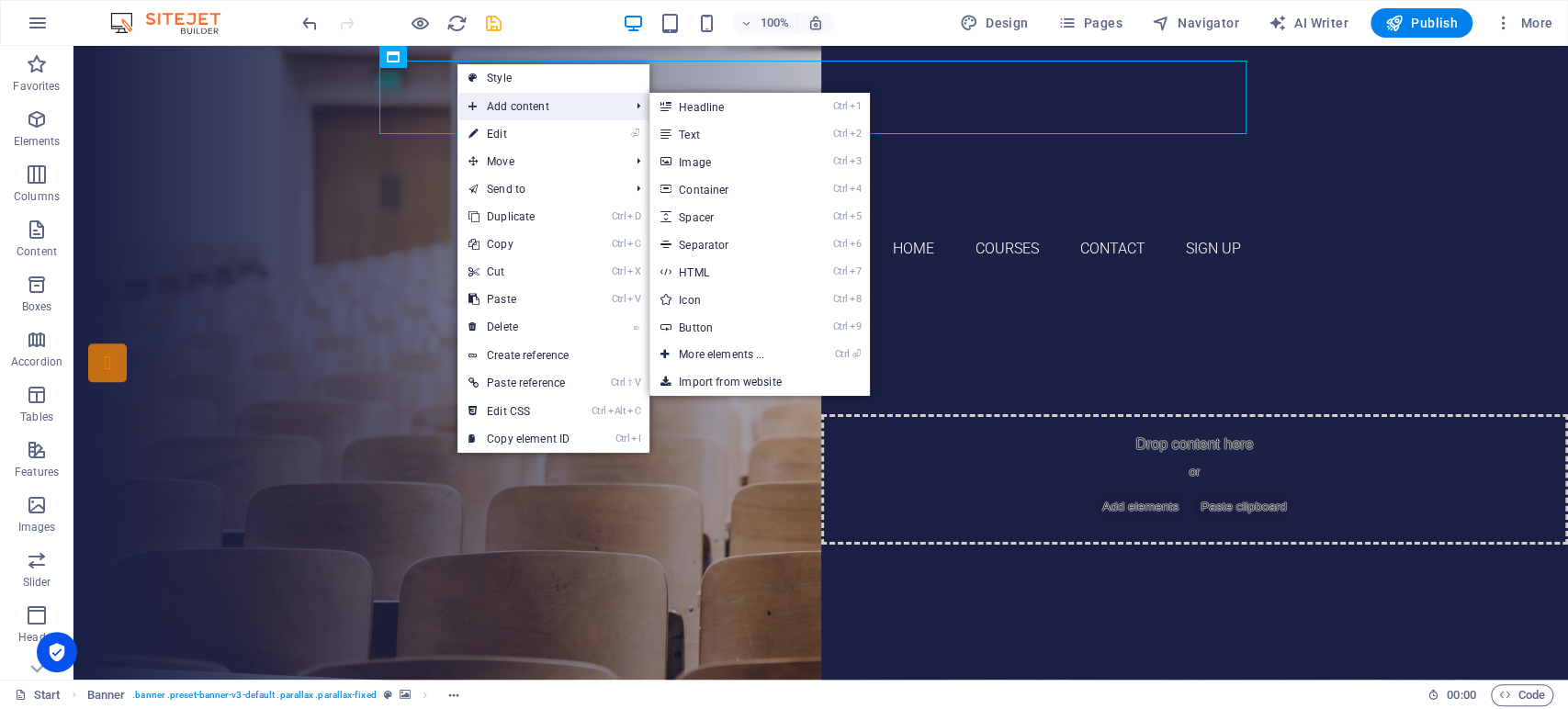 click on "Add content" at bounding box center (539, 107) 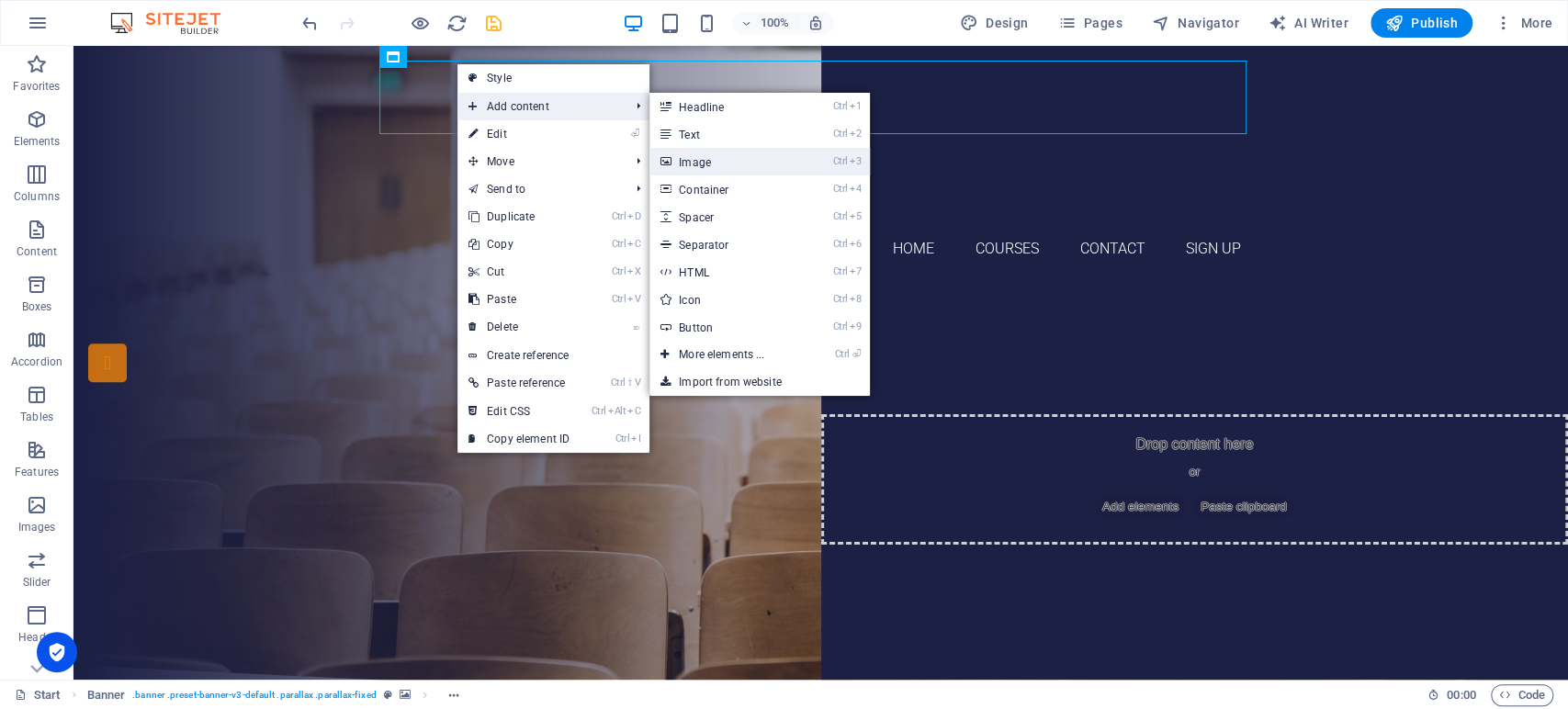 drag, startPoint x: 739, startPoint y: 163, endPoint x: 341, endPoint y: 118, distance: 400.53589 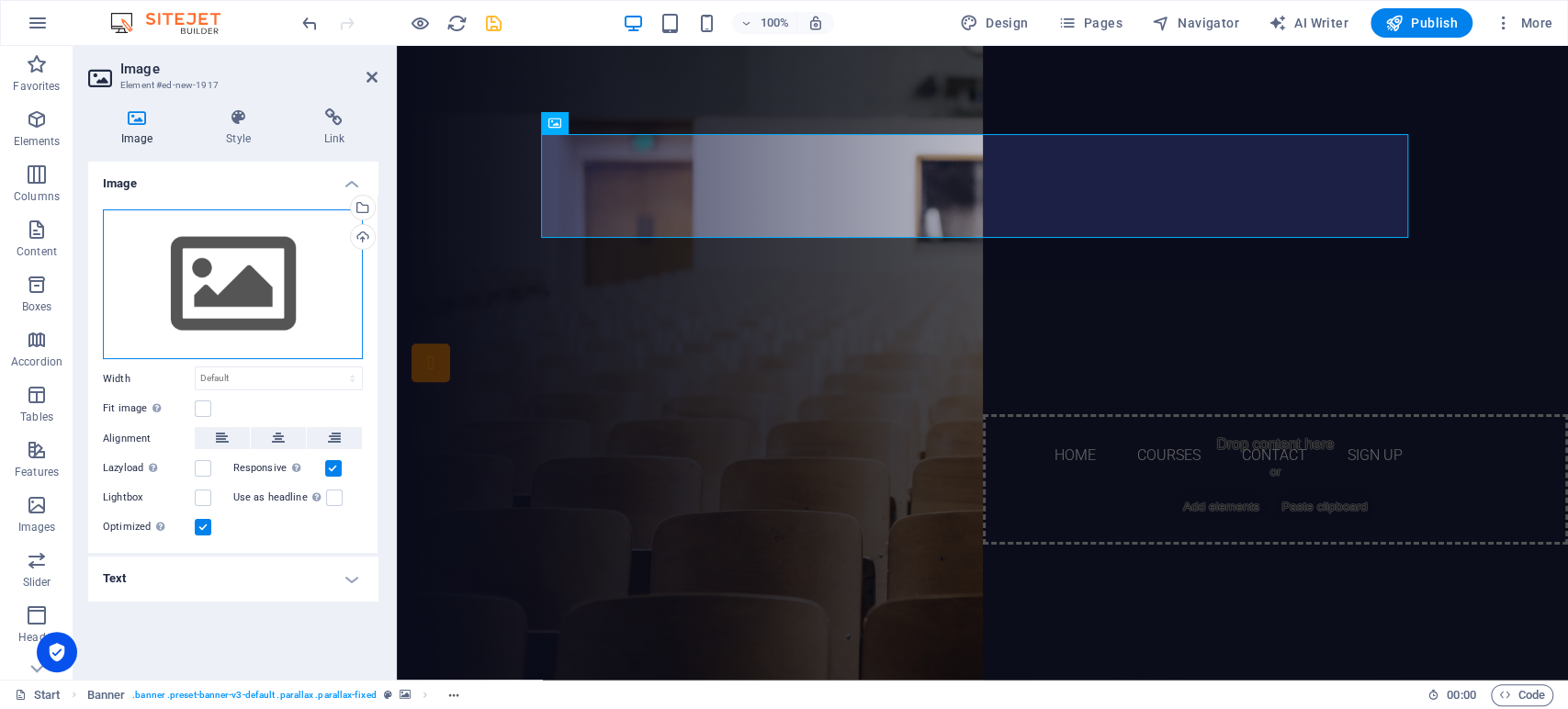 click on "Drag files here, click to choose files or select files from Files or our free stock photos & videos" at bounding box center [232, 285] 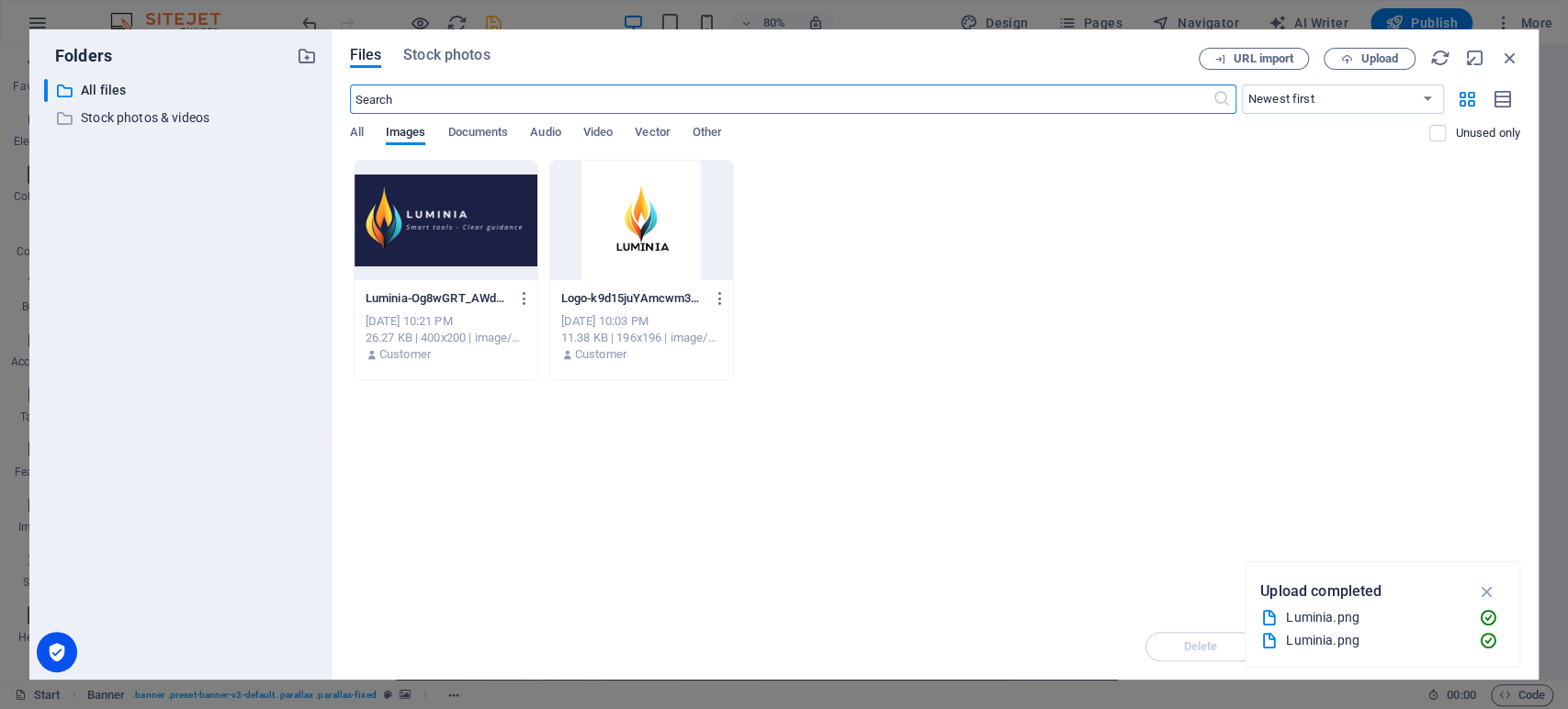 click at bounding box center (446, 220) 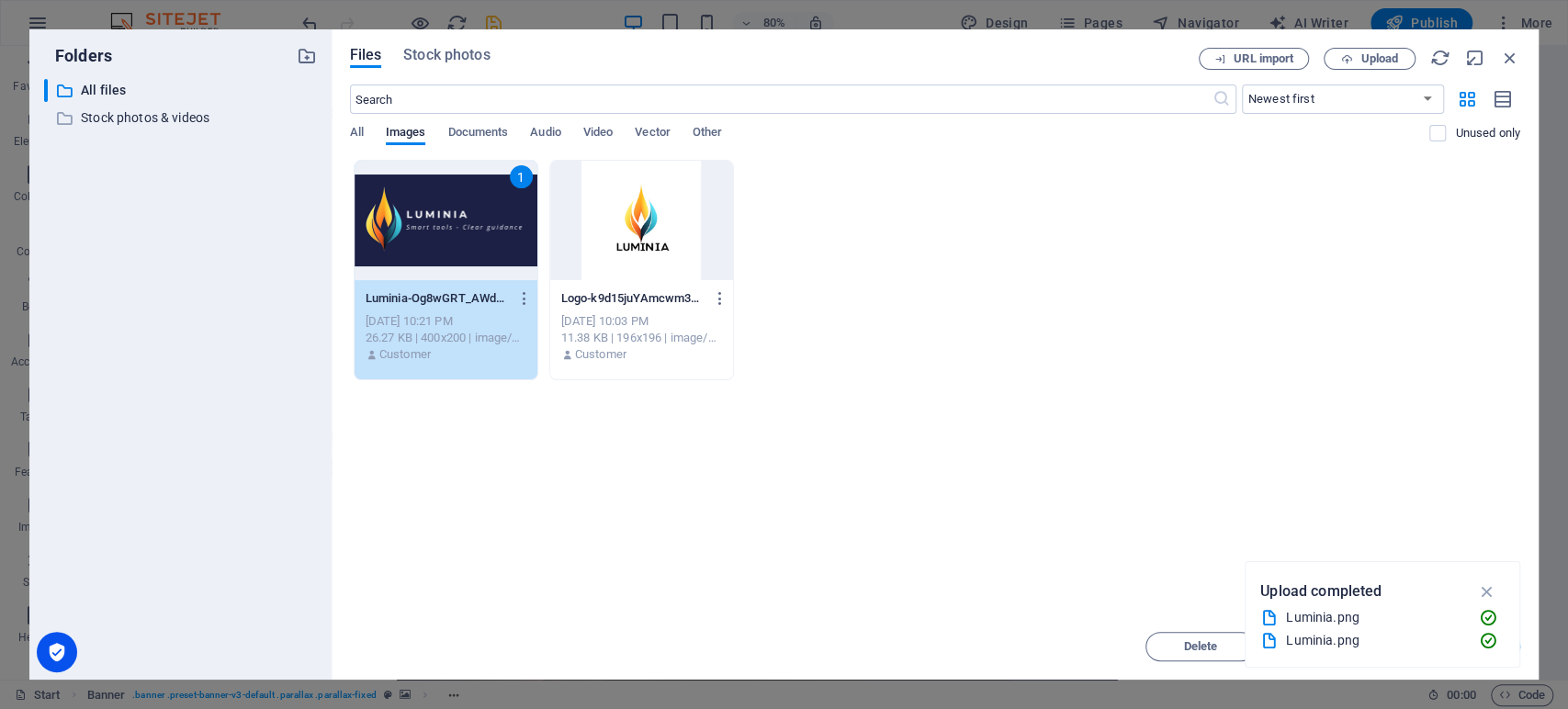 click on "1" at bounding box center [446, 220] 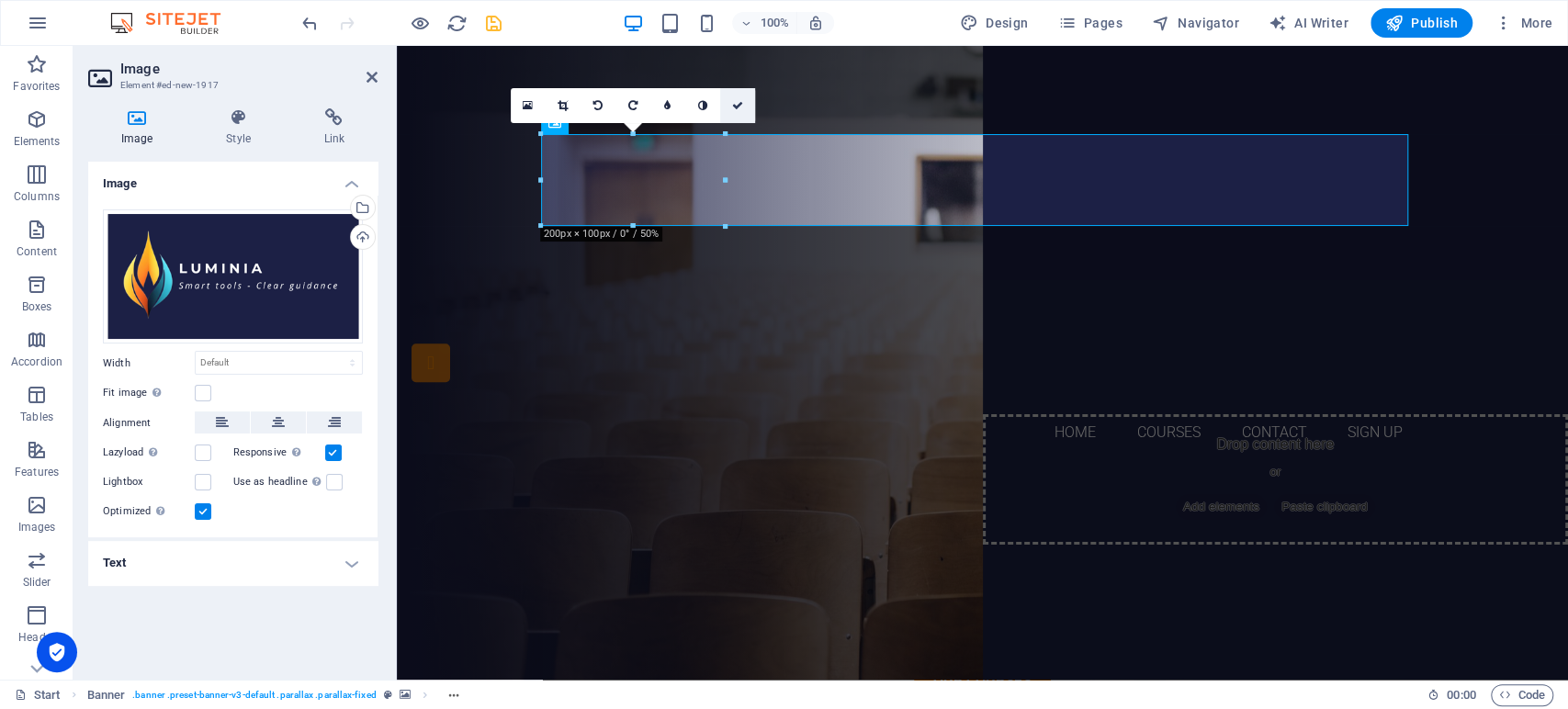 drag, startPoint x: 732, startPoint y: 99, endPoint x: 663, endPoint y: 66, distance: 76.48529 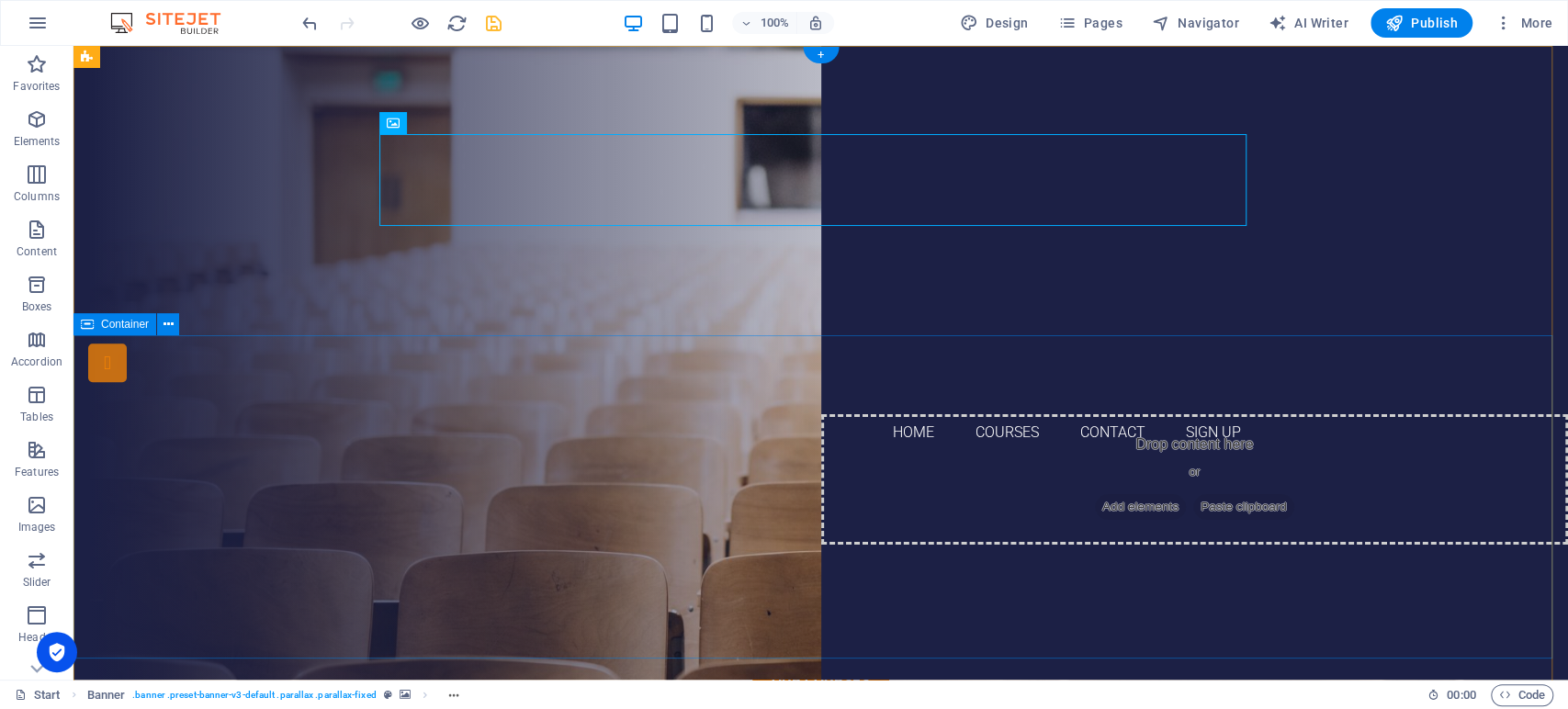 click on "Are you ready to learn? SIGN UP AND VIEW OUR COURSES Our Courses Sign up now" at bounding box center (820, 658) 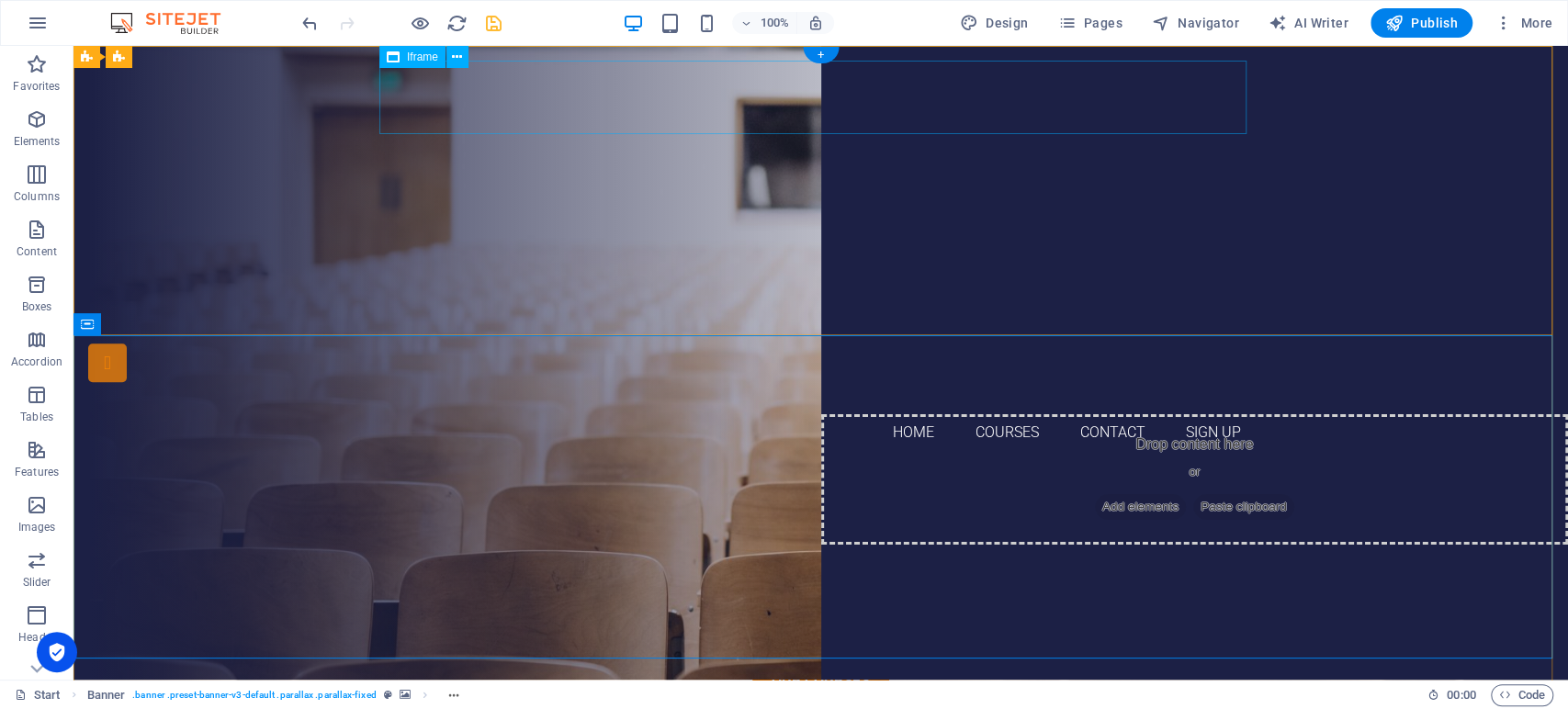 click on "</div>" at bounding box center [821, 97] 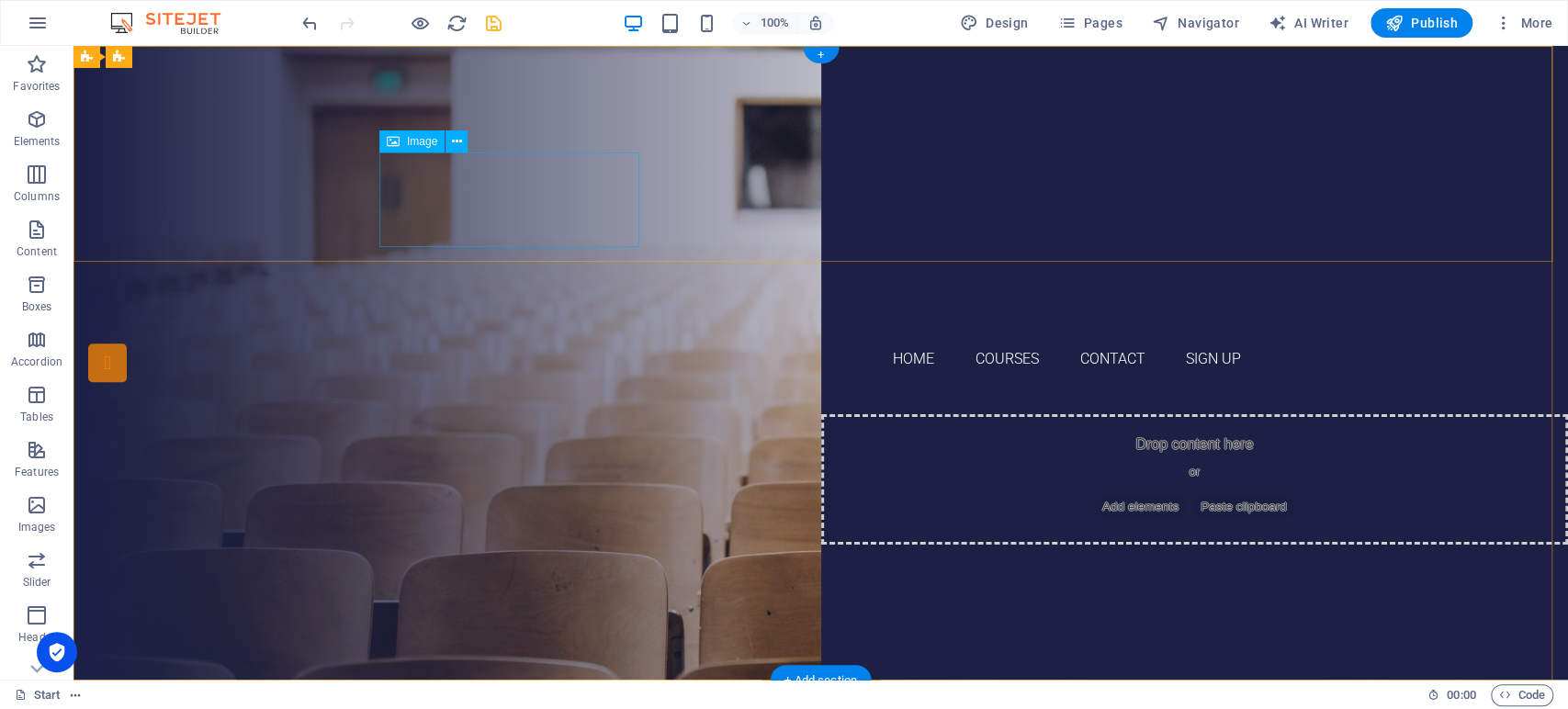 click at bounding box center [821, 291] 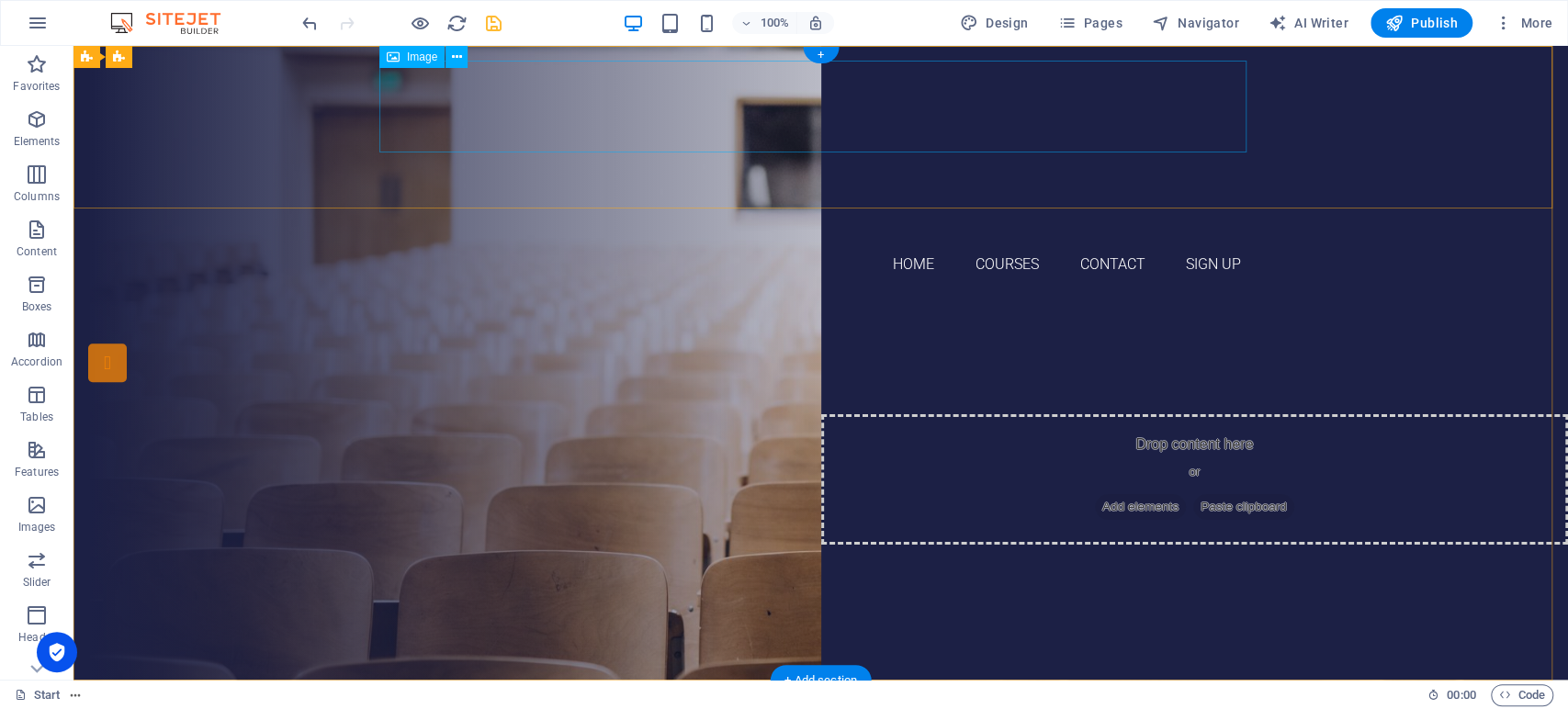 click at bounding box center (821, 152) 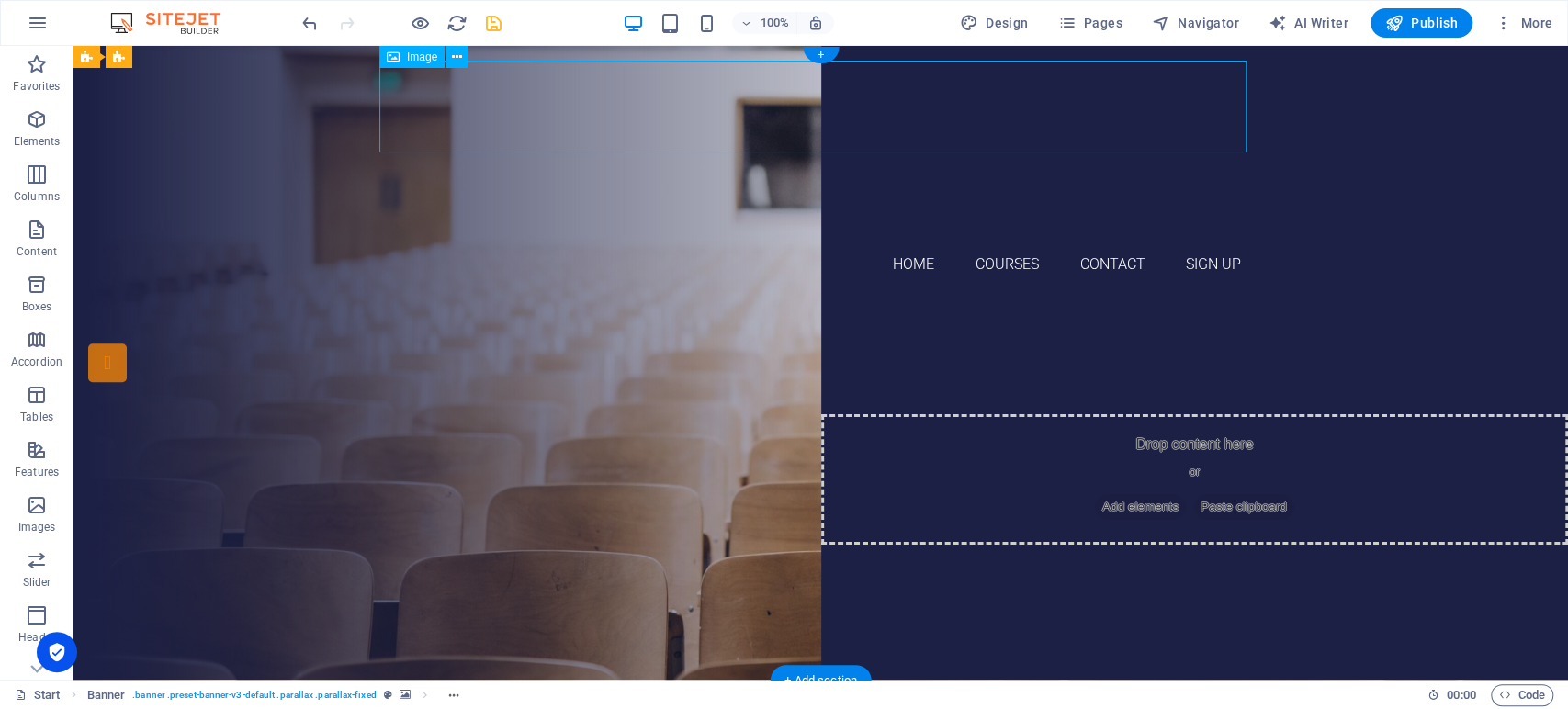 click at bounding box center (821, 152) 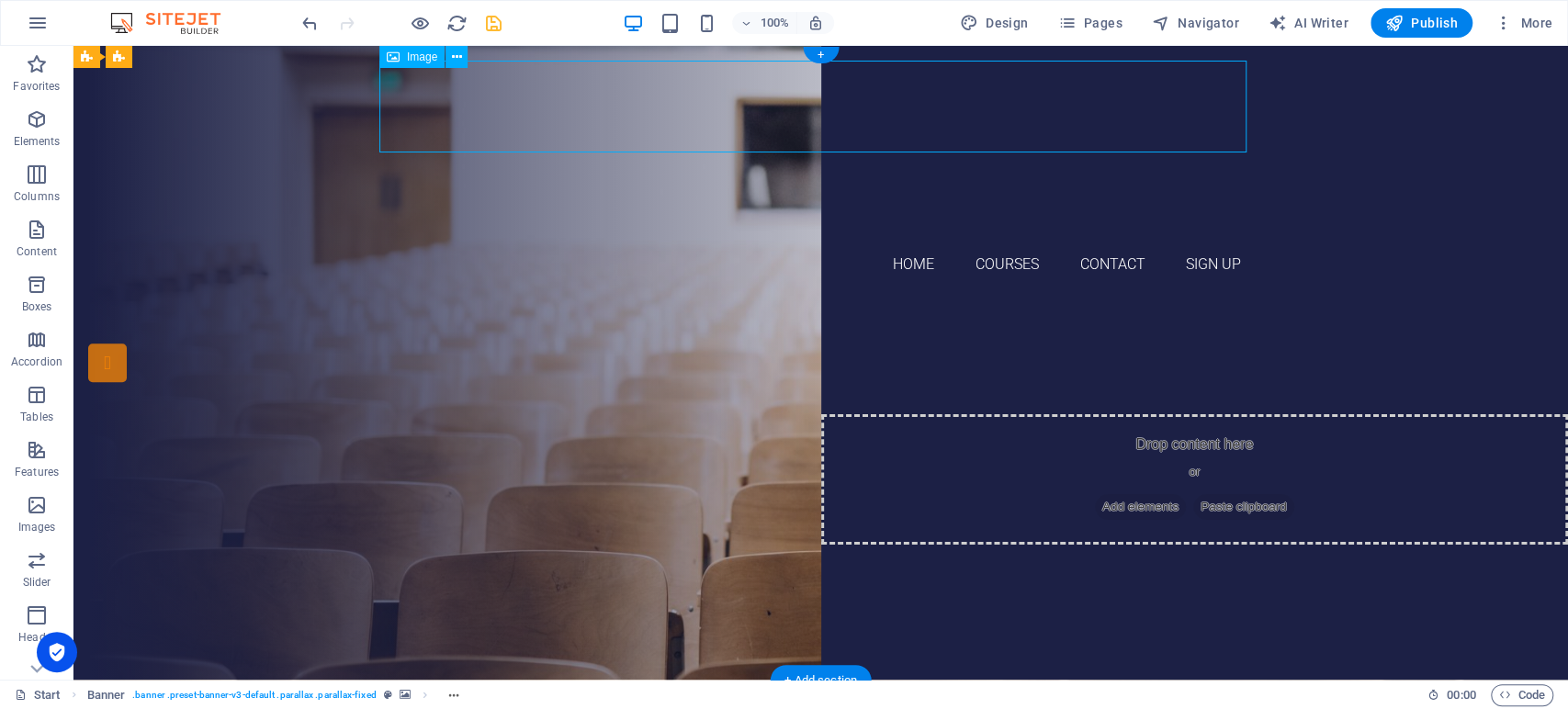 click at bounding box center [821, 152] 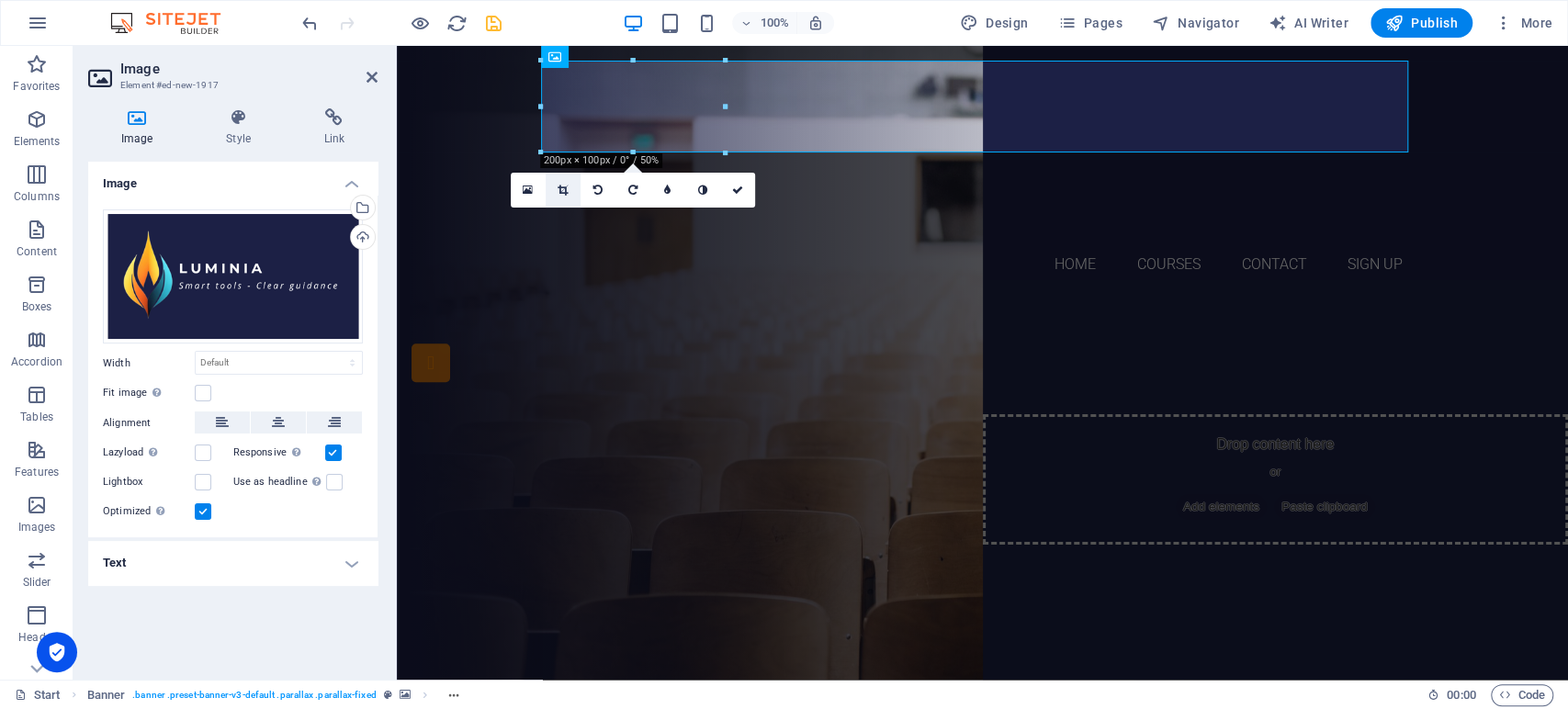 click at bounding box center (562, 190) 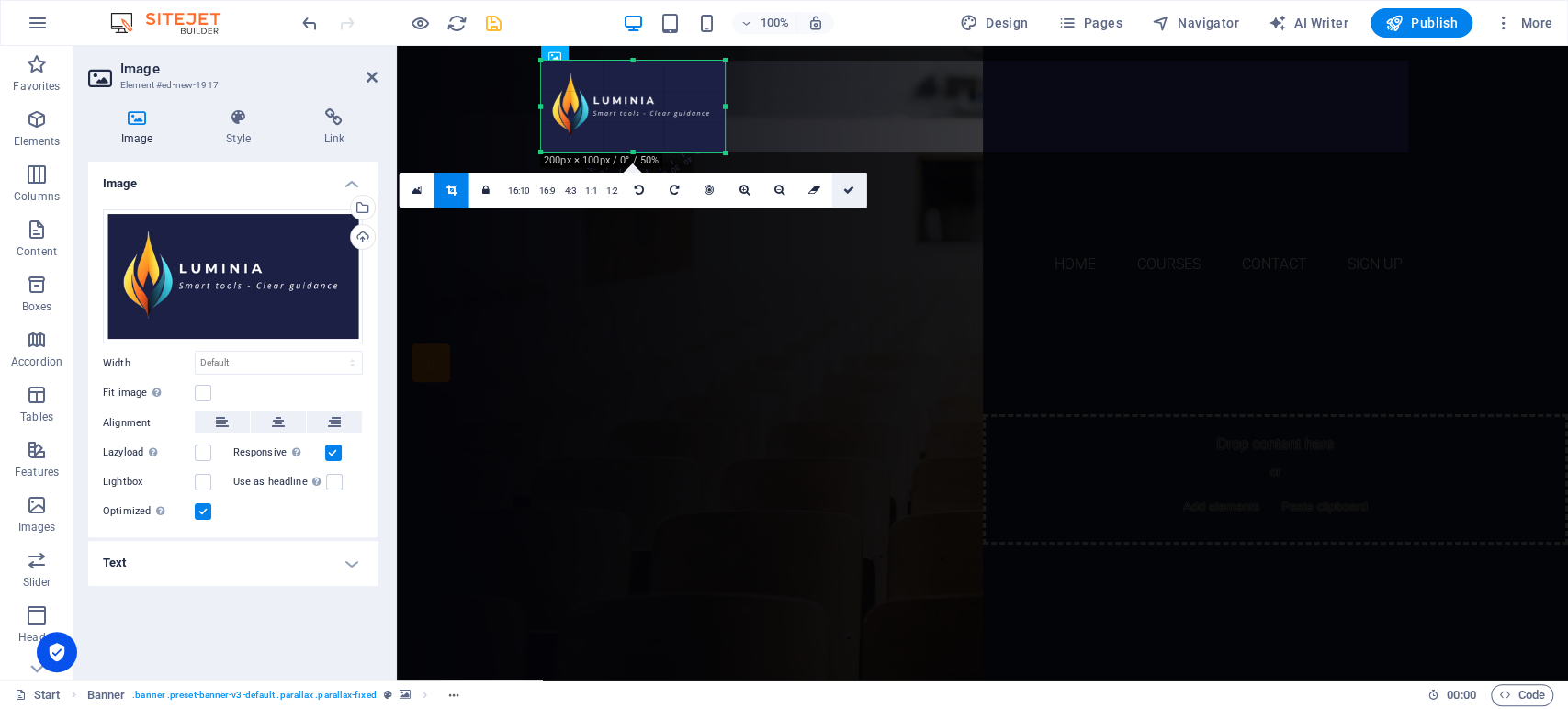 click at bounding box center (849, 190) 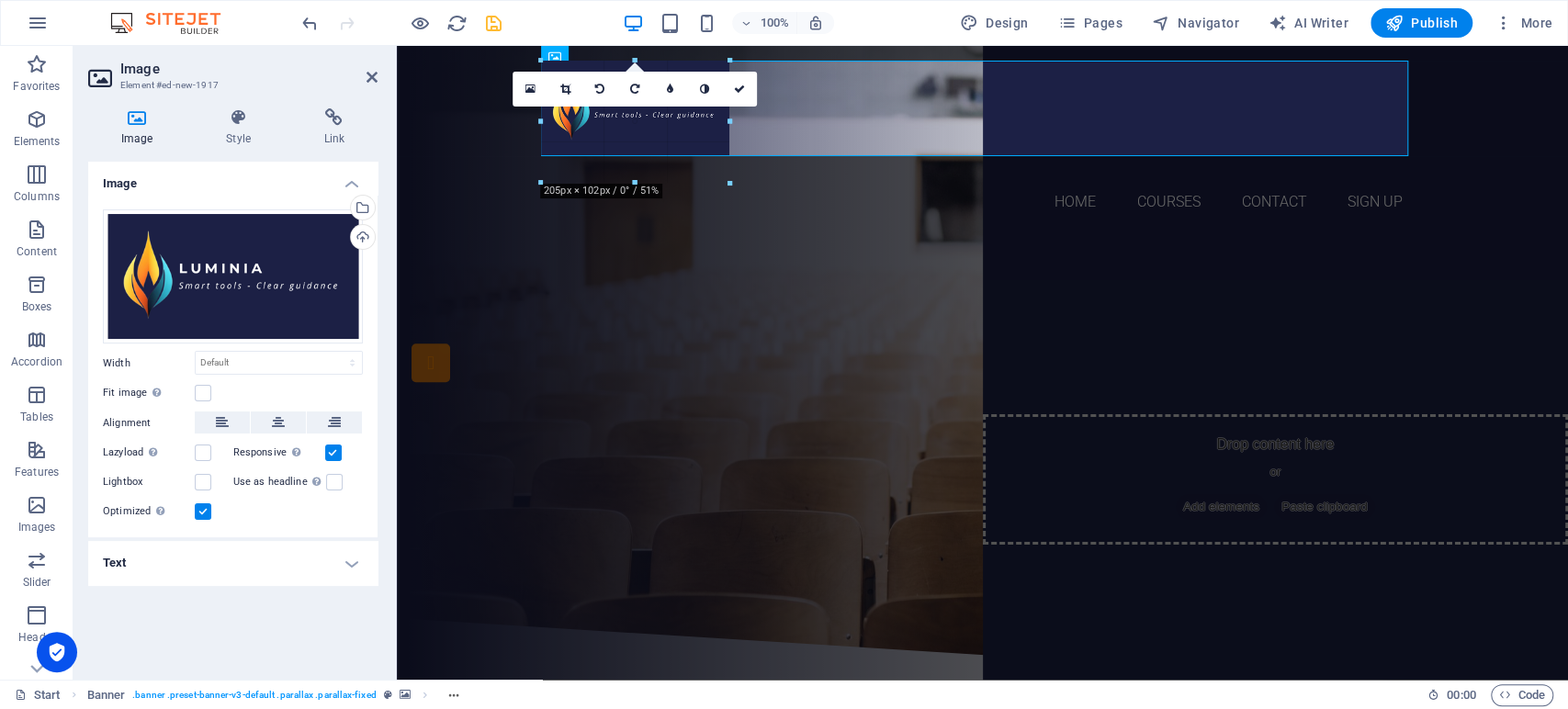 drag, startPoint x: 721, startPoint y: 154, endPoint x: 384, endPoint y: 124, distance: 338.33268 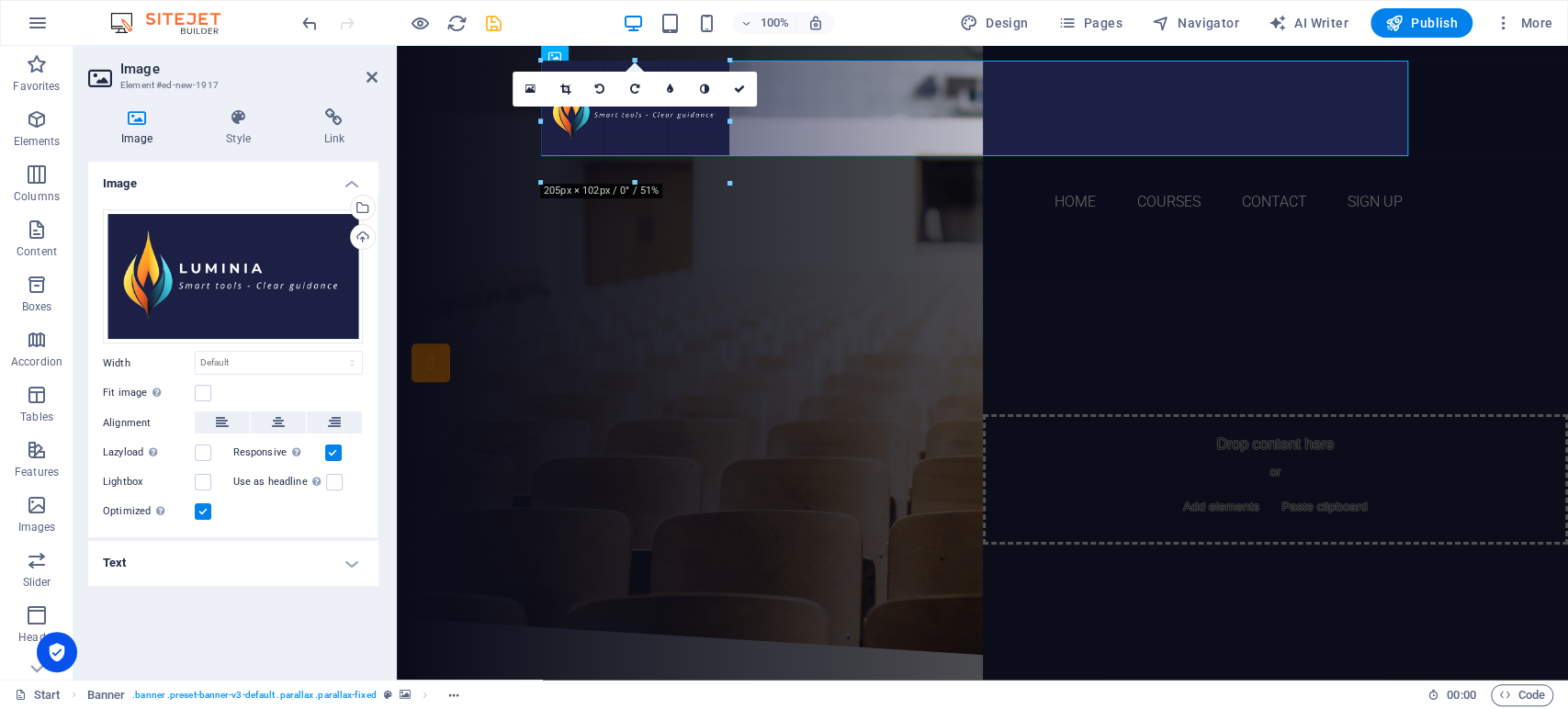 type on "235" 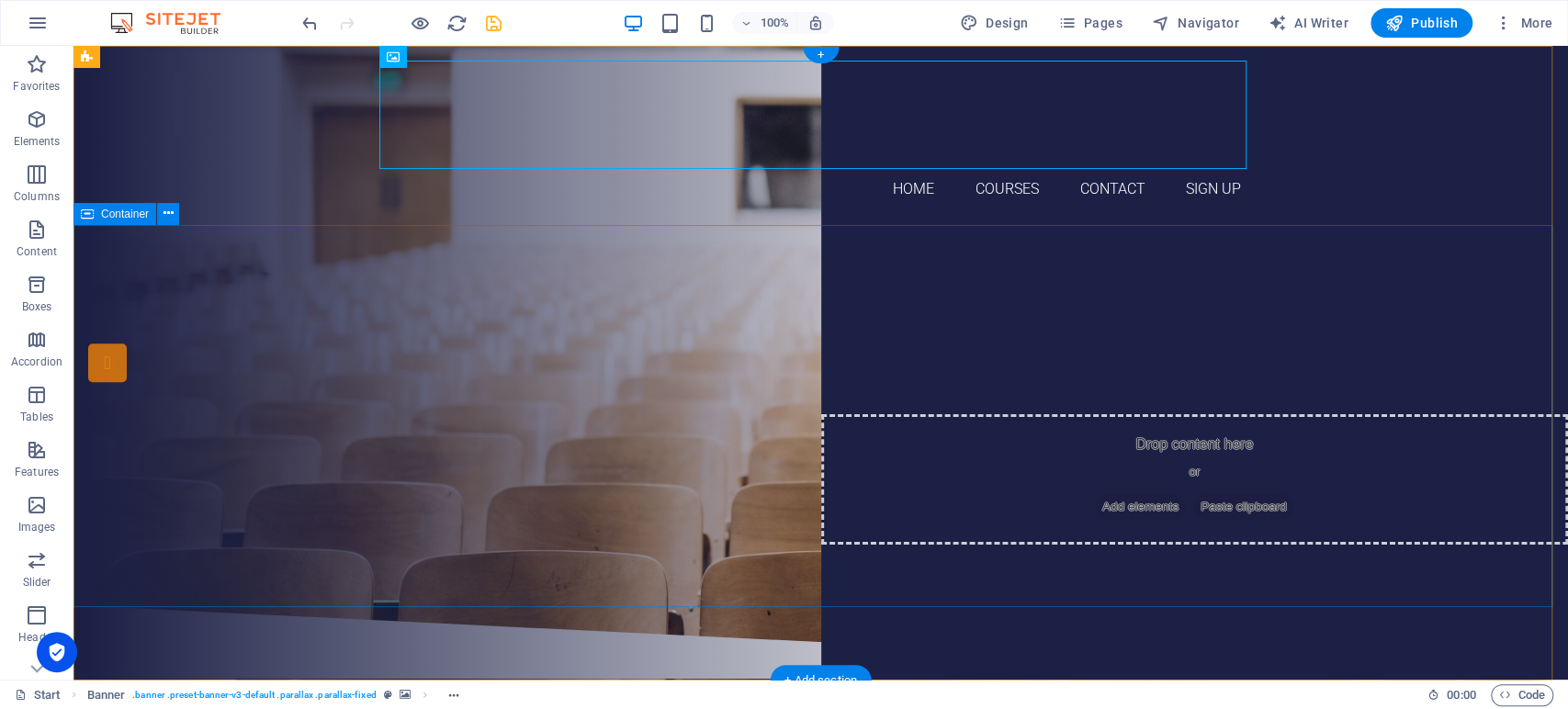click on "Are you ready to learn? SIGN UP AND VIEW OUR COURSES Our Courses Sign up now" at bounding box center [820, 415] 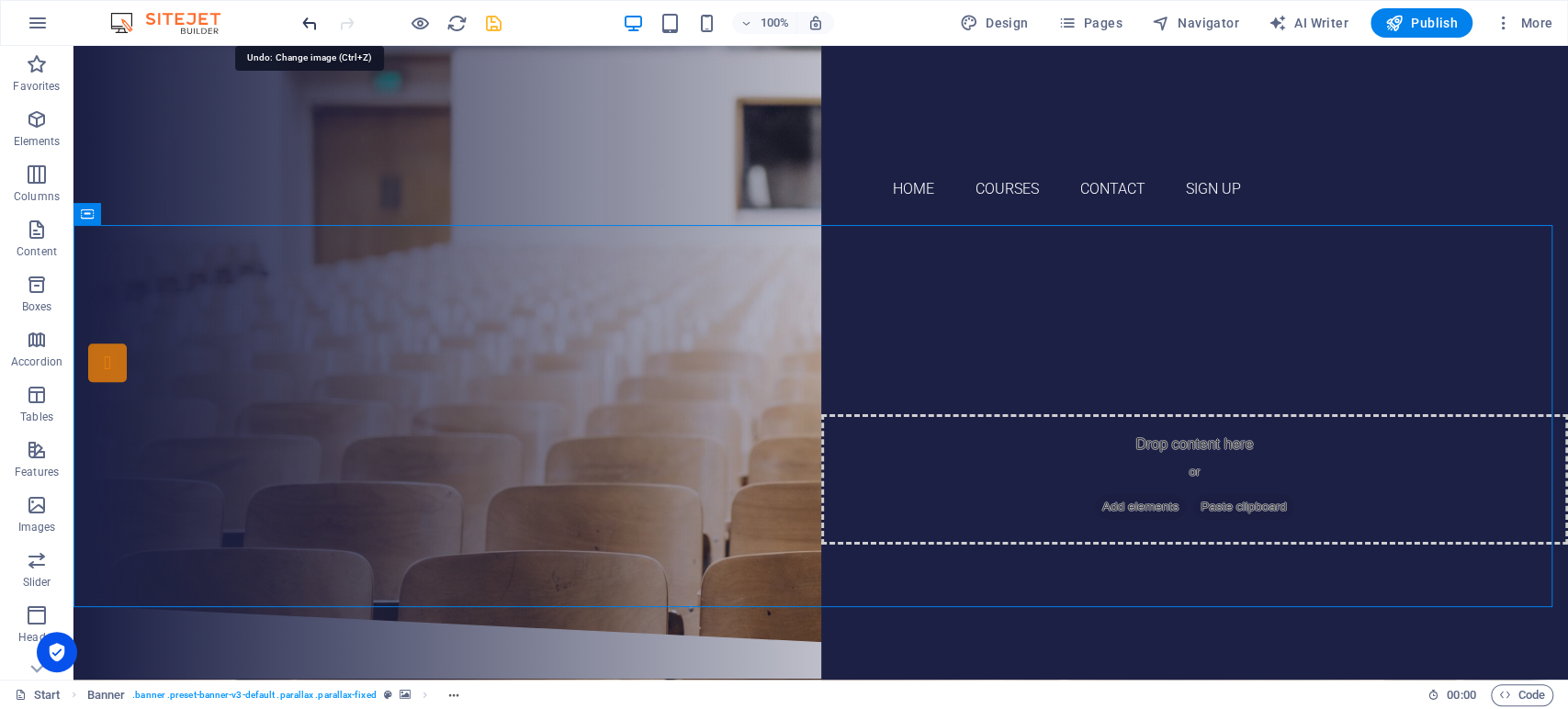 click at bounding box center [310, 23] 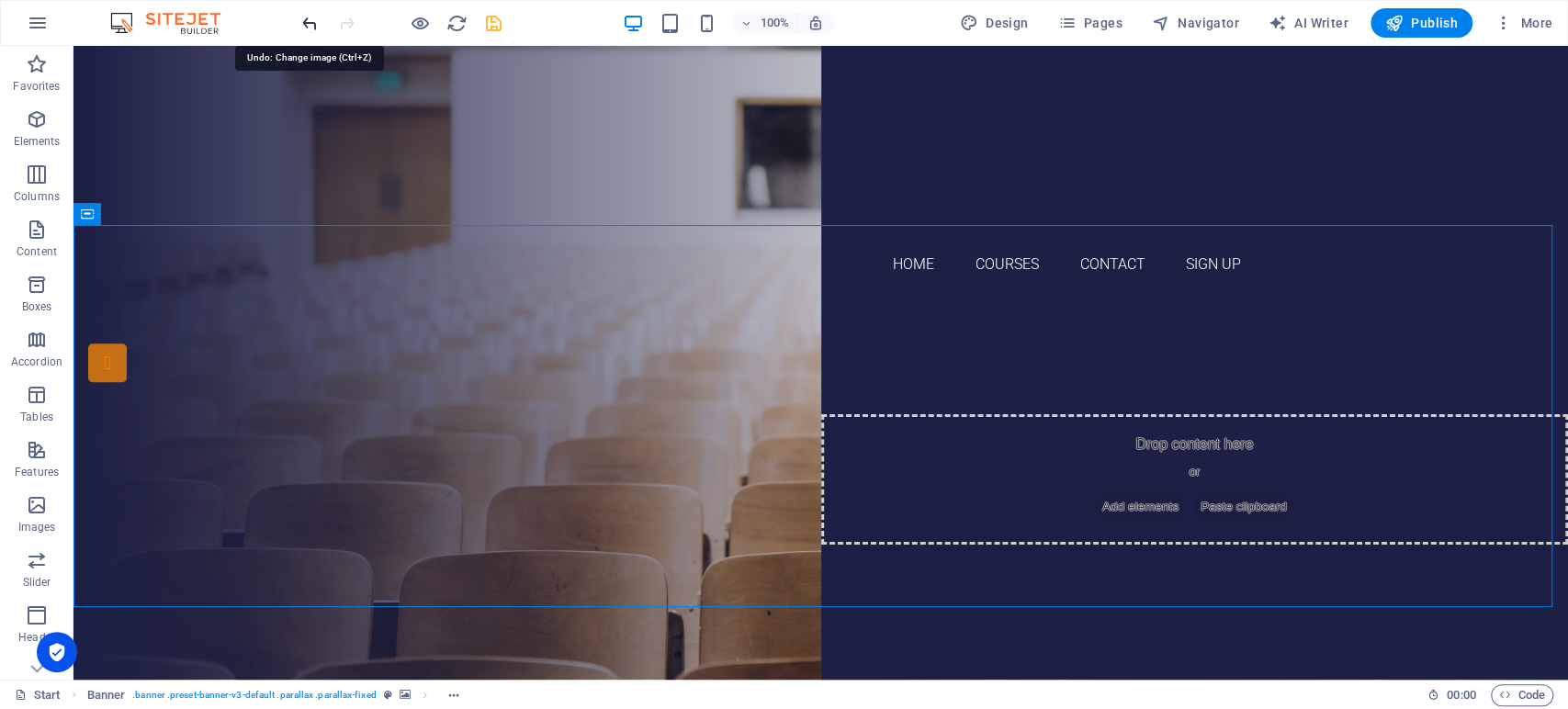 click at bounding box center [310, 23] 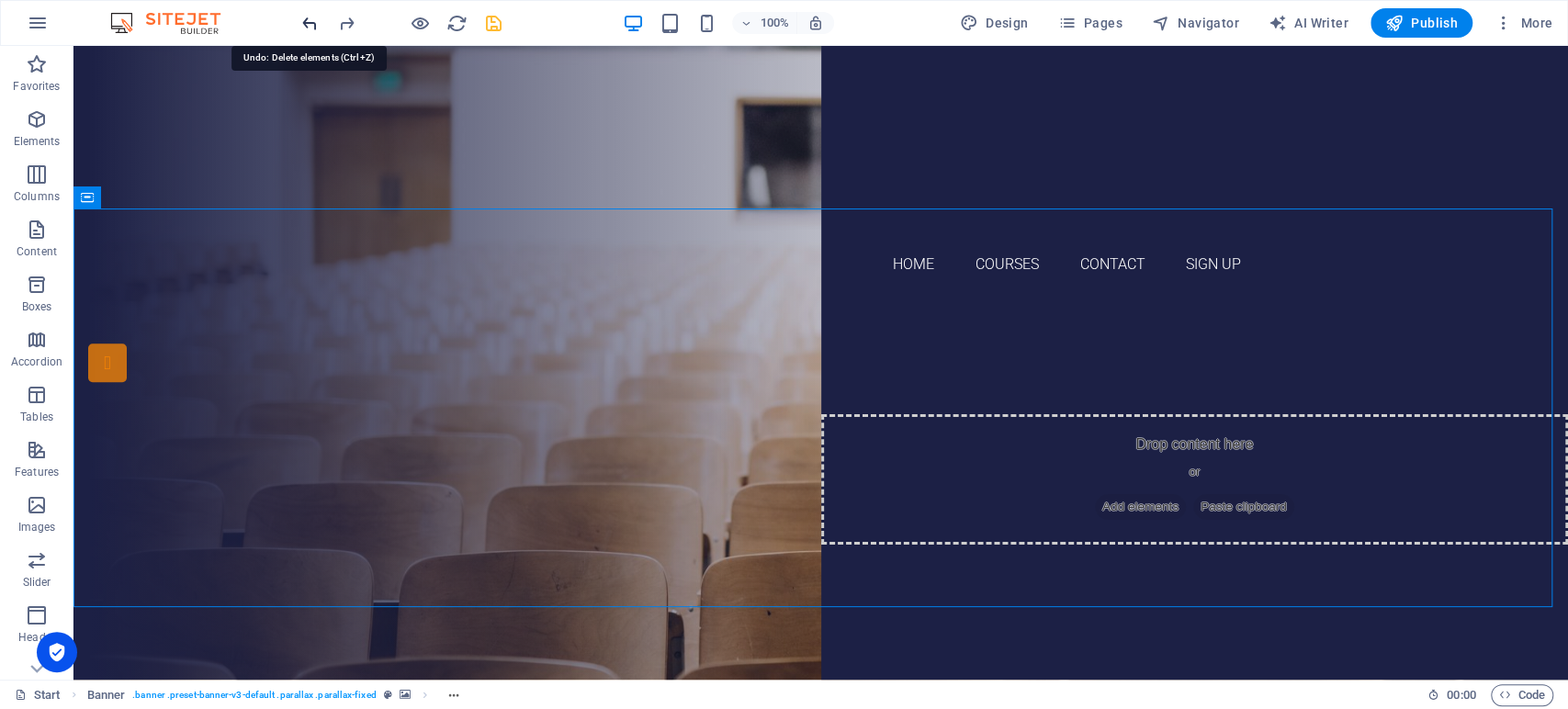 click at bounding box center (310, 23) 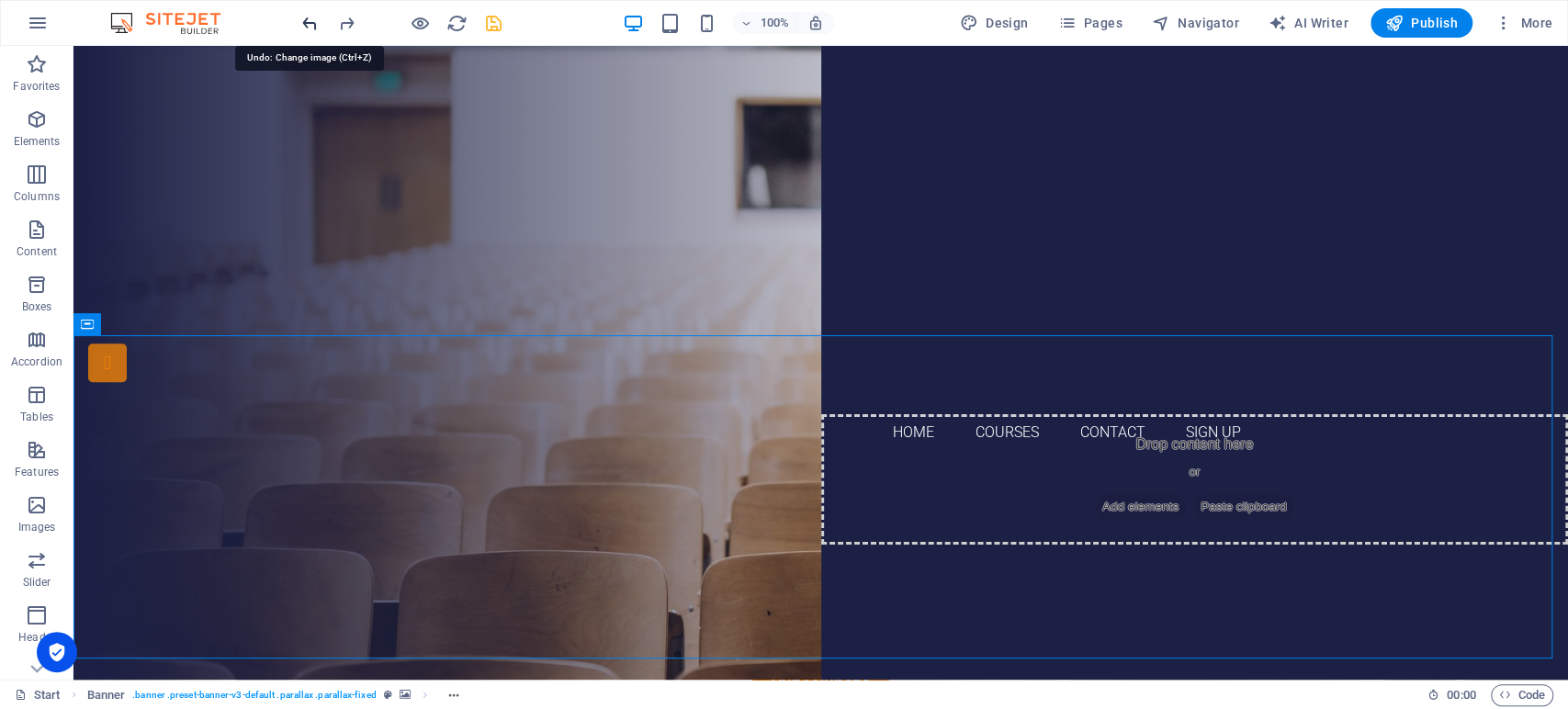 click at bounding box center (310, 23) 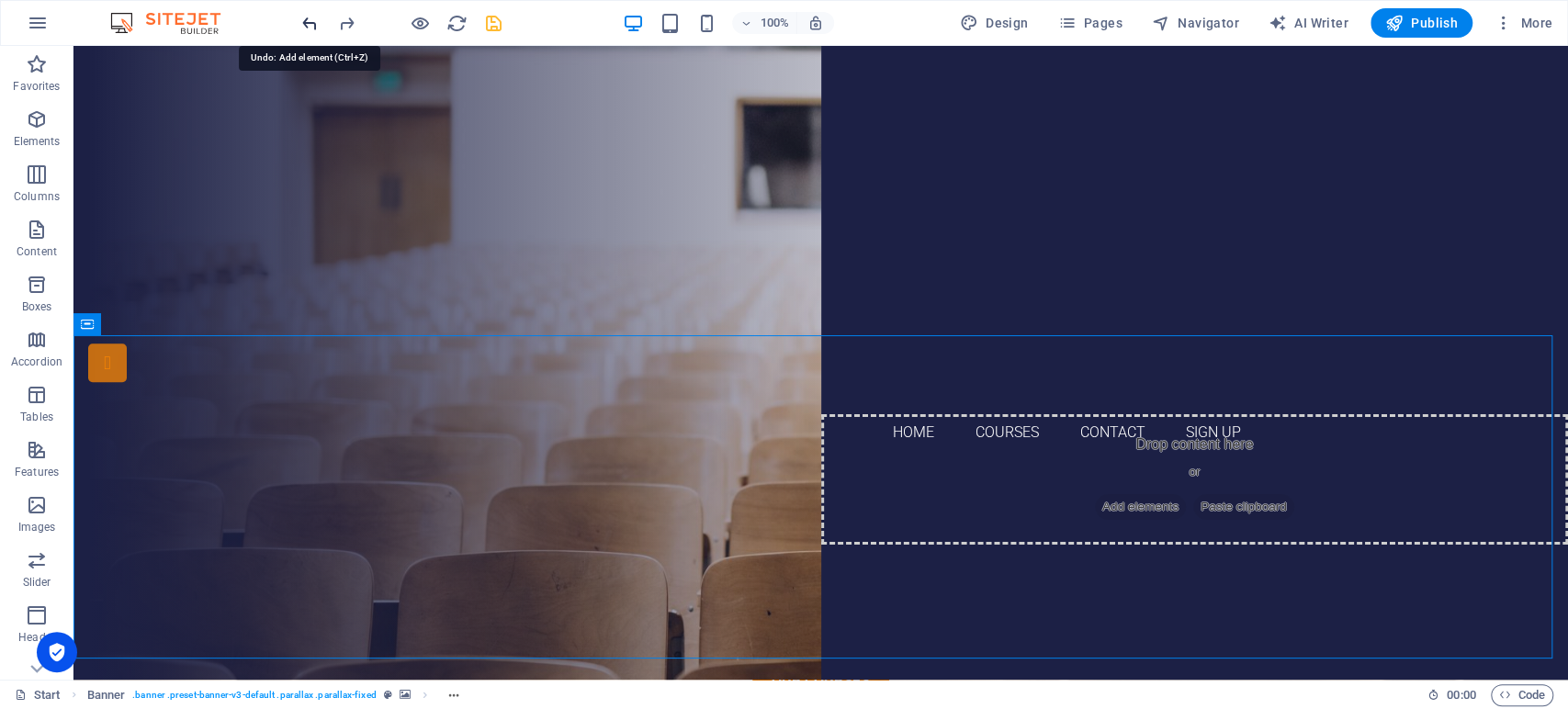 click at bounding box center (310, 23) 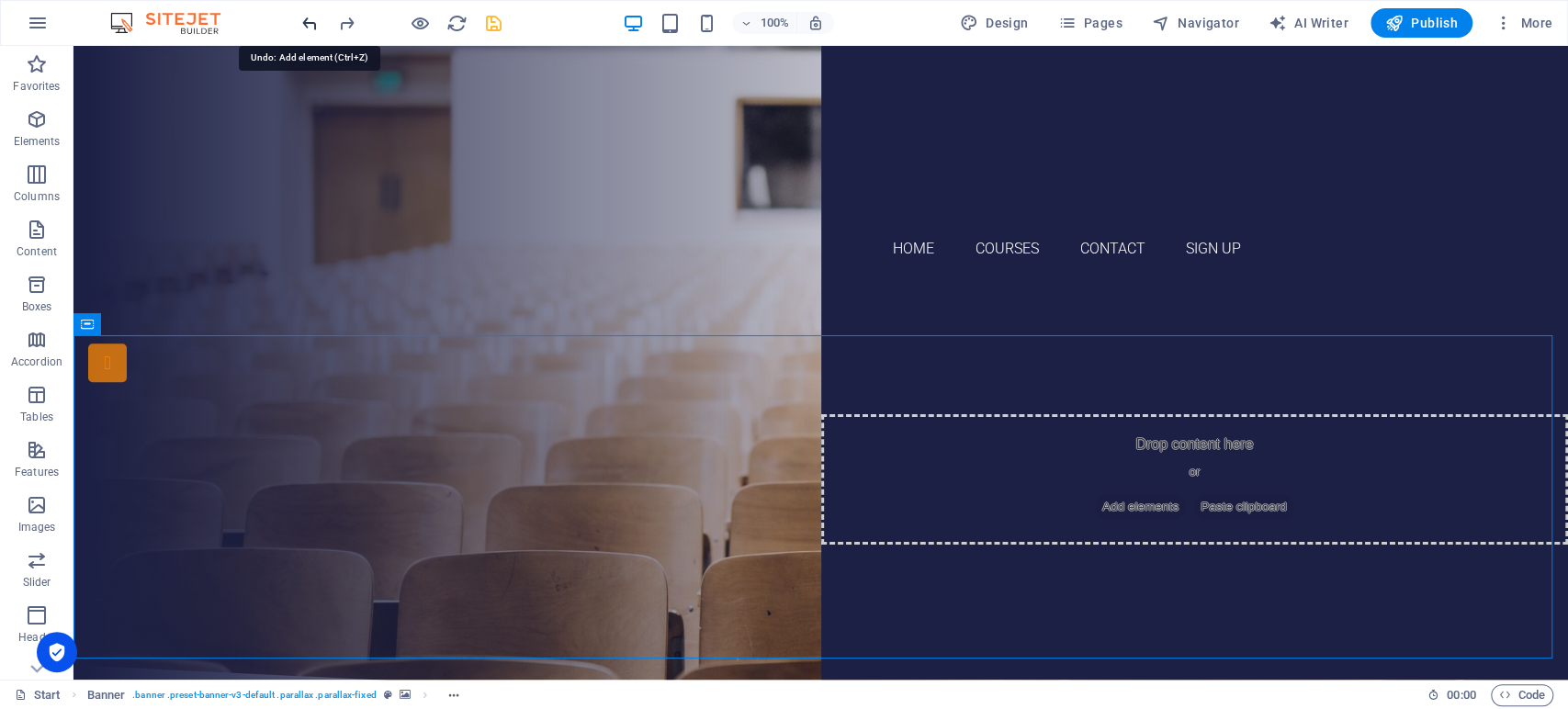 click at bounding box center [310, 23] 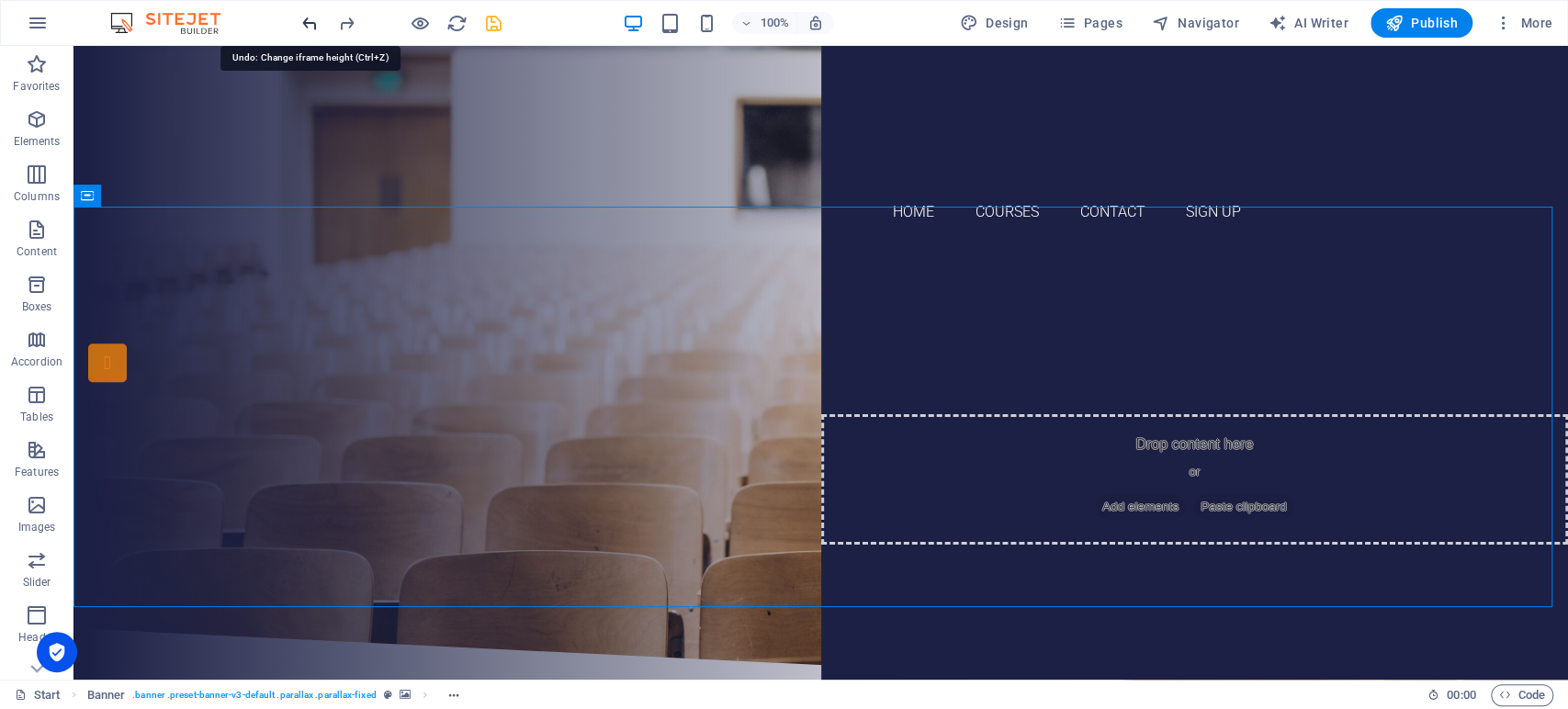 click at bounding box center [310, 23] 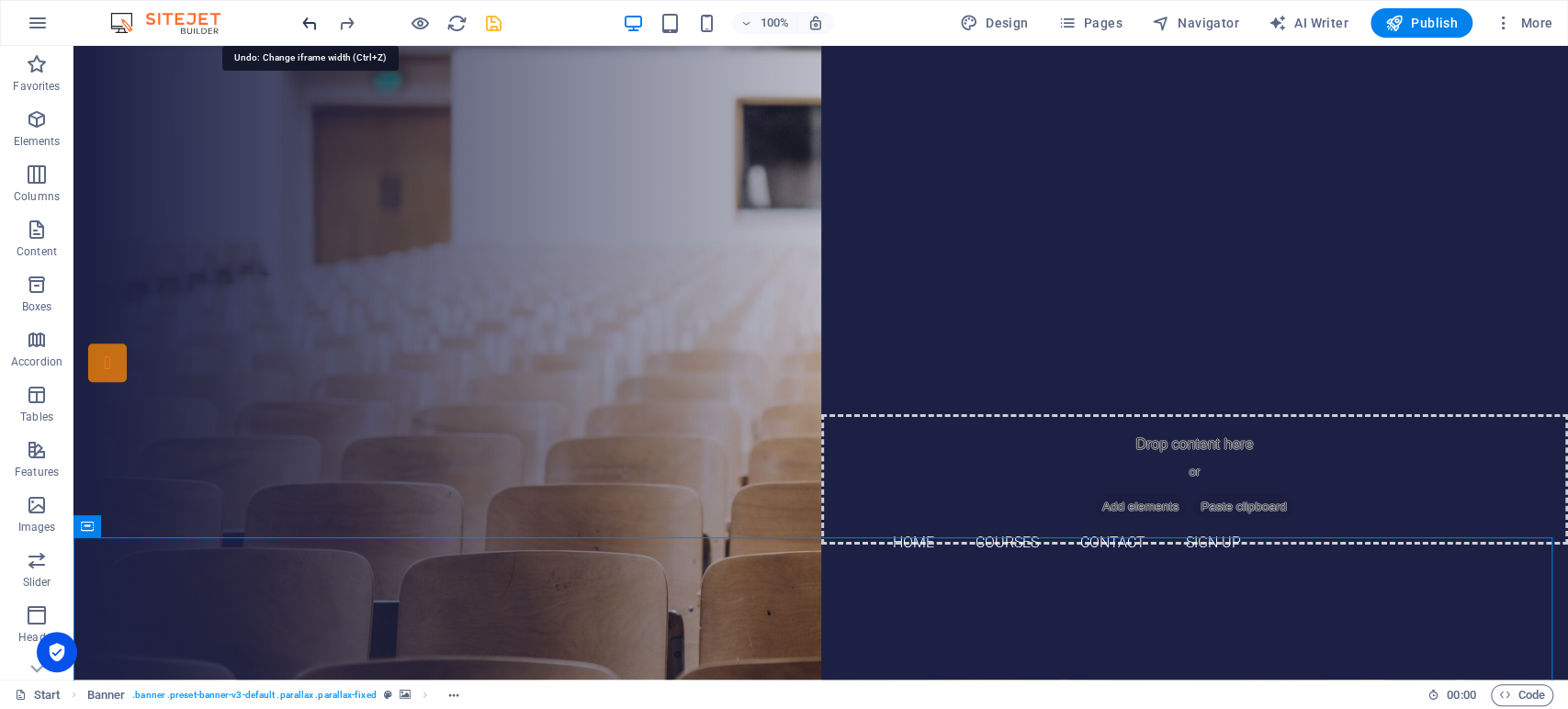 click at bounding box center [310, 23] 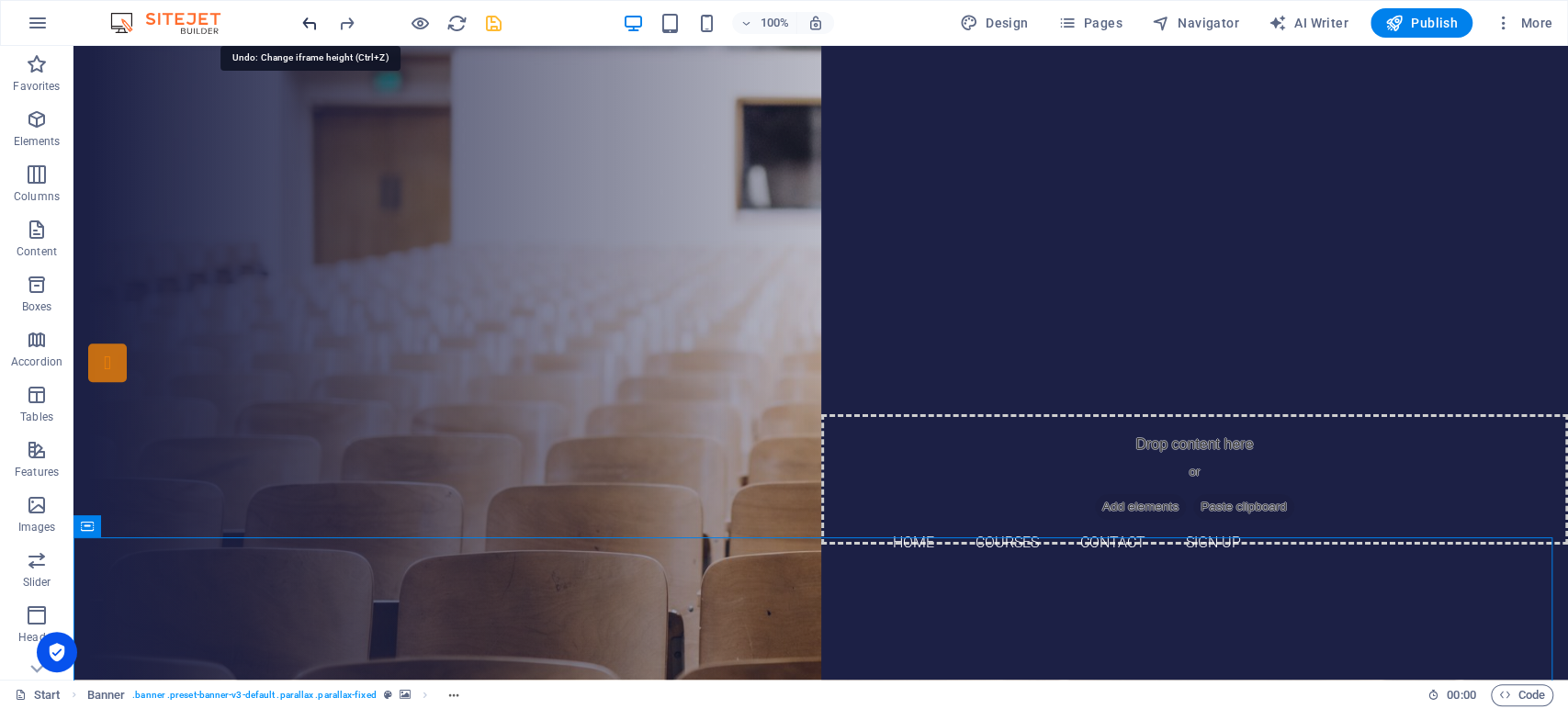 click at bounding box center [310, 23] 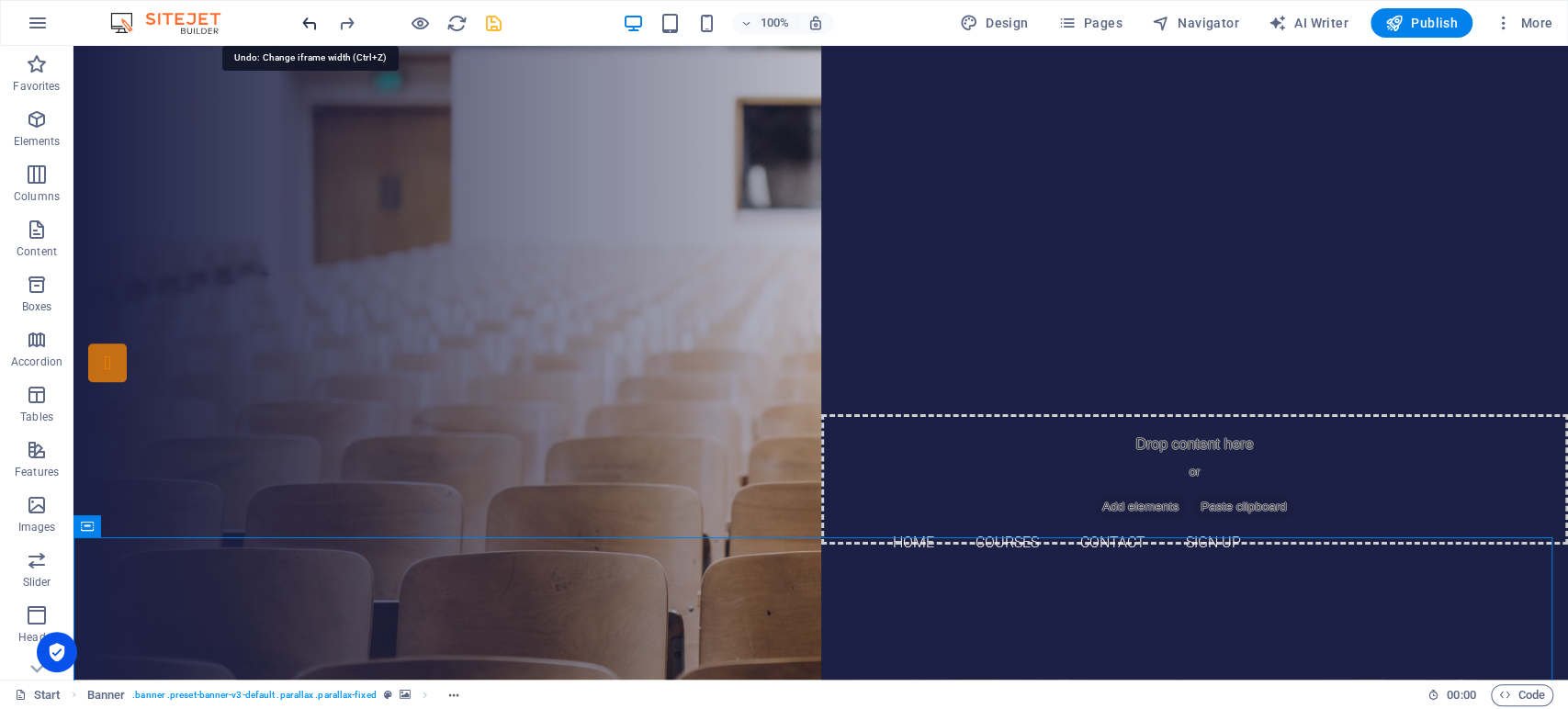 click at bounding box center (310, 23) 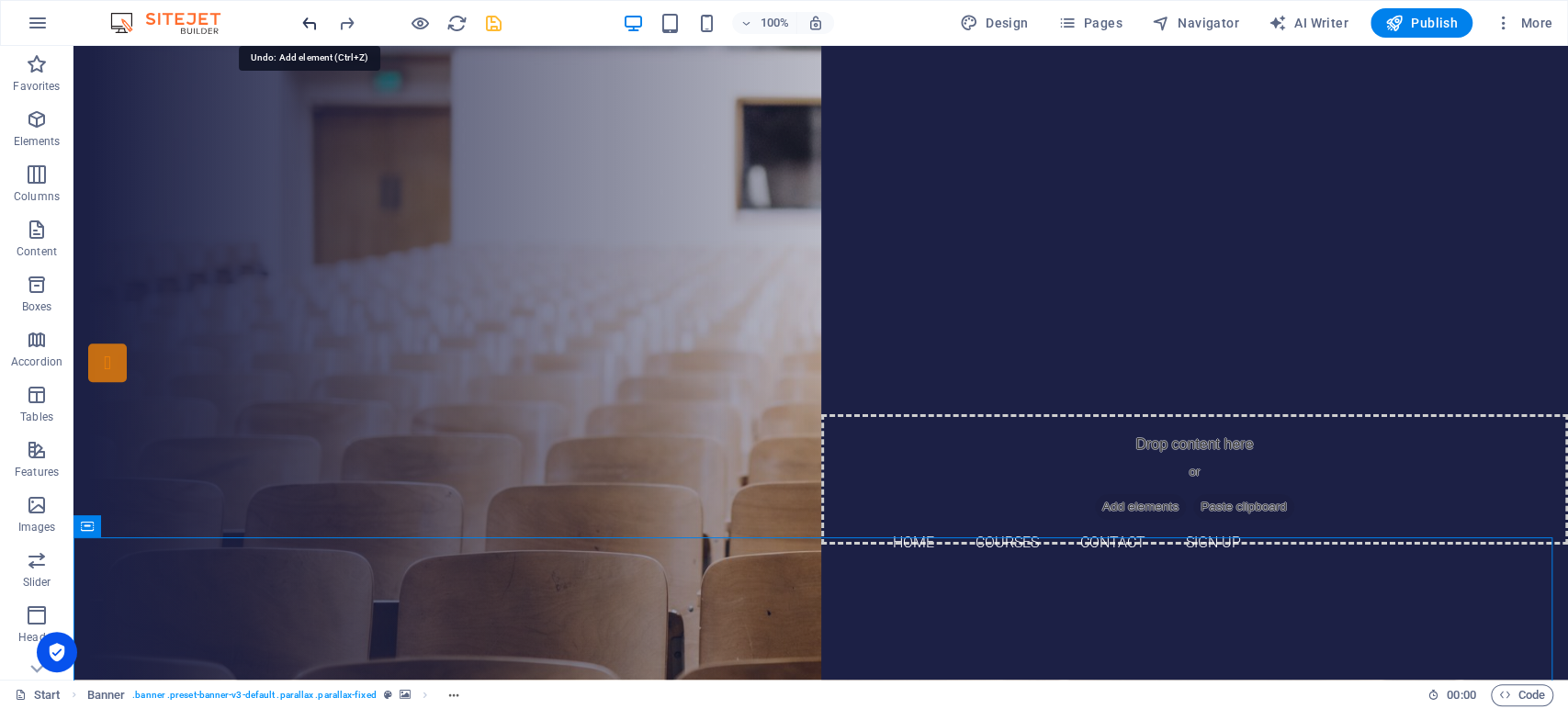 click at bounding box center (310, 23) 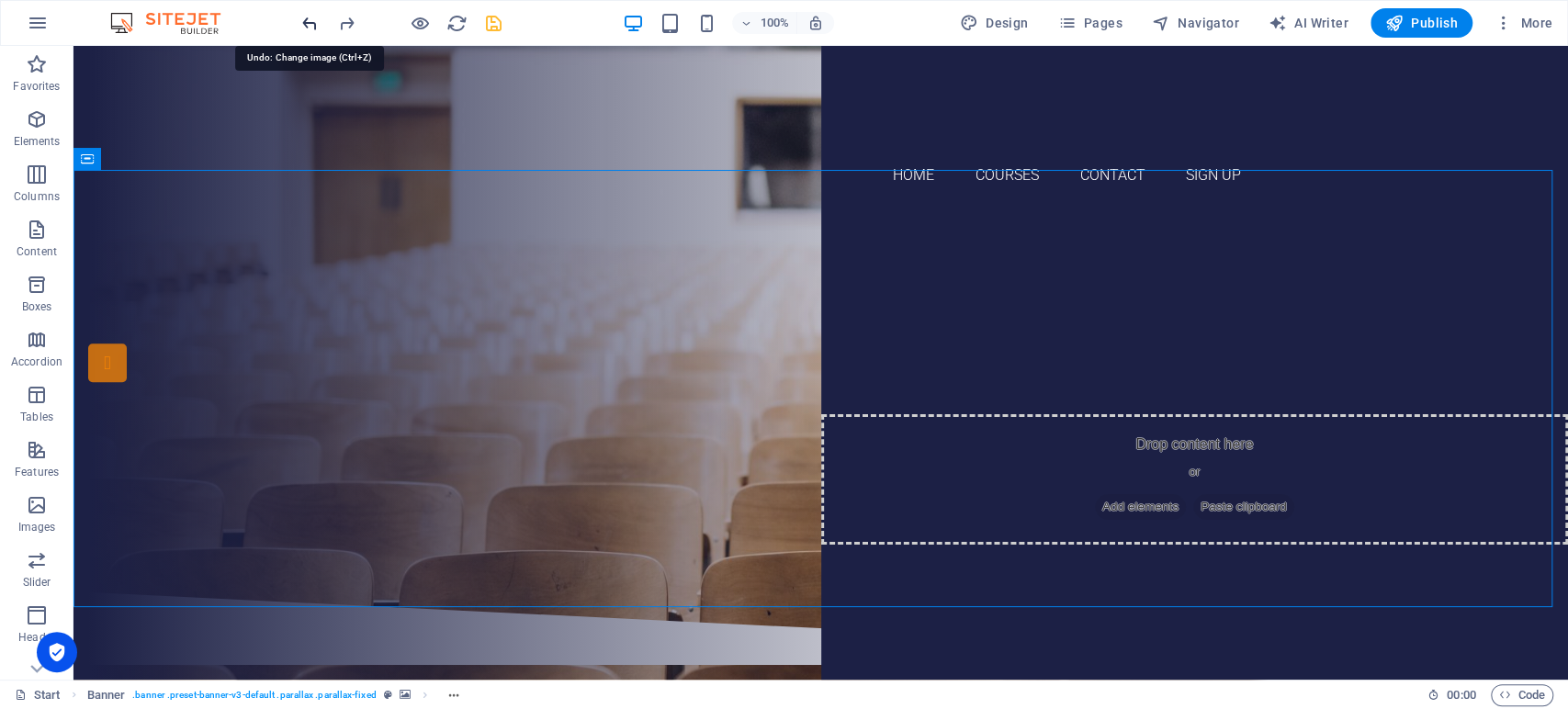 click at bounding box center [310, 23] 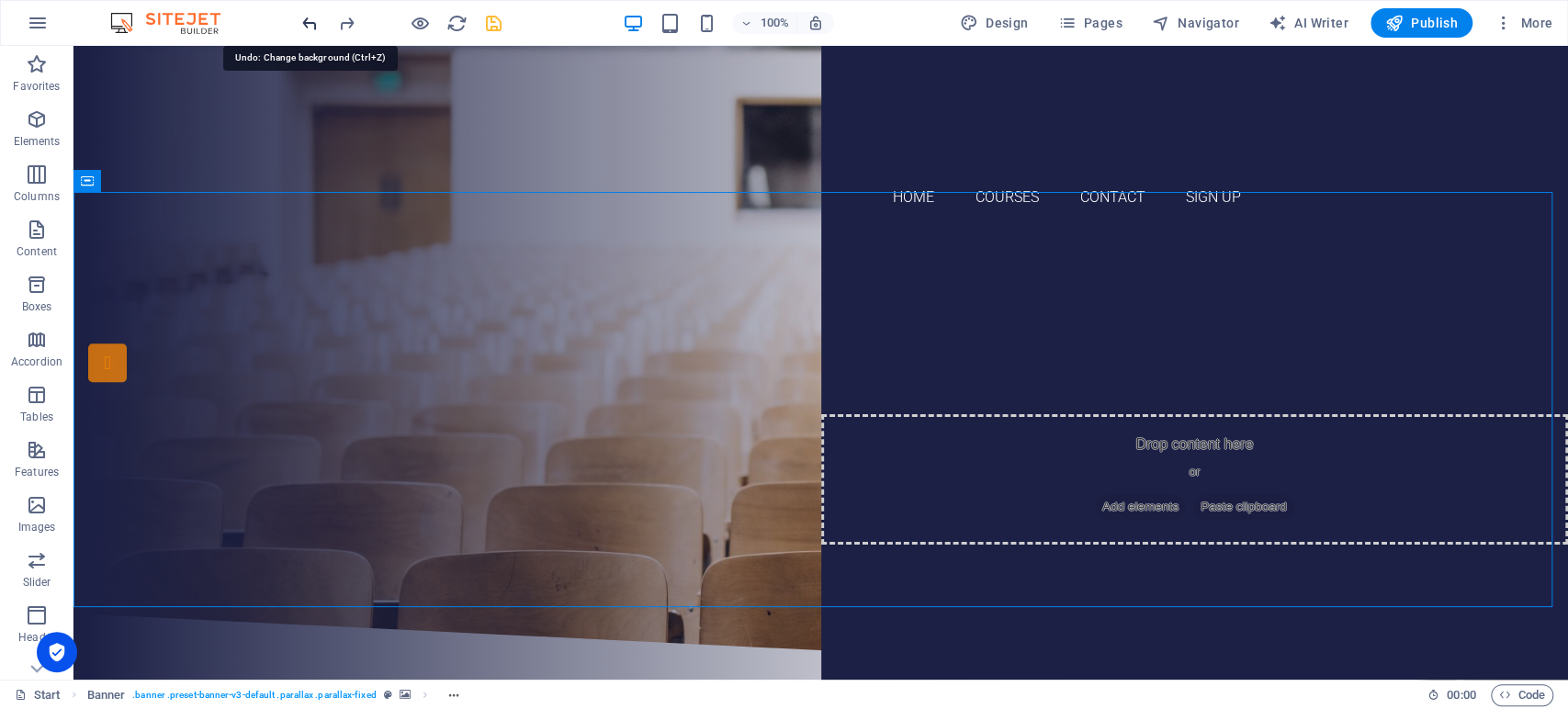 click at bounding box center (310, 23) 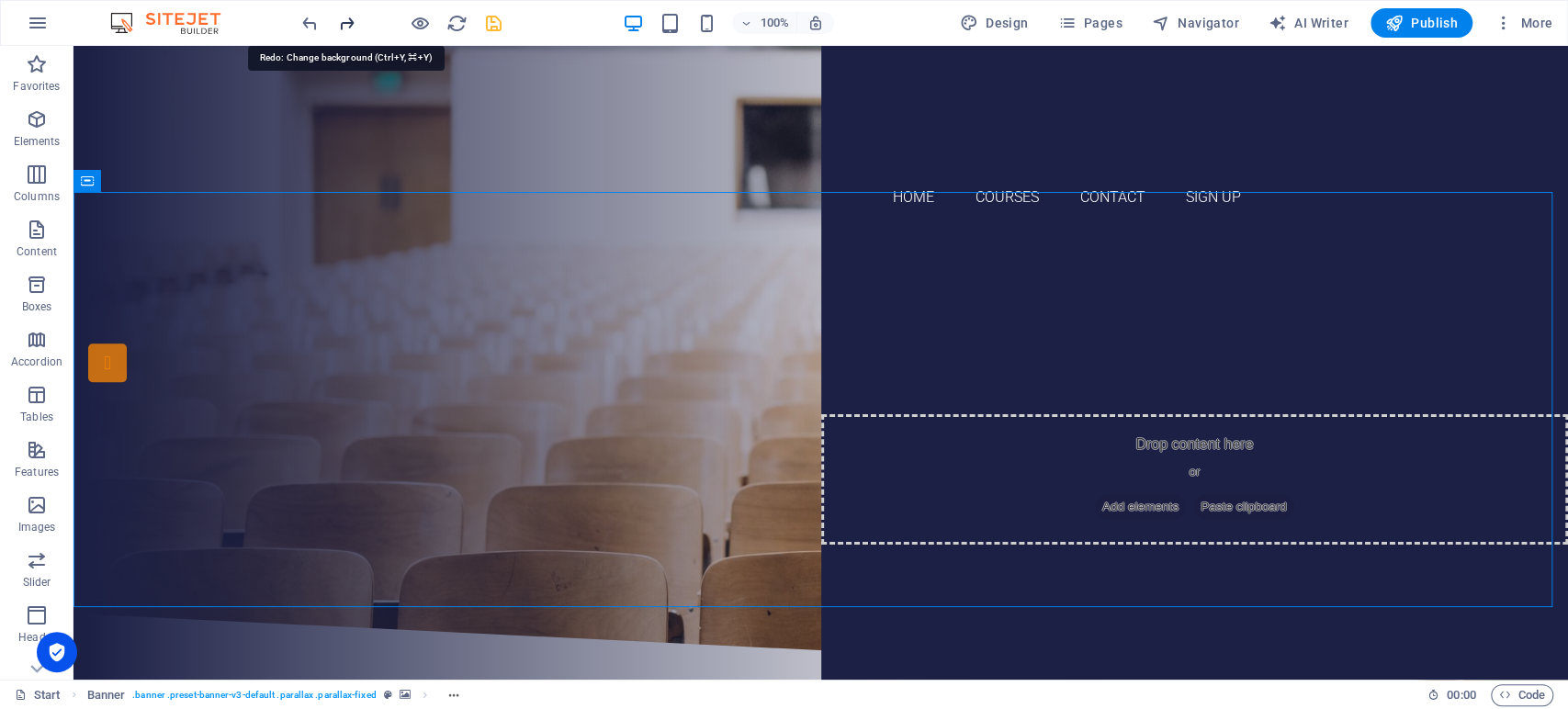 click at bounding box center (346, 23) 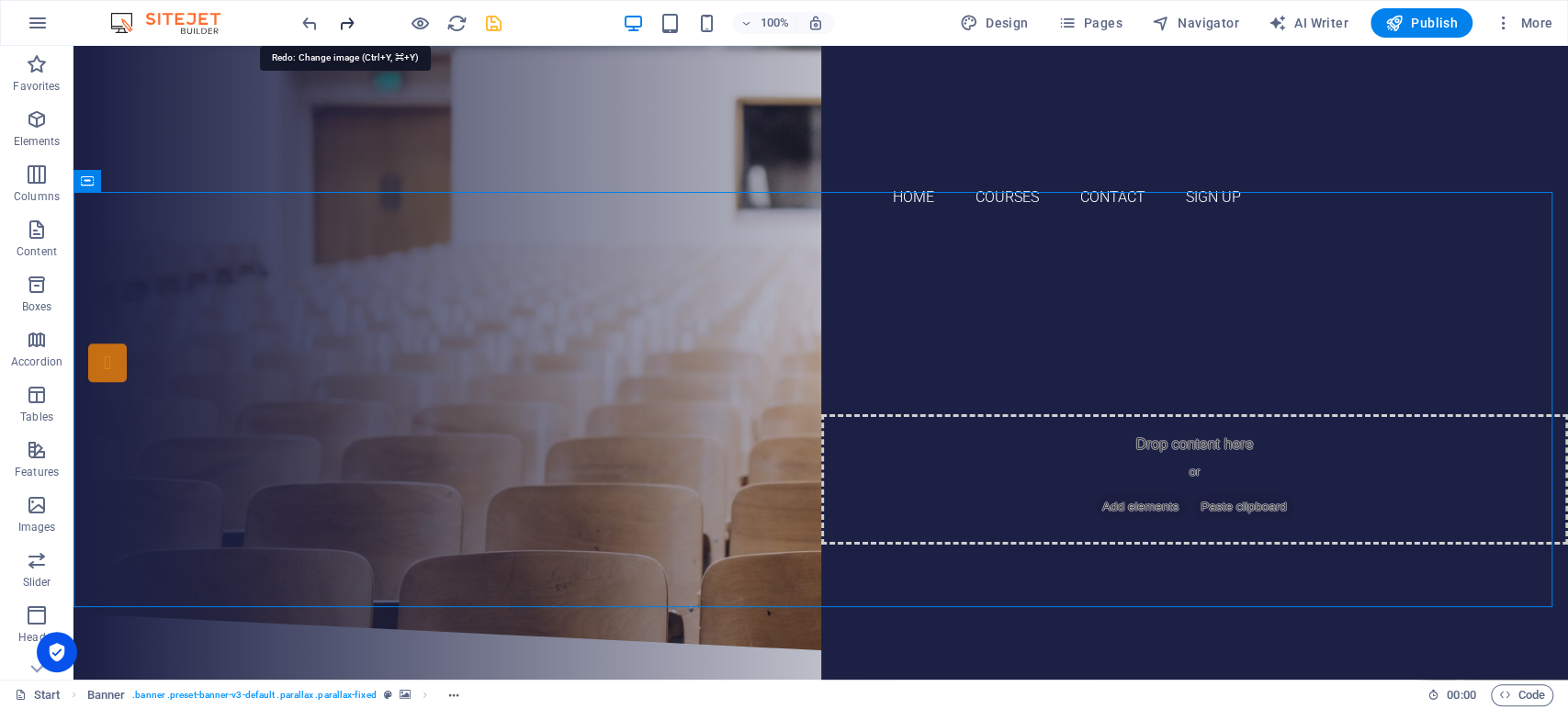 click at bounding box center (346, 23) 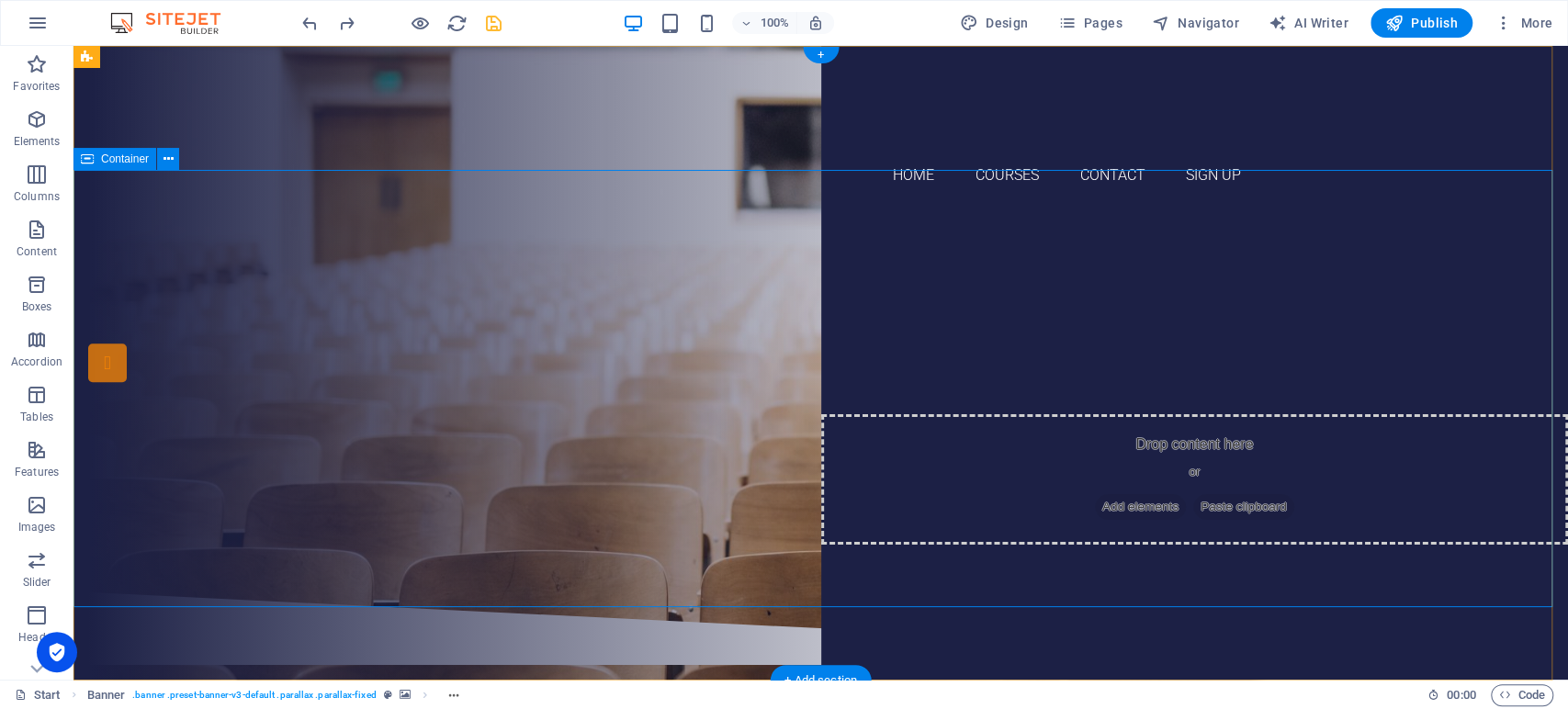 drag, startPoint x: 787, startPoint y: 272, endPoint x: 779, endPoint y: 265, distance: 10.630146 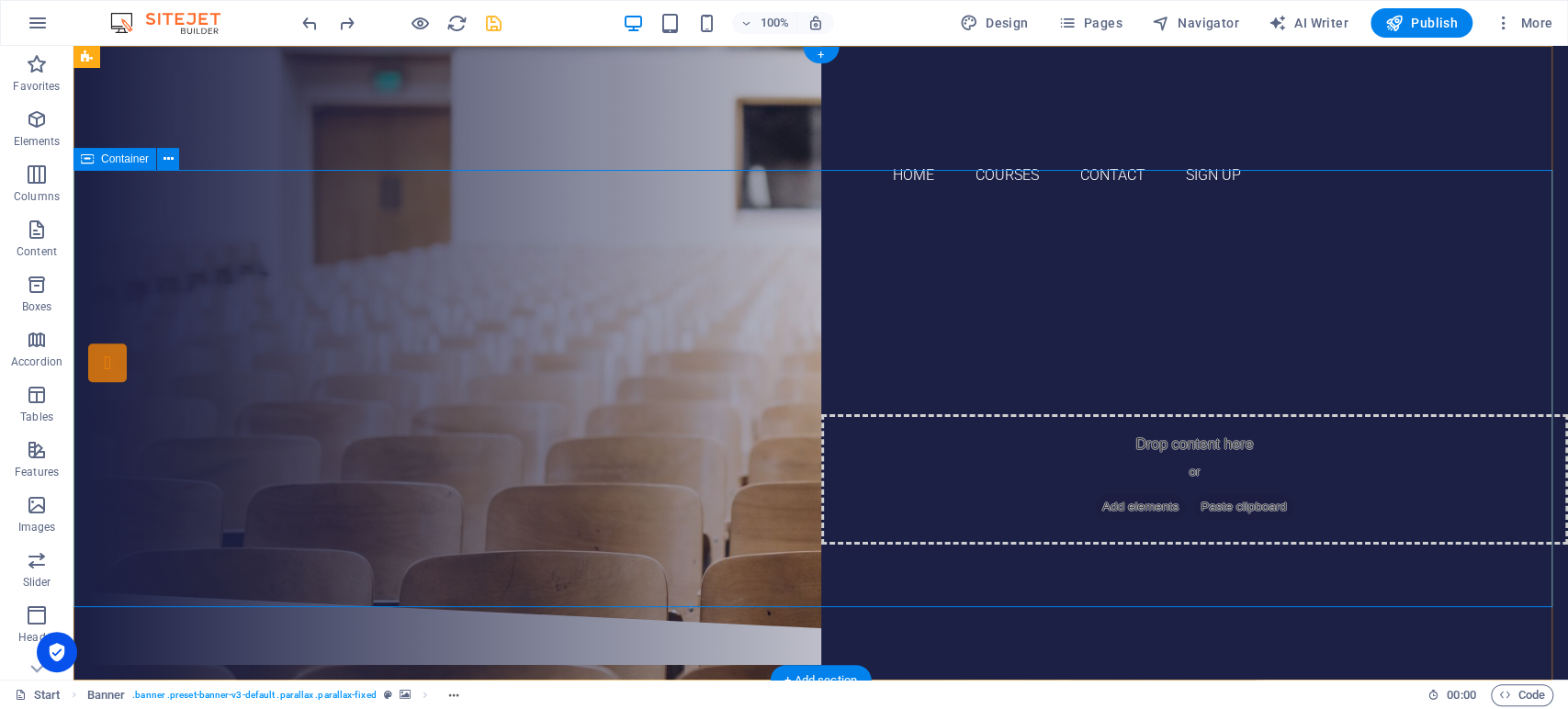 click on "Are you ready to learn? SIGN UP AND VIEW OUR COURSES Our Courses Sign up now" at bounding box center (820, 401) 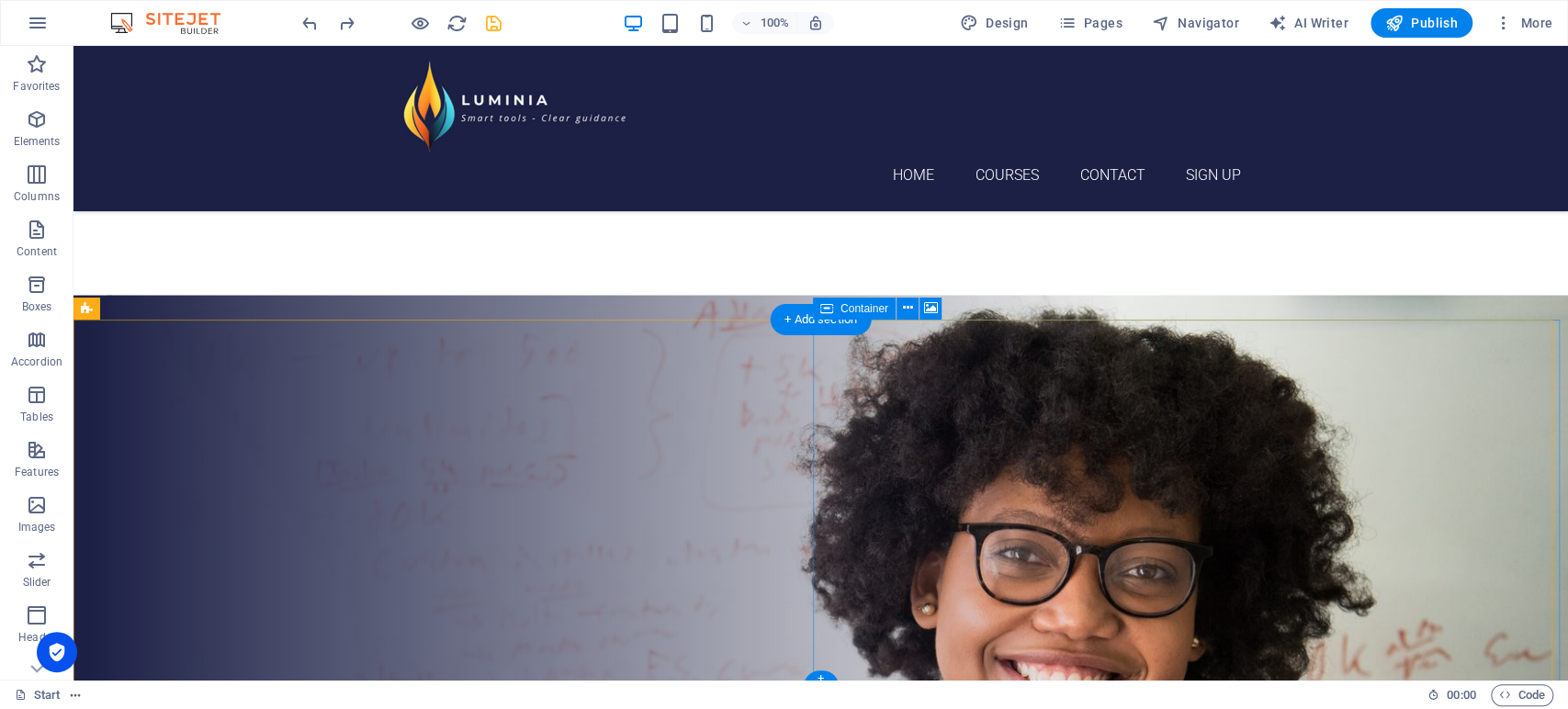 scroll, scrollTop: 6914, scrollLeft: 0, axis: vertical 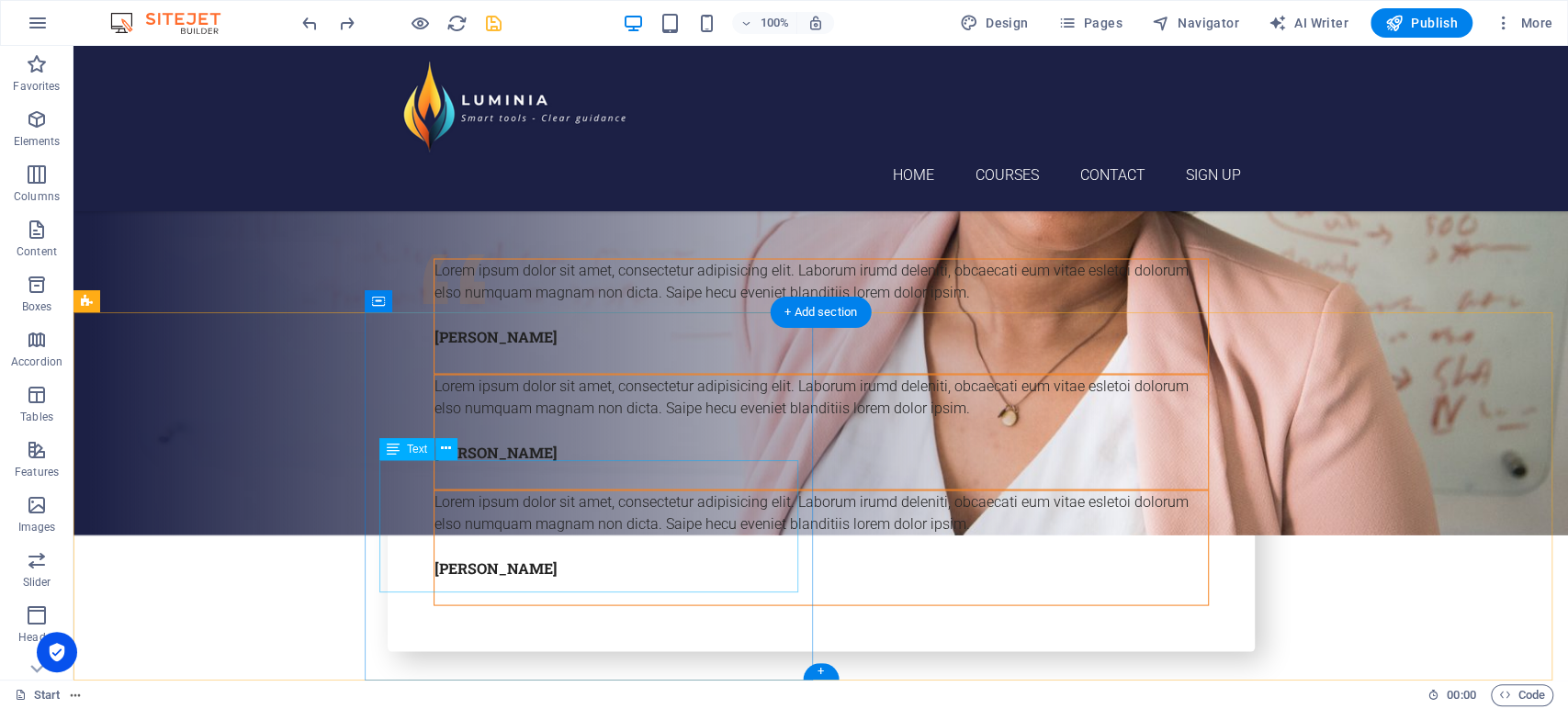 click on "[DOMAIN_NAME] [STREET_ADDRESS] +1-123-456-7890 [EMAIL_ADDRESS] Legal Notice  |  Privacy" at bounding box center [597, 6128] 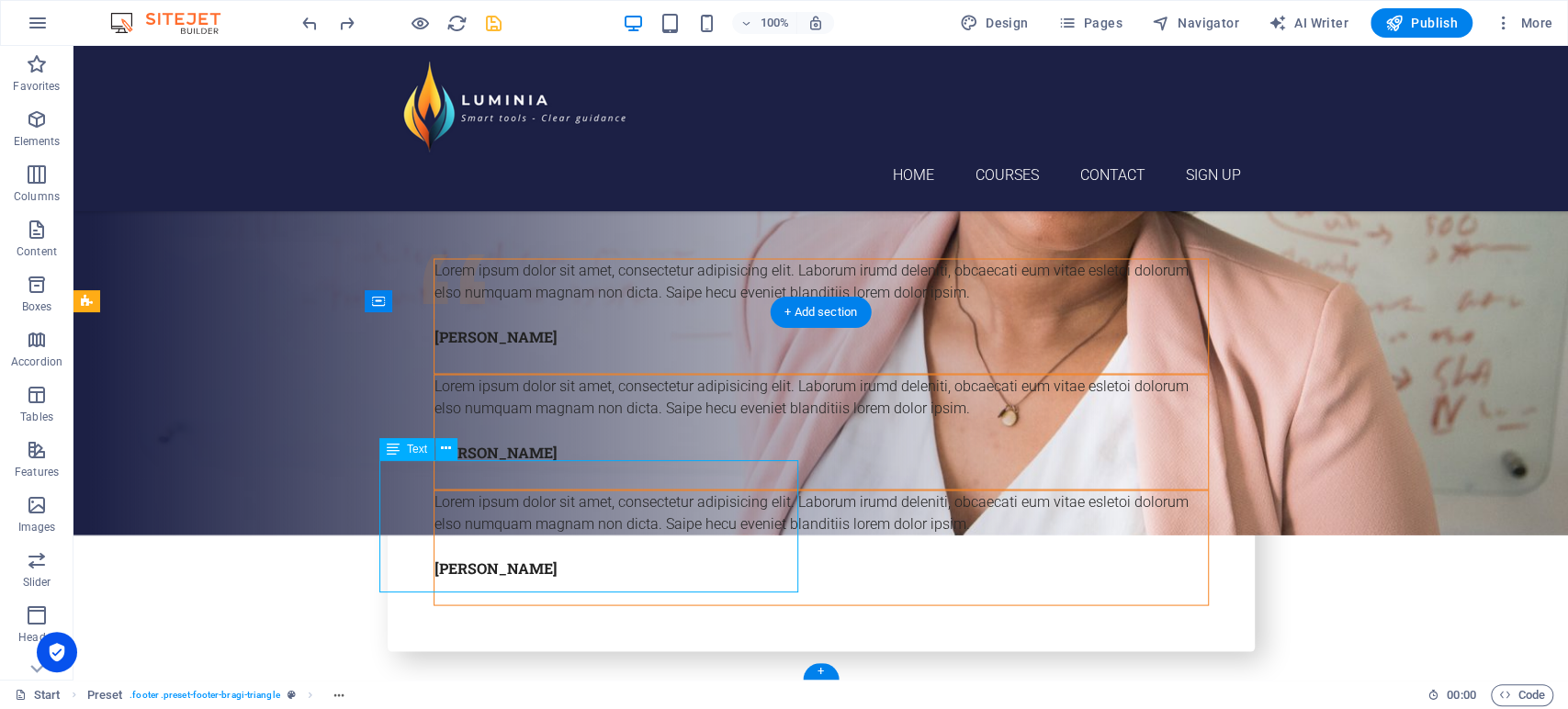 click on "[DOMAIN_NAME] [STREET_ADDRESS] +1-123-456-7890 [EMAIL_ADDRESS] Legal Notice  |  Privacy" at bounding box center (597, 6128) 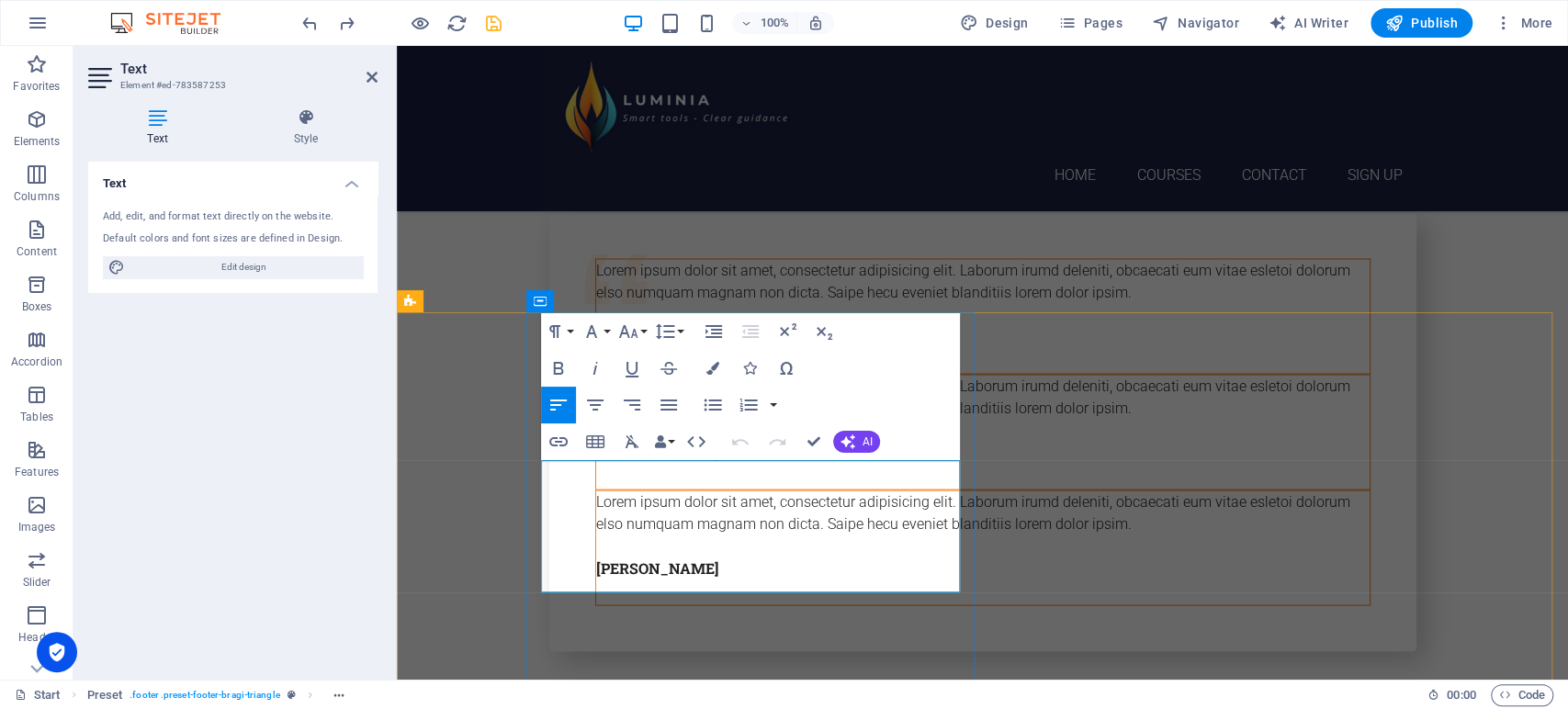 click on "[DOMAIN_NAME]" at bounding box center [604, 6061] 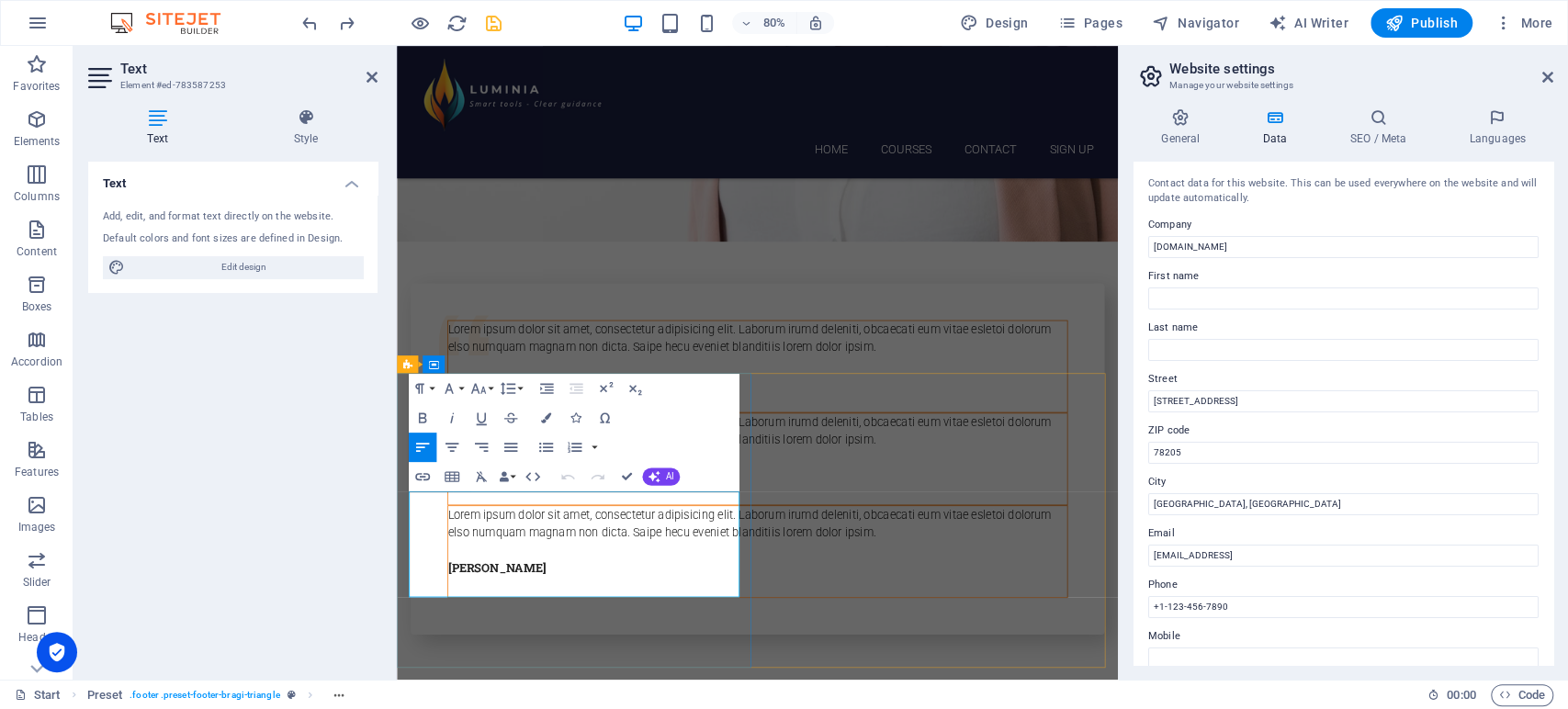 drag, startPoint x: 702, startPoint y: 630, endPoint x: 422, endPoint y: 617, distance: 280.30162 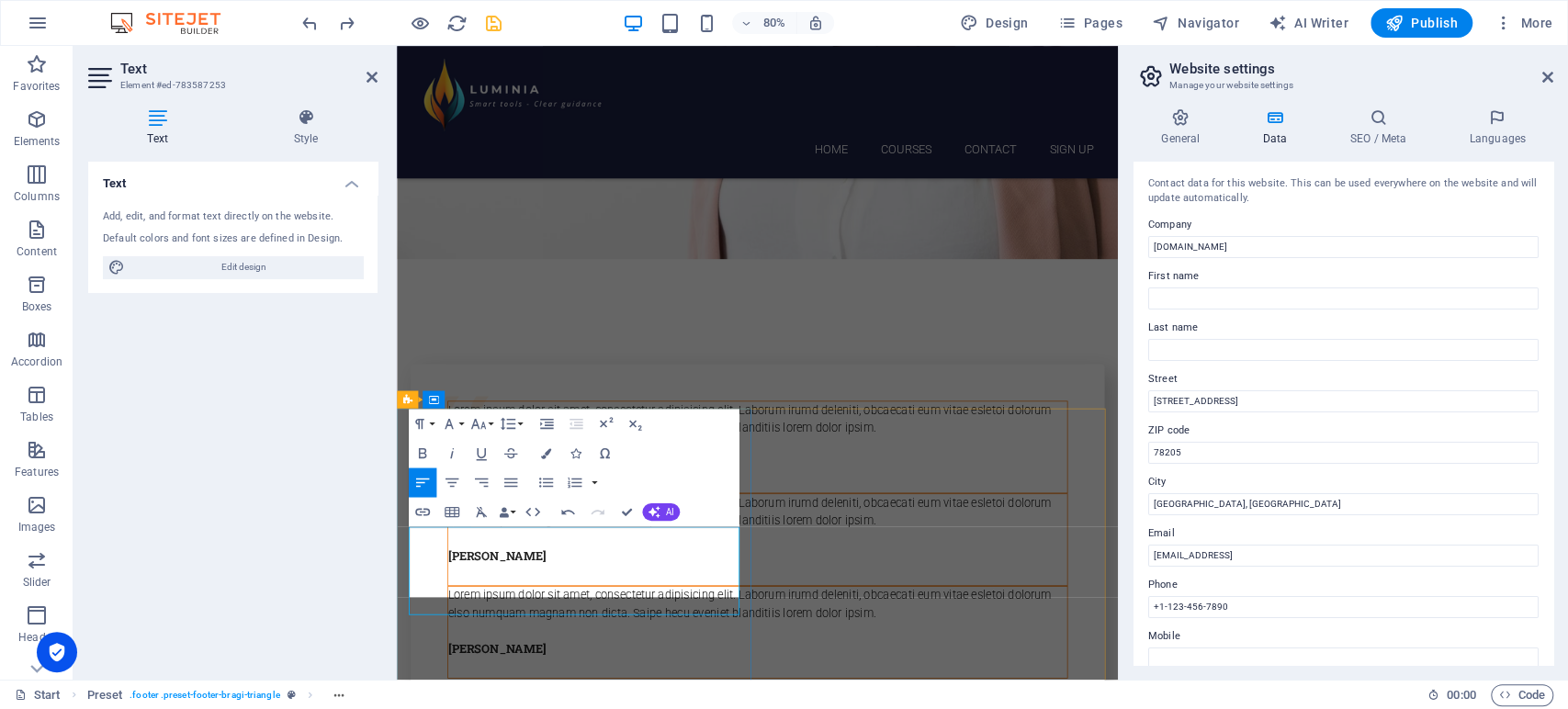 scroll, scrollTop: 6881, scrollLeft: 0, axis: vertical 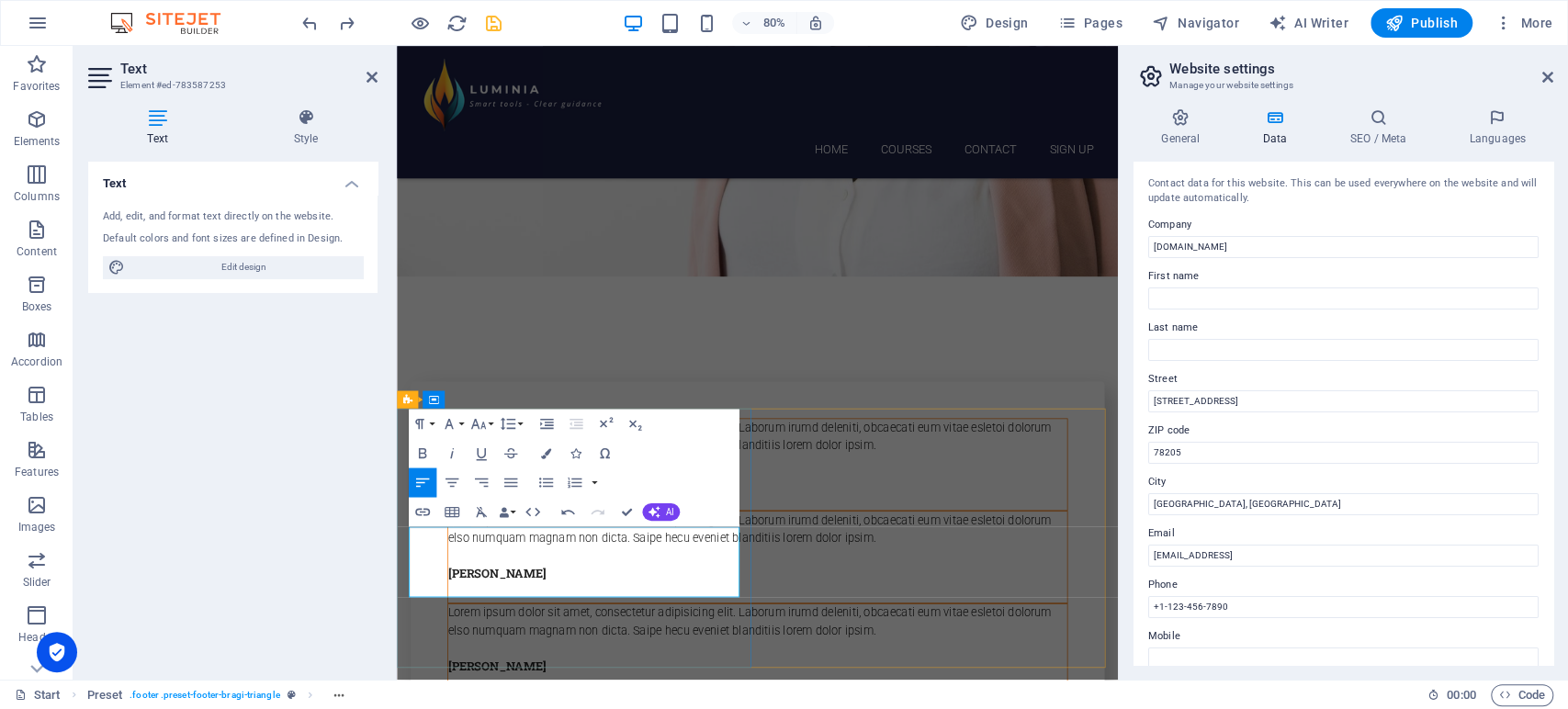 drag, startPoint x: 455, startPoint y: 678, endPoint x: 423, endPoint y: 679, distance: 32.015621 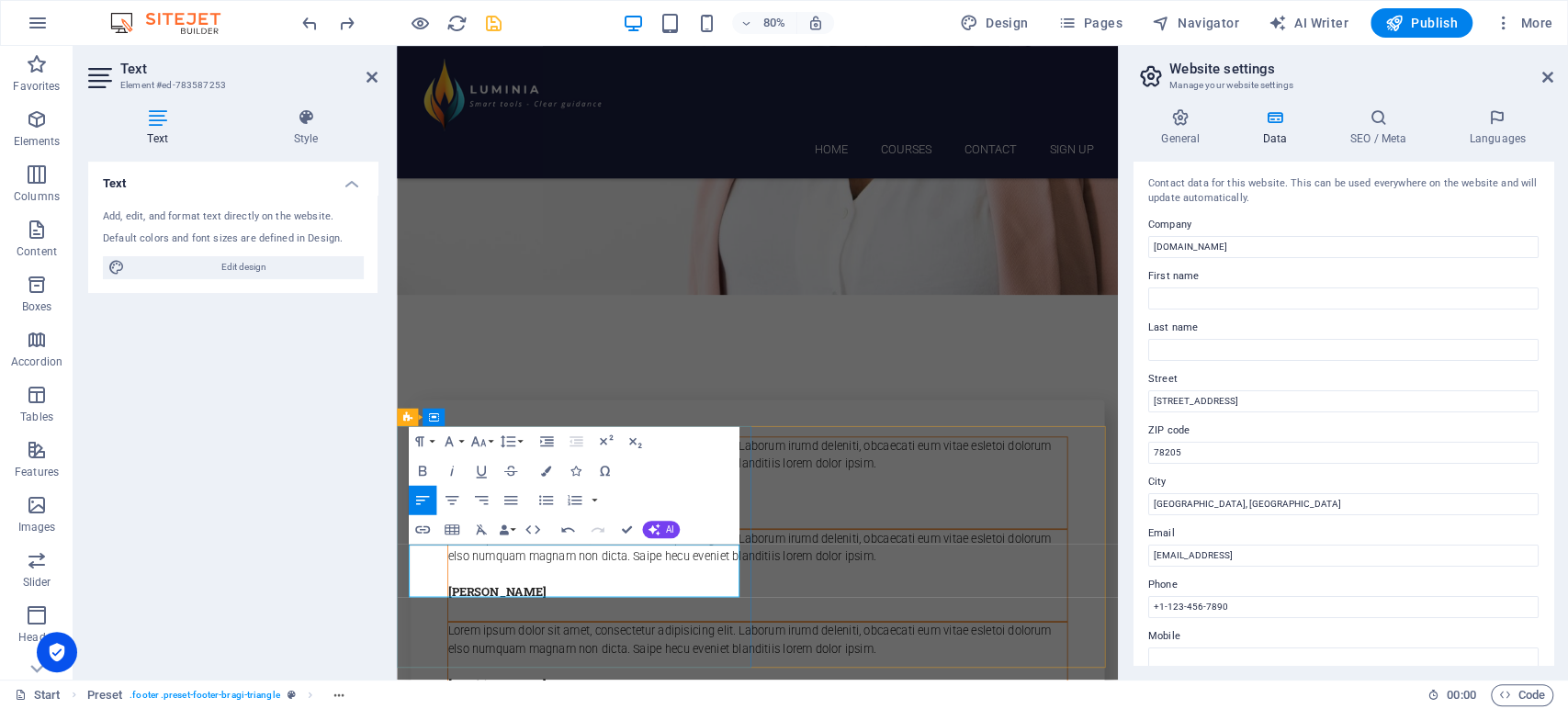 drag, startPoint x: 764, startPoint y: 703, endPoint x: 435, endPoint y: 695, distance: 329.0973 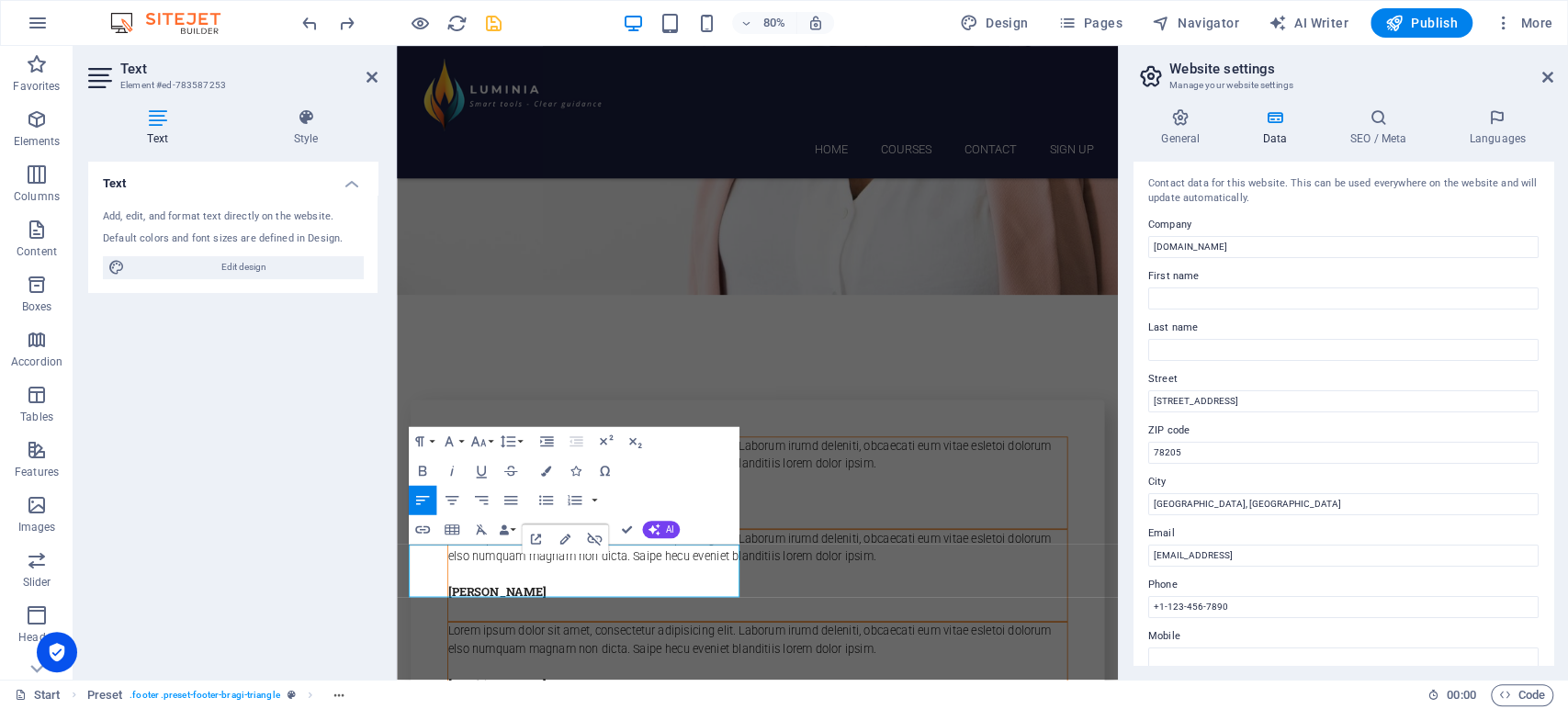 type 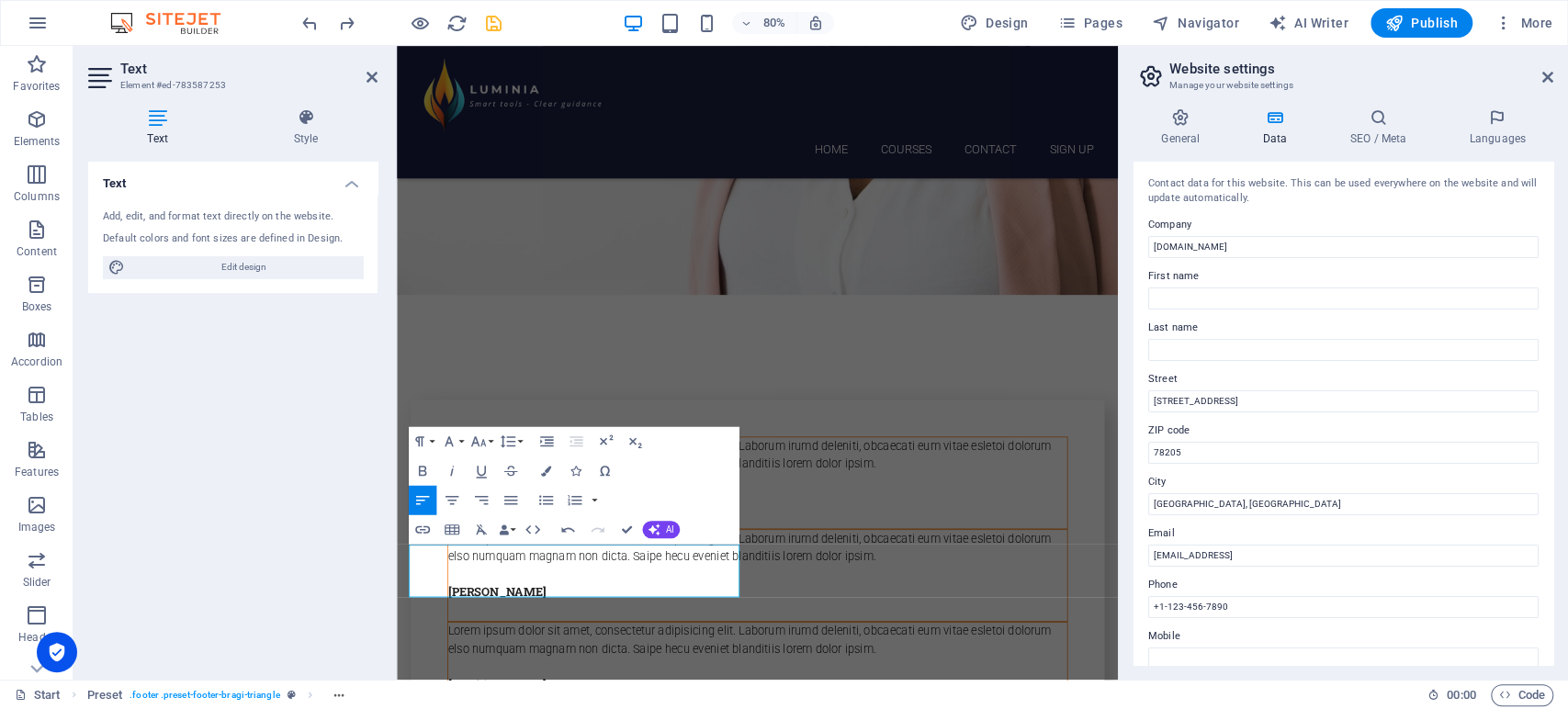 scroll, scrollTop: 6837, scrollLeft: 0, axis: vertical 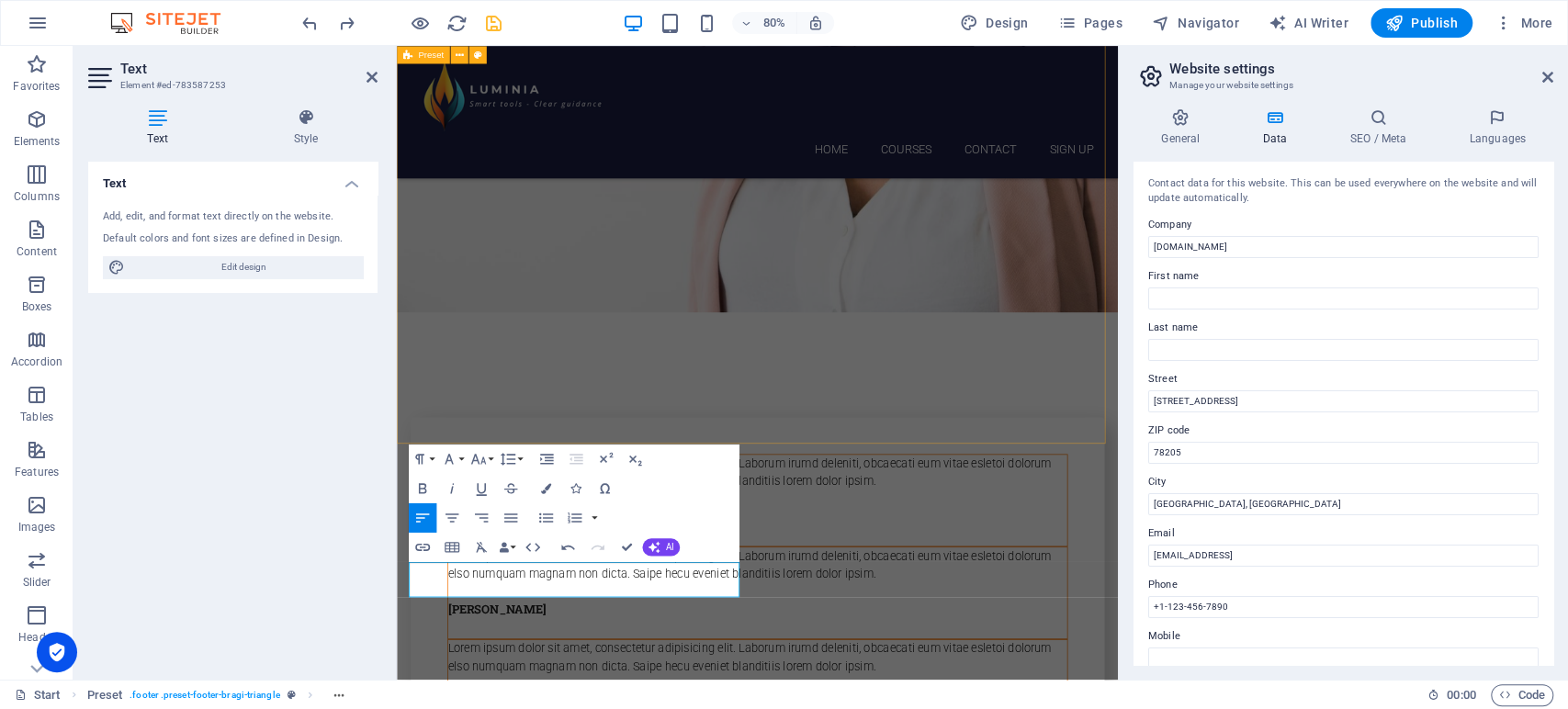 click on "FAQ Lorem ipsum dolor sit amet Lorem ipsum dolor sit amet, consectetur adipisicing elit. Maiores ipsum repellat minus nihil. [PERSON_NAME], [PERSON_NAME], nam dignissimos ea repudiandae minima voluptatum magni pariatur possimus quia accusamus harum facilis corporis animi nisi. Enim, pariatur, impedit quia repellat harum. Harum facilis corporis animi Lorem ipsum dolor sit amet, consectetur adipisicing elit. Maiores ipsum repellat minus nihil. [PERSON_NAME], [PERSON_NAME], nam dignissimos ea repudiandae minima voluptatum magni pariatur possimus quia accusamus harum facilis corporis animi nisi. Enim, pariatur, impedit quia repellat harum. Enim pariatur impedit quia Lorem ipsum dolor sit amet, consectetur adipisicing elit. Maiores ipsum repellat minus nihil. [PERSON_NAME], [PERSON_NAME], nam dignissimos ea repudiandae minima voluptatum magni pariatur possimus quia accusamus harum facilis corporis animi nisi. Enim, pariatur, impedit quia repellat harum. Labore delectus Kepudiandae" at bounding box center [847, 5796] 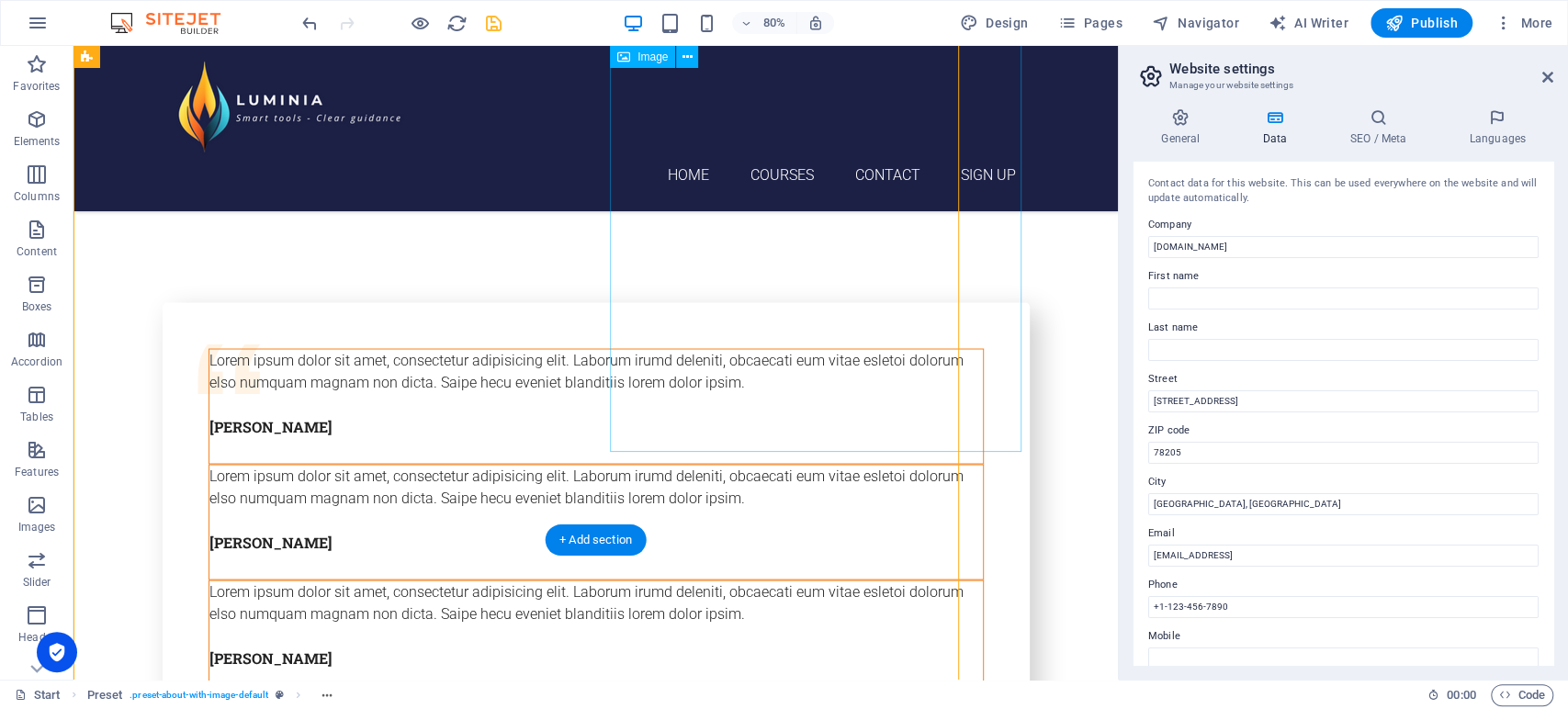 scroll, scrollTop: 6826, scrollLeft: 0, axis: vertical 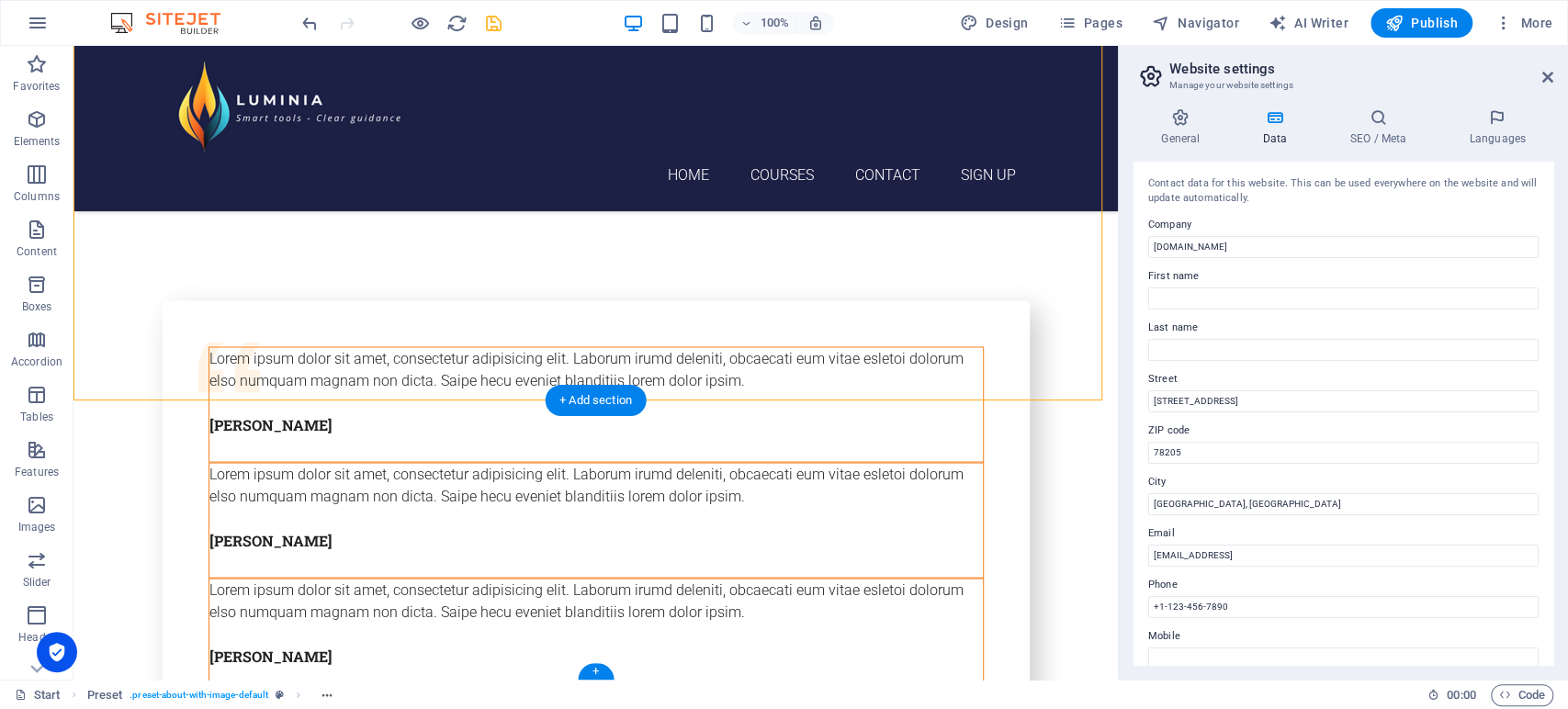 click at bounding box center (857, -6640) 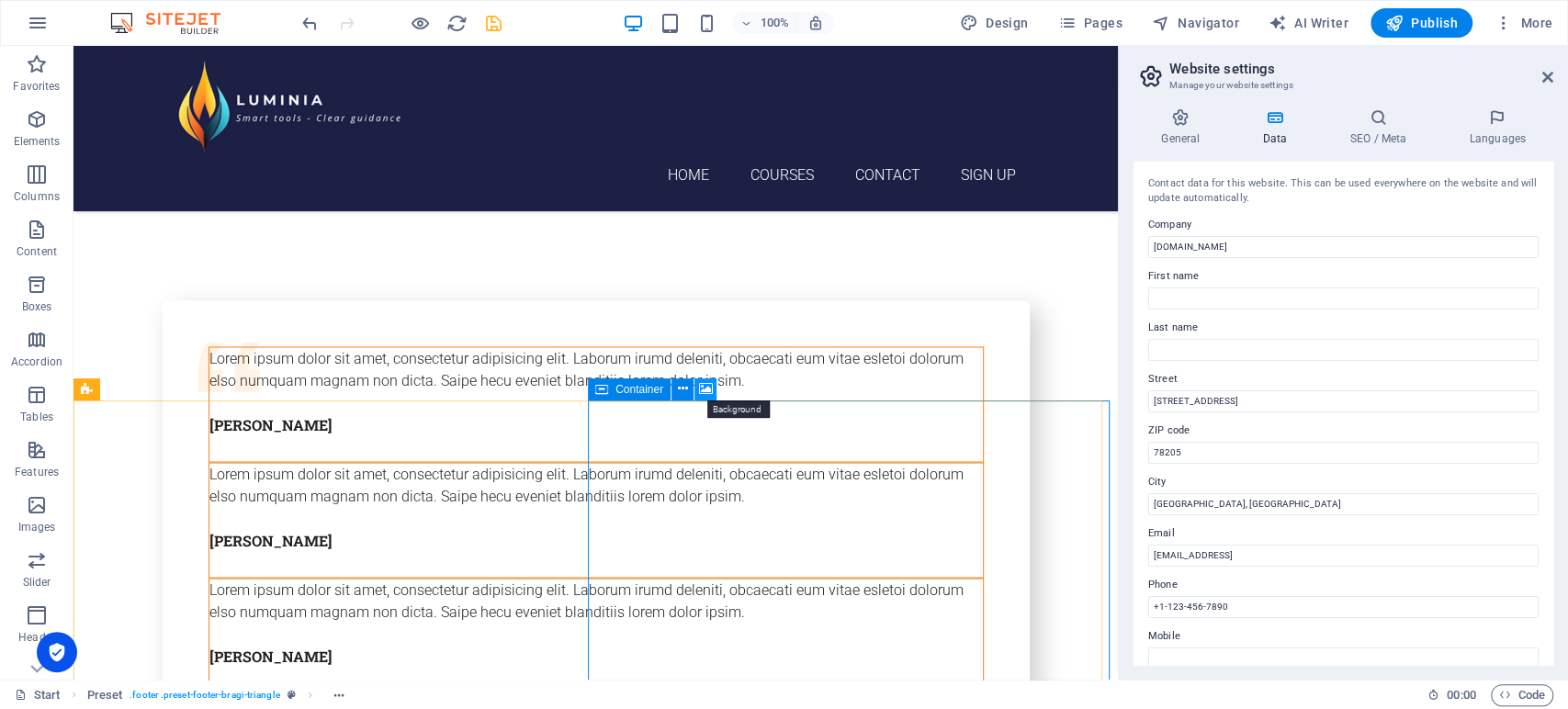 click at bounding box center [705, 388] 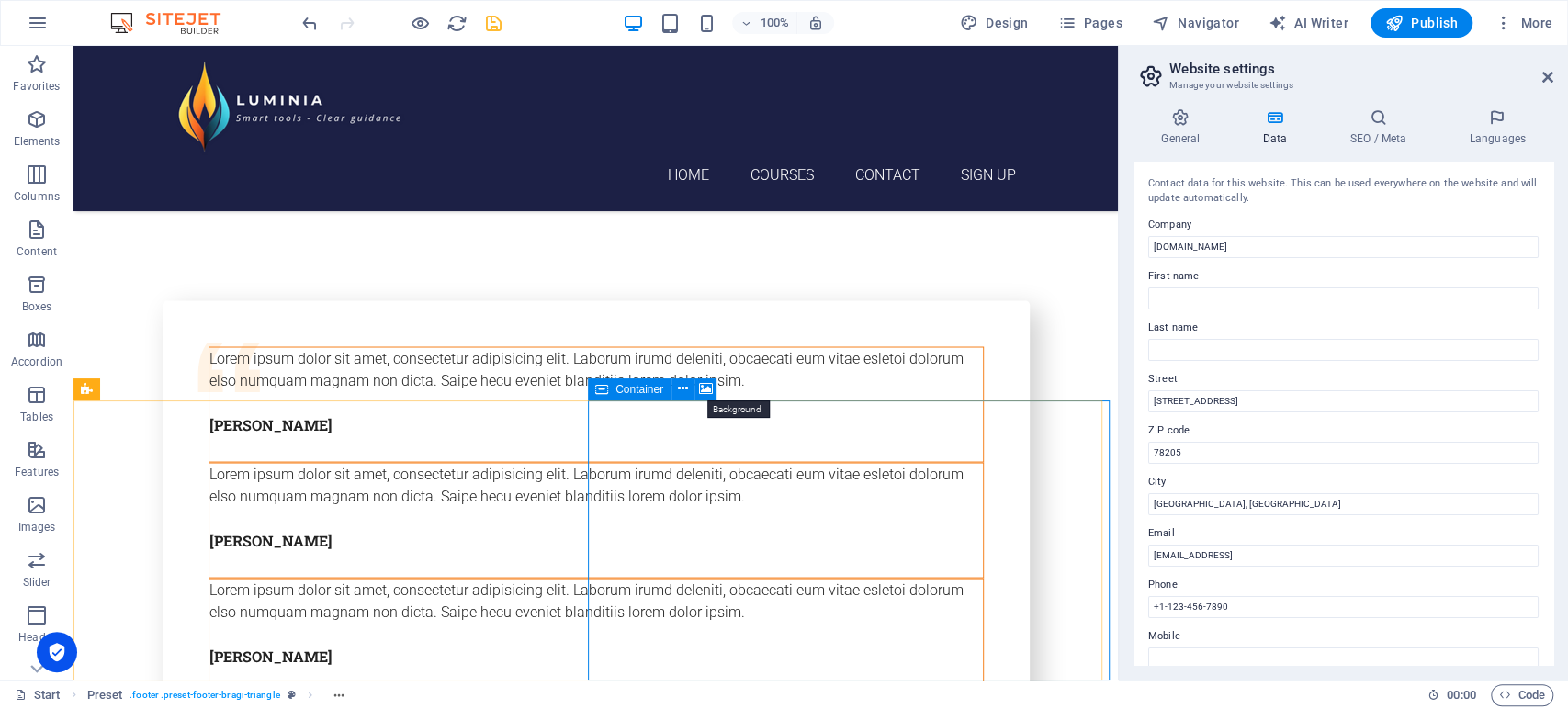 select on "1" 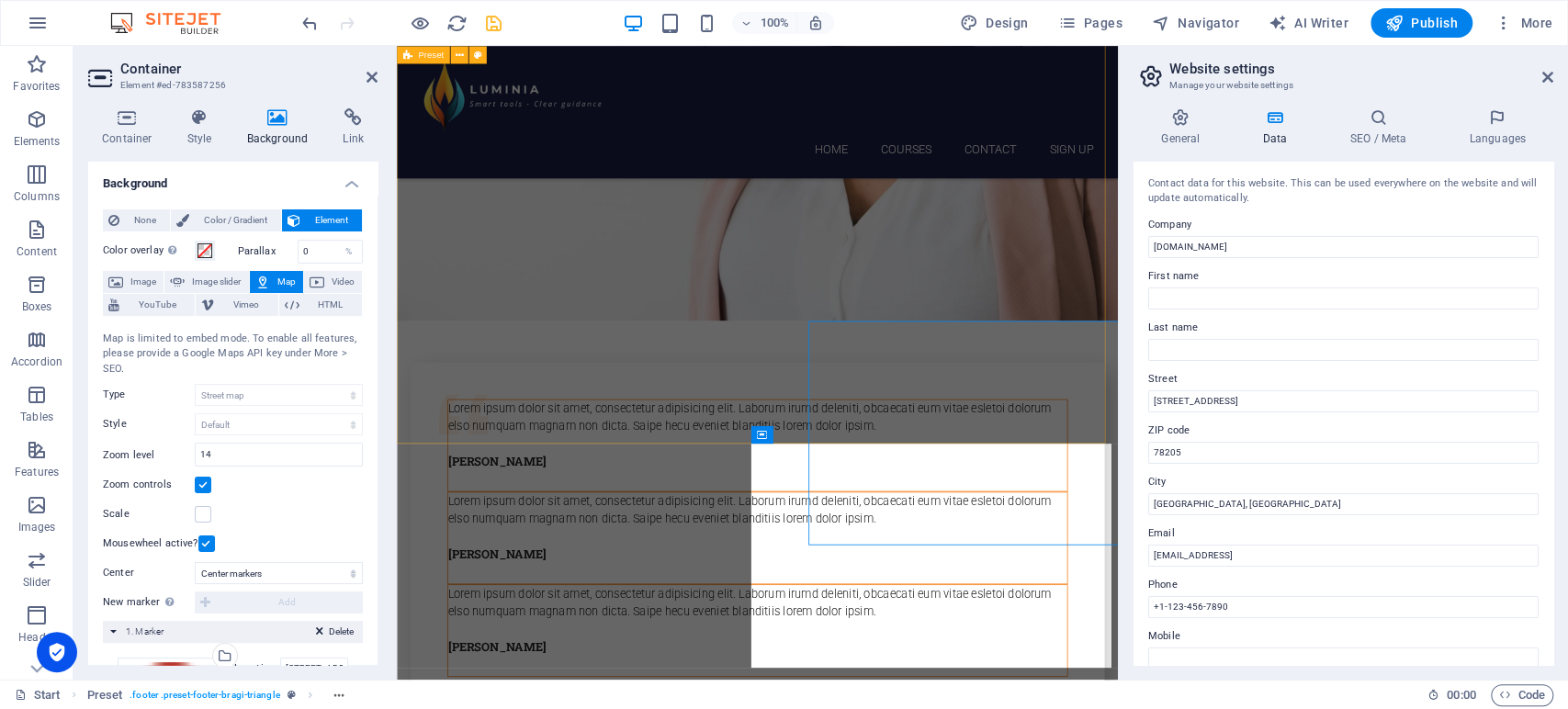 scroll, scrollTop: 6837, scrollLeft: 0, axis: vertical 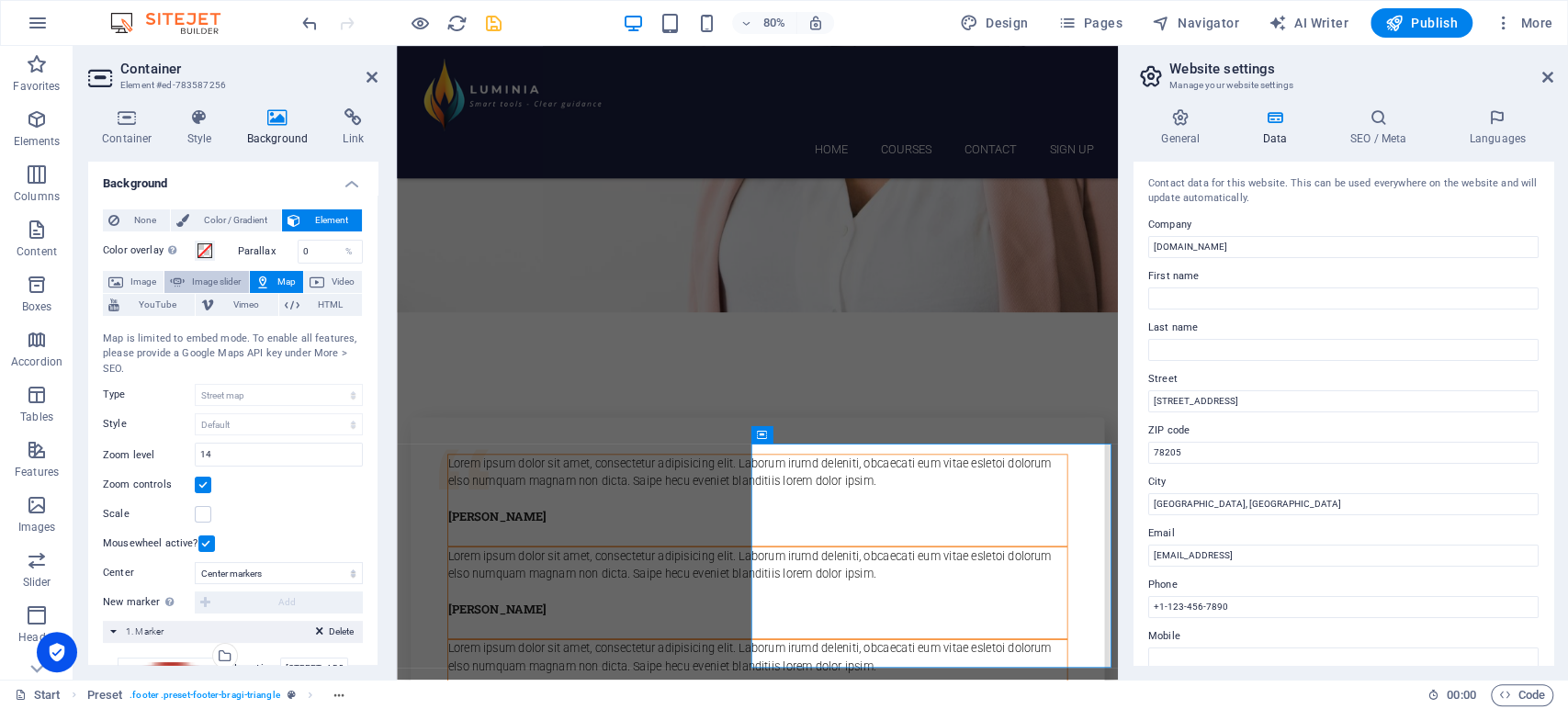 click on "Image slider" at bounding box center [216, 282] 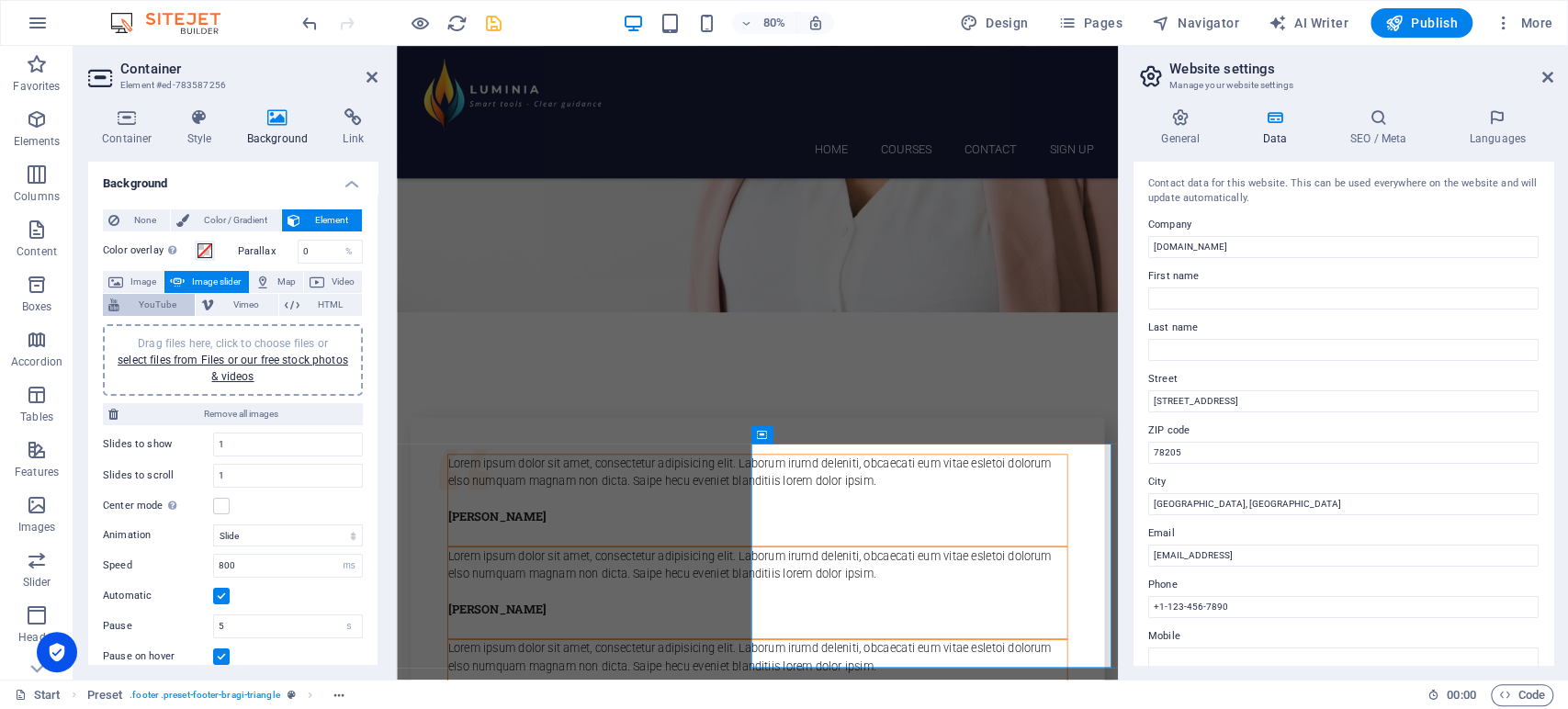 click on "YouTube" at bounding box center (157, 305) 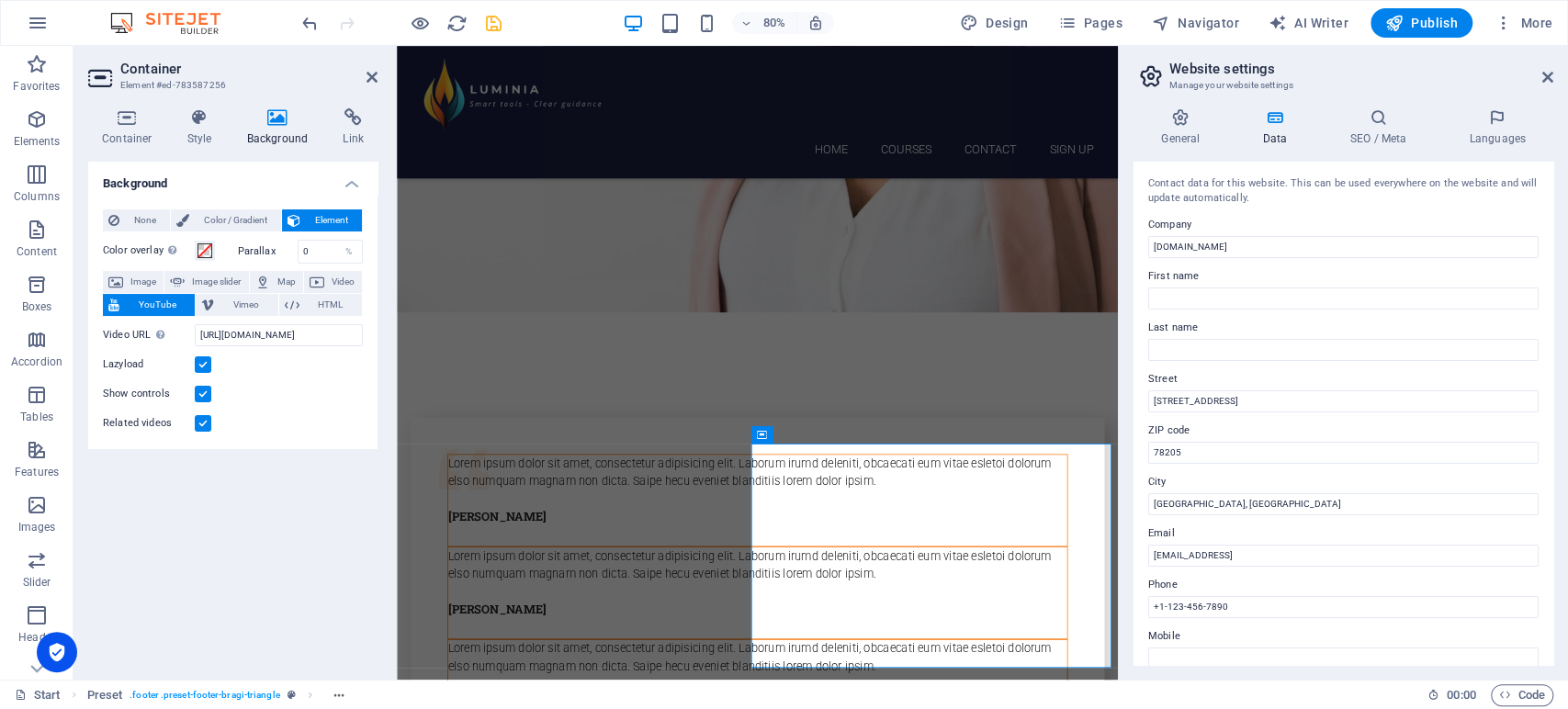 click at bounding box center [1073, -6651] 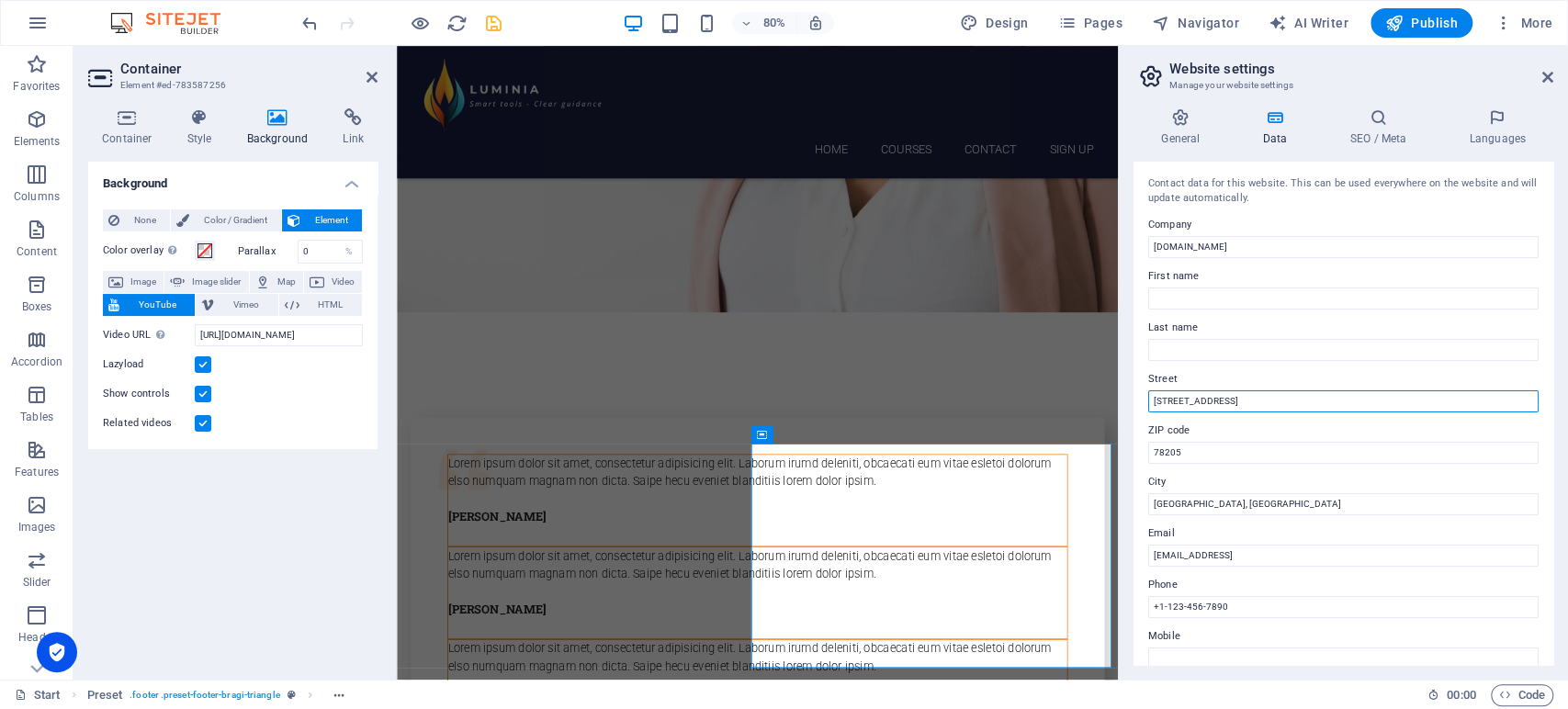 click on "[STREET_ADDRESS]" at bounding box center [1343, 401] 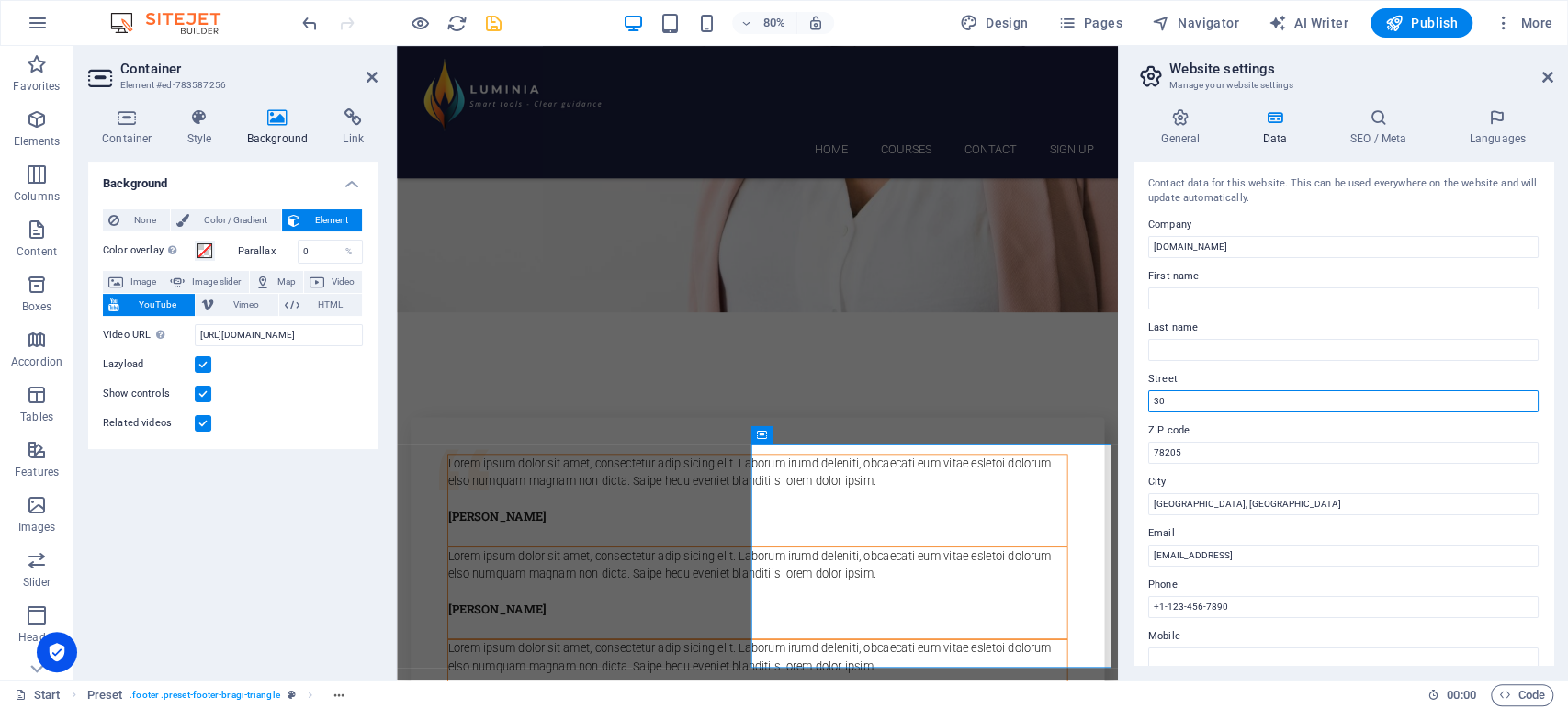 type on "3" 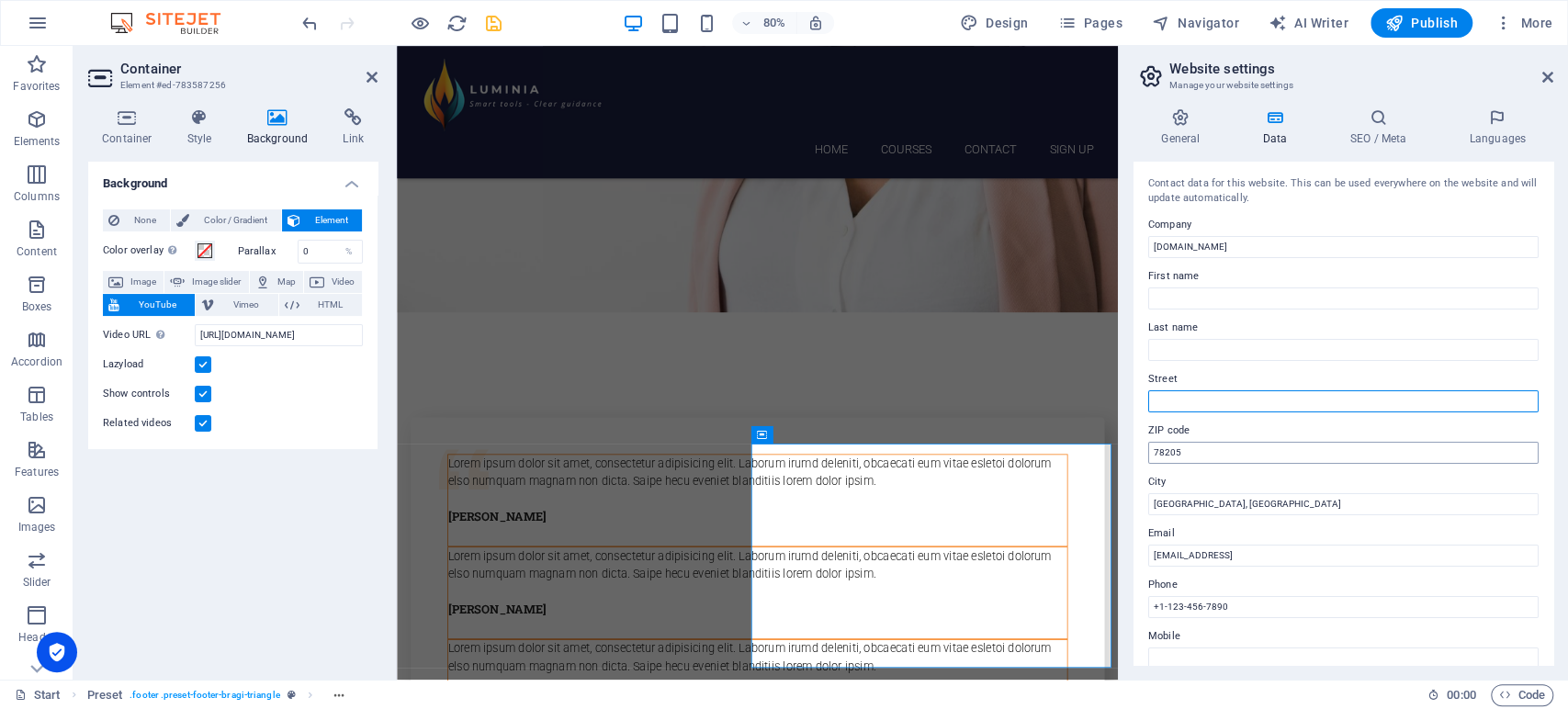 type 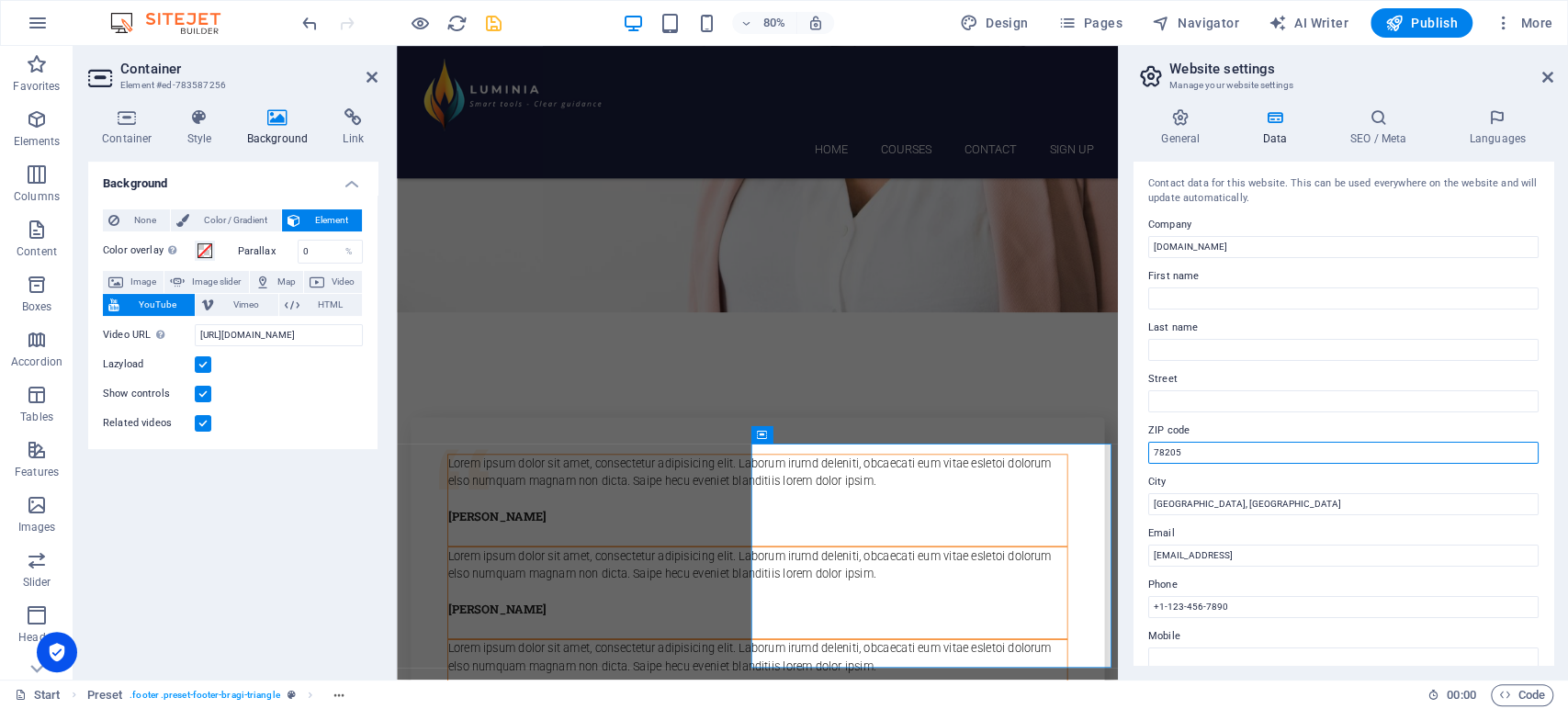 click on "78205" at bounding box center [1343, 453] 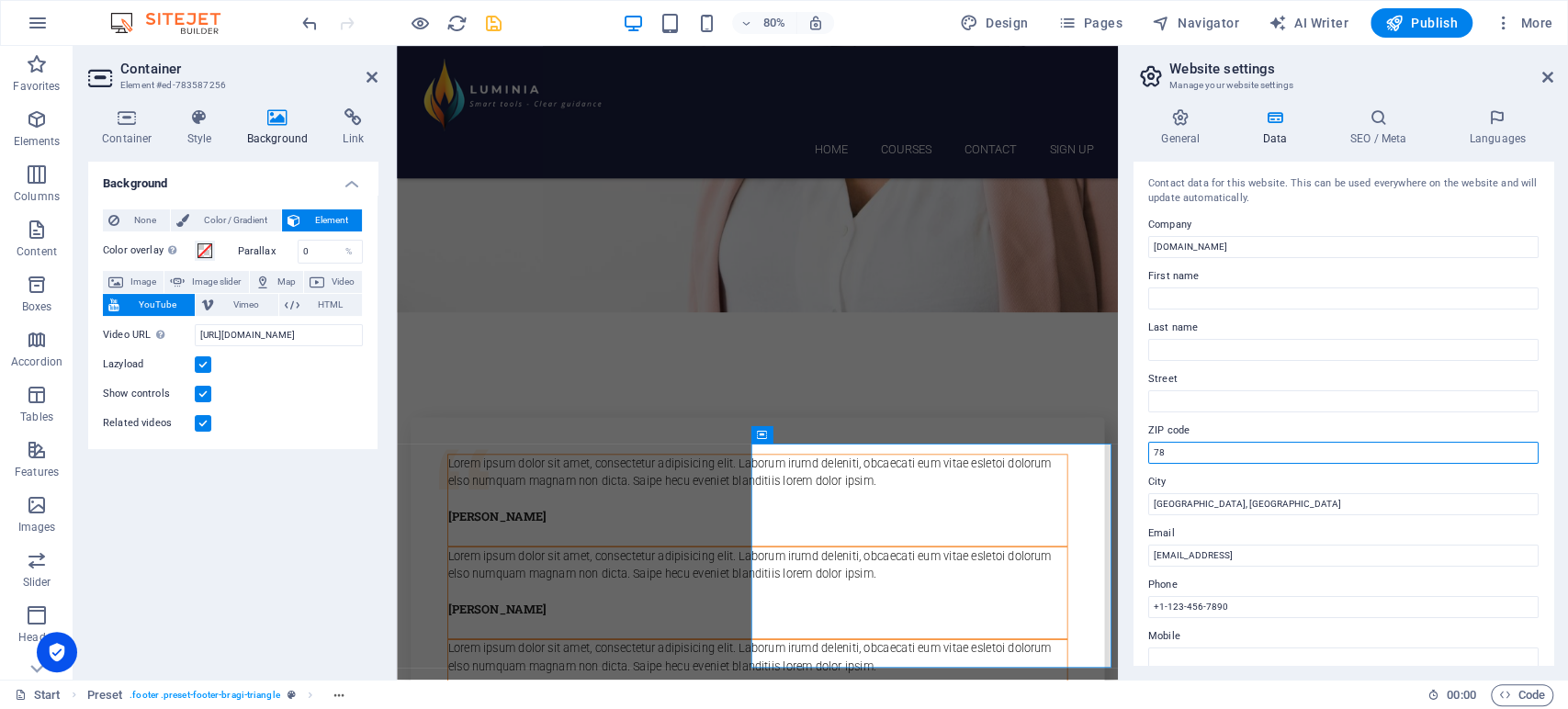 type on "7" 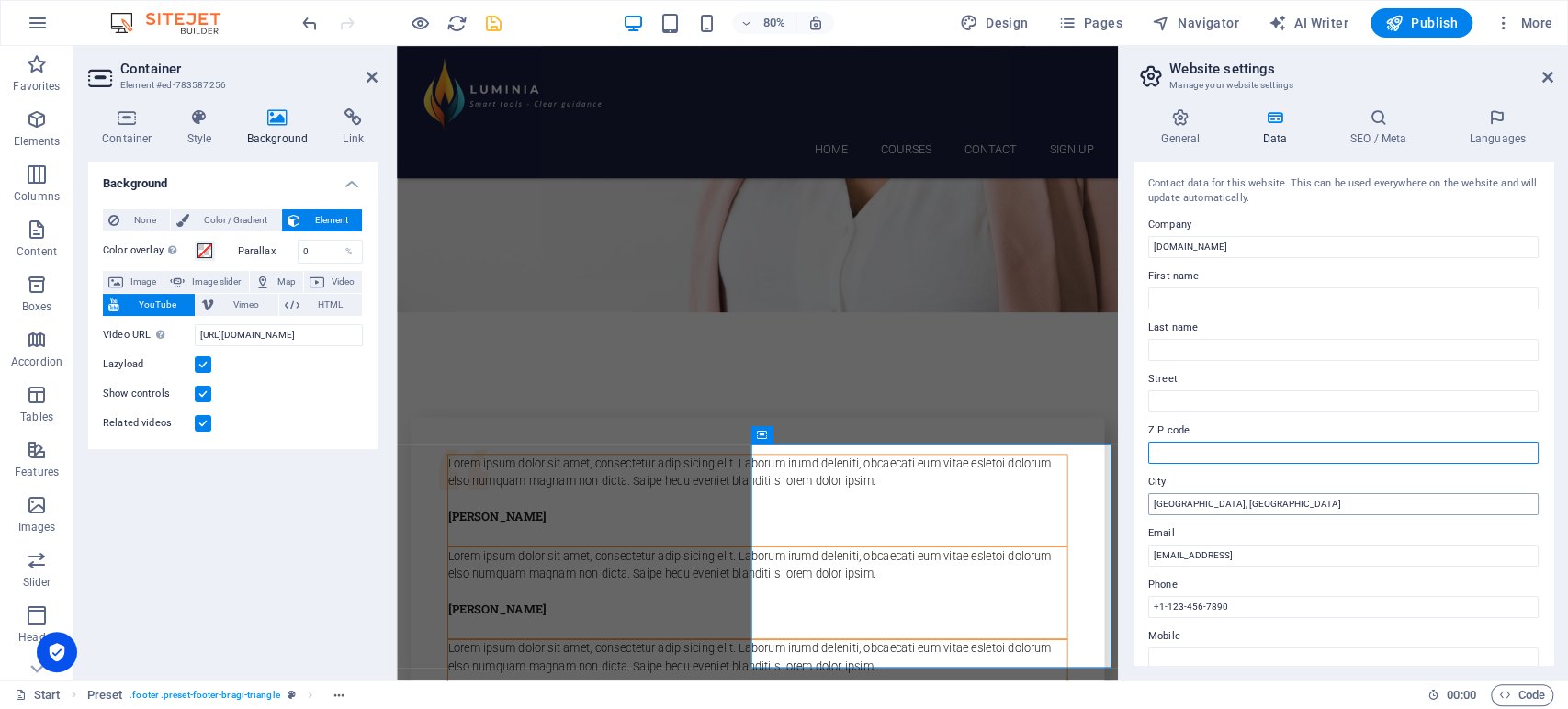 type 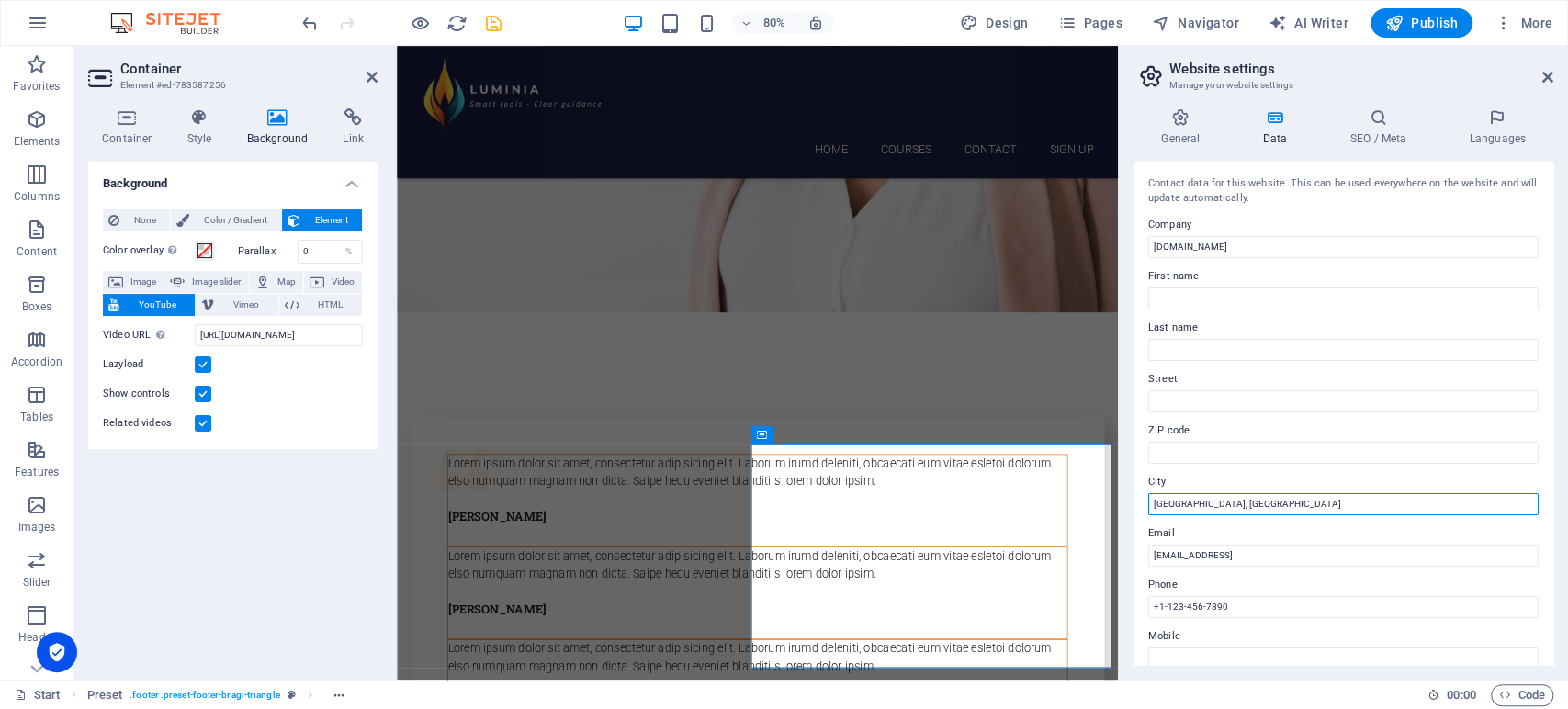 click on "[GEOGRAPHIC_DATA], [GEOGRAPHIC_DATA]" at bounding box center [1343, 504] 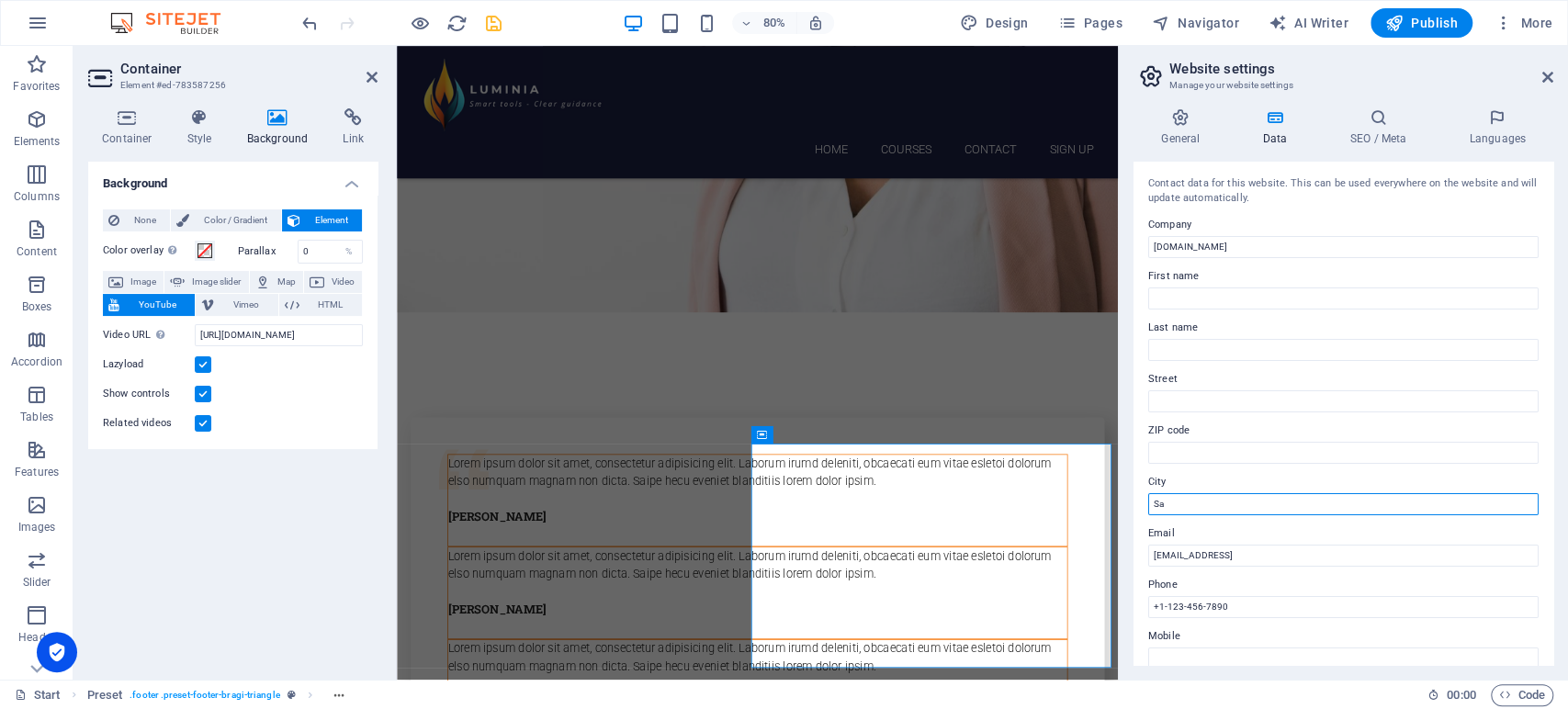 type on "S" 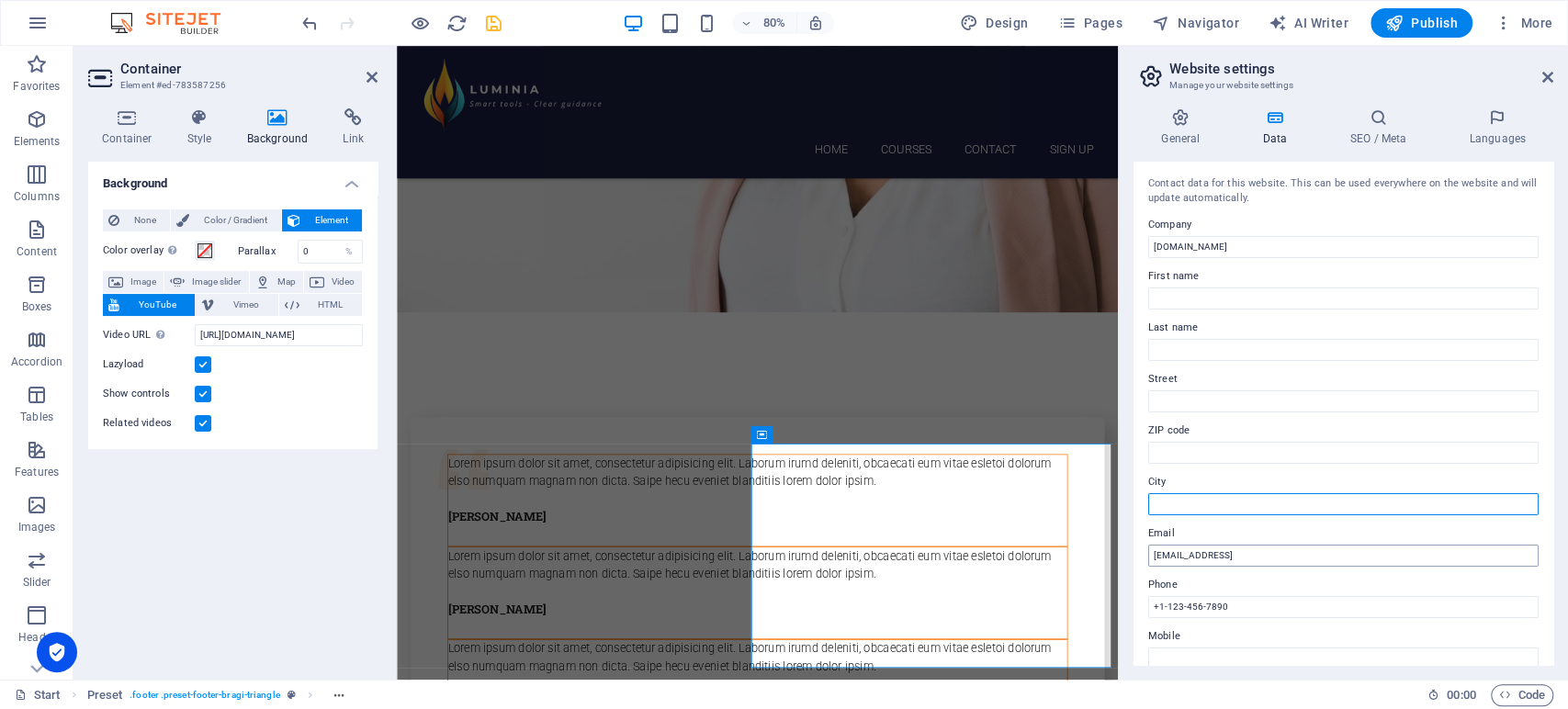 type 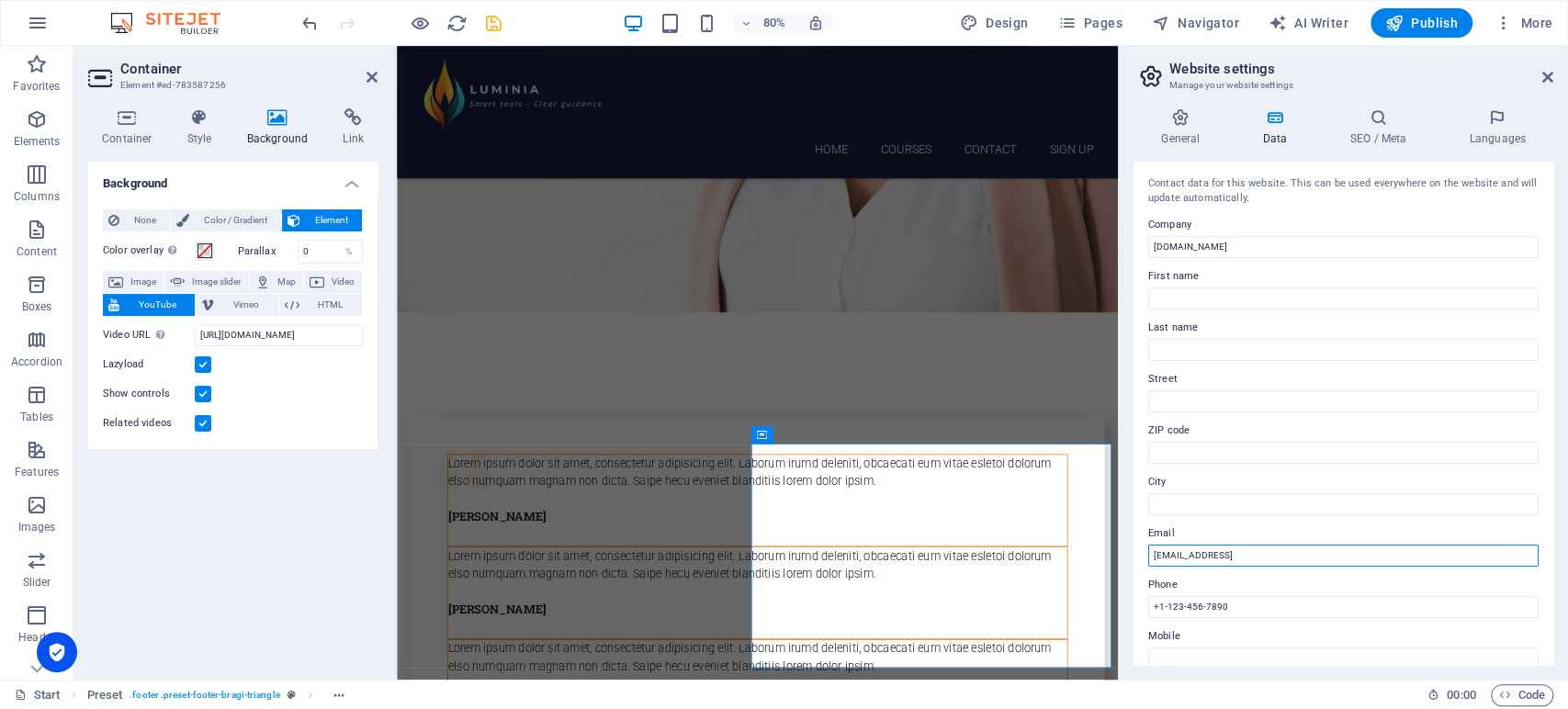 click on "[EMAIL_ADDRESS]" at bounding box center [1343, 556] 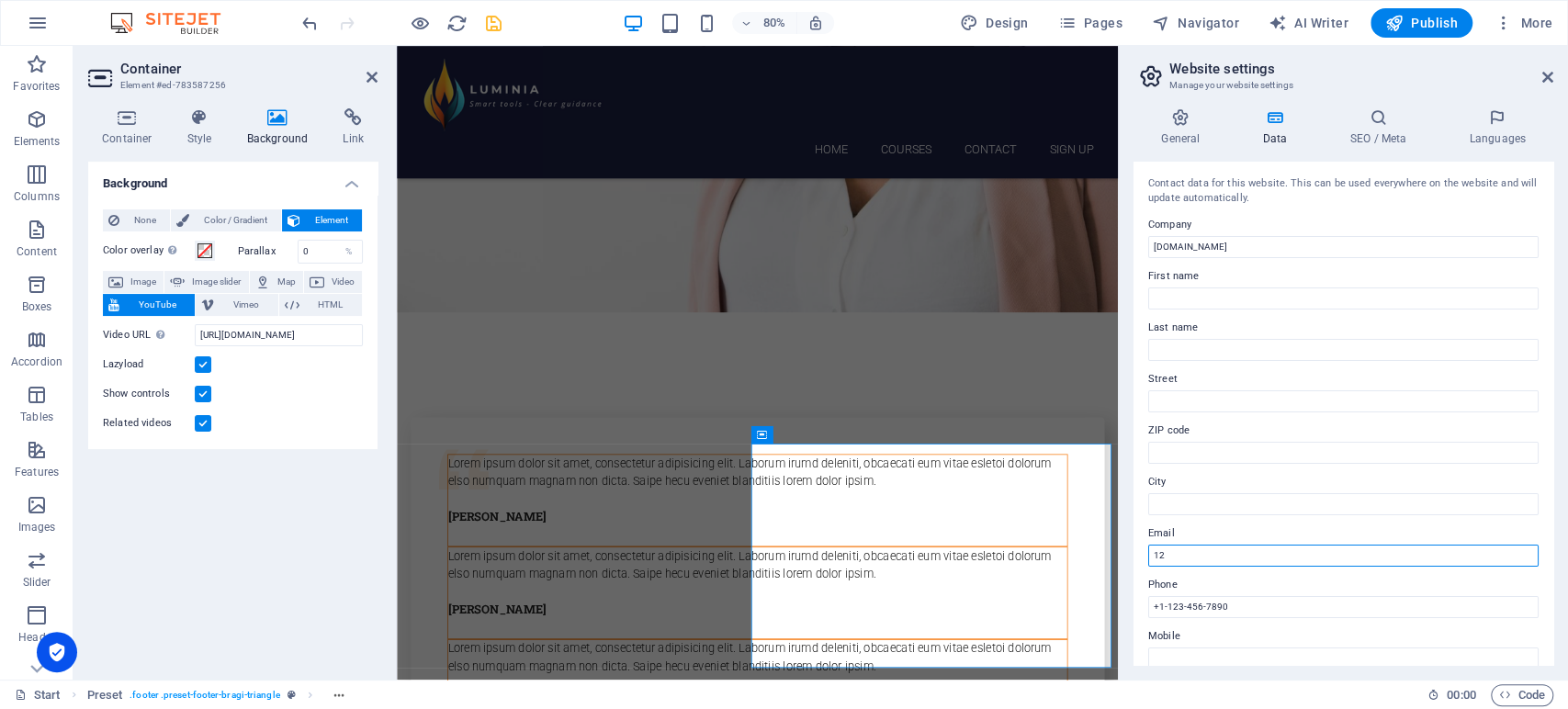 type on "1" 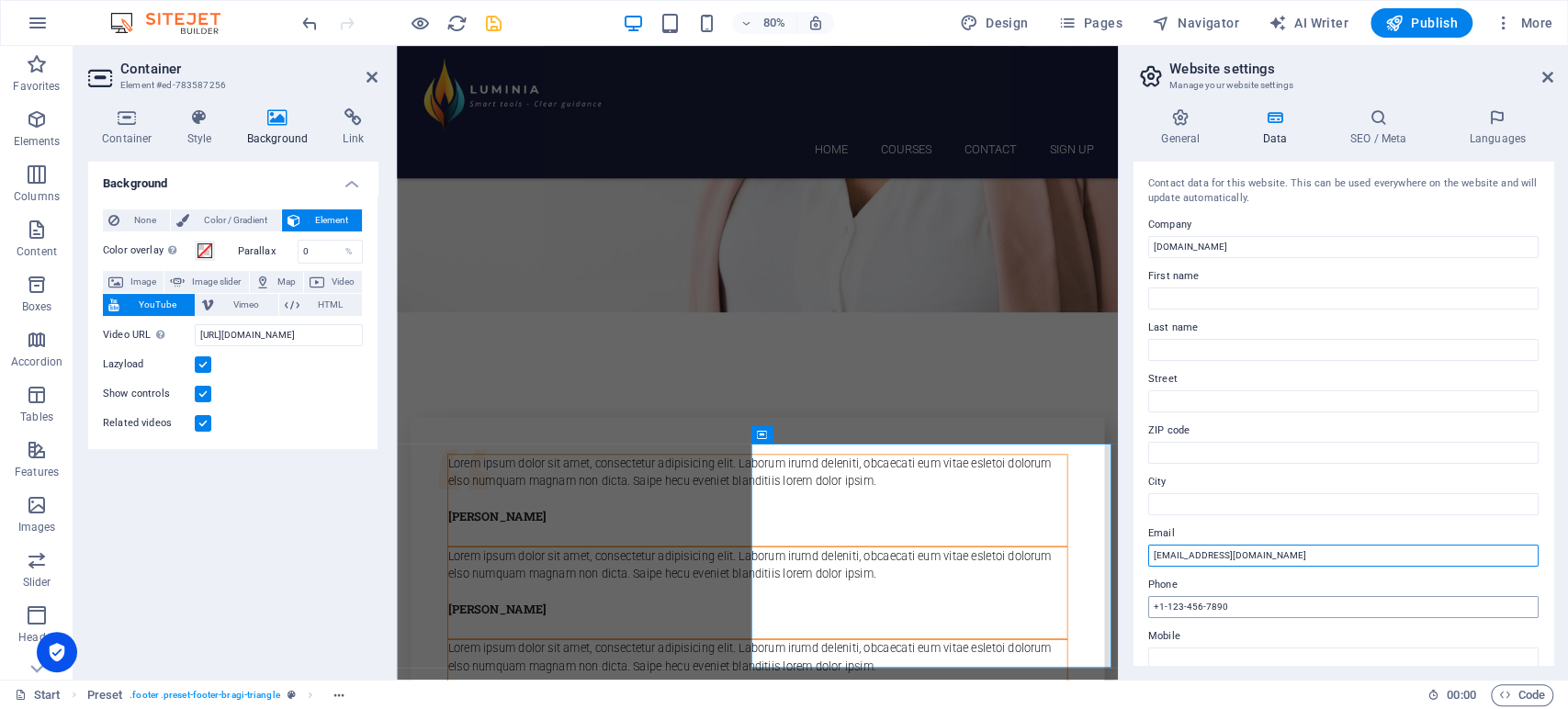 type on "[EMAIL_ADDRESS][DOMAIN_NAME]" 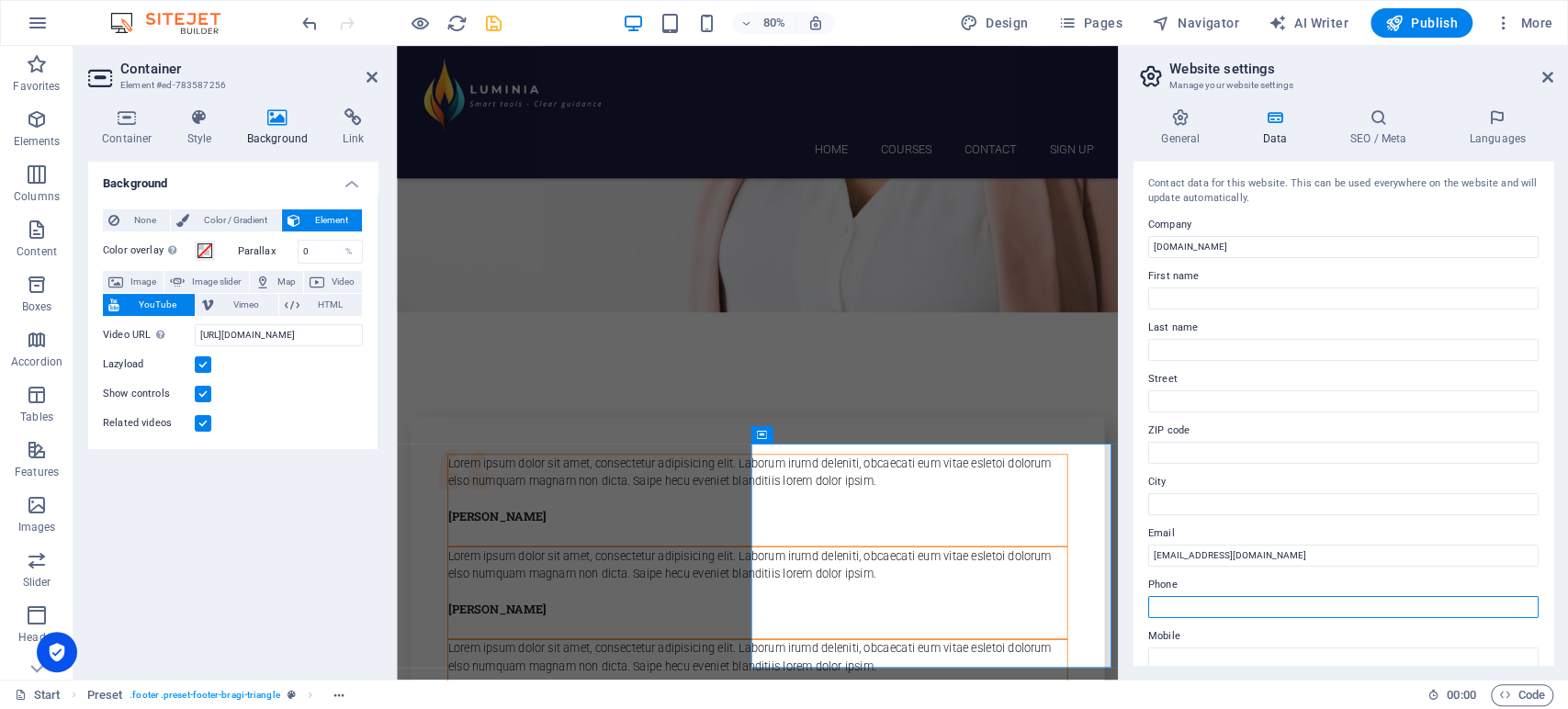 type 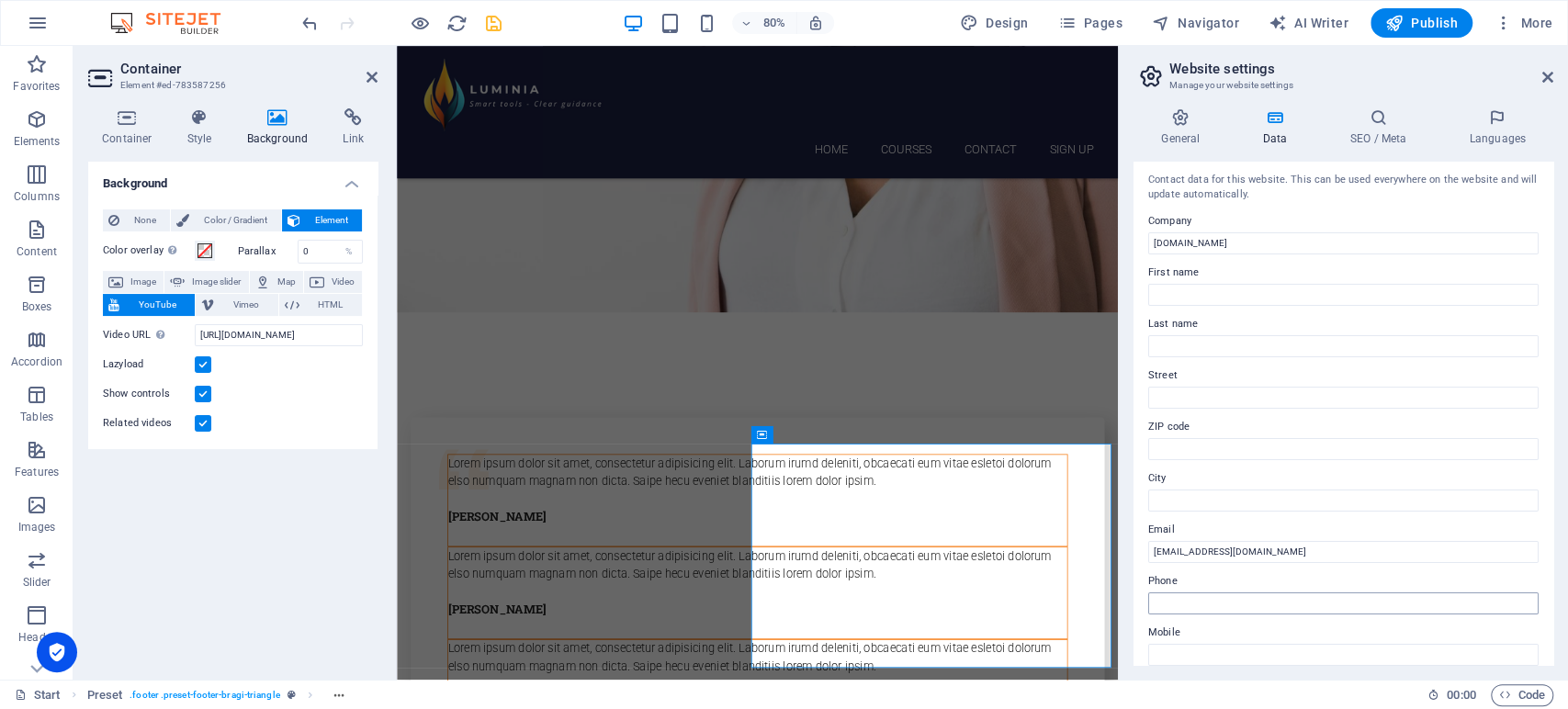 scroll, scrollTop: 296, scrollLeft: 0, axis: vertical 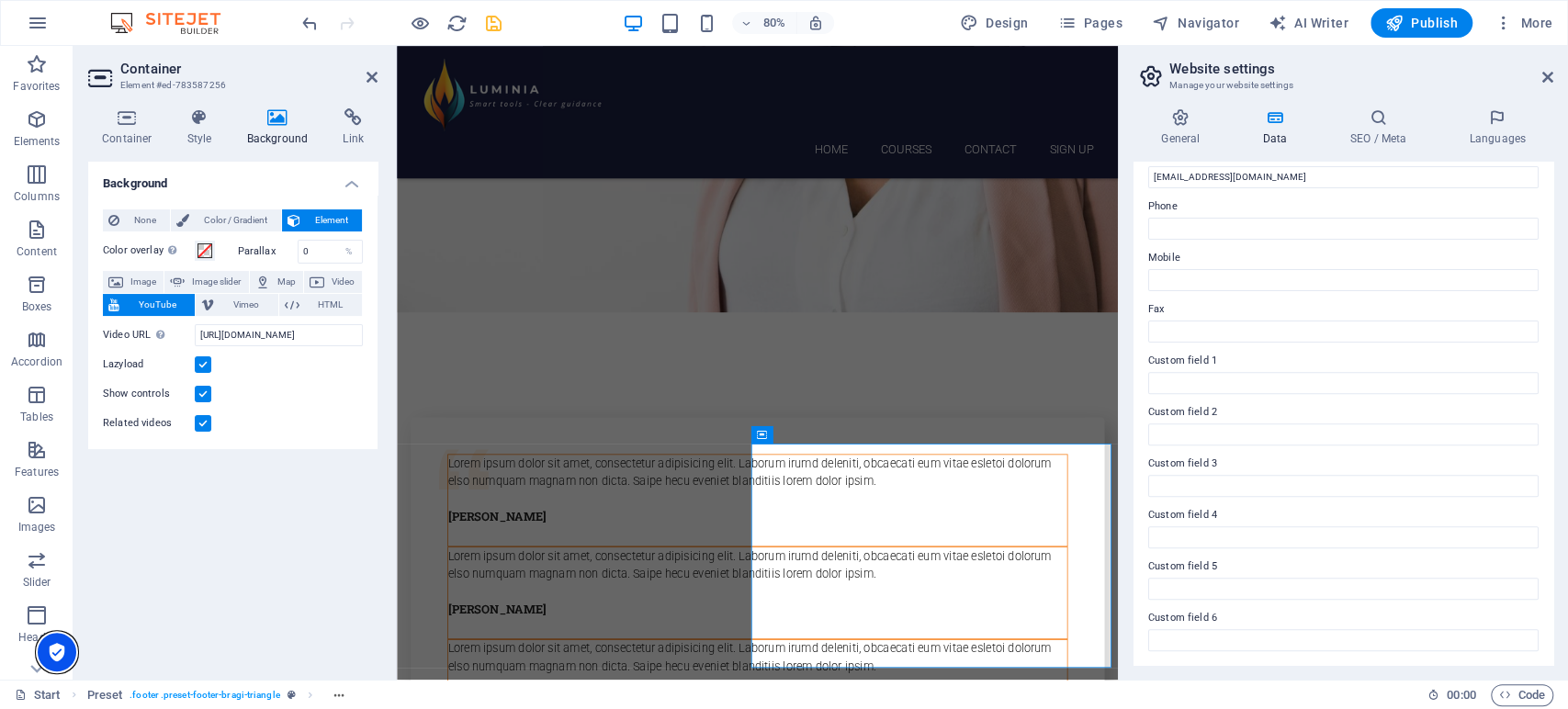 type 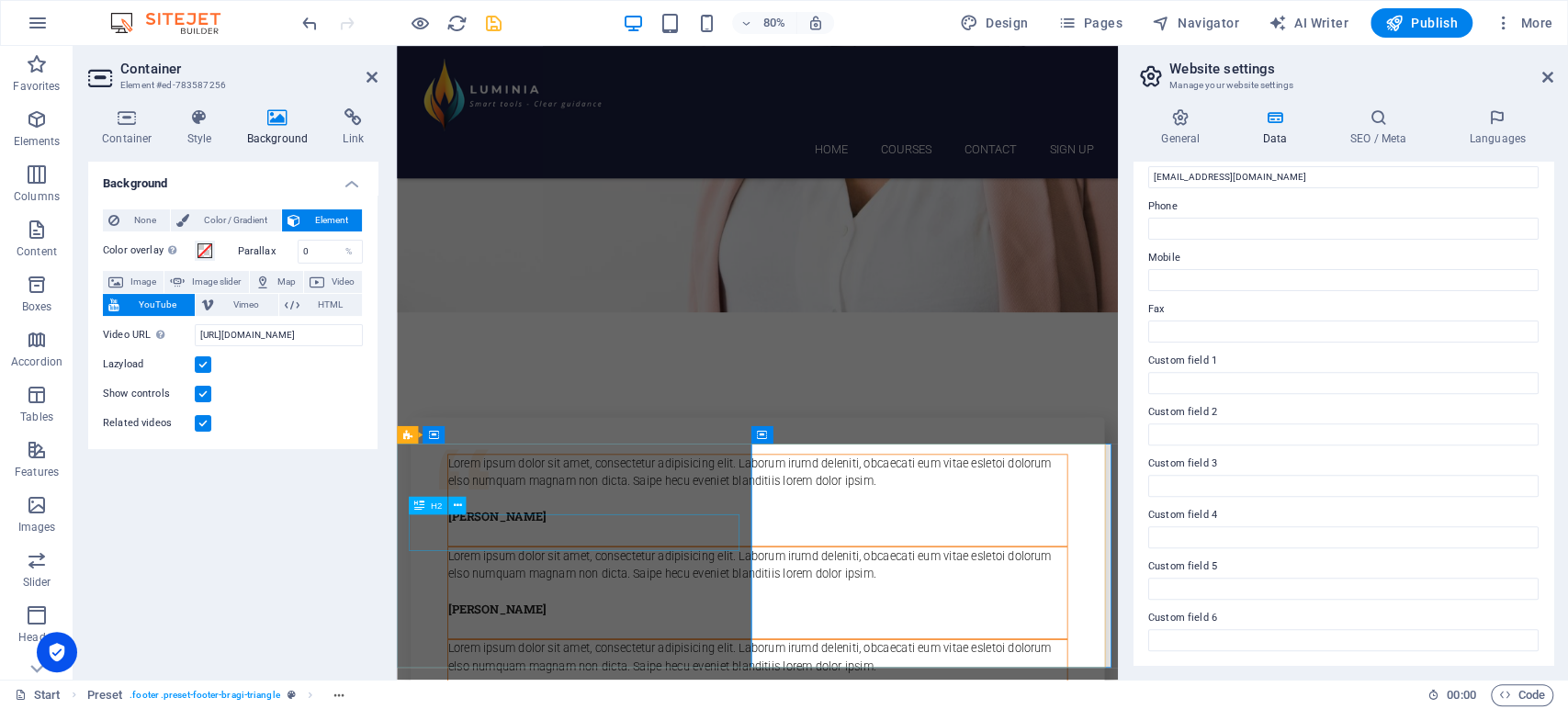 click on "Get in touch" at bounding box center (624, 6391) 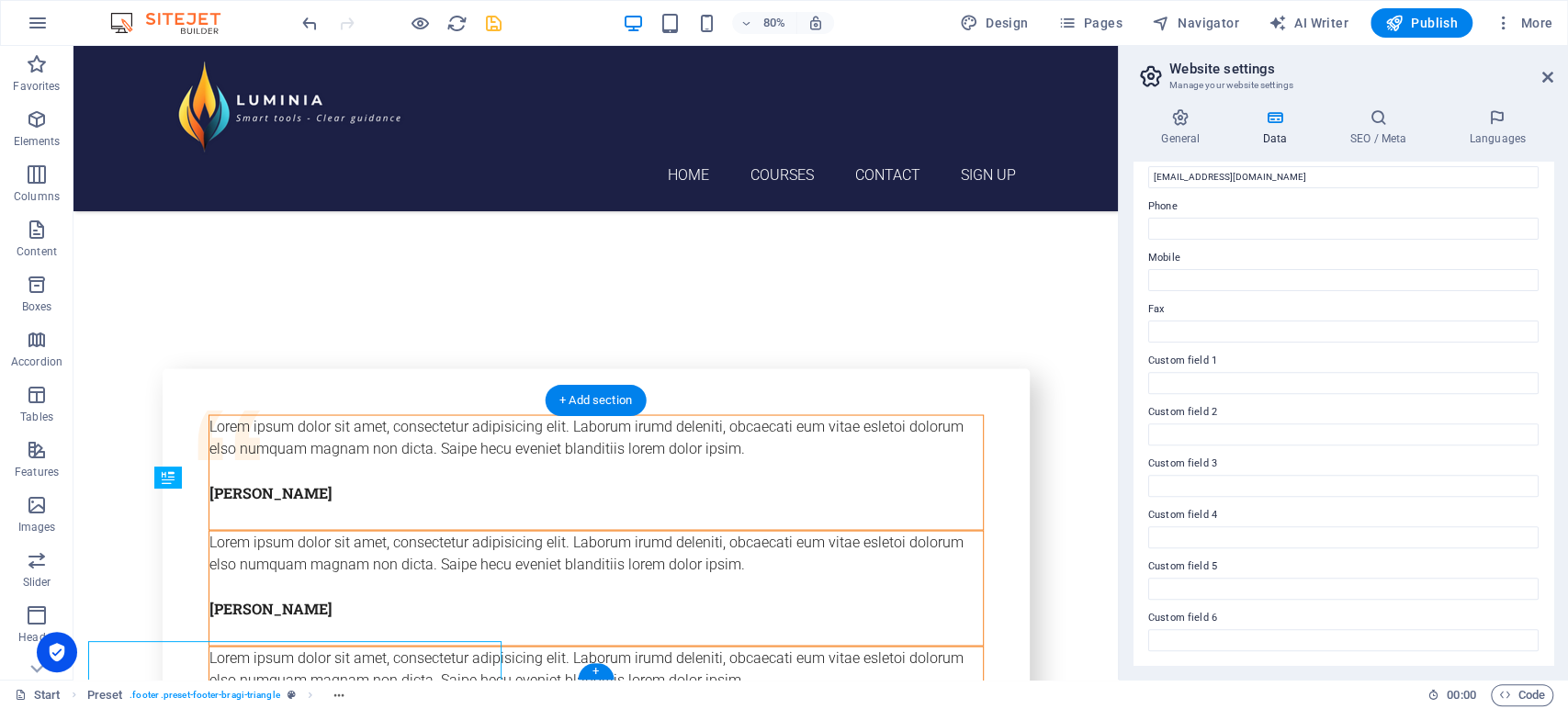 scroll, scrollTop: 6826, scrollLeft: 0, axis: vertical 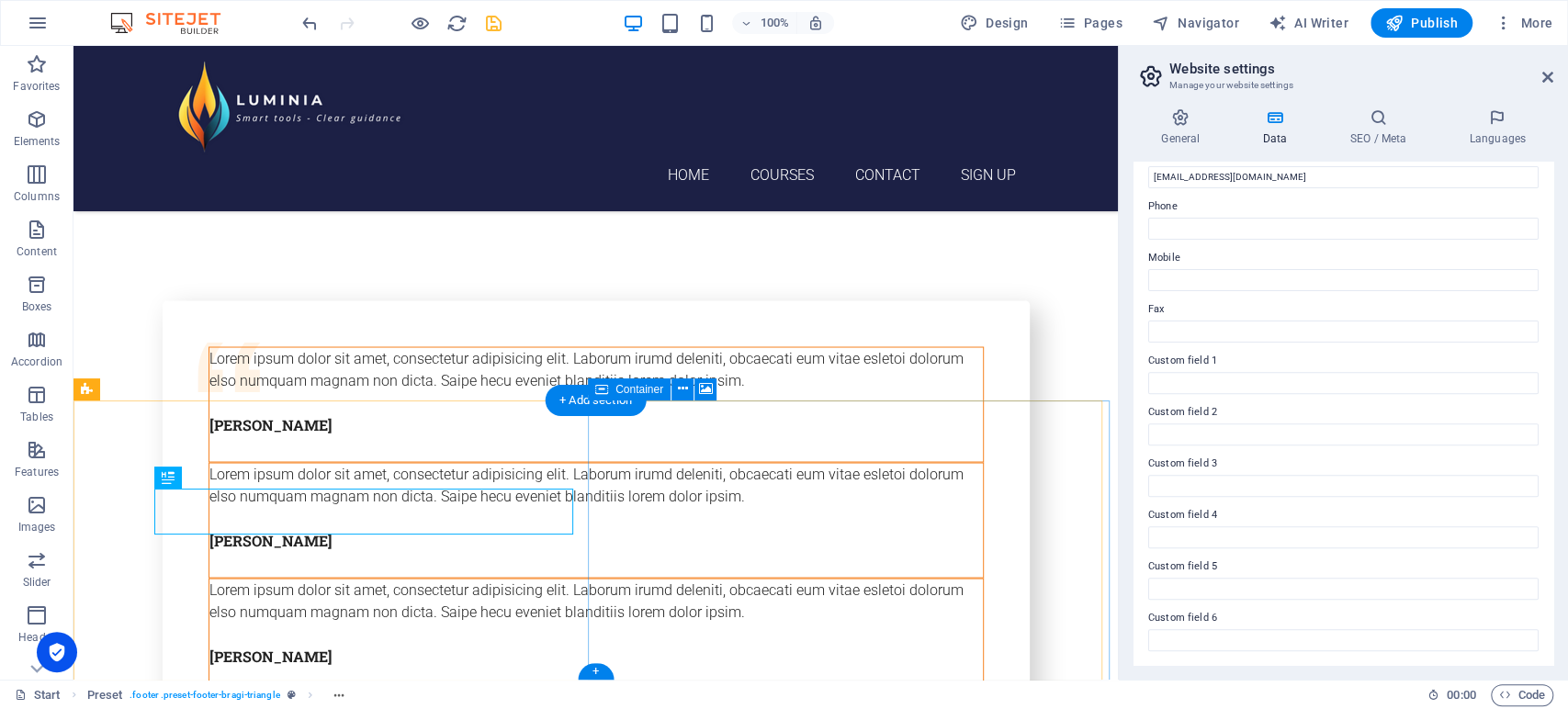 click on "Drop content here or  Add elements  Paste clipboard" at bounding box center [857, -6434] 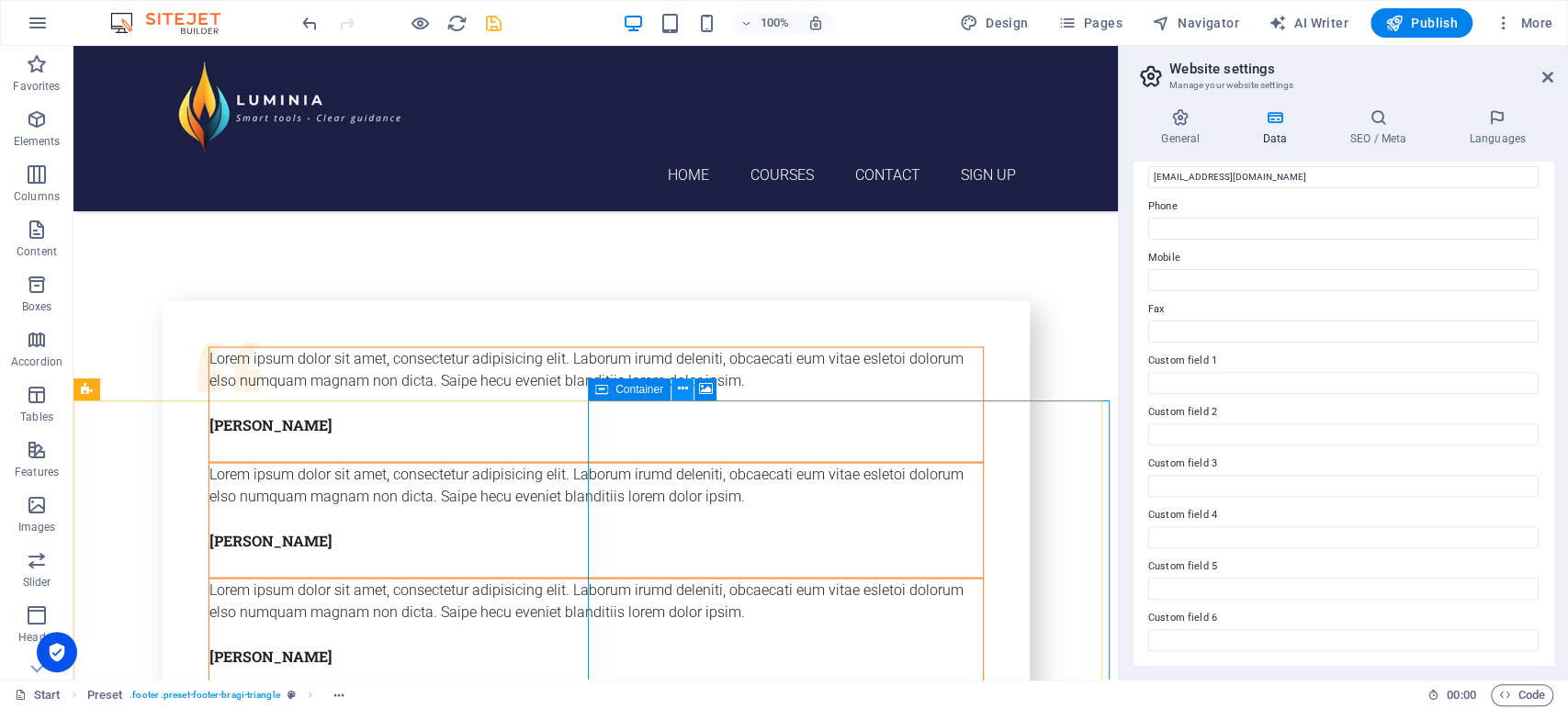 click at bounding box center (682, 388) 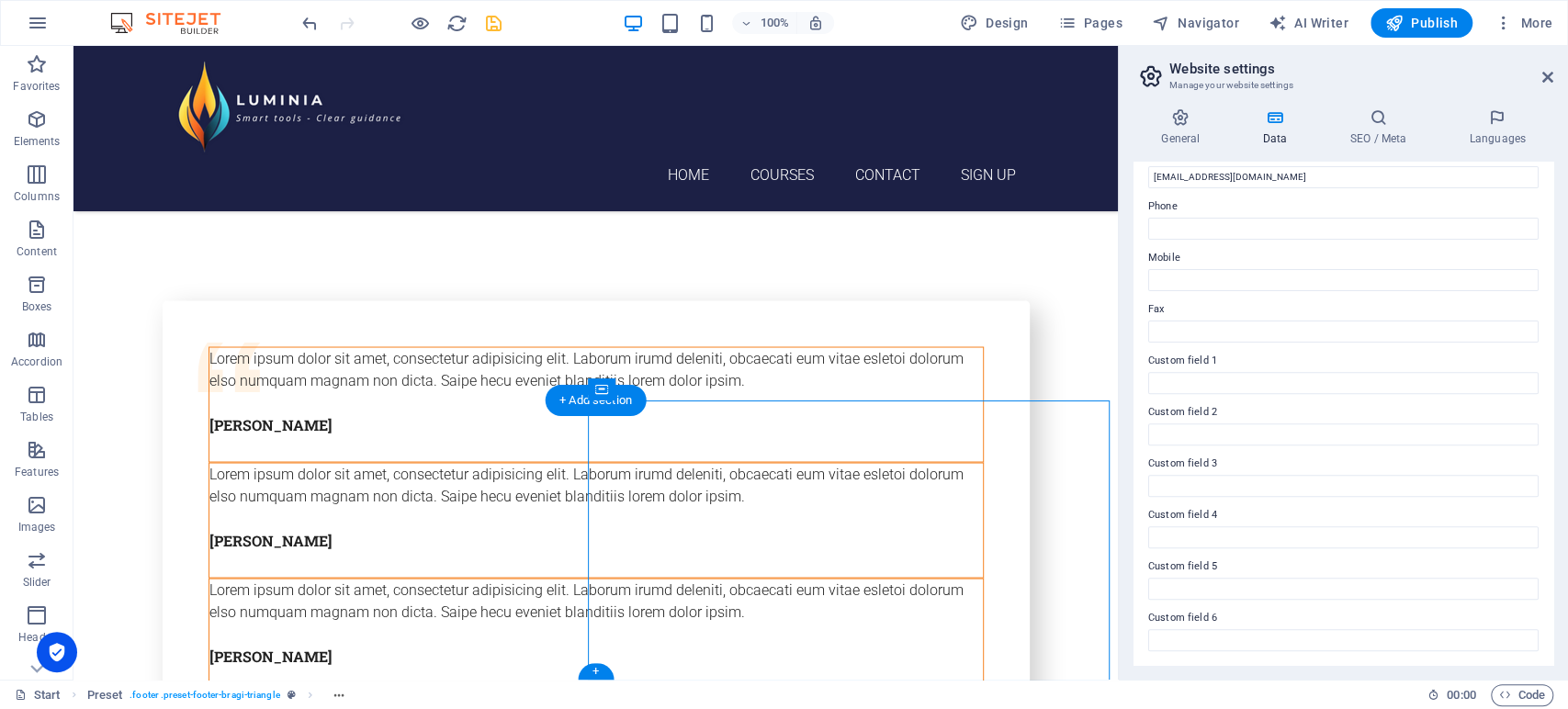 click at bounding box center (857, -6640) 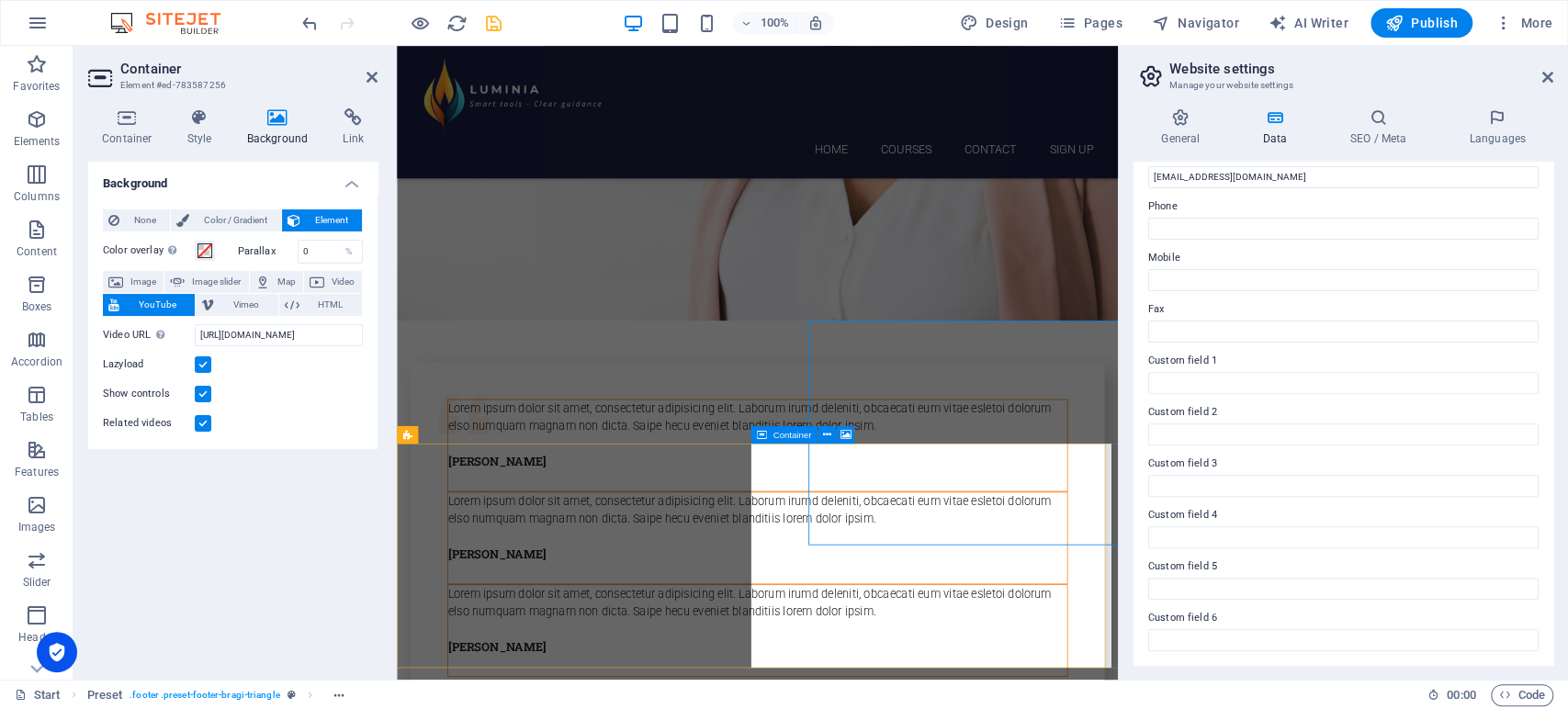 scroll, scrollTop: 6837, scrollLeft: 0, axis: vertical 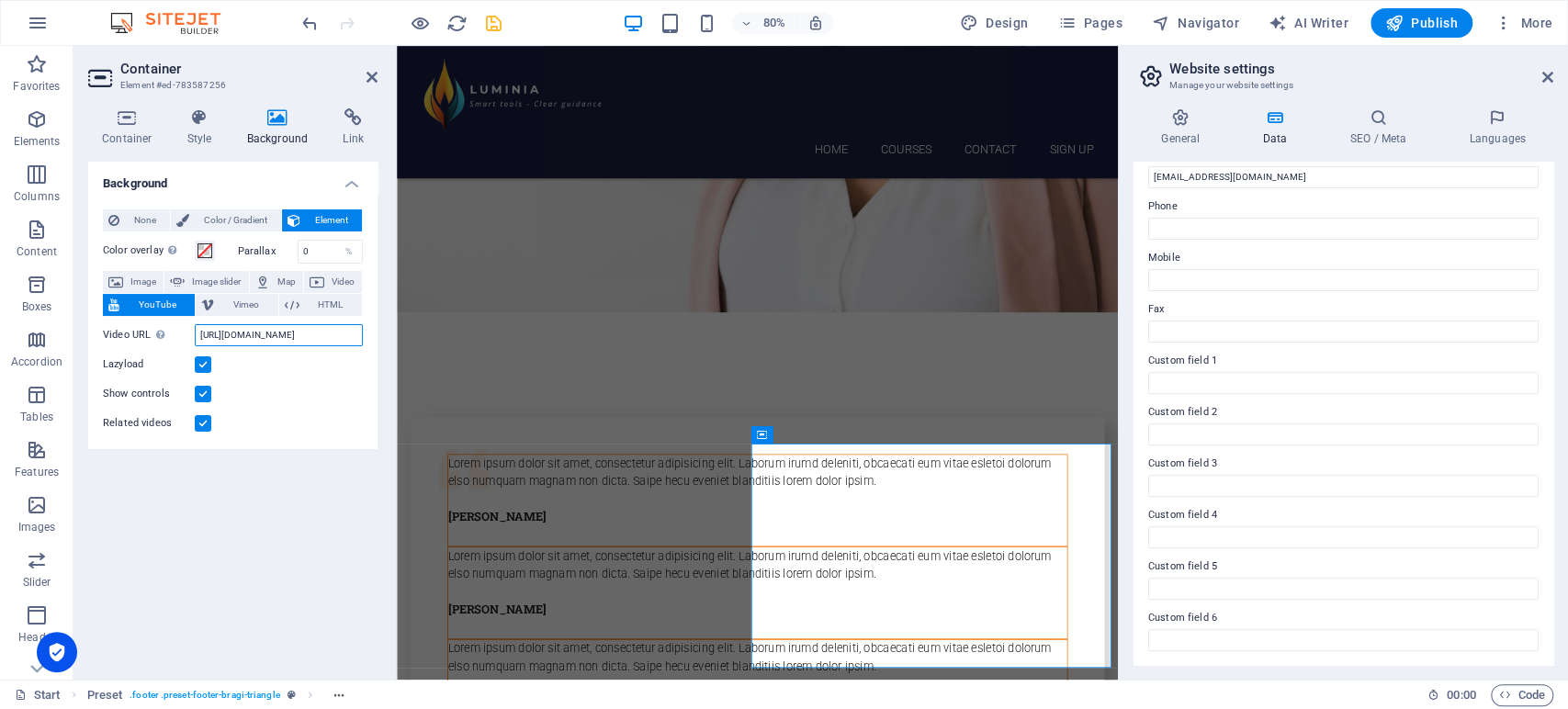 click on "[URL][DOMAIN_NAME]" at bounding box center [278, 335] 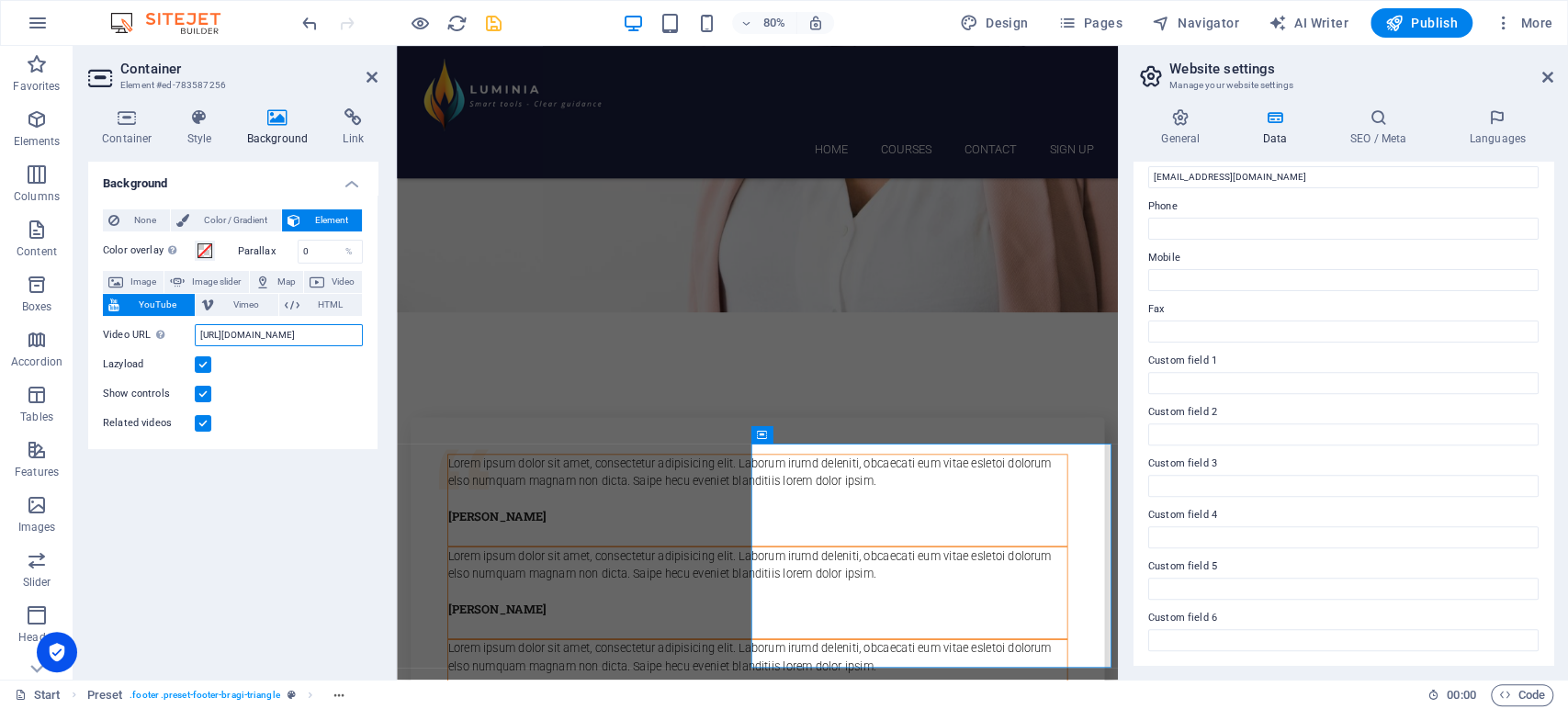 paste on "@LuminiaLearning" 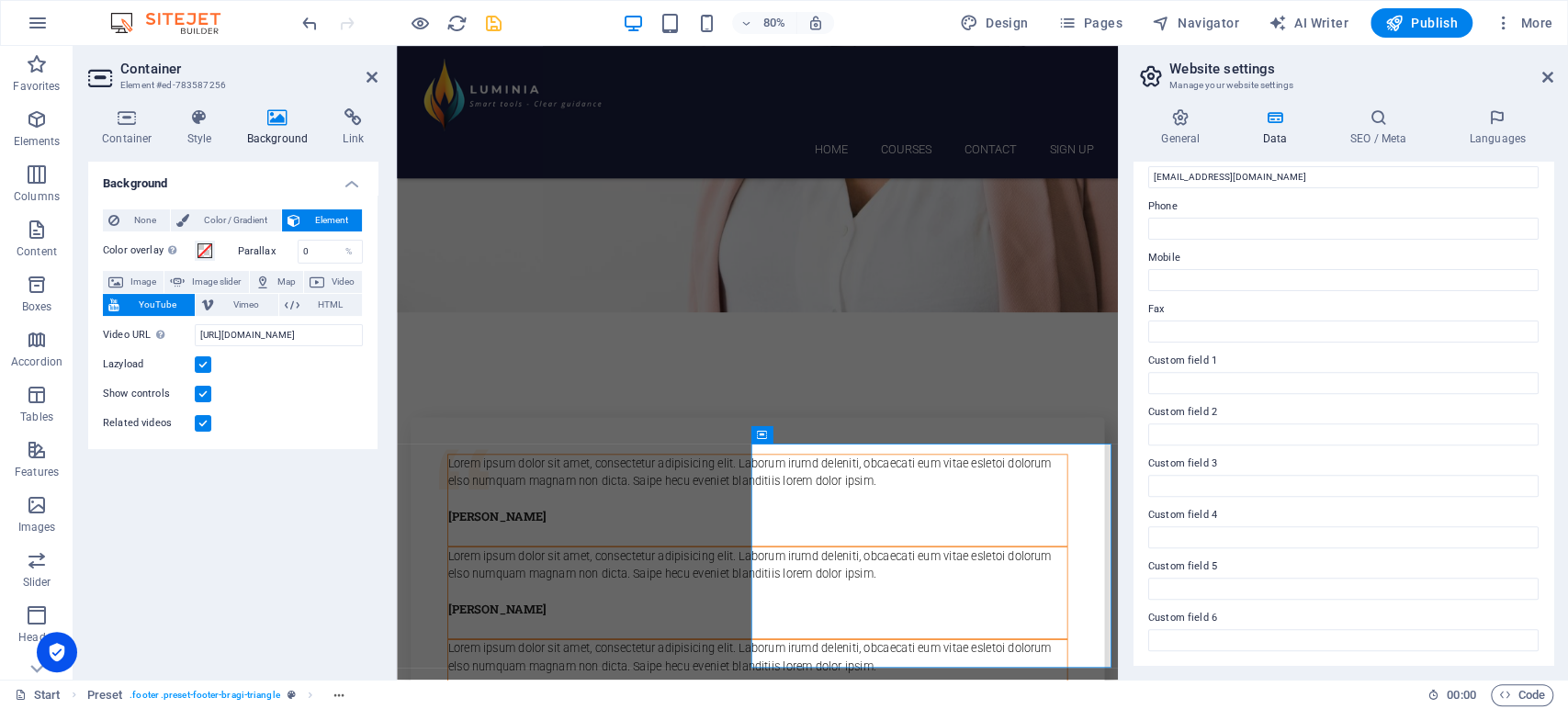 scroll, scrollTop: 0, scrollLeft: 0, axis: both 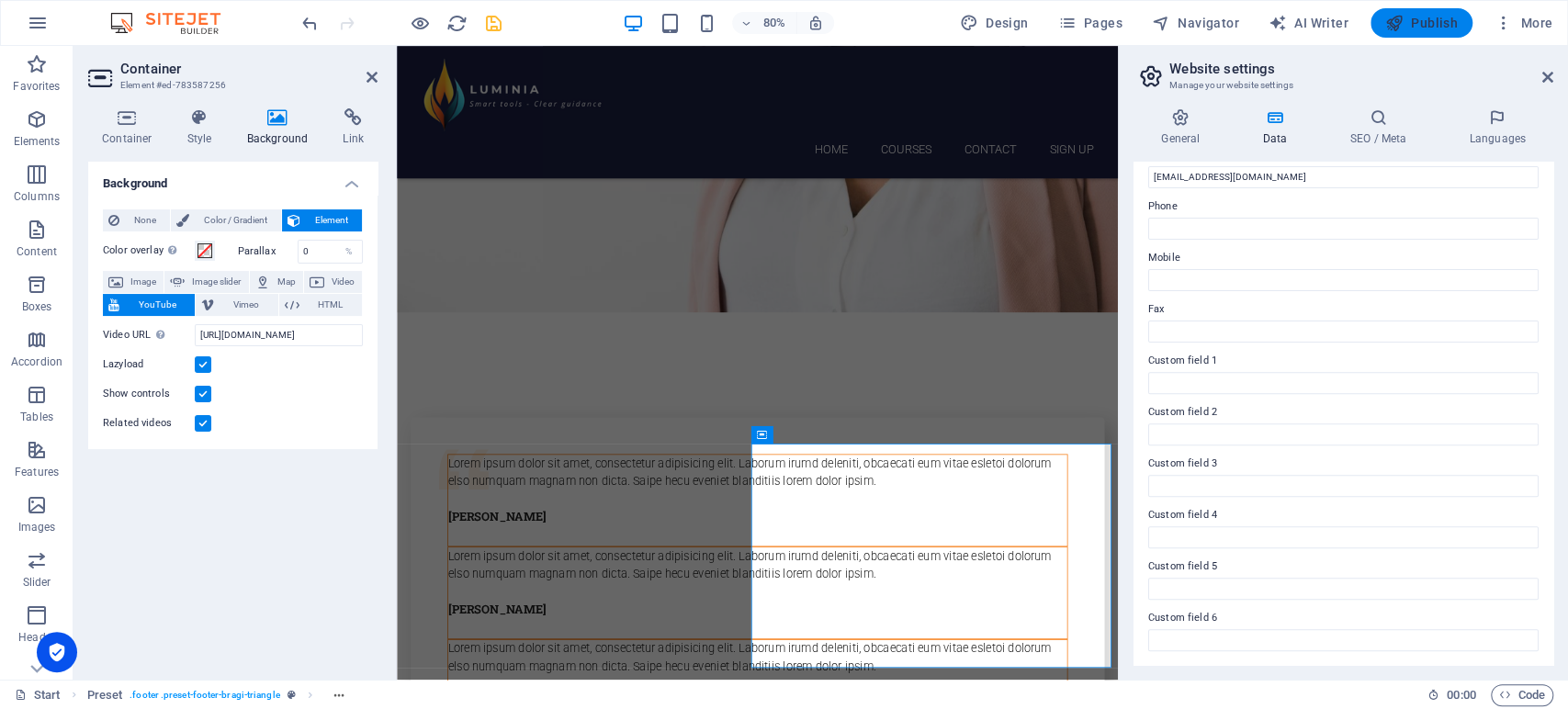 click on "Publish" at bounding box center (1421, 23) 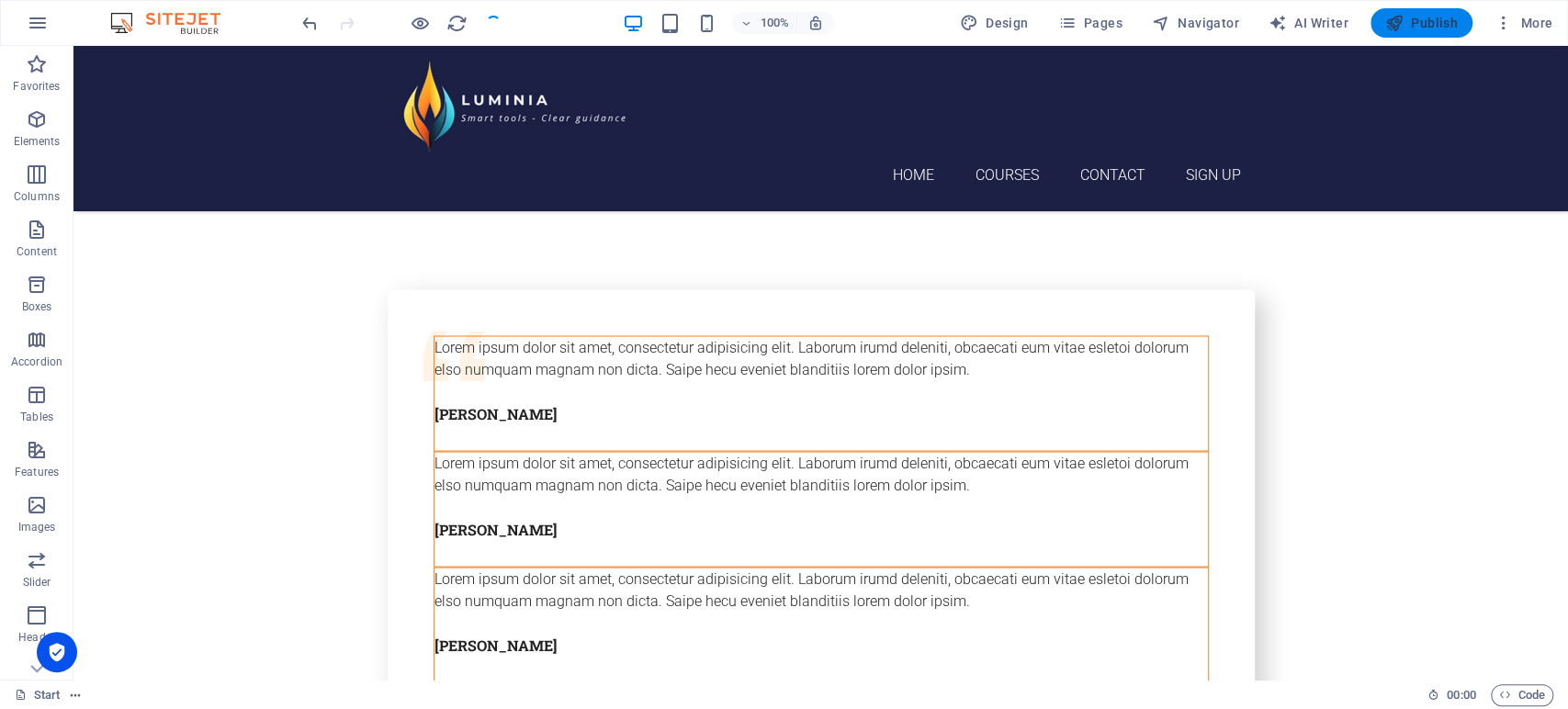 scroll, scrollTop: 6826, scrollLeft: 0, axis: vertical 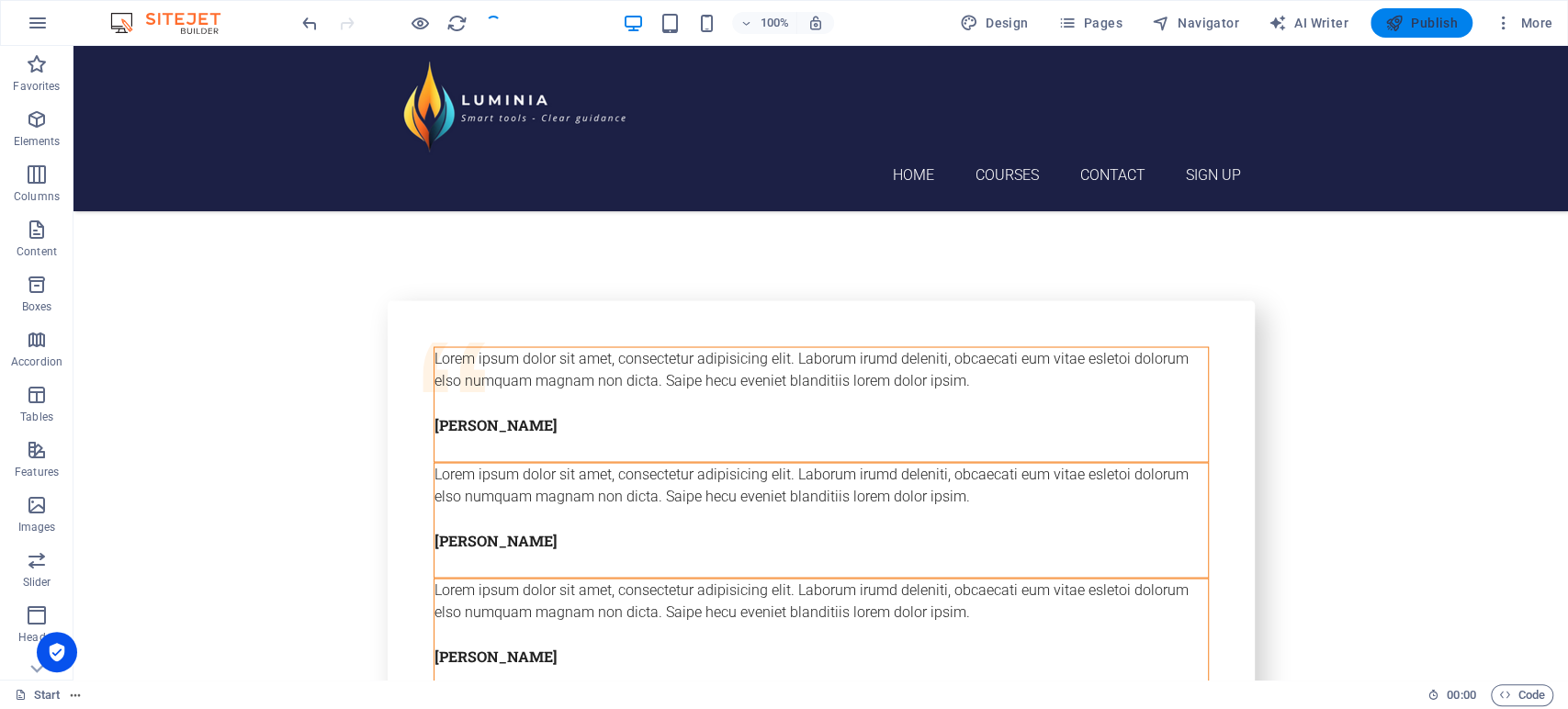 click on "Publish" at bounding box center [1421, 23] 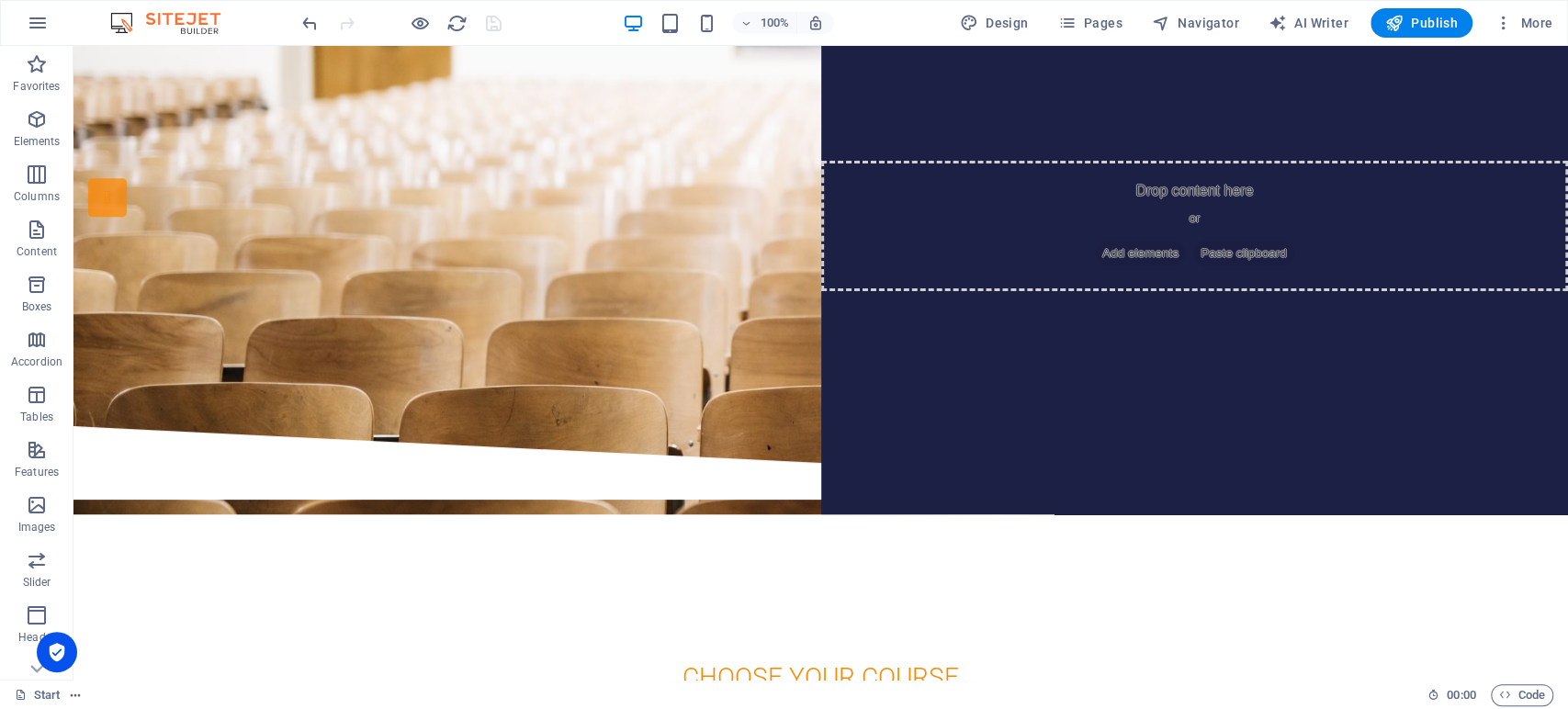scroll, scrollTop: 0, scrollLeft: 0, axis: both 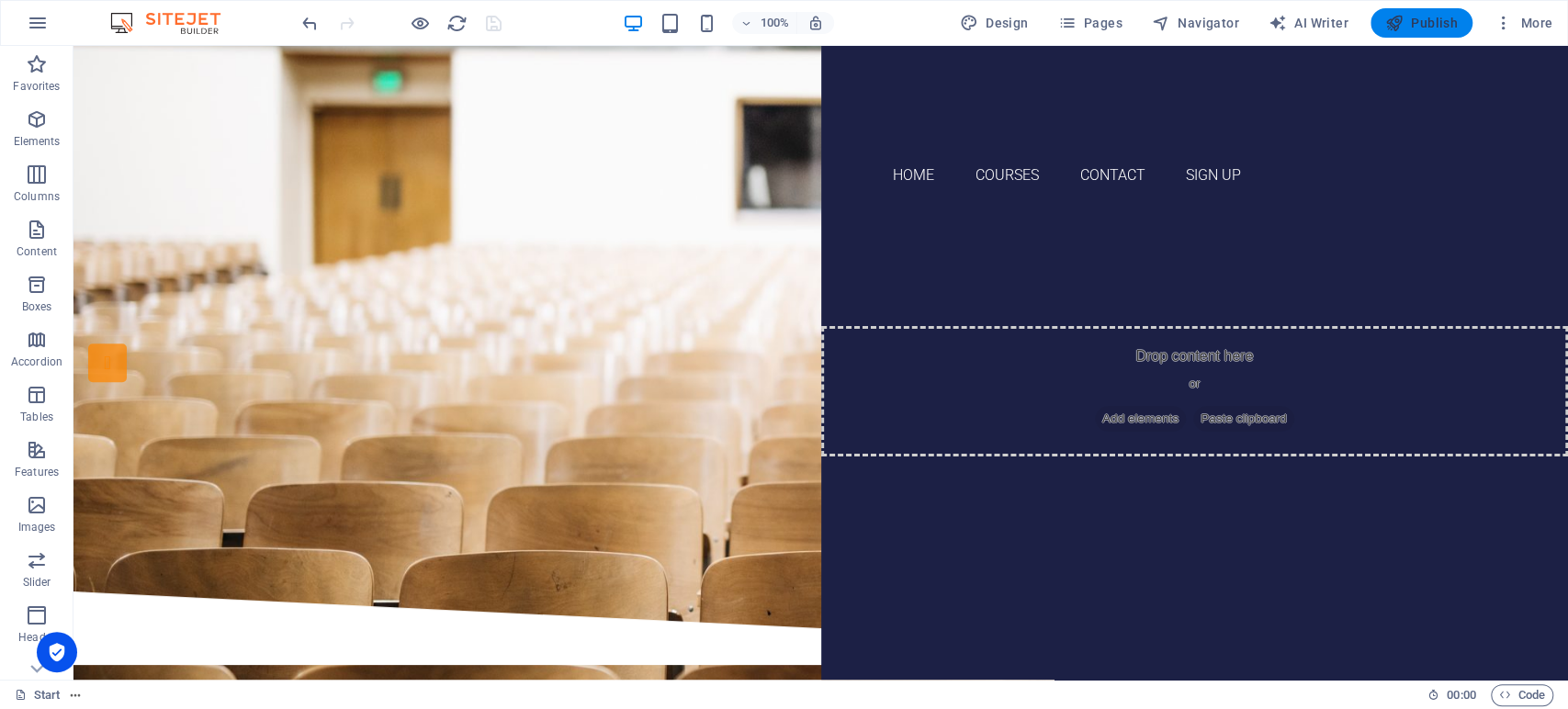 click on "Publish" at bounding box center (1421, 23) 